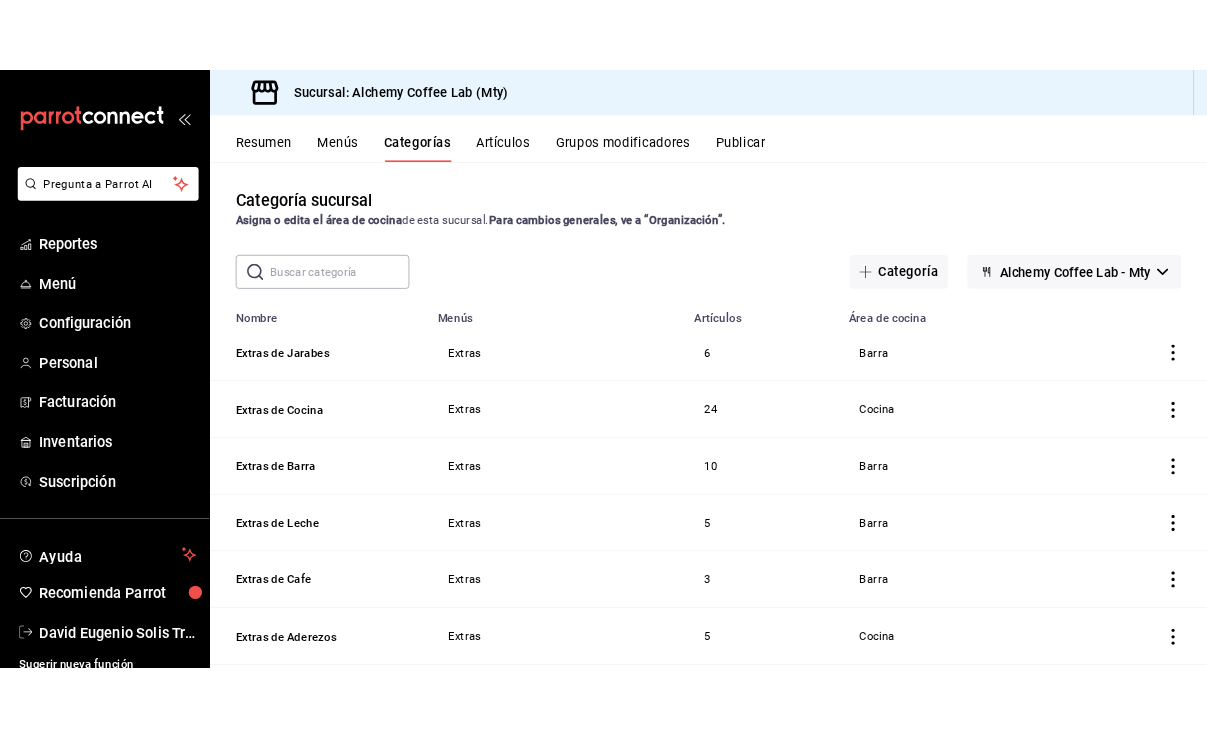 scroll, scrollTop: 0, scrollLeft: 0, axis: both 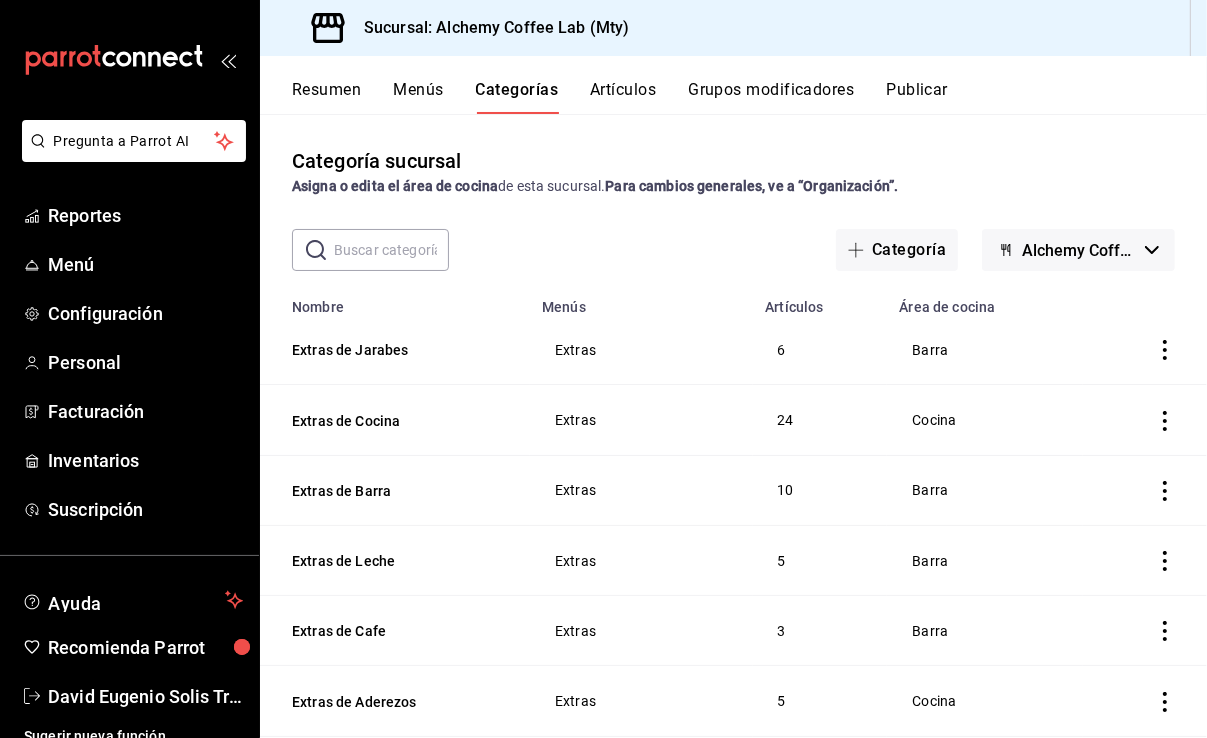 click on "Artículos" at bounding box center (623, 97) 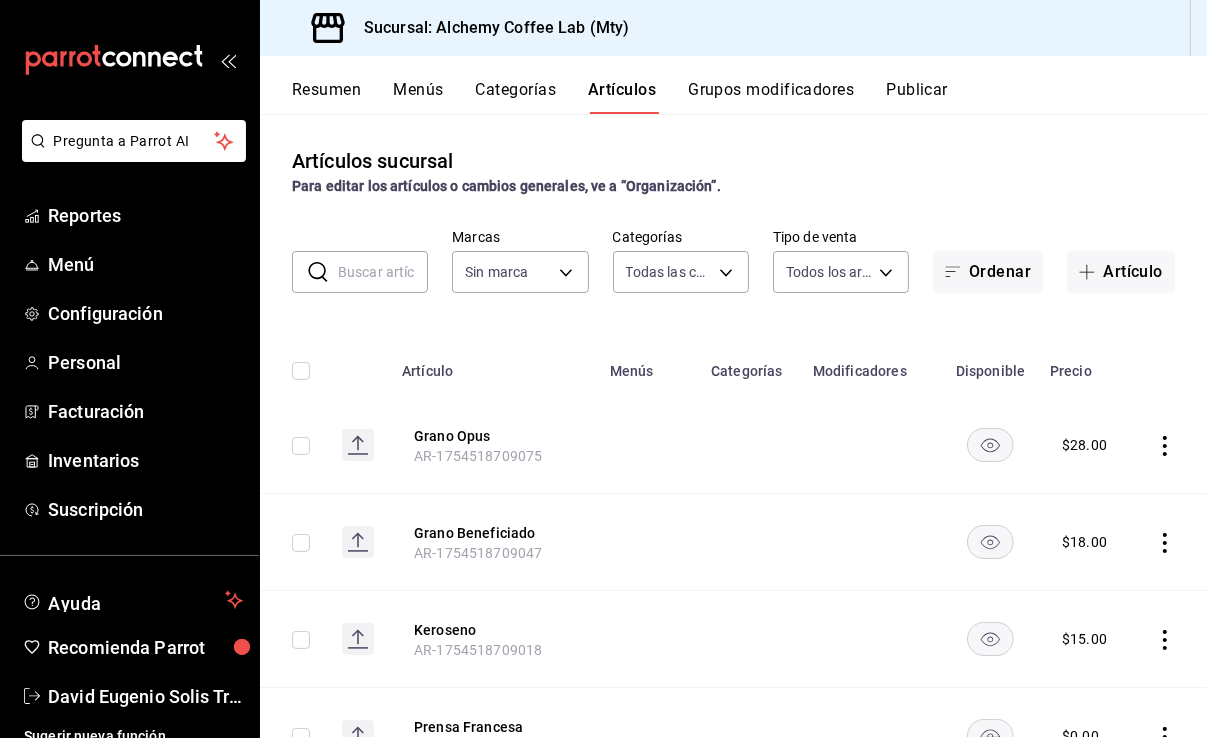 type on "22b06866-db8b-4db9-b95b-35e3e4a85507,fbaa8fe5-68e7-491d-b03f-ce844aa474e7,f0176ca4-5dc3-42f0-a21f-54796b2d6ce4,c4f1b2b2-4cec-4db9-a310-abf4beb25226,6e561742-6cfe-4428-bdd7-98f947b897f7,ed96c675-c7ed-4458-b82b-32ea0ae9920c,2e3e028b-89e5-4003-abc7-67012b64c3c6,f9ecfb5f-2d86-470a-83ef-3d4616404b79,4dbf6704-01f8-4ae7-b143-5fb9fa4fa204,475d1d53-3dd2-4a4e-b59e-75da982537cc,9128c269-13cc-49c0-a61c-98ae135d2966,1489ea8f-3c5b-4bed-8712-fb1efc8e1484,237dd9fd-525f-4126-935d-1d618c95d359,1759a289-da96-444c-a3da-589932e8f911,32a25308-5a1a-4b27-9101-20aae4ecbe3b,5720fba0-4b3c-4af1-99c2-310b9d32b626,6f391e13-d369-4fd1-9e07-81fa35695065,6cee18f7-63d6-4ae0-a5fa-7f66450c5234,8f56fa9d-b5f7-423d-8f11-eda24a9be7dc,0959238c-b2f0-4e50-a72b-9acd913a0e6d,87d7d329-ef4d-4ea2-b0cc-7aa43f232e86,0d94947a-2237-44fd-9659-405017dccbcb,4f878af2-bd33-4ff2-b57a-7be79110d9e1,7dbad2d2-8702-4494-bd85-95c08bbe0766,19e81b95-3a6a-45a7-b76c-705b7ea18356,ab0ce2b7-02f2-4a6d-b2a0-8d884bdd482f,f61d6689-96be-4dbf-b04d-1c056a84d092,bbe26e67-8ee3-44bb-aa4..." 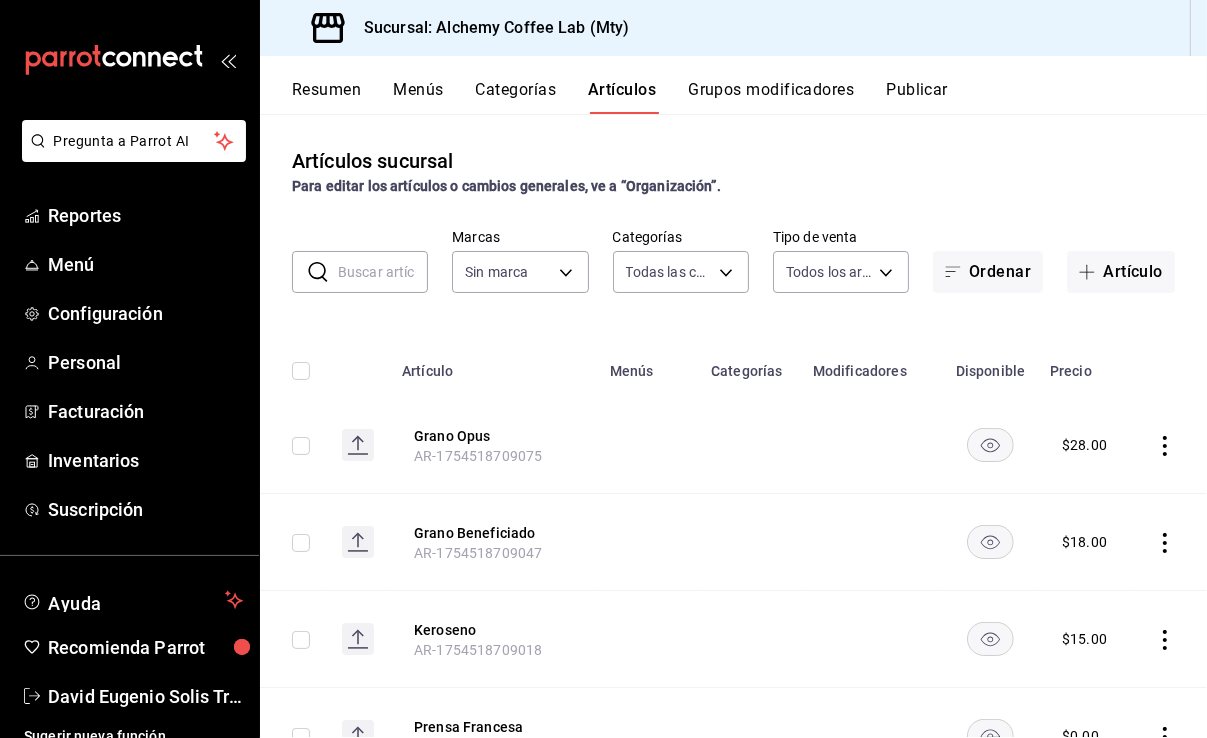 type on "147fd5db-d129-484d-8765-362391796a66" 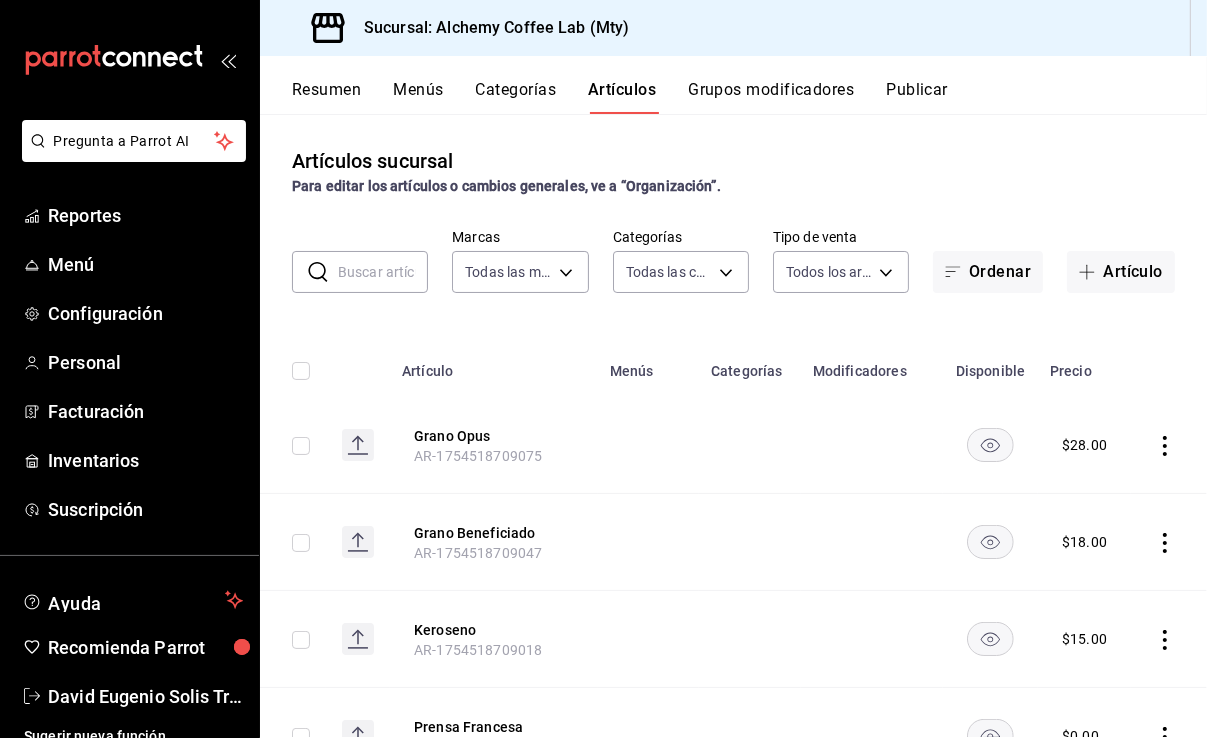 click on "Artículos" at bounding box center (622, 97) 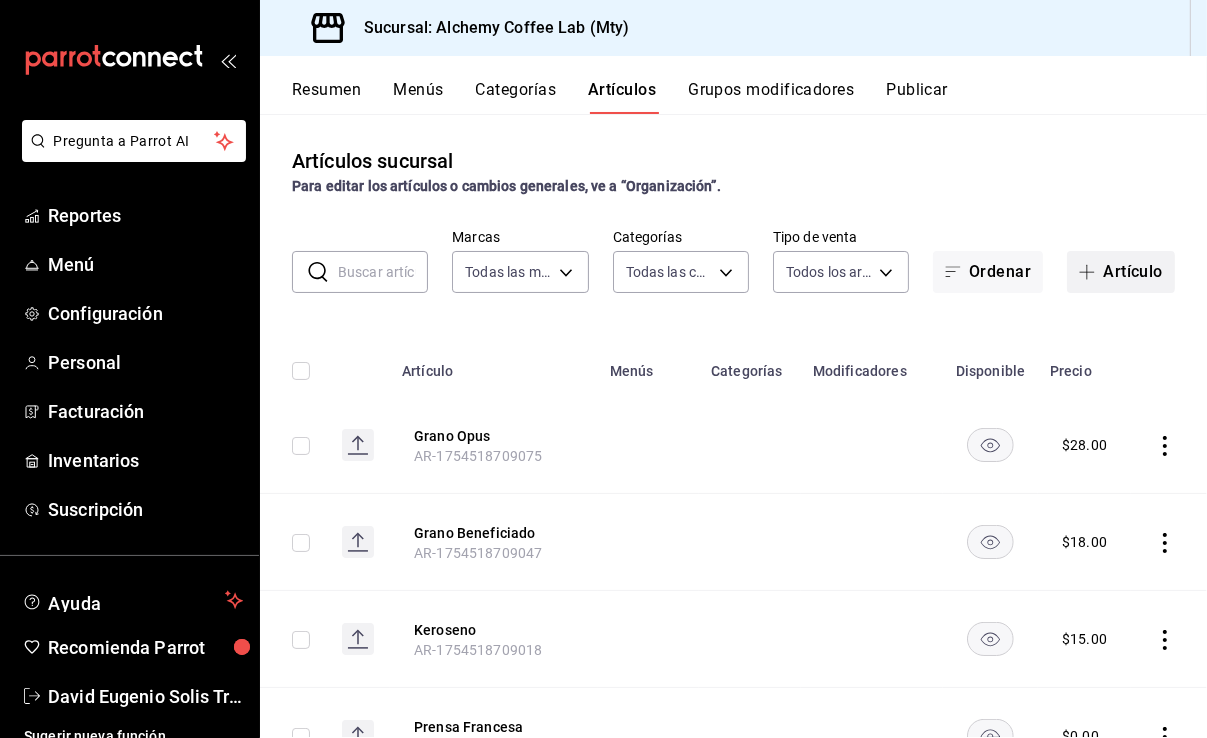 click on "Artículo" at bounding box center (1121, 272) 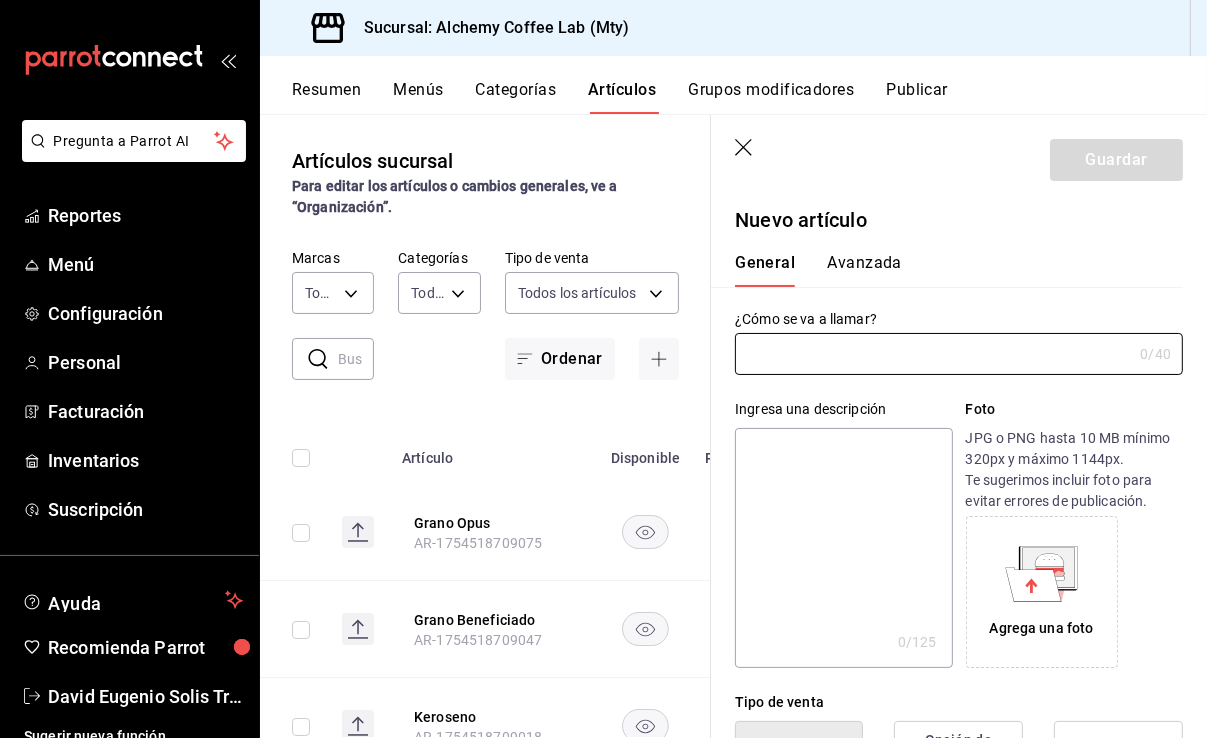 type on "[PRODUCT_CODE]" 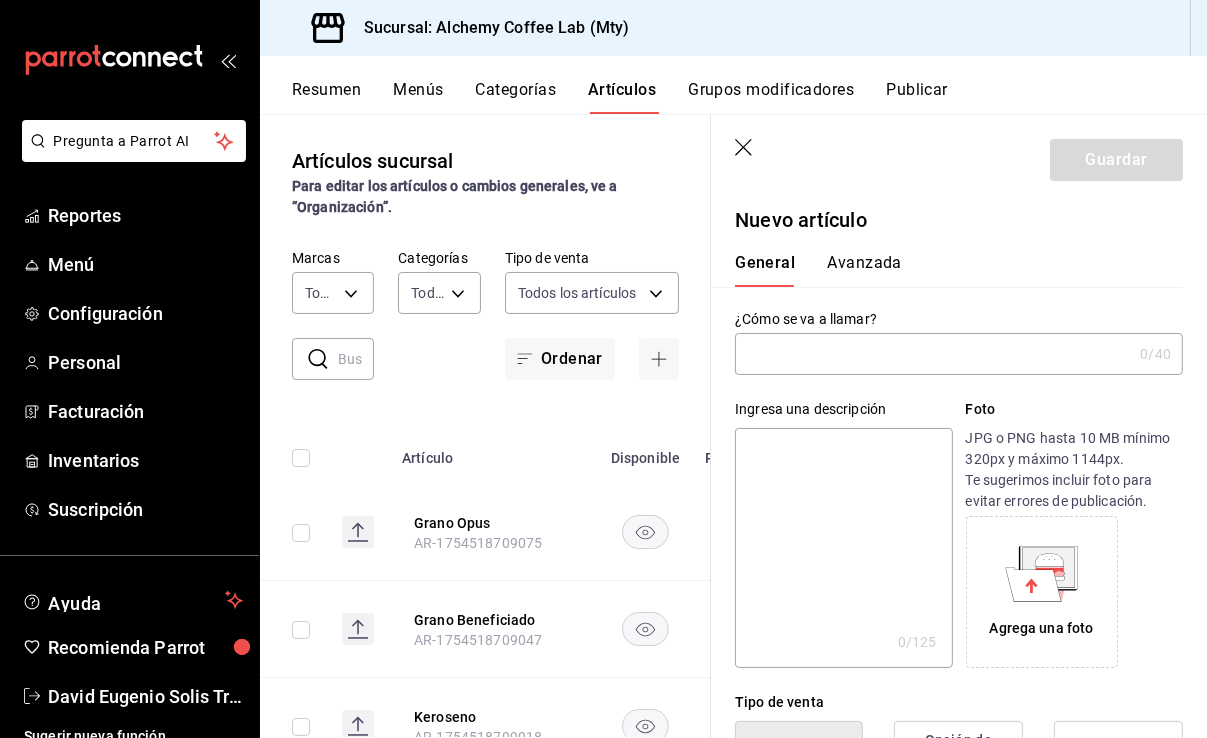 click at bounding box center (933, 354) 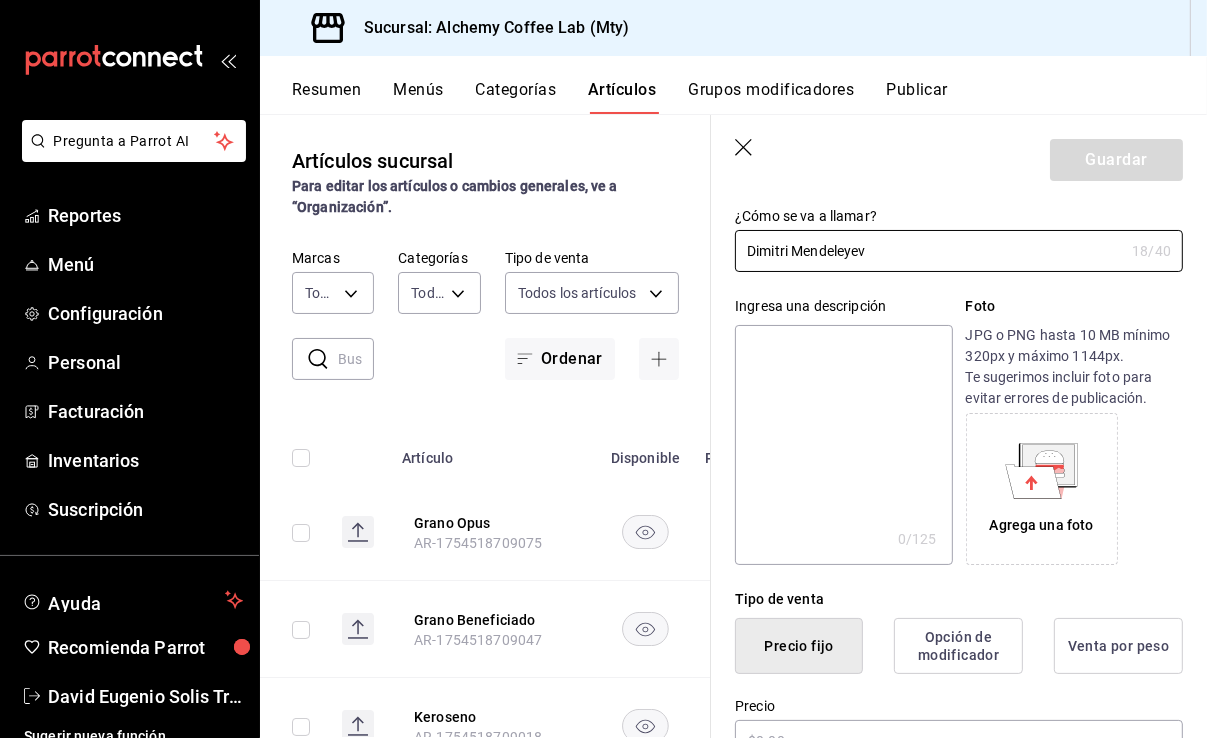 scroll, scrollTop: 200, scrollLeft: 0, axis: vertical 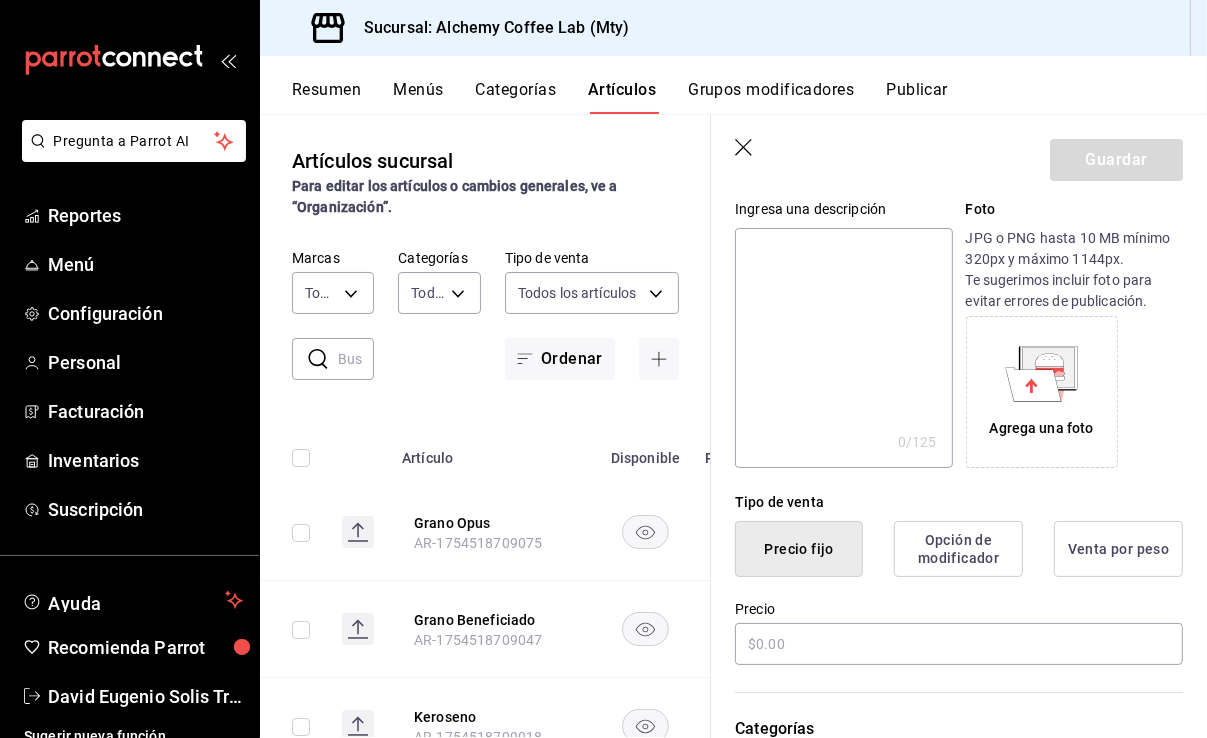 type on "Dimitri Mendeleyev" 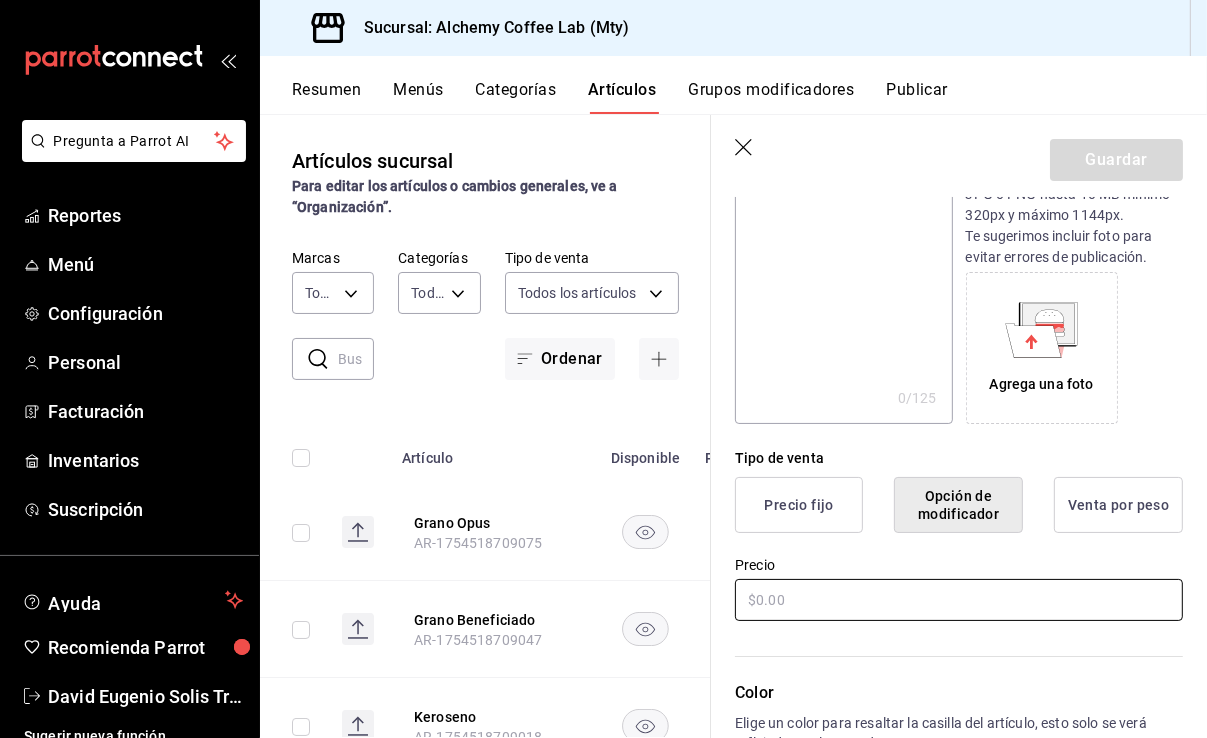 scroll, scrollTop: 300, scrollLeft: 0, axis: vertical 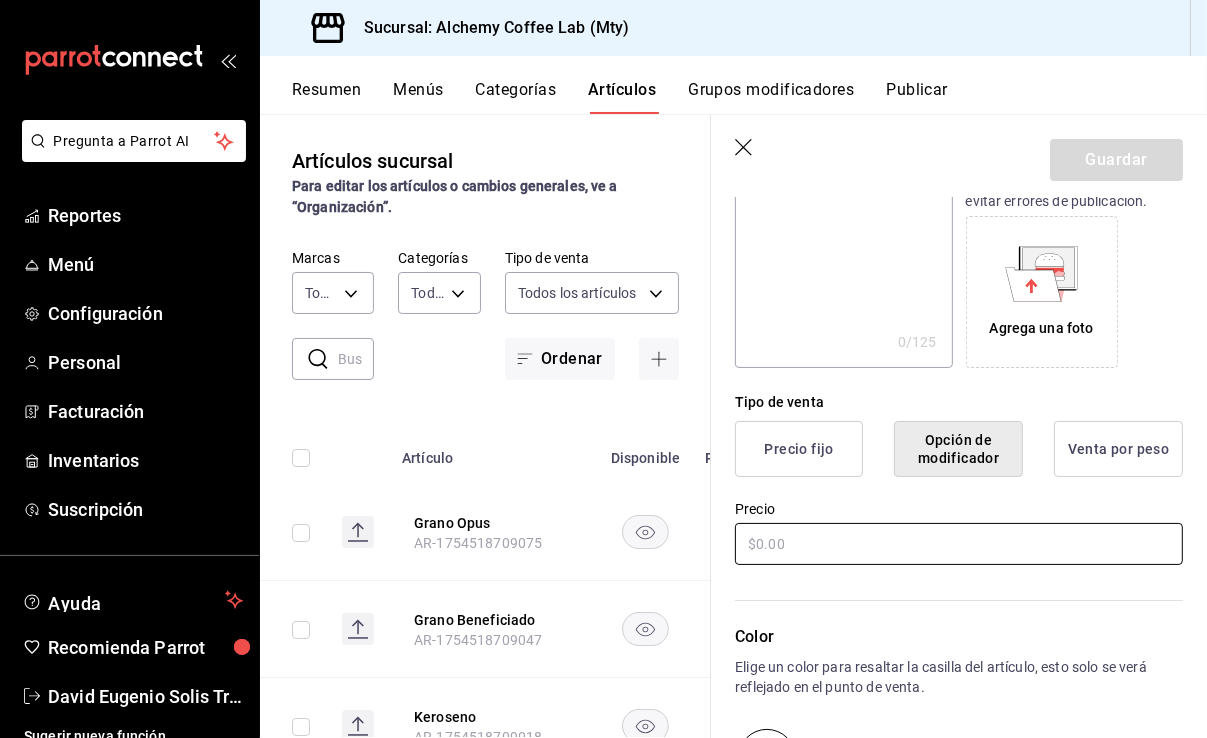 click at bounding box center [959, 544] 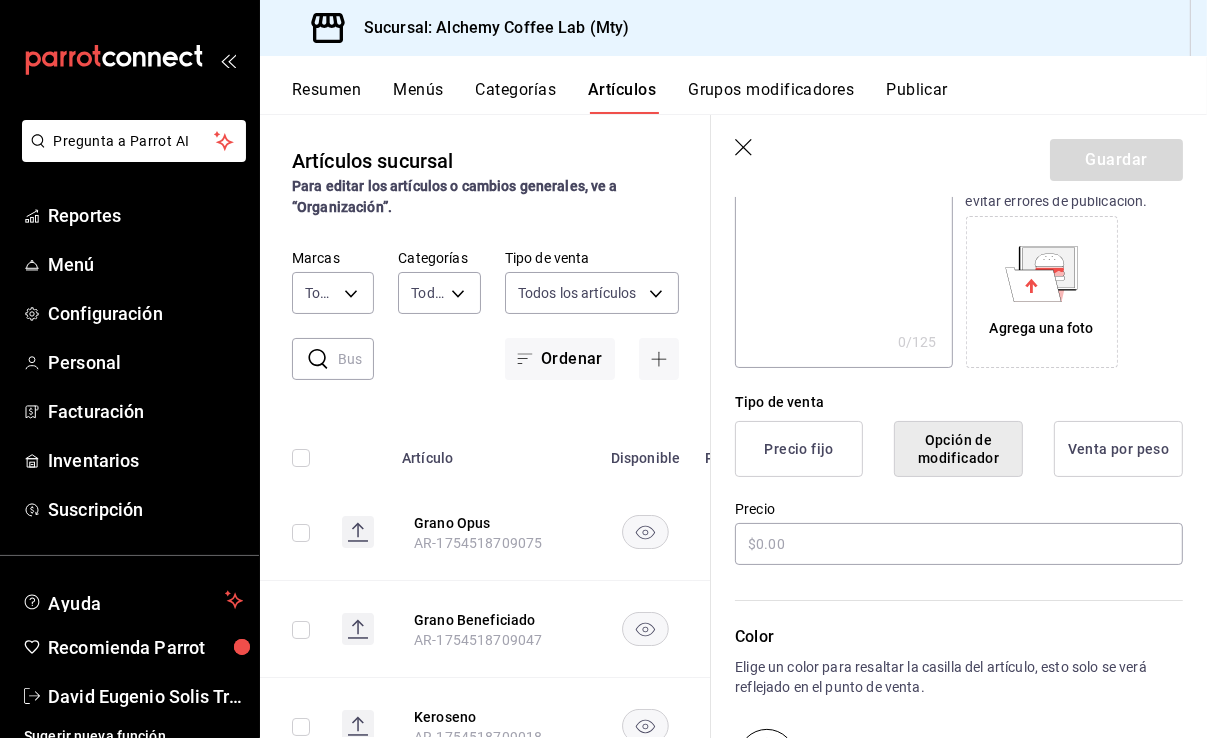 click on "Opción de modificador" at bounding box center (958, 449) 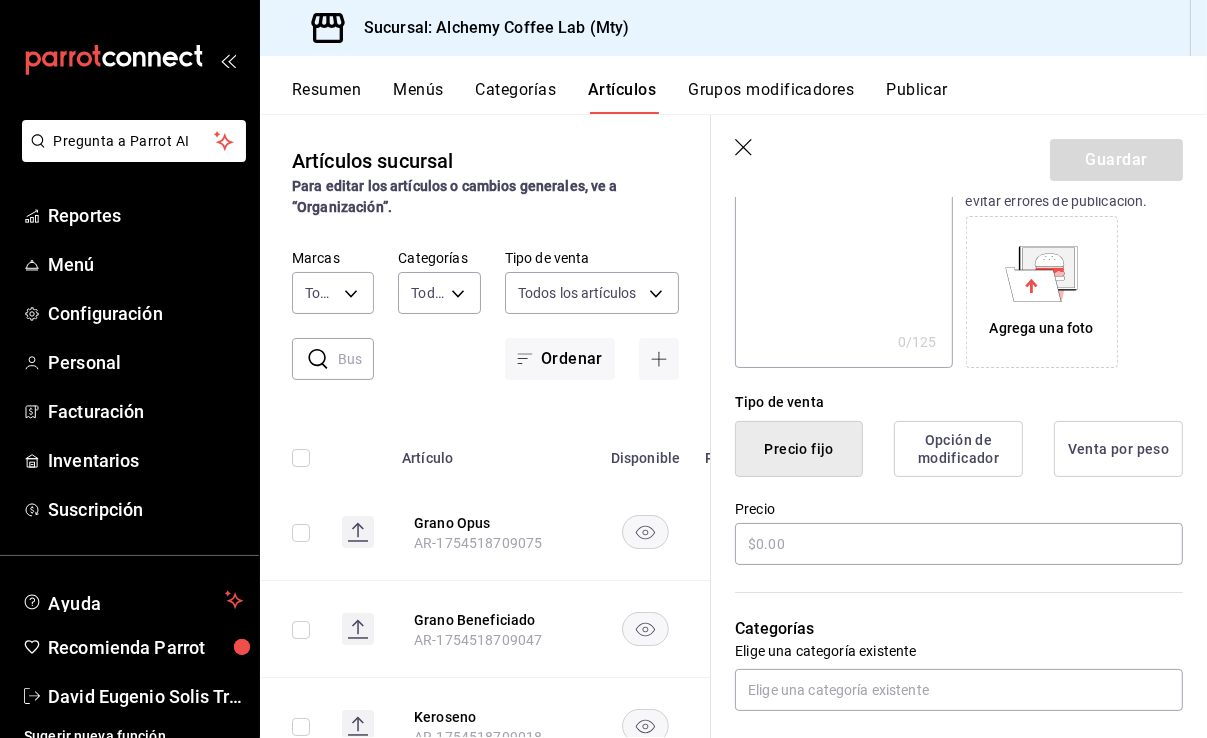 click on "Opción de modificador" at bounding box center (958, 449) 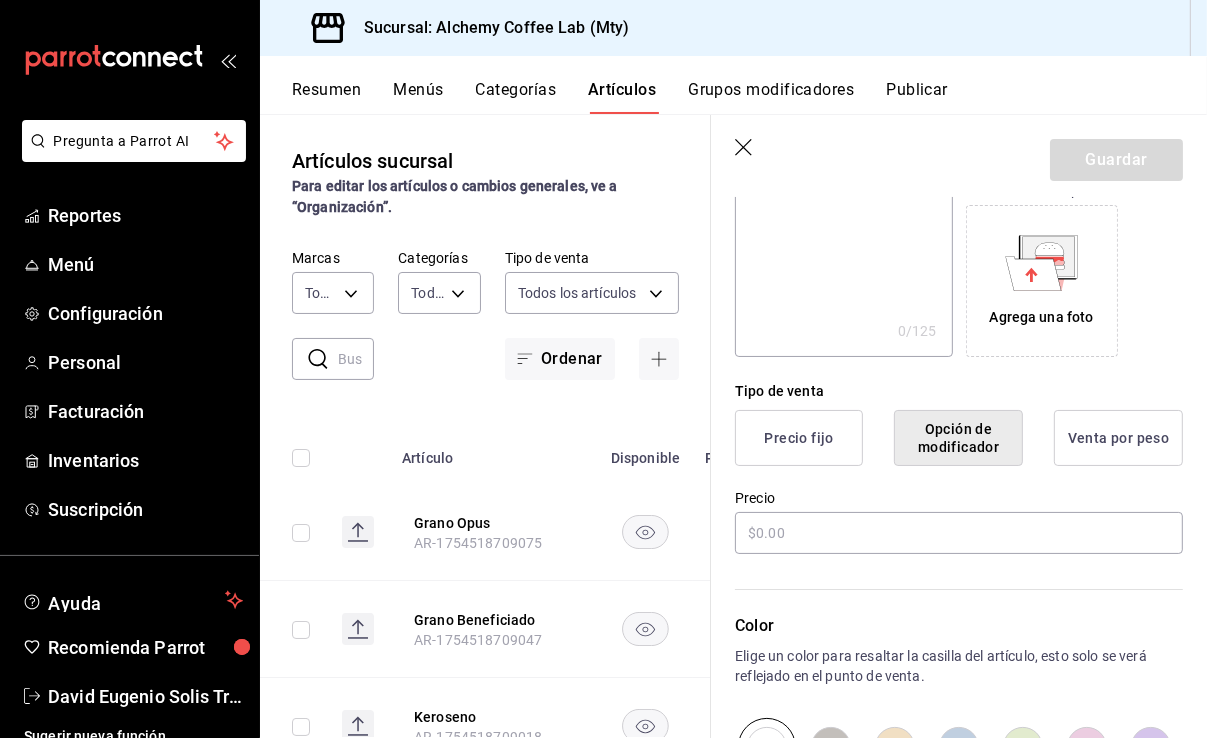 scroll, scrollTop: 300, scrollLeft: 0, axis: vertical 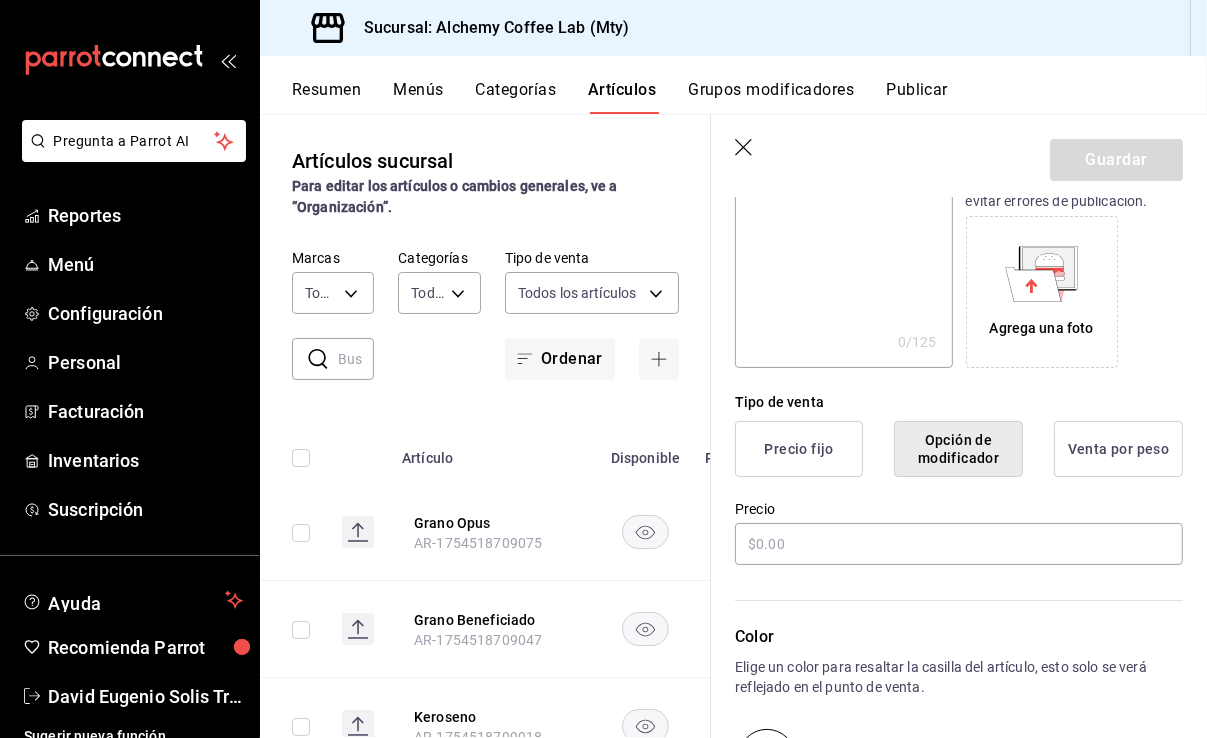 click on "Precio fijo" at bounding box center [799, 449] 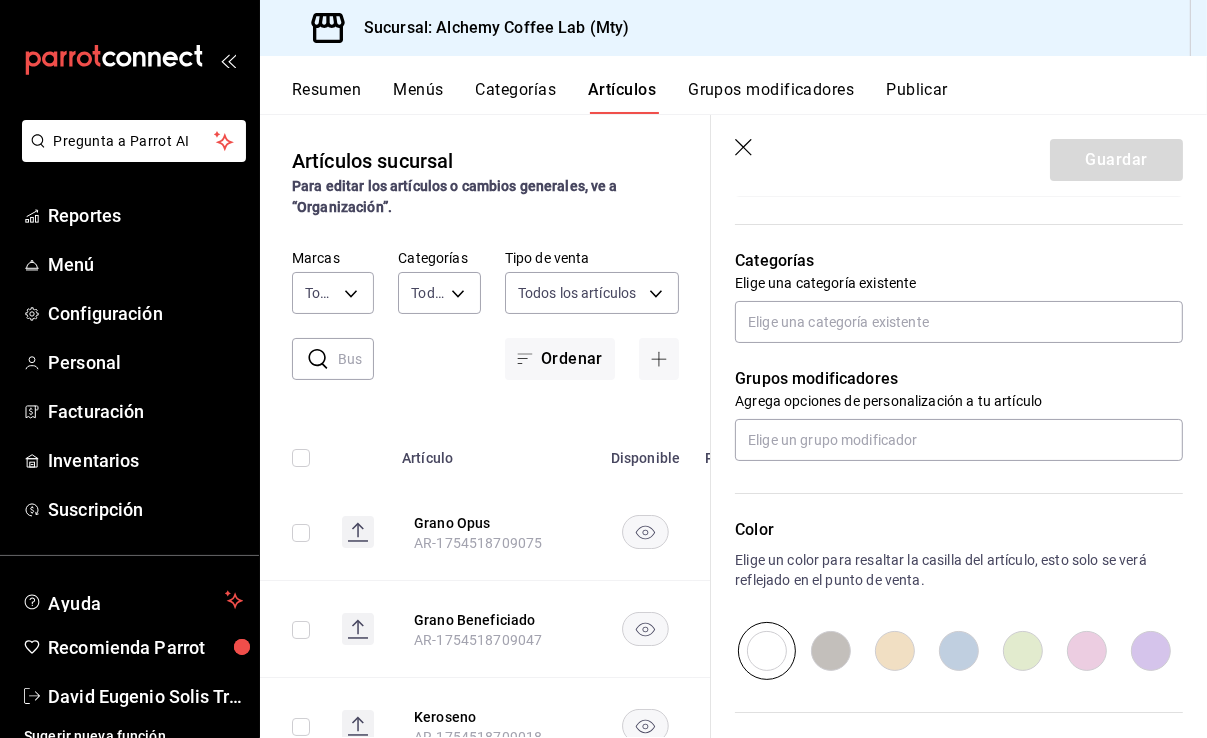 scroll, scrollTop: 860, scrollLeft: 0, axis: vertical 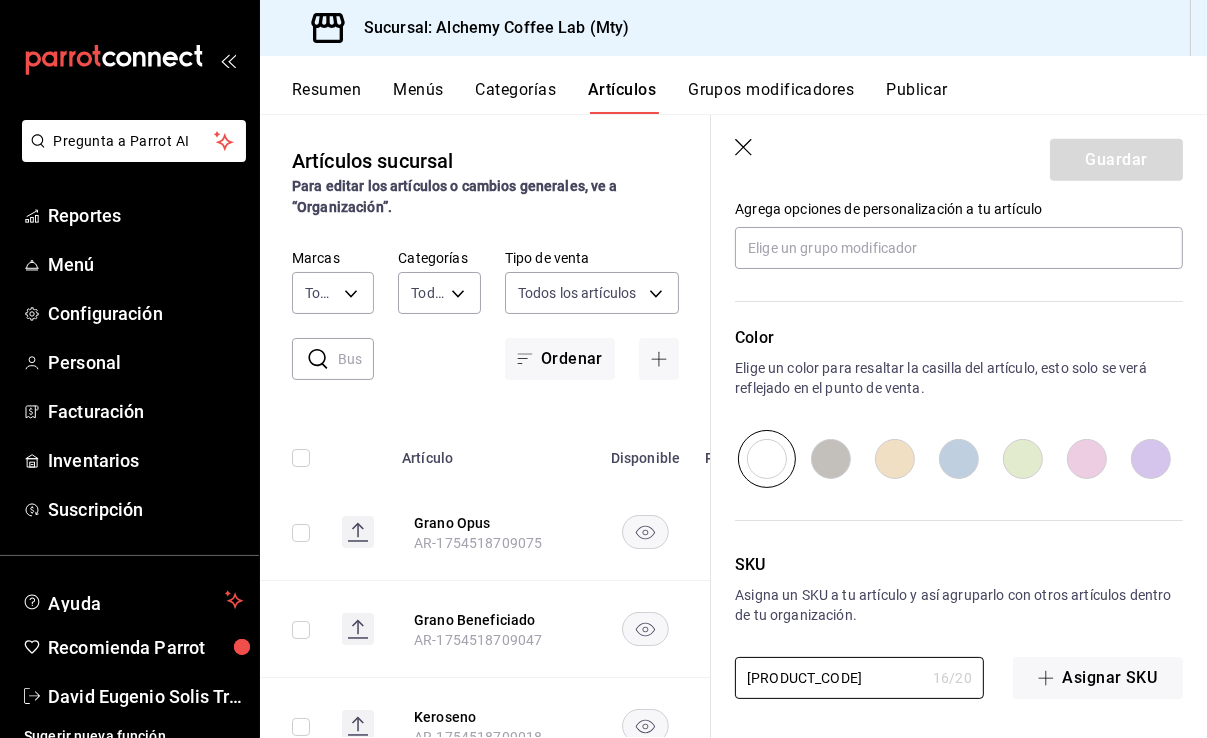 drag, startPoint x: 878, startPoint y: 678, endPoint x: 689, endPoint y: 678, distance: 189 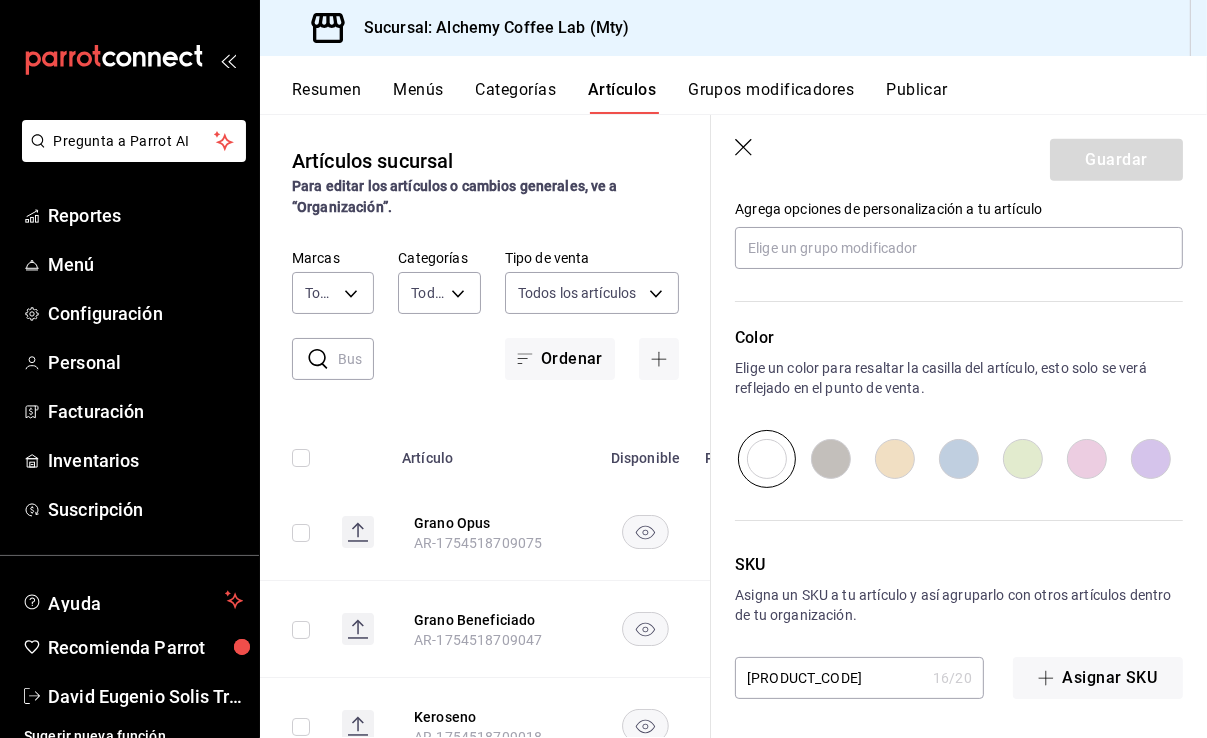 click on "[PRODUCT_CODE]" at bounding box center [830, 678] 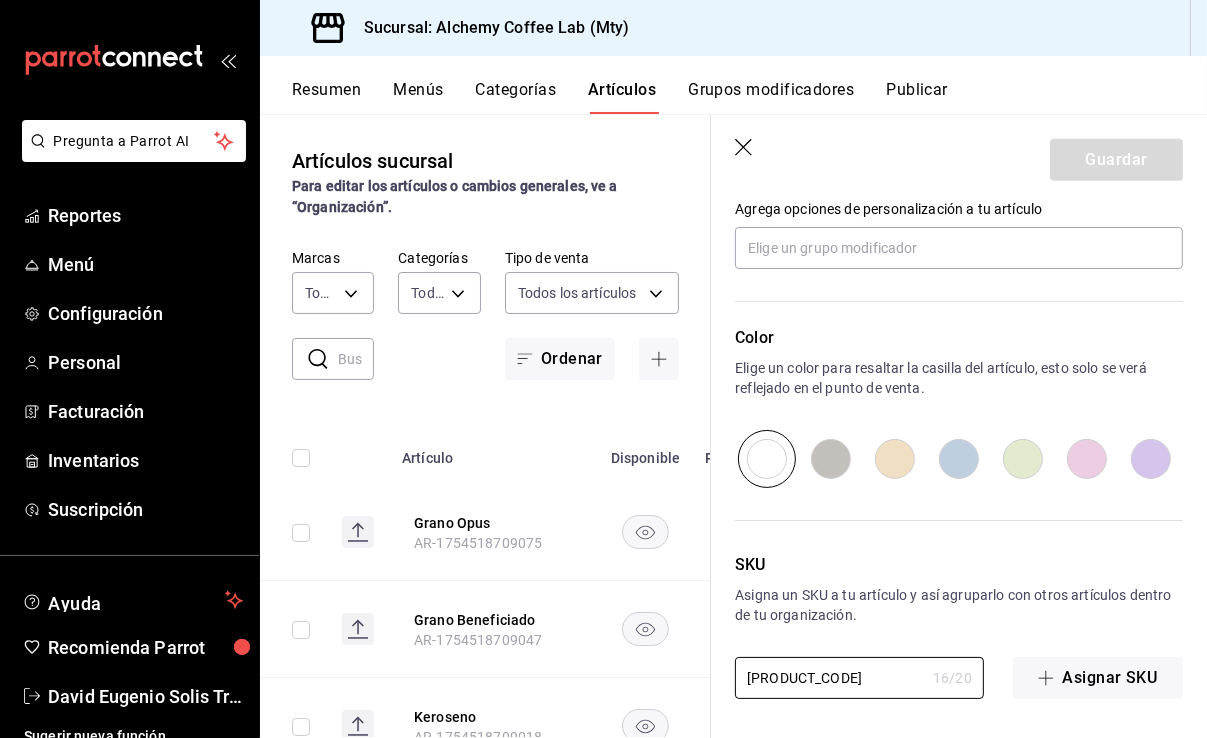 drag, startPoint x: 823, startPoint y: 676, endPoint x: 708, endPoint y: 678, distance: 115.01739 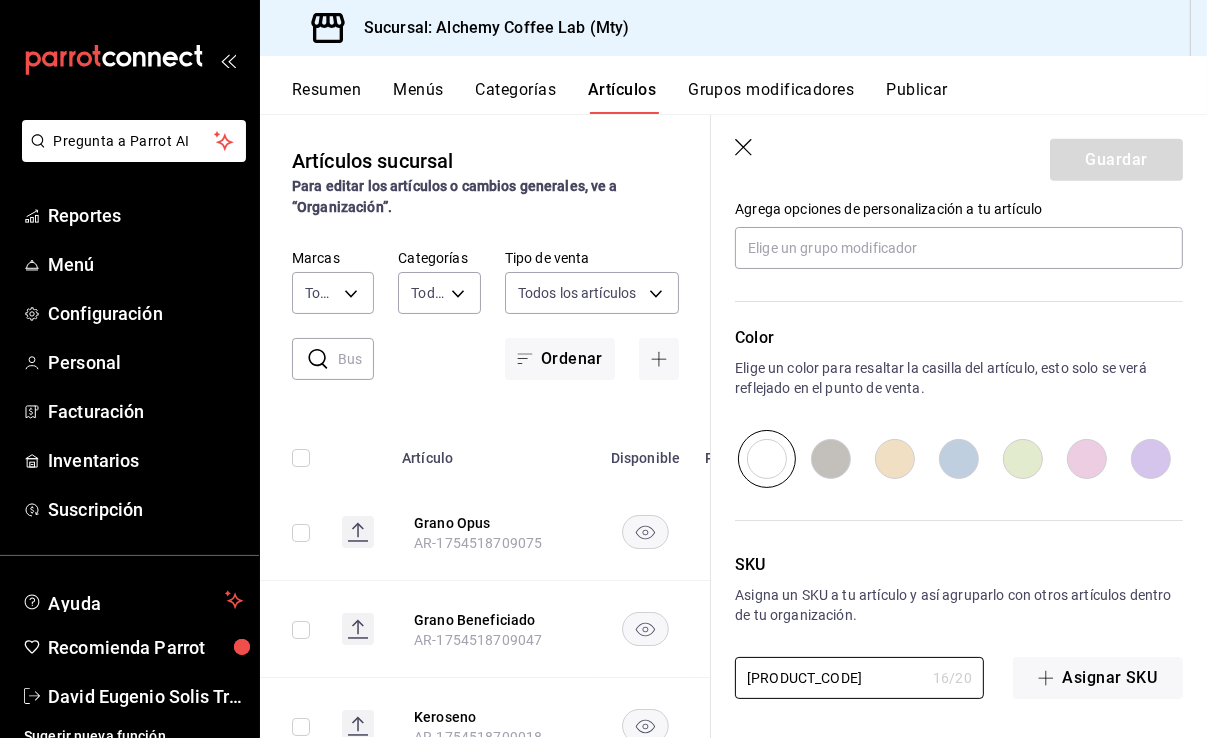 click on "Artículos sucursal Para editar los artículos o cambios generales, ve a “Organización”. ​ ​ Marcas Todas las marcas, Sin marca [UUID] Categorías Todas las categorías, Sin categoría Tipo de venta Todos los artículos ALL Ordenar Artículo Disponible Precio Grano Opus AR-1754518709075 $ 28.00 Grano Beneficiado AR-1754518709047 $ 18.00 Keroseno AR-1754518709018 $ 15.00 Prensa Francesa AR-1754516029101 $ 0.00 Sifon Japones AR-1754515934588 $ 0.00 Moka Pot AR-1754515934544 $ 0.00 Inmersion AR-1754515628849 $ 98.00 Vacio AR-1754515555041 $ 98.00 Leche de Avena AR-1754515167789 $ 18.00 Leche de Soya AR-1754515167769 $ 15.00 Leche de Almendras AR-1754515167749 $ 15.00 Leche Deslactosada AR-1754515167727 $ 0.00 Leche Entera AR-1754515167679 $ 0.00 Sin Crema Batida AR-1754514562347 $ 0.00 Con Crema Batida AR-1754514562307 $ 0.00 Para Llevar AR-1754513663307 $ 0.00 Pan de Ajo AR-1754507042995 $ 20.00 Salsa Suiza AR-1754505626432 $ 15.00 $ 0.00 x" at bounding box center [733, 426] 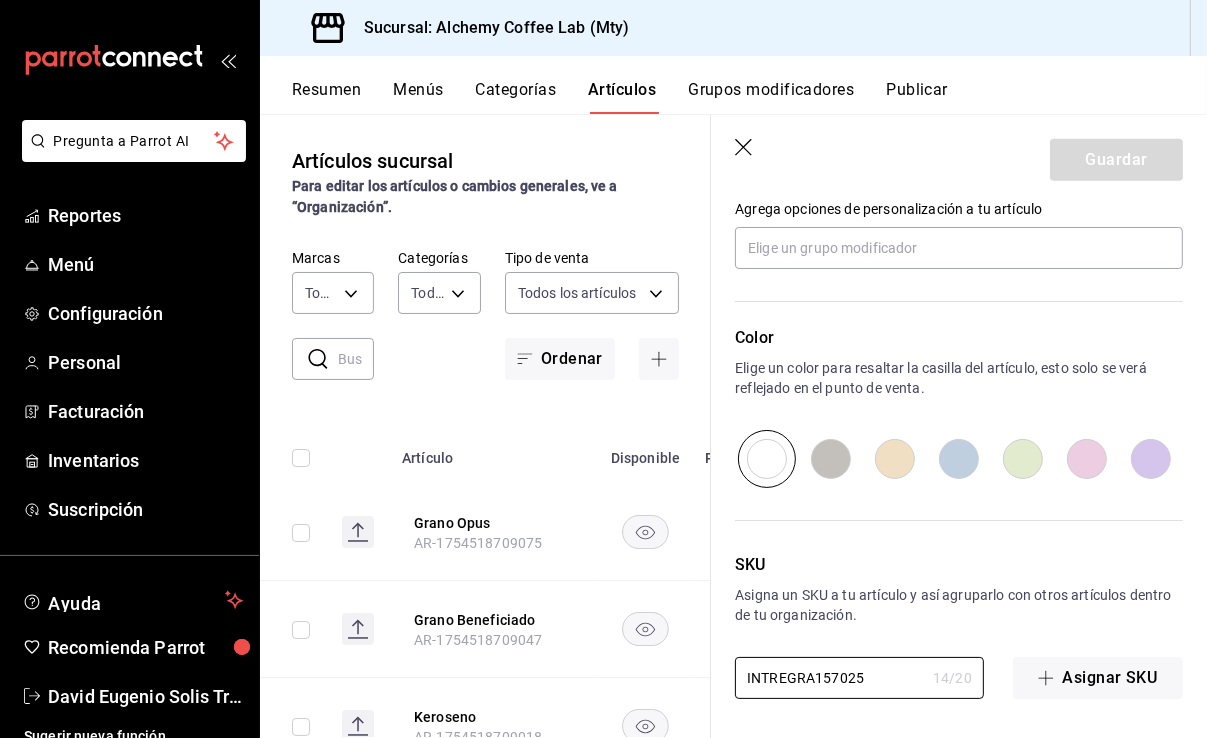 drag, startPoint x: 812, startPoint y: 672, endPoint x: 731, endPoint y: 676, distance: 81.09871 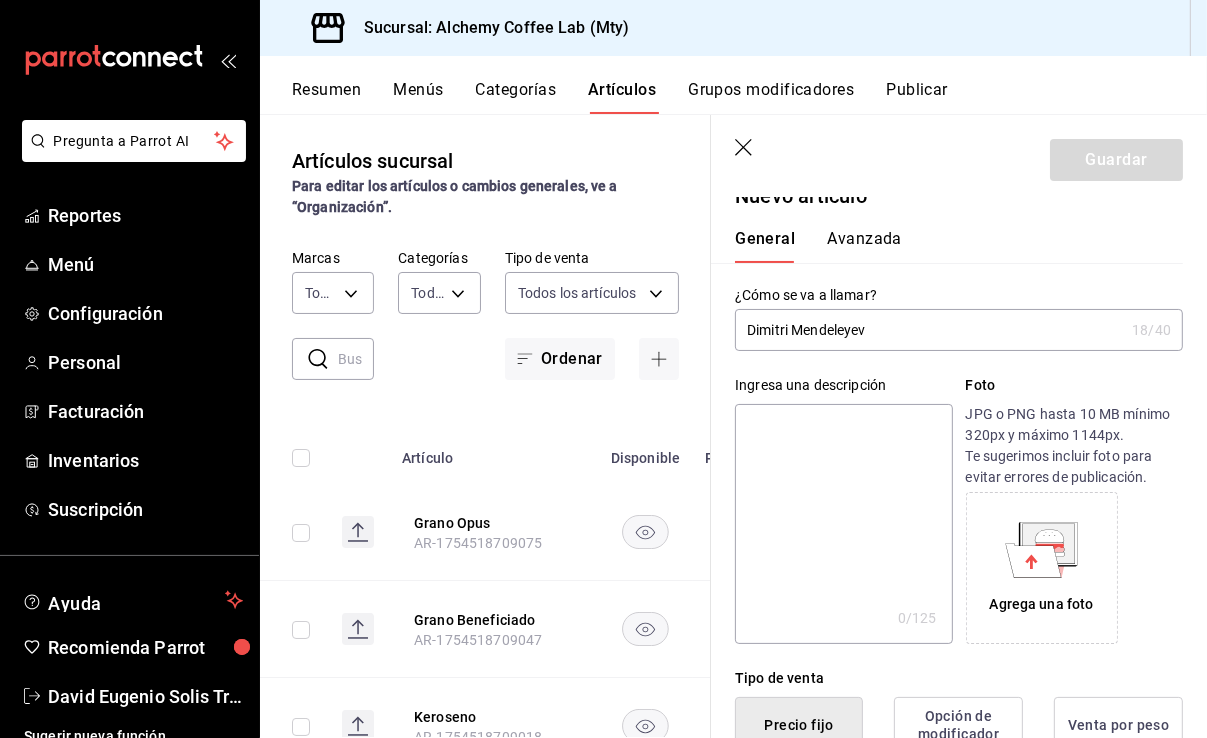scroll, scrollTop: 0, scrollLeft: 0, axis: both 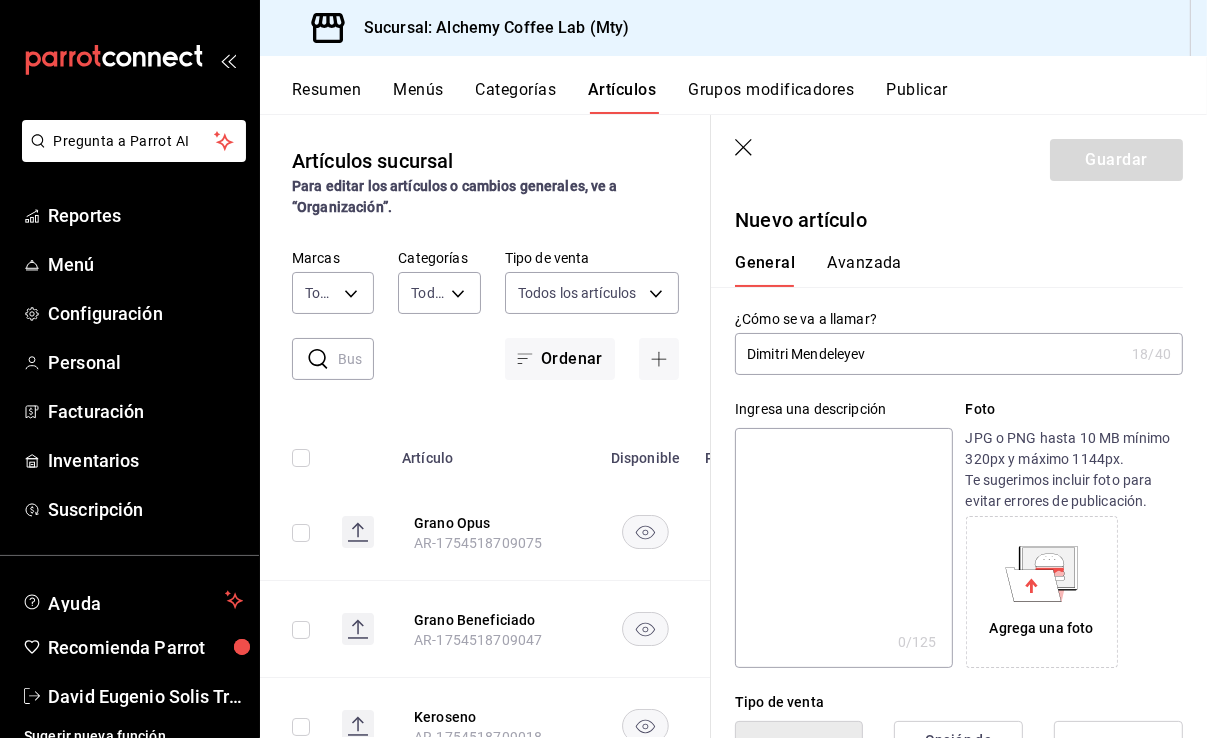 type on "INTREGRA157025" 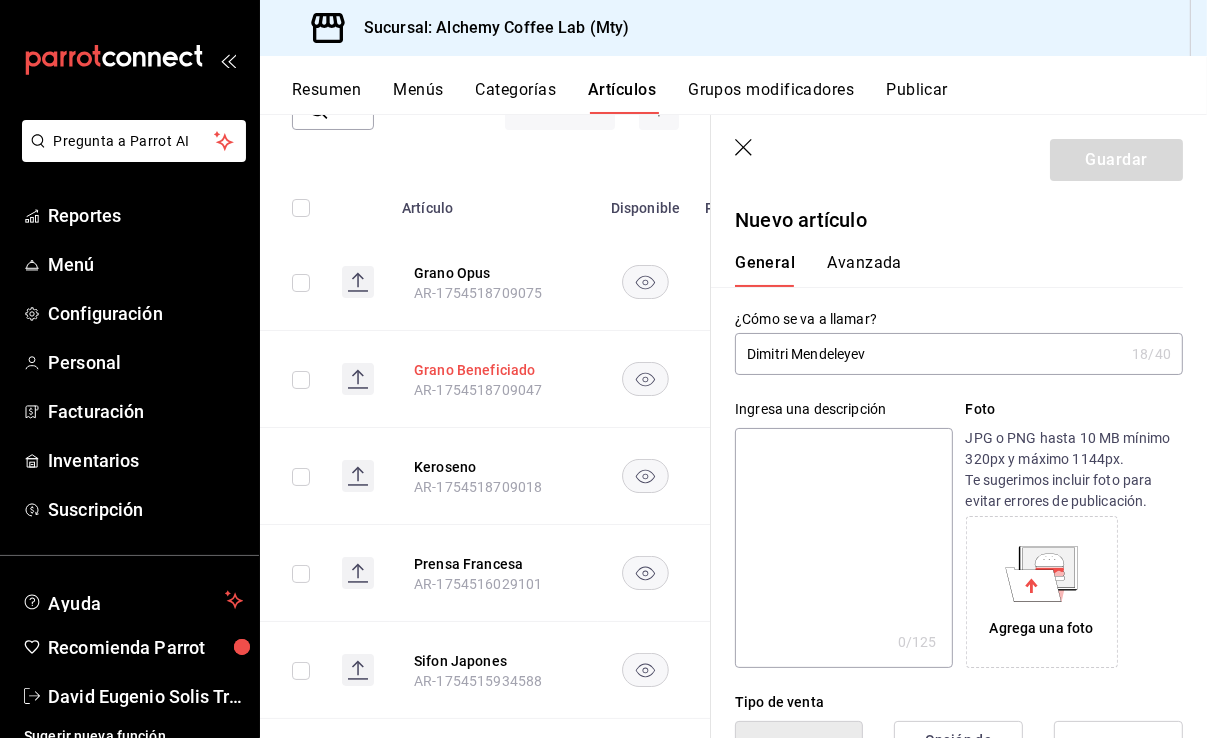 scroll, scrollTop: 300, scrollLeft: 0, axis: vertical 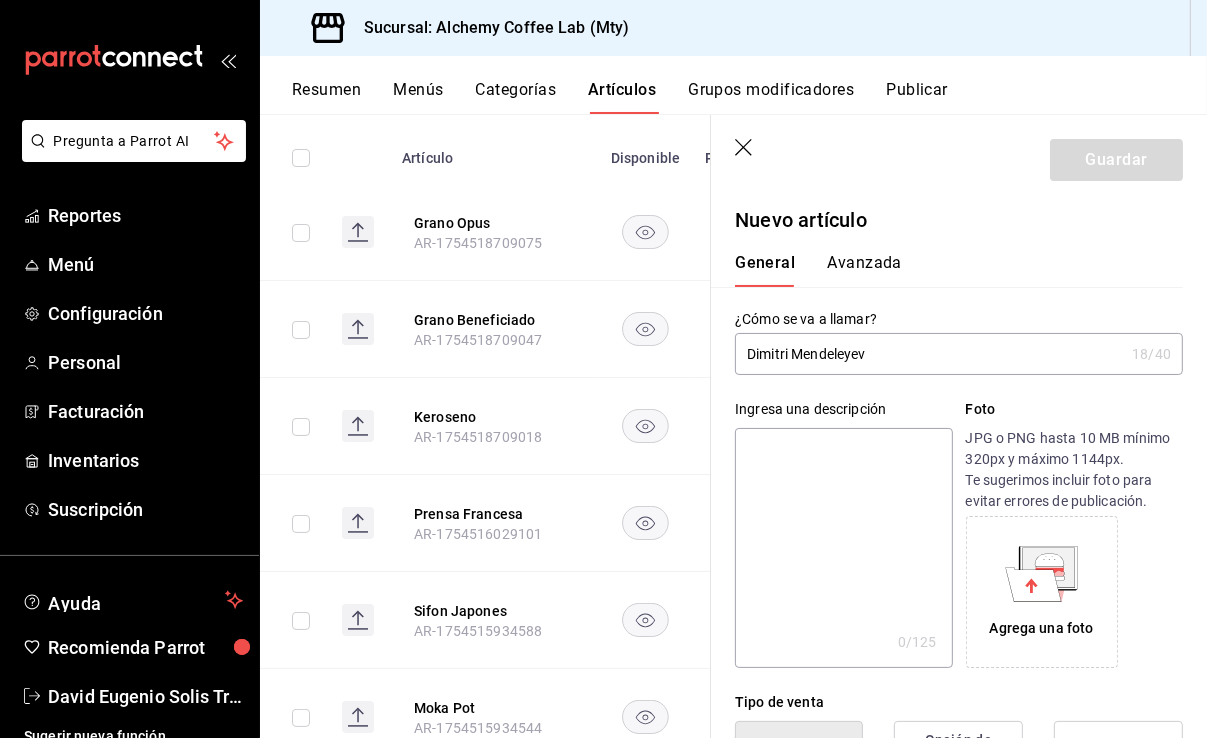 click at bounding box center (843, 548) 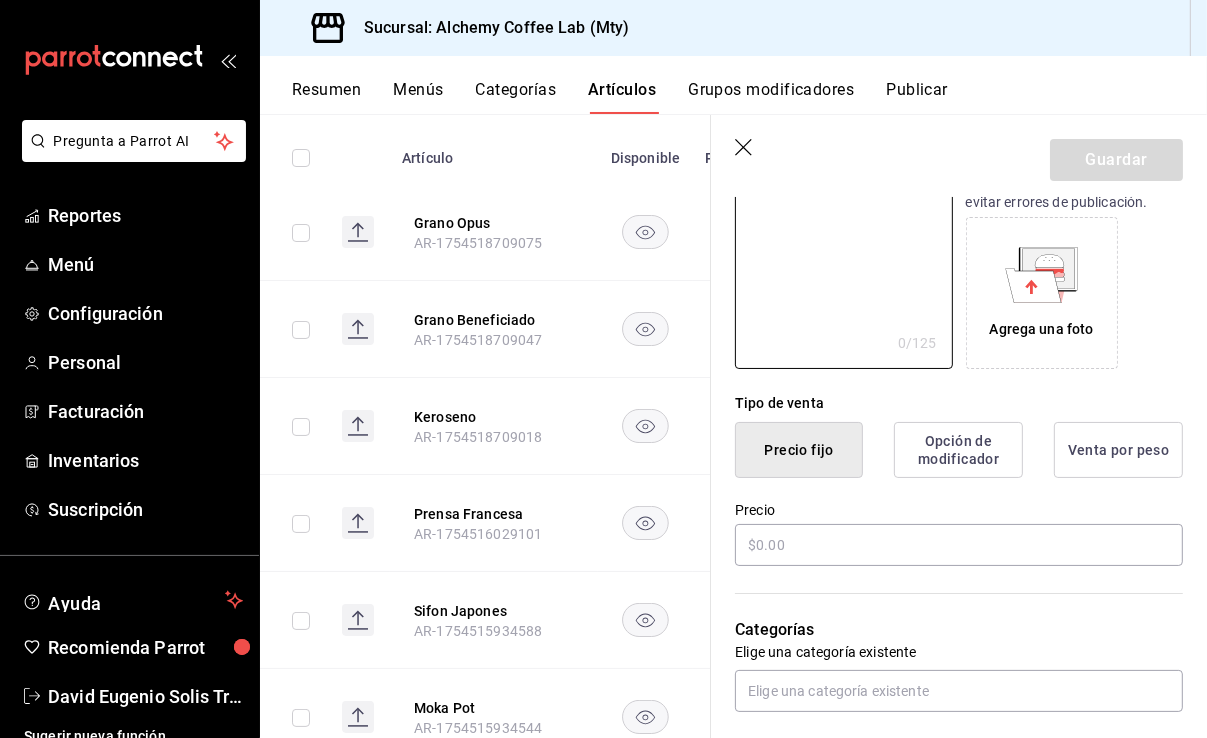 scroll, scrollTop: 300, scrollLeft: 0, axis: vertical 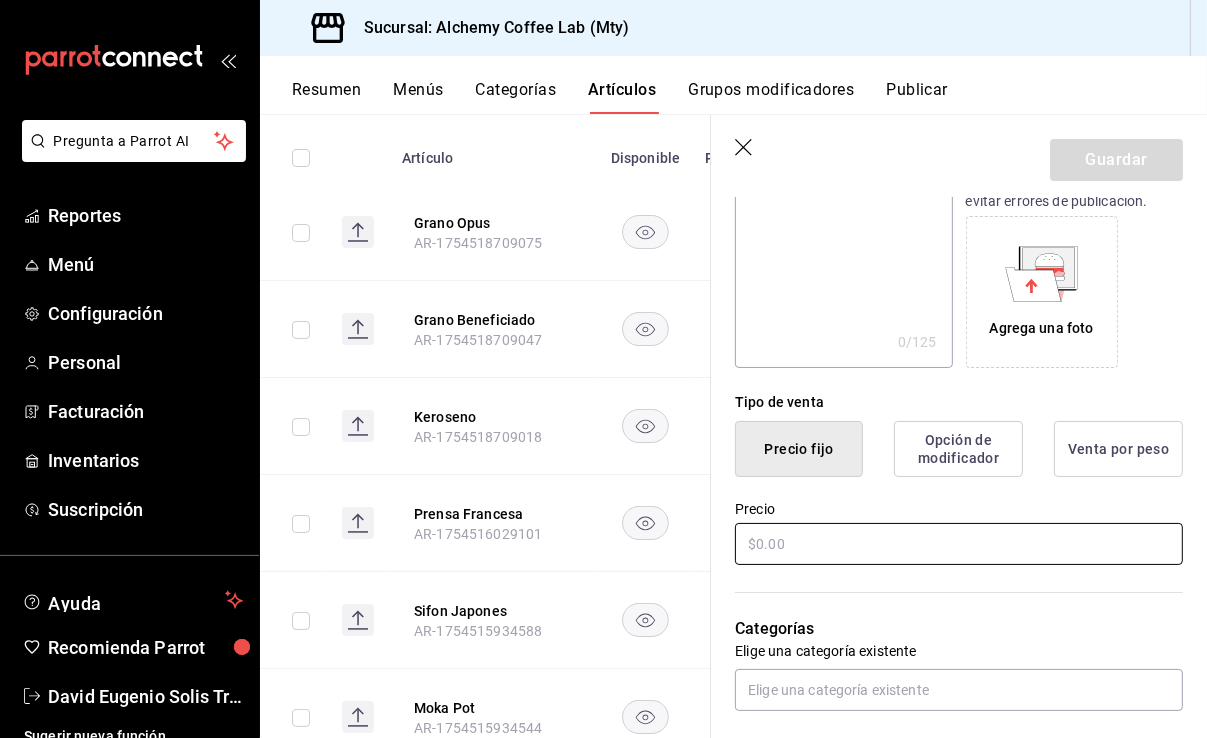 click at bounding box center [959, 544] 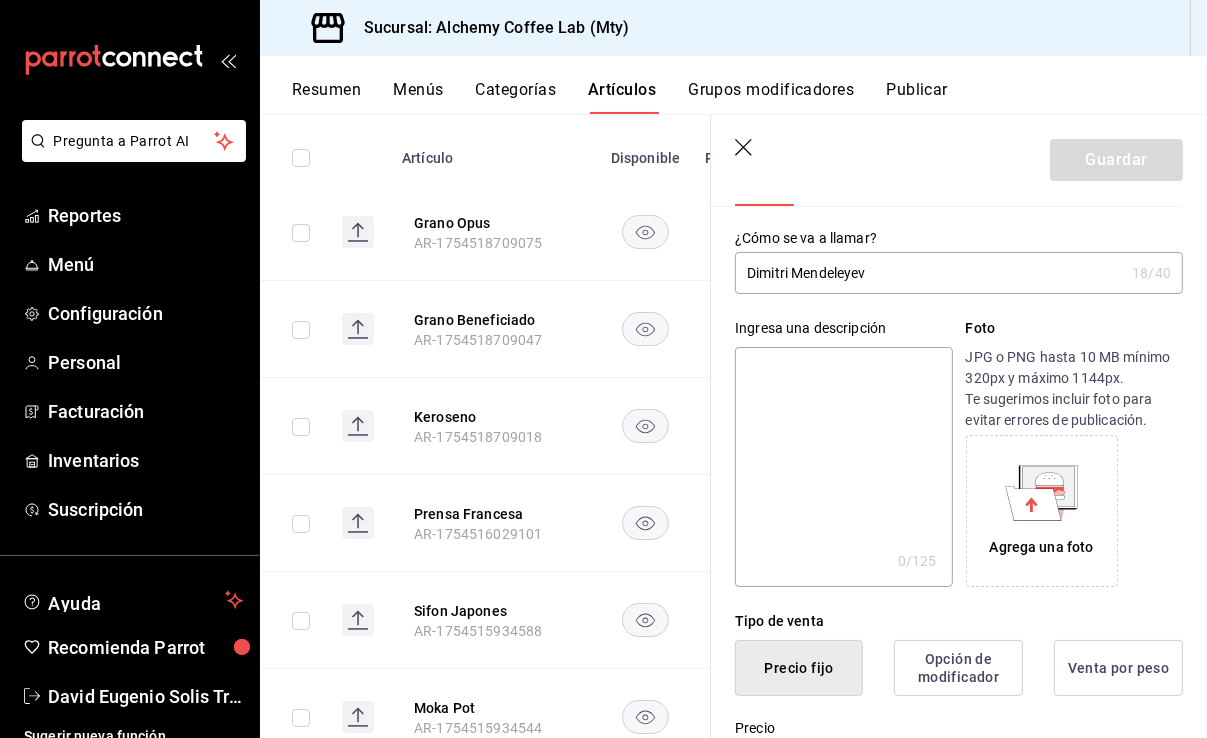 scroll, scrollTop: 0, scrollLeft: 0, axis: both 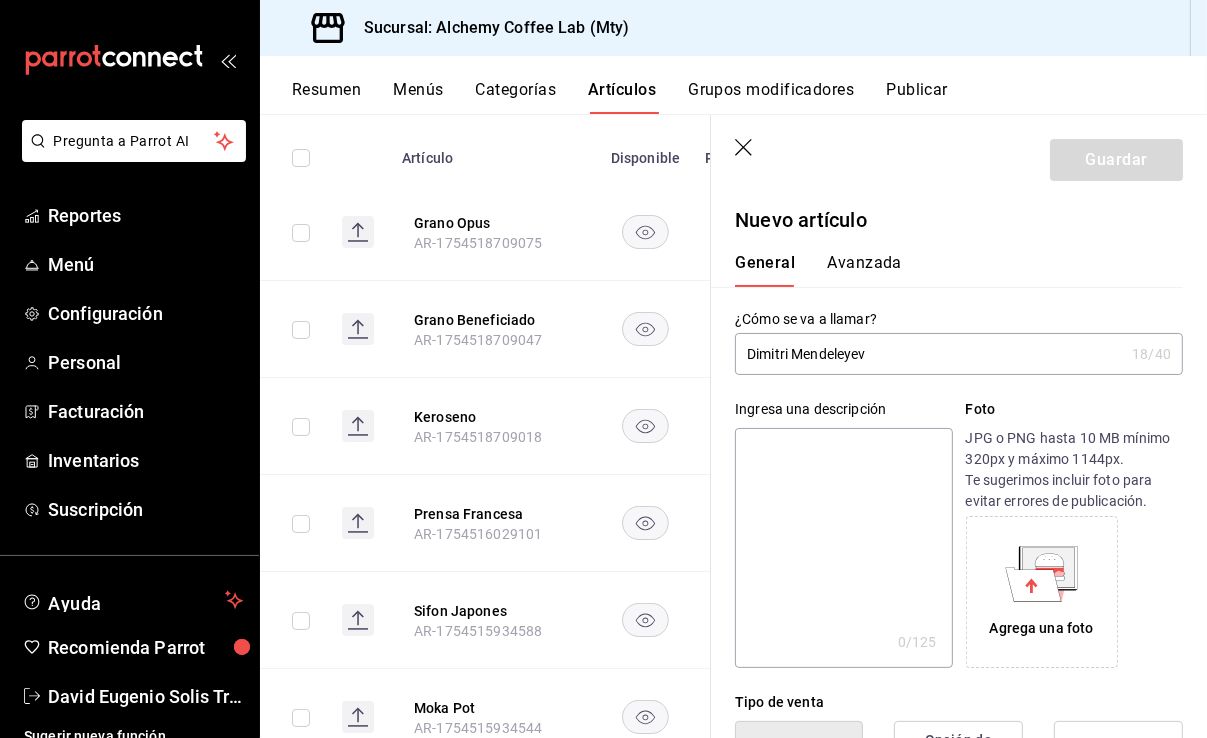click on "Dimitri Mendeleyev" at bounding box center [929, 354] 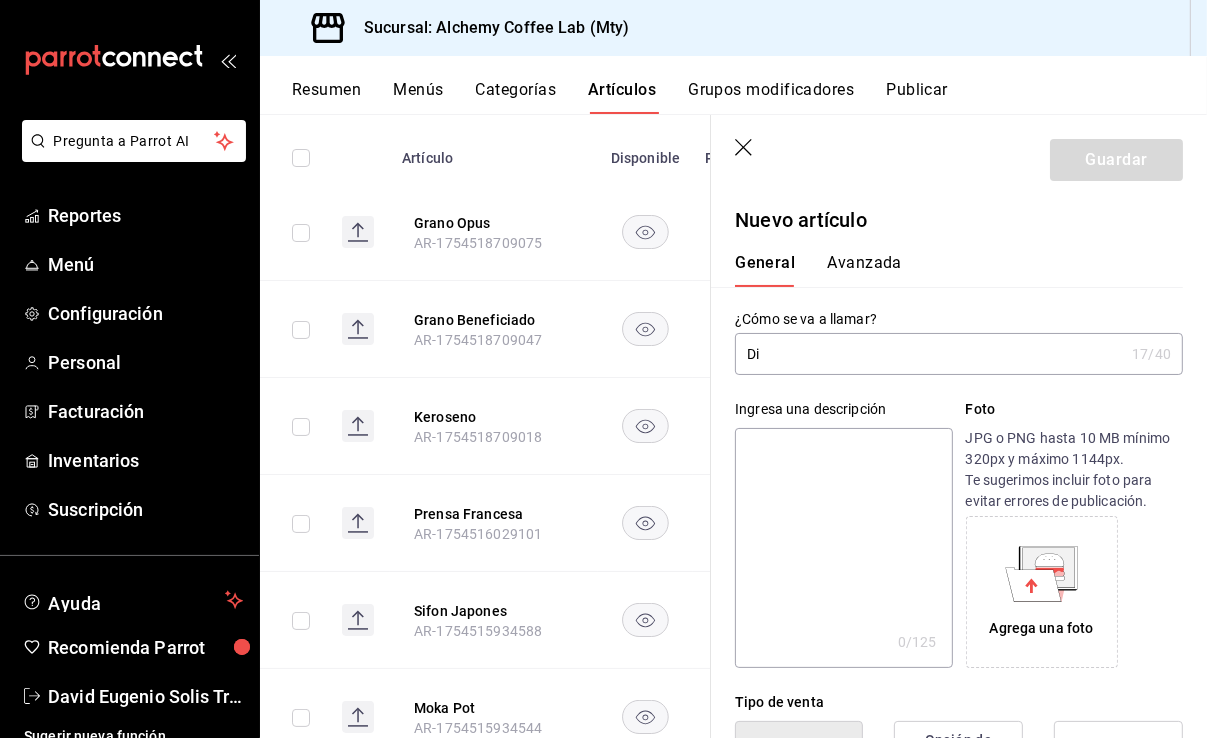 type on "D" 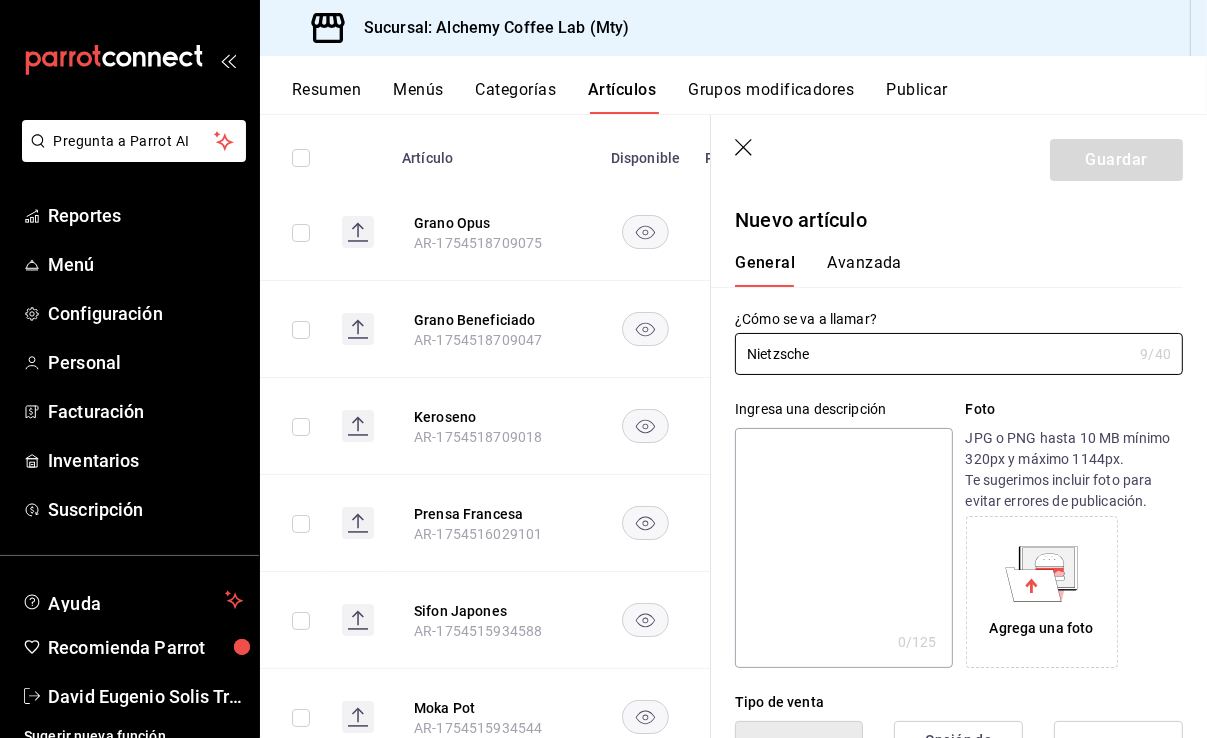 scroll, scrollTop: 0, scrollLeft: 0, axis: both 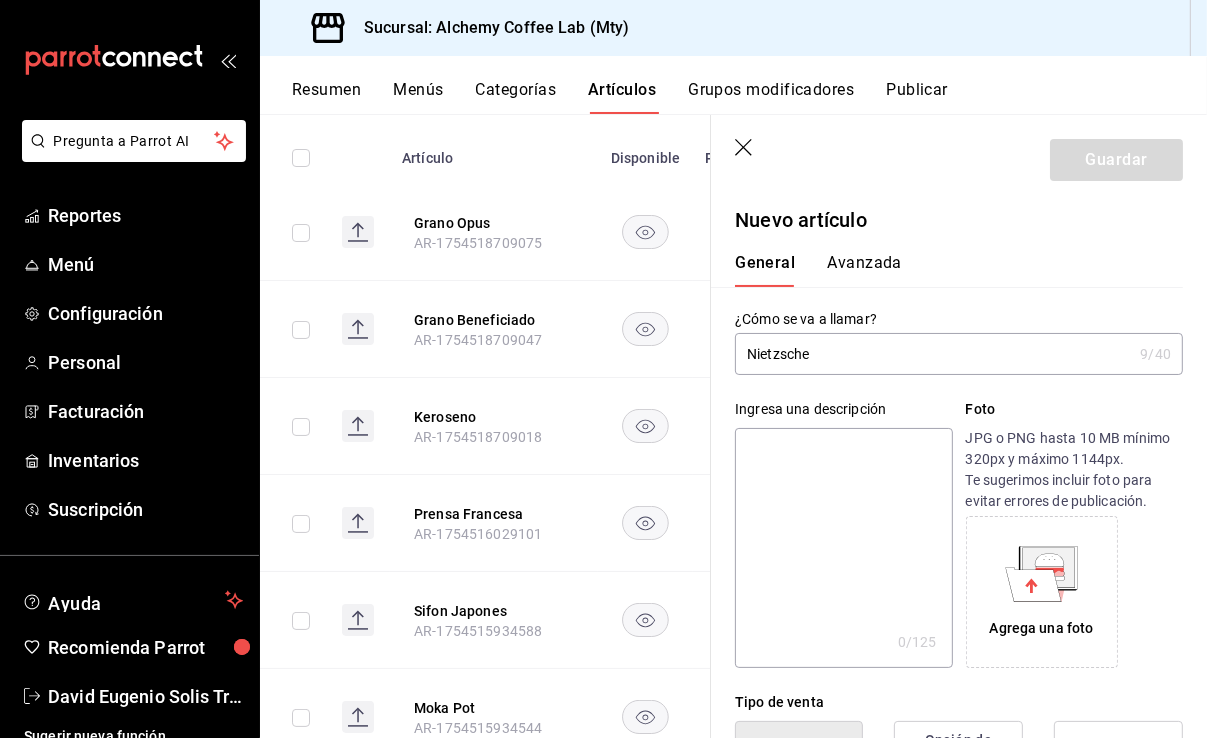click at bounding box center [843, 548] 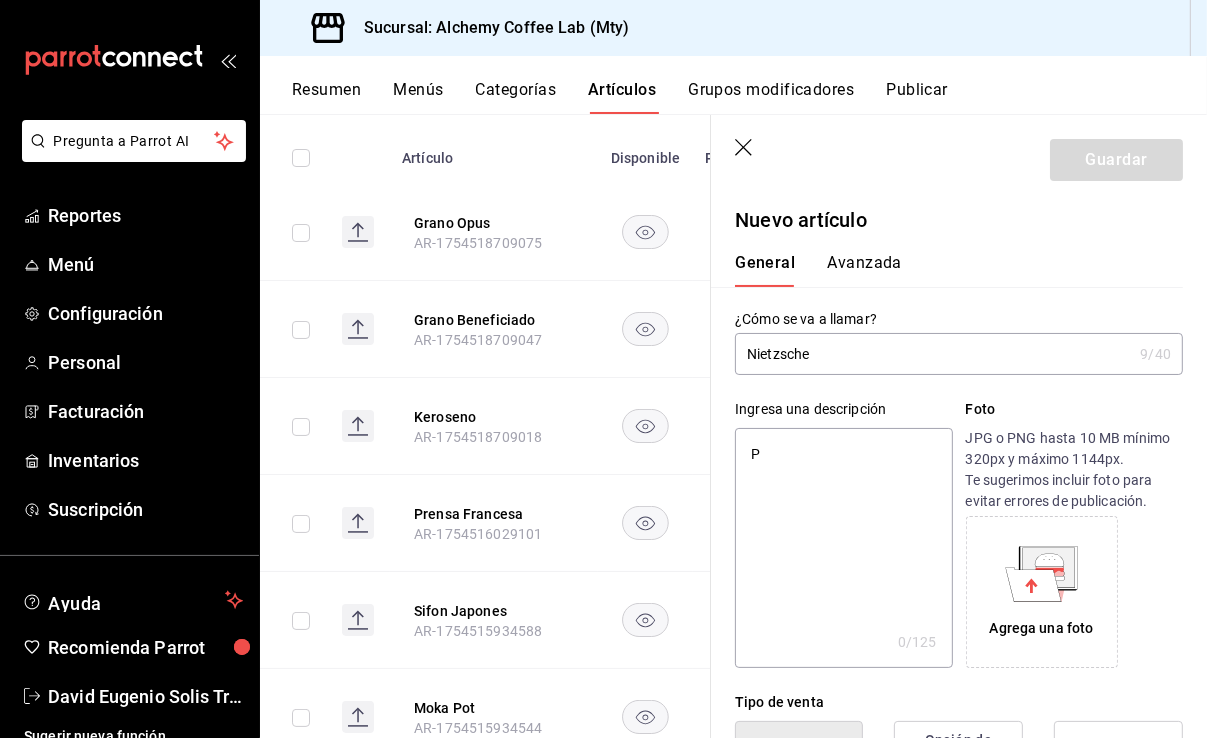 type on "x" 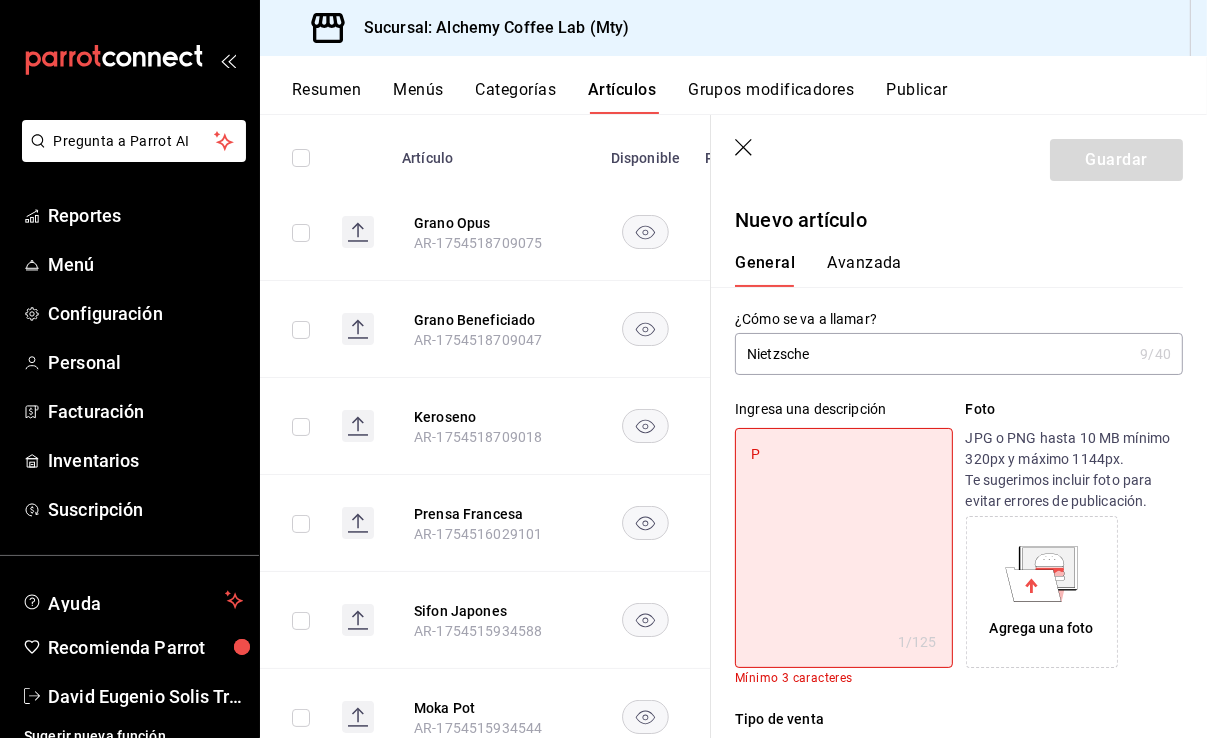 type on "Po" 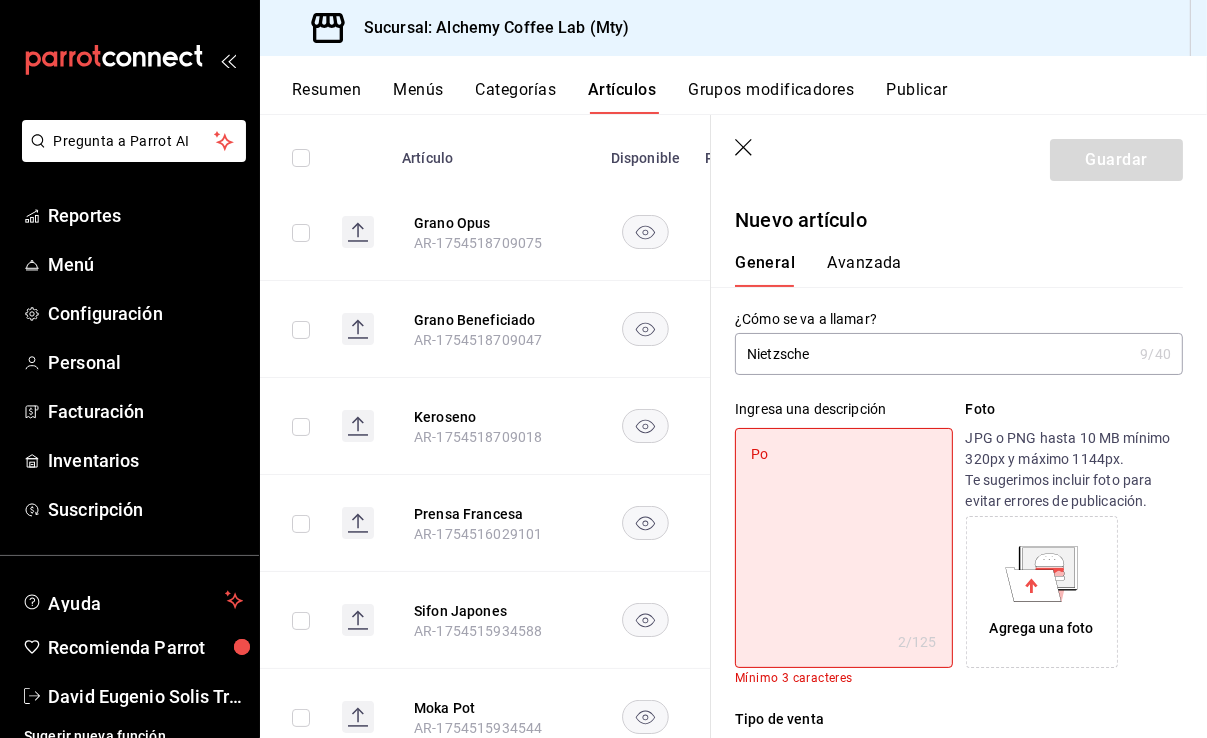 type on "Pol" 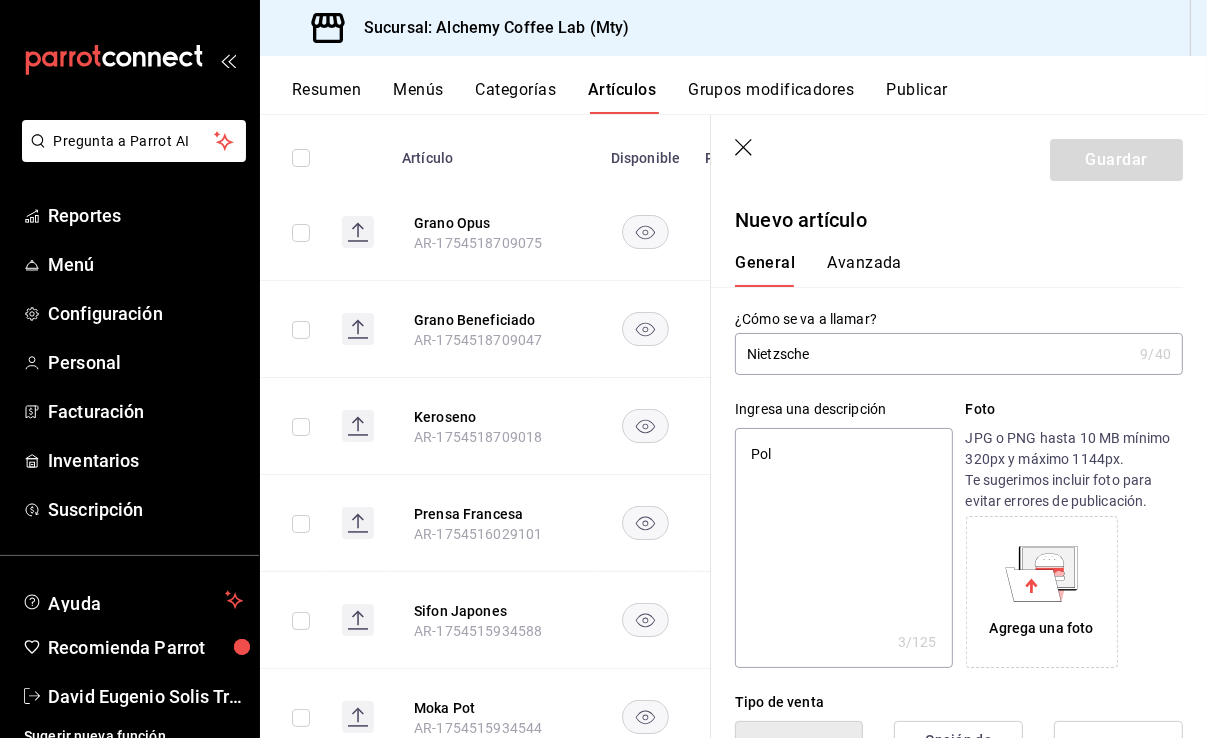 type on "Poll" 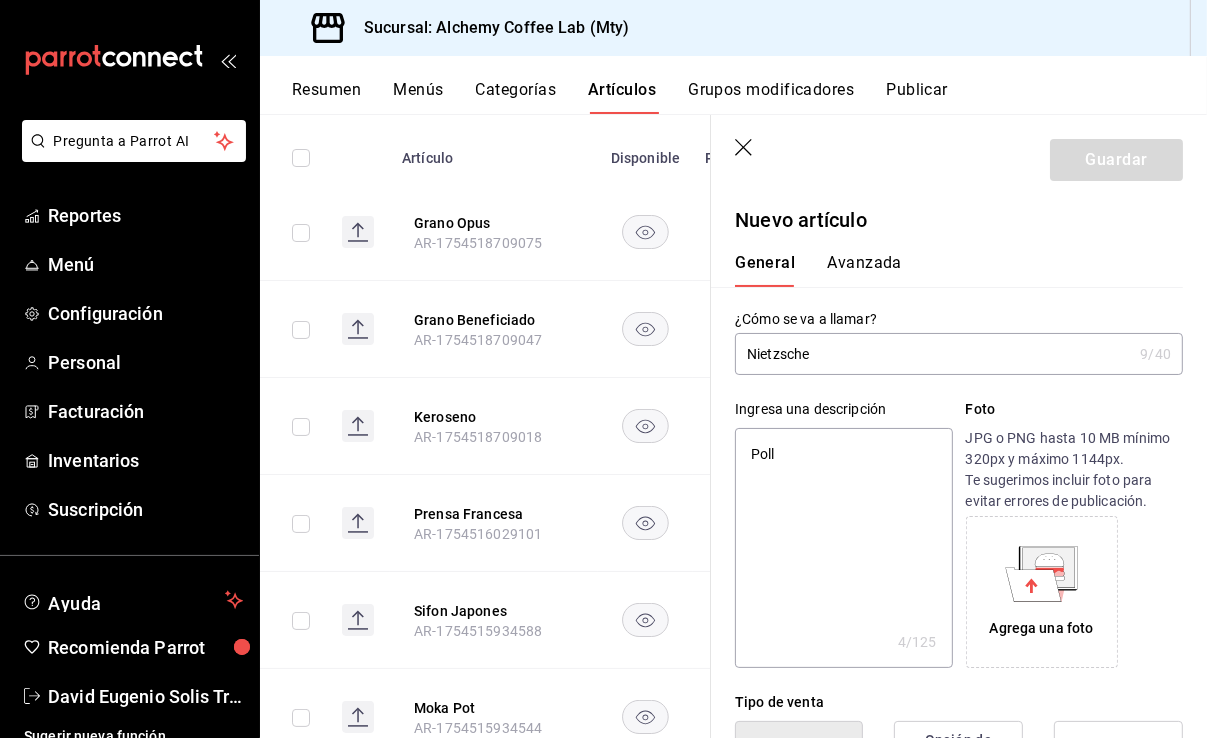 type on "Pollo" 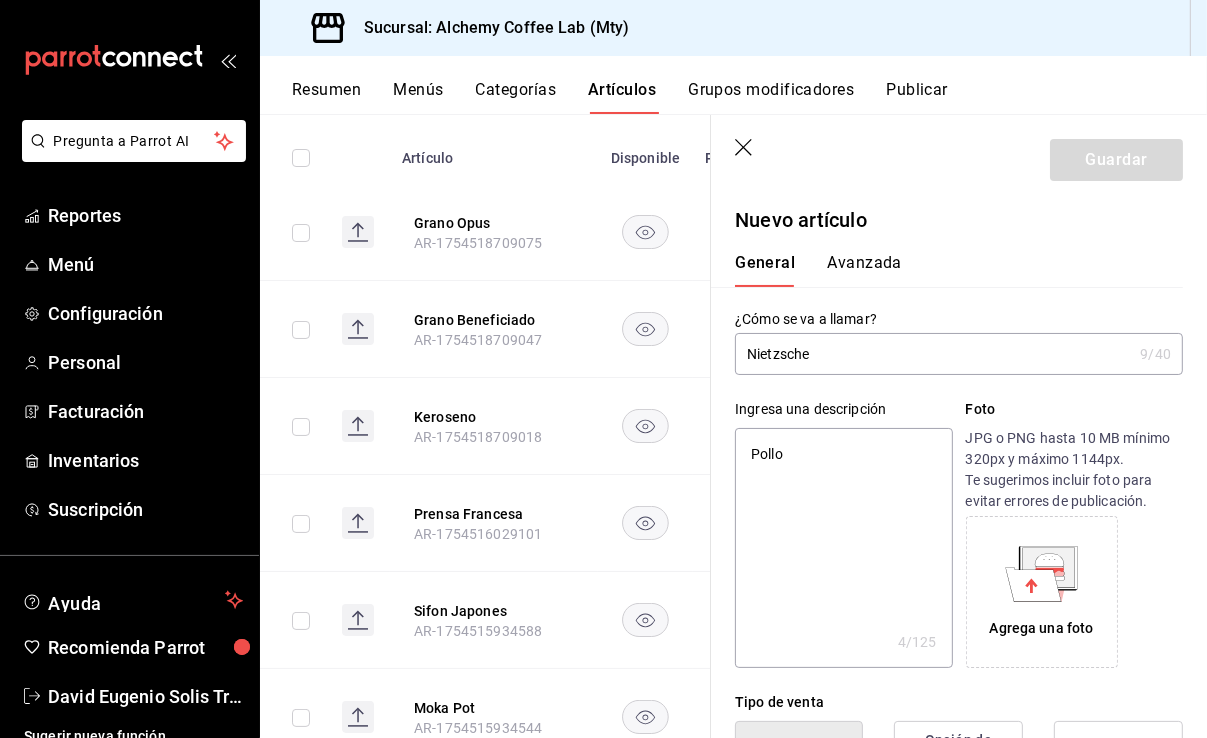 type on "Pollo" 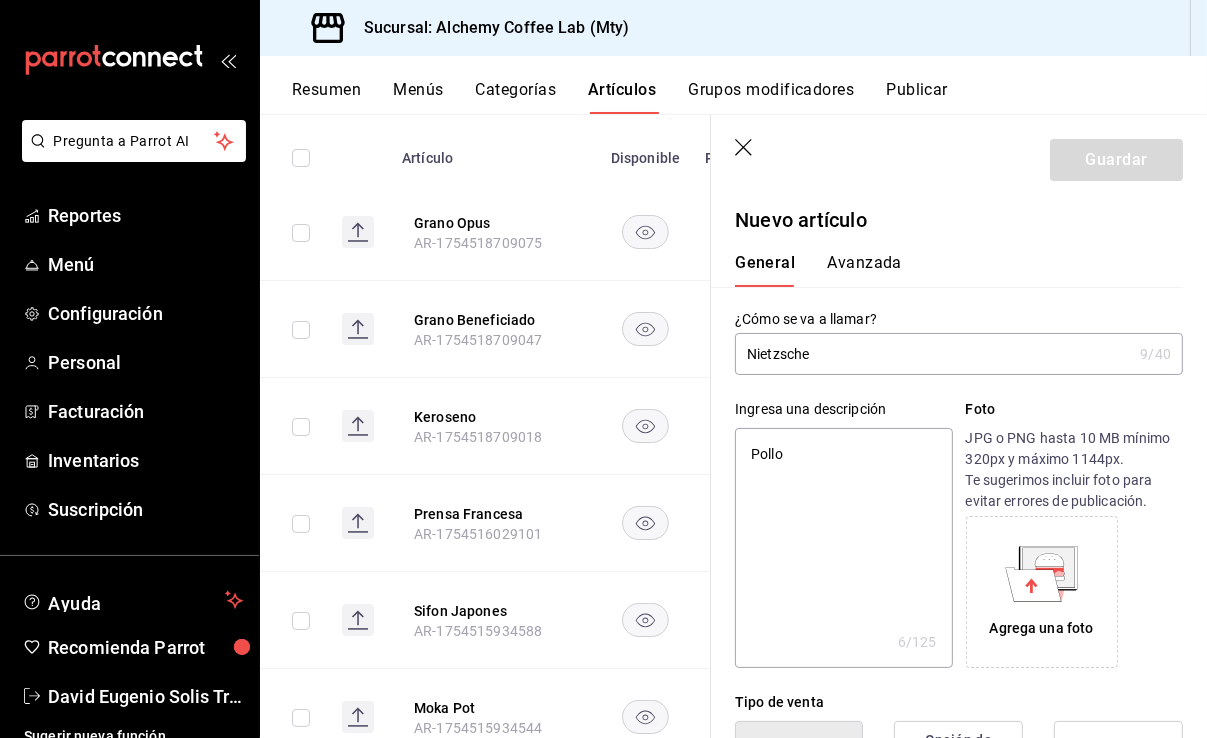 type on "Pollo a" 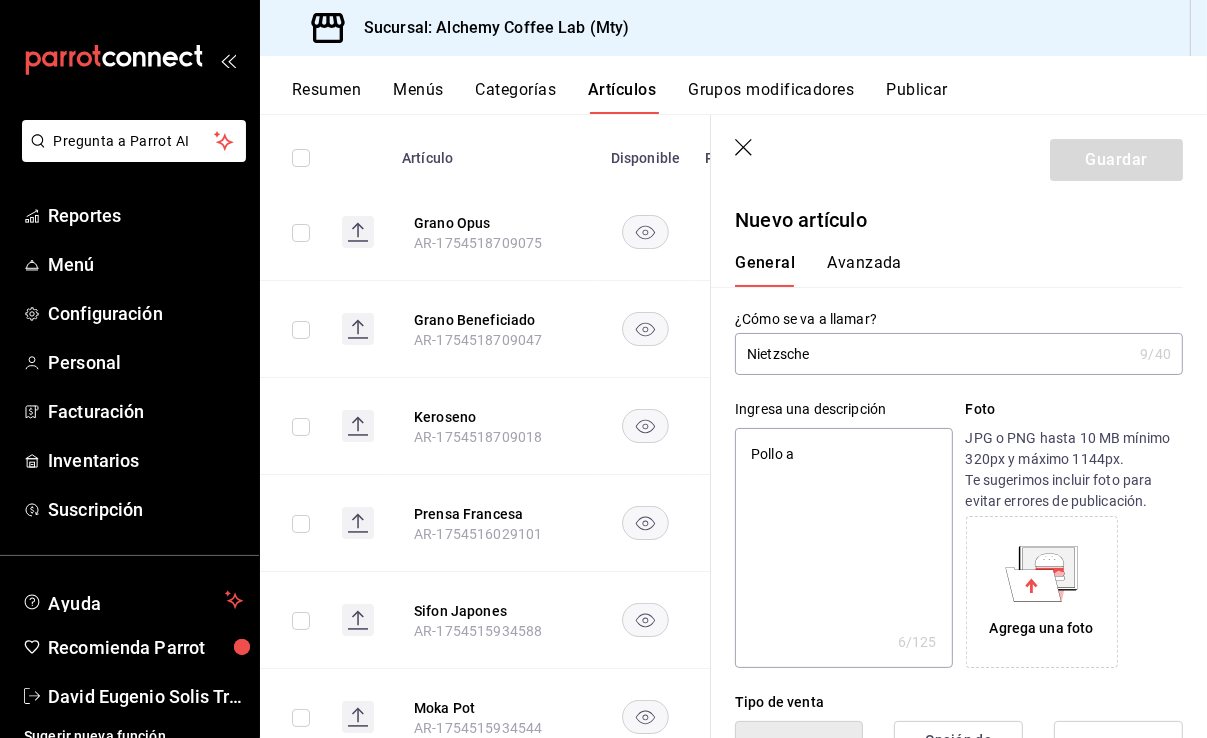 type on "Pollo a" 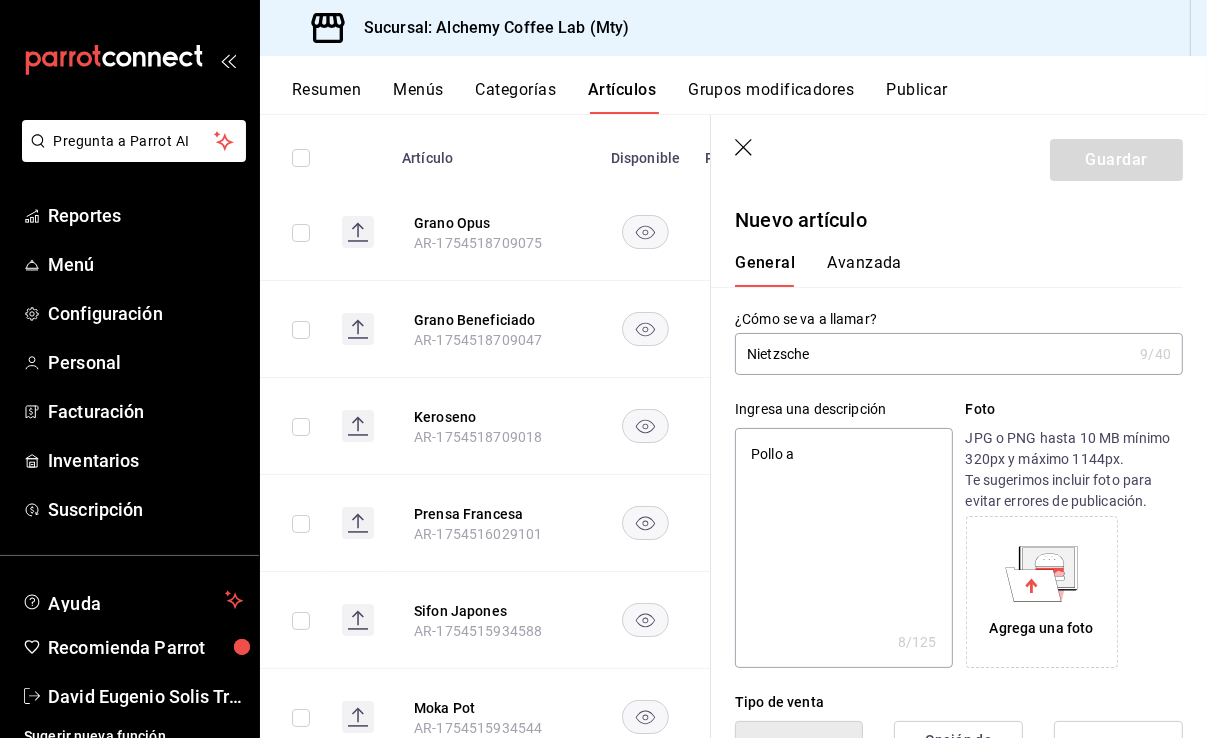 type on "Pollo a l" 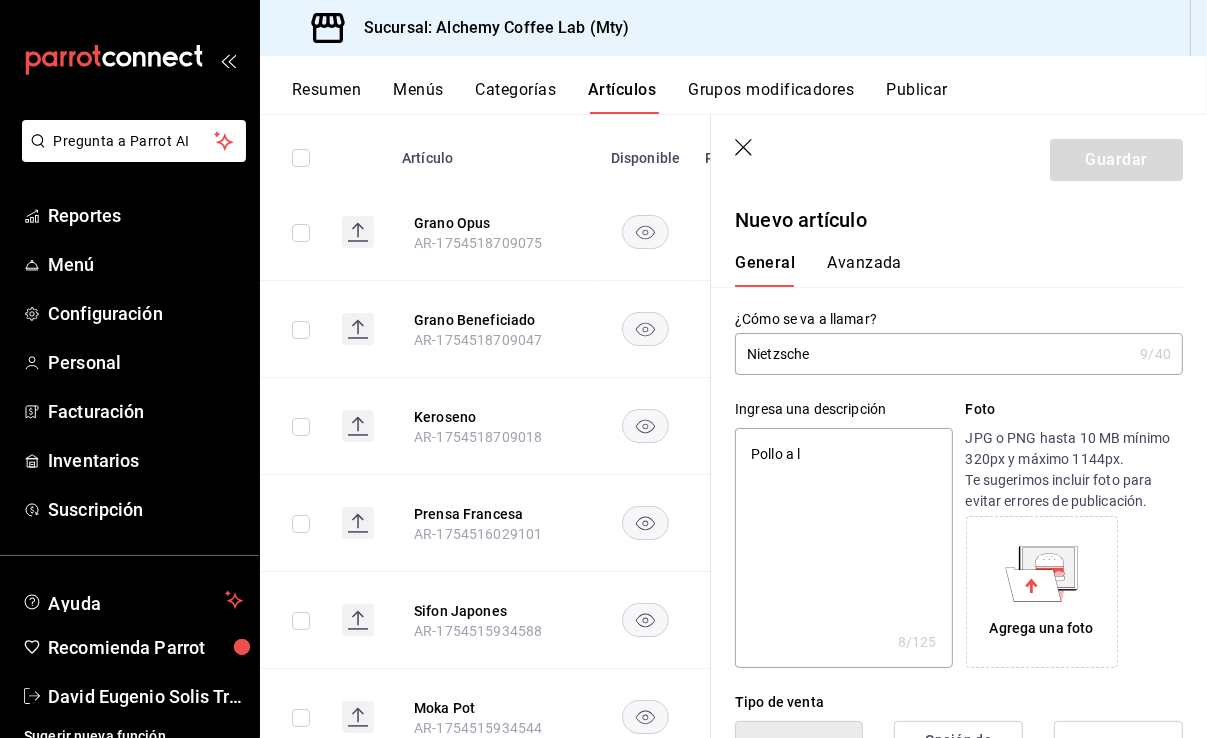 type on "Pollo a la" 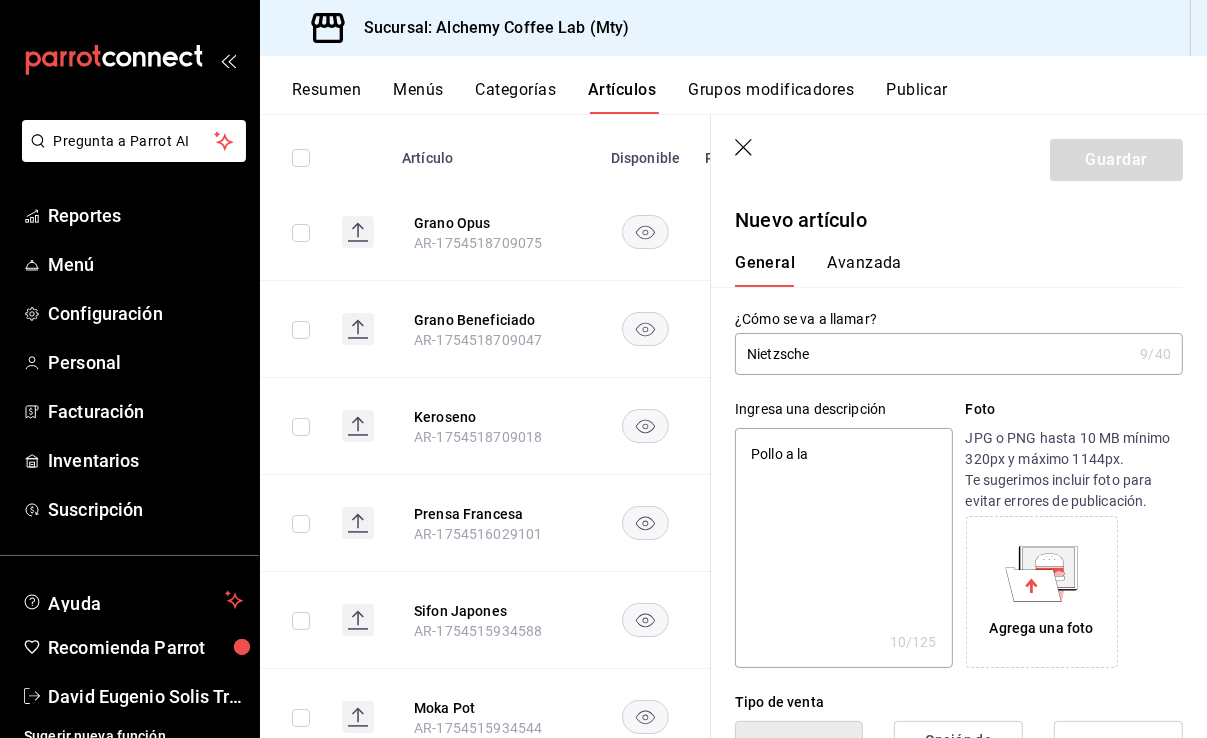 type on "Pollo a la" 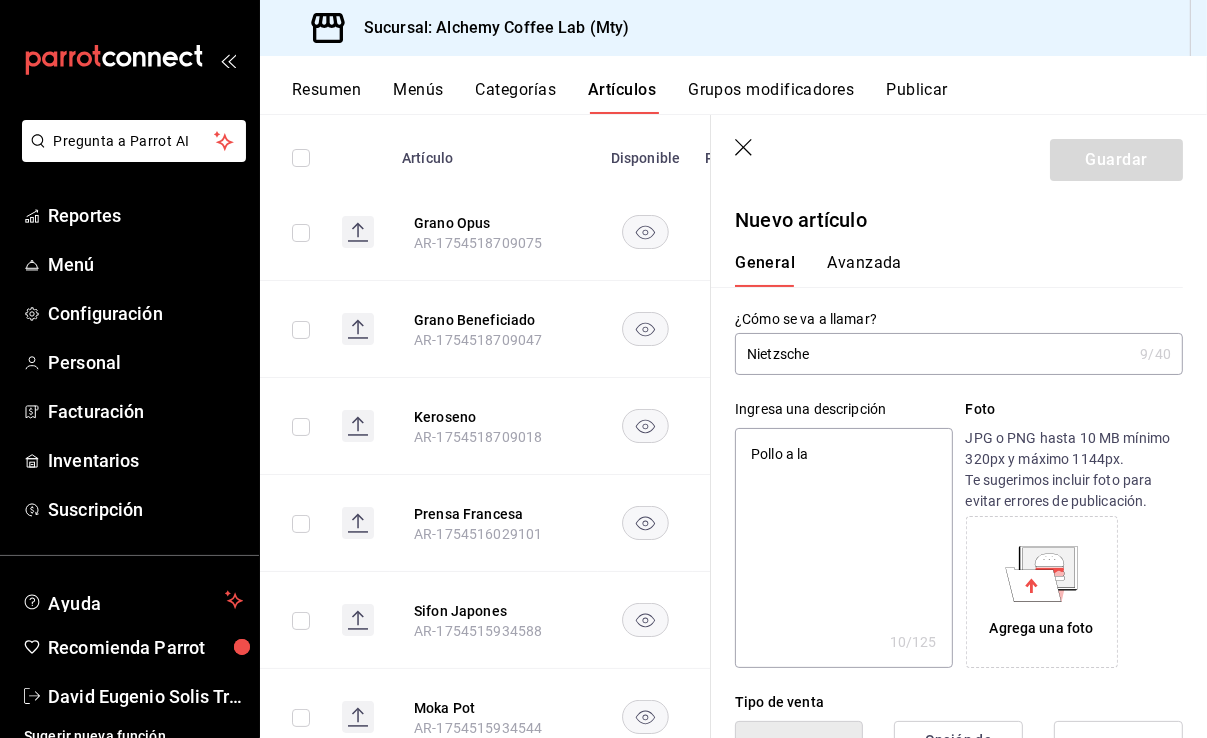 type on "x" 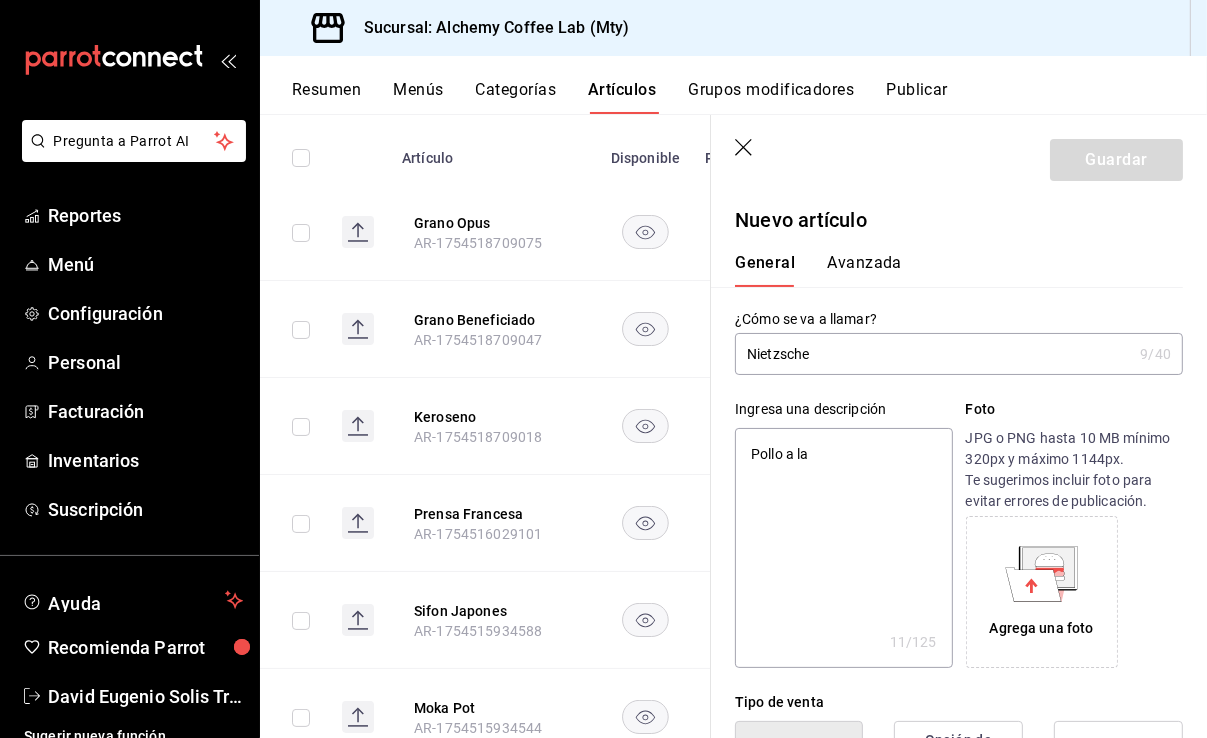 type on "Pollo a la p" 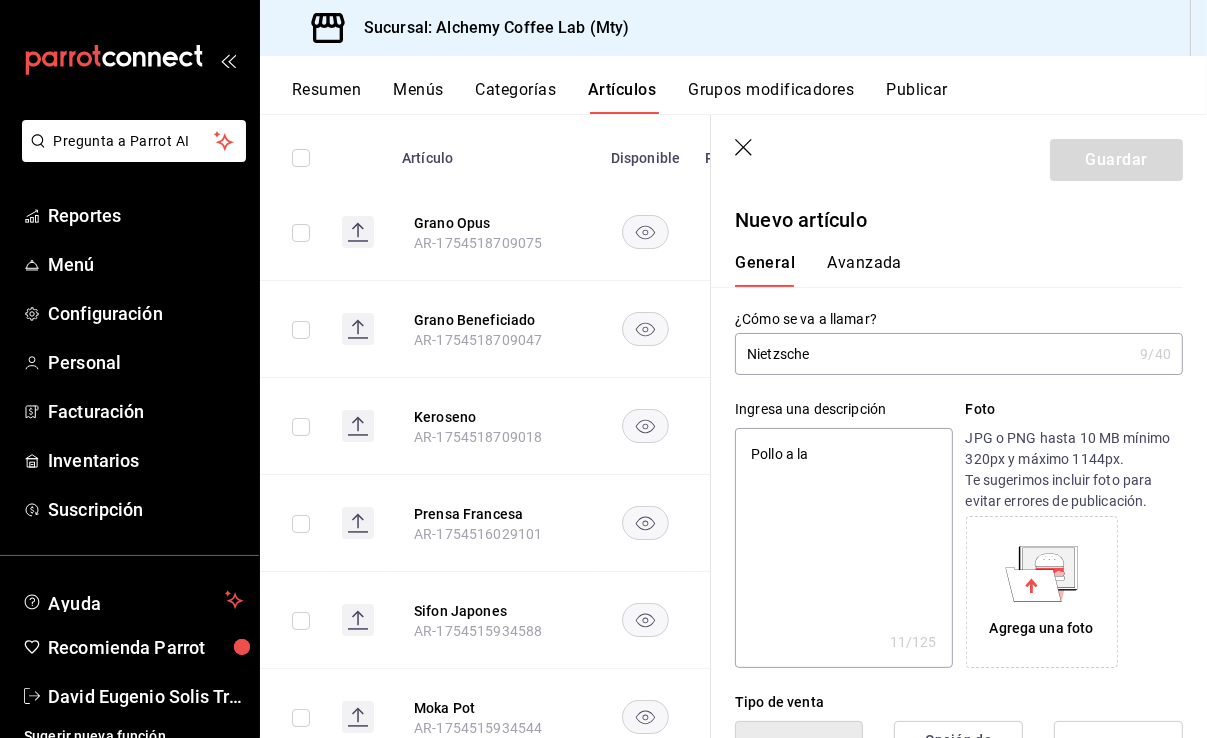 type on "x" 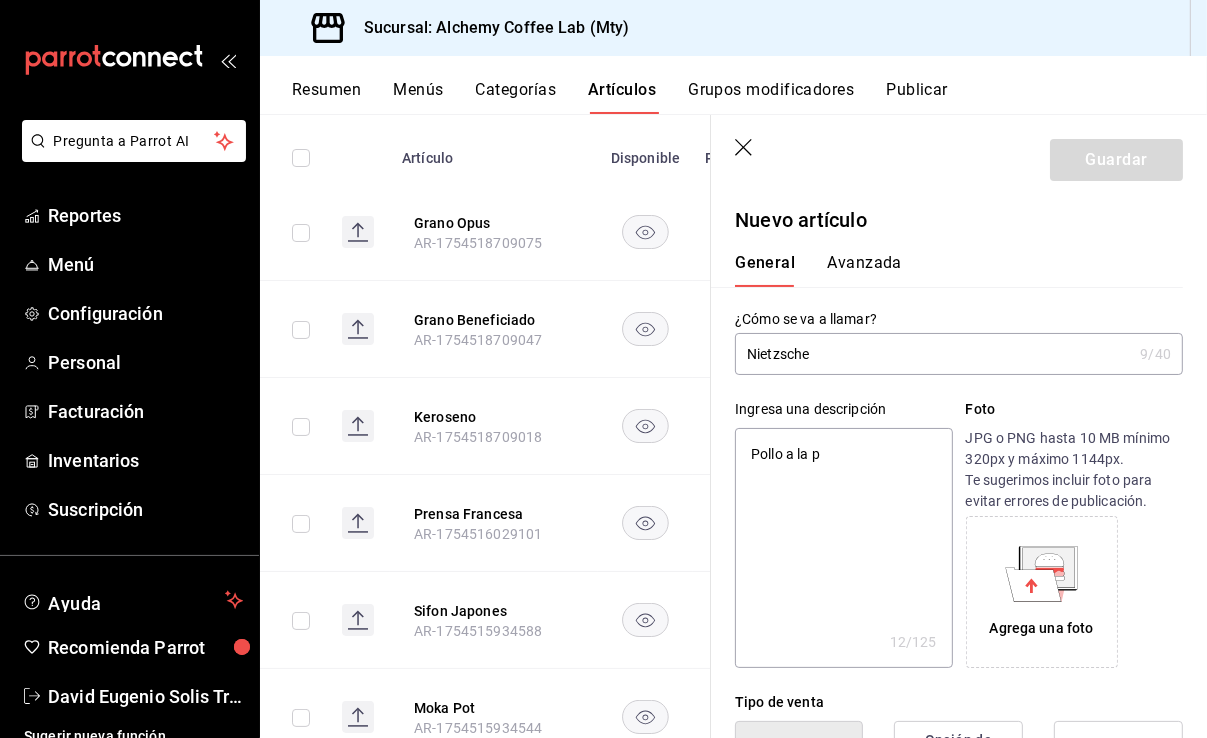 type on "Pollo a la pl" 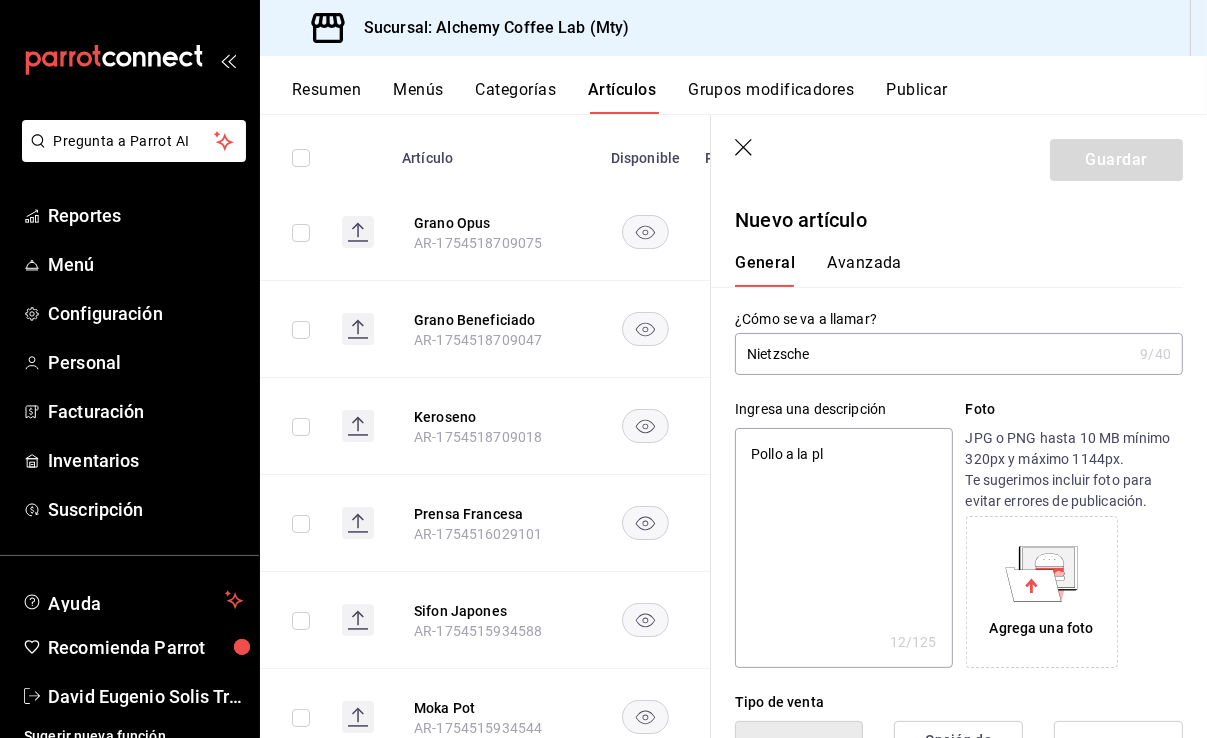 type on "Pollo a la pla" 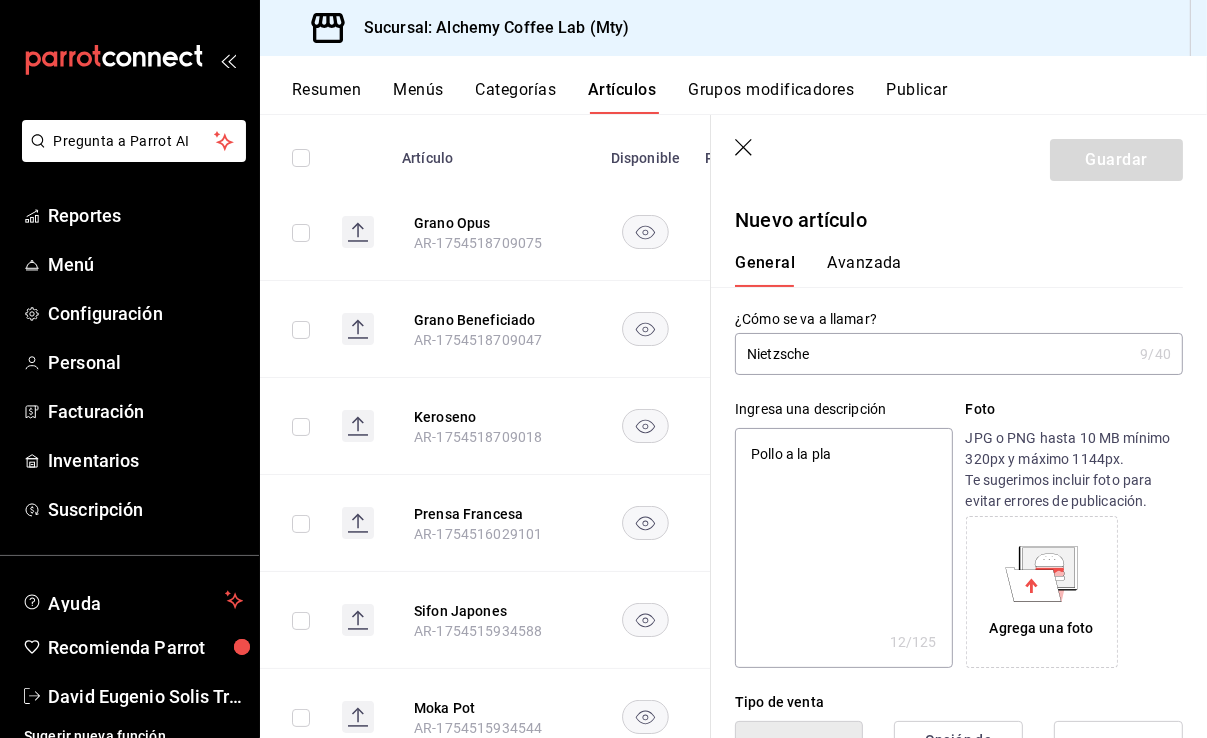 type on "x" 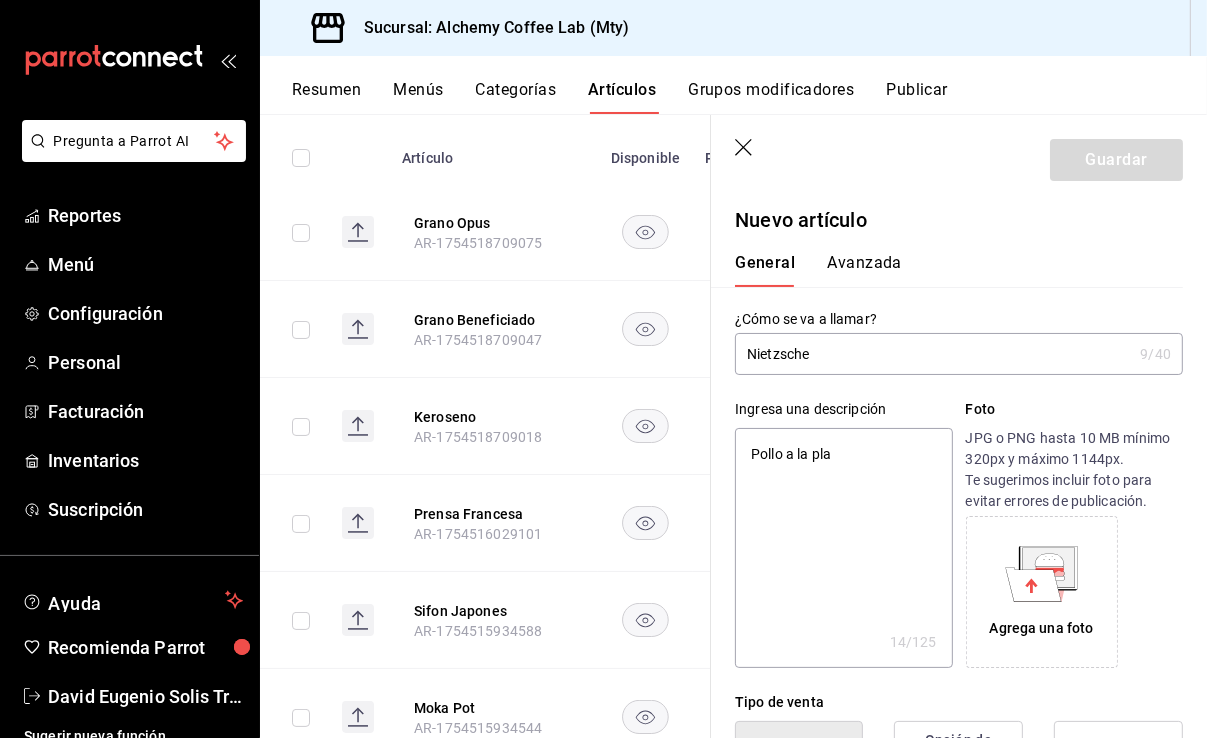type on "Pollo a la plan" 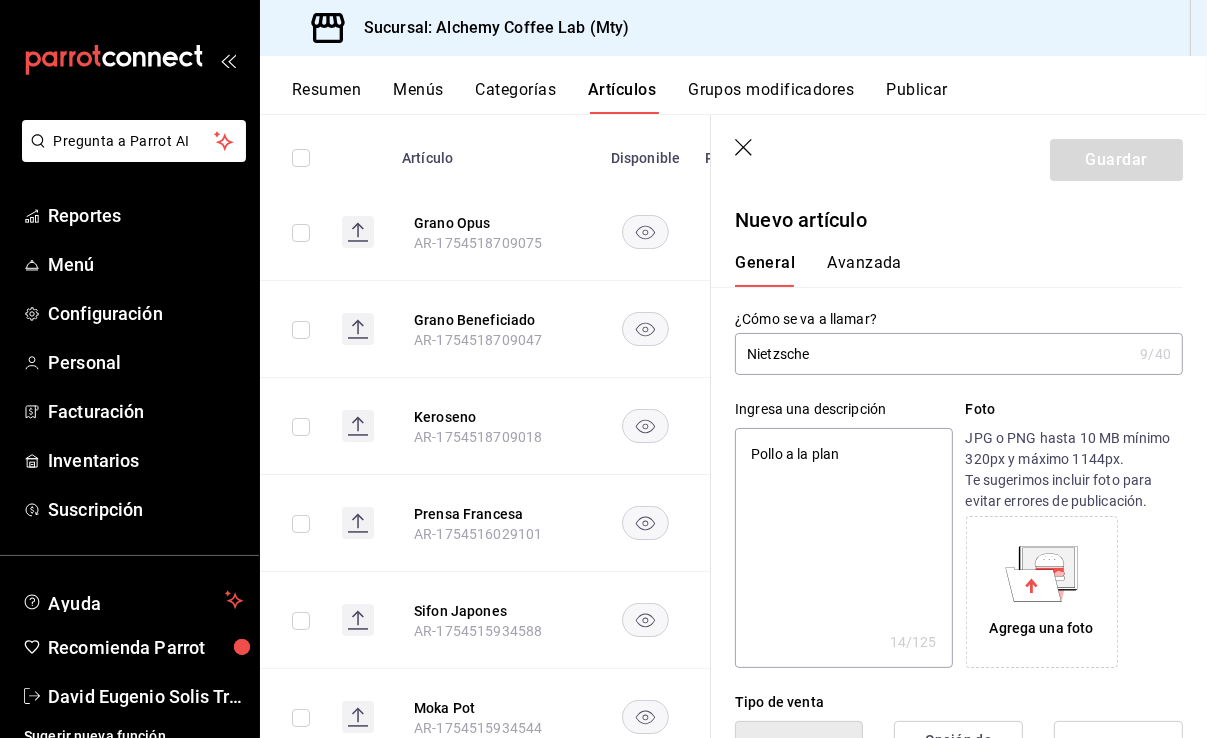 type on "Pollo a la planc" 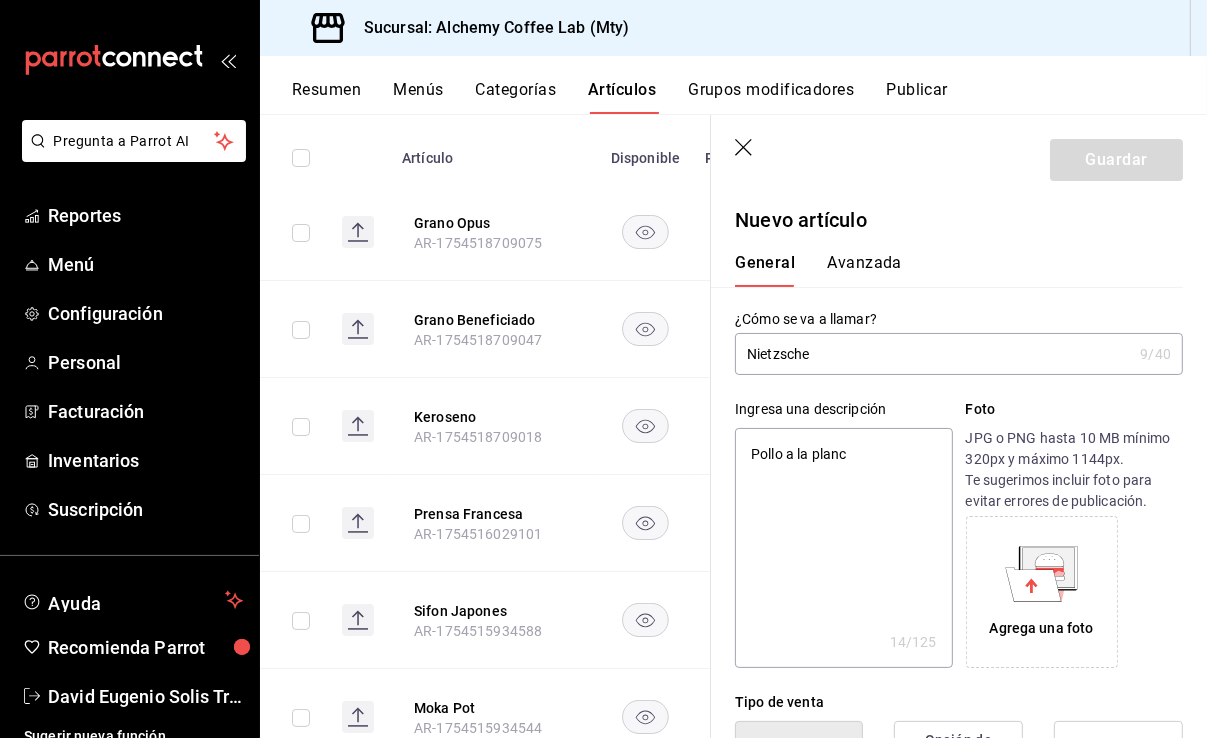 type on "x" 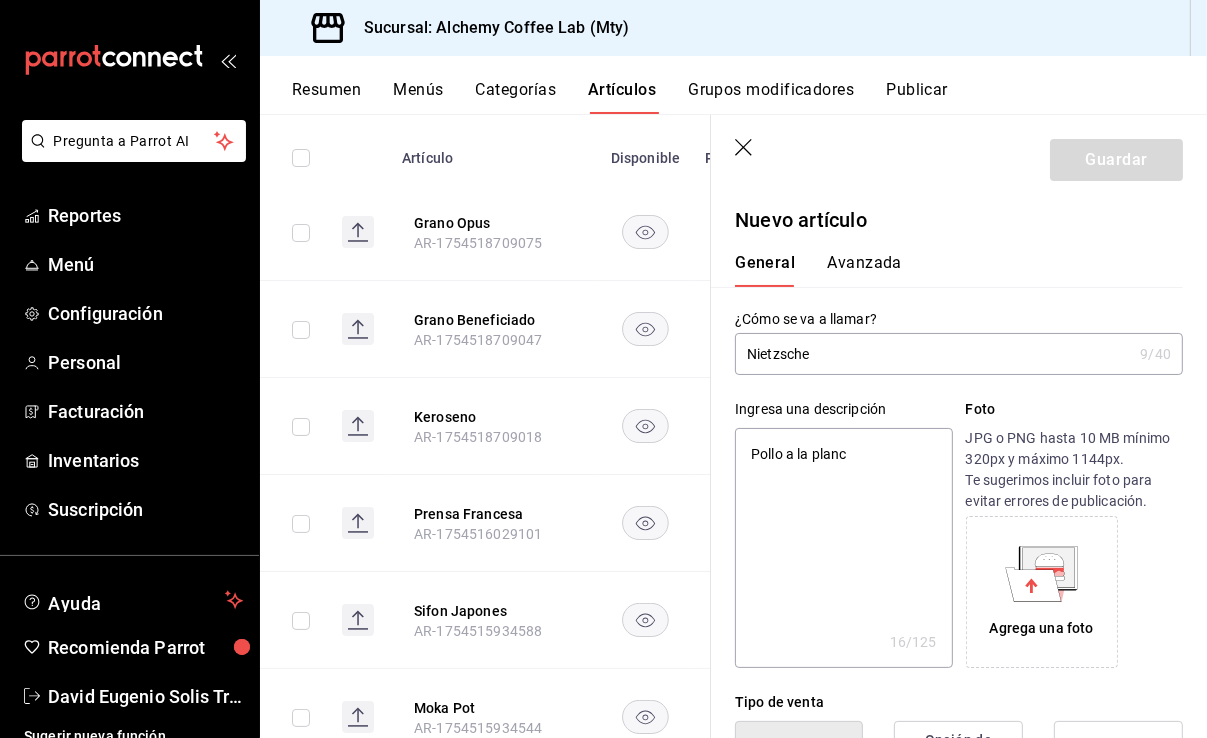 type on "Pollo a la planch" 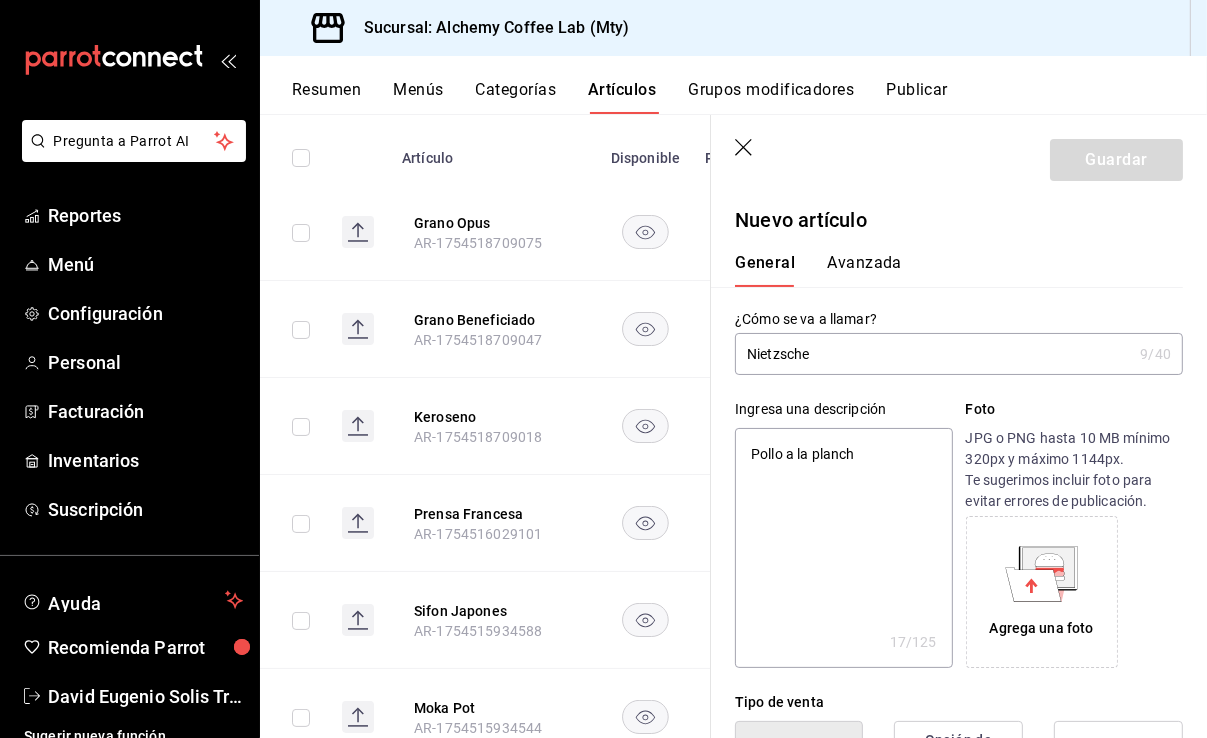 type on "Pollo a la plancha" 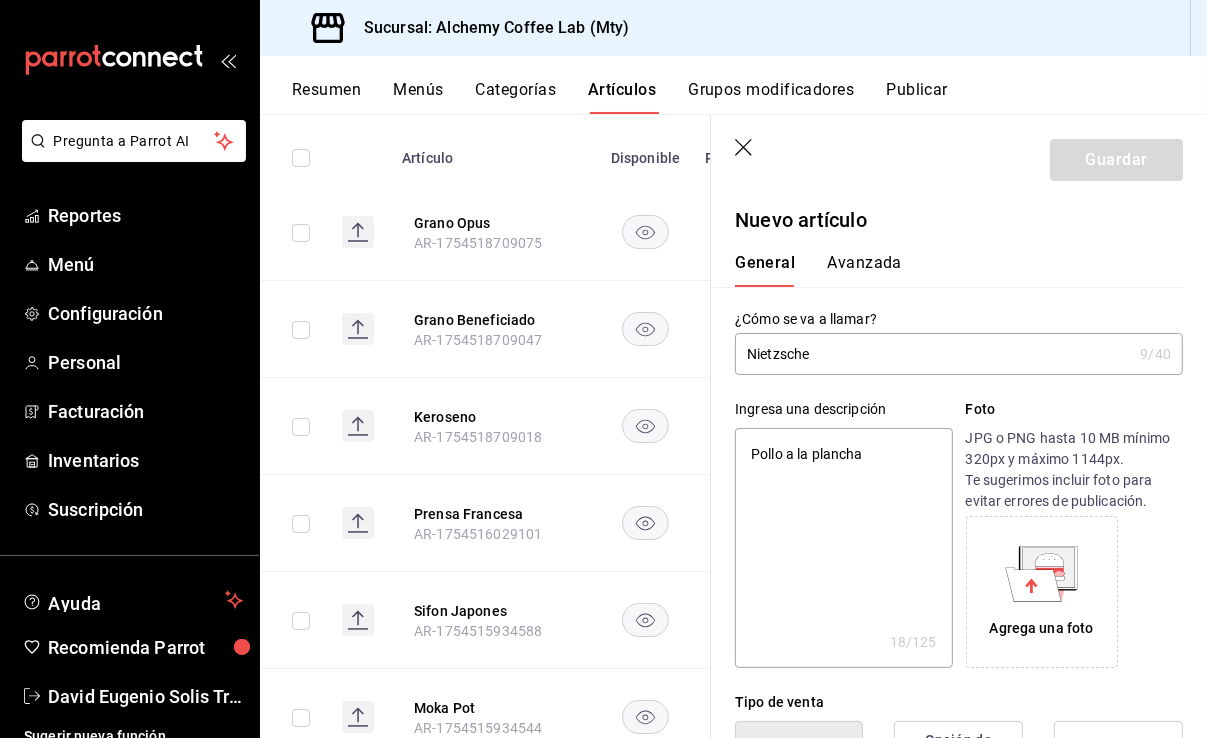 type on "Pollo a la plancha" 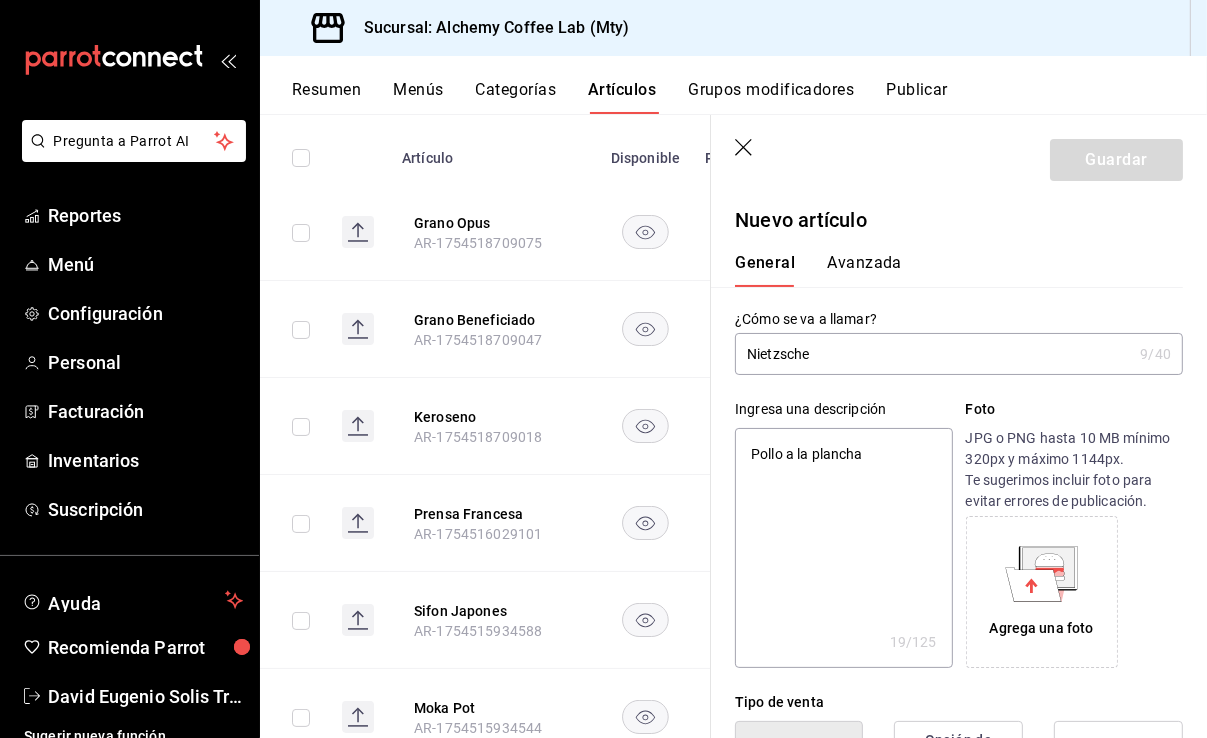 type on "Pollo a la plancha c" 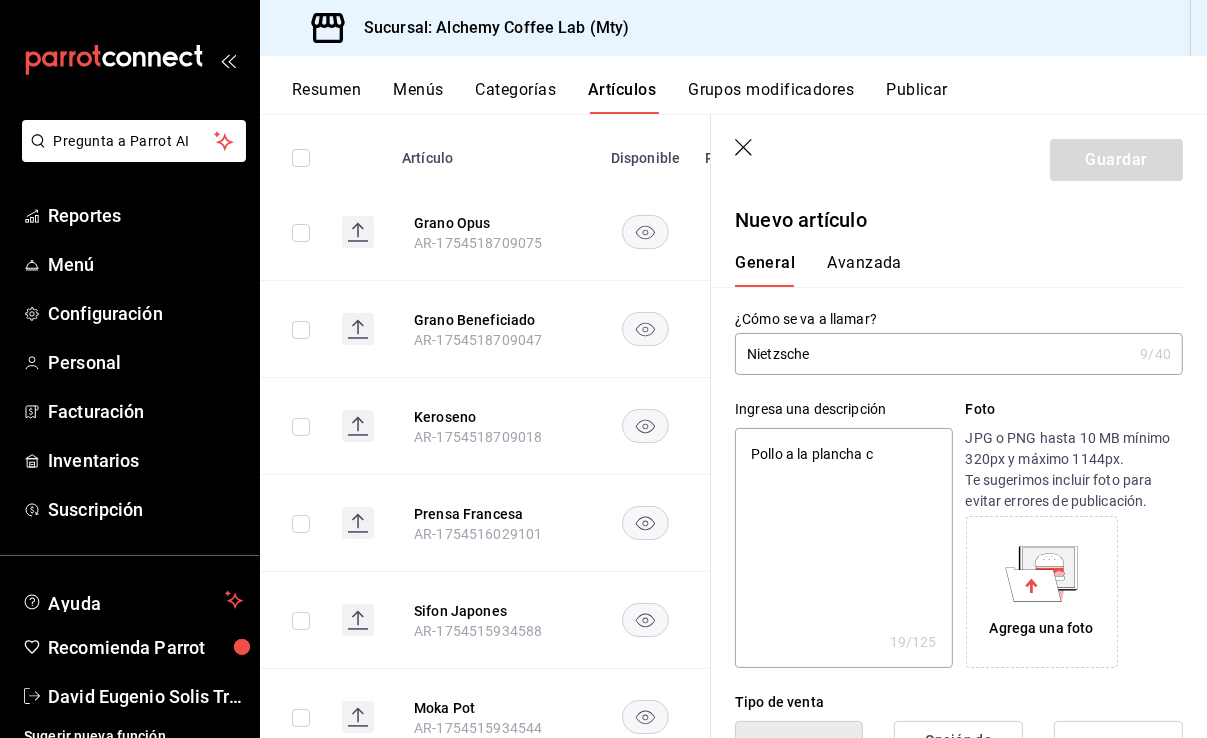 type on "Pollo a la plancha co" 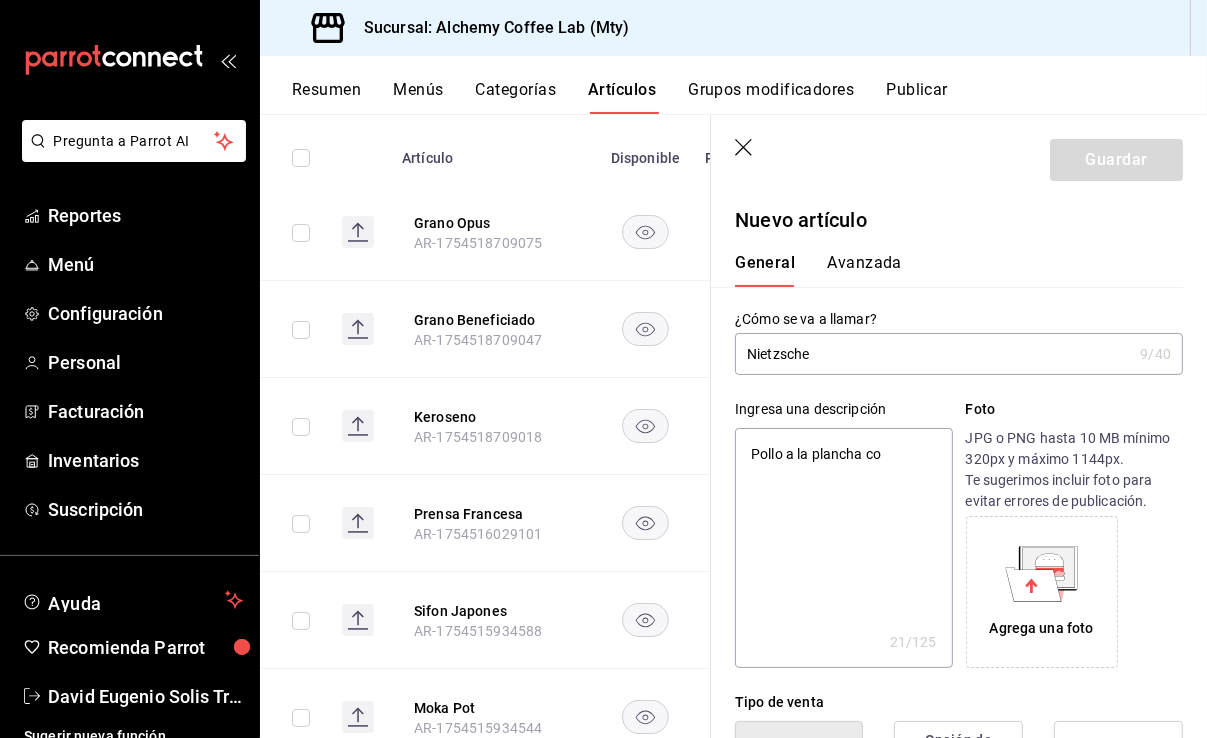 type on "Pollo a la plancha con" 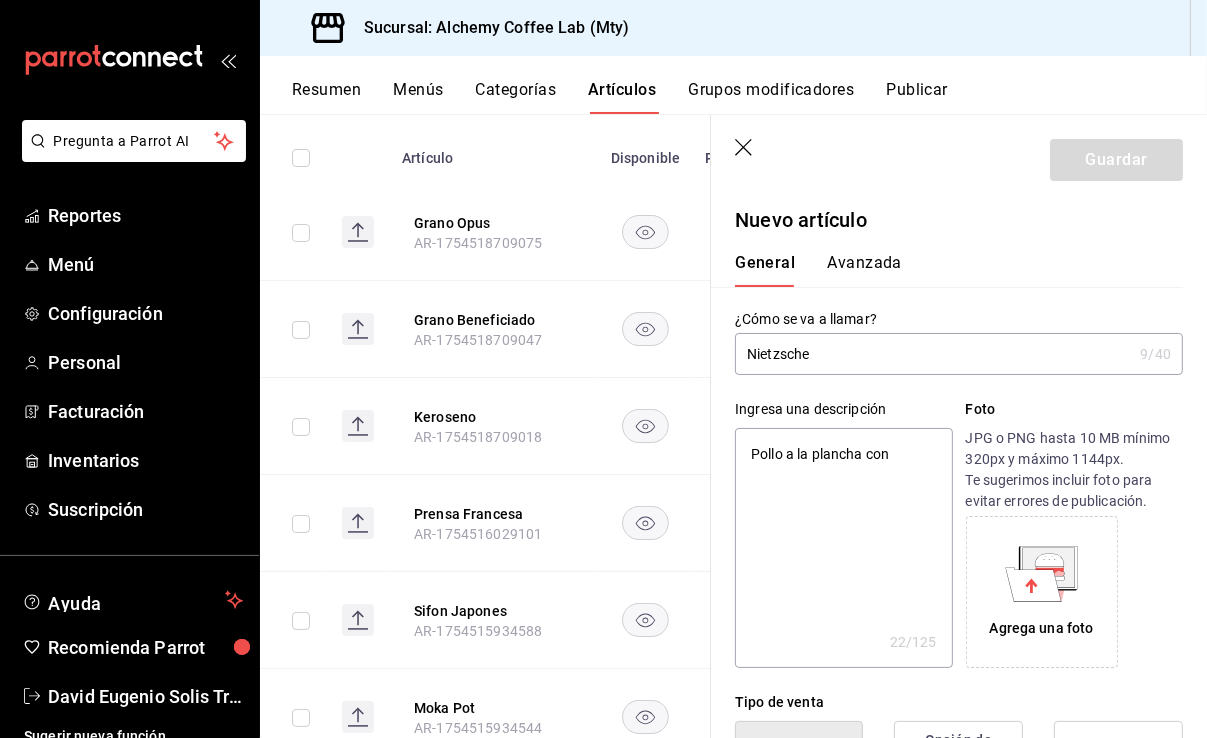 type on "Pollo a la plancha con" 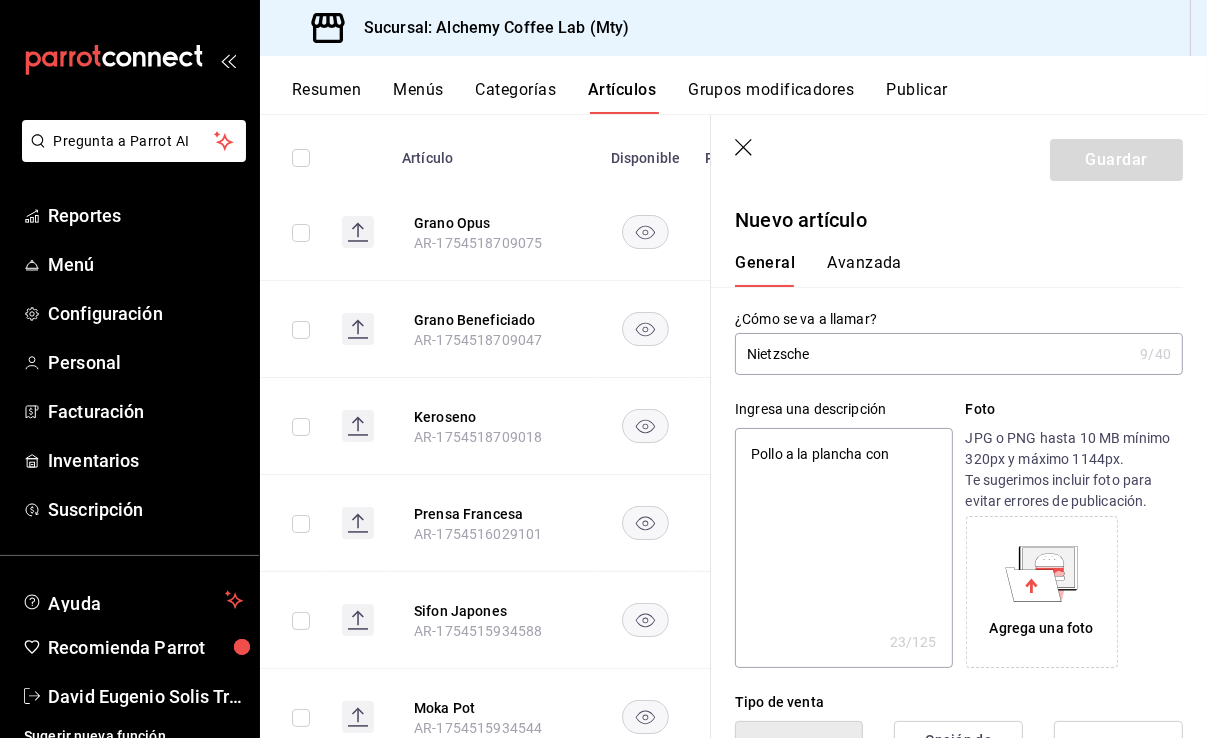 type on "Pollo a la plancha con t" 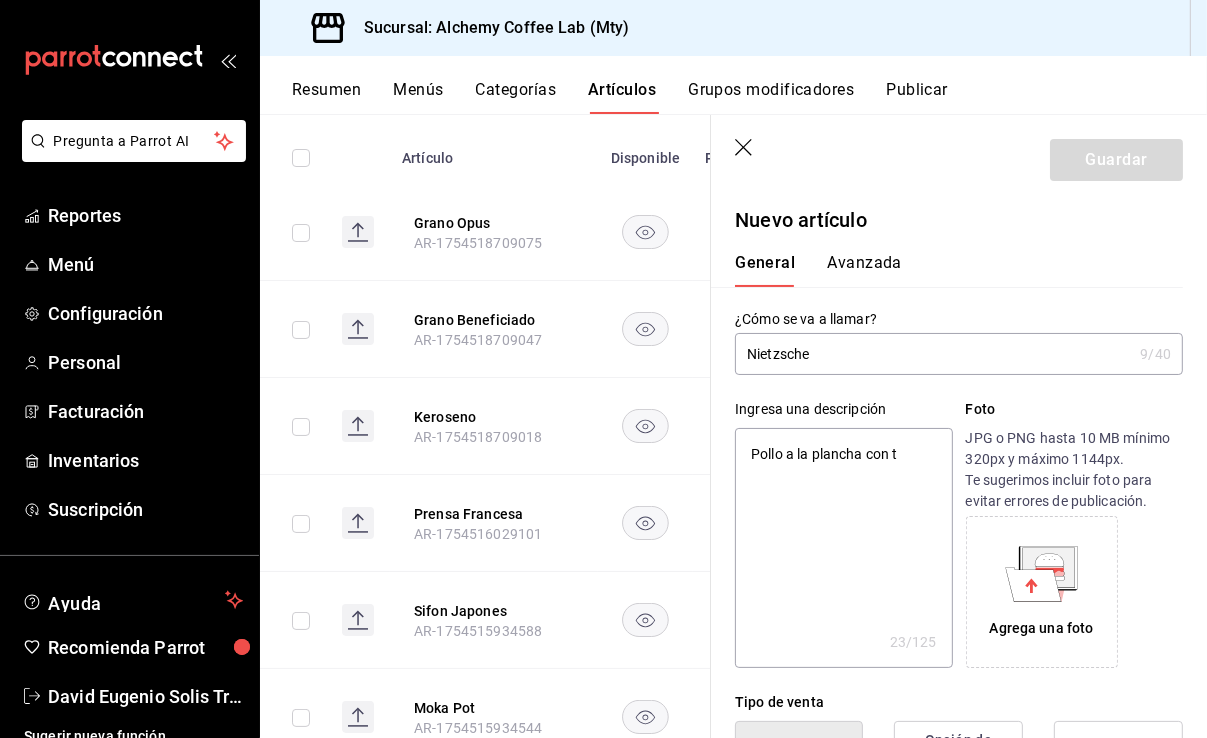 type on "x" 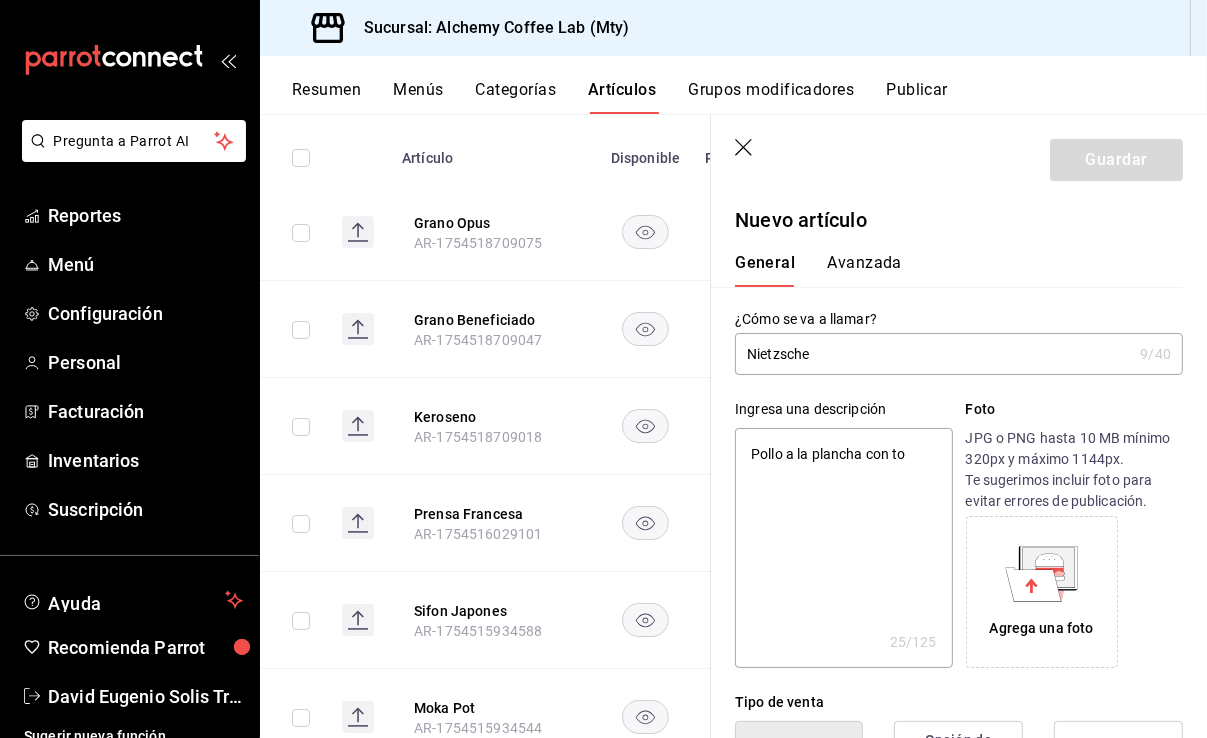 type on "Pollo a la plancha con toc" 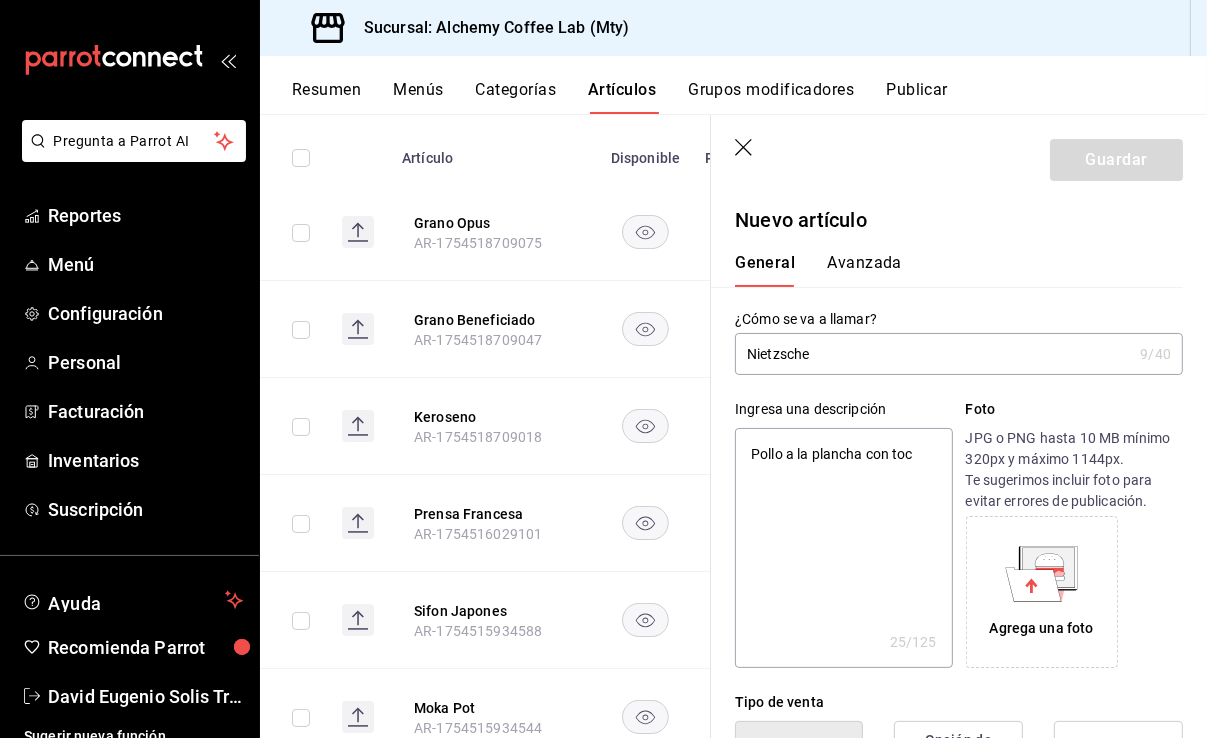 type on "Pollo a la plancha con toci" 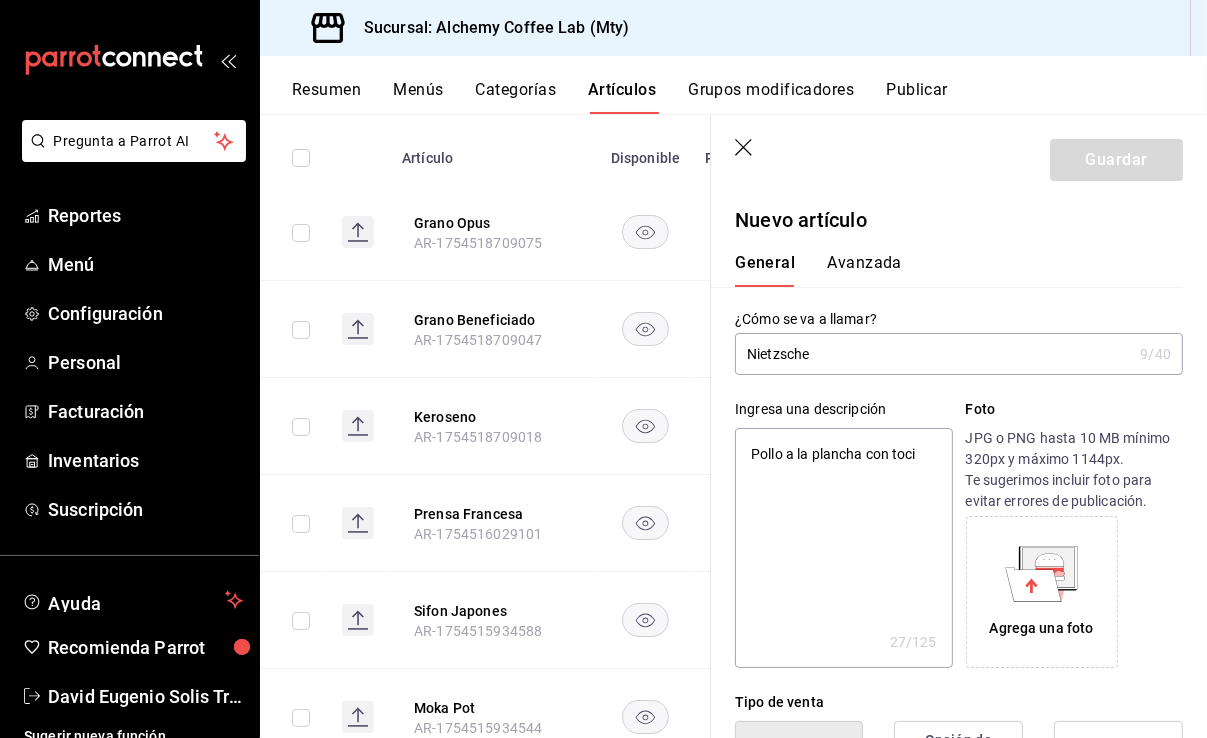 type on "Pollo a la plancha con tocin" 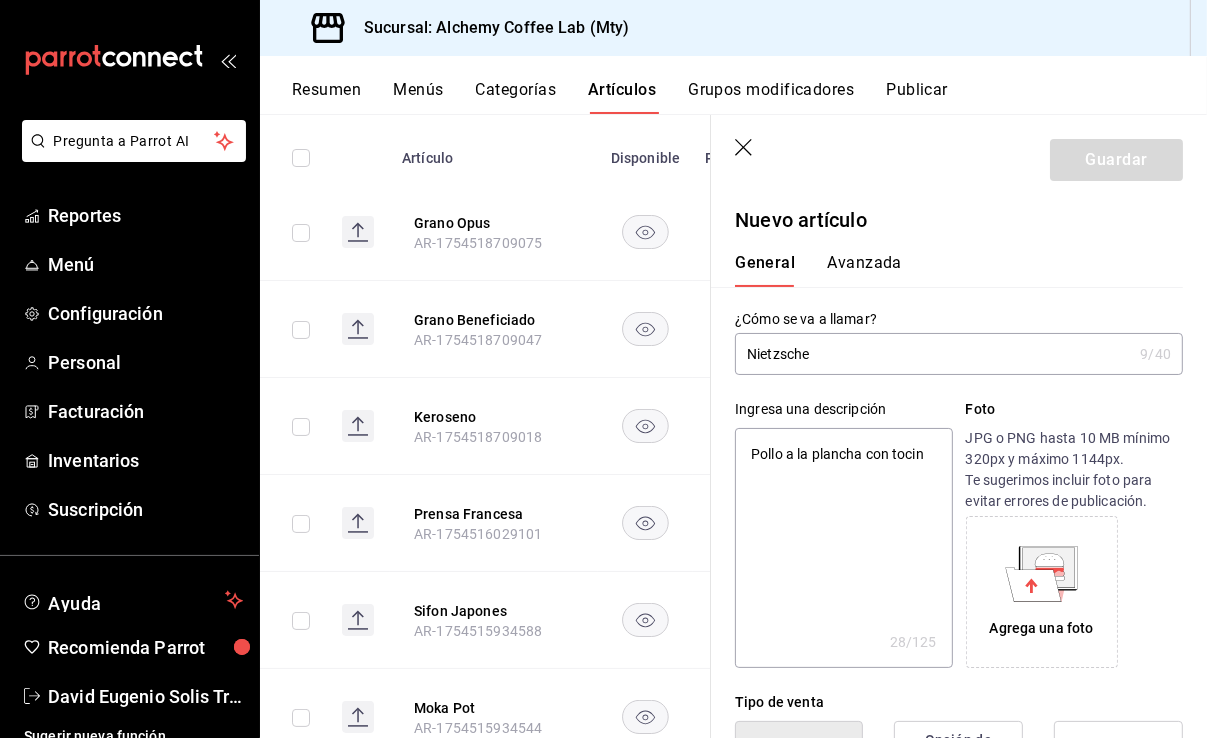 type on "Pollo a la plancha con tocino" 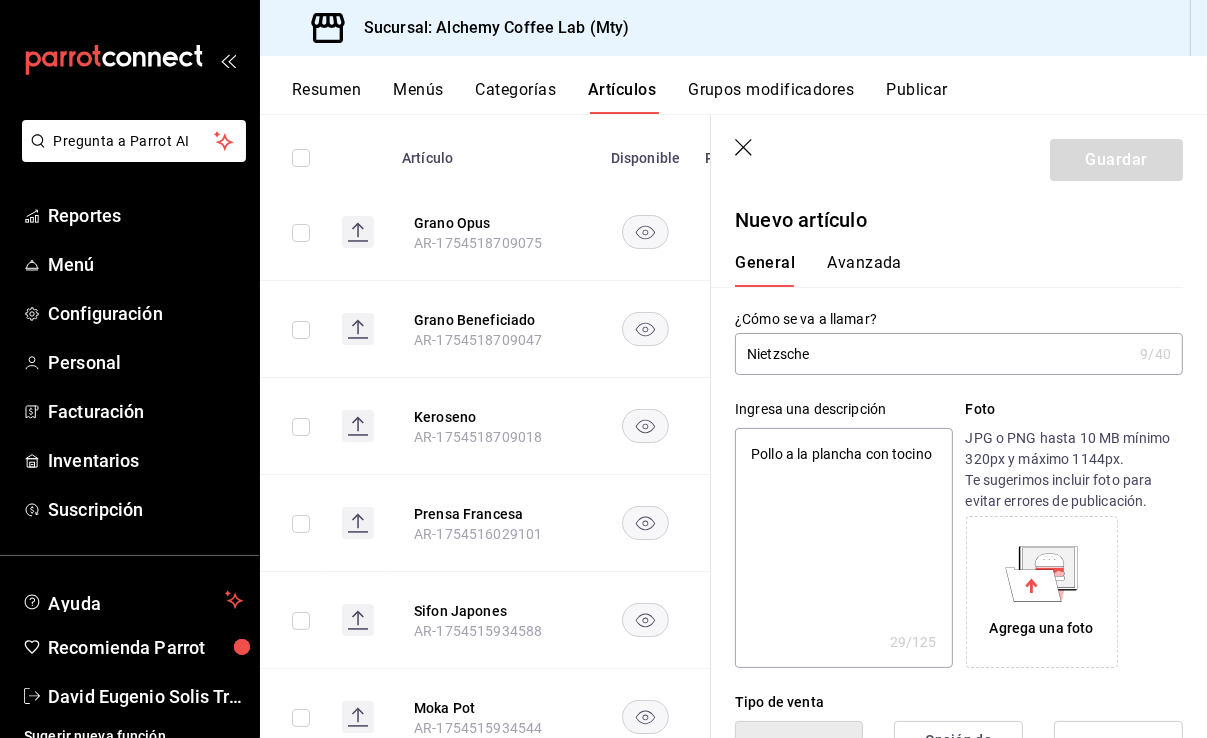 type on "Pollo a la plancha con tocino" 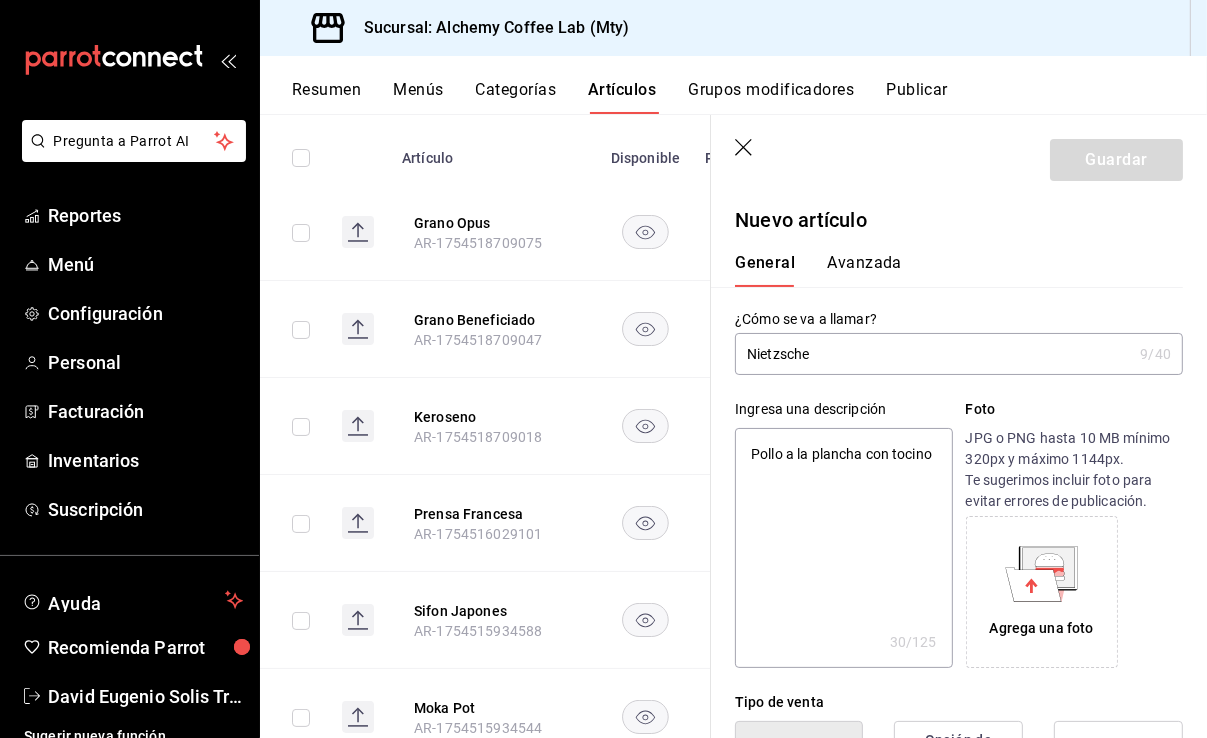 type on "Pollo a la plancha con tocino" 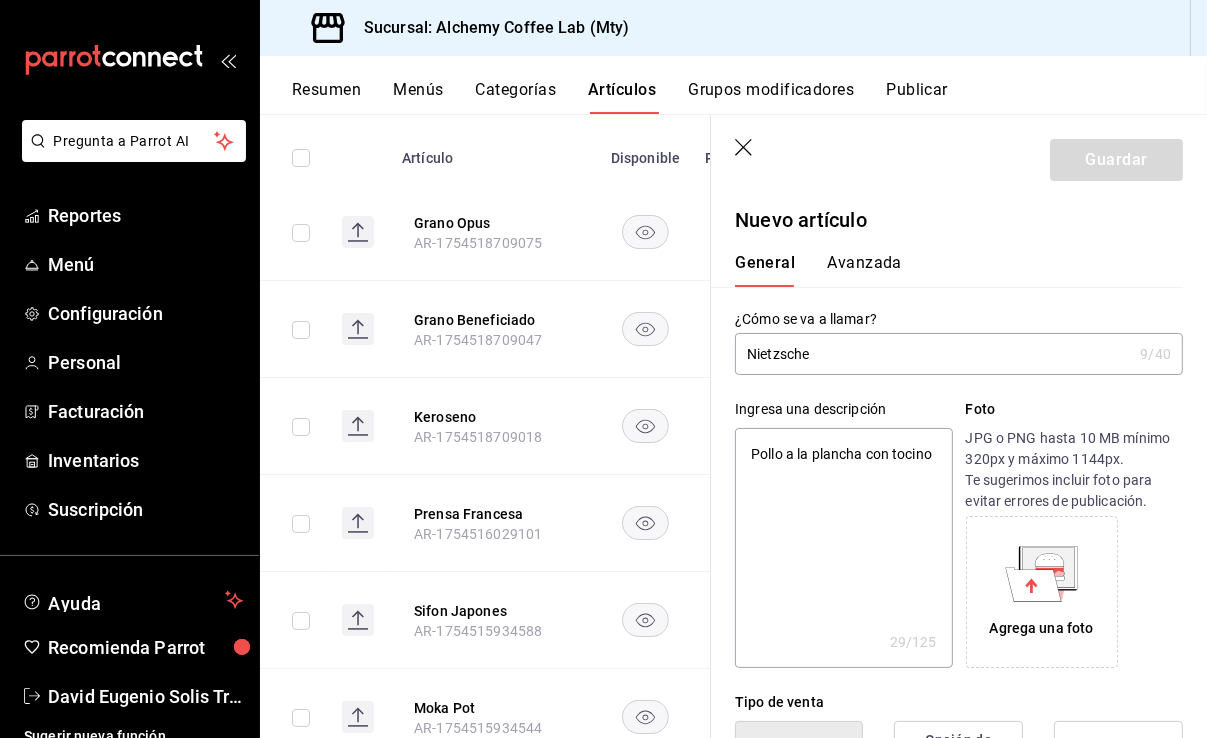 type on "Pollo a la plancha con tocino," 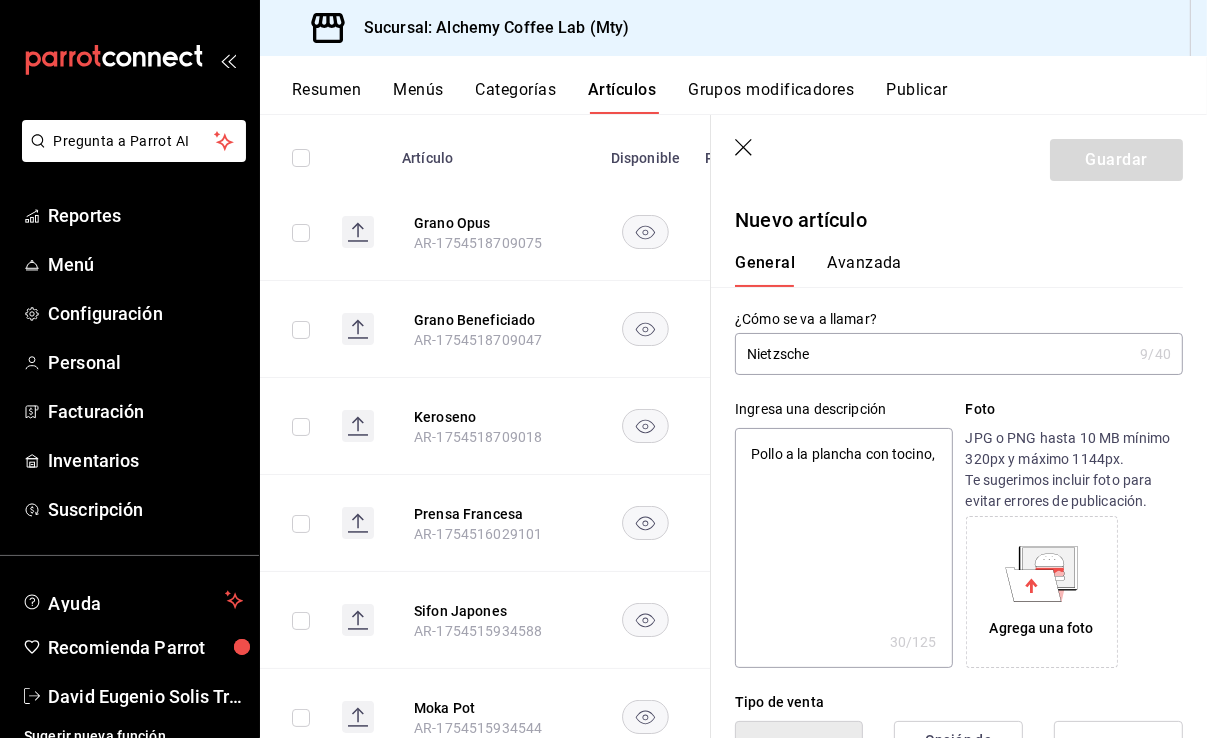 type on "Pollo a la plancha con tocino," 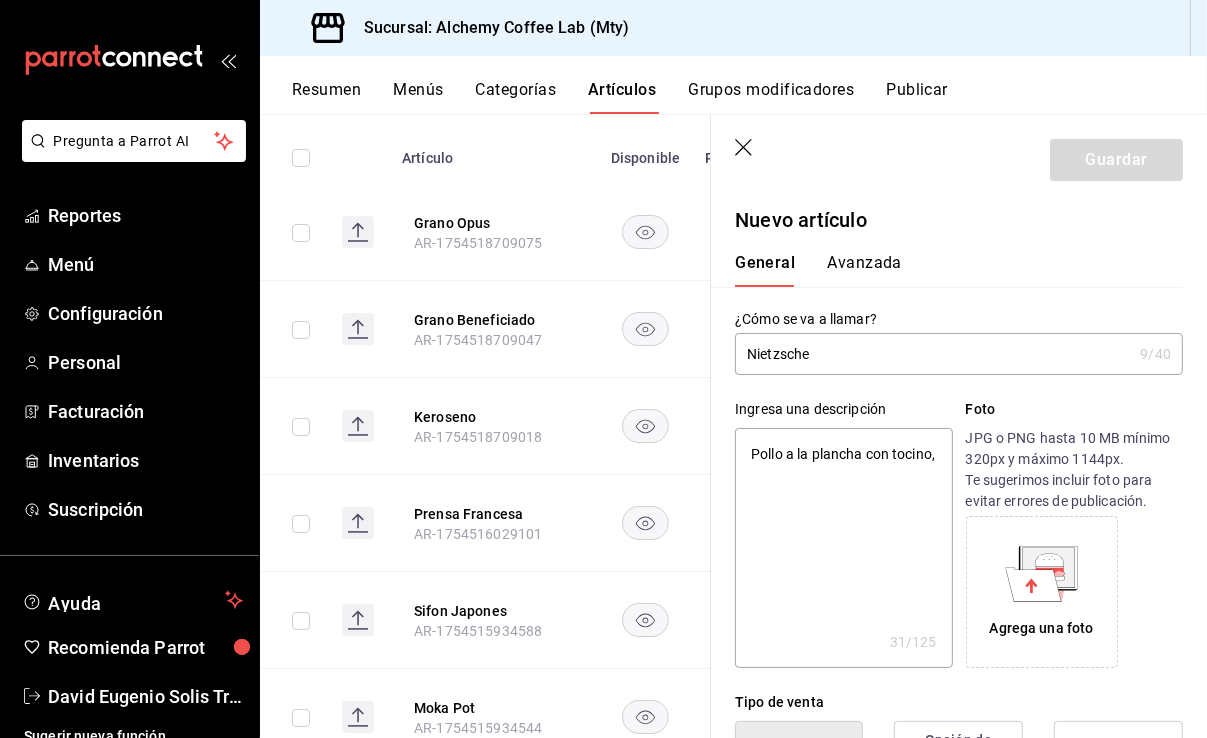 type on "Pollo a la plancha con tocino, c" 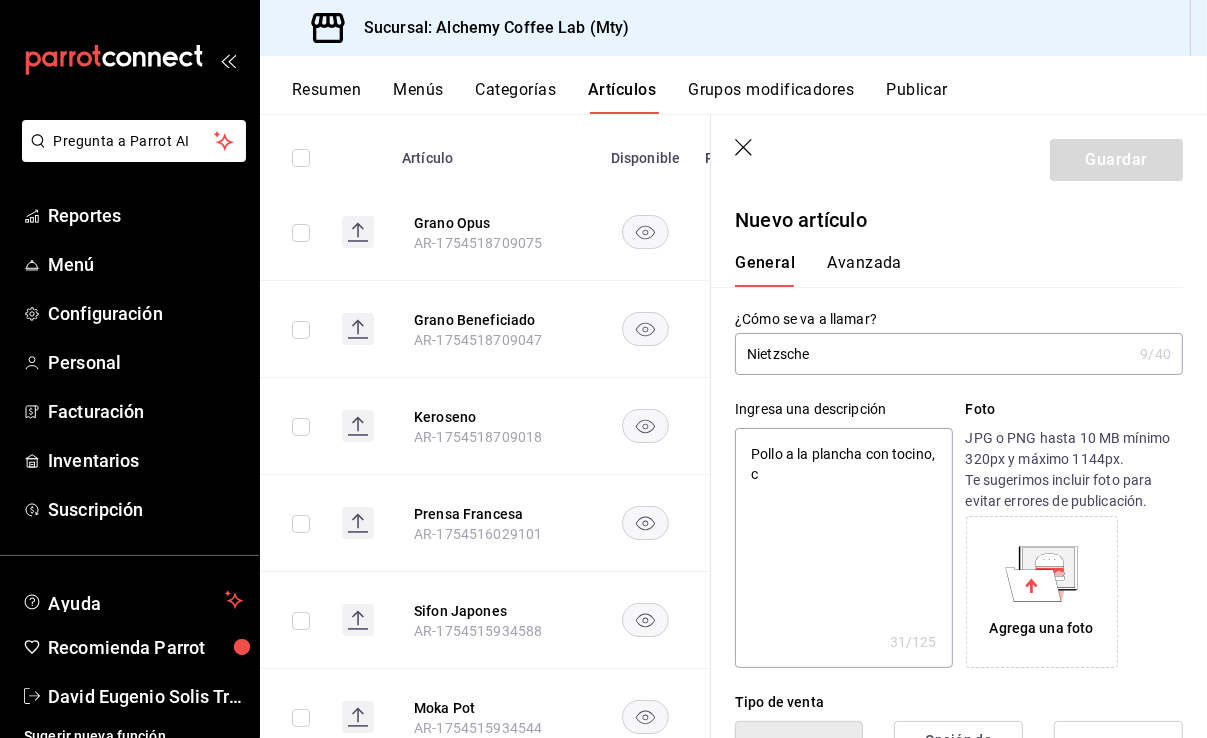 type on "x" 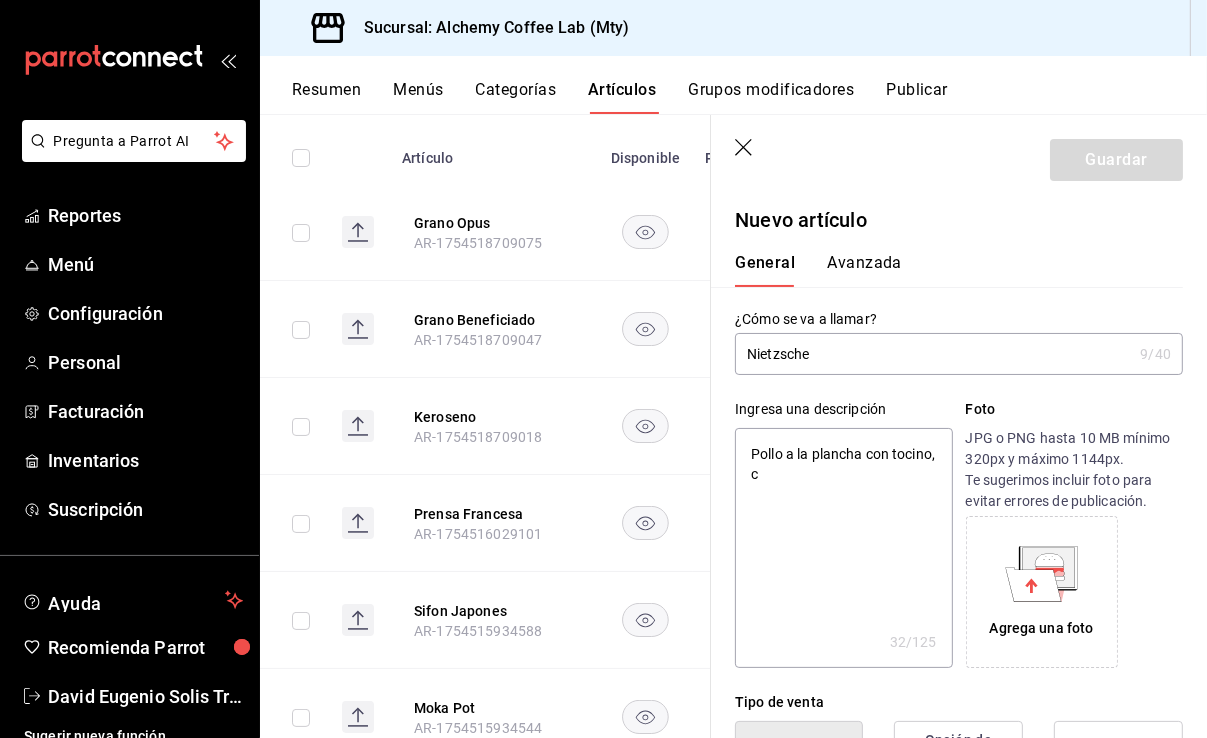 type on "Pollo a la plancha con tocino, ch" 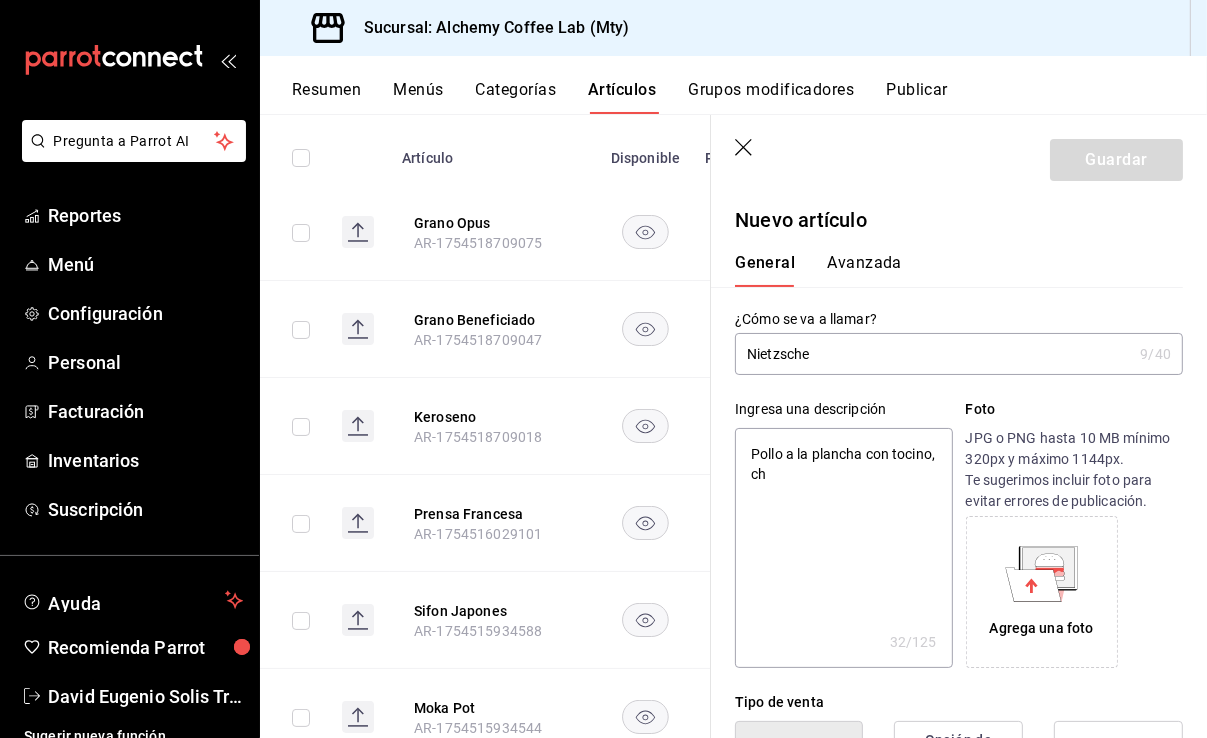 type on "Pollo a la plancha con tocino, cha" 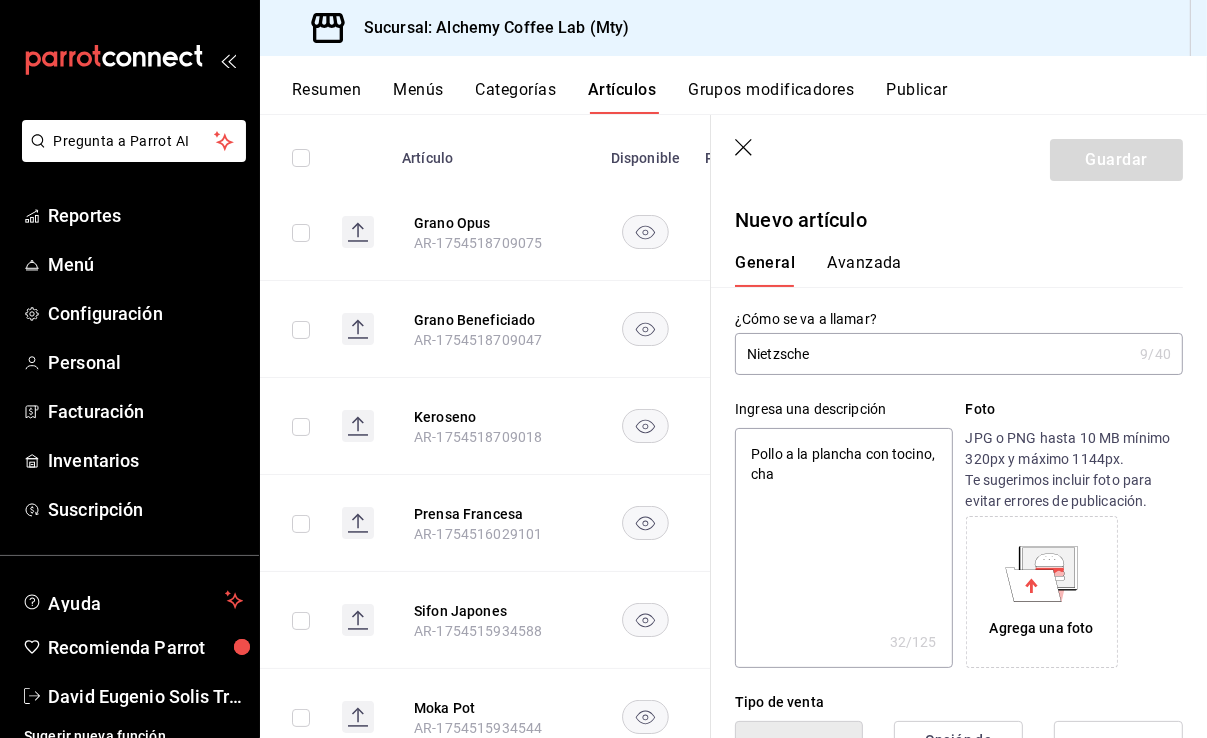 type on "x" 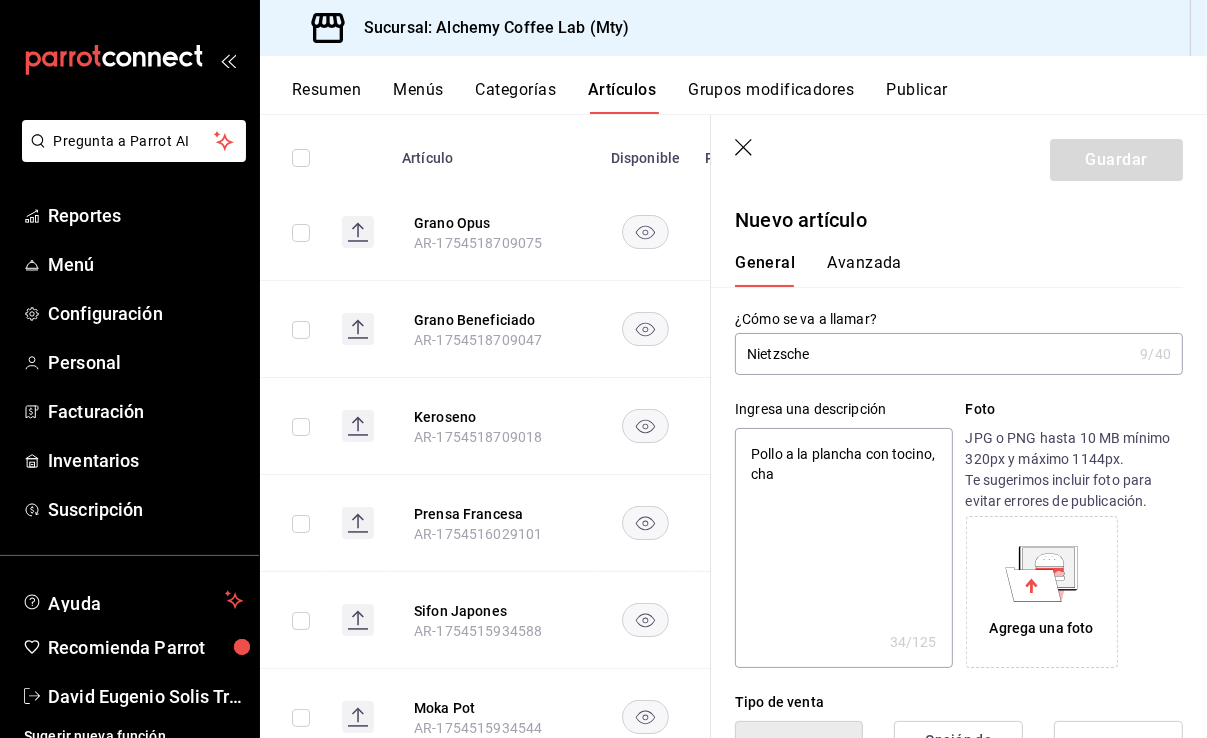 type on "Pollo a la plancha con tocino, cham" 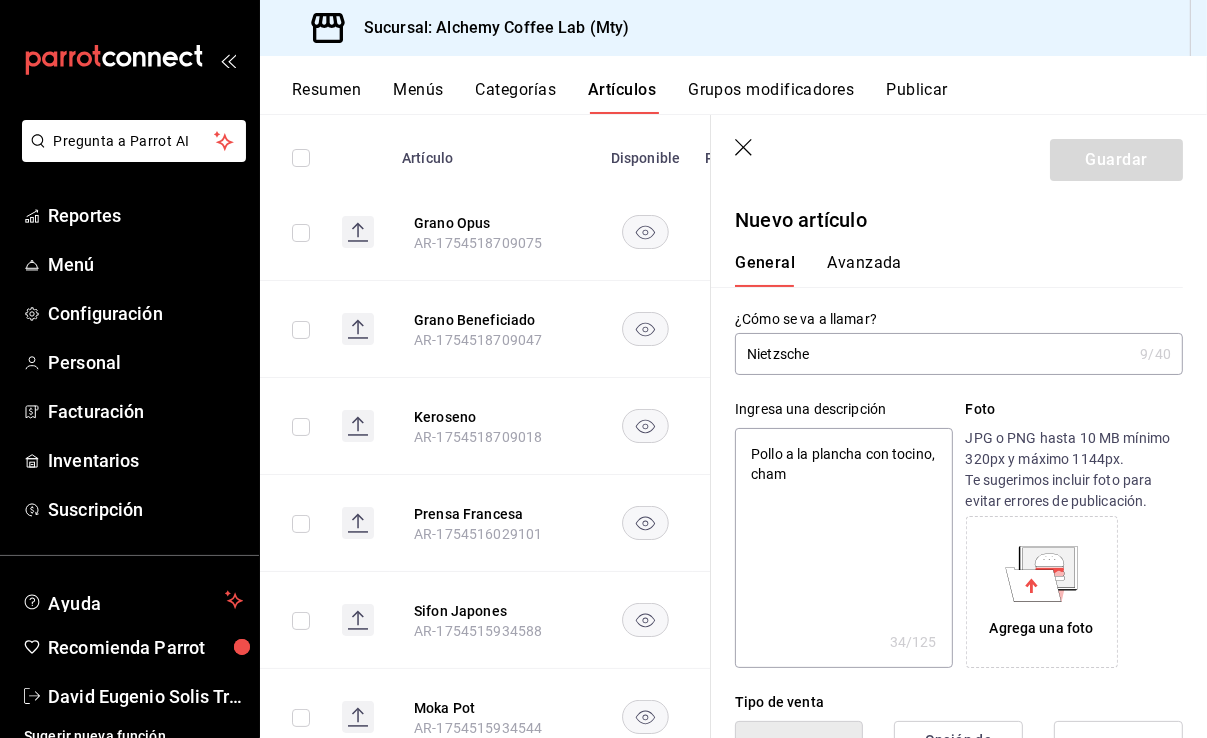 type on "x" 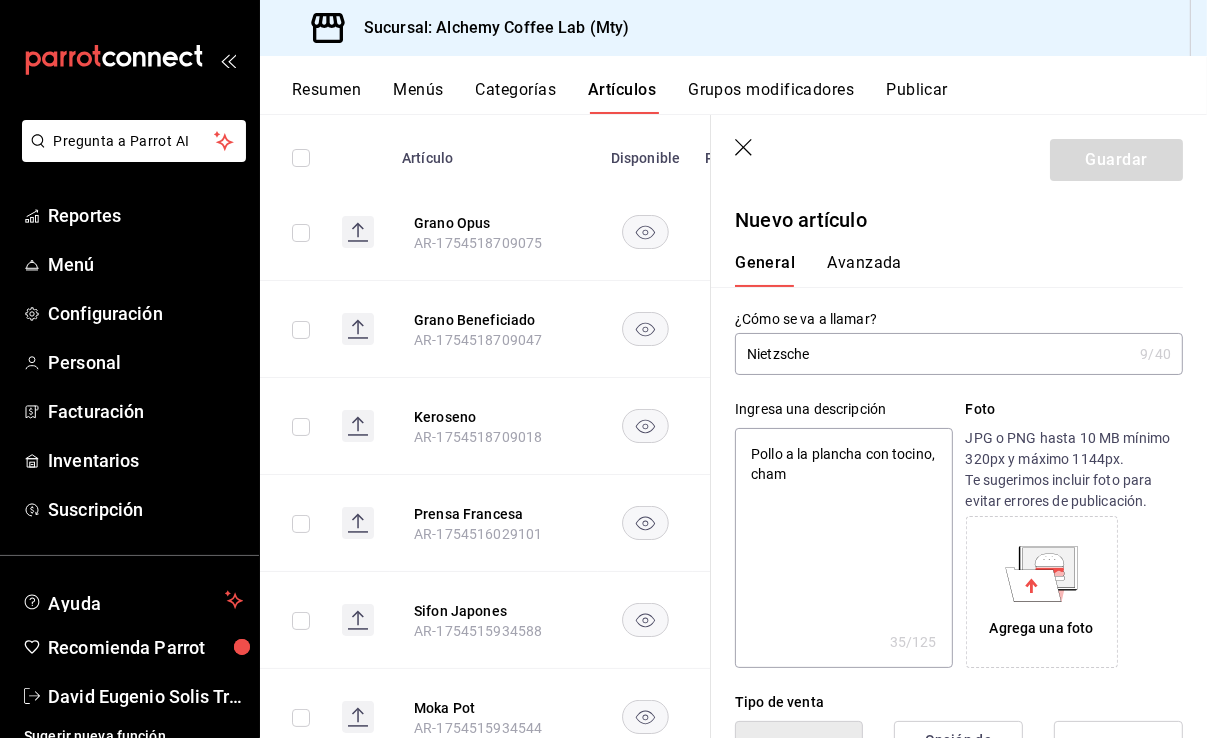 type on "Pollo a la plancha con tocino, champ" 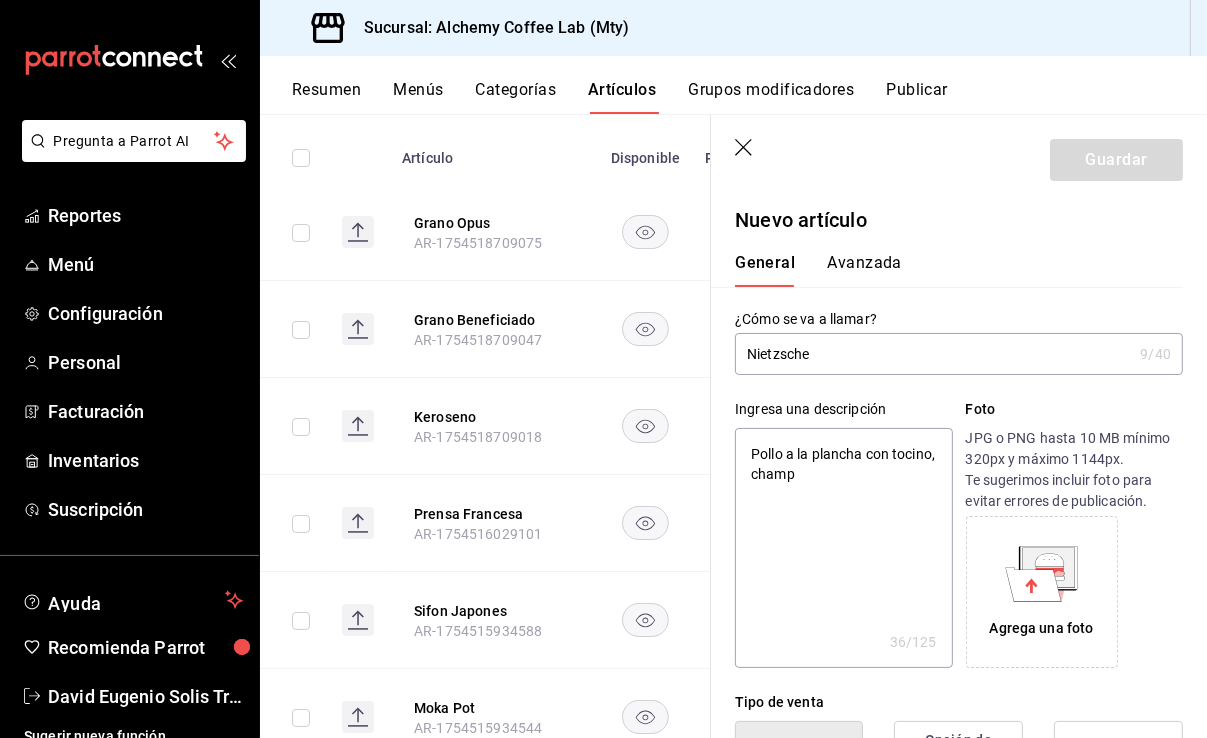 type on "Pollo a la plancha con tocino, champi" 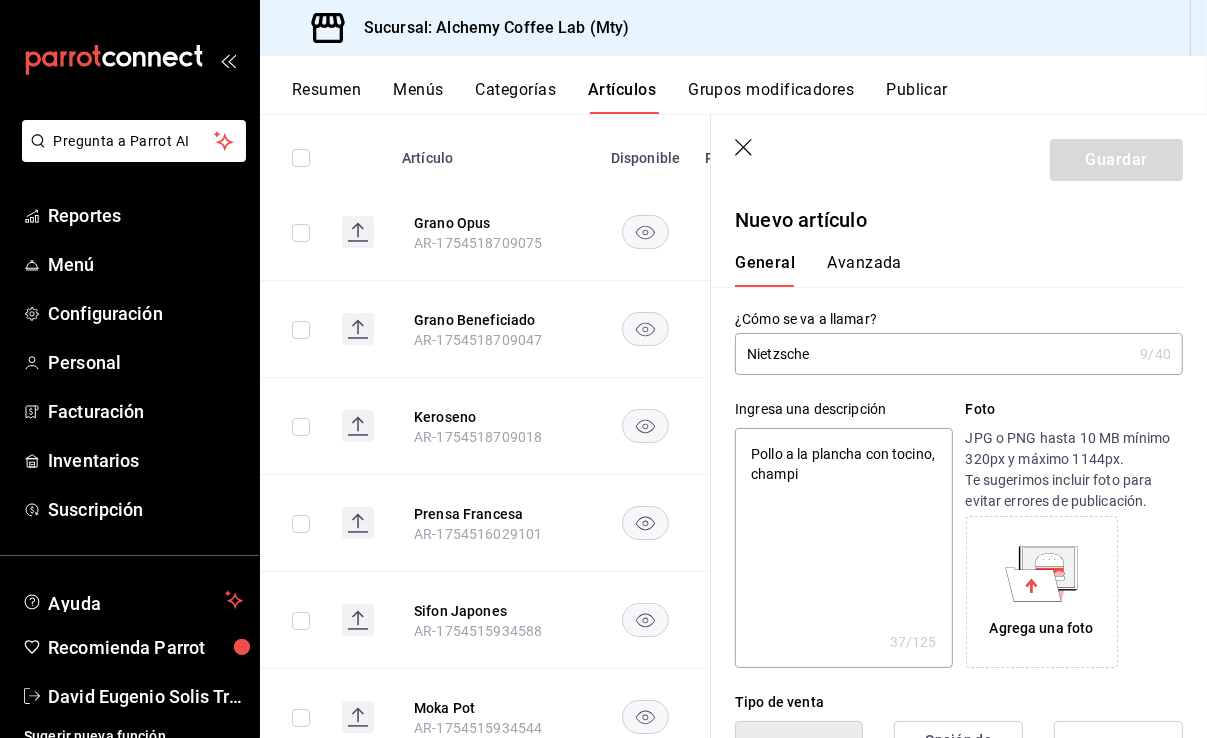 type on "Pollo a la plancha con tocino, champiñ" 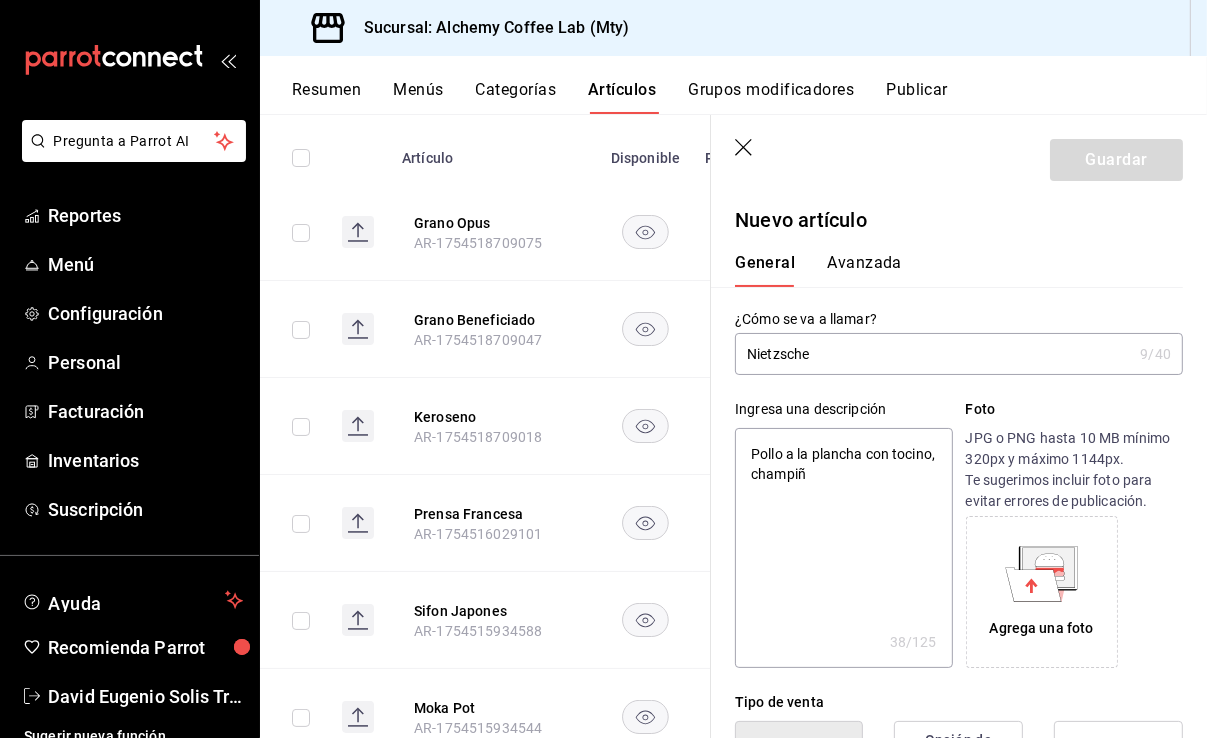 type on "Pollo a la plancha con tocino, champiño" 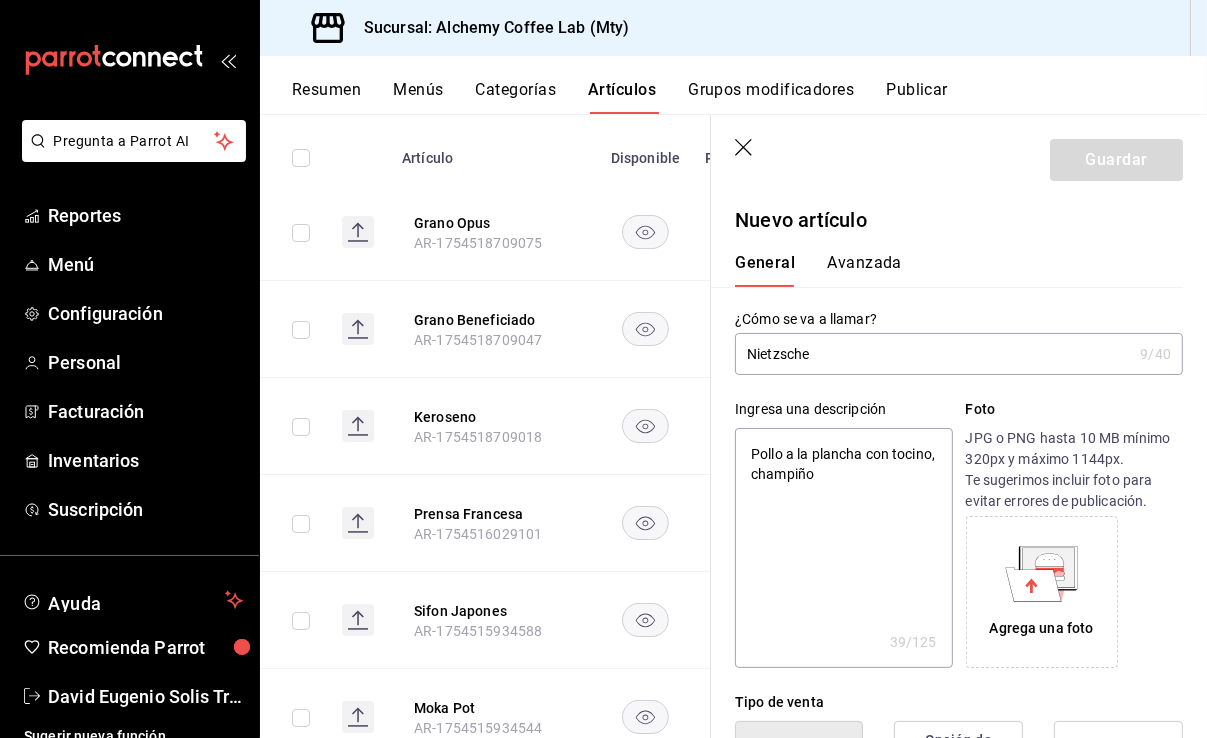 type on "Pollo a la plancha con tocino, champiñon" 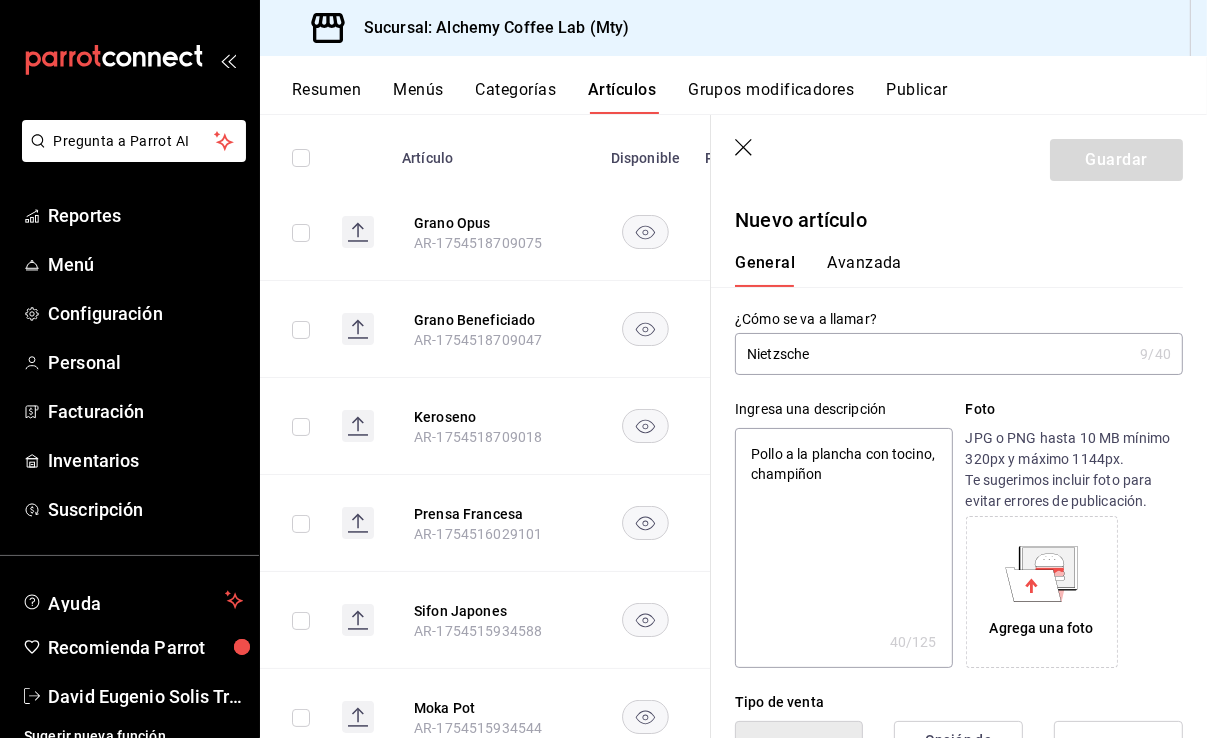 type on "Pollo a la plancha con tocino, champiñone" 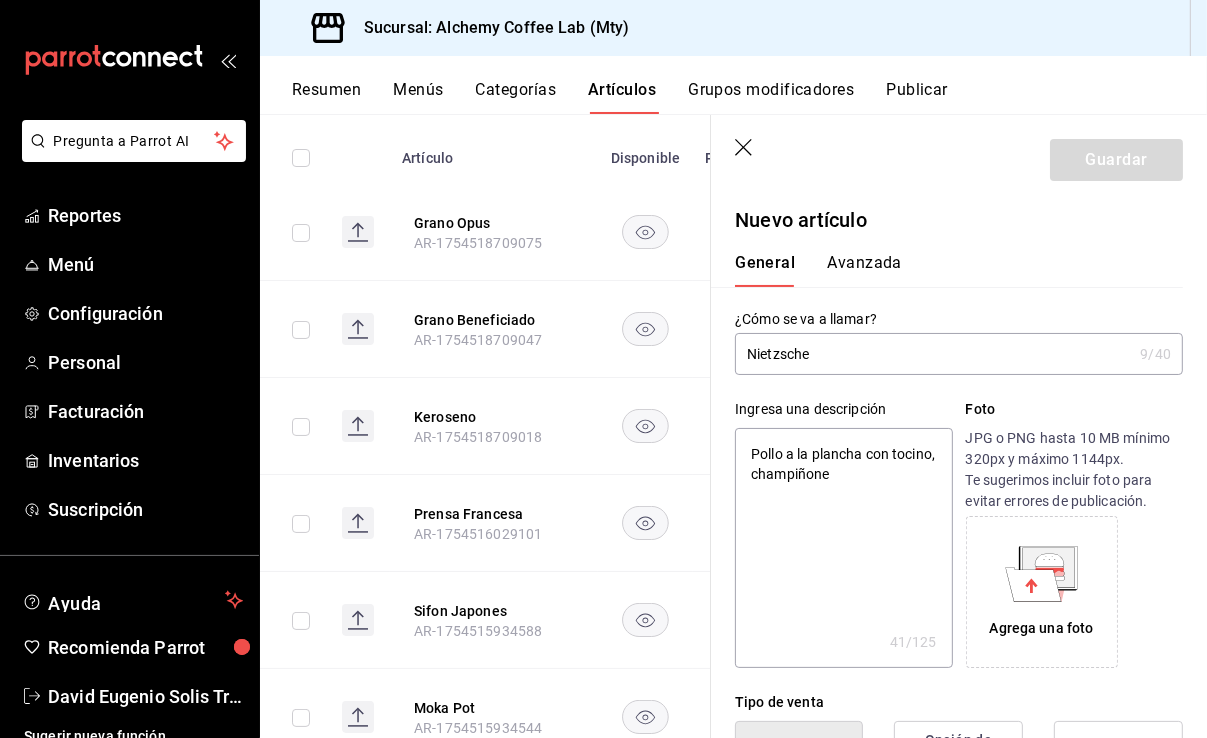 type on "Pollo a la plancha con tocino, champiñones" 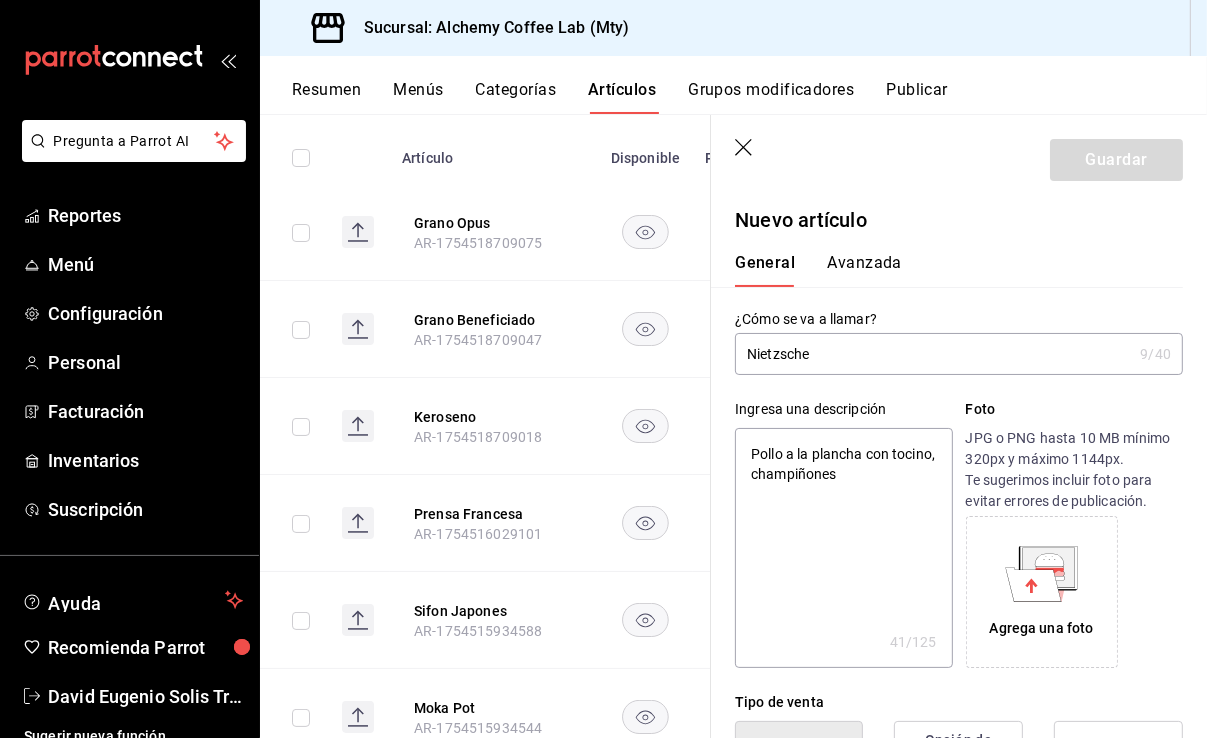 type on "x" 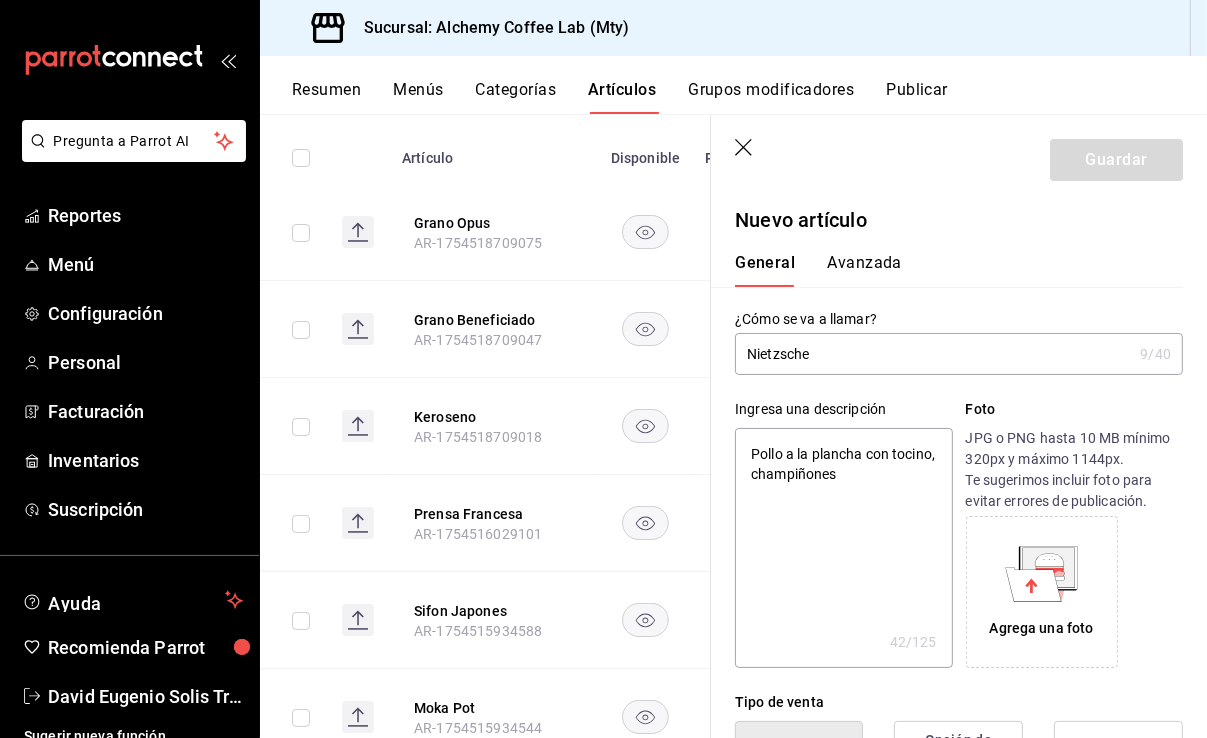 type on "Pollo a la plancha con tocino, champiñones," 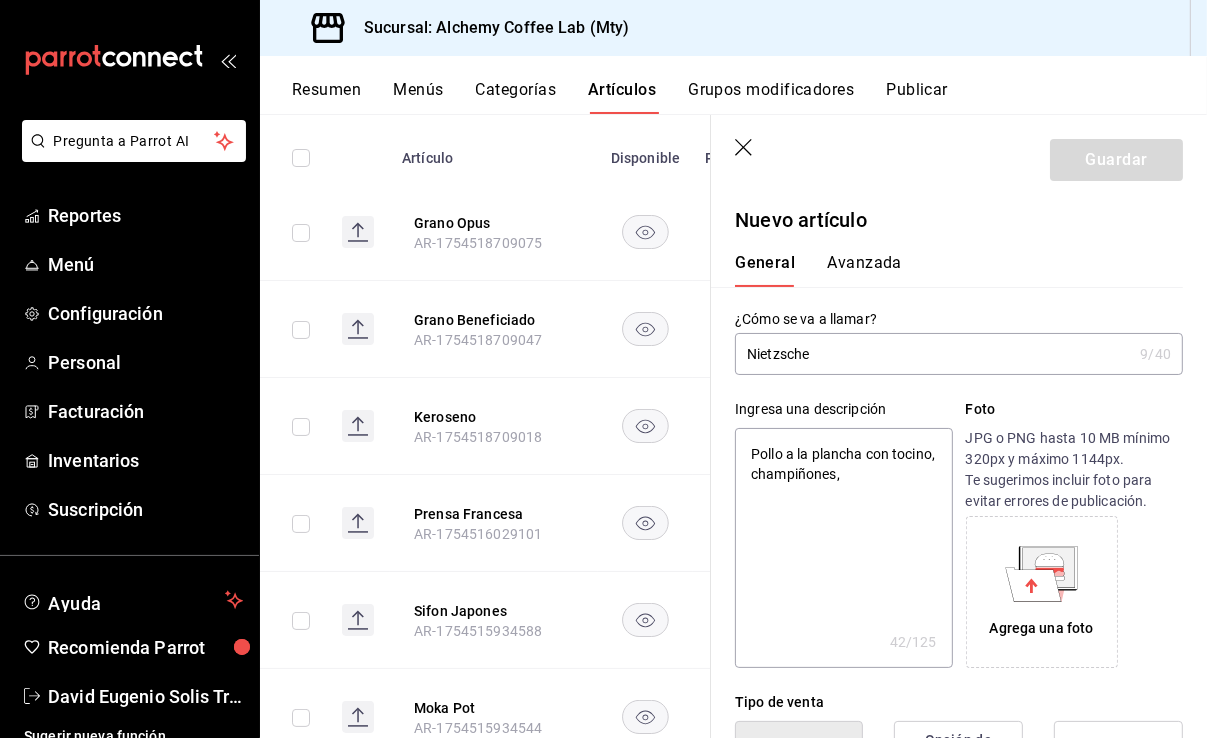 type on "x" 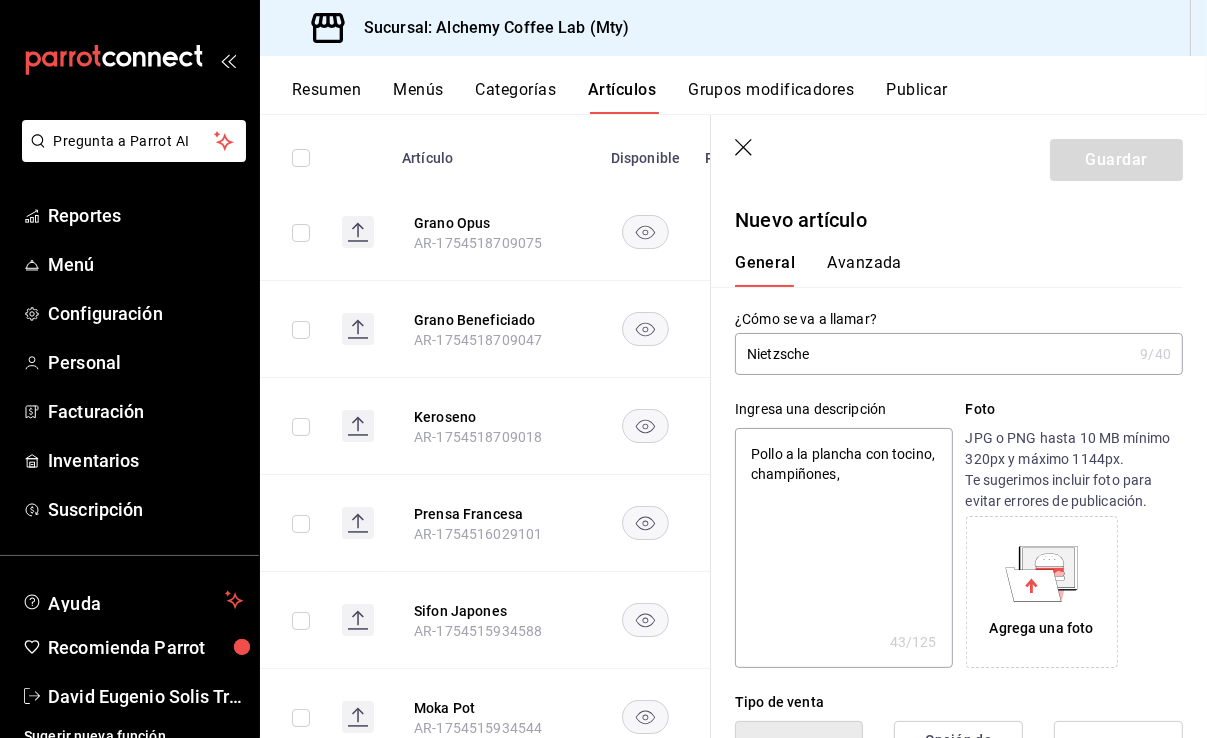 type on "Pollo a la plancha con tocino, champiñones," 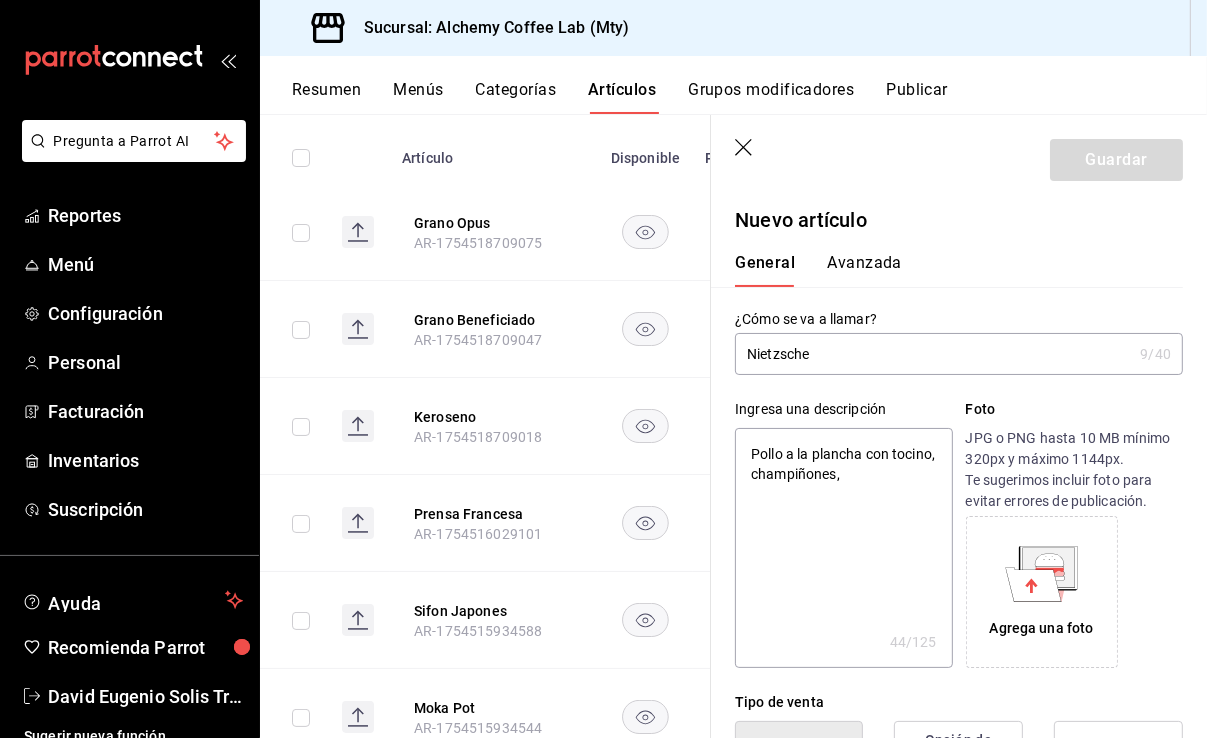 type on "Pollo a la plancha con tocino, champiñones, c" 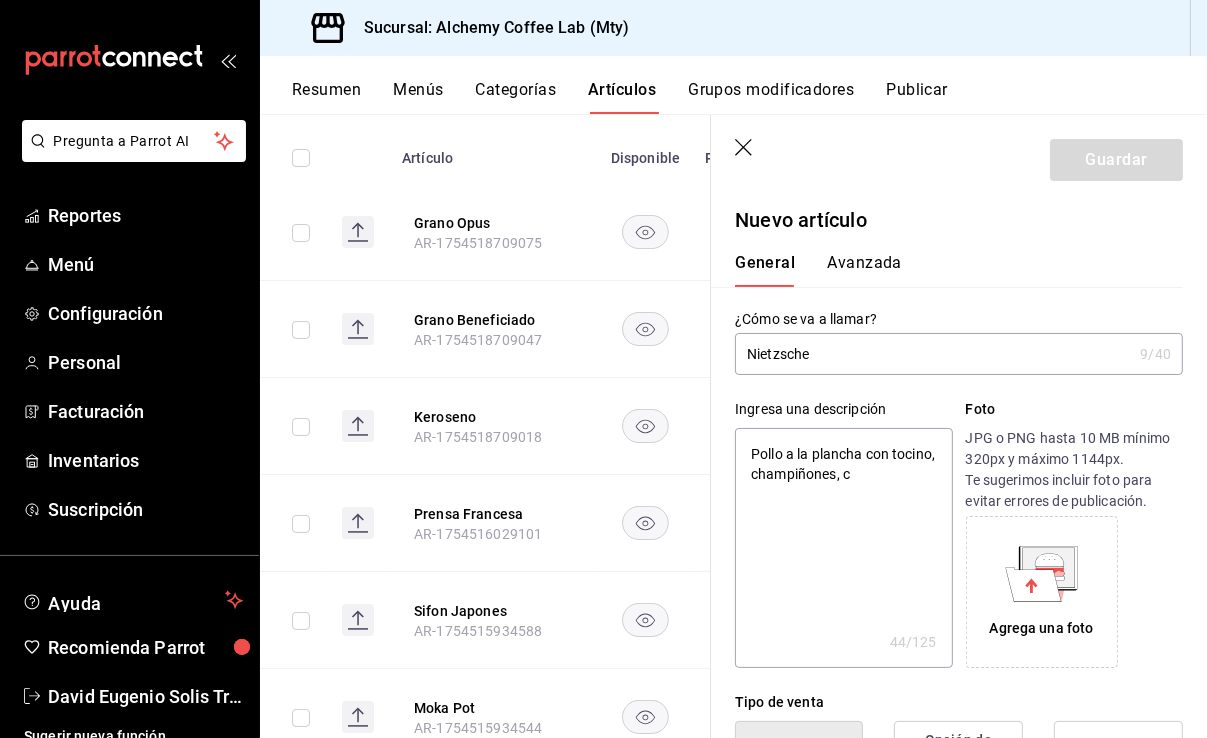 type on "Pollo a la plancha con tocino, champiñones, ce" 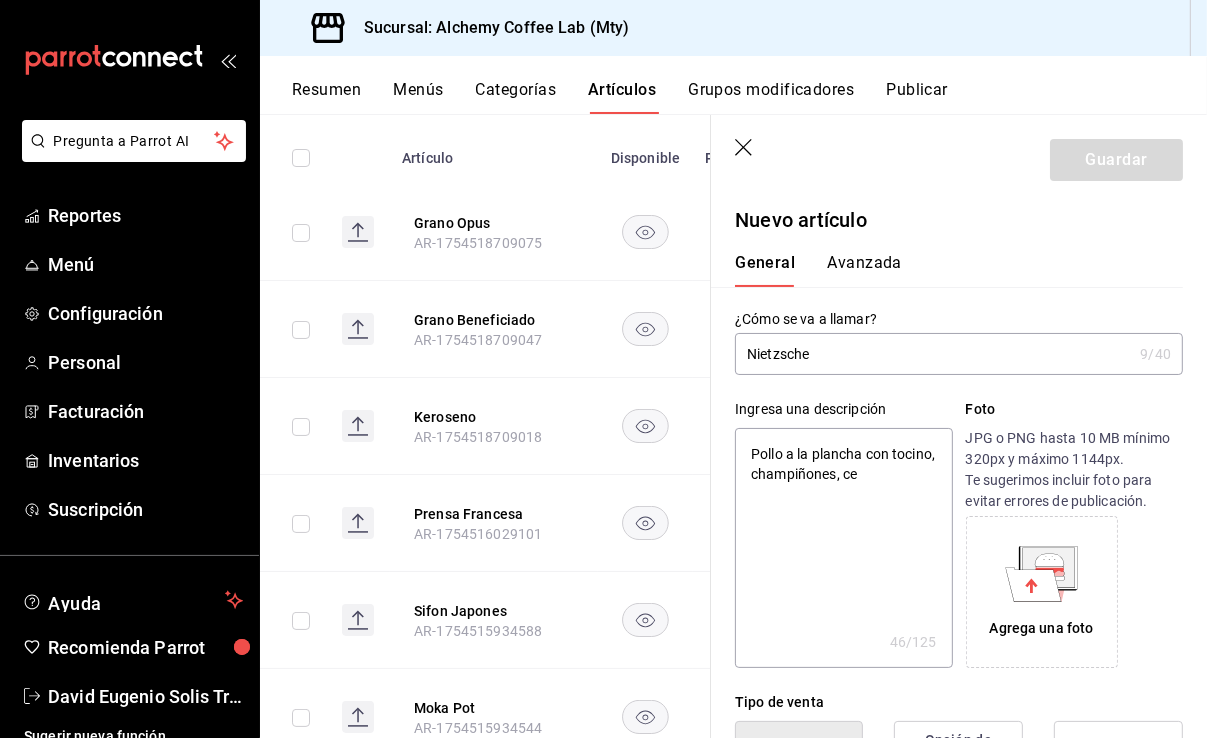 type on "Pollo a la plancha con tocino, champiñones, ceb" 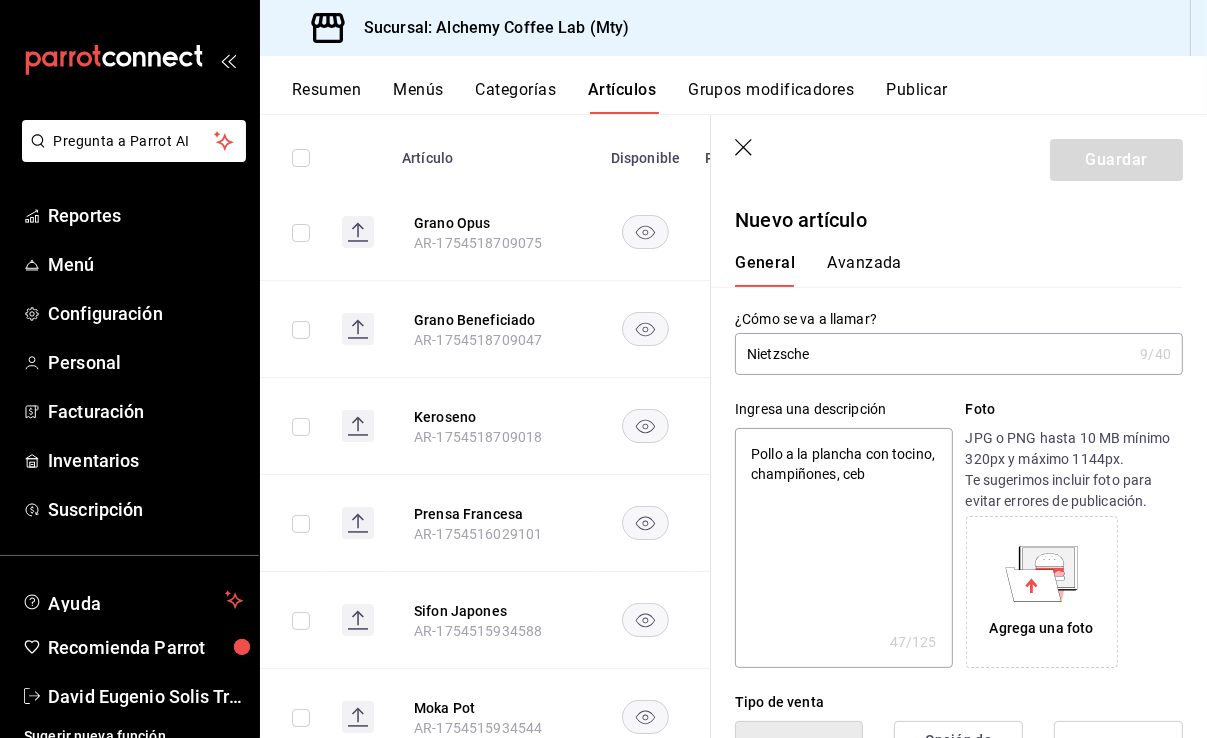type on "Pollo a la plancha con tocino, champiñones, cebo" 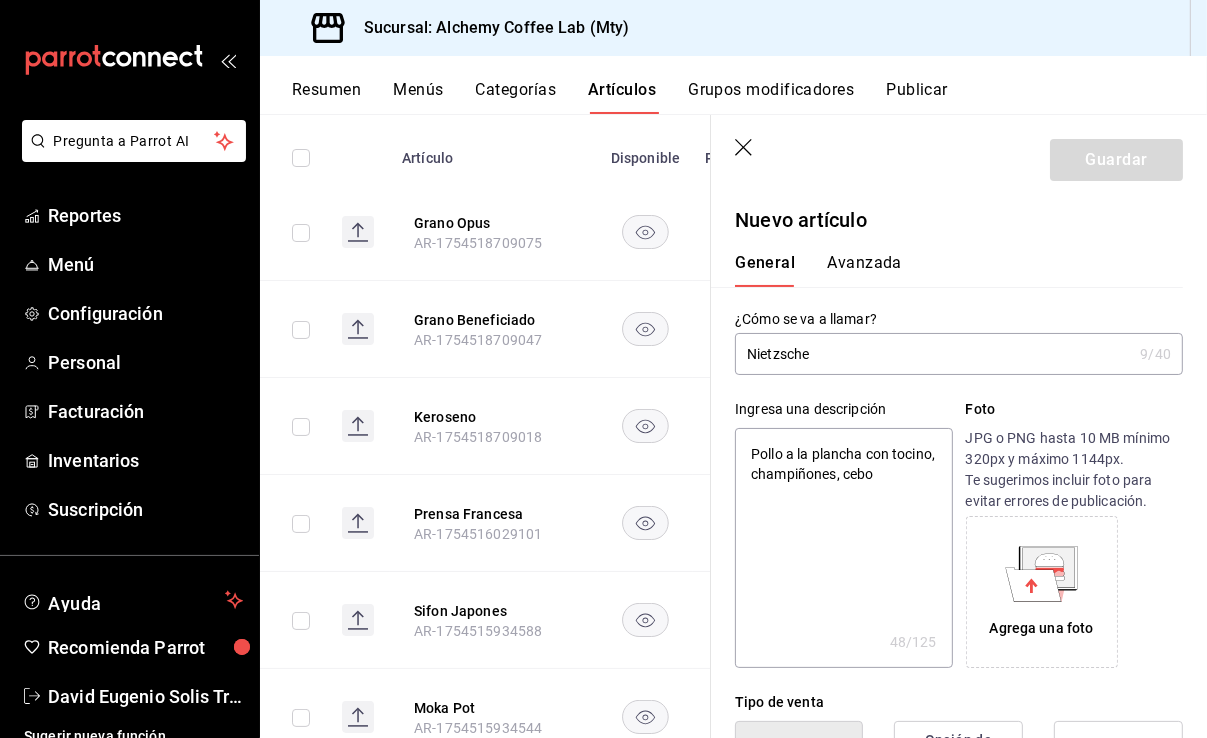 type on "Pollo a la plancha con tocino, champiñones, cebol" 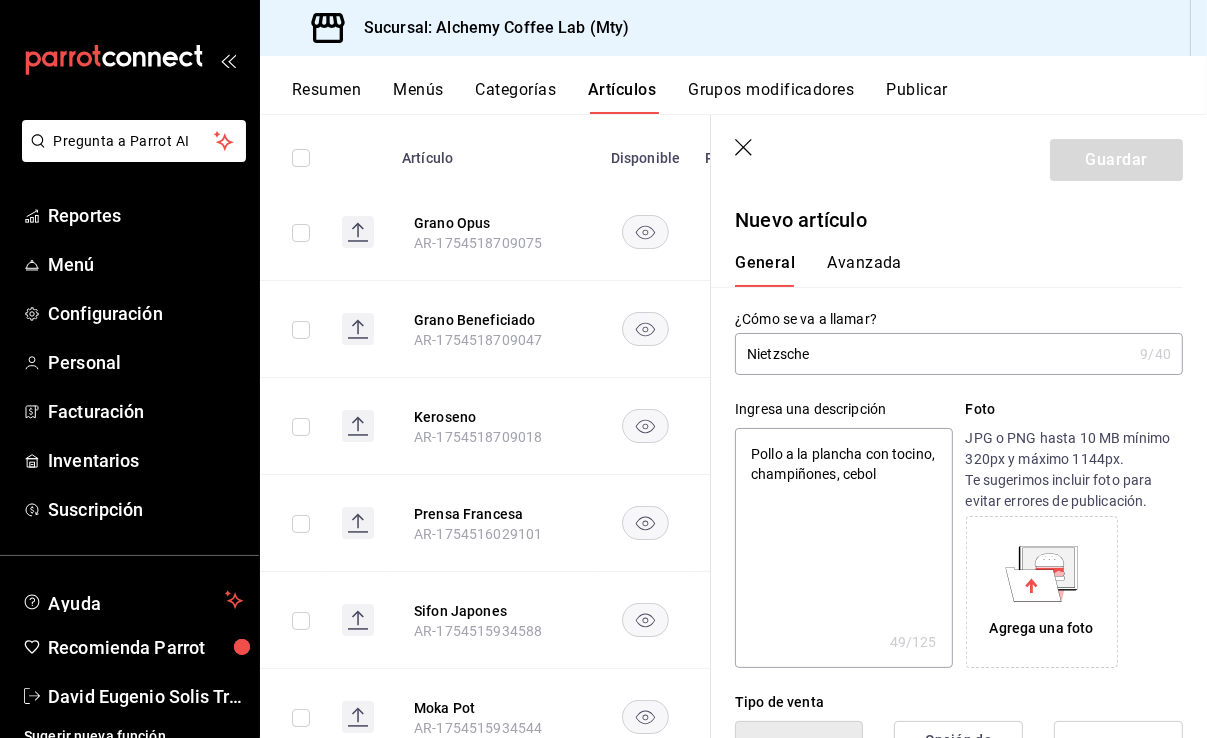 type on "Pollo a la plancha con tocino, champiñones, ceboll" 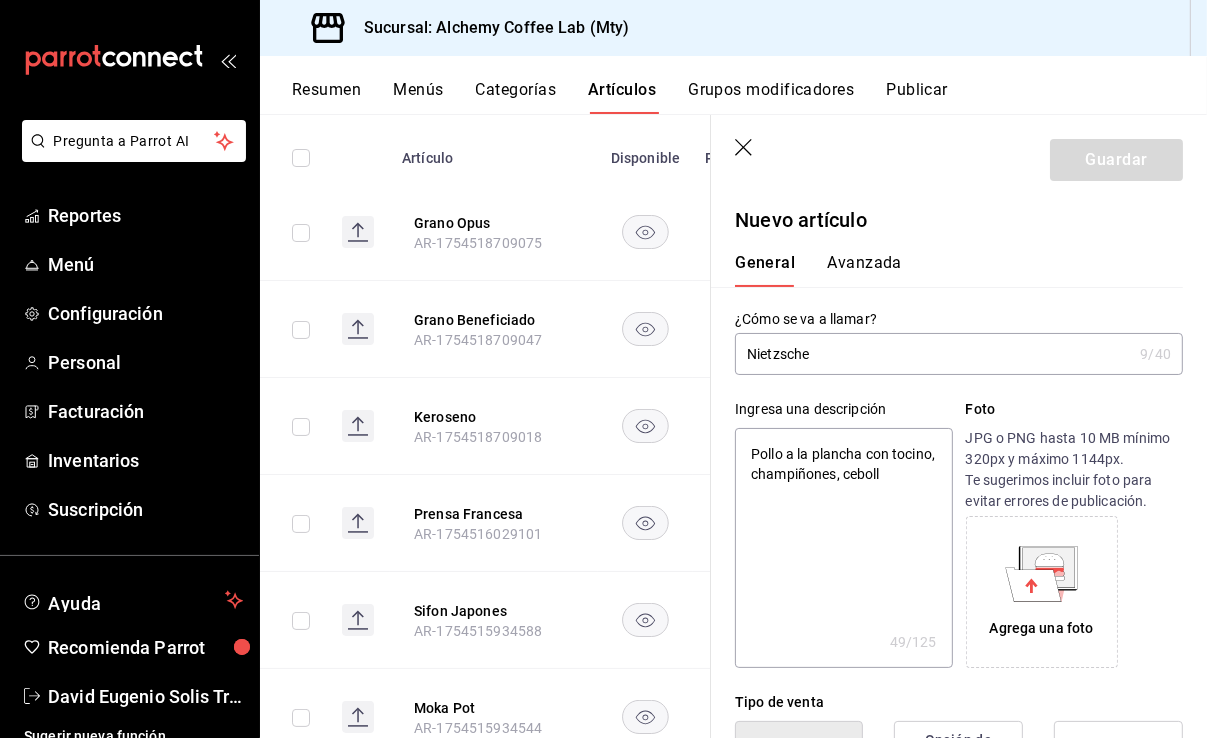 type on "Pollo a la plancha con tocino, champiñones, cebolla" 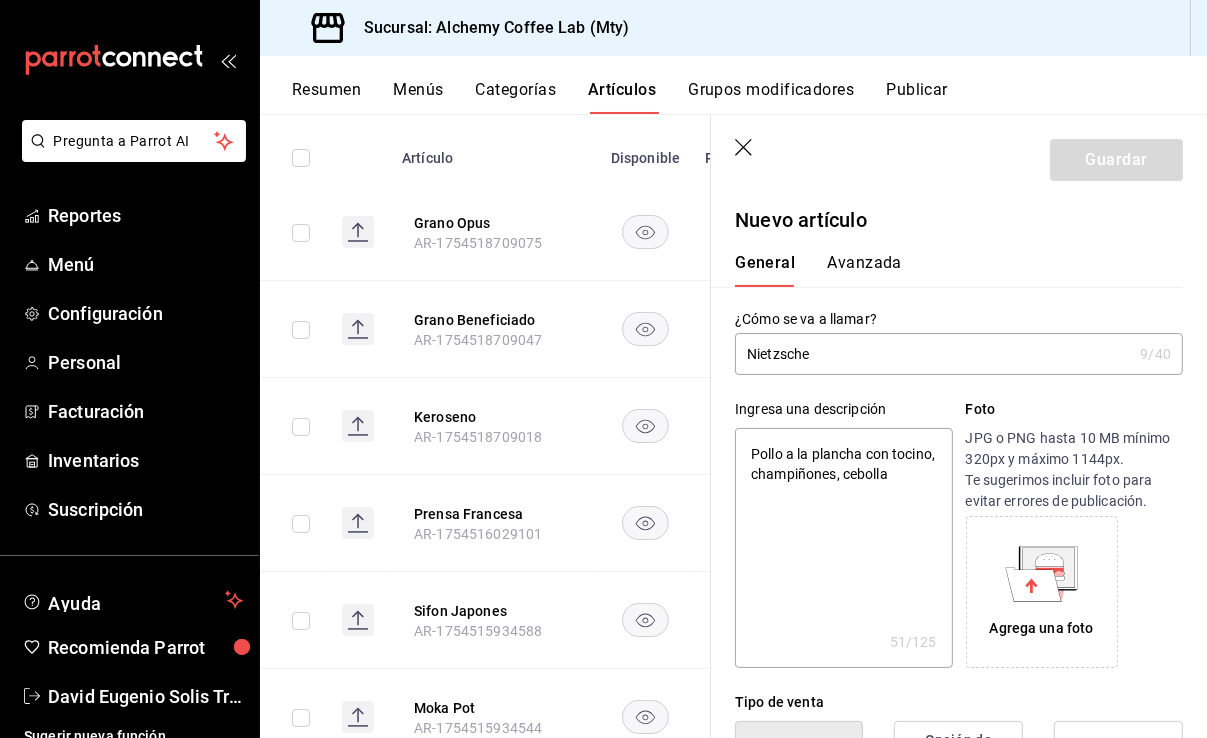 type on "Pollo a la plancha con tocino, champiñones, cebolla," 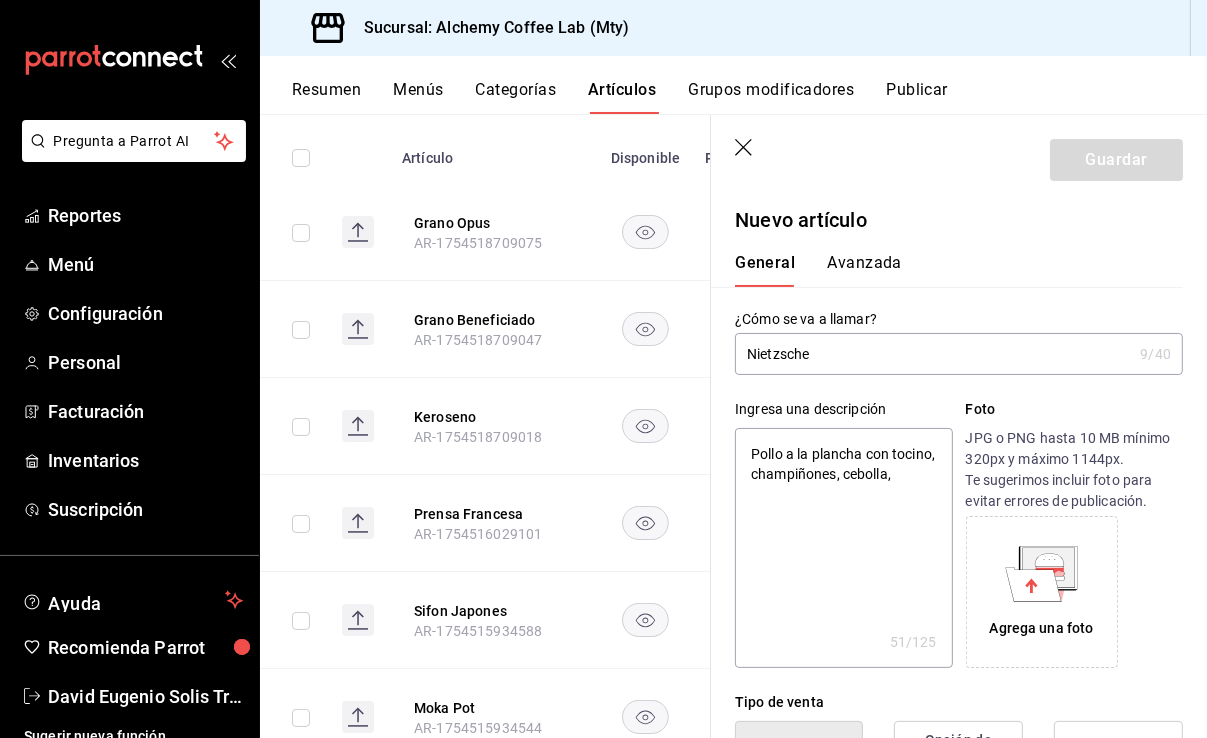 type on "Pollo a la plancha con tocino, champiñones, cebolla," 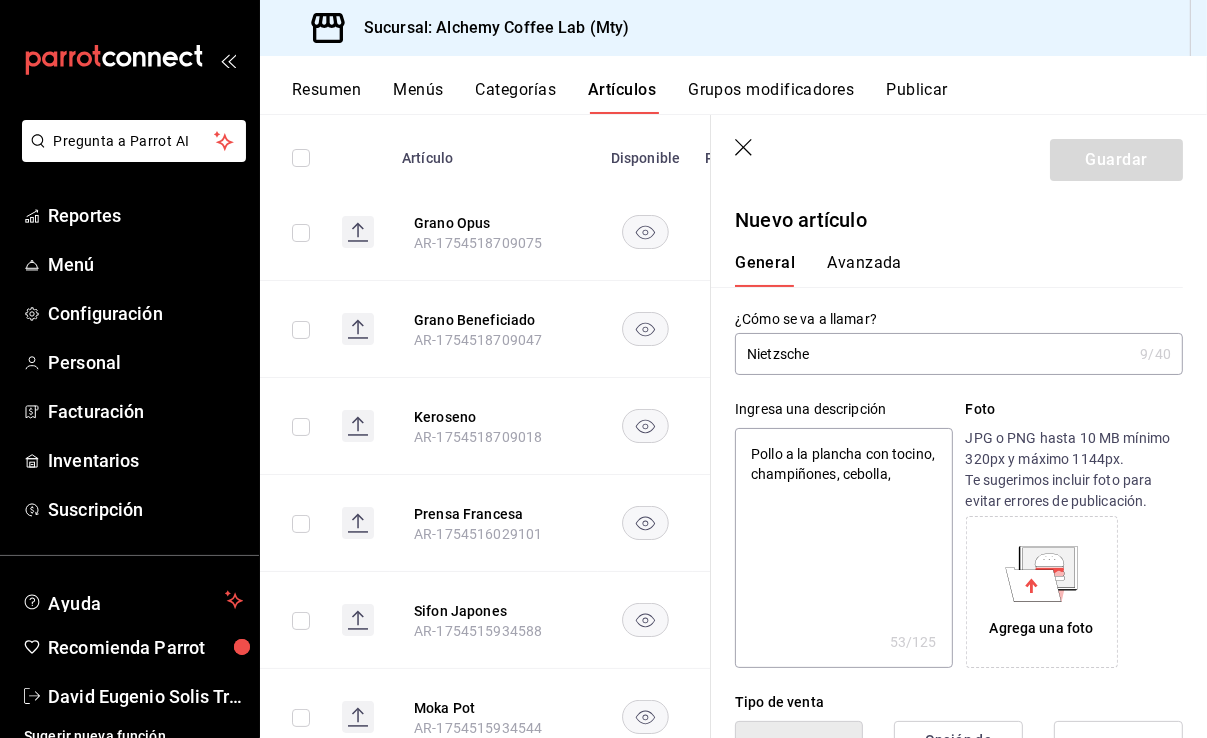 type on "Pollo a la plancha con tocino, champiñones, cebolla, q" 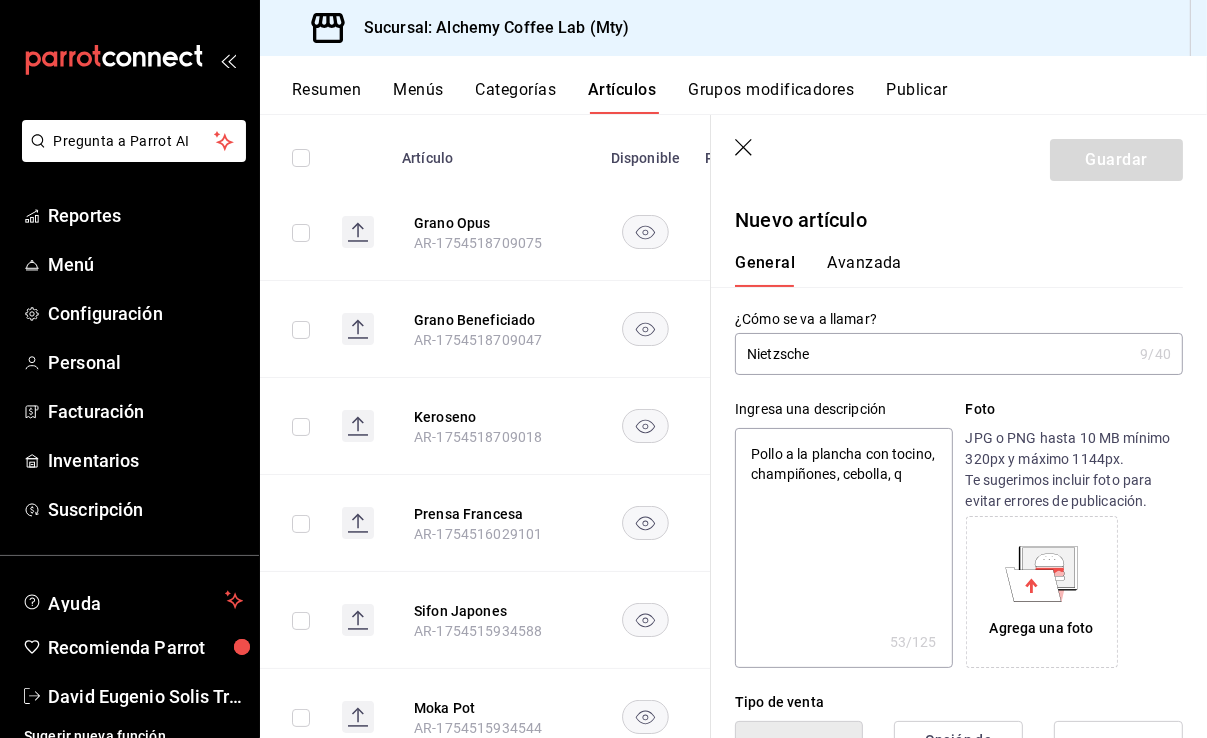 type on "x" 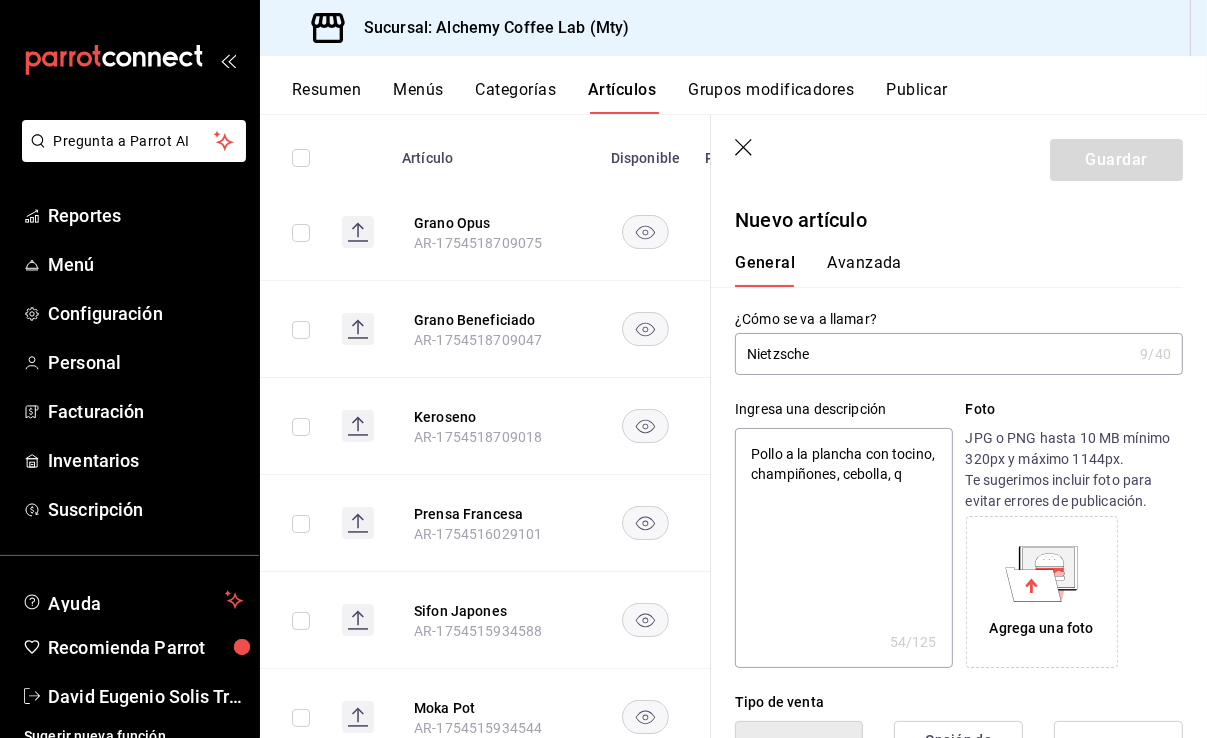 type on "Pollo a la plancha con tocino, champiñones, cebolla, qu" 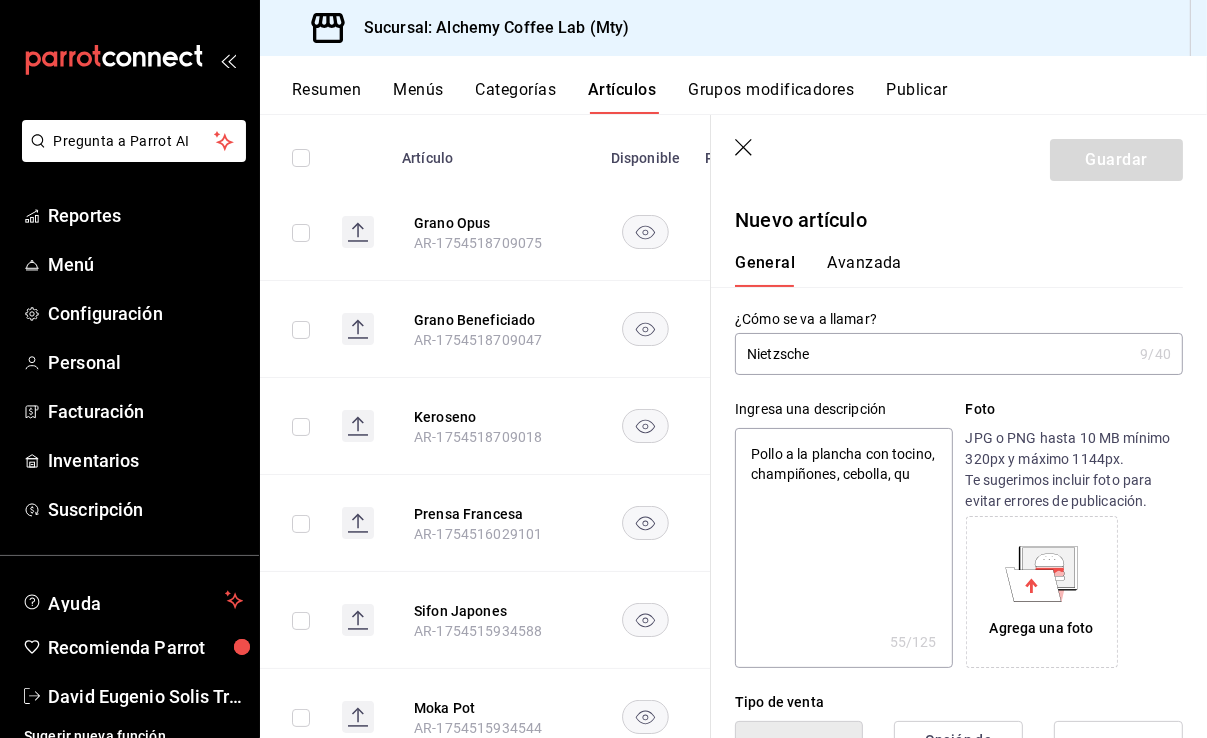 type on "Pollo a la plancha con tocino, champiñones, cebolla, que" 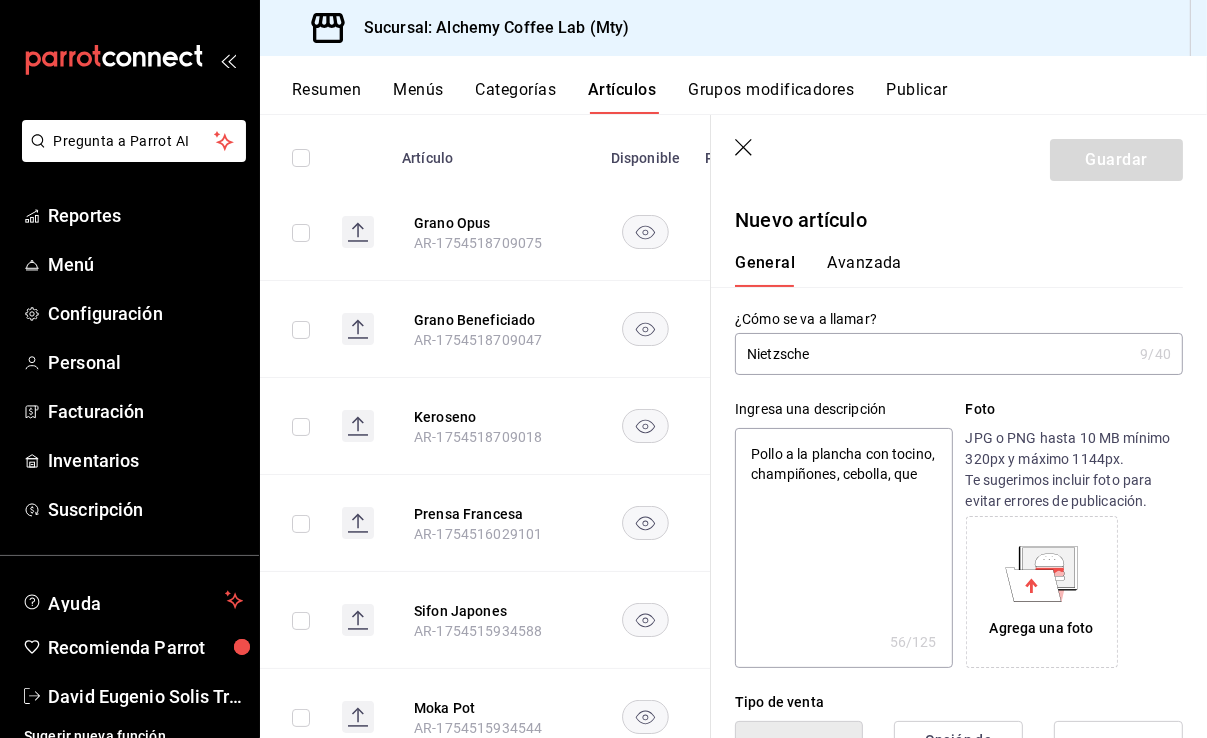 type on "Pollo a la plancha con tocino, champiñones, cebolla, ques" 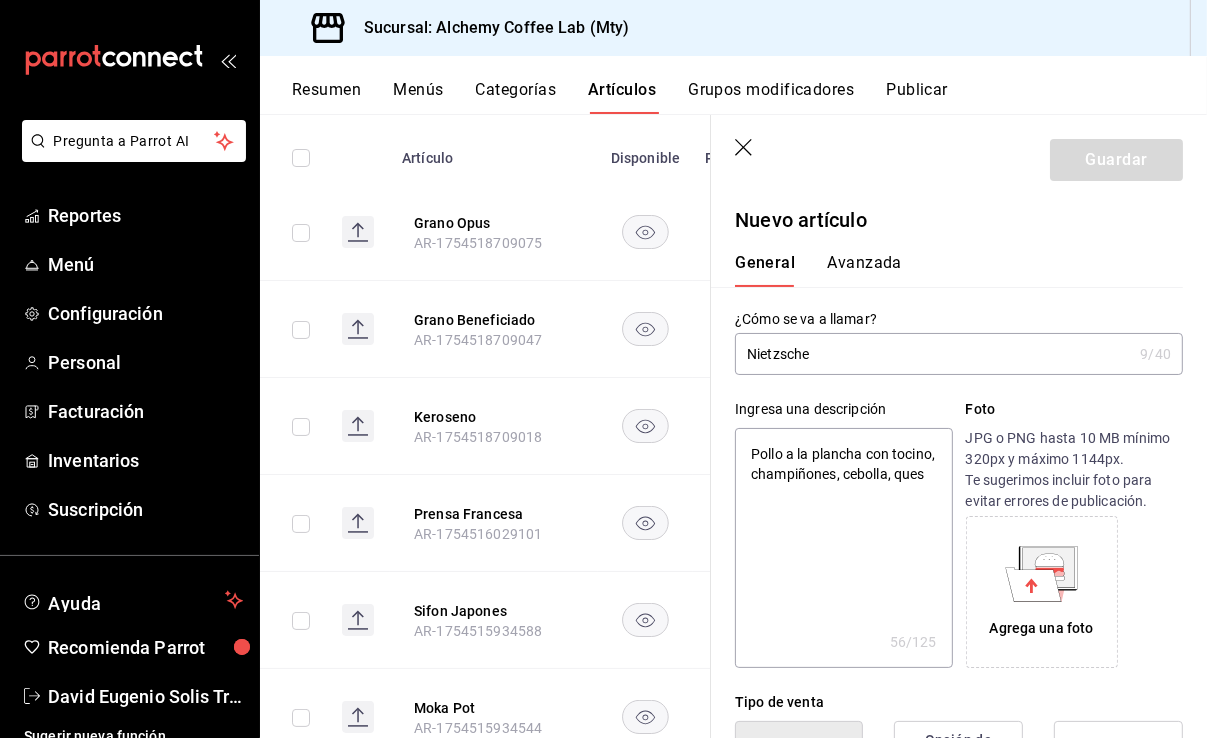 type on "x" 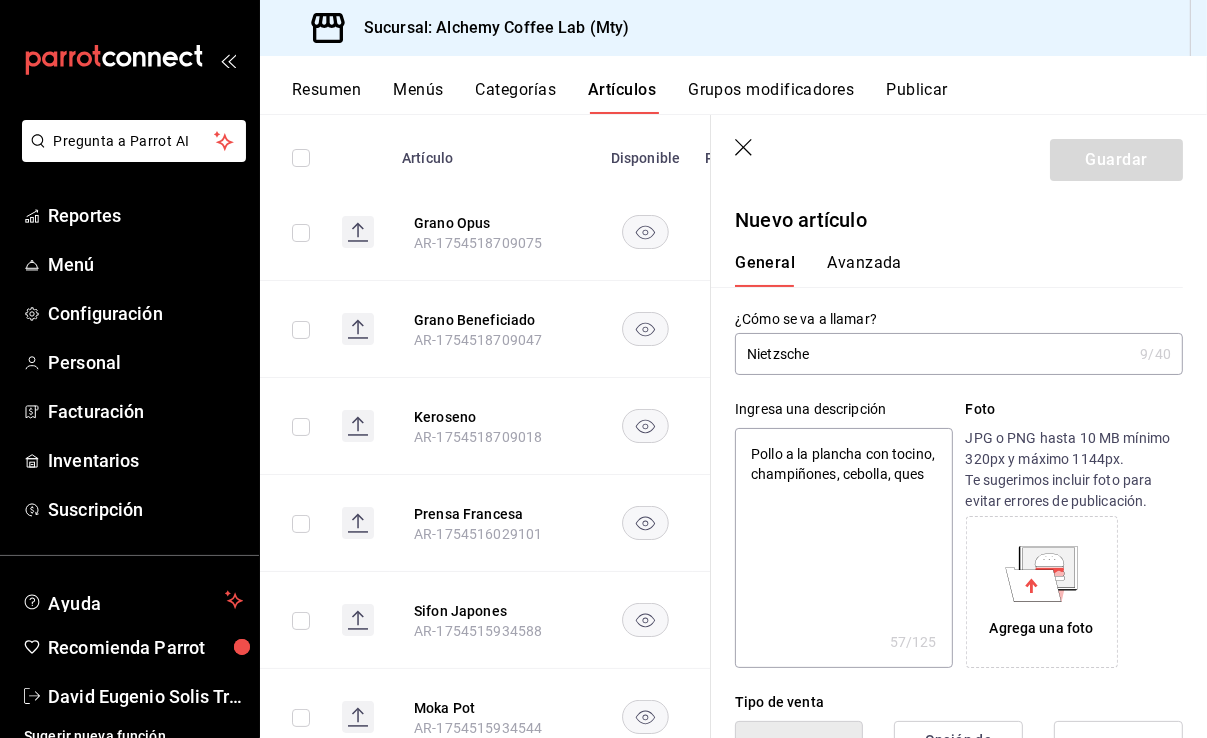 type on "Pollo a la plancha con tocino, champiñones, cebolla, queso" 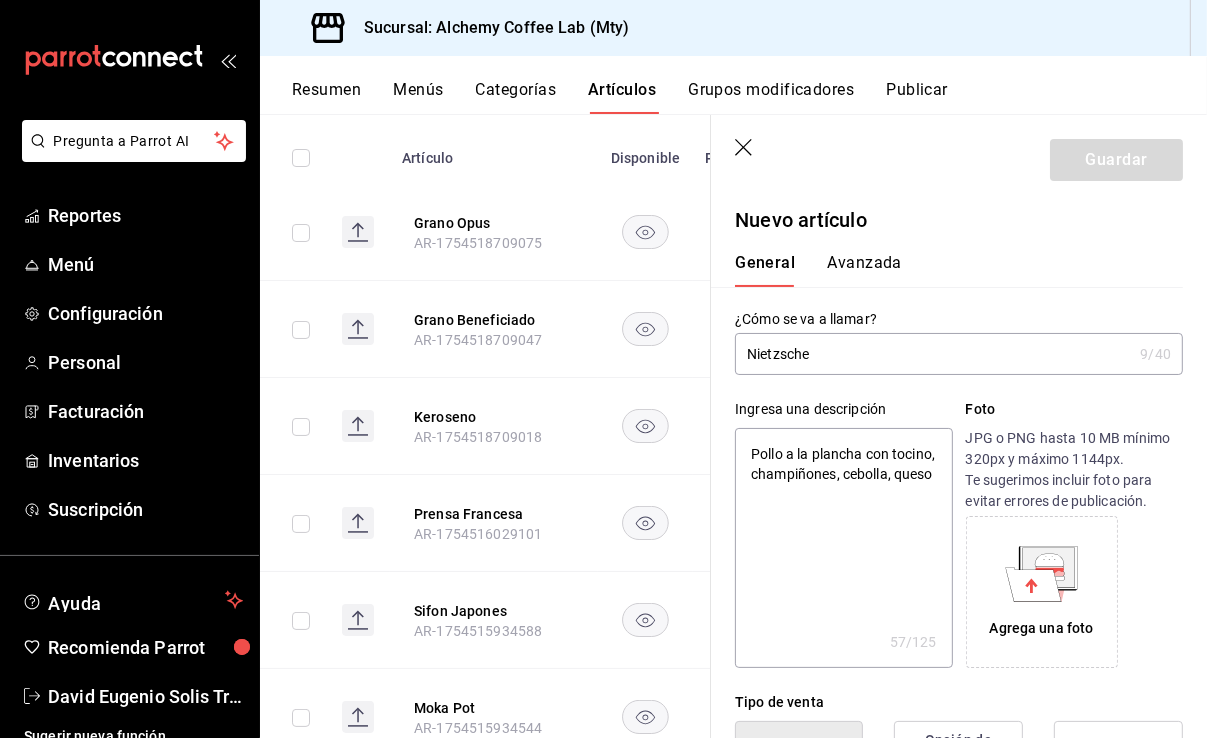 type on "Pollo a la plancha con tocino, champiñones, cebolla, queso" 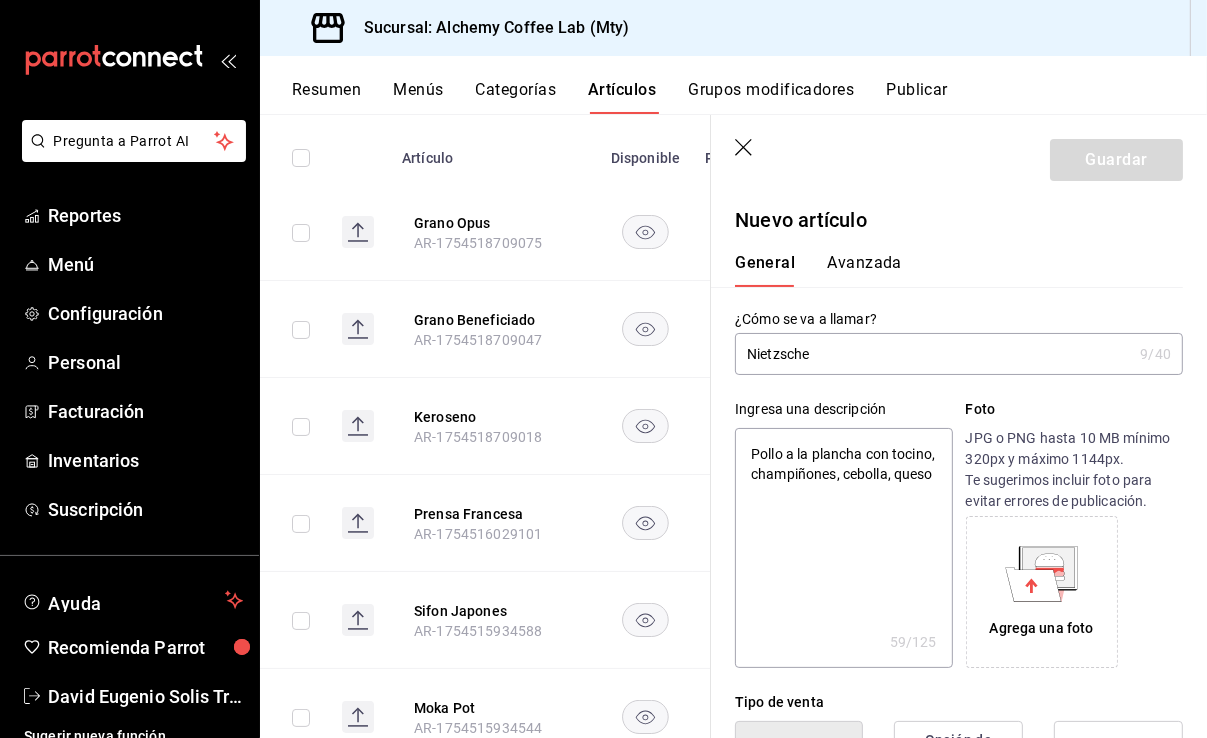 type on "Pollo a la plancha con tocino, champiñones, cebolla, queso m" 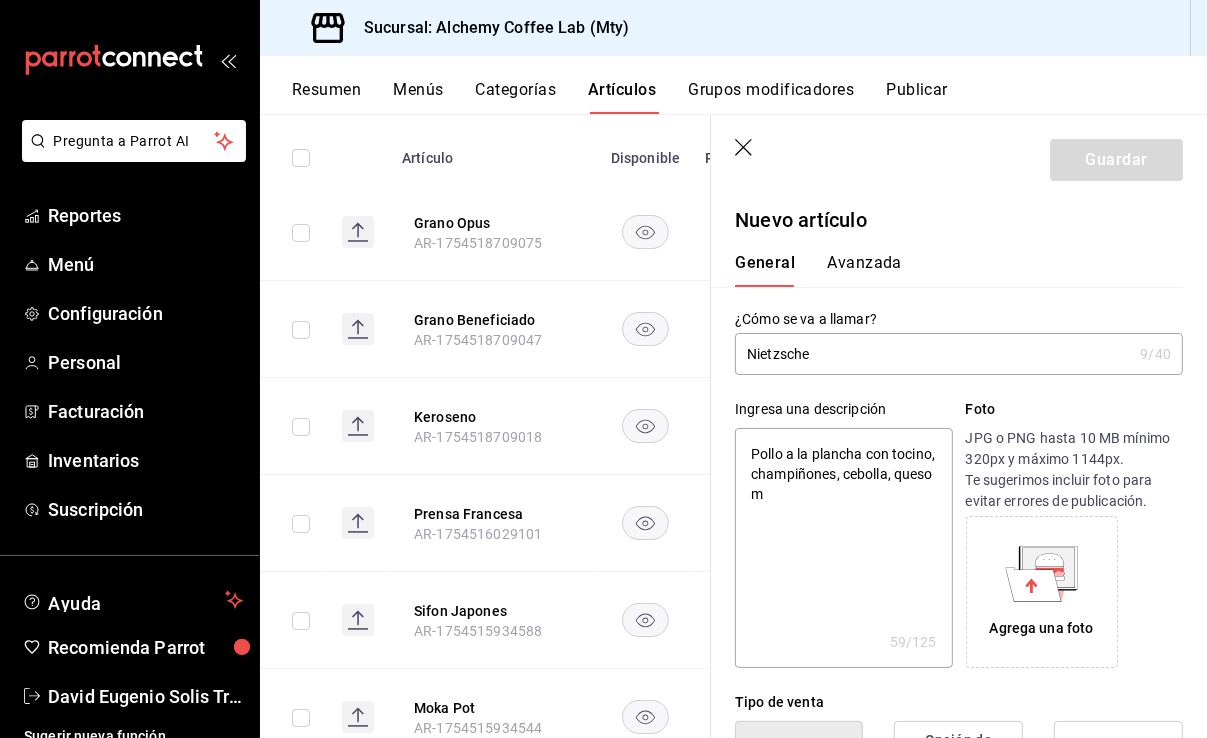 type on "Pollo a la plancha con tocino, champiñones, cebolla, queso ma" 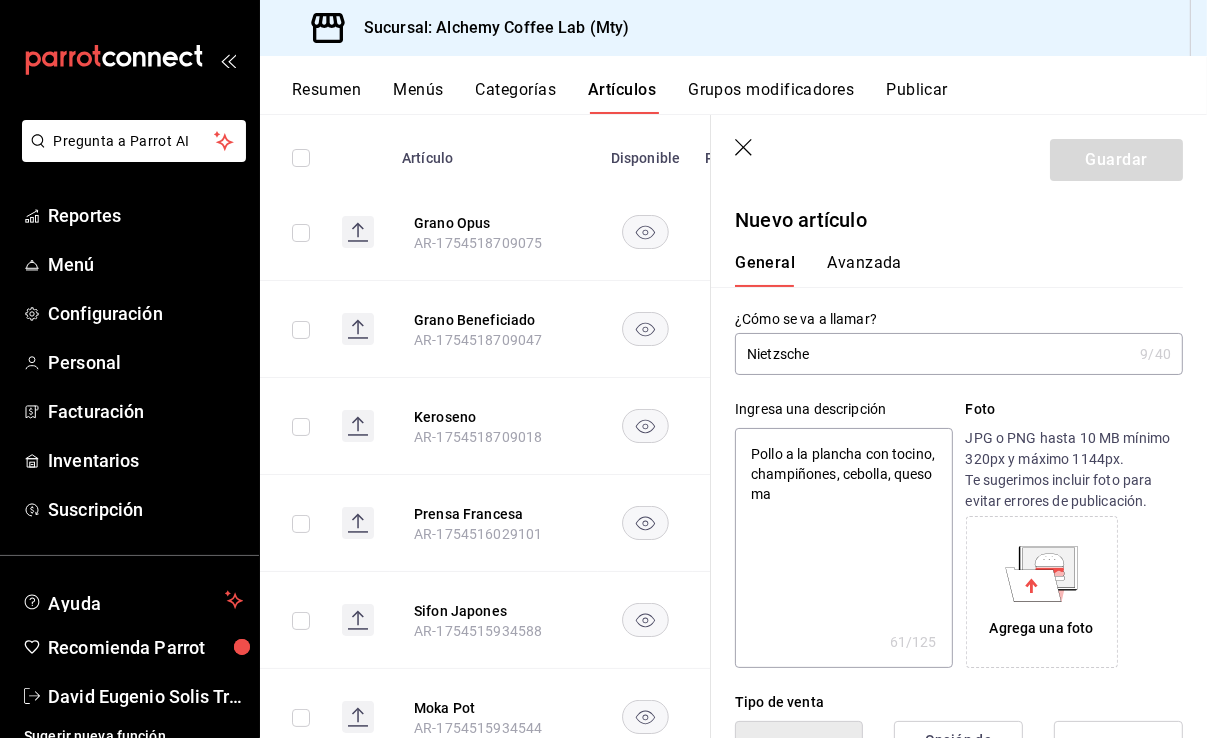 type on "Pollo a la plancha con tocino, champiñones, cebolla, queso man" 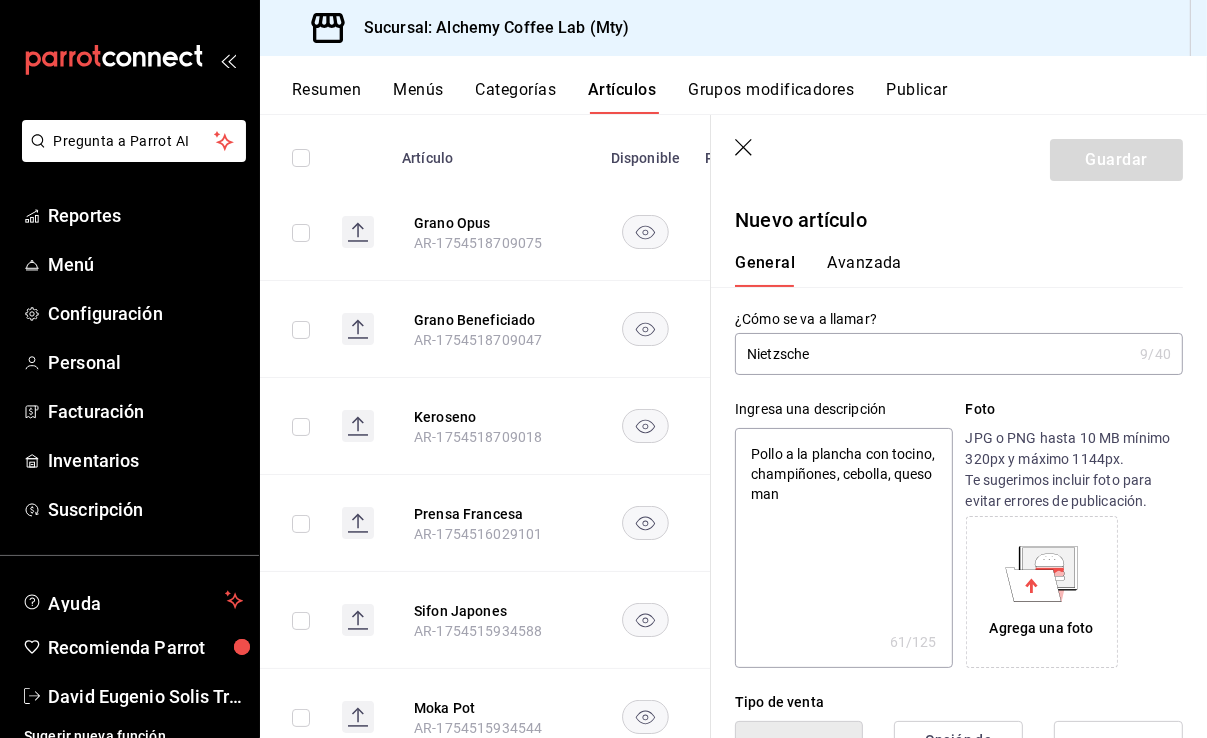 type on "Pollo a la plancha con tocino, champiñones, cebolla, queso manc" 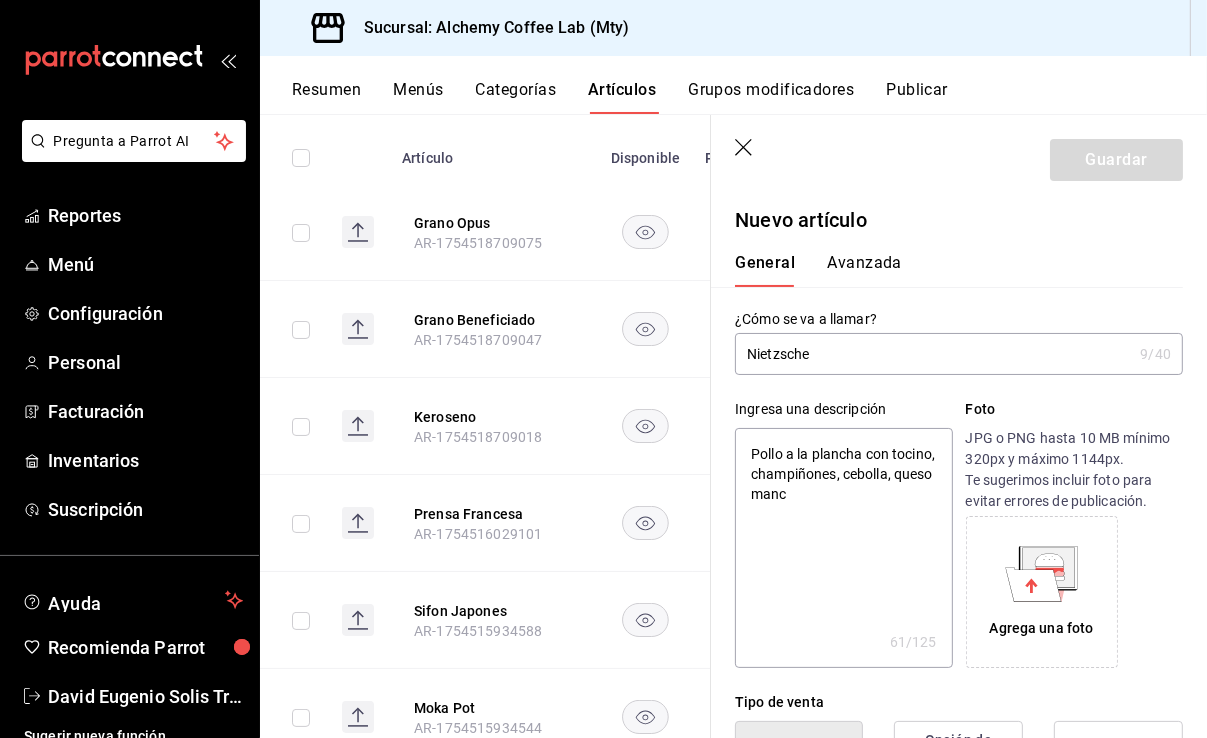 type on "x" 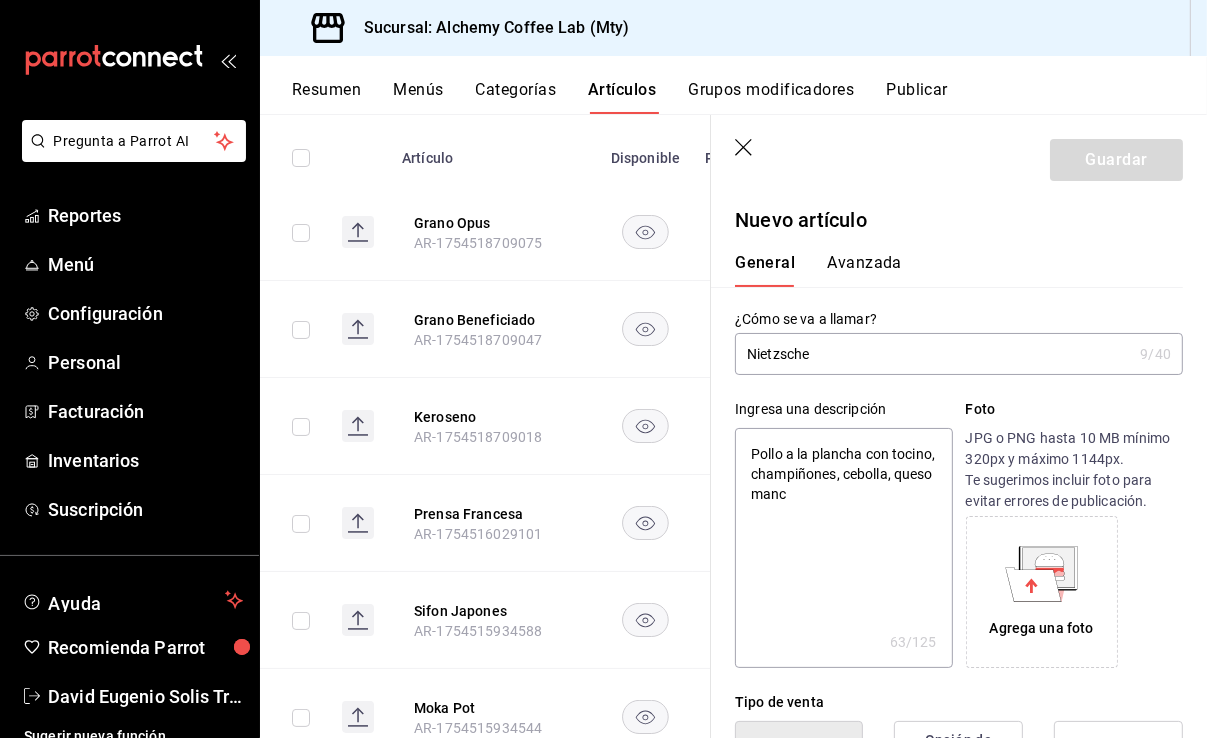 type on "Pollo a la plancha con tocino, champiñones, cebolla, queso manch" 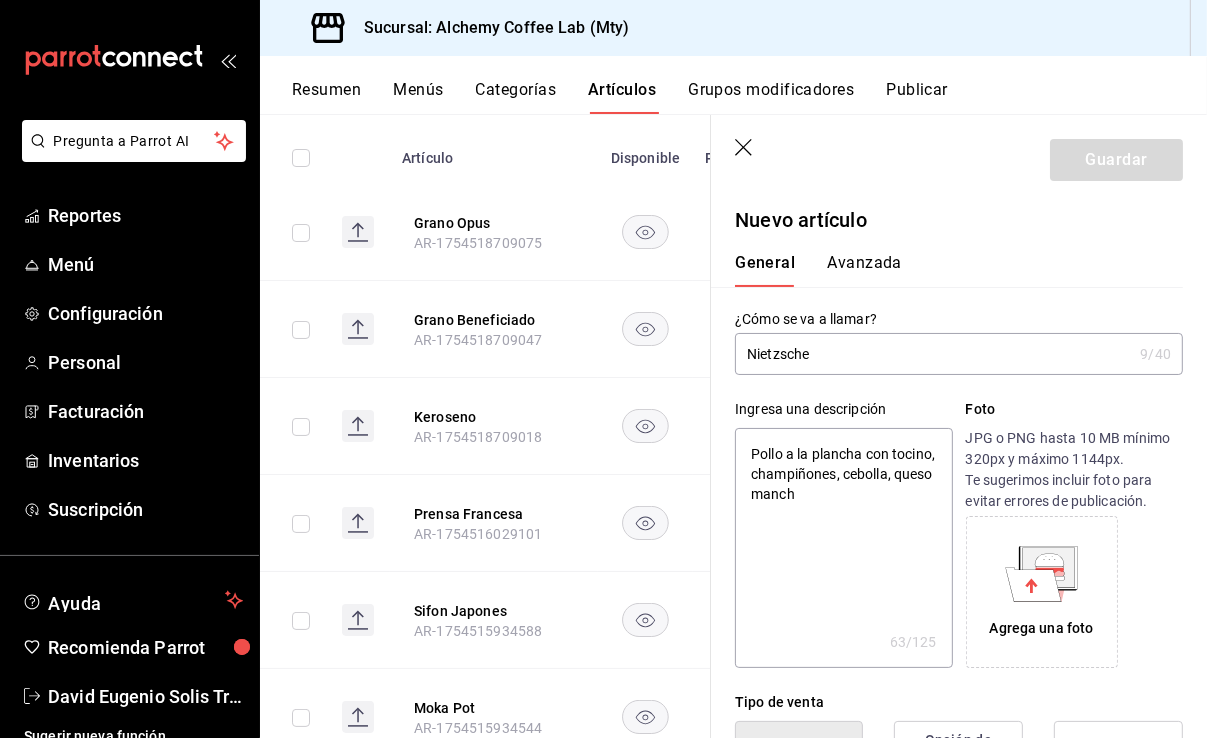 type on "Pollo a la plancha con tocino, champiñones, cebolla, queso manche" 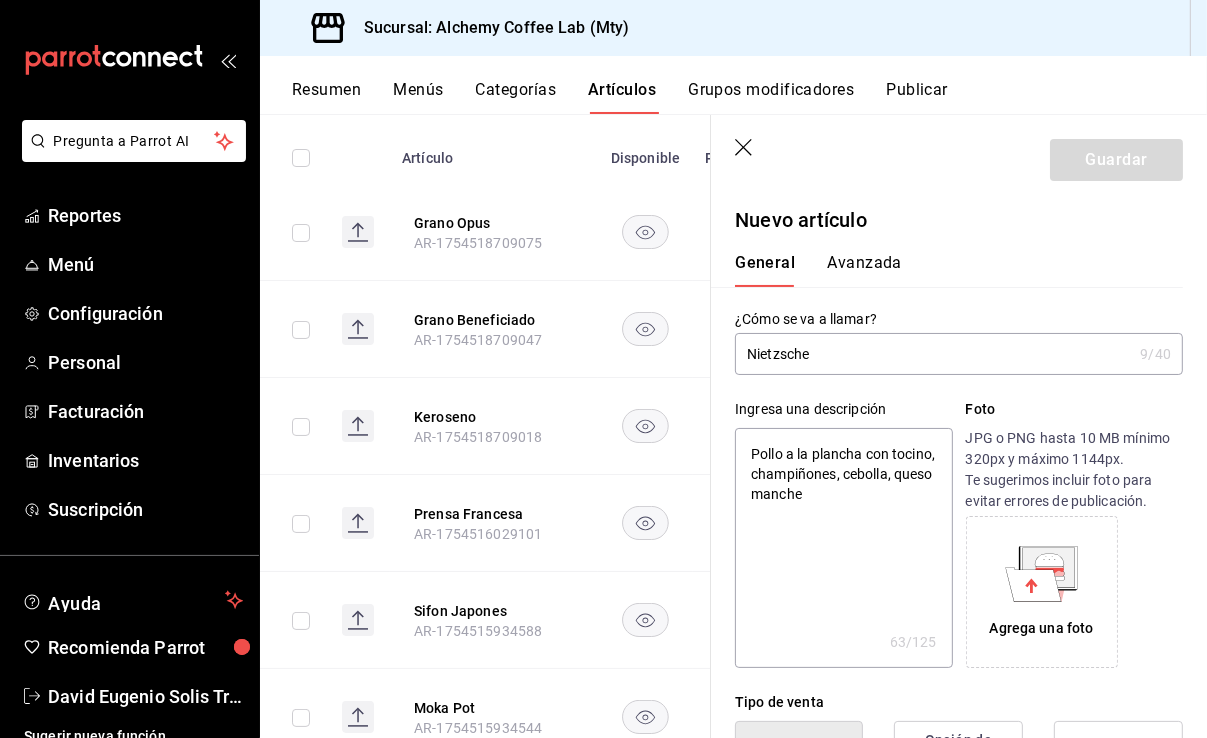 type on "x" 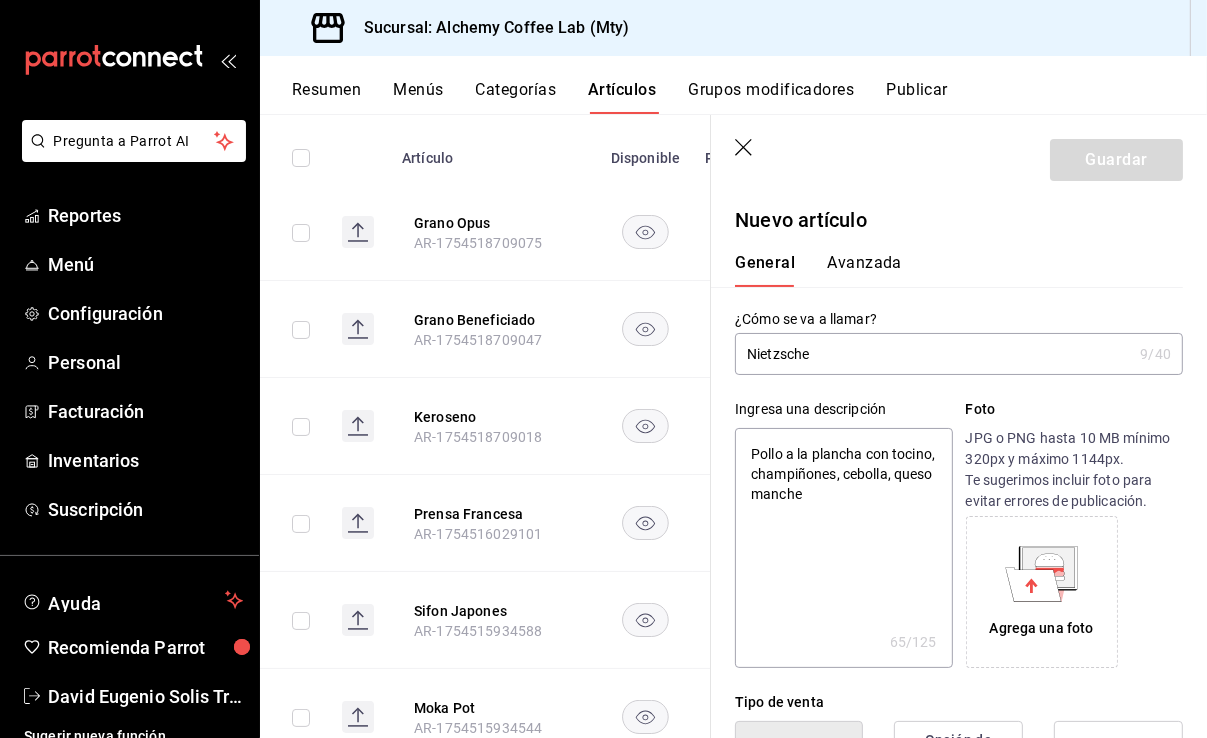 type on "Pollo a la plancha con tocino, champiñones, cebolla, queso mancheg" 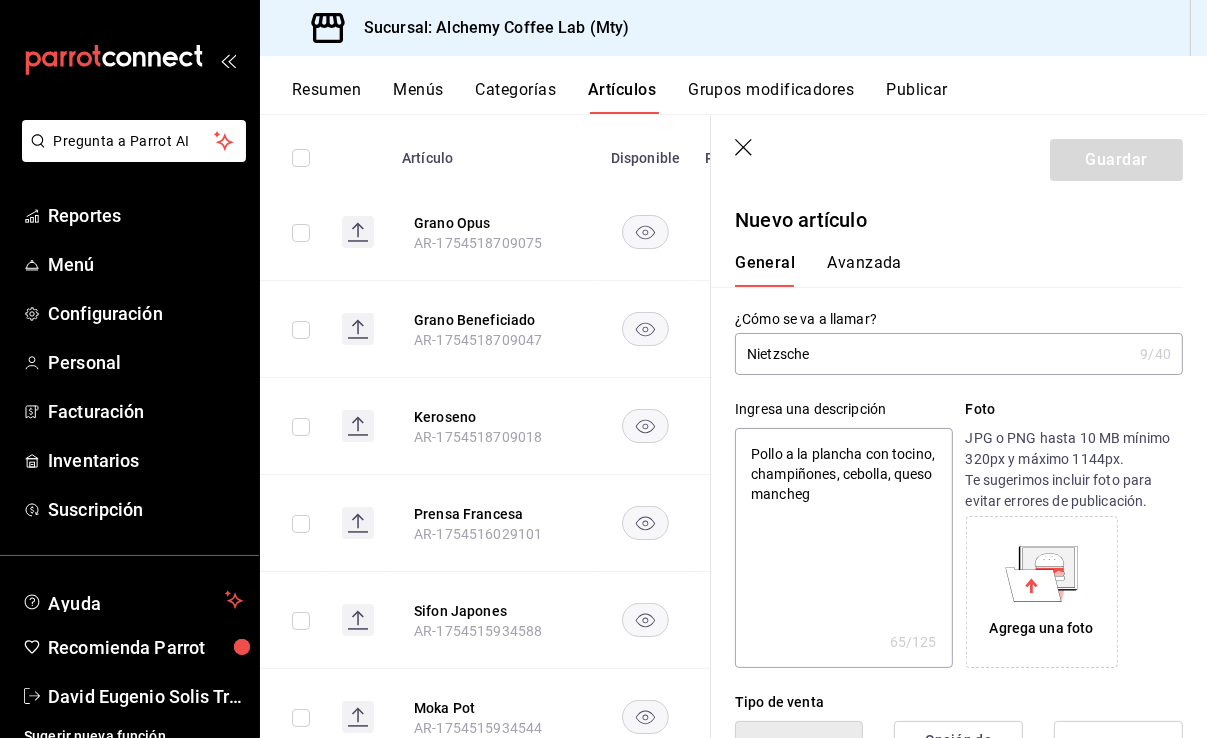 type on "x" 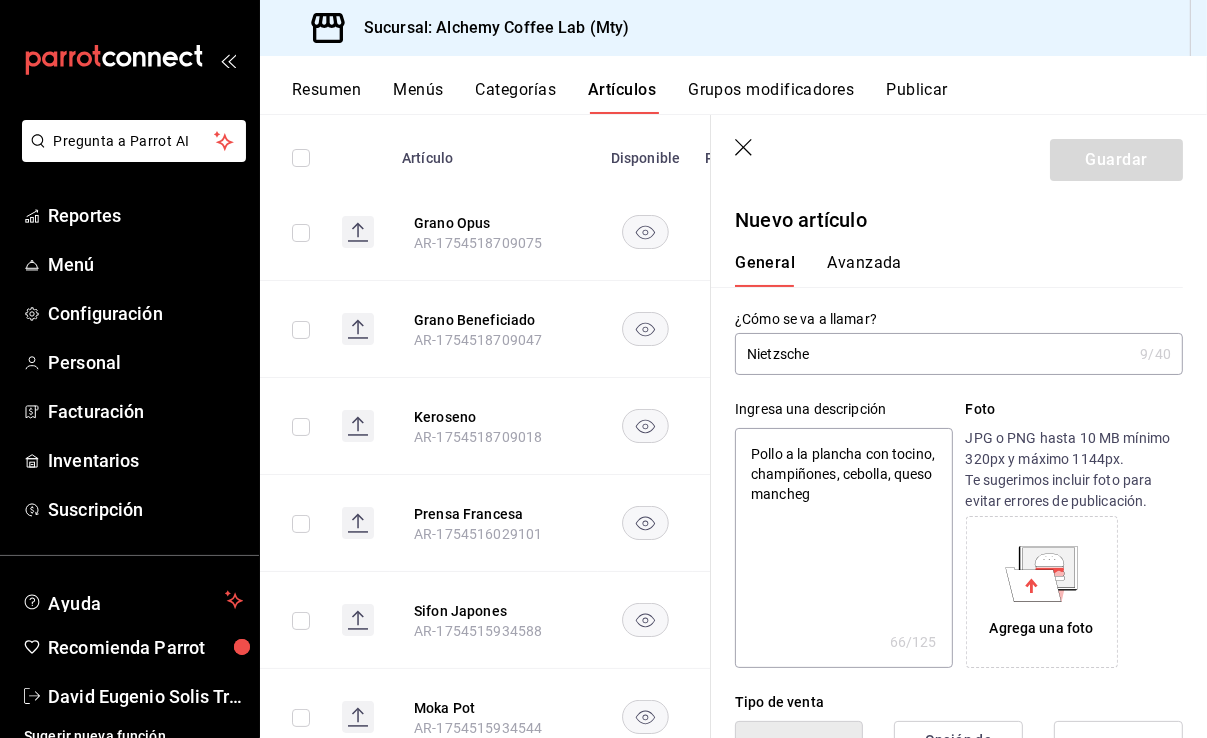 type on "Pollo a la plancha con tocino, champiñones, cebolla, queso manchego" 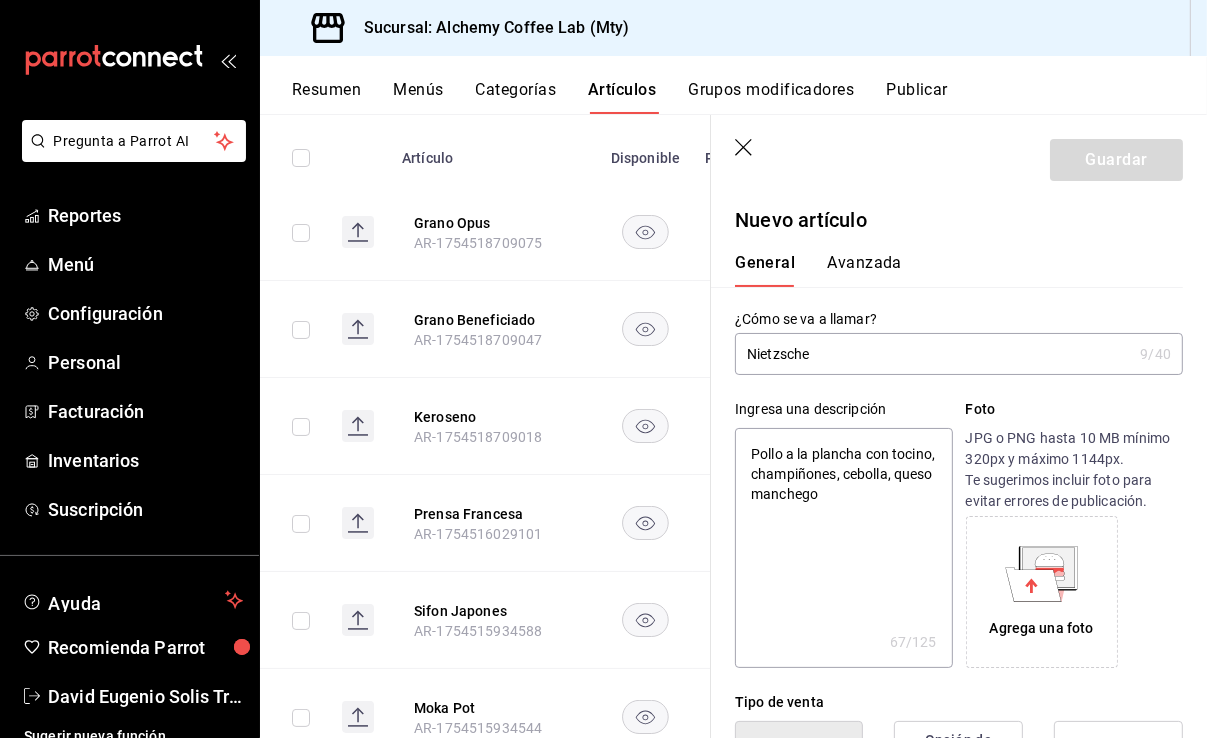 type on "Pollo a la plancha con tocino, champiñones, cebolla, queso manchego" 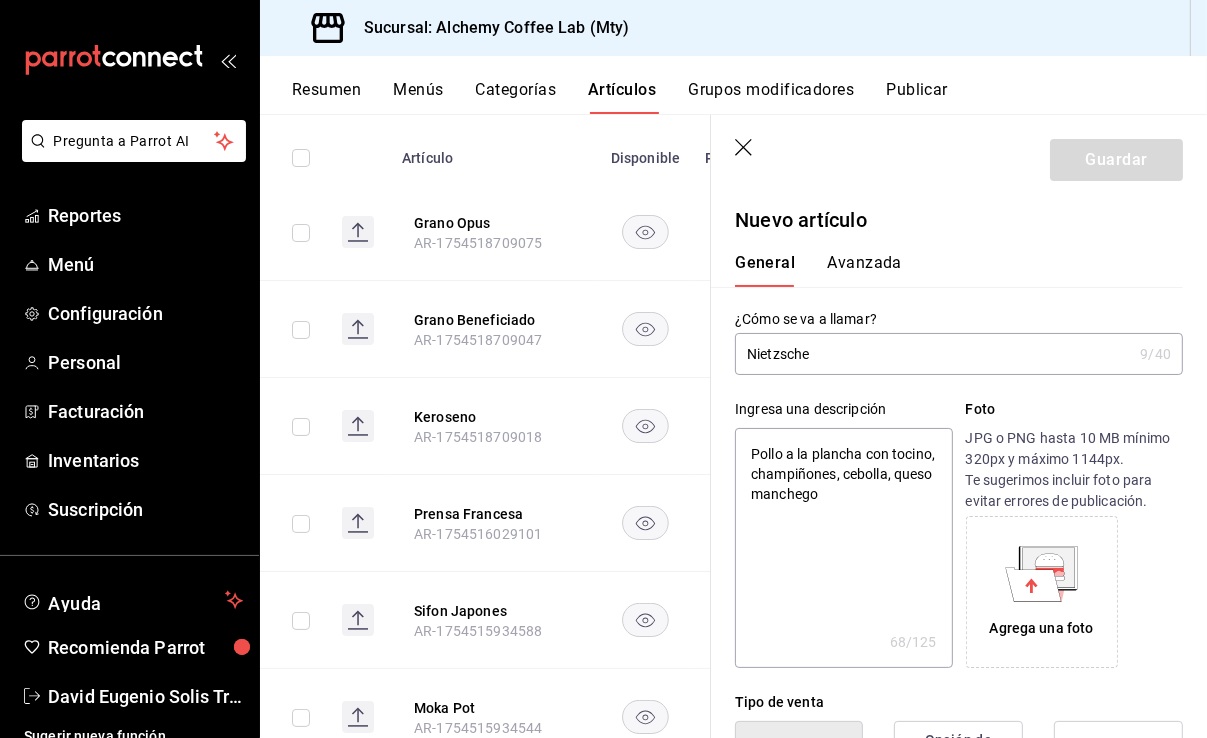 type on "Pollo a la plancha con tocino, champiñones, cebolla, queso manchego y" 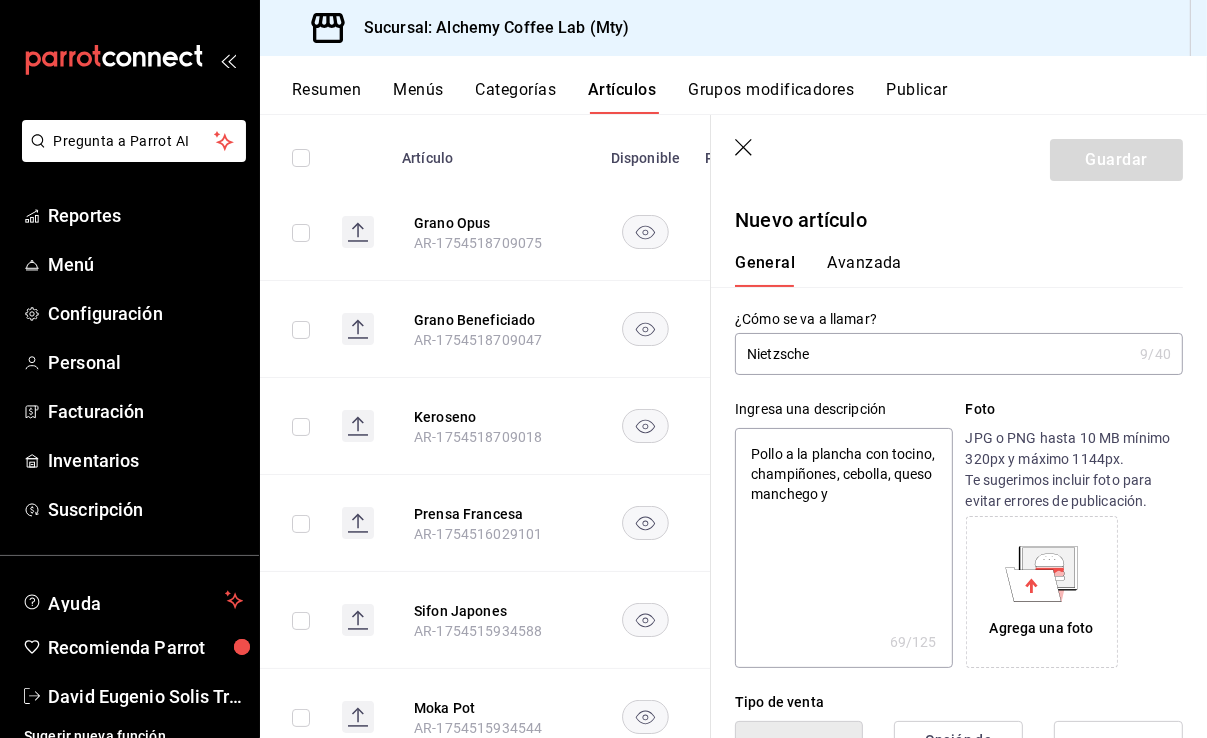type on "Pollo a la plancha con tocino, champiñones, cebolla, queso manchego y" 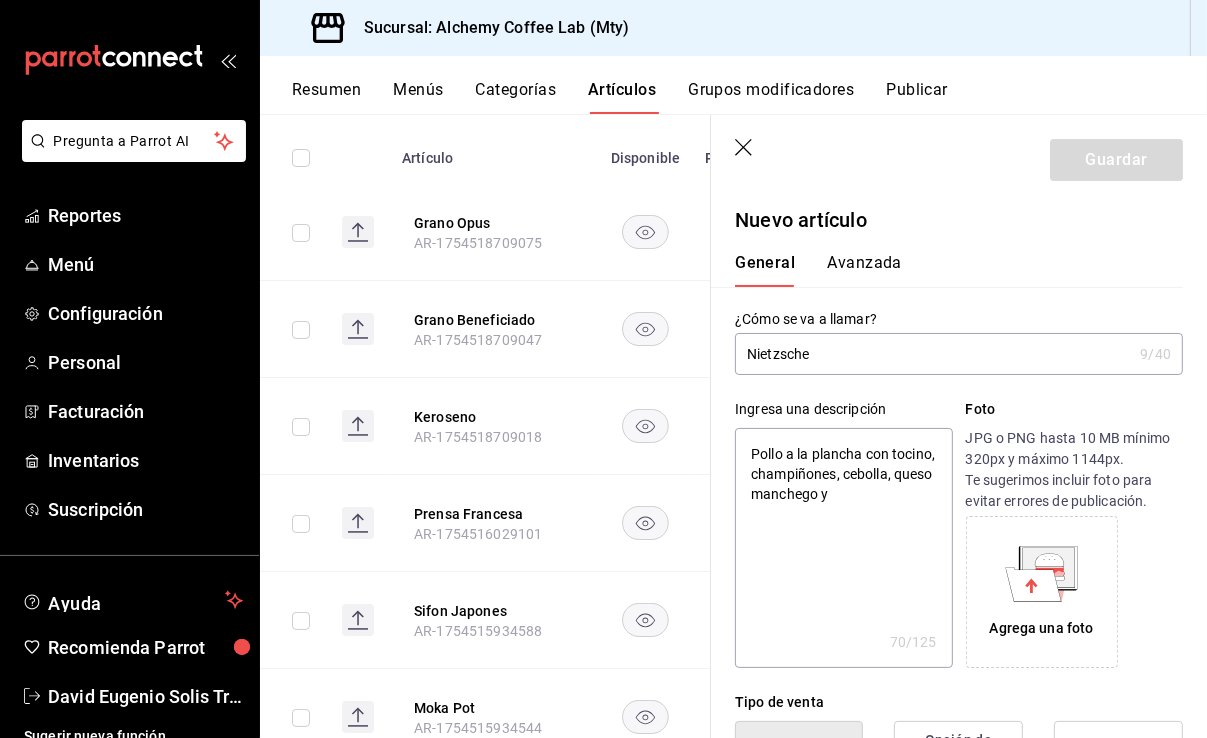 type on "Pollo a la plancha con tocino, champiñones, cebolla, queso manchego y a" 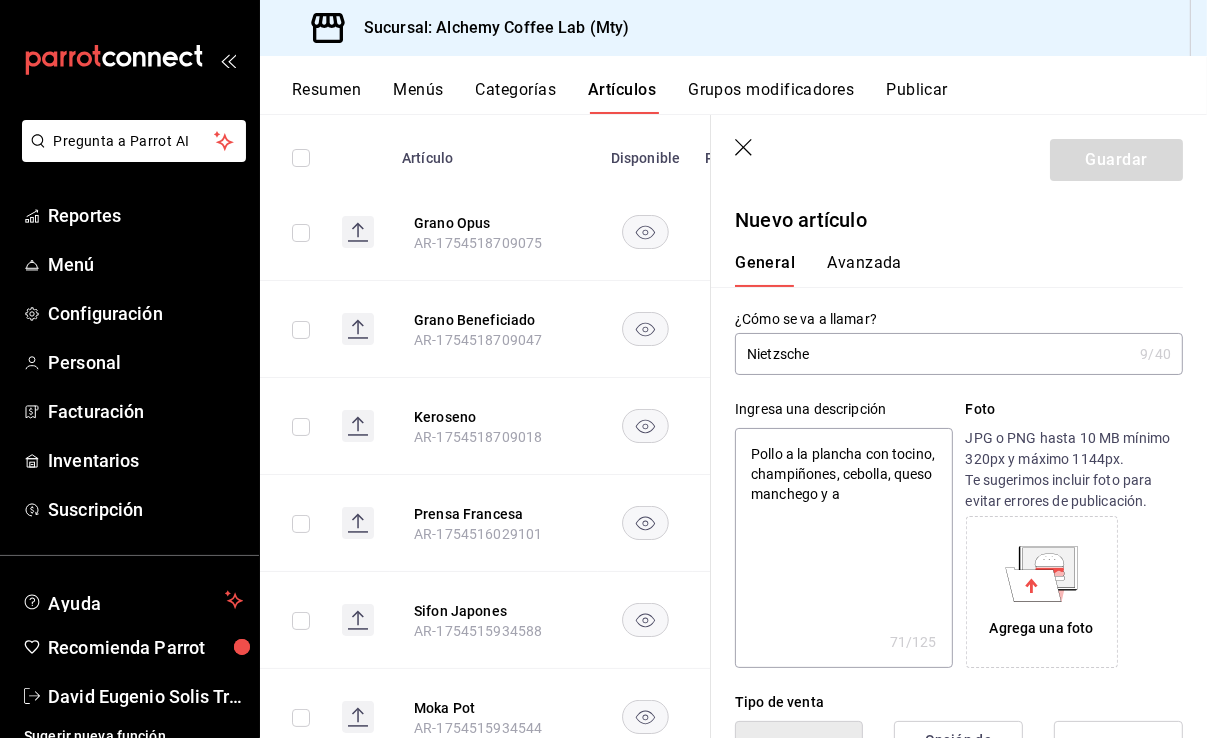type on "Pollo a la plancha con tocino, champiñones, cebolla, queso manchego y ad" 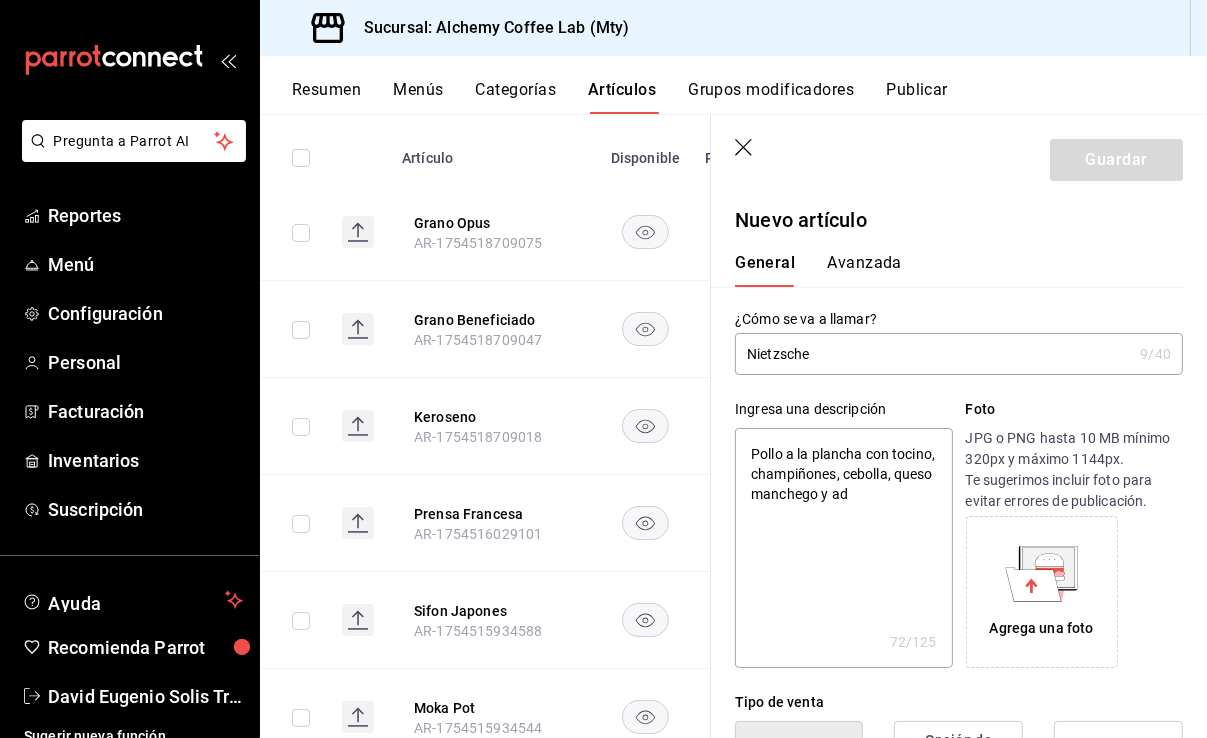 type on "Pollo a la plancha con tocino, champiñones, cebolla, queso manchego y ade" 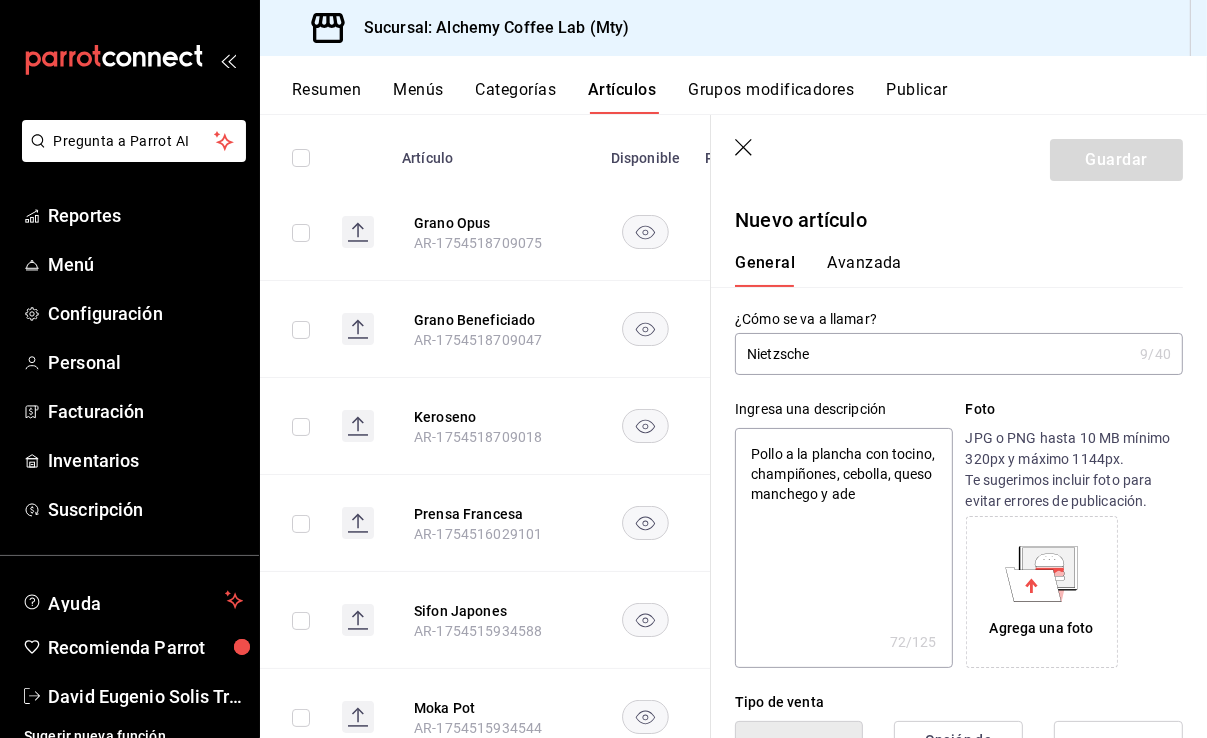 type on "x" 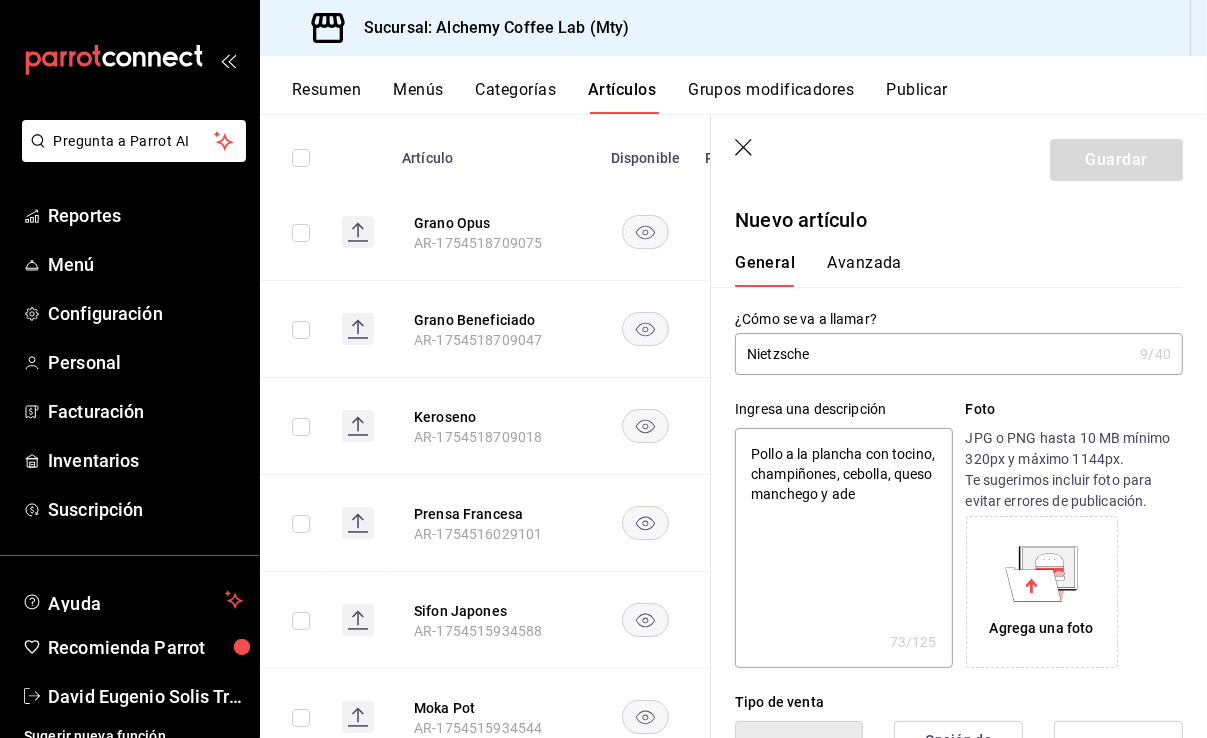 type on "Pollo a la plancha con tocino, champiñones, cebolla, queso manchego y ader" 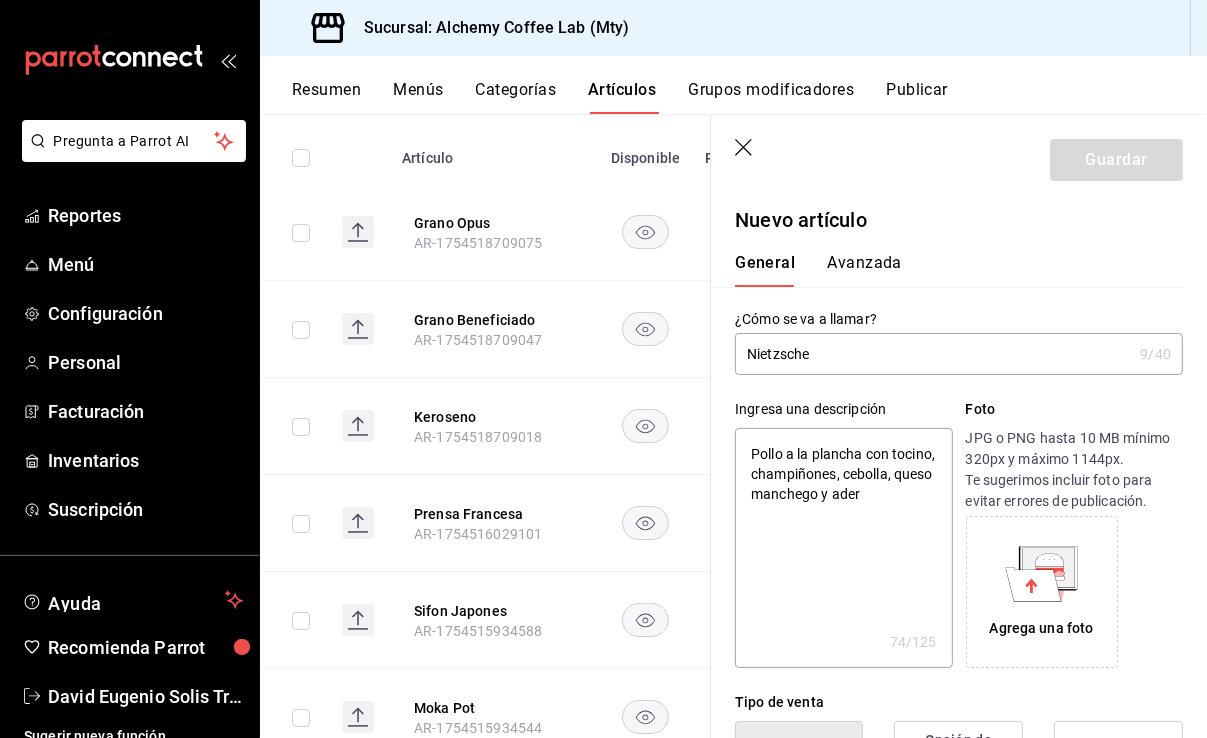 type on "Pollo a la plancha con tocino, champiñones, cebolla, queso manchego y adere" 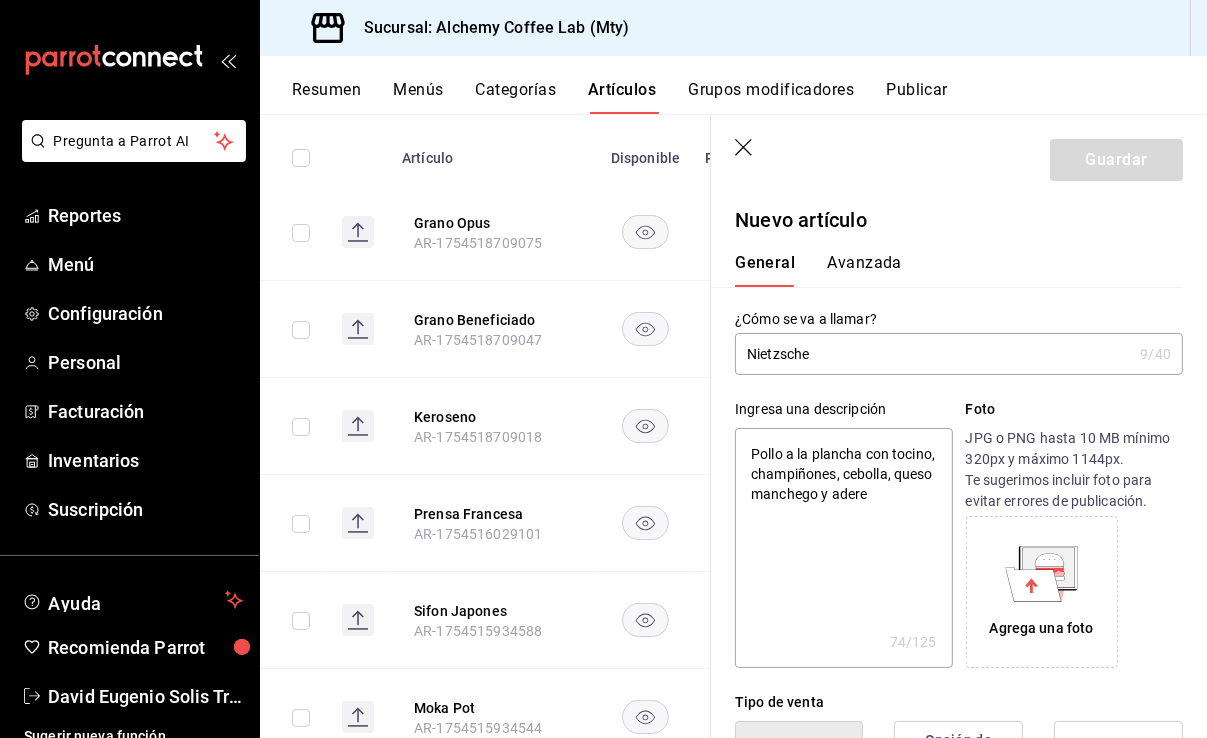 type on "x" 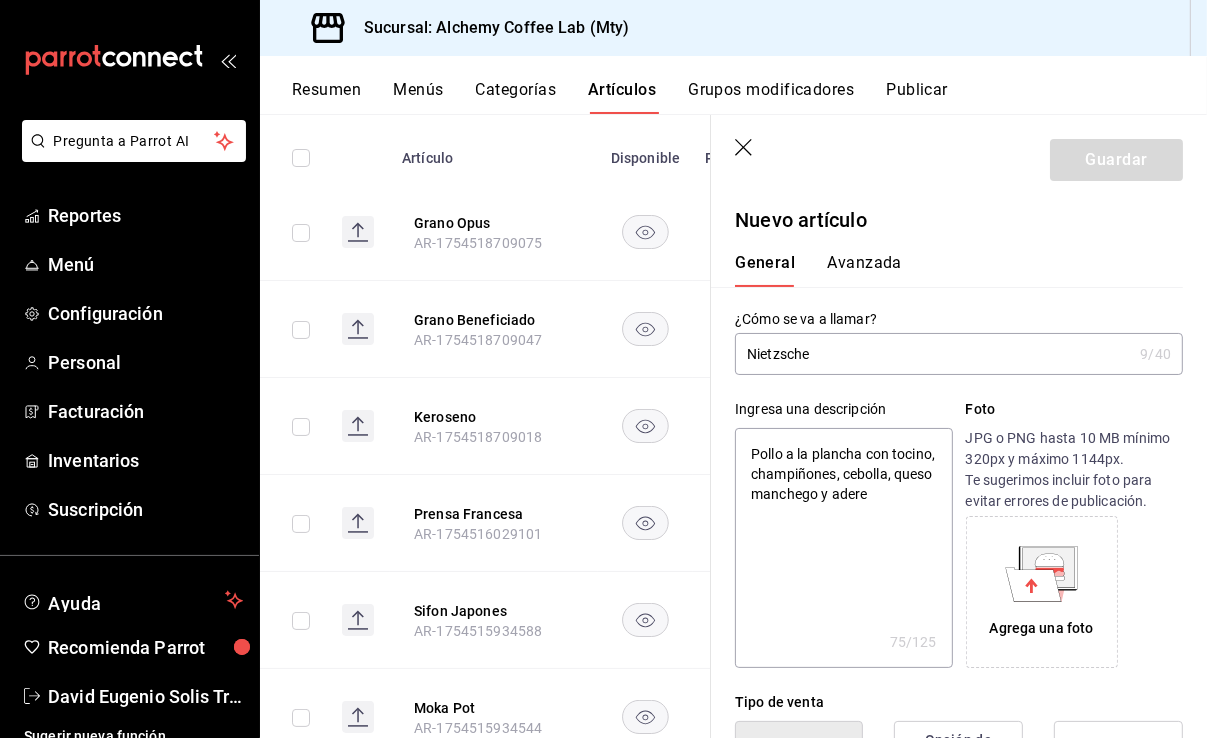 type on "Pollo a la plancha con tocino, champiñones, cebolla, queso manchego y aderez" 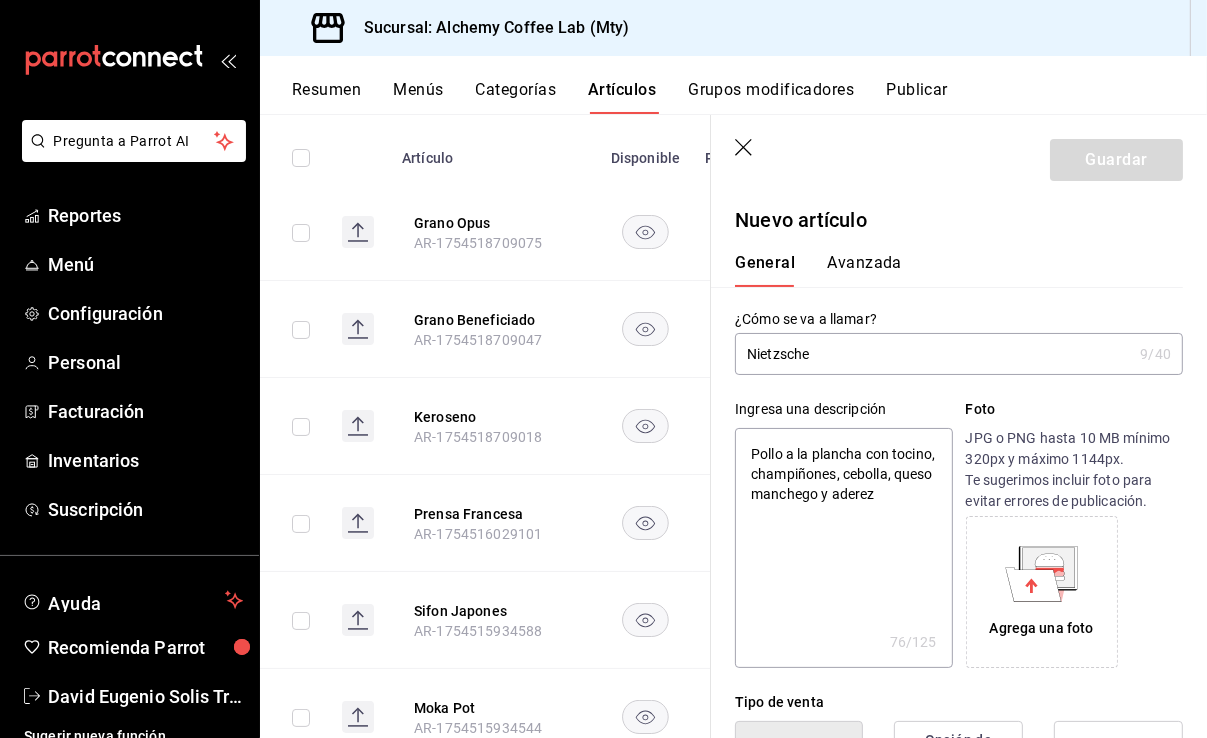 type on "Pollo a la plancha con tocino, champiñones, cebolla, queso manchego y aderezo" 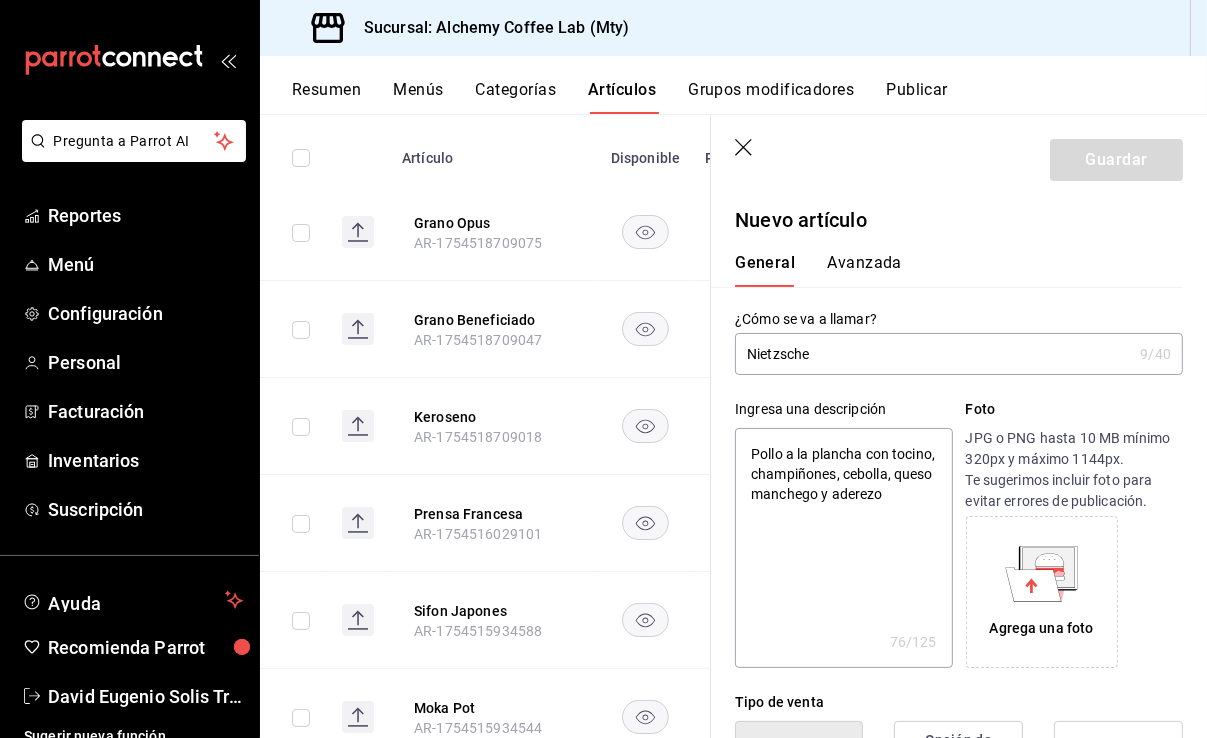 type on "Pollo a la plancha con tocino, champiñones, cebolla, queso manchego y aderezo" 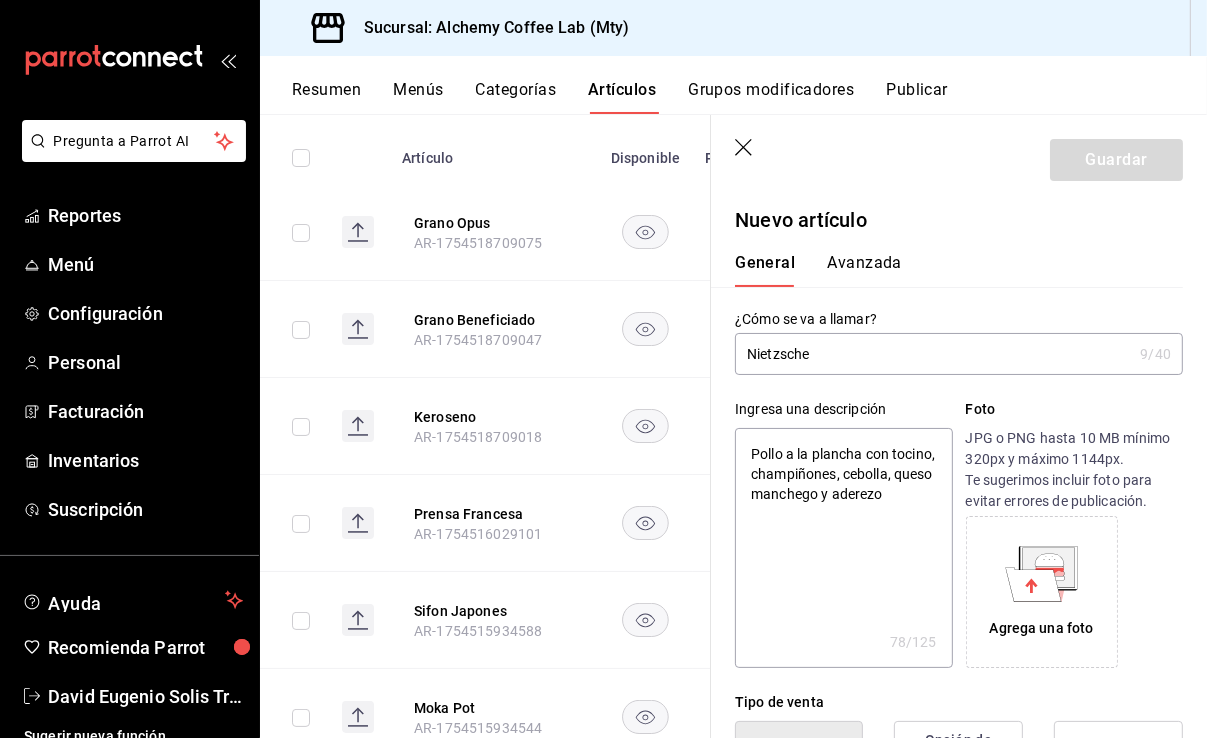 type on "Pollo a la plancha con tocino, champiñones, cebolla, queso manchego y aderezo c" 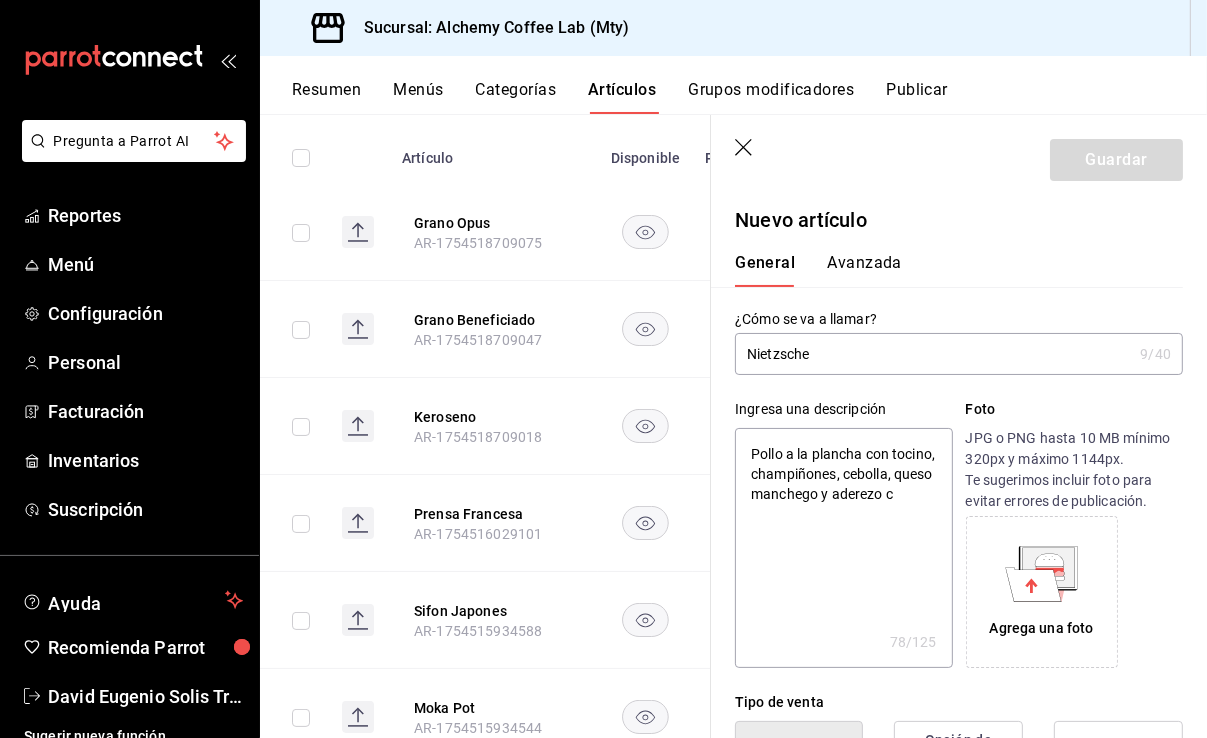 type on "x" 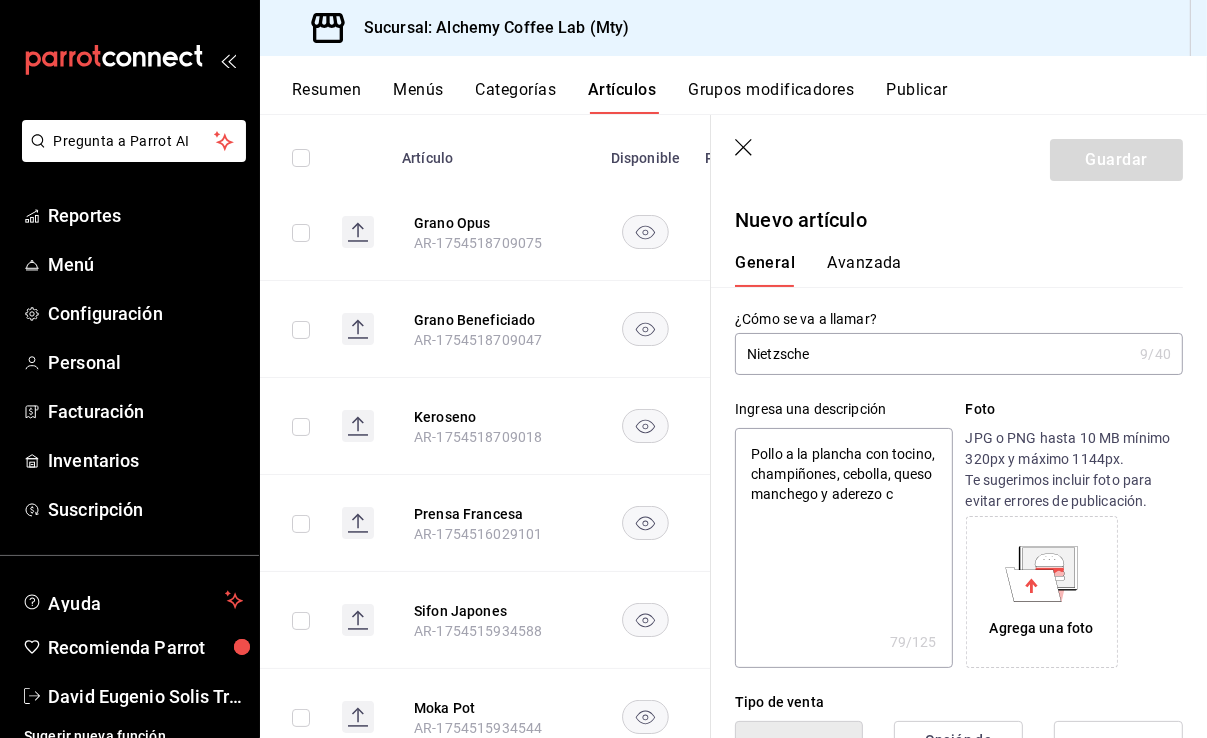 type on "Pollo a la plancha con tocino, champiñones, cebolla, queso manchego y aderezo ch" 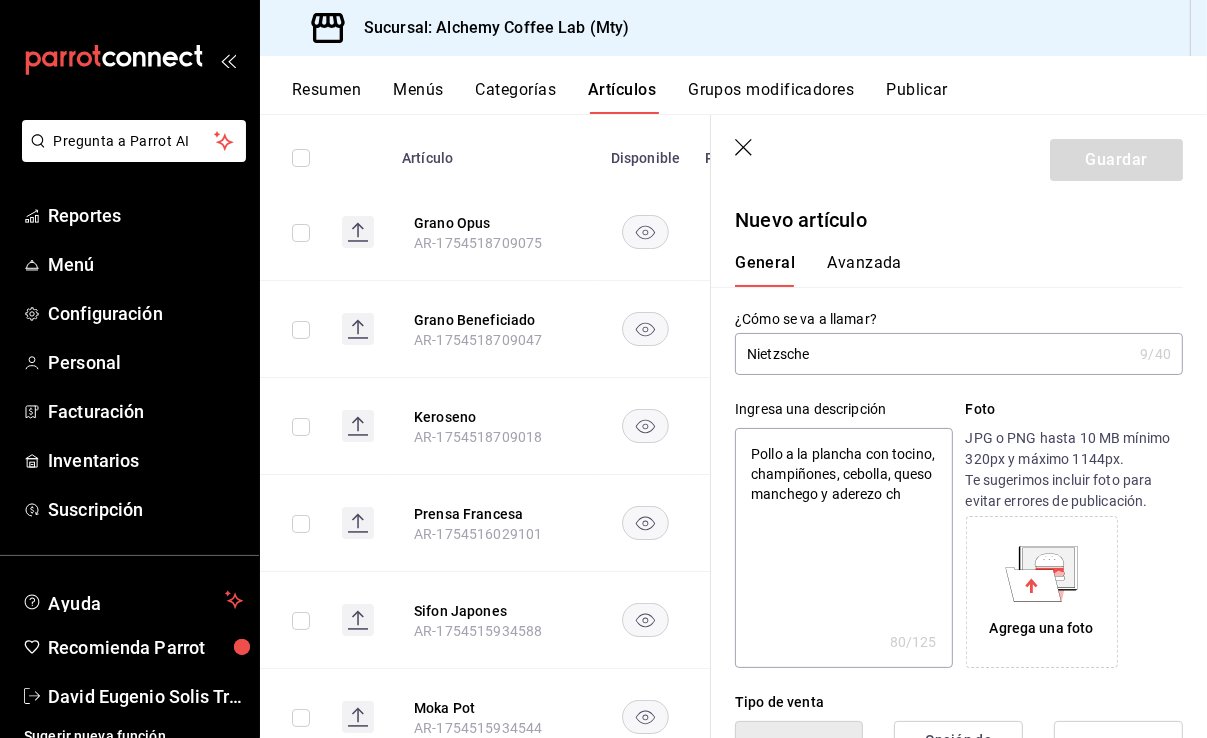 type on "Pollo a la plancha con tocino, champiñones, cebolla, queso manchego y aderezo chi" 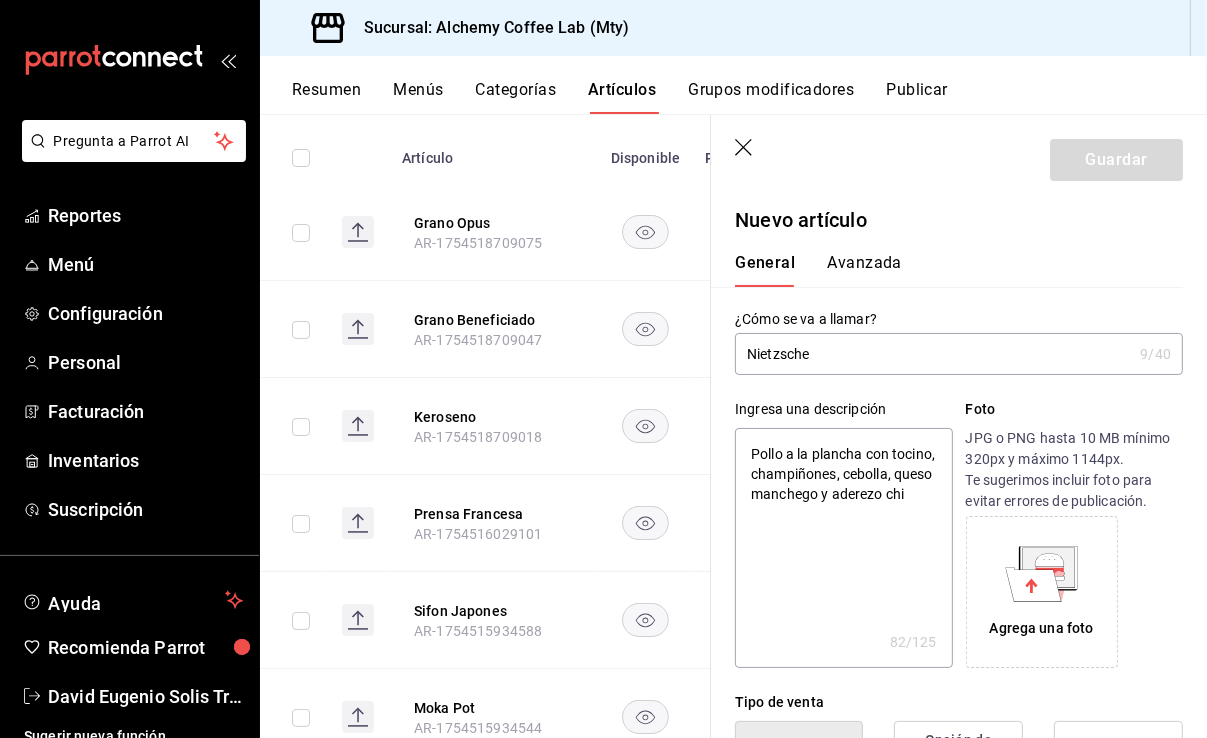 type on "Pollo a la plancha con tocino, champiñones, cebolla, queso manchego y aderezo chip" 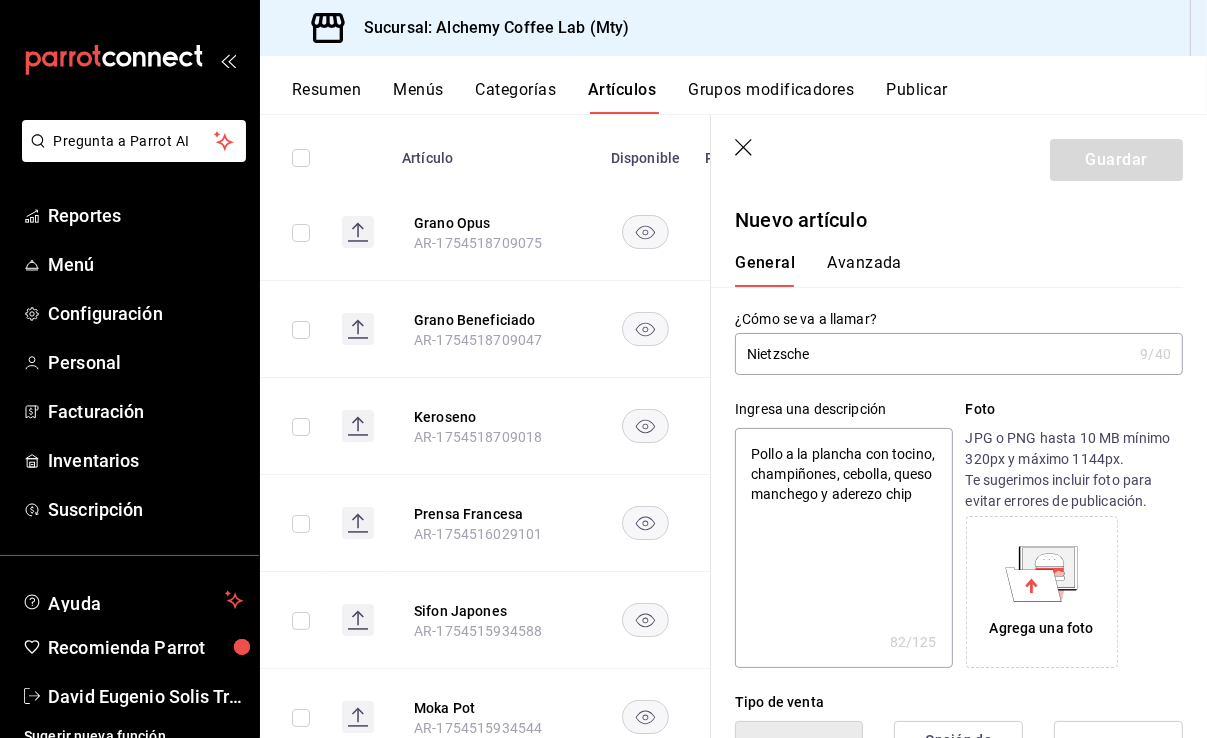 type on "Pollo a la plancha con tocino, champiñones, cebolla, queso manchego y aderezo chipo" 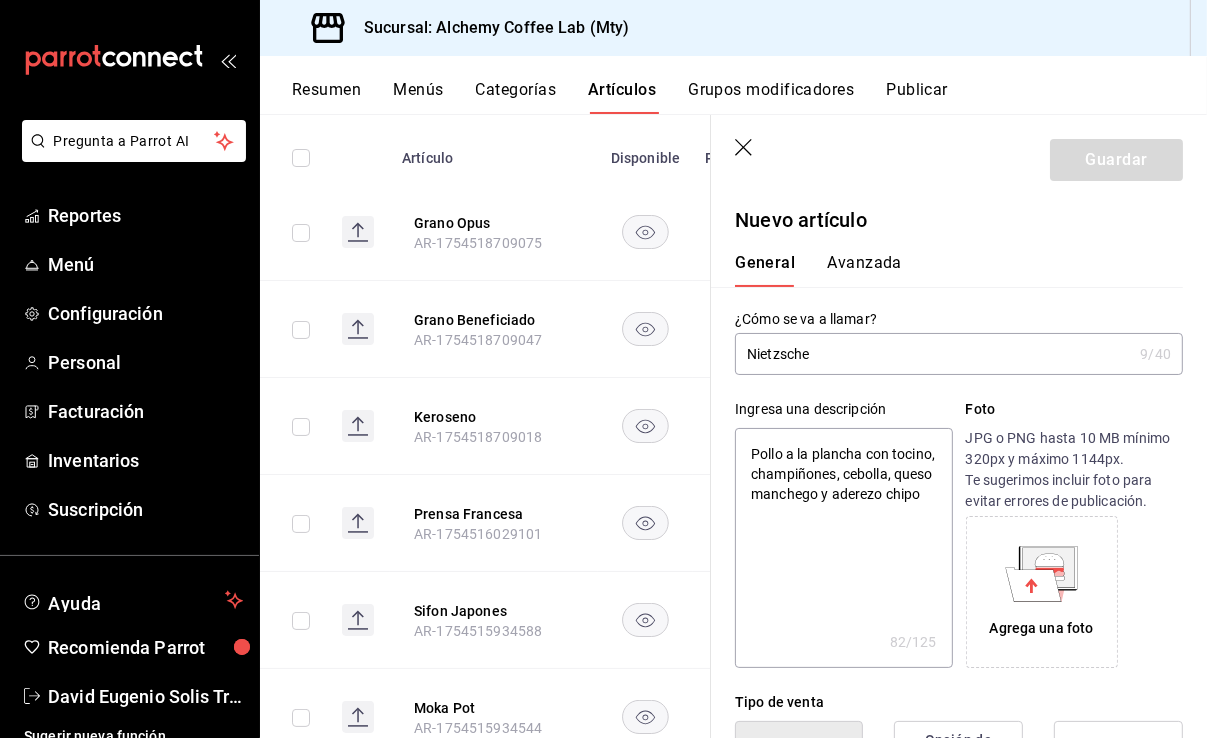 type on "x" 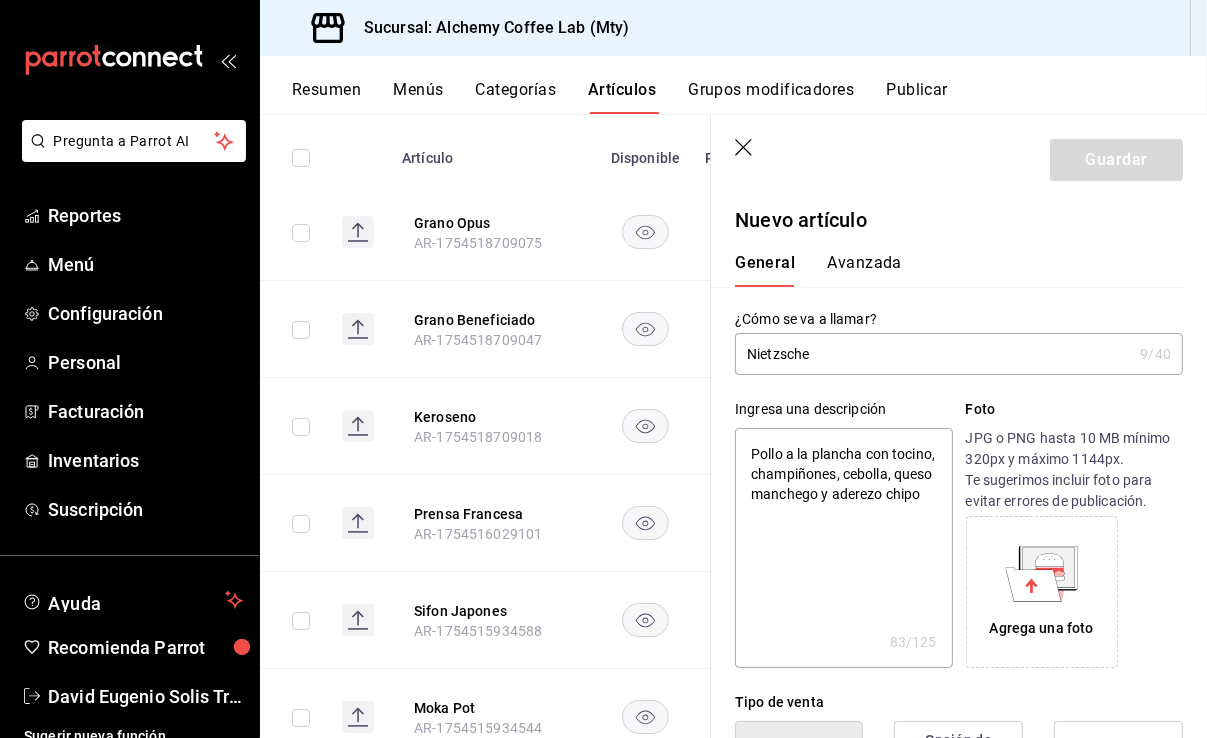 type on "Pollo a la plancha con tocino, champiñones, cebolla, queso manchego y aderezo chipot" 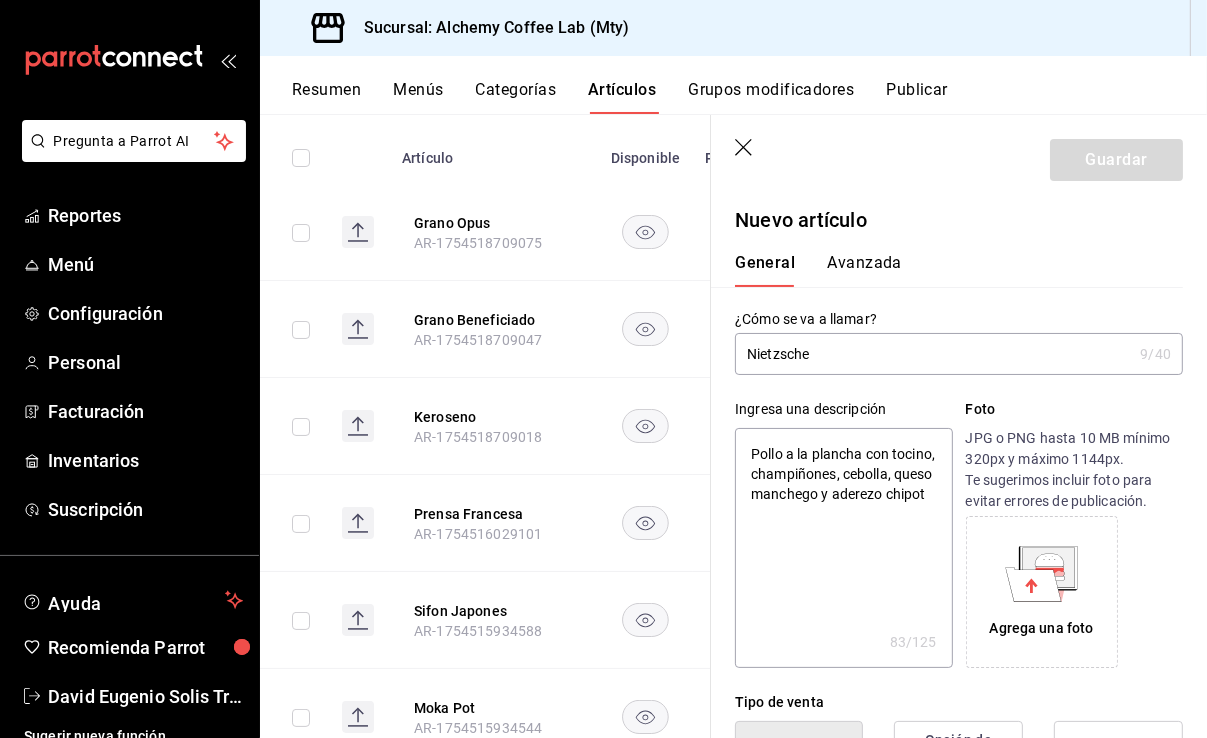 type on "Pollo a la plancha con tocino, champiñones, cebolla, queso manchego y aderezo chipotl" 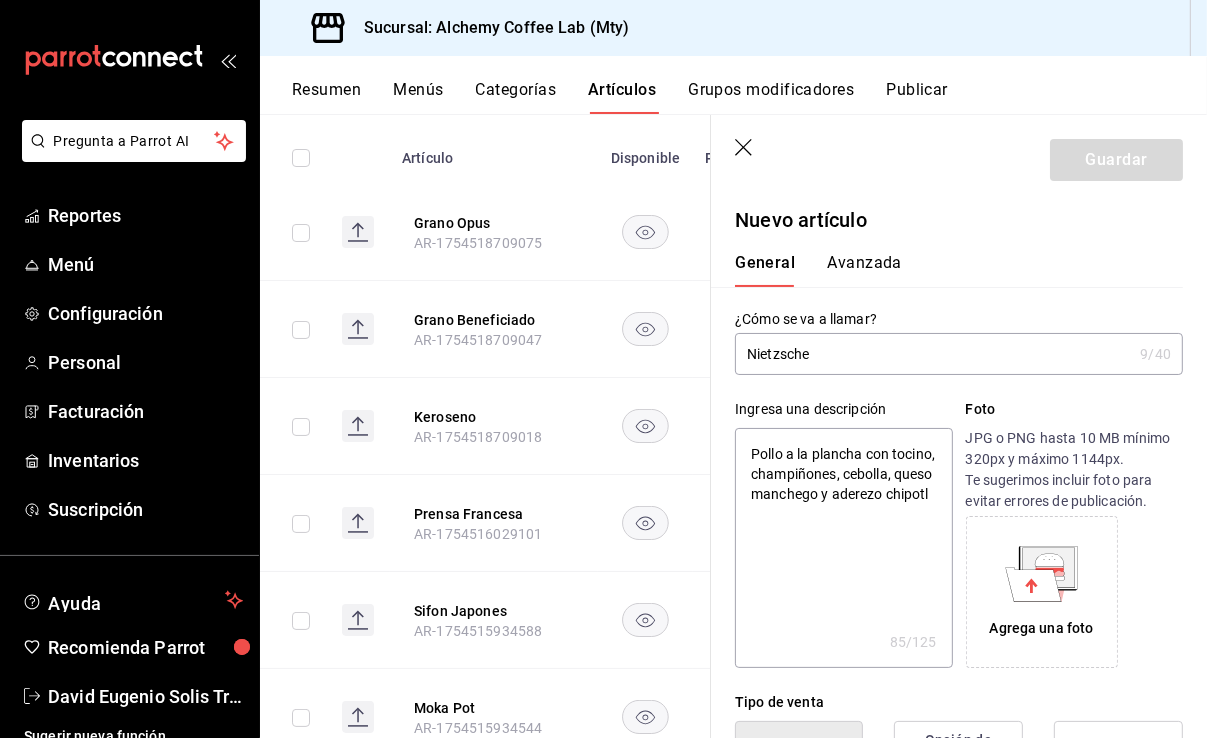type on "Pollo a la plancha con tocino, champiñones, cebolla, queso manchego y aderezo chipotle" 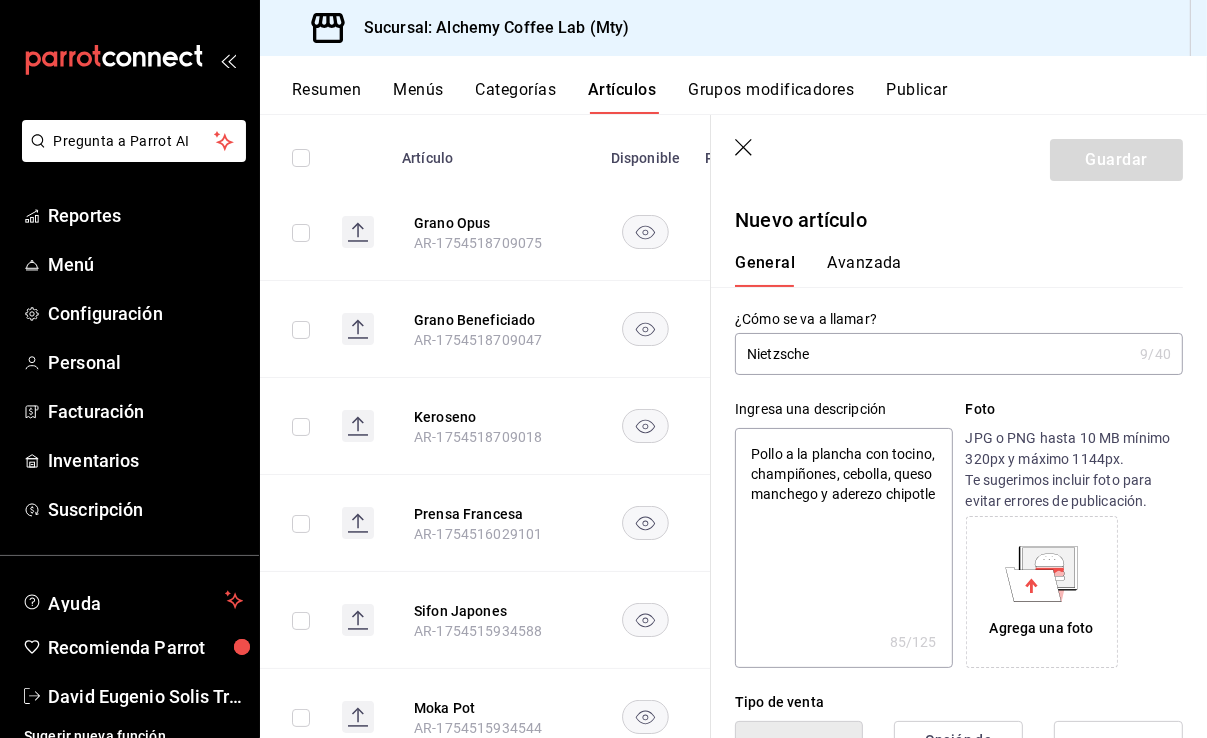 type on "x" 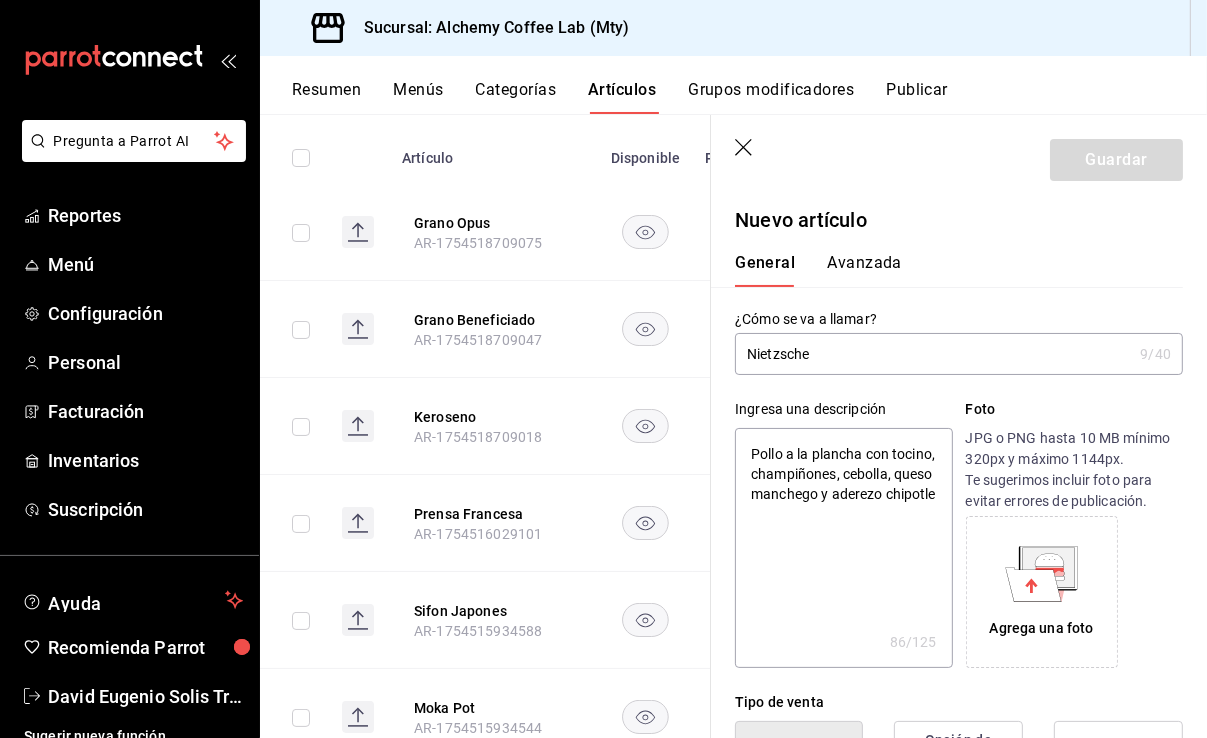 type on "Pollo a la plancha con tocino, champiñones, cebolla, queso manchego y aderezo chipotle." 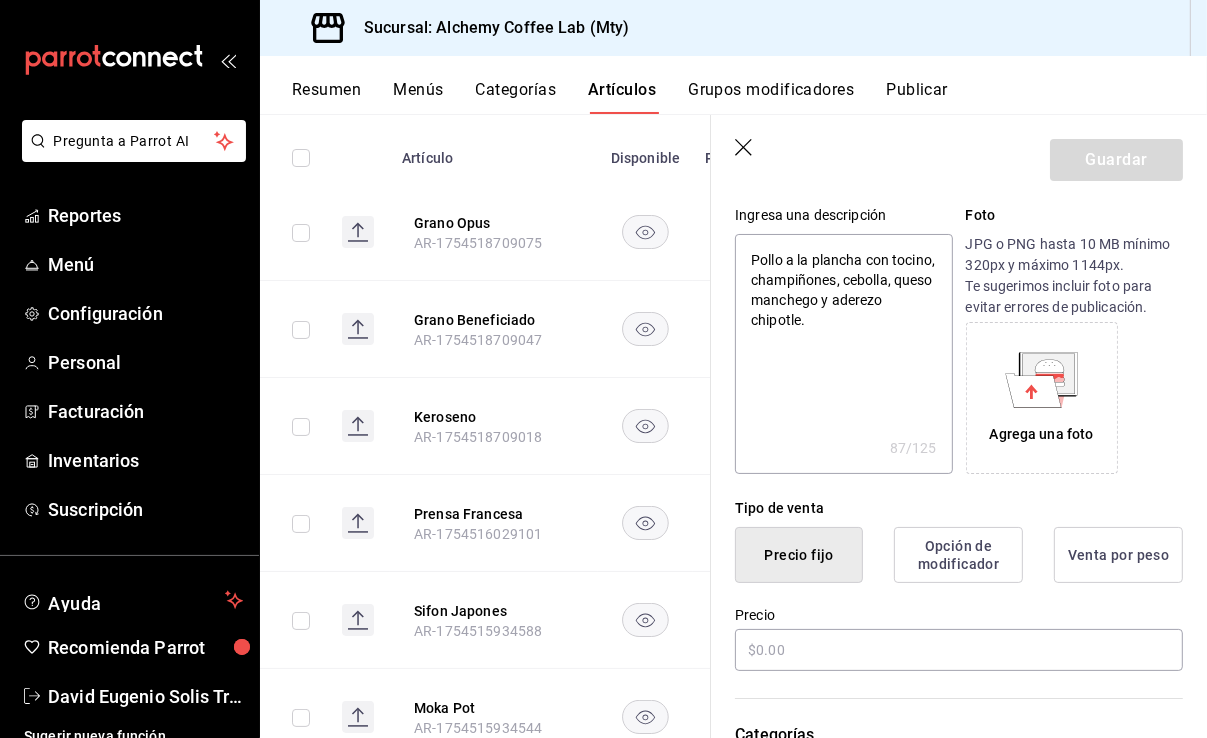 scroll, scrollTop: 200, scrollLeft: 0, axis: vertical 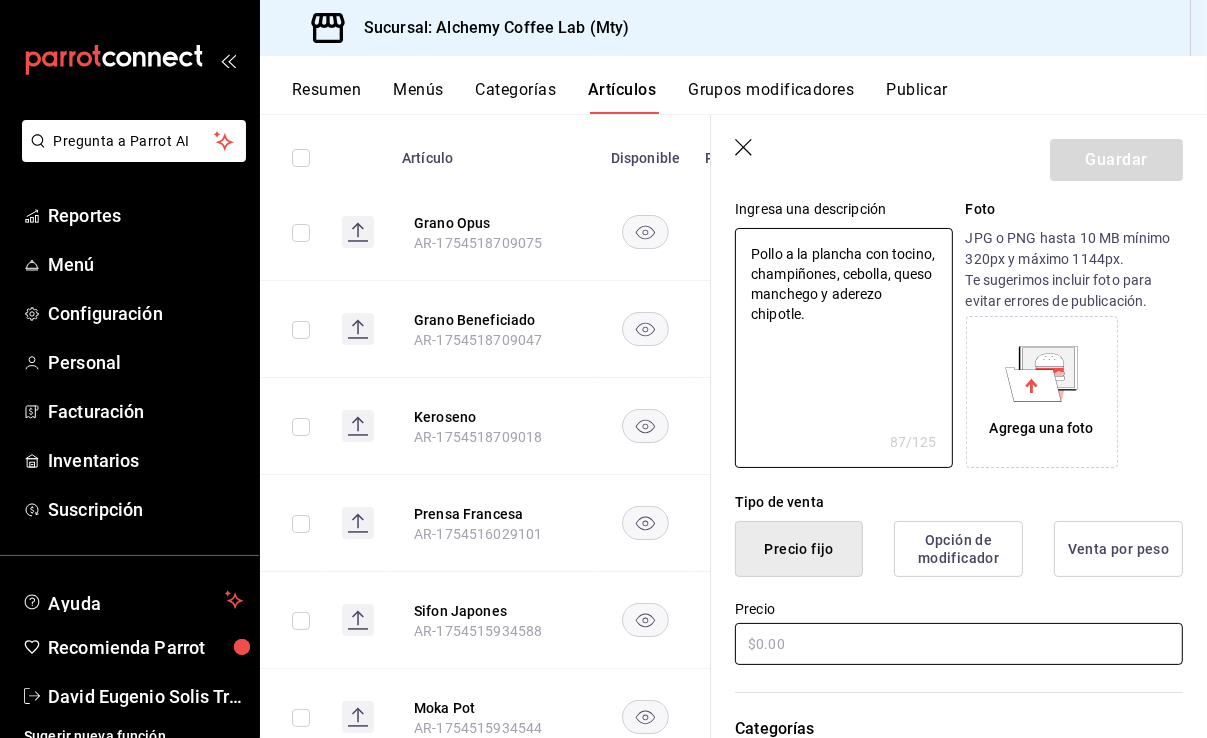 type on "Pollo a la plancha con tocino, champiñones, cebolla, queso manchego y aderezo chipotle." 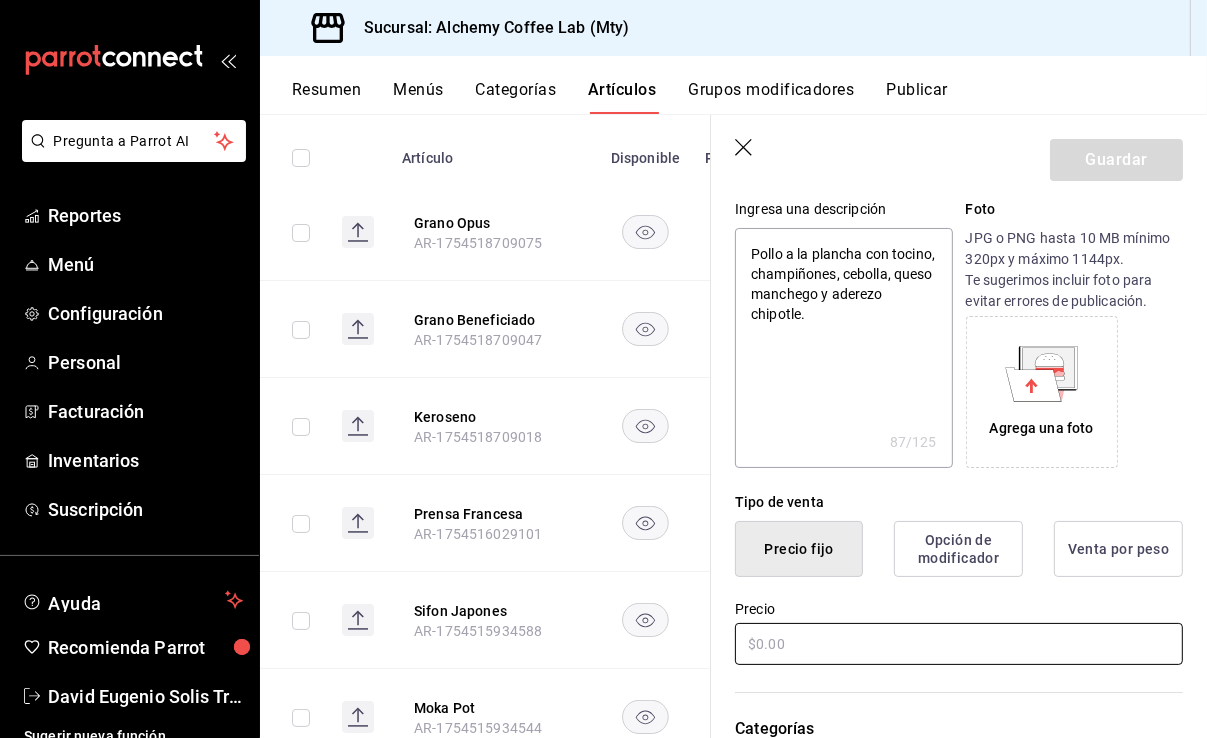 click at bounding box center [959, 644] 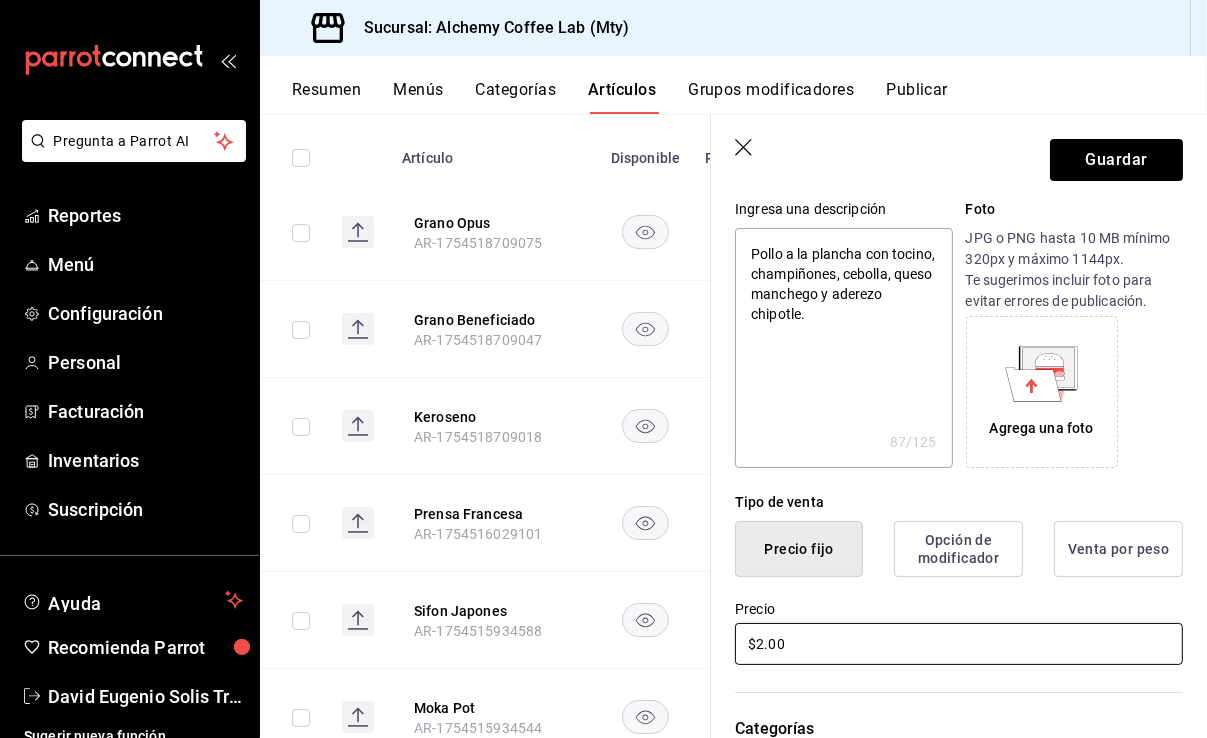 type on "x" 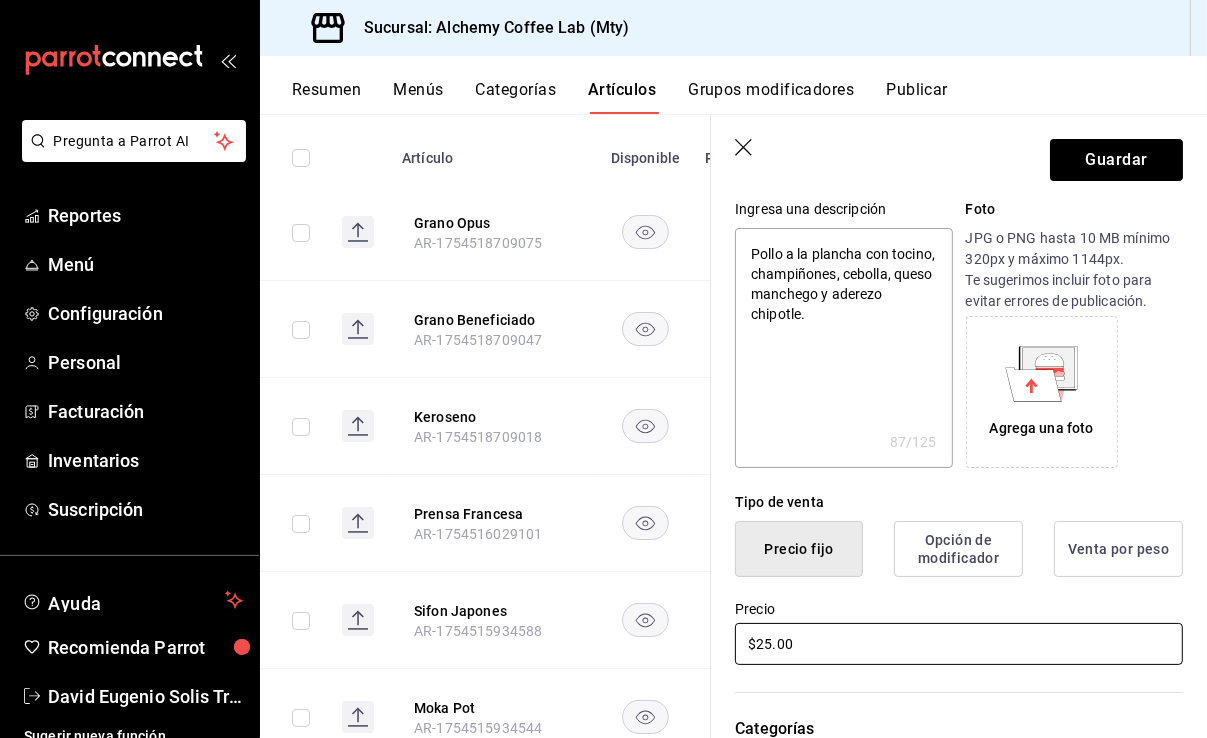type on "x" 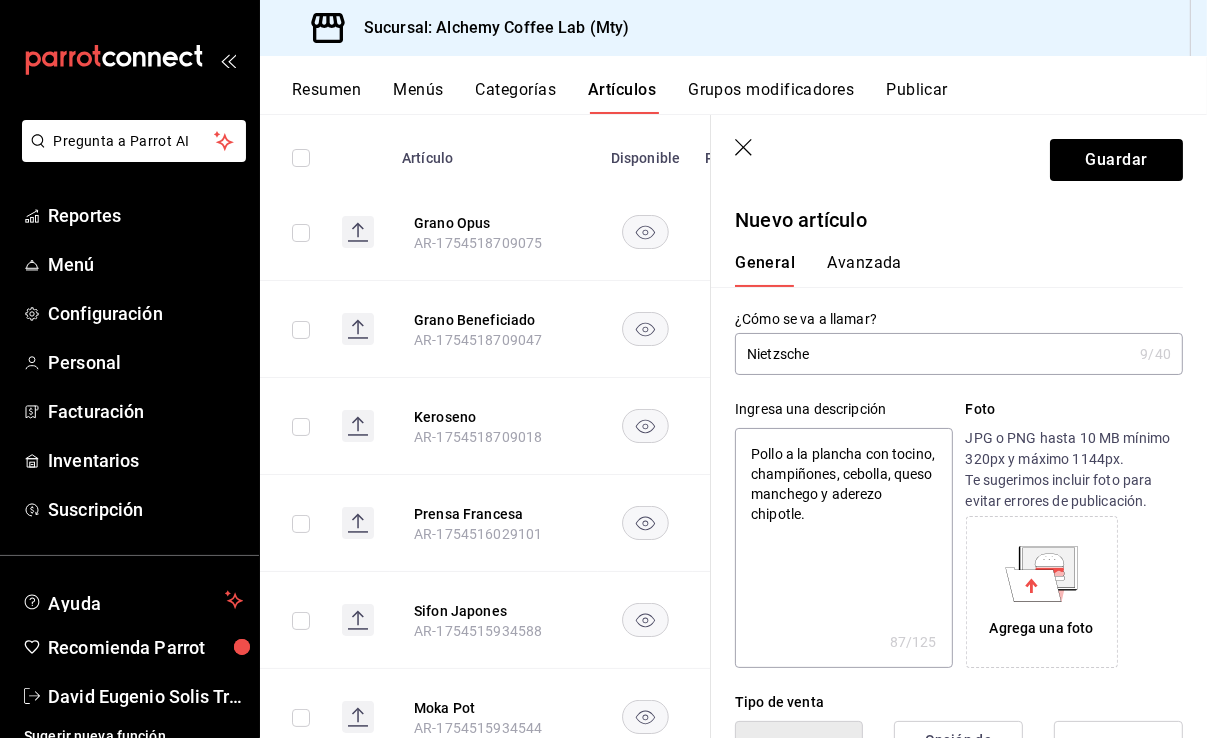 scroll, scrollTop: 0, scrollLeft: 0, axis: both 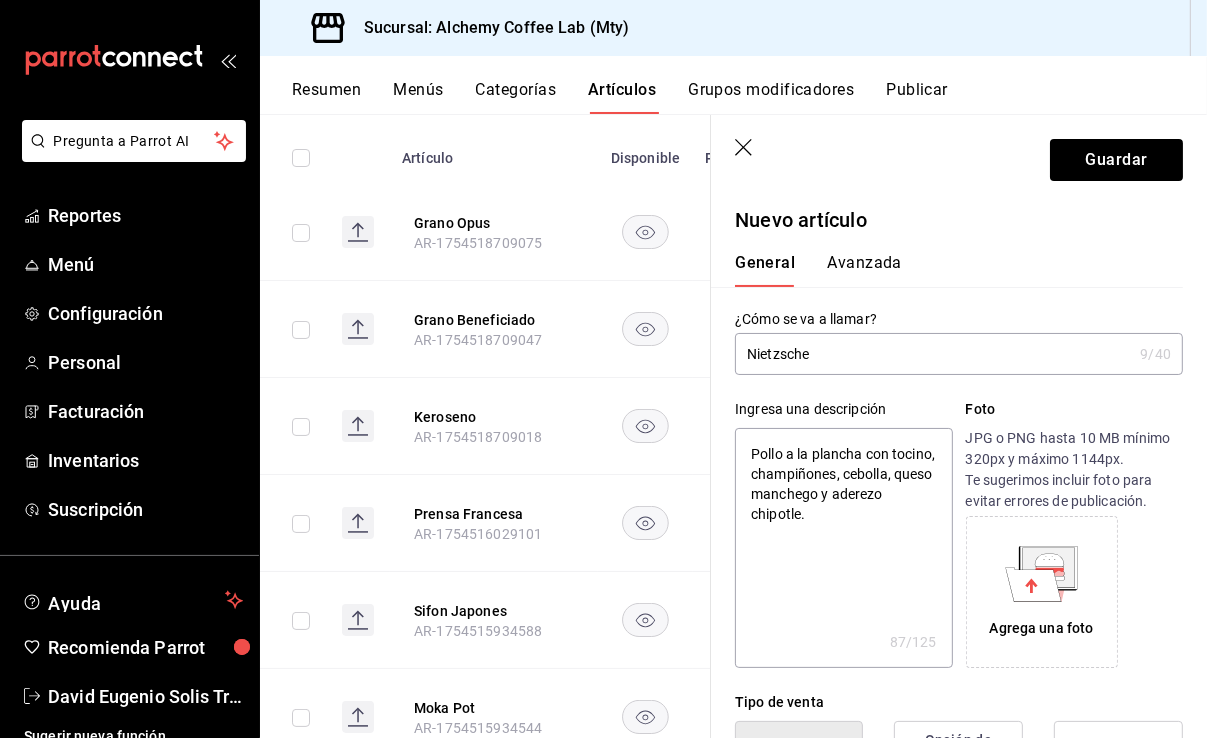 type on "P[LAST]" 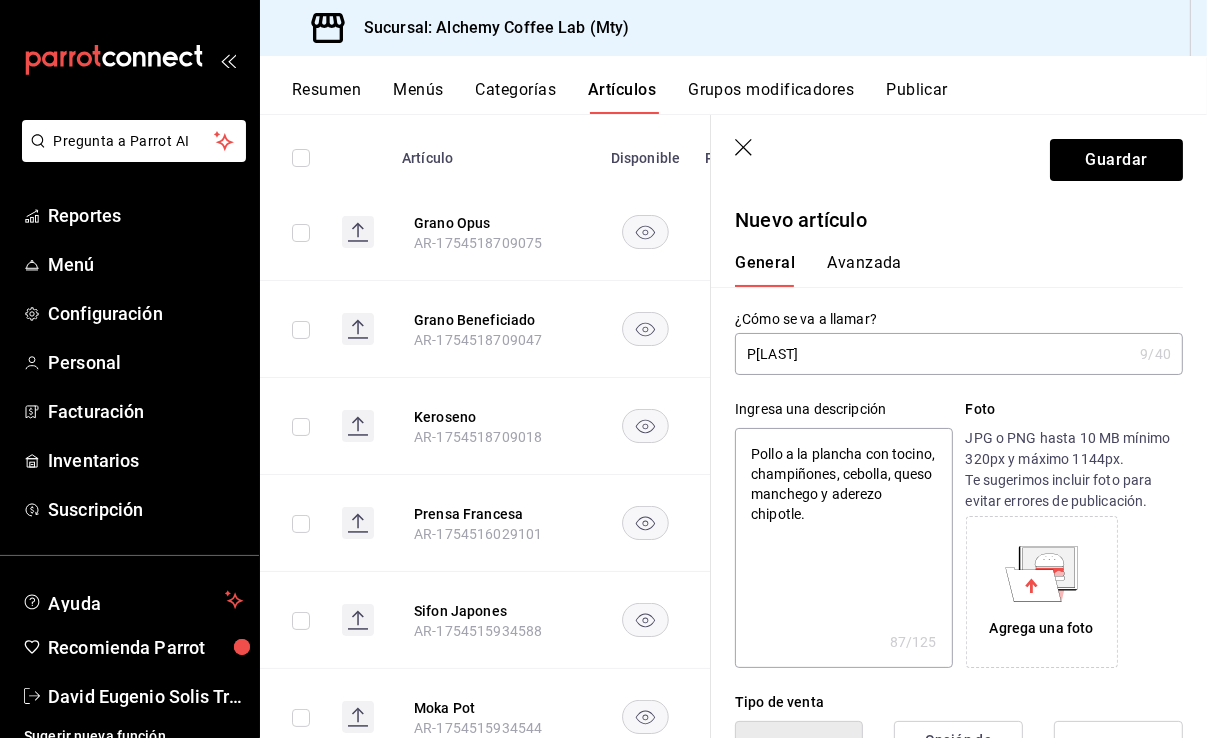 type on "x" 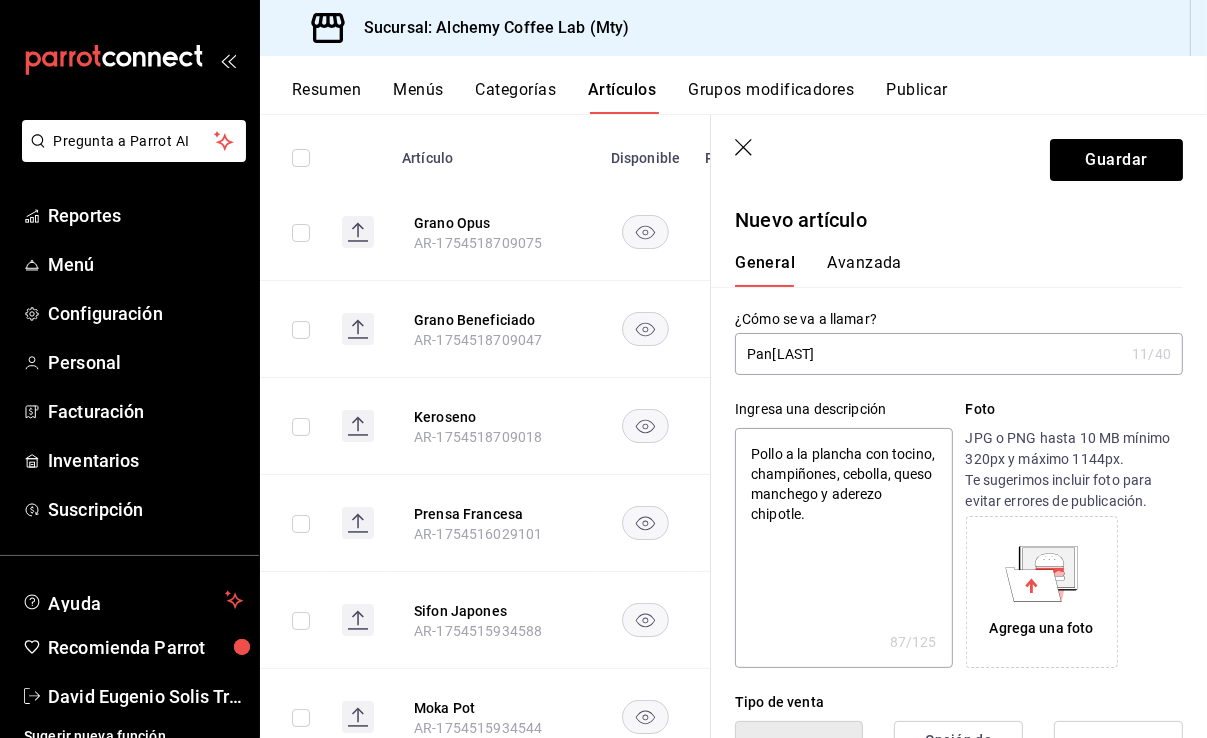 type on "Pan[LAST]" 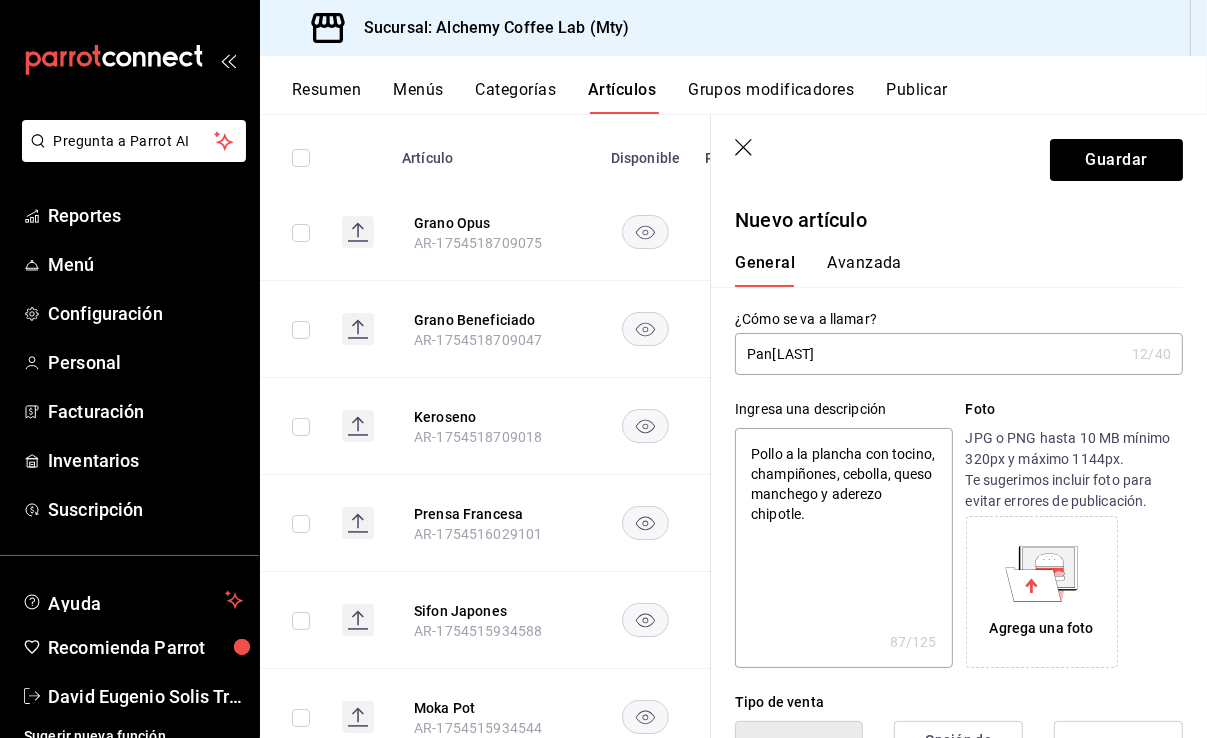 type on "Pan[LAST]" 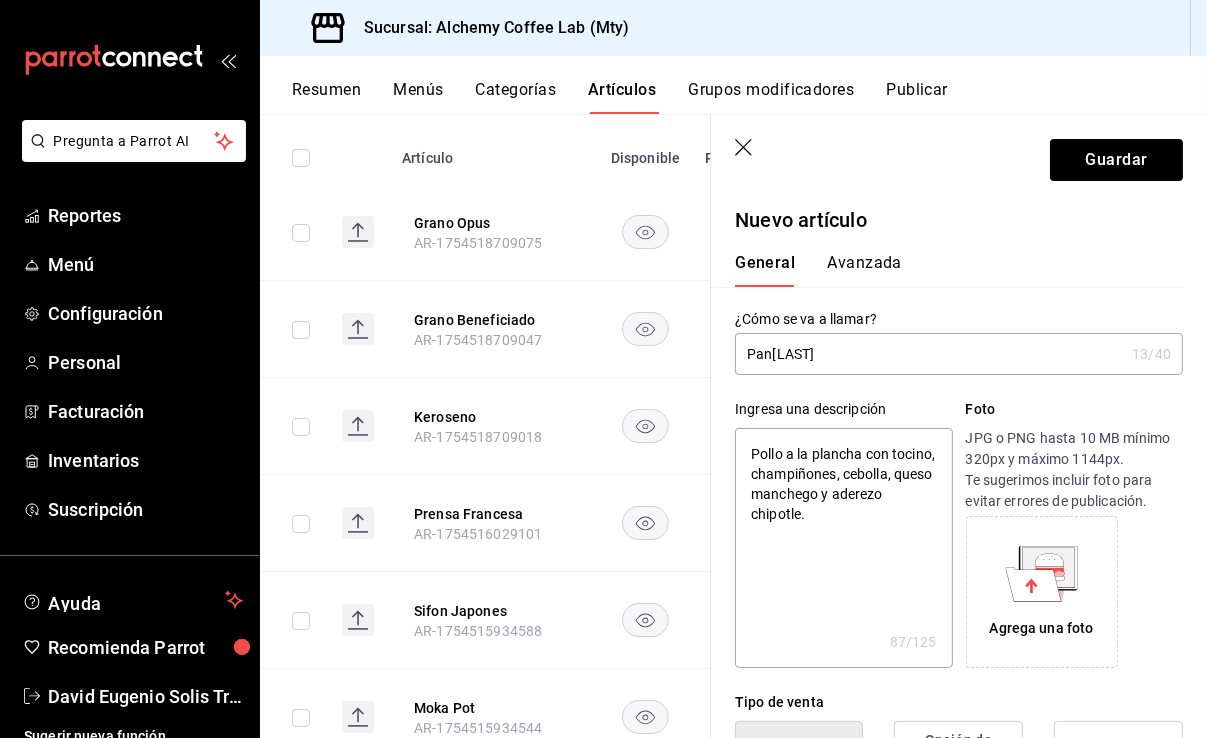 type 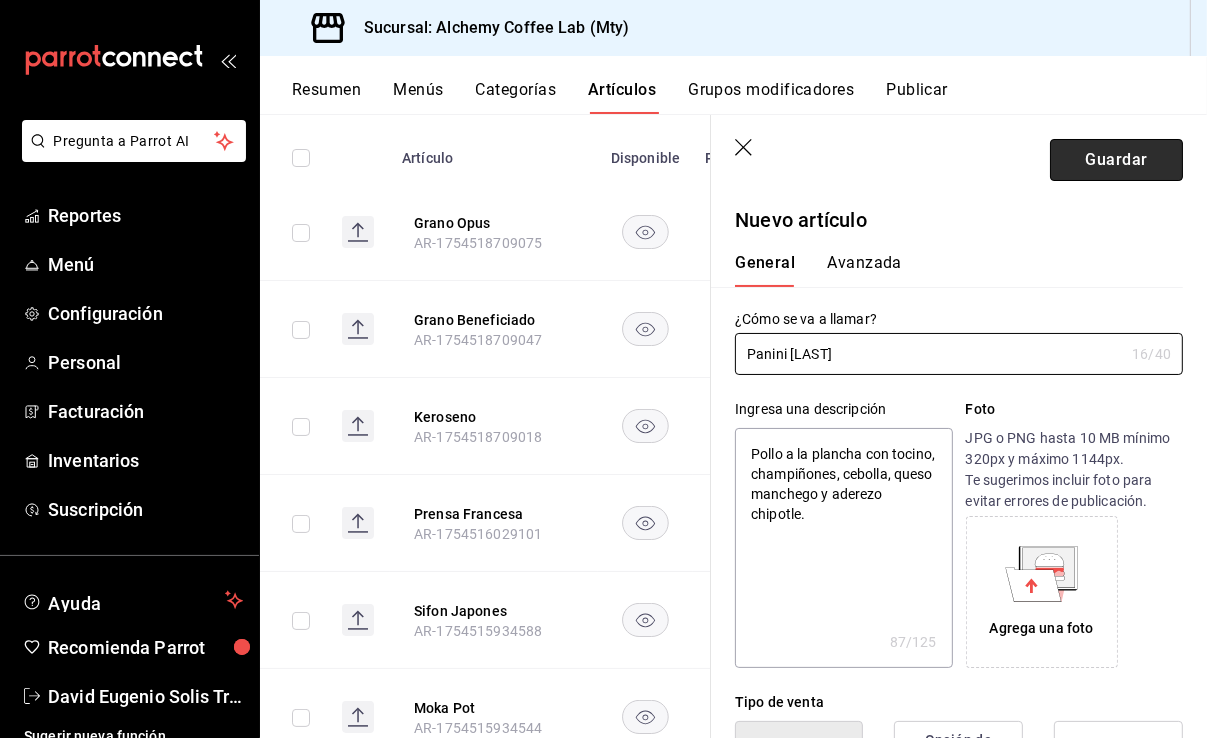 click on "Guardar" at bounding box center (1116, 160) 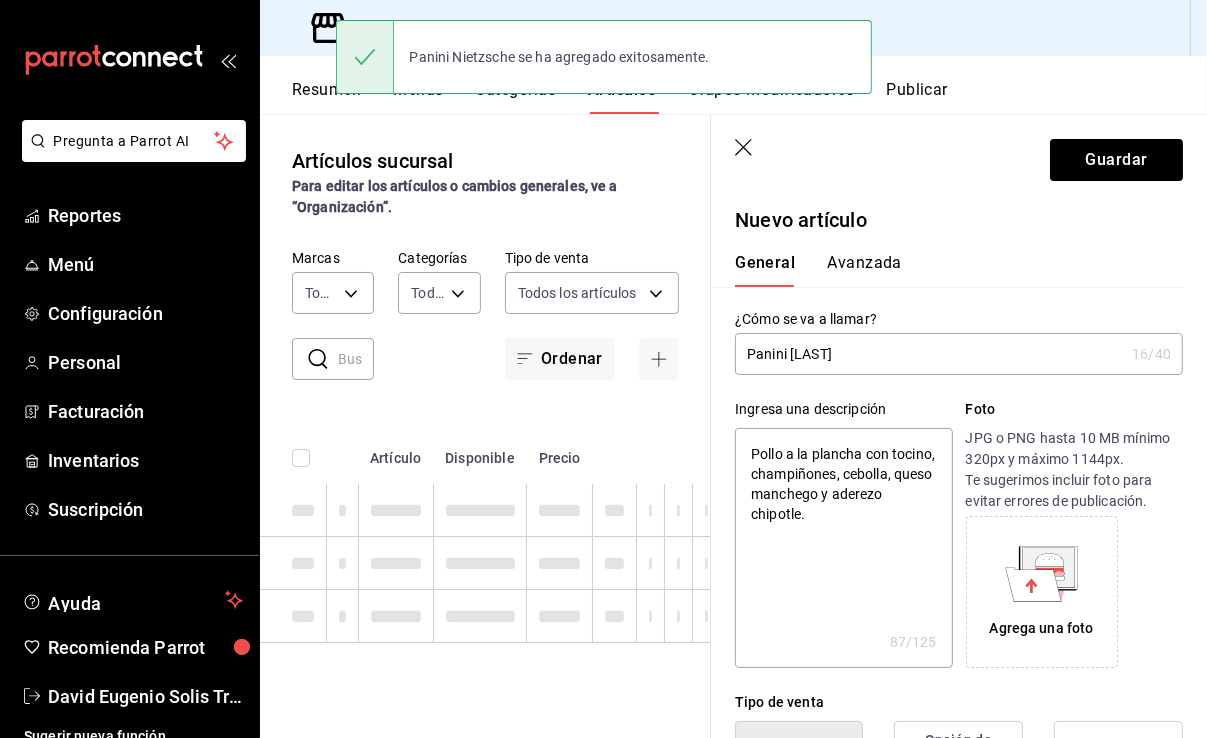 scroll, scrollTop: 0, scrollLeft: 0, axis: both 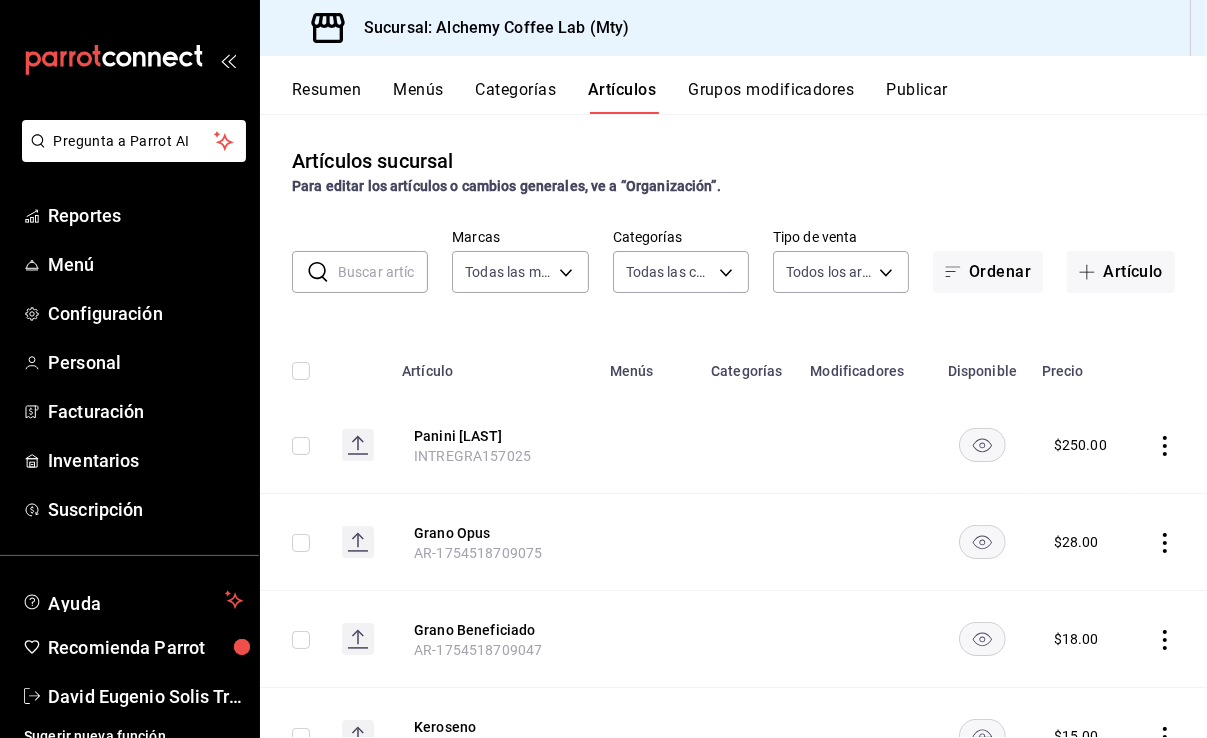 click at bounding box center (383, 272) 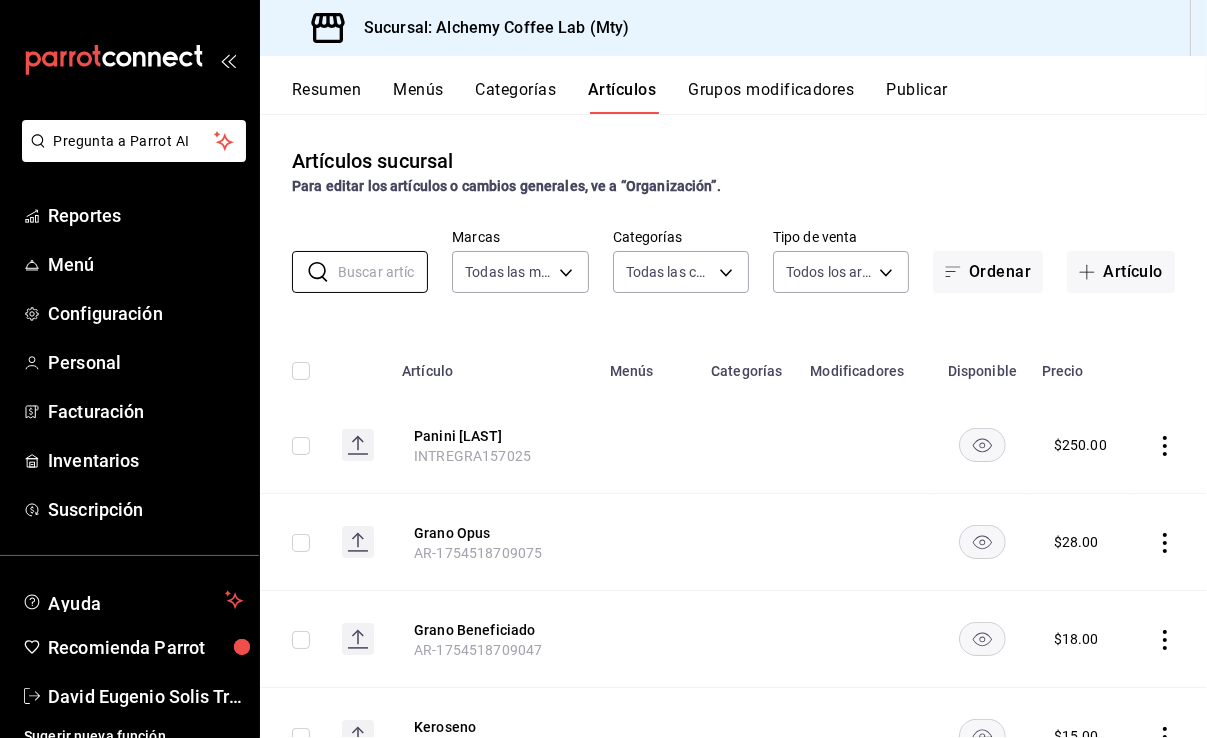 click on "Menús" at bounding box center [418, 97] 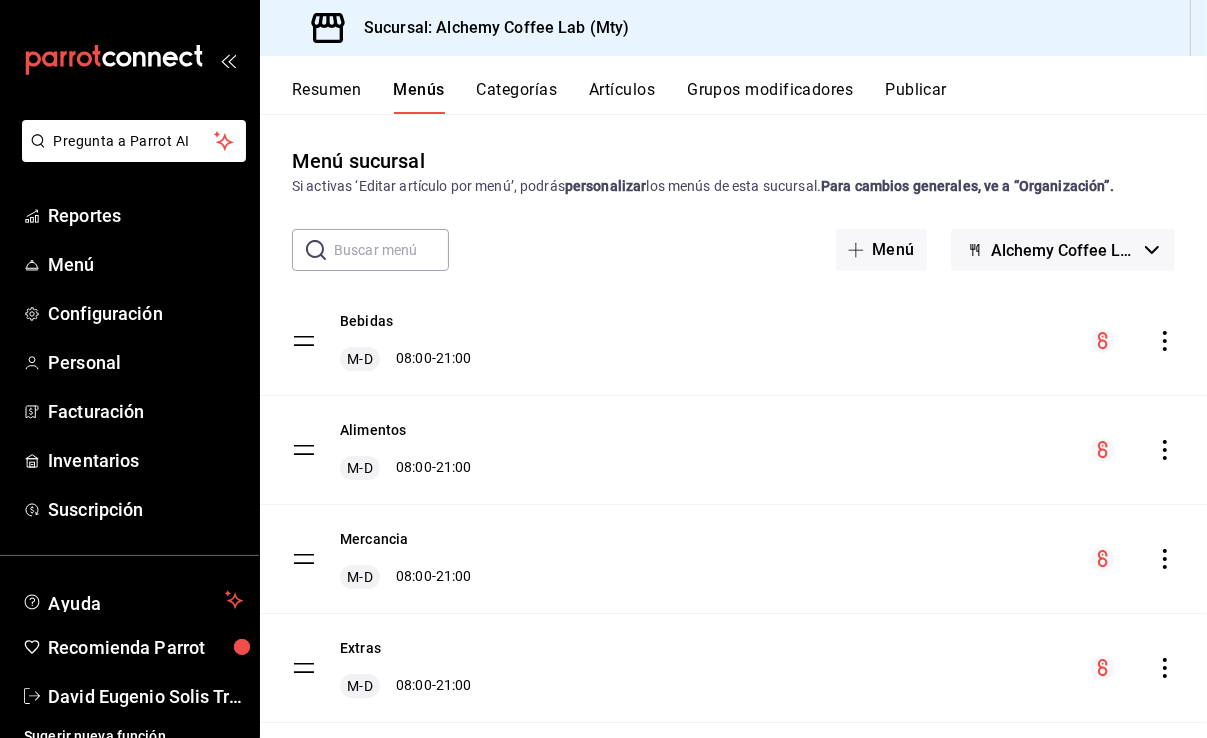 scroll, scrollTop: 41, scrollLeft: 0, axis: vertical 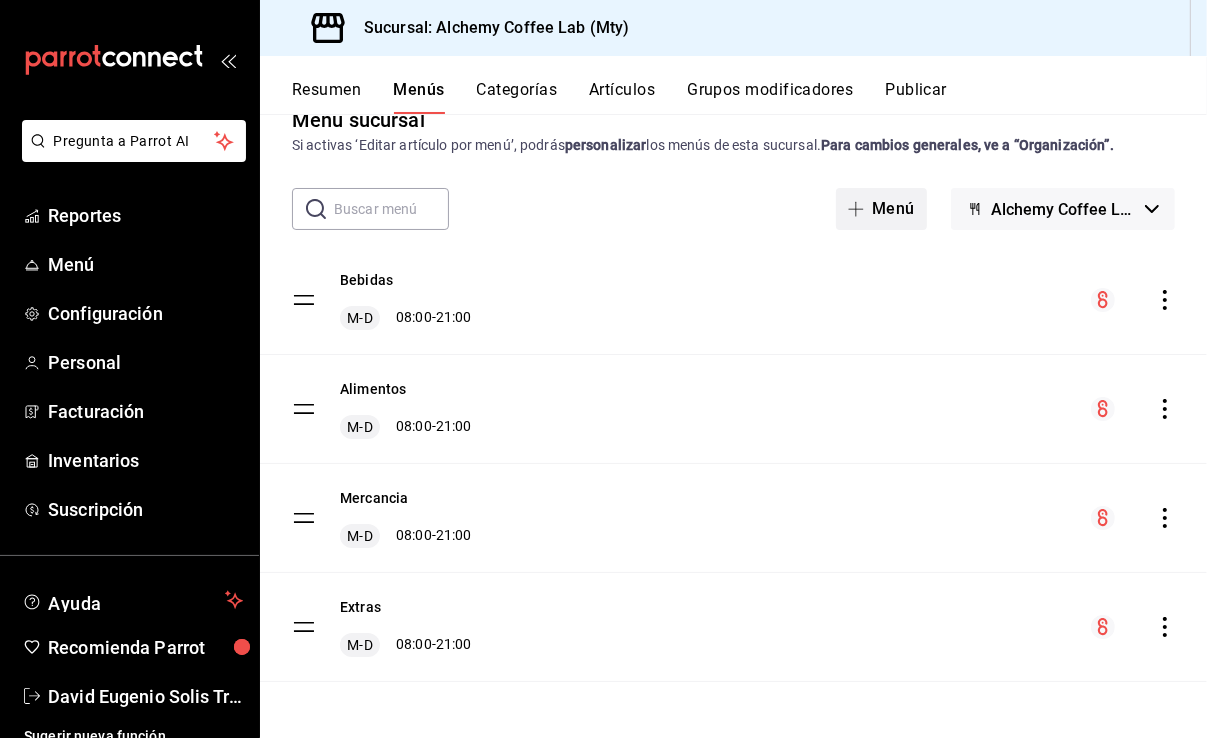 click on "Menú" at bounding box center (881, 209) 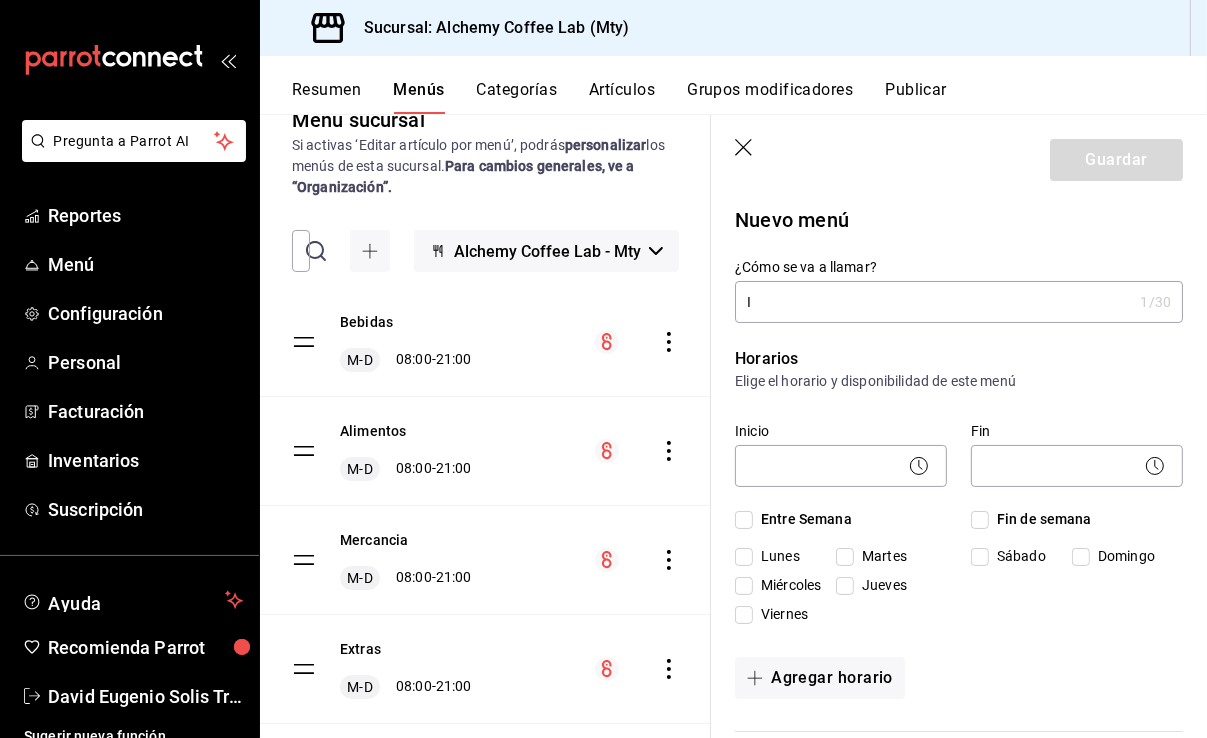 click on "I" at bounding box center (933, 302) 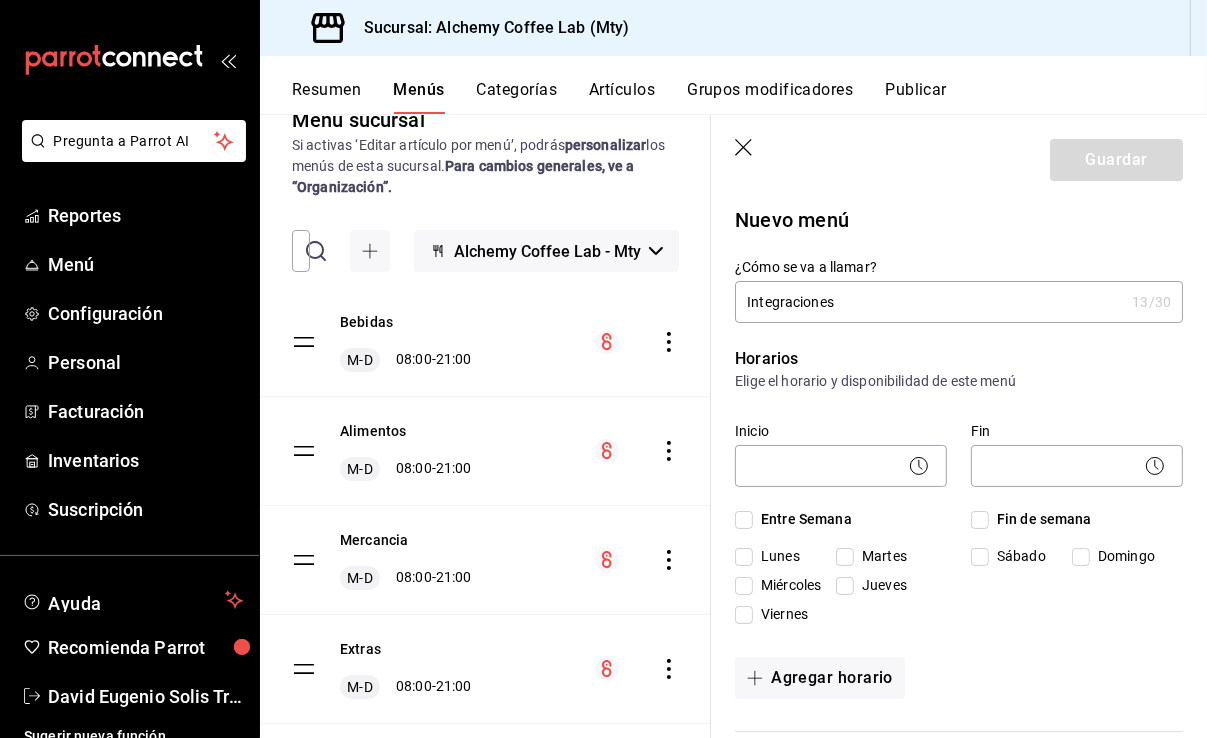 click on "Entre Semana" at bounding box center (744, 520) 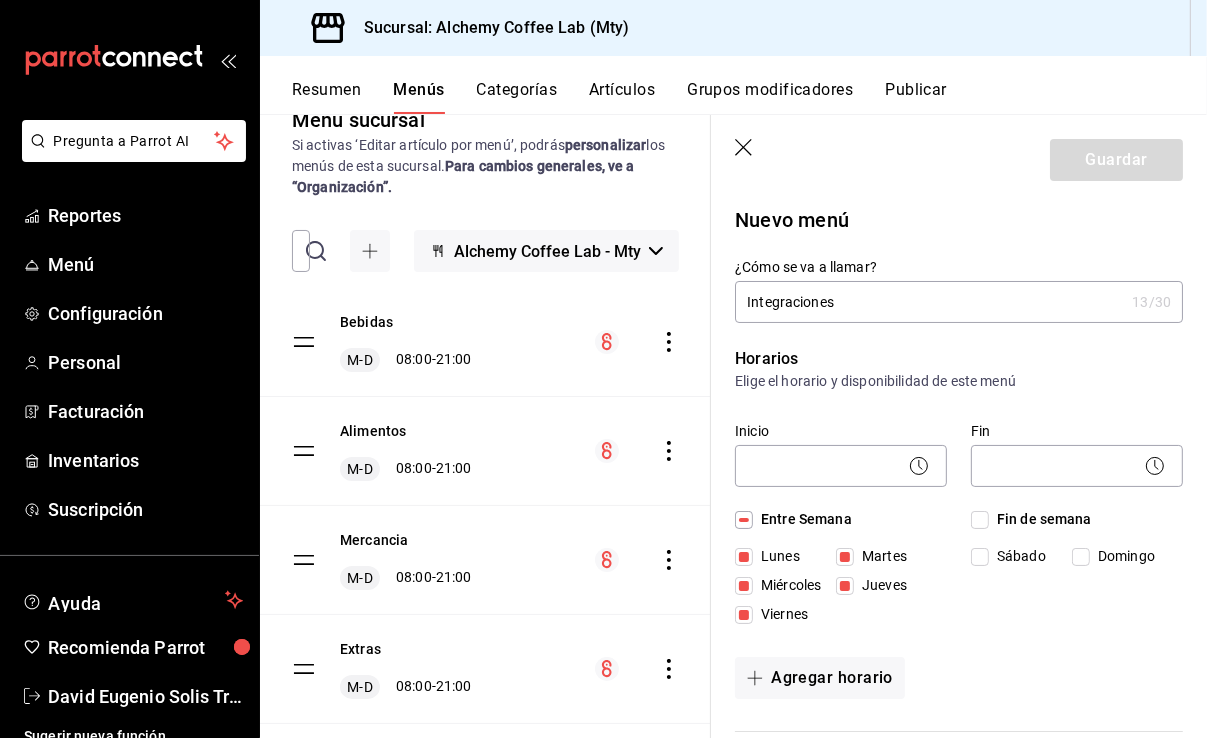click on "Lunes" at bounding box center [744, 557] 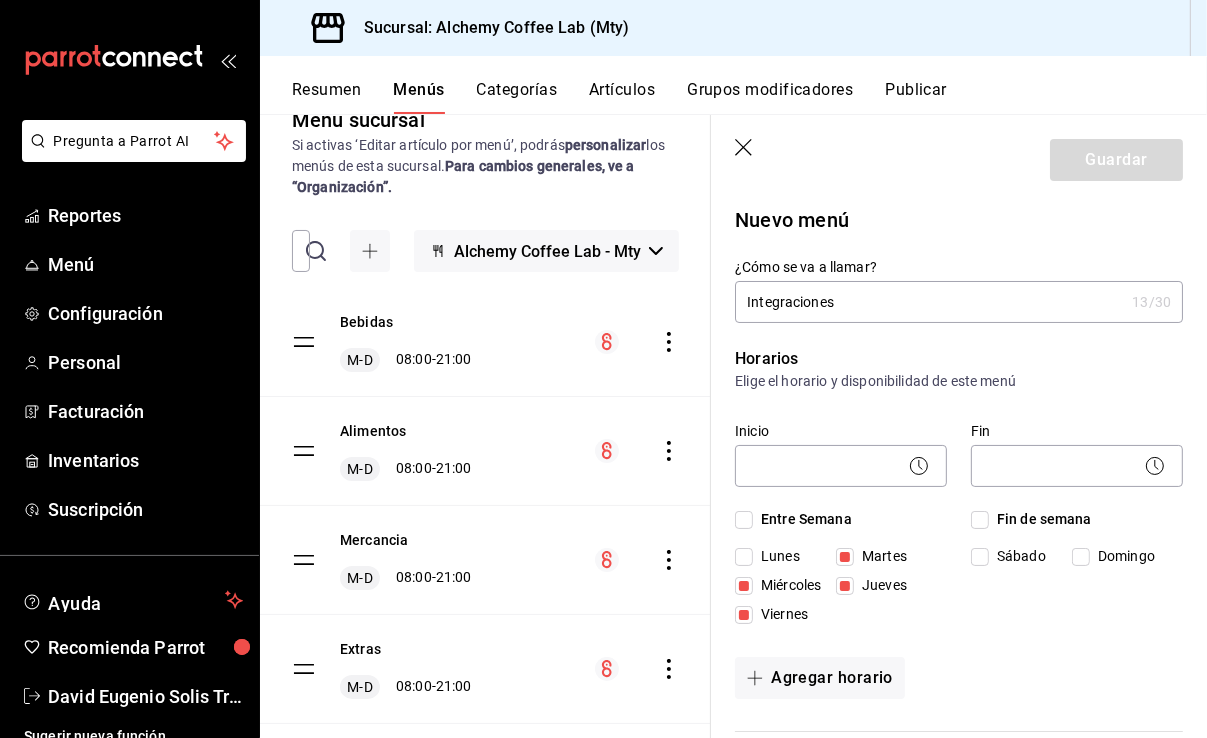 click on "Fin de semana" at bounding box center (980, 520) 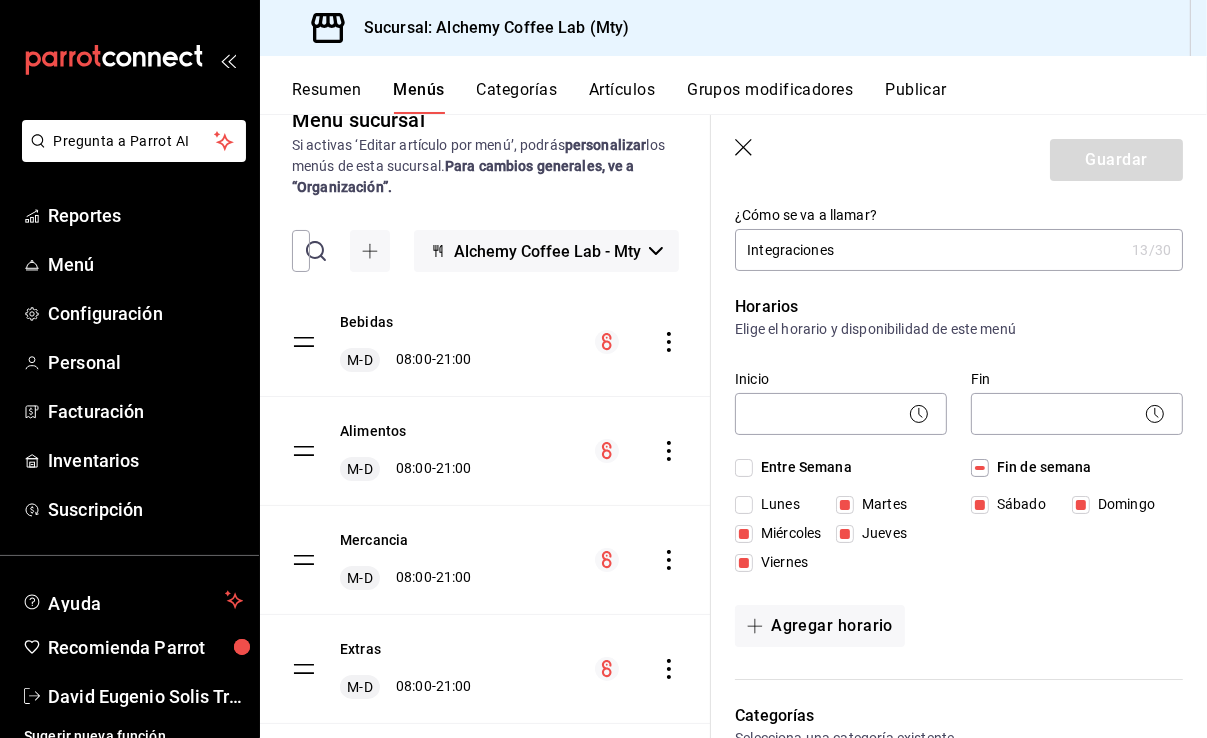 scroll, scrollTop: 200, scrollLeft: 0, axis: vertical 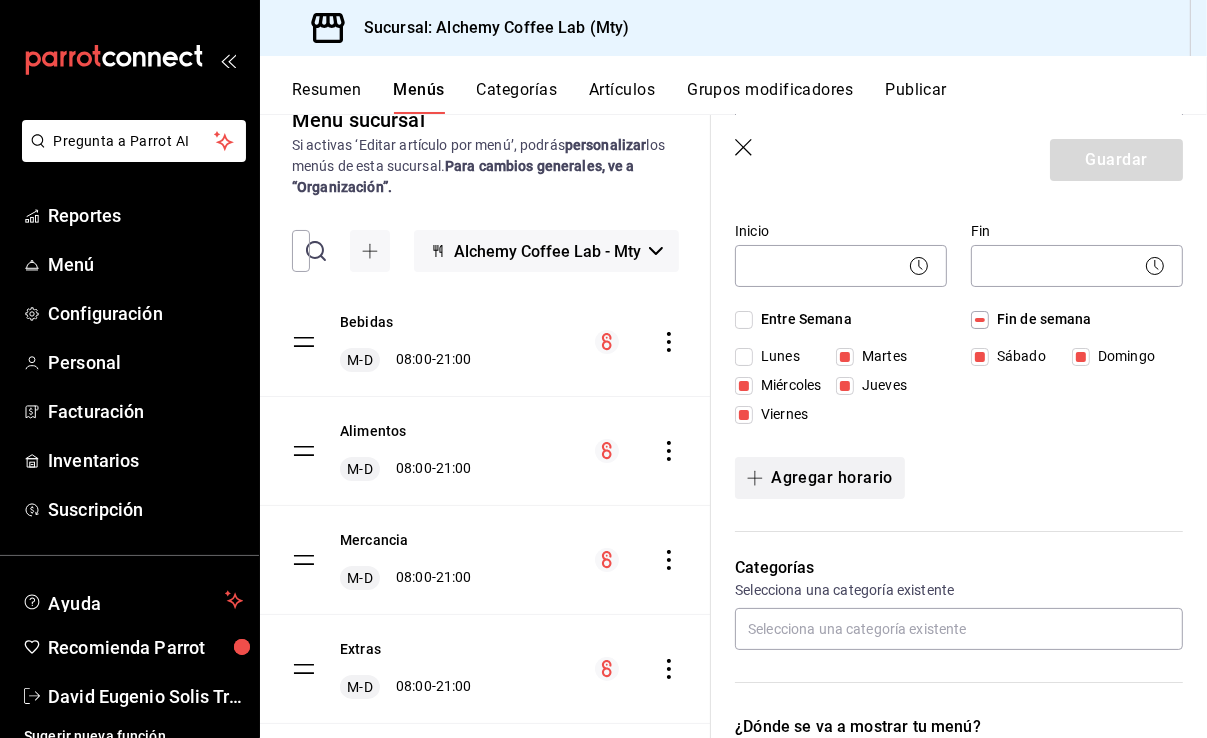 click on "Agregar horario" at bounding box center [820, 478] 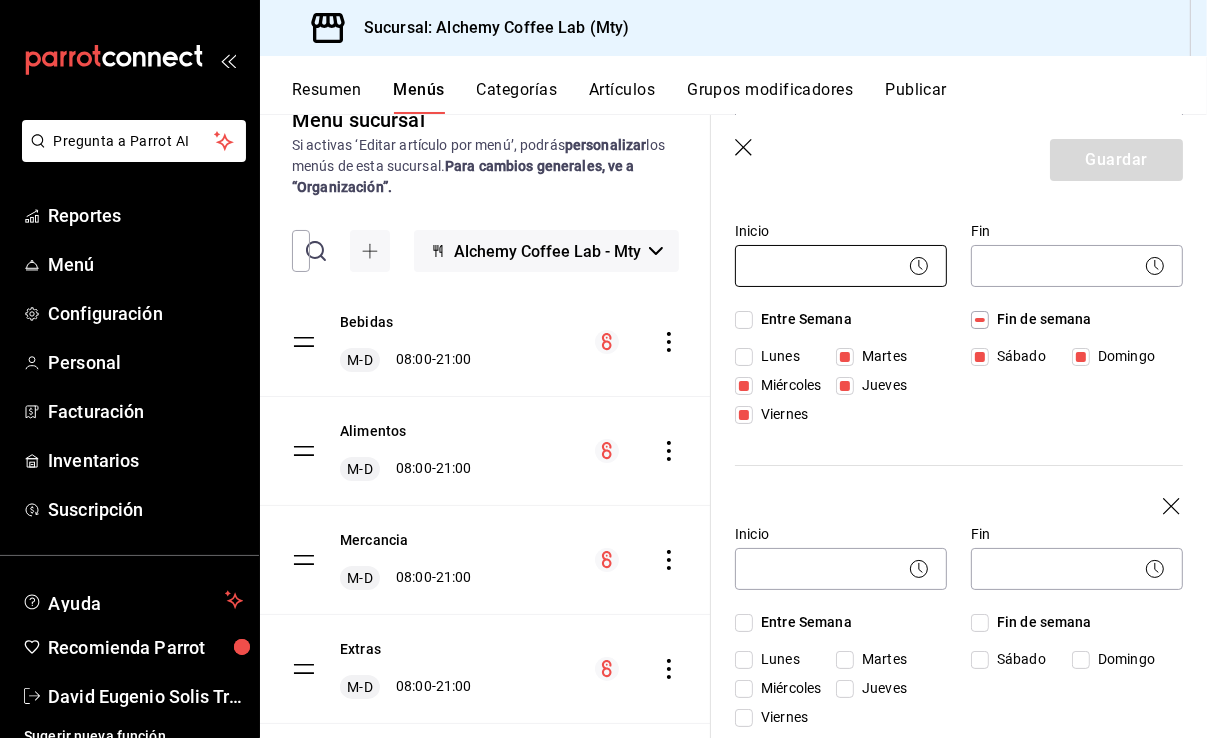 click on "Pregunta a Parrot AI Reportes   Menú   Configuración   Personal   Facturación   Inventarios   Suscripción   Ayuda Recomienda Parrot   [FIRST] [MIDDLE] [LAST]   Sugerir nueva función   Sucursal: Alchemy Coffee Lab (Mty) Resumen Menús Categorías Artículos Grupos modificadores Publicar Menú sucursal Si activas ‘Editar artículo por menú’, podrás  personalizar  los menús de esta sucursal.  Para cambios generales, ve a “Organización”. ​ ​ Alchemy Coffee Lab - Mty Bebidas M-D 08:00  -  21:00 Alimentos M-D 08:00  -  21:00 Mercancia M-D 08:00  -  21:00 Extras M-D 08:00  -  21:00 Guardar Nuevo menú ¿Cómo se va a llamar? Integraciones 13 /30 ¿Cómo se va a llamar? Horarios Elige el horario y disponibilidad de este menú Inicio ​ Fin ​ Entre Semana Lunes Martes Miércoles Jueves Viernes Fin de semana Sábado Domingo Inicio ​ Fin ​ Entre Semana Lunes Martes Miércoles Jueves Viernes Fin de semana Sábado Domingo Agregar horario Categorías Selecciona una categoría existente ​" at bounding box center (603, 369) 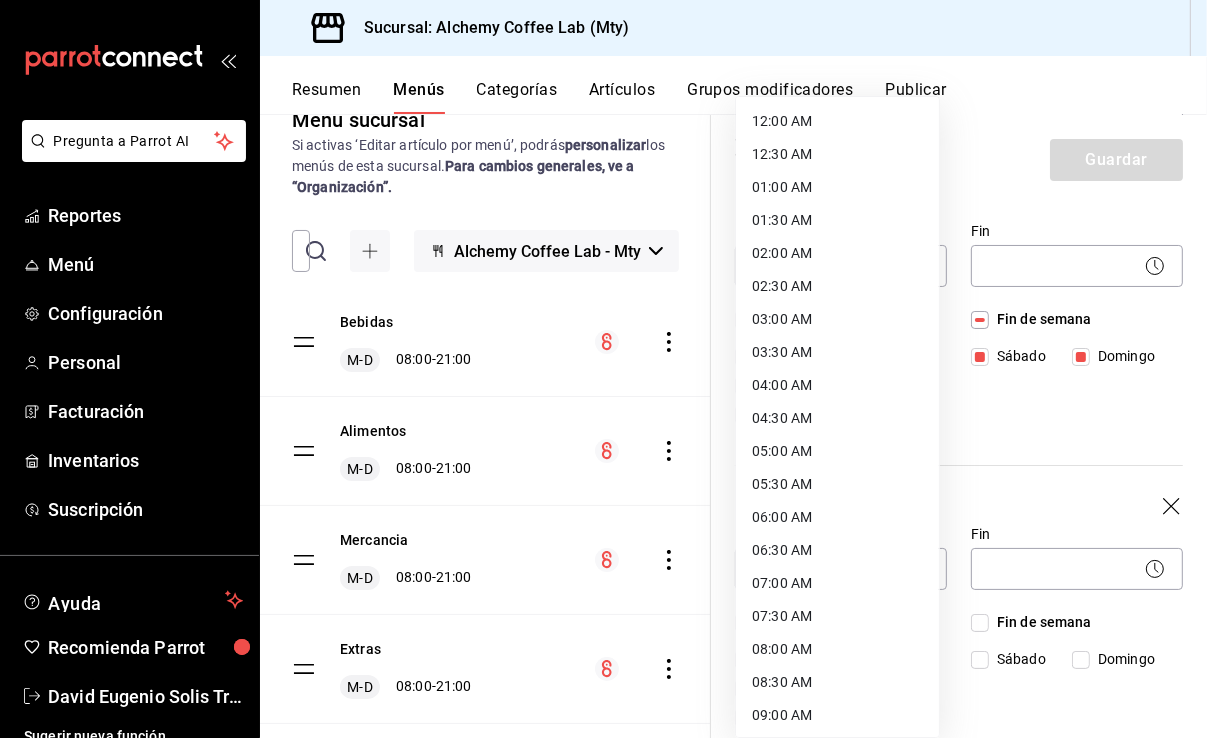 click on "08:00 AM" at bounding box center (837, 649) 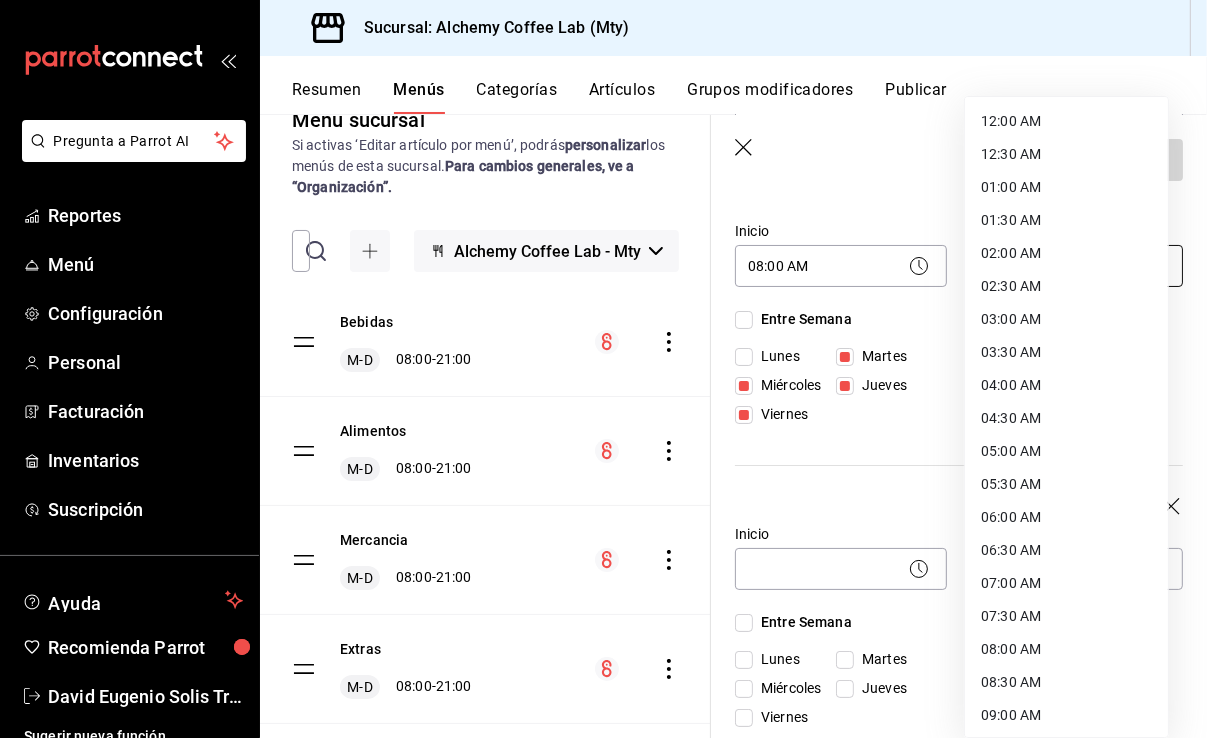 click on "Pregunta a Parrot AI Reportes   Menú   Configuración   Personal   Facturación   Inventarios   Suscripción   Ayuda Recomienda Parrot   [FIRST] [MIDDLE] [LAST]   Sugerir nueva función   Sucursal: Alchemy Coffee Lab (Mty) Resumen Menús Categorías Artículos Grupos modificadores Publicar Menú sucursal Si activas ‘Editar artículo por menú’, podrás  personalizar  los menús de esta sucursal.  Para cambios generales, ve a “Organización”. ​ ​ Alchemy Coffee Lab - Mty Bebidas M-D 08:00  -  21:00 Alimentos M-D 08:00  -  21:00 Mercancia M-D 08:00  -  21:00 Extras M-D 08:00  -  21:00 Guardar Nuevo menú ¿Cómo se va a llamar? Integraciones 13 /30 ¿Cómo se va a llamar? Horarios Elige el horario y disponibilidad de este menú Inicio ​ Fin ​ Entre Semana Lunes Martes Miércoles Jueves Viernes Fin de semana Sábado Domingo Inicio ​ Fin ​ Entre Semana Lunes Martes Miércoles Jueves Viernes Fin de semana Sábado Domingo Agregar horario Categorías Selecciona una categoría existente ​" at bounding box center (603, 369) 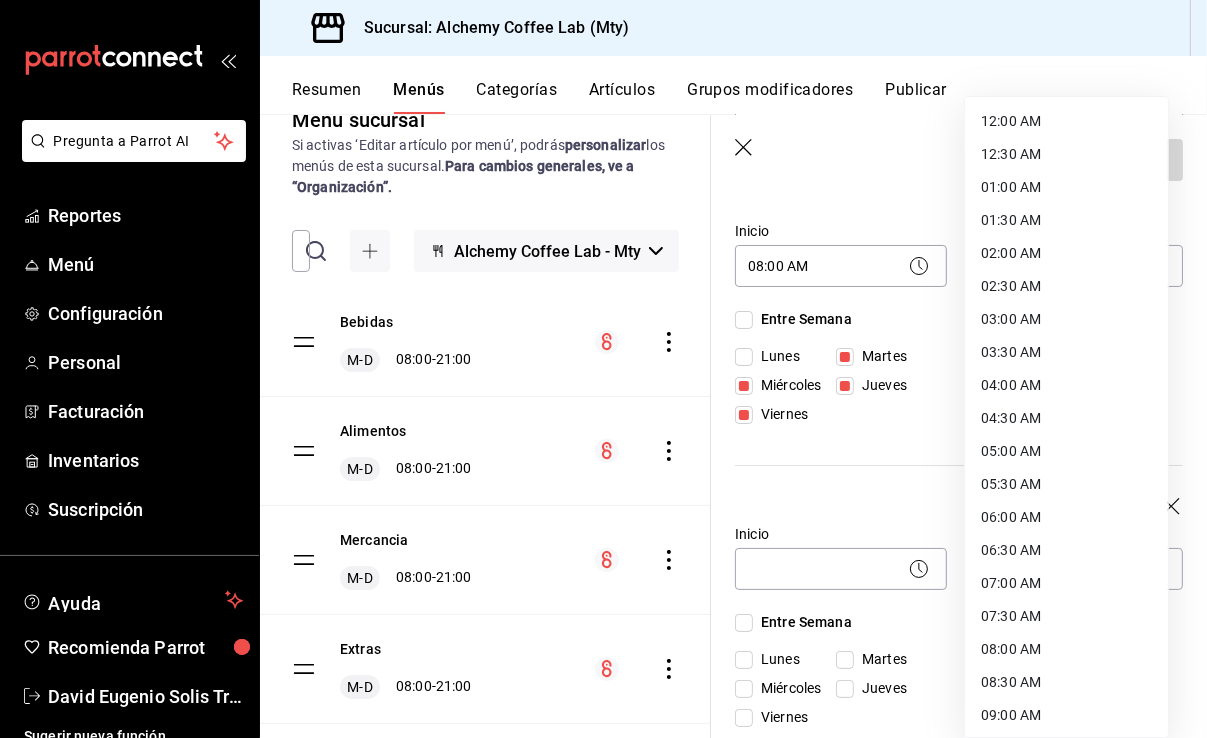 click on "08:30 AM" at bounding box center (1066, 682) 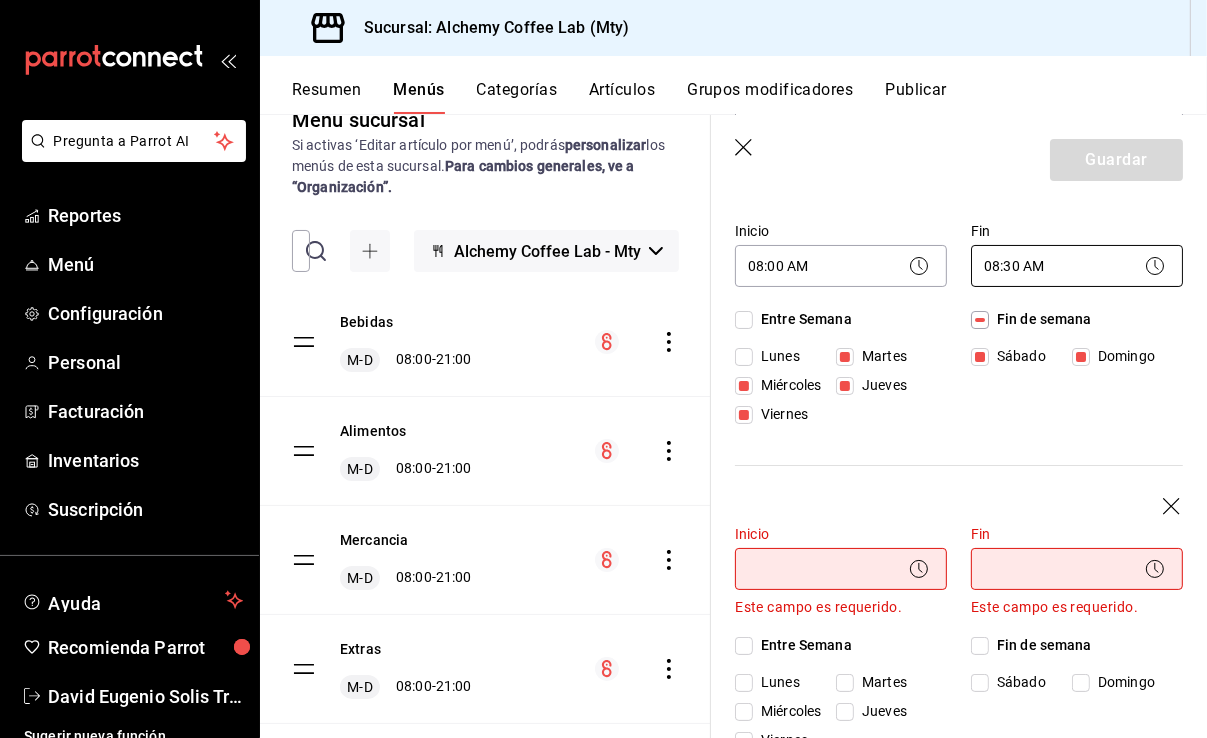click on "Pregunta a Parrot AI Reportes   Menú   Configuración   Personal   Facturación   Inventarios   Suscripción   Ayuda Recomienda Parrot   [FIRST] [MIDDLE] [LAST]   Sugerir nueva función   Sucursal: Alchemy Coffee Lab (Mty) Resumen Menús Categorías Artículos Grupos modificadores Publicar Menú sucursal Si activas ‘Editar artículo por menú’, podrás  personalizar  los menús de esta sucursal.  Para cambios generales, ve a “Organización”. ​ ​ Alchemy Coffee Lab - Mty Bebidas M-D 08:00  -  21:00 Alimentos M-D 08:00  -  21:00 Mercancia M-D 08:00  -  21:00 Extras M-D 08:00  -  21:00 Guardar Nuevo menú ¿Cómo se va a llamar? Integraciones 13 /30 ¿Cómo se va a llamar? Horarios Elige el horario y disponibilidad de este menú Inicio 08:00 AM 08:00 Fin 08:30 AM 08:30 Entre Semana Lunes Martes Miércoles Jueves Viernes Fin de semana Sábado Domingo Inicio ​ Este campo es requerido. Fin ​ Este campo es requerido. Entre Semana Lunes Martes Miércoles Jueves Viernes Fin de semana Sábado" at bounding box center (603, 369) 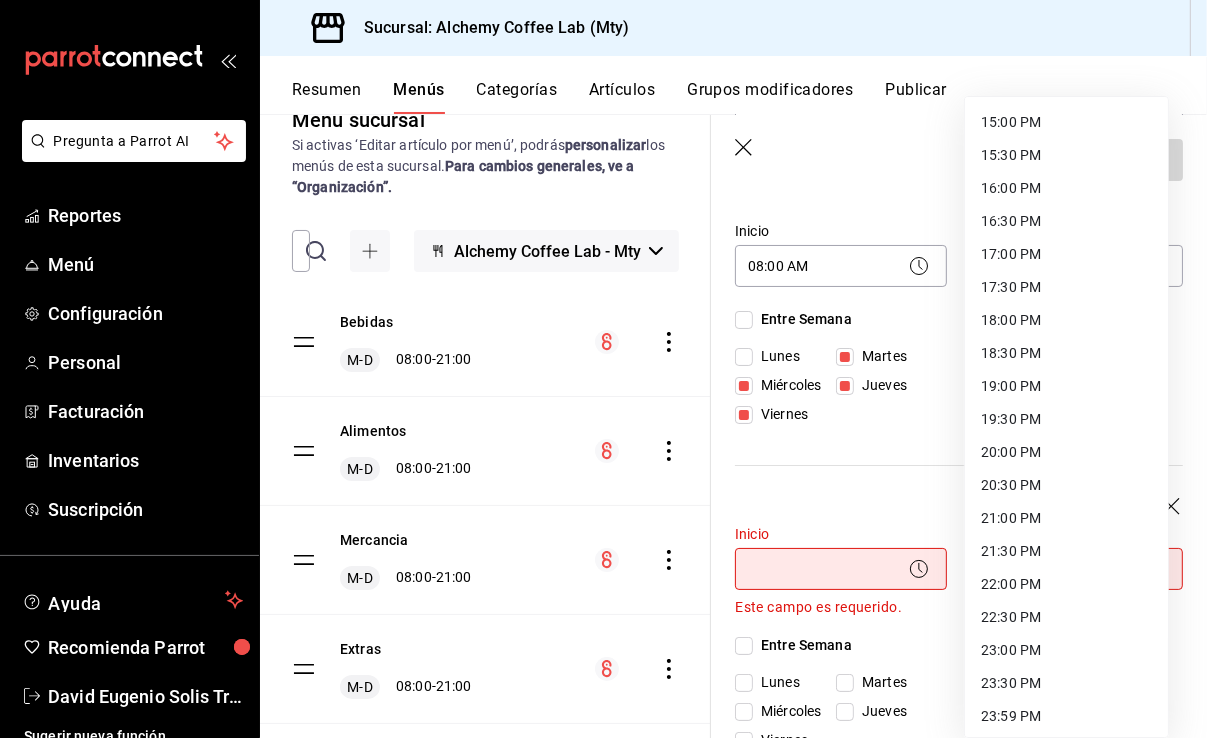 scroll, scrollTop: 992, scrollLeft: 0, axis: vertical 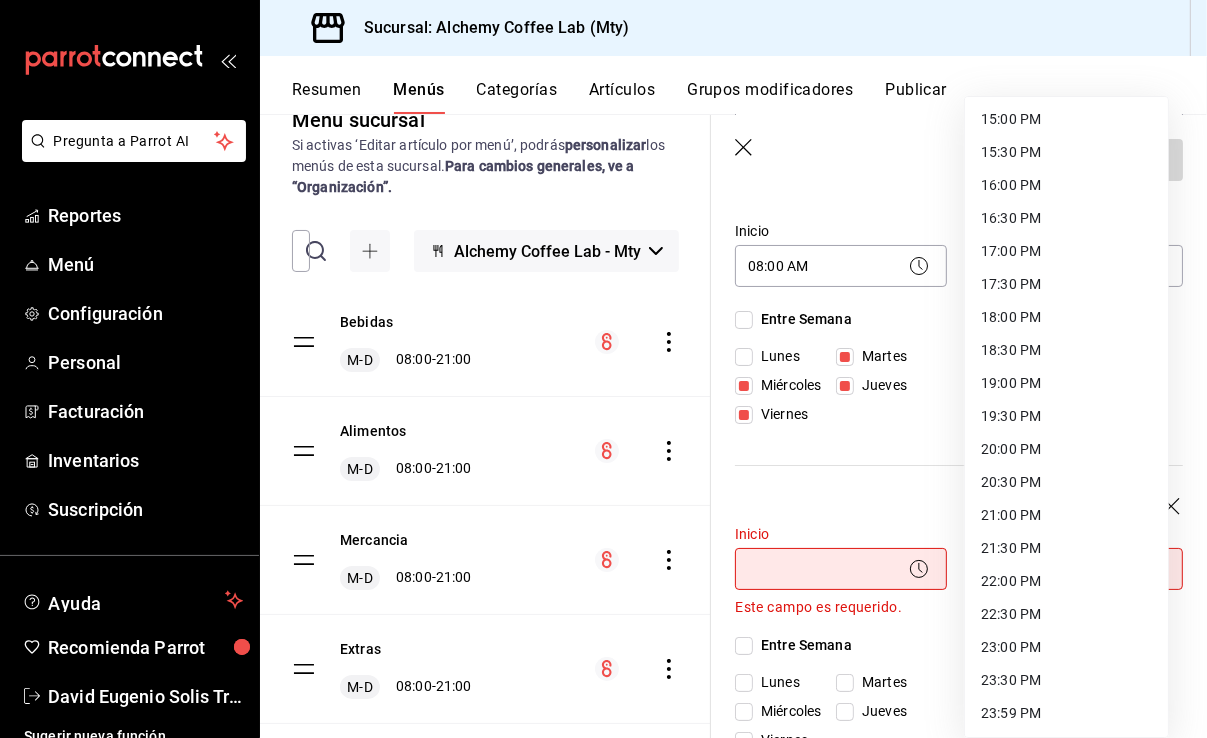 click on "20:30 PM" at bounding box center (1066, 482) 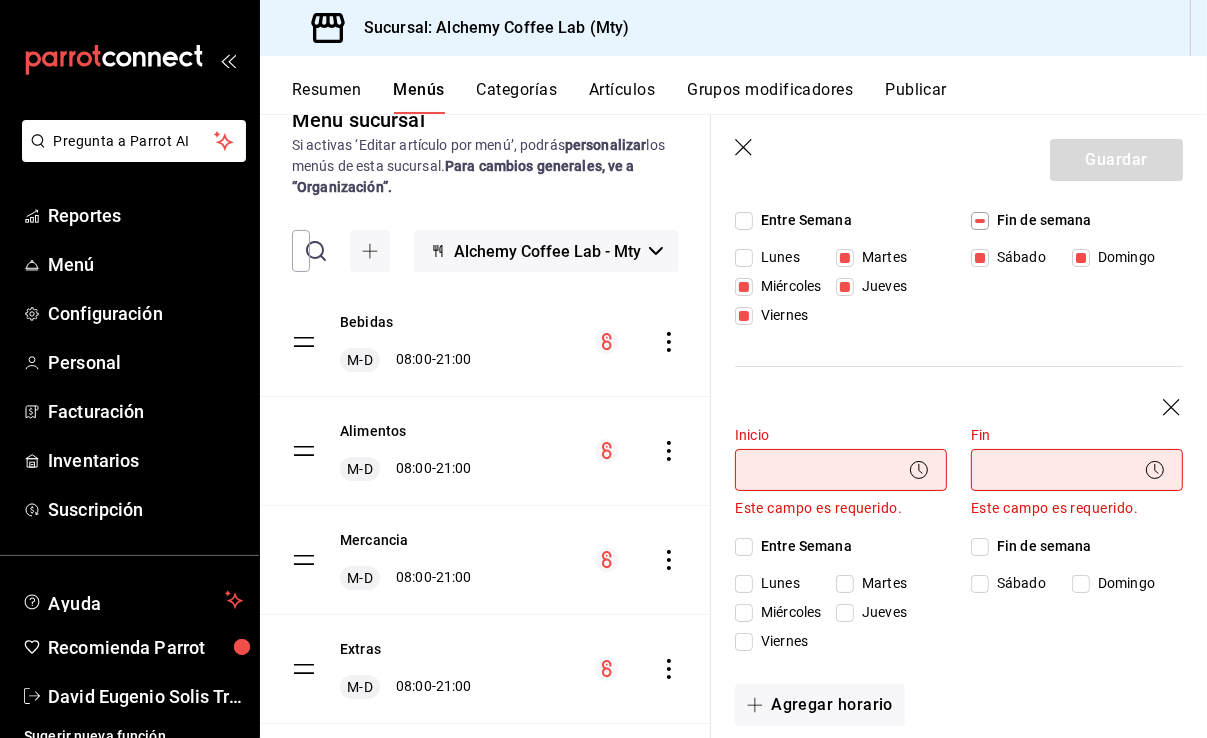 scroll, scrollTop: 300, scrollLeft: 0, axis: vertical 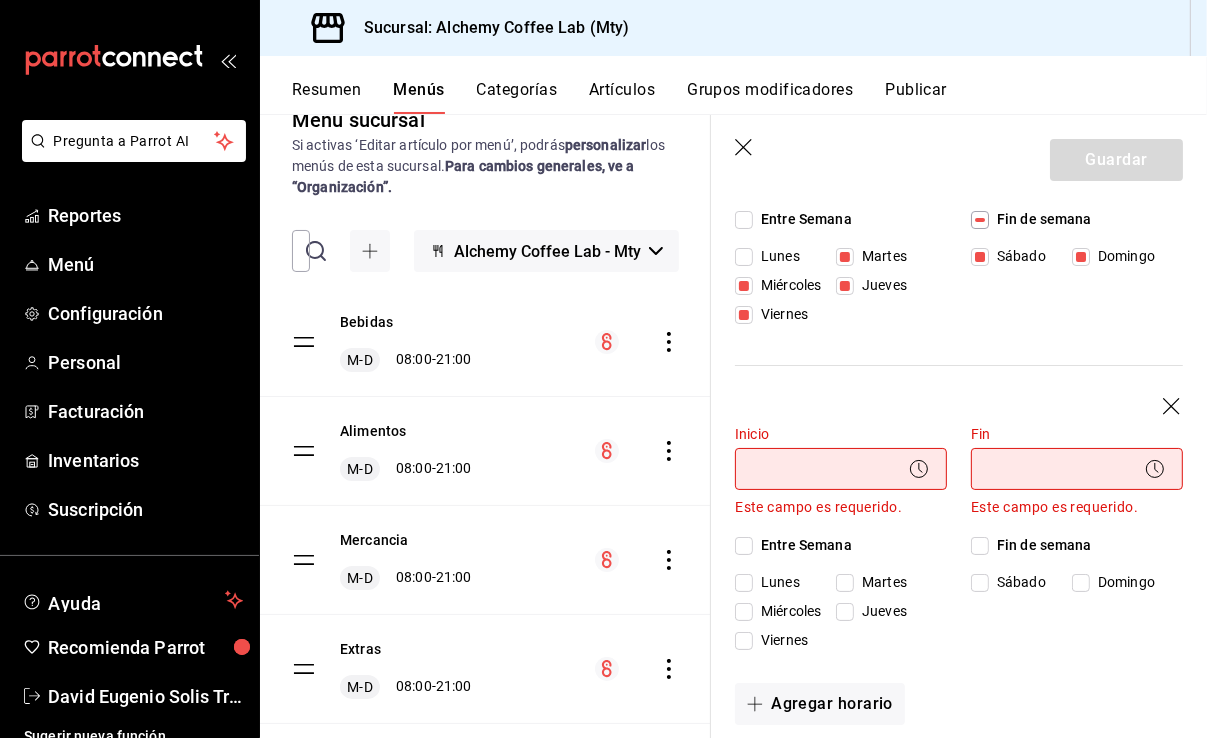 click 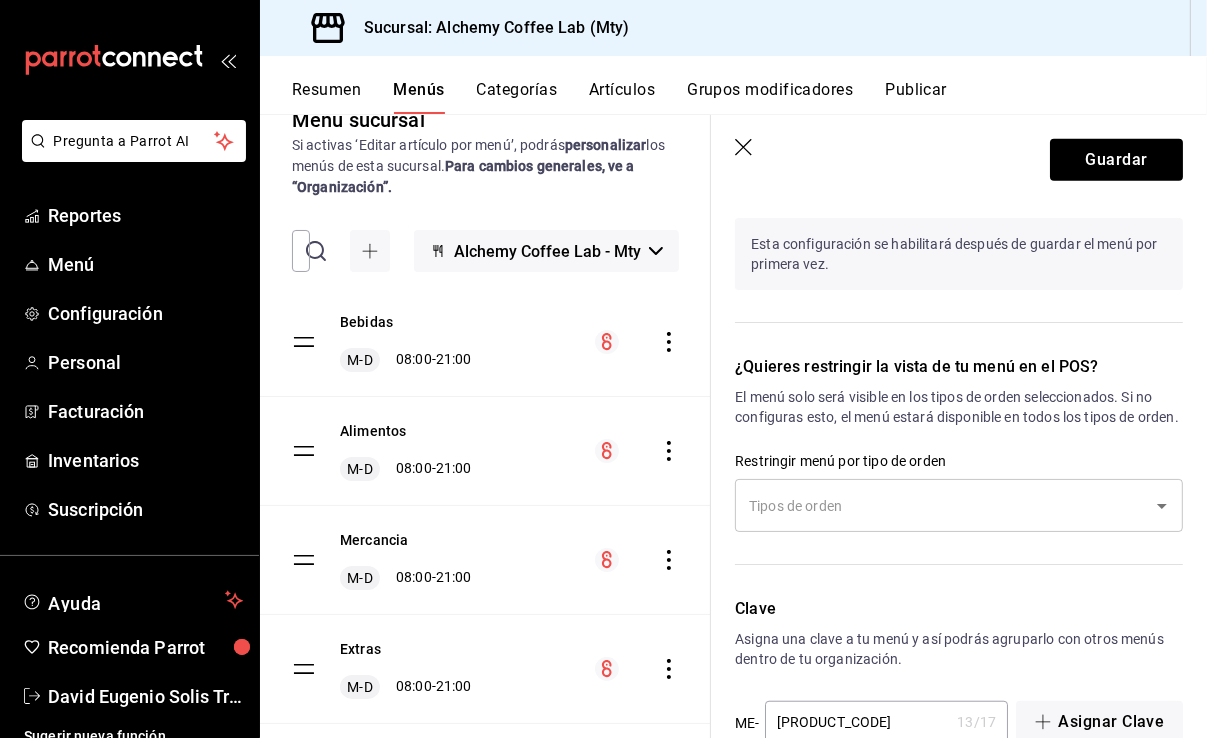 scroll, scrollTop: 1100, scrollLeft: 0, axis: vertical 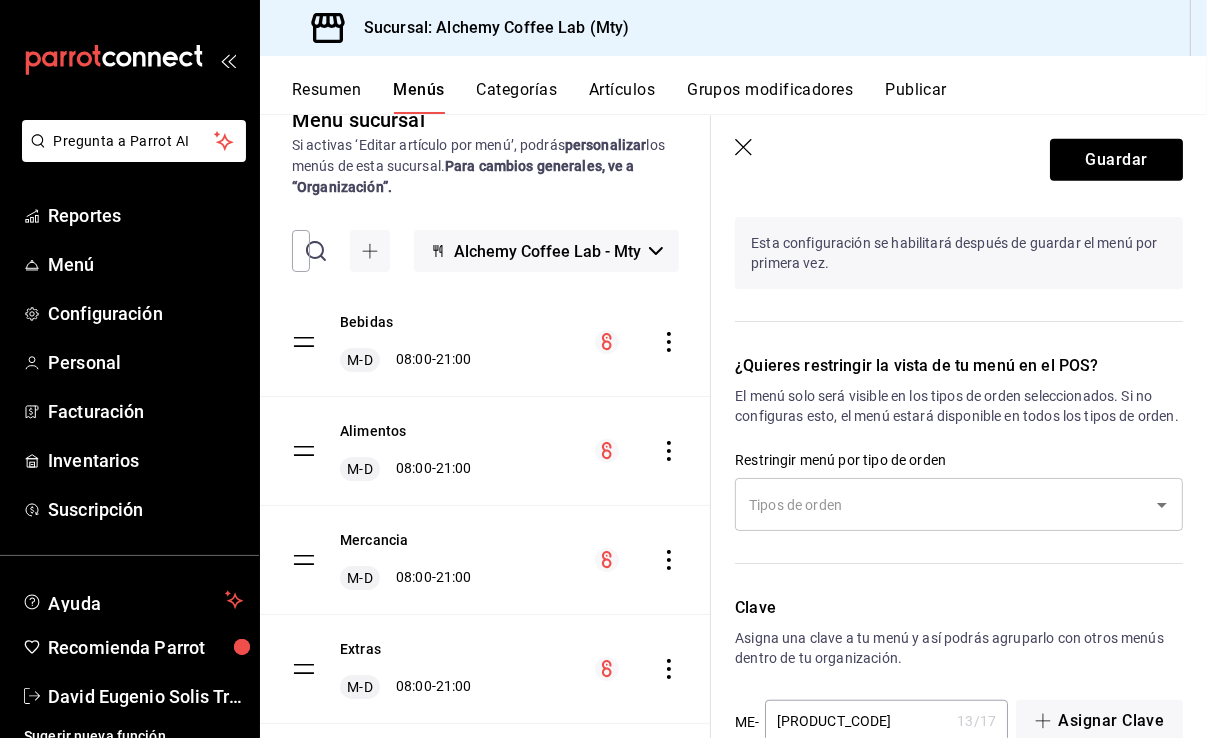 click at bounding box center (944, 504) 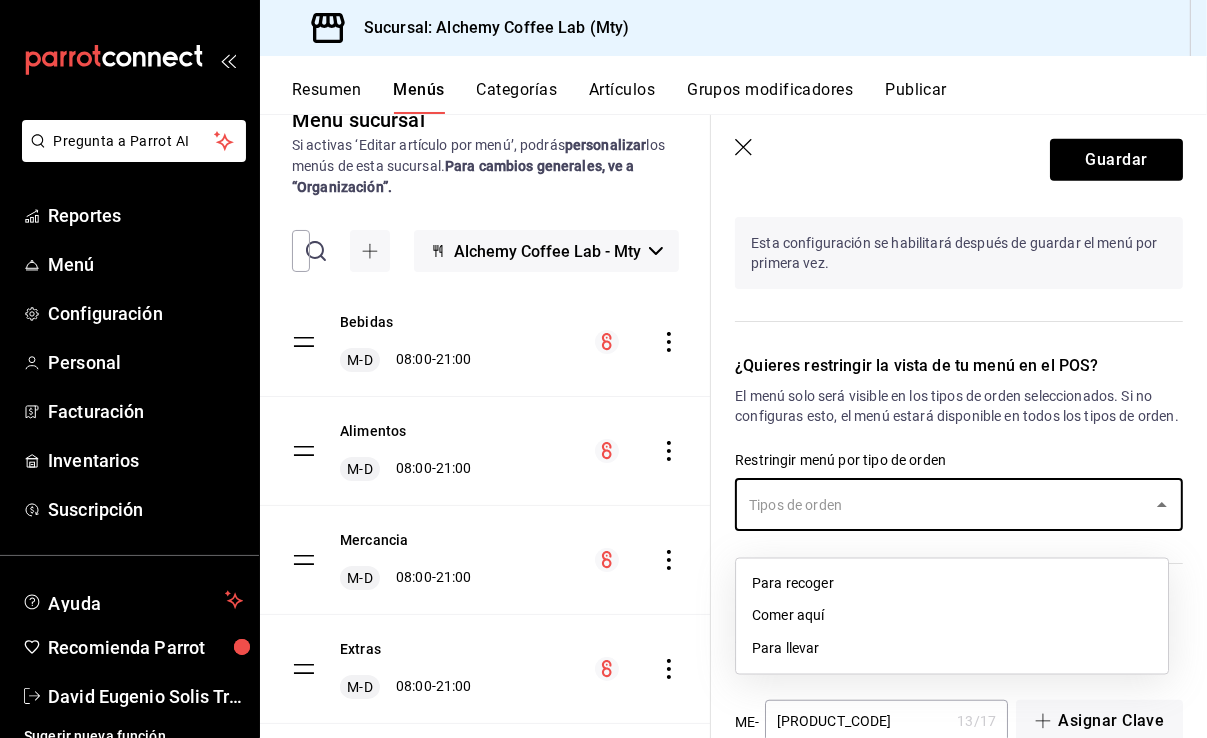 click on "¿Quieres restringir la vista de tu menú en el POS? El menú solo será visible en los tipos de orden seleccionados. Si no configuras esto, el menú estará disponible en todos los tipos de orden. Restringir menú por tipo de orden ​" at bounding box center (947, 451) 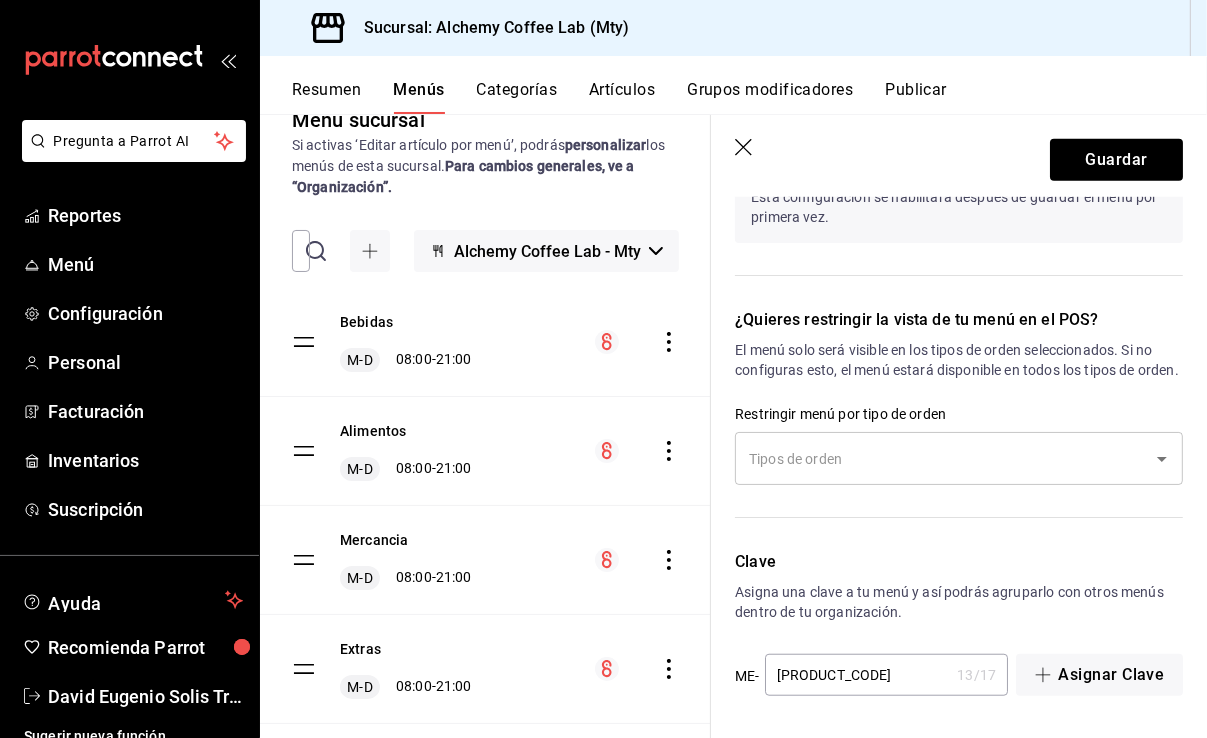 scroll, scrollTop: 1164, scrollLeft: 0, axis: vertical 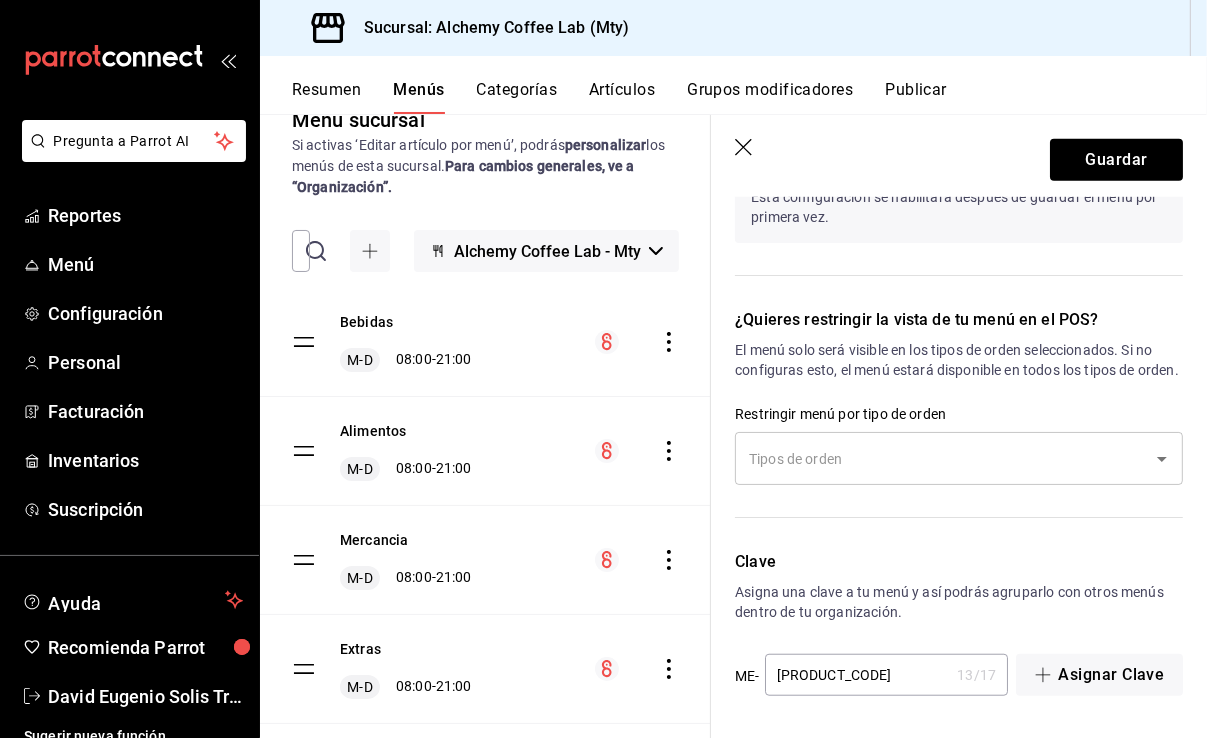 click on "[PRODUCT_CODE]" at bounding box center [857, 675] 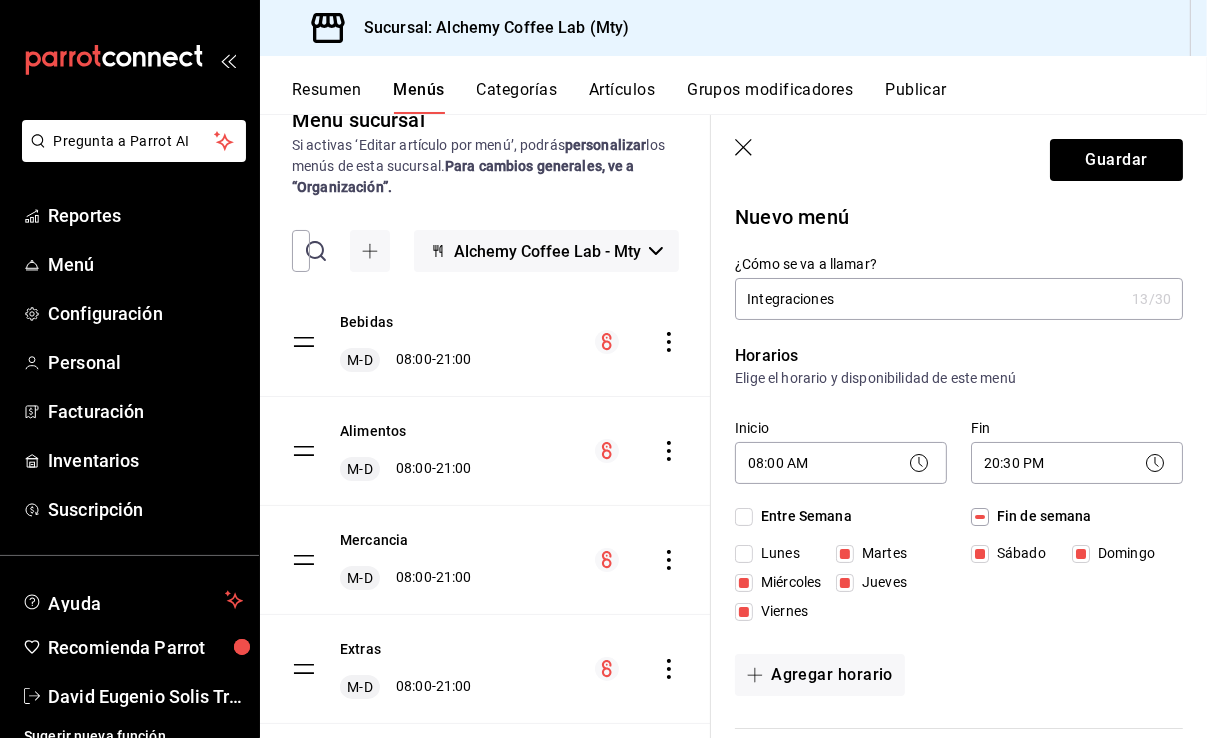 scroll, scrollTop: 0, scrollLeft: 0, axis: both 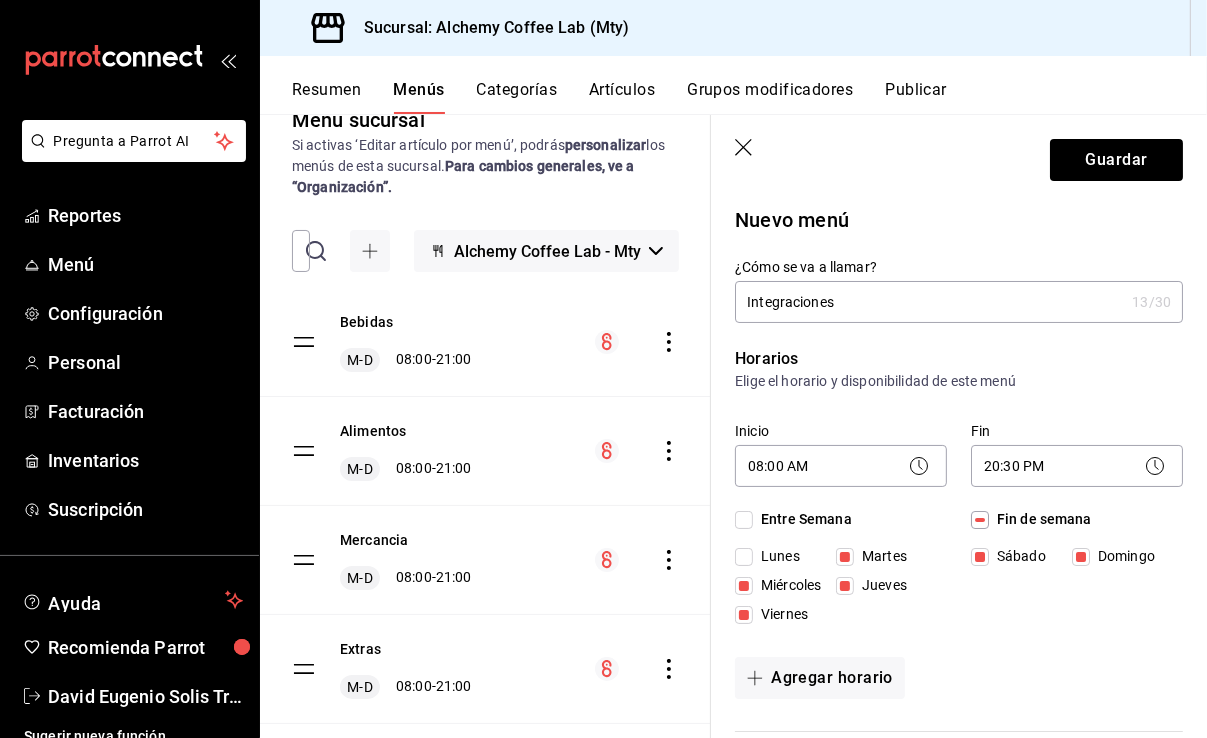 click on "Integraciones" at bounding box center (929, 302) 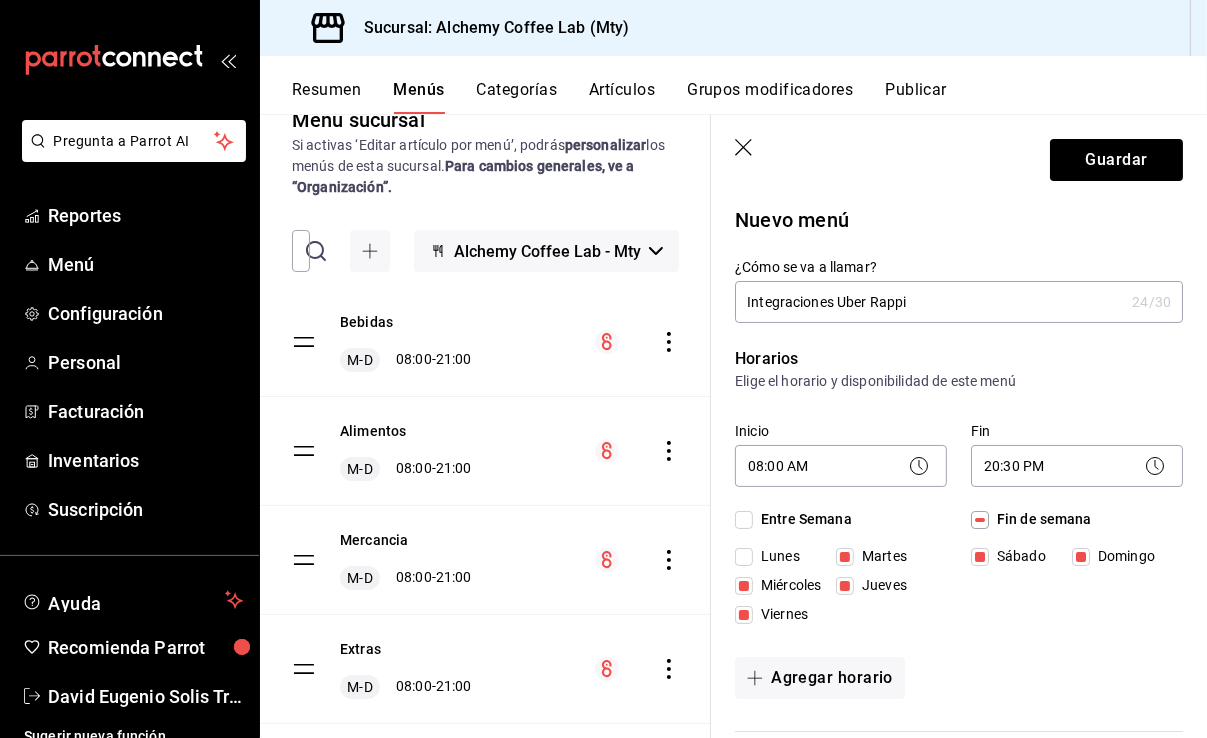 drag, startPoint x: 945, startPoint y: 304, endPoint x: 837, endPoint y: 301, distance: 108.04166 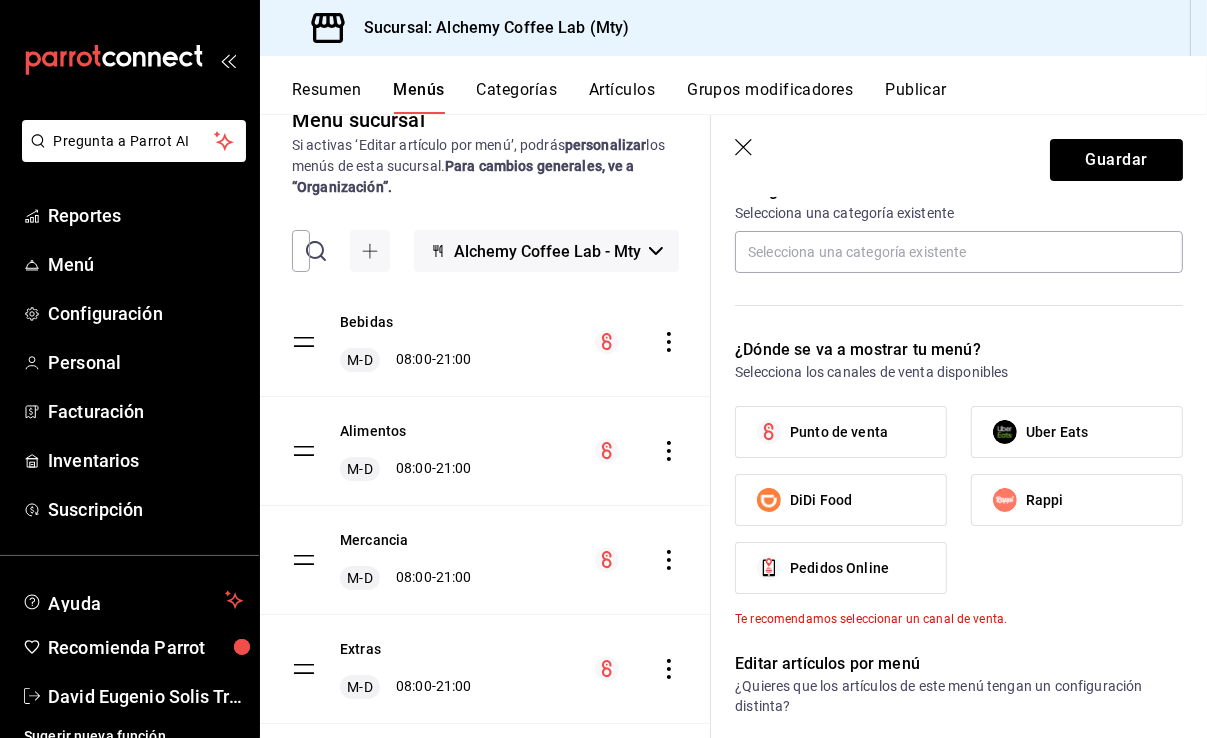 scroll, scrollTop: 600, scrollLeft: 0, axis: vertical 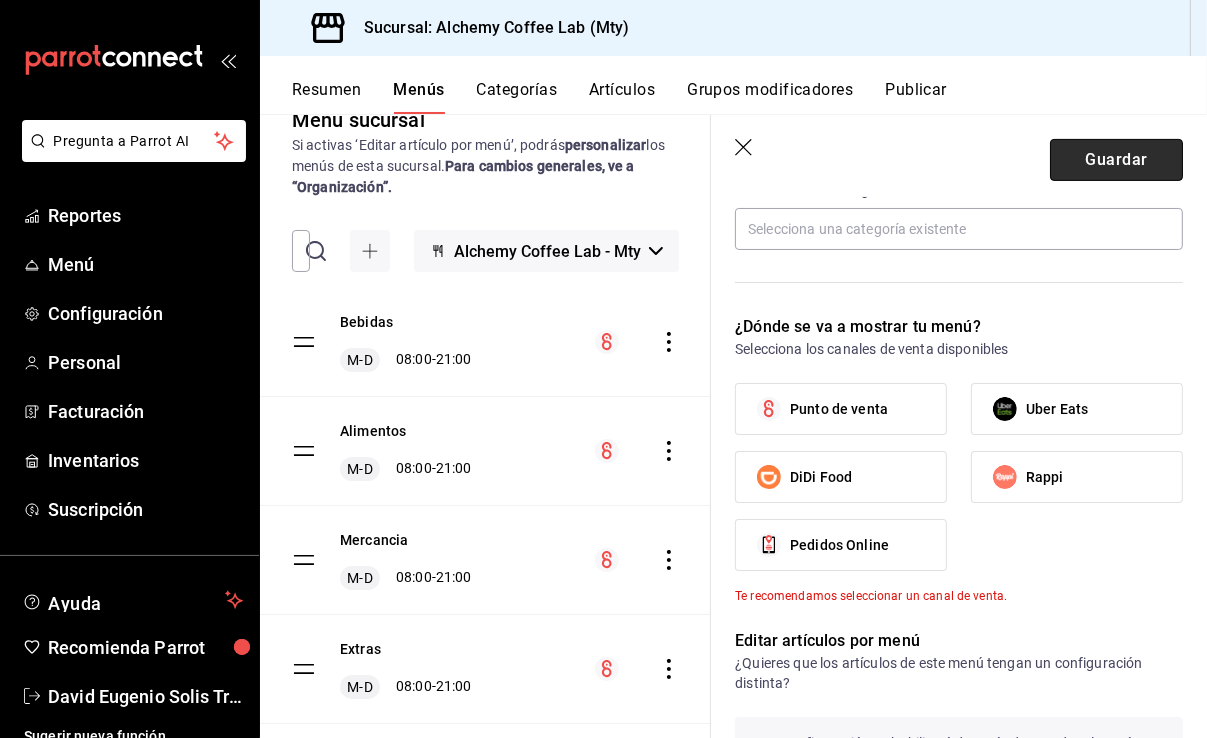 click on "Guardar" at bounding box center (1116, 160) 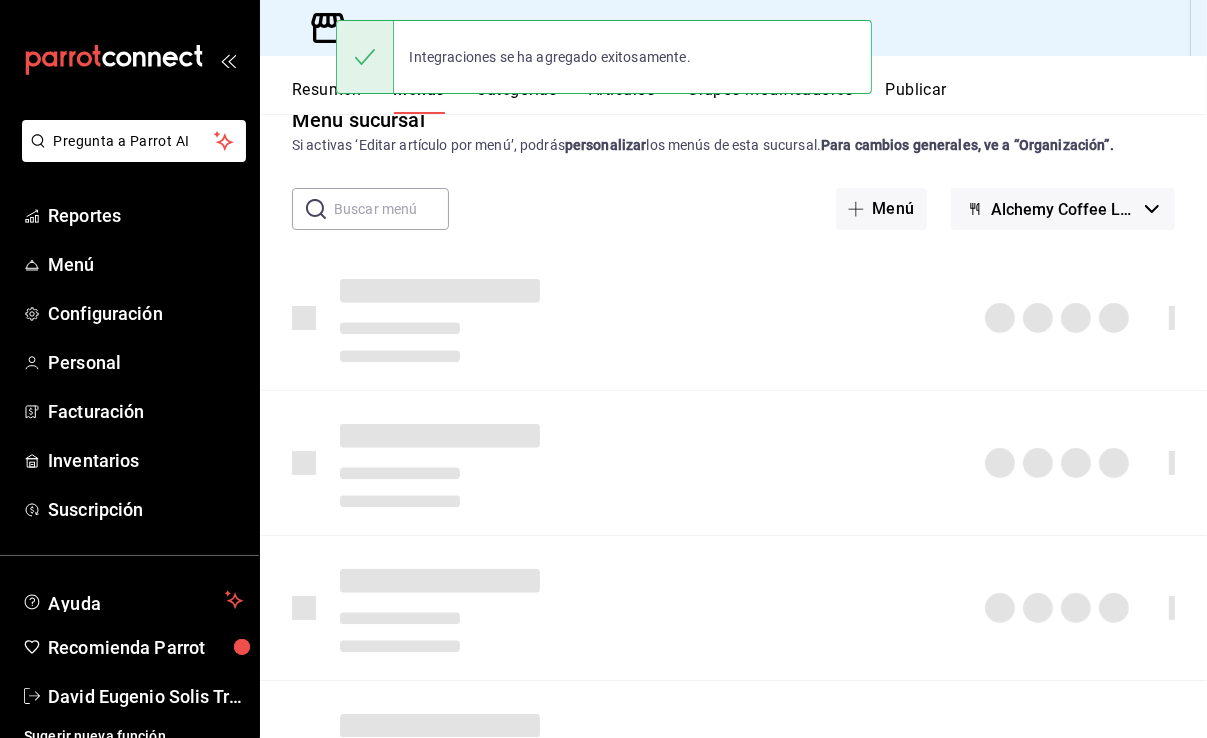 scroll, scrollTop: 0, scrollLeft: 0, axis: both 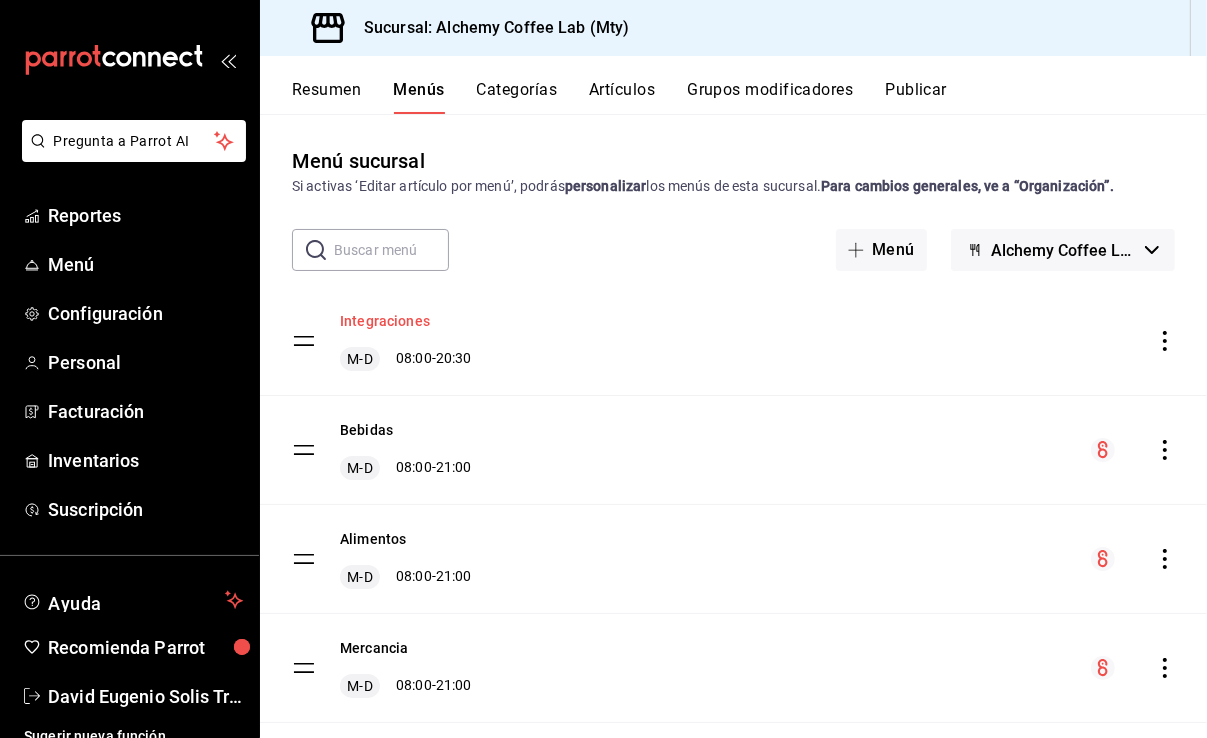 click on "Integraciones" at bounding box center [385, 321] 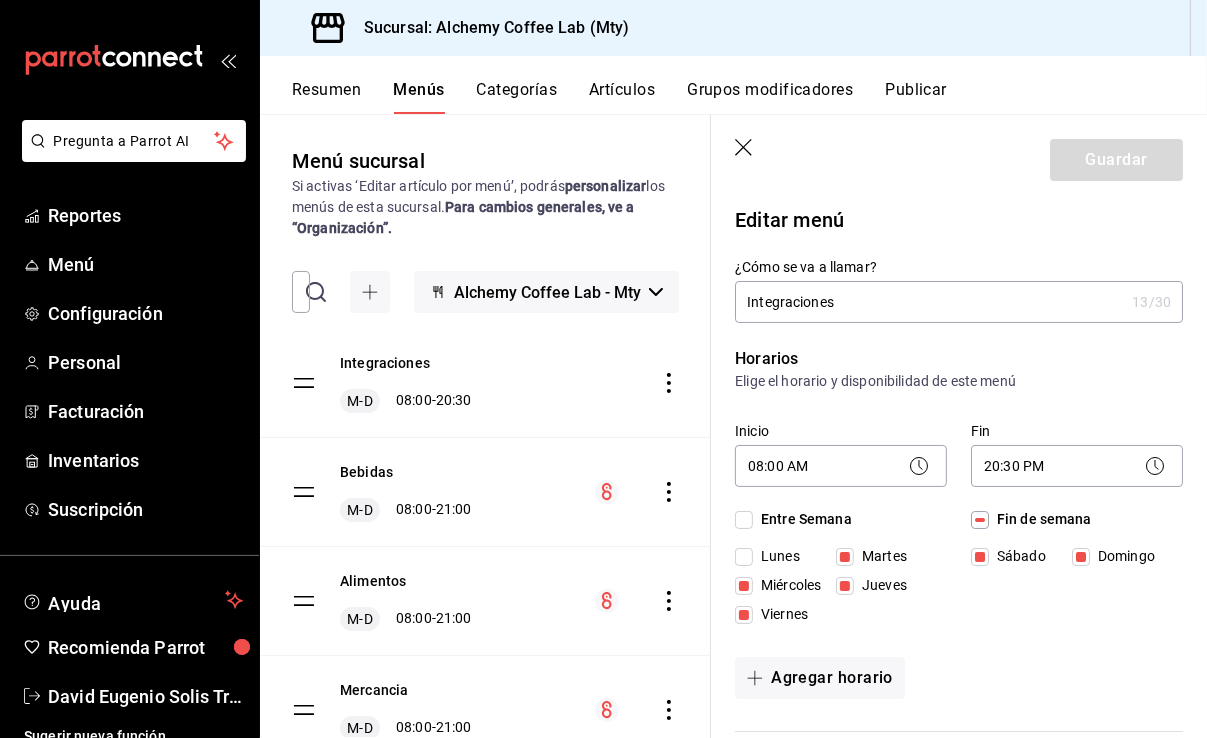 click on "Categorías" at bounding box center [517, 97] 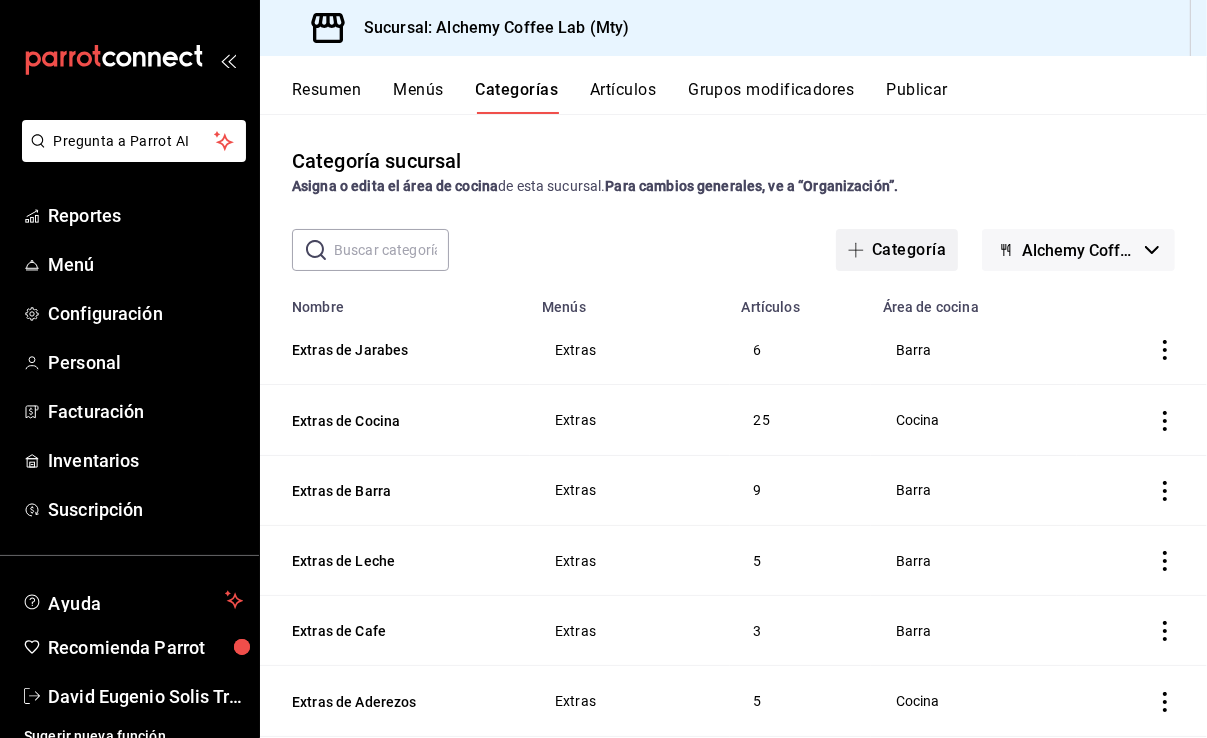 click on "Categoría" at bounding box center (897, 250) 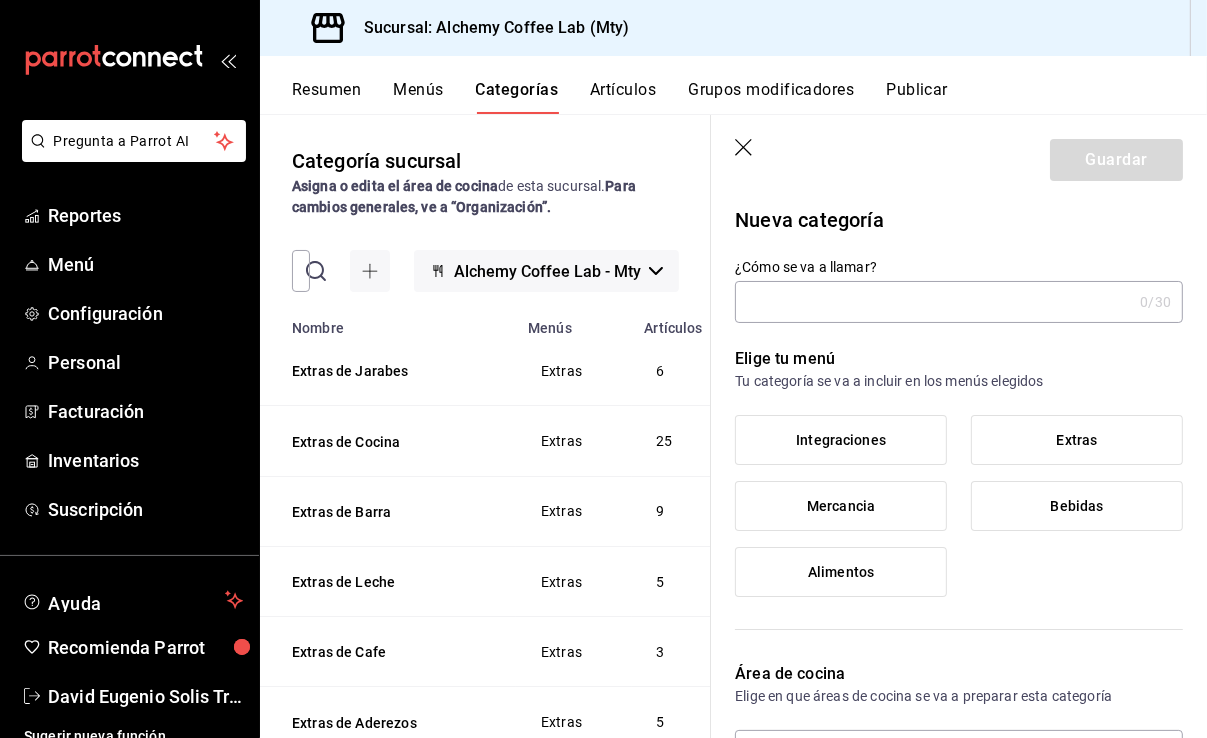 click on "Integraciones" at bounding box center (841, 440) 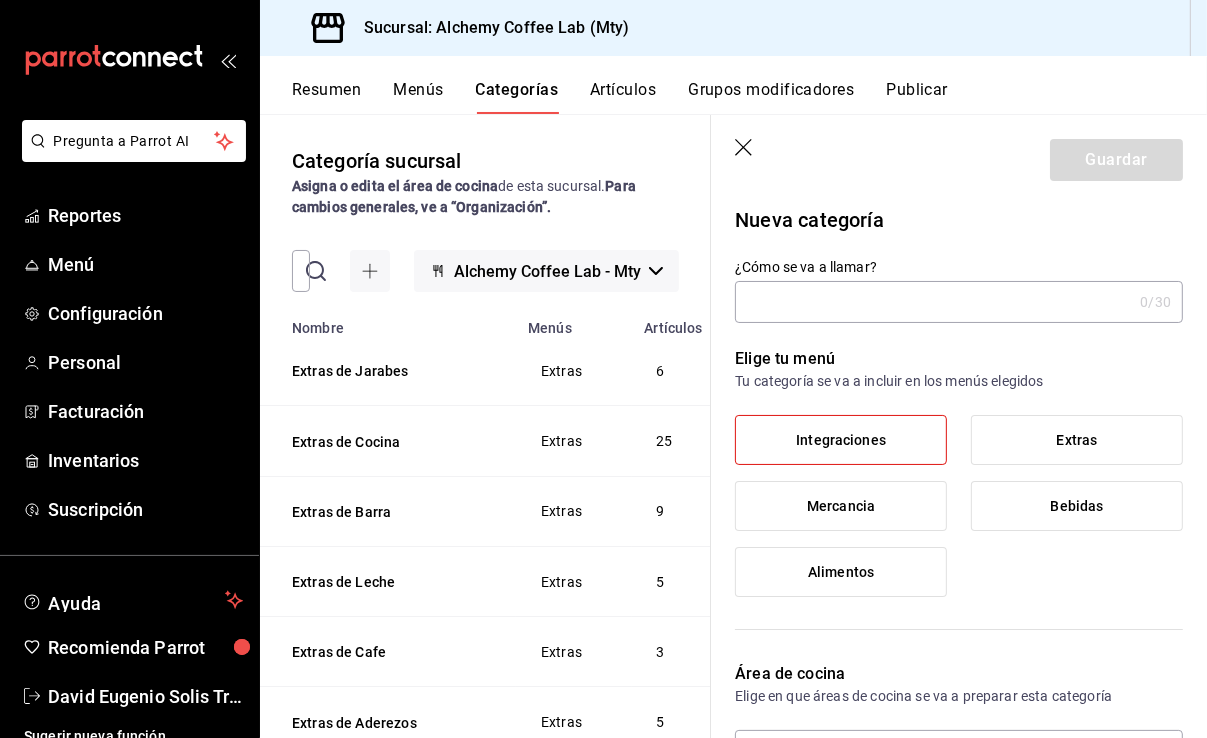 click on "¿Cómo se va a llamar?" at bounding box center [933, 302] 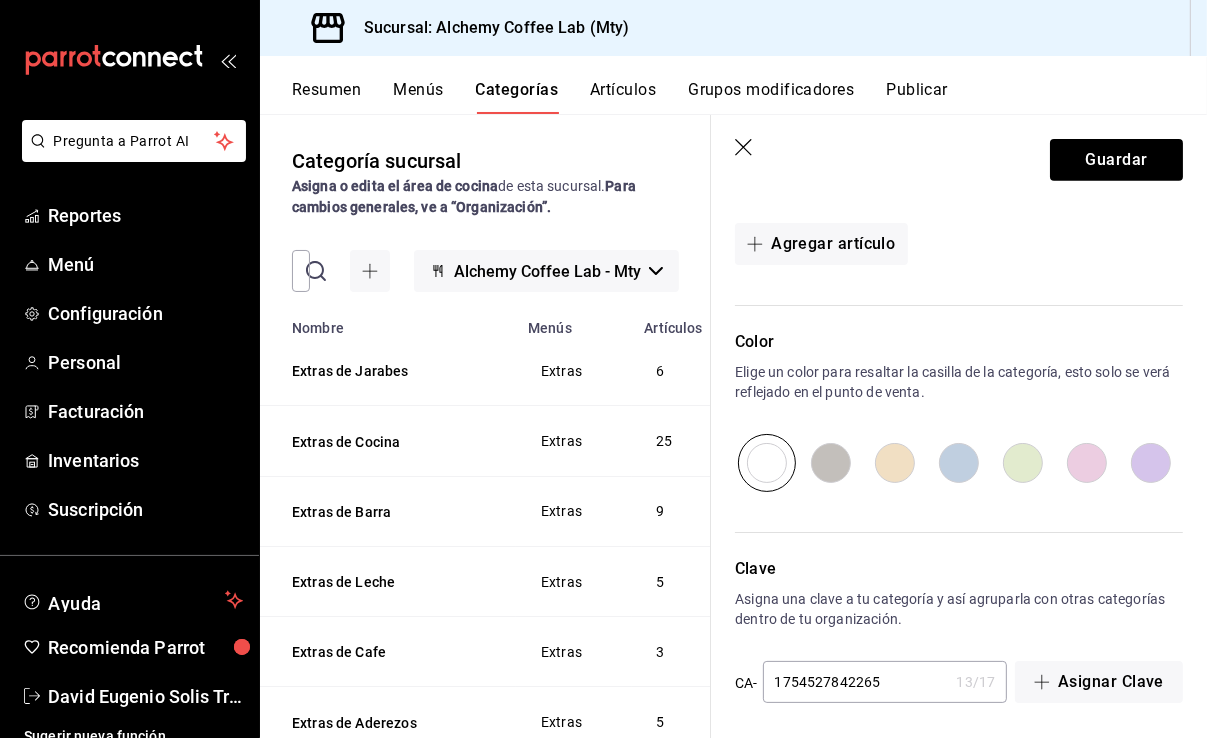 scroll, scrollTop: 706, scrollLeft: 0, axis: vertical 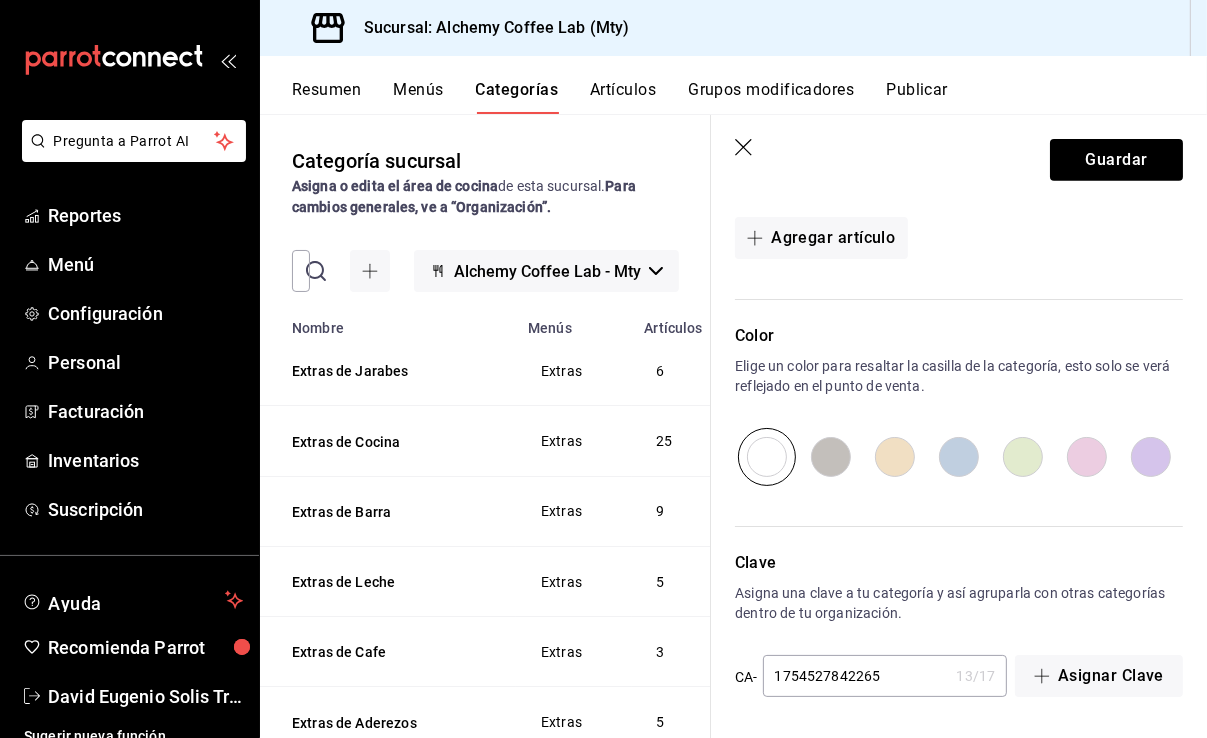 drag, startPoint x: 835, startPoint y: 672, endPoint x: 773, endPoint y: 671, distance: 62.008064 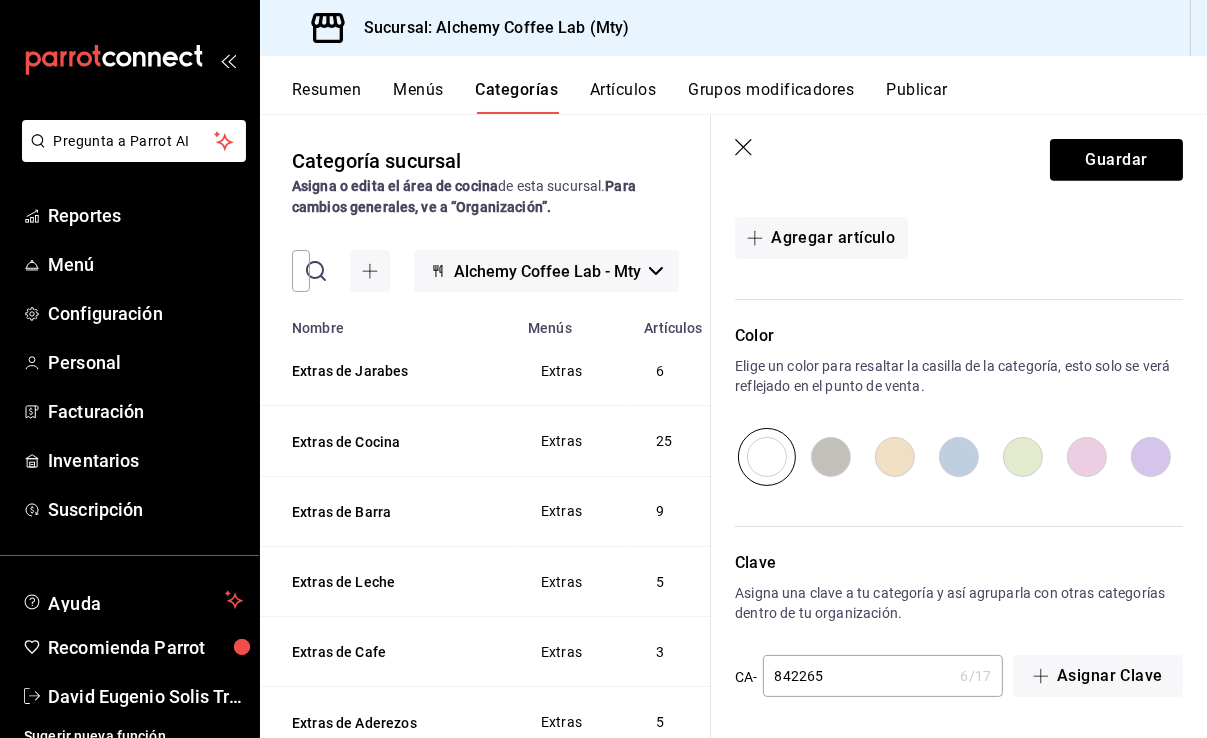 paste on "INTREGRA" 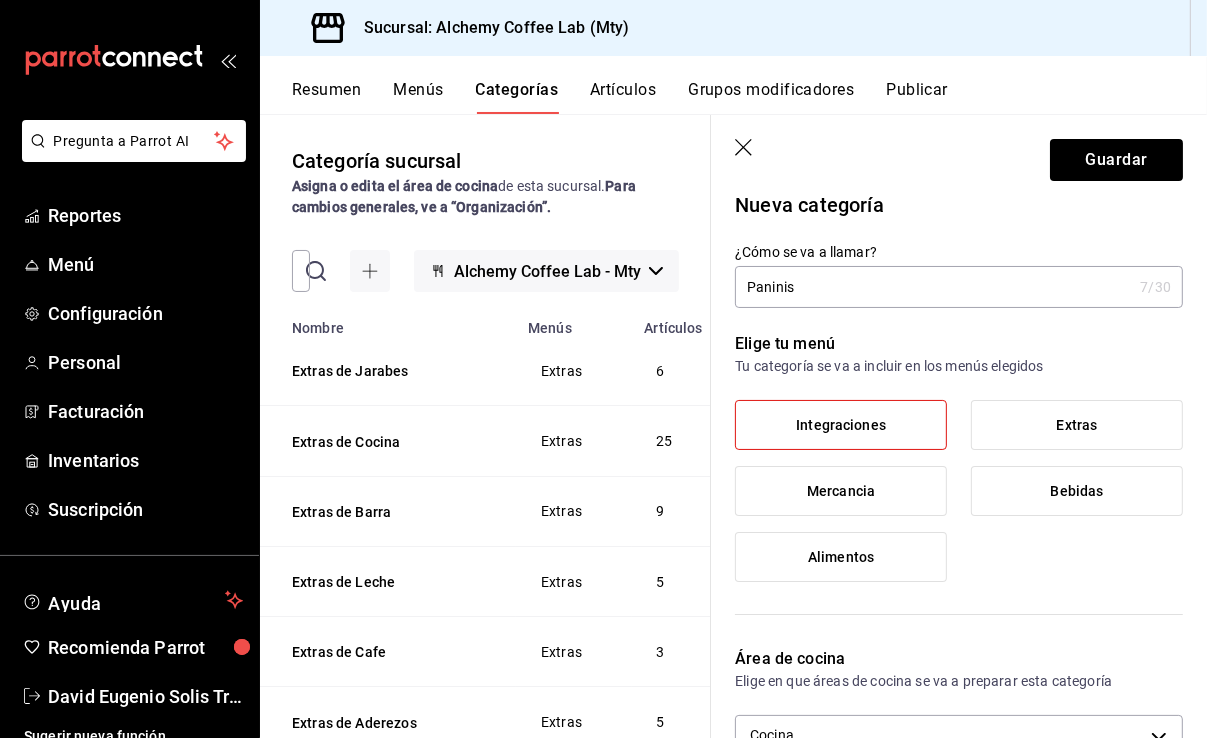 scroll, scrollTop: 0, scrollLeft: 0, axis: both 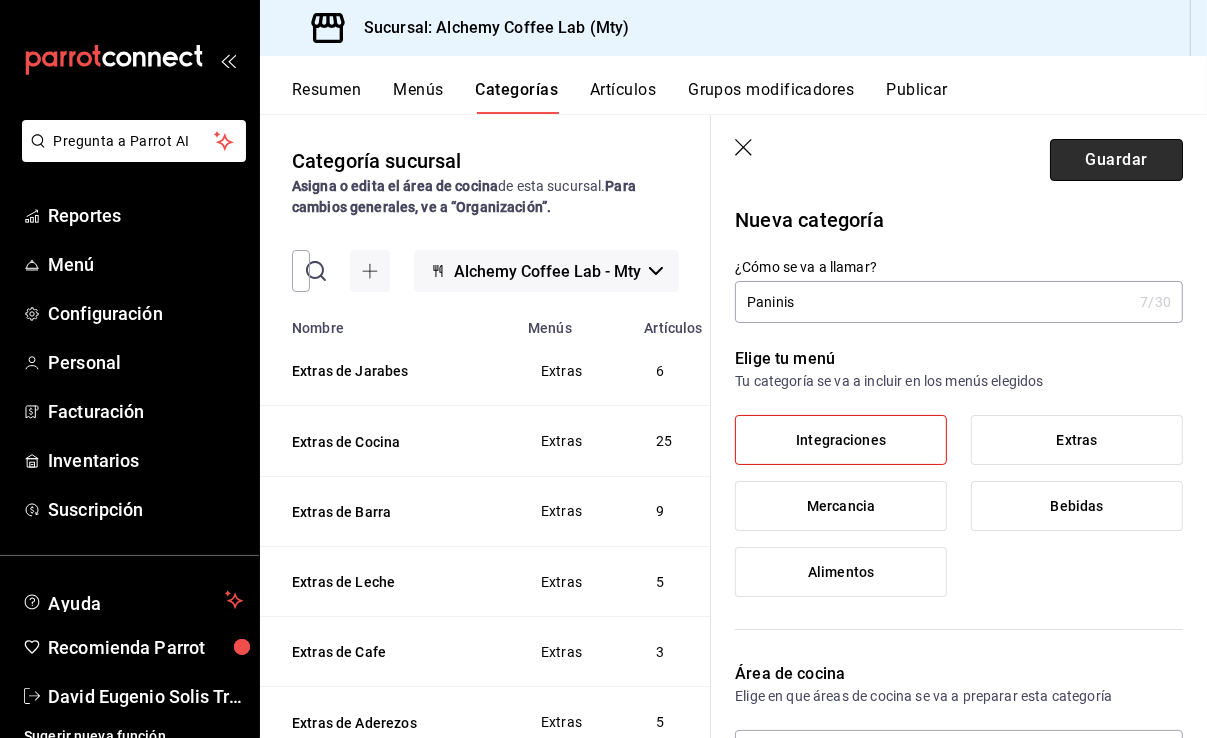click on "Guardar" at bounding box center [1116, 160] 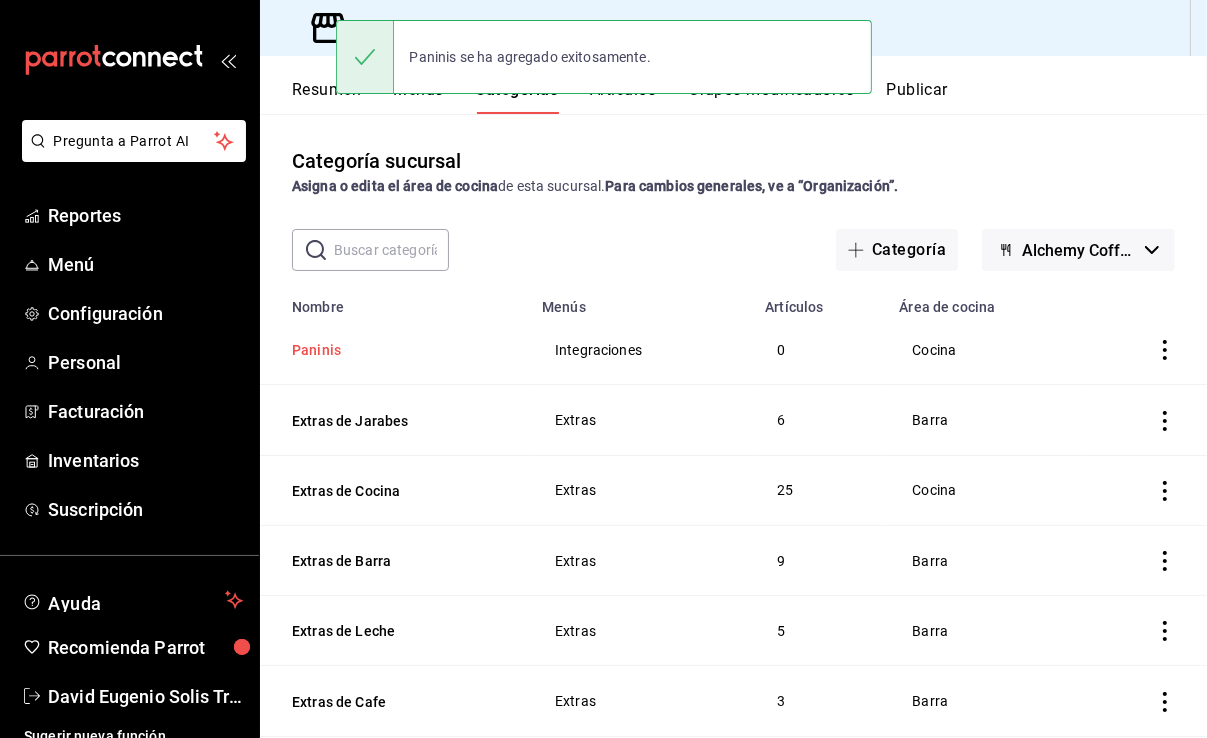 click on "Paninis" at bounding box center (392, 350) 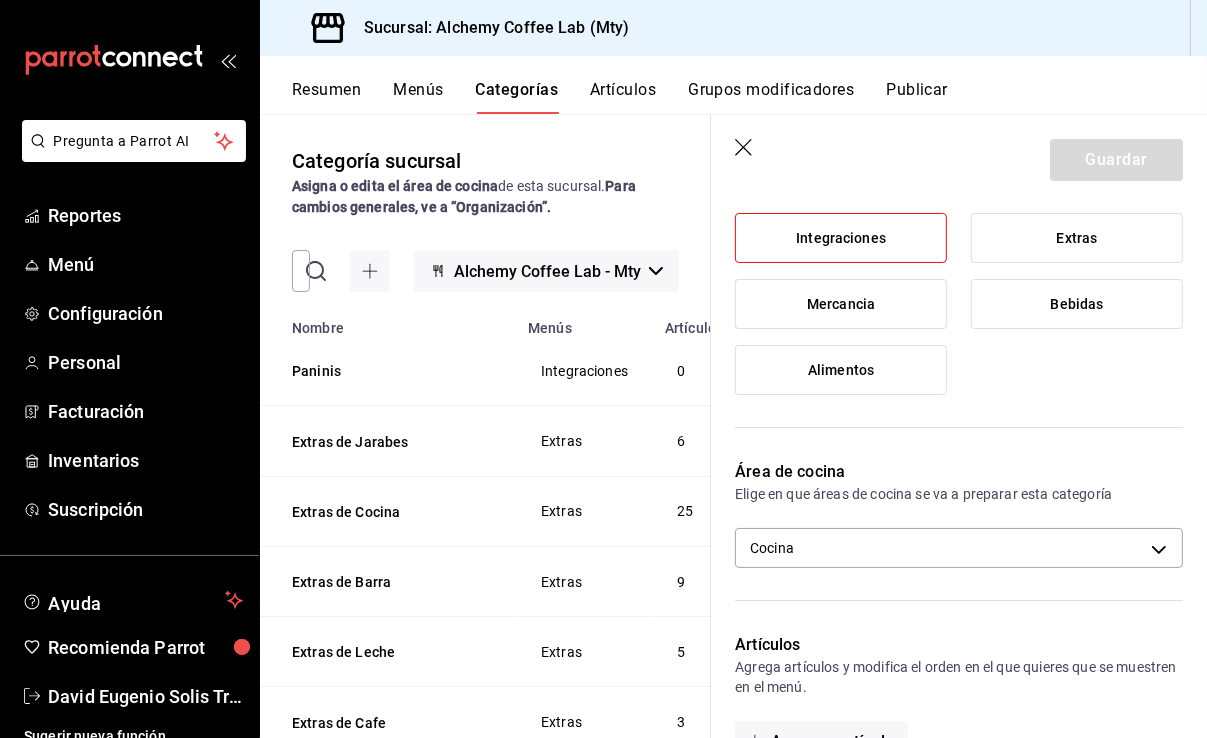 scroll, scrollTop: 400, scrollLeft: 0, axis: vertical 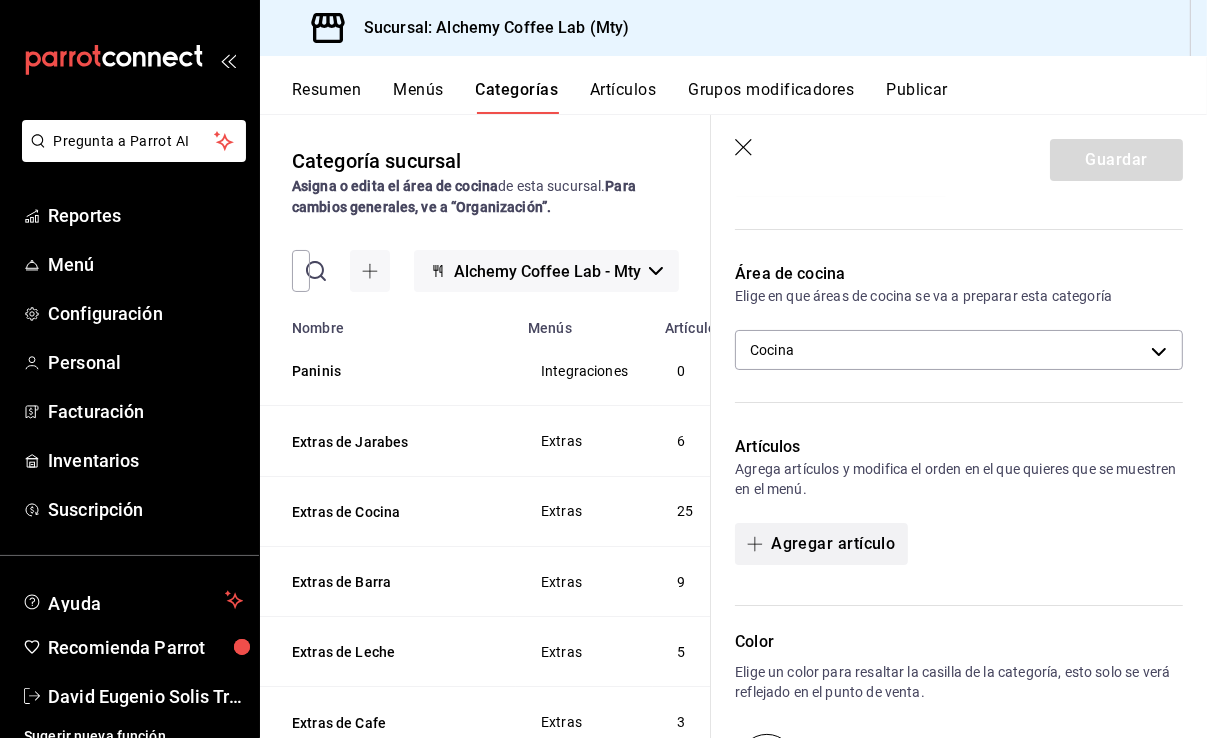 click on "Agregar artículo" at bounding box center [821, 544] 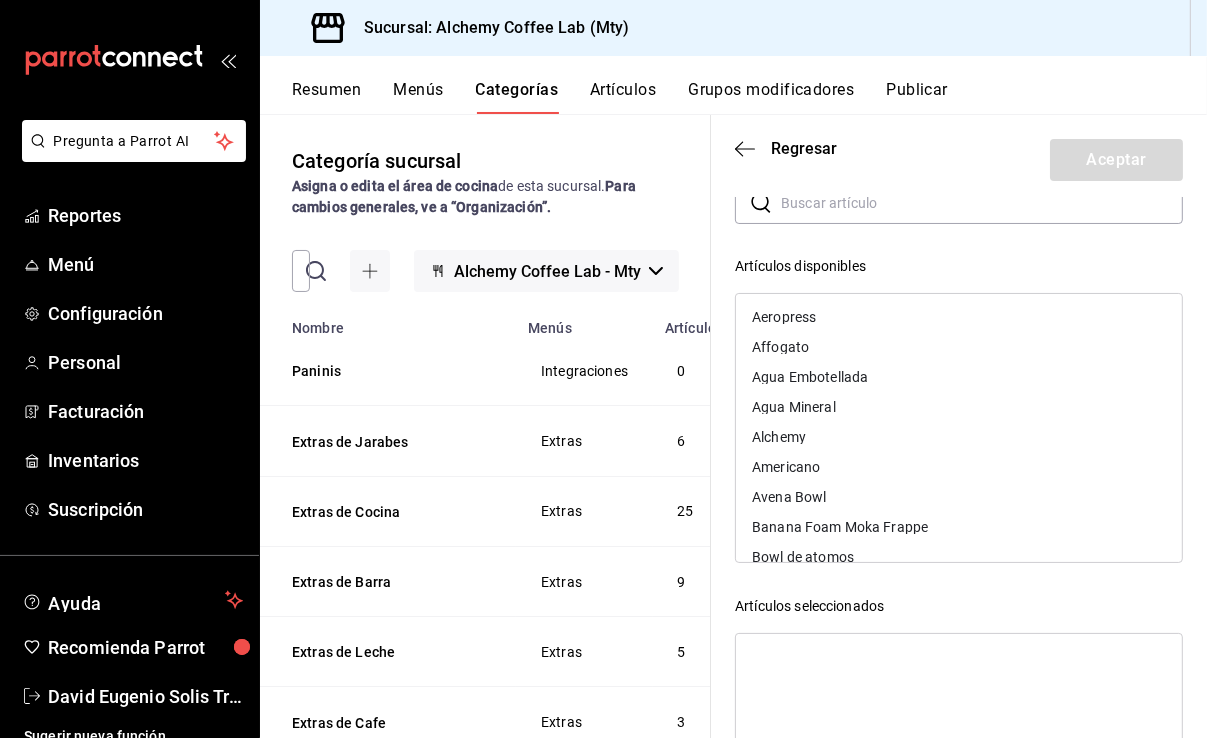 scroll, scrollTop: 100, scrollLeft: 0, axis: vertical 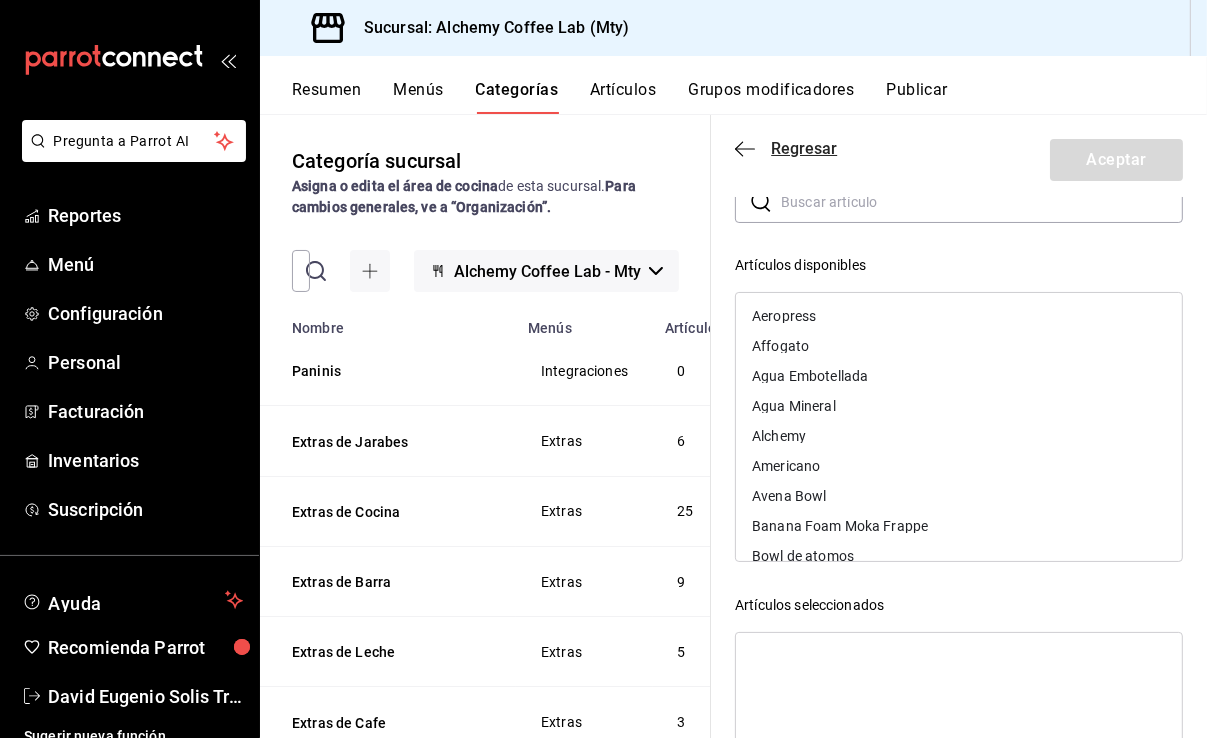 click on "Regresar" at bounding box center [804, 148] 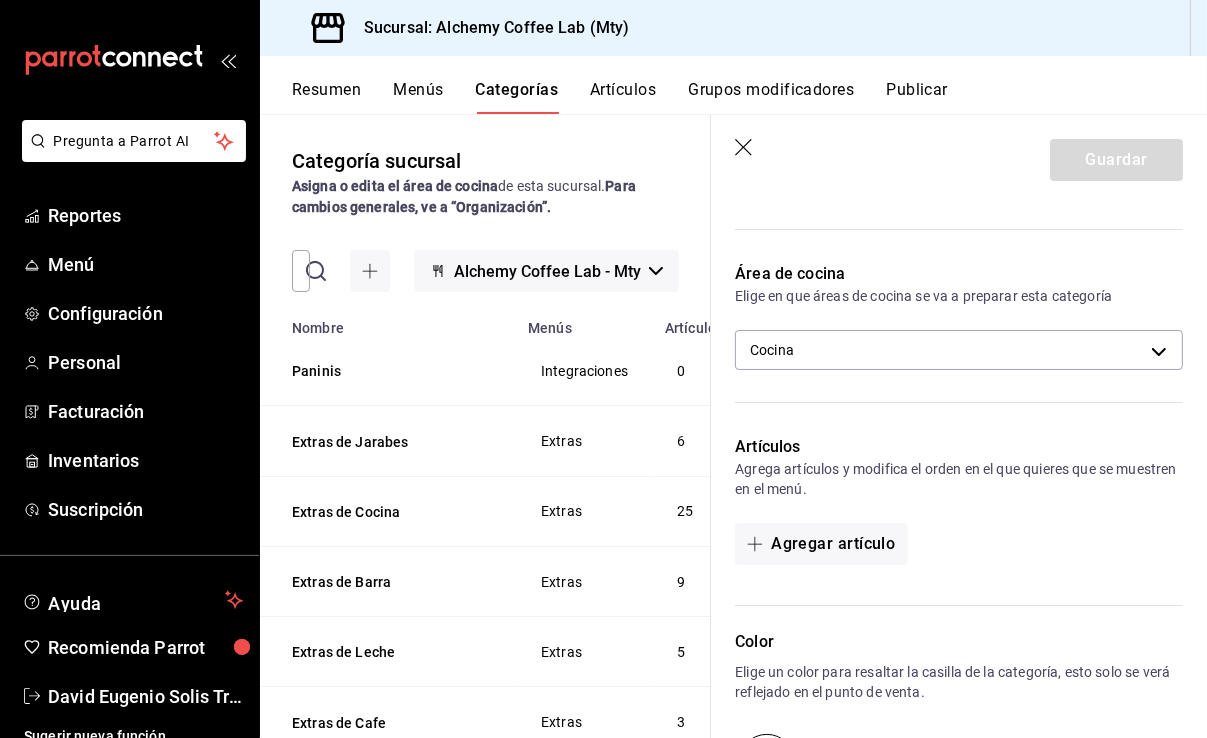 click on "Artículos" at bounding box center (623, 97) 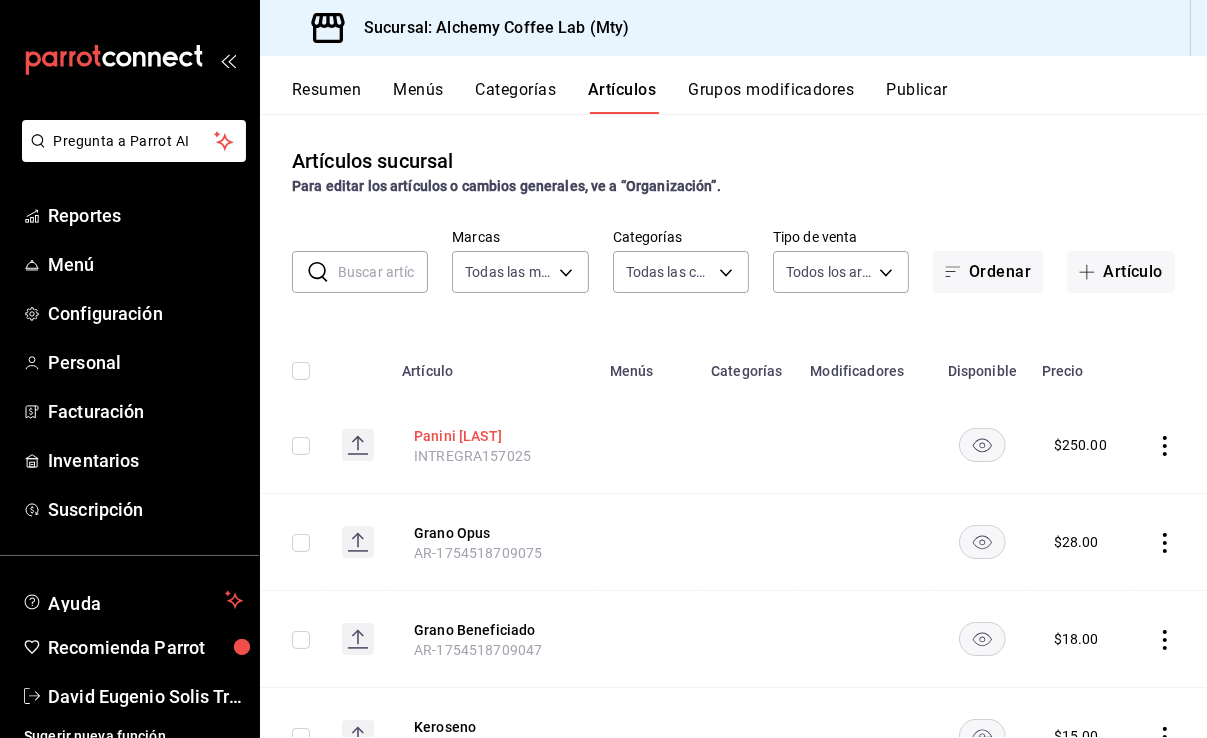 click on "Panini [LAST]" at bounding box center (494, 436) 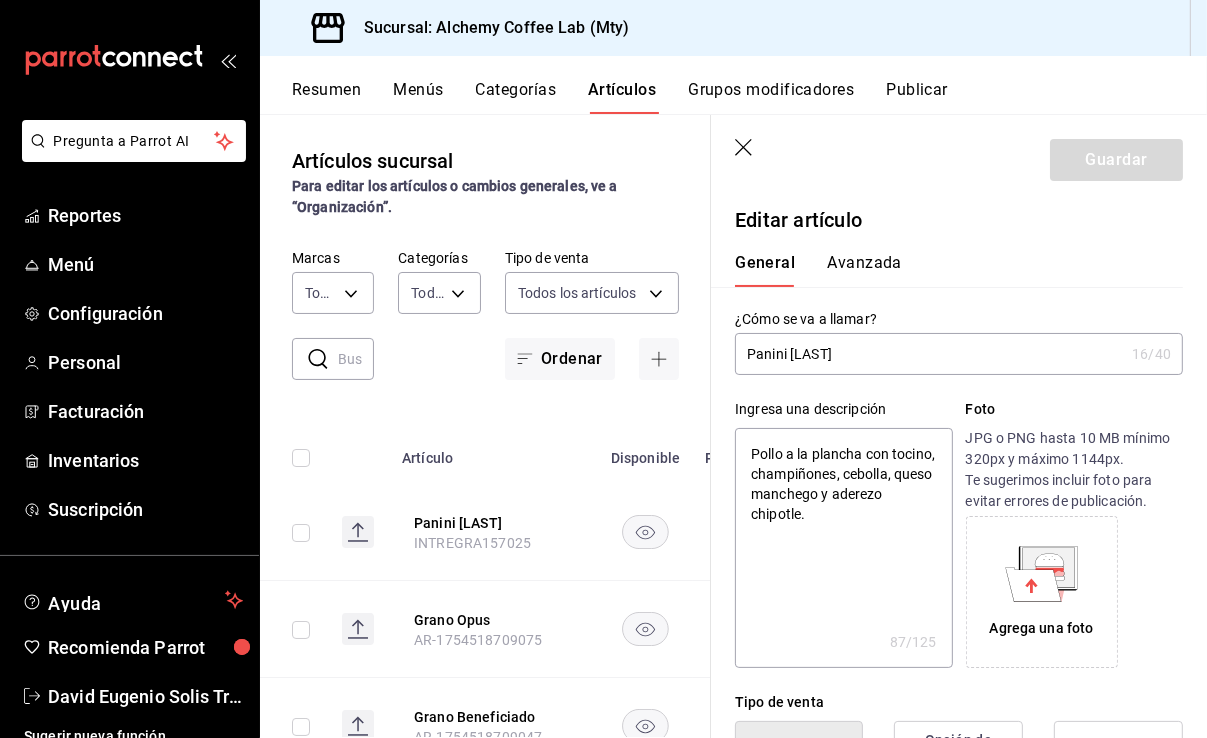 click on "Panini [LAST]" at bounding box center (929, 354) 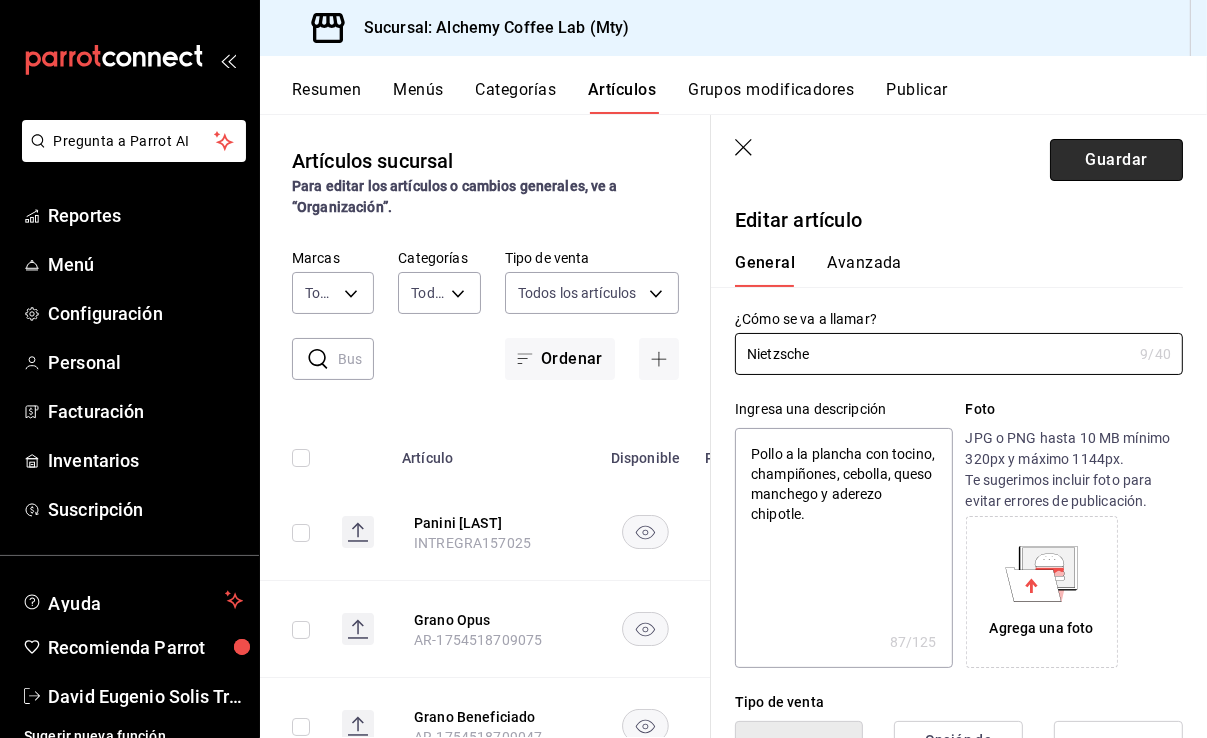 click on "Guardar" at bounding box center [1116, 160] 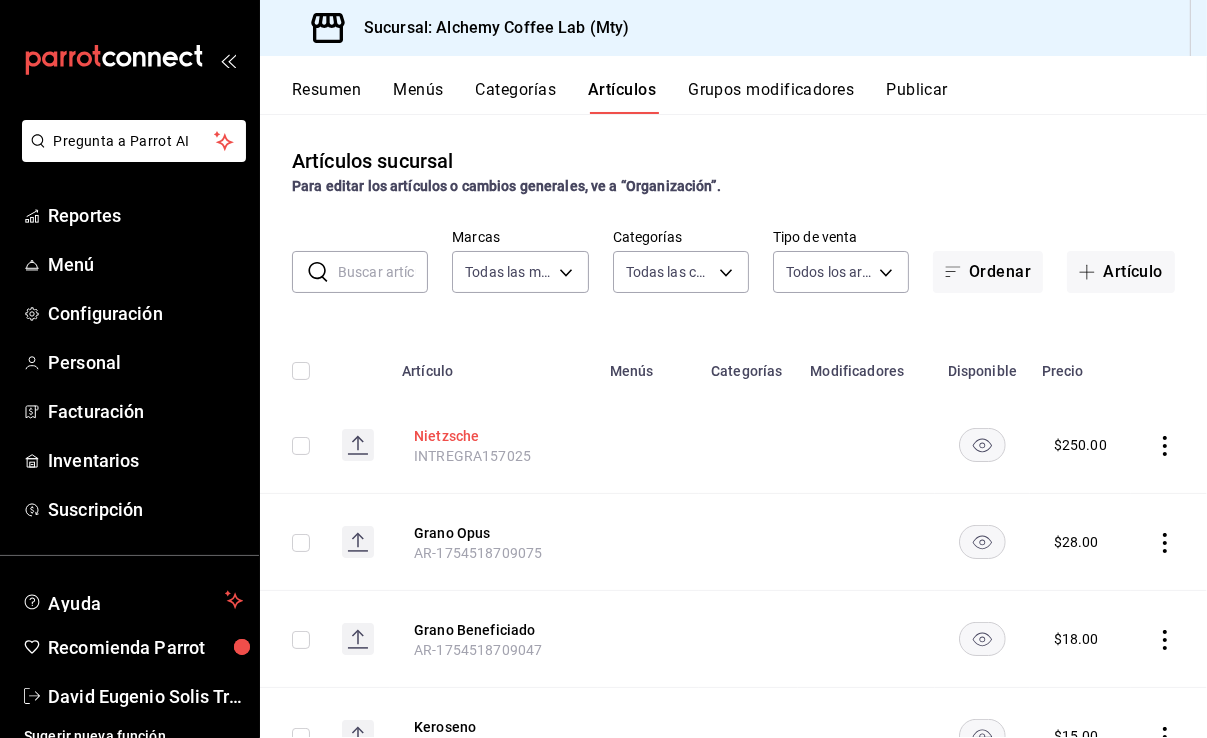 click on "Nietzsche" at bounding box center (494, 436) 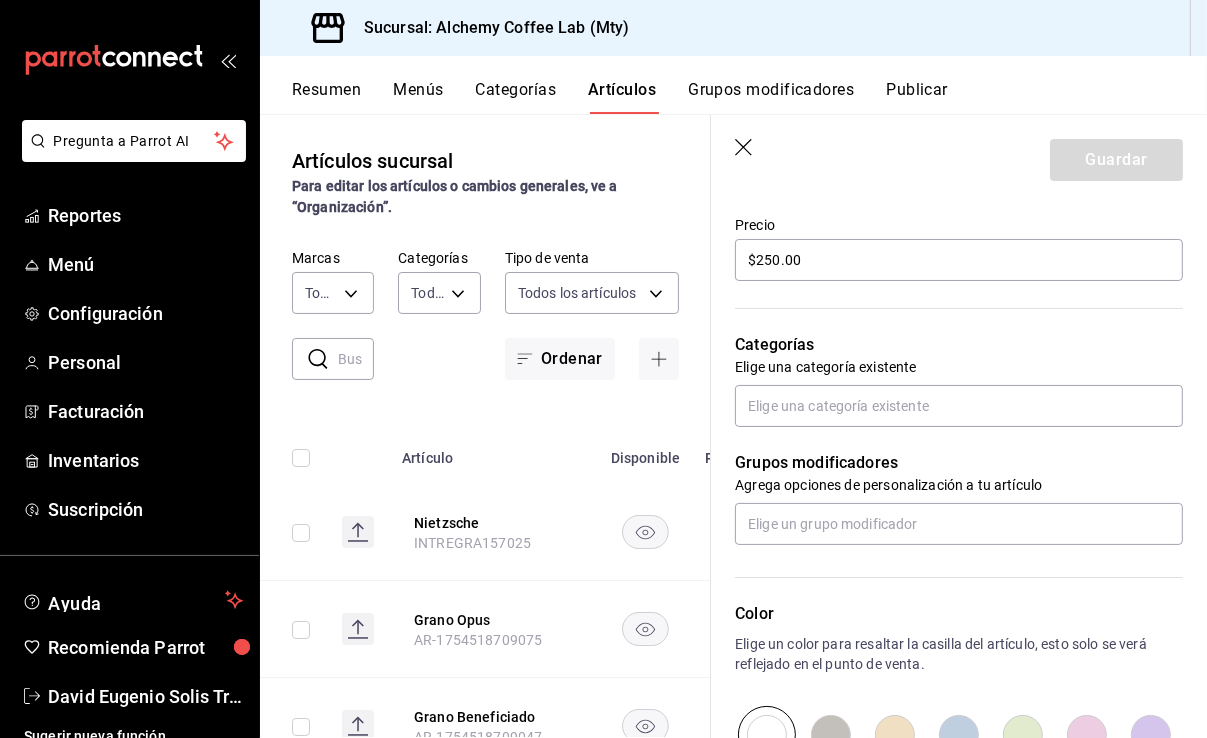 scroll, scrollTop: 600, scrollLeft: 0, axis: vertical 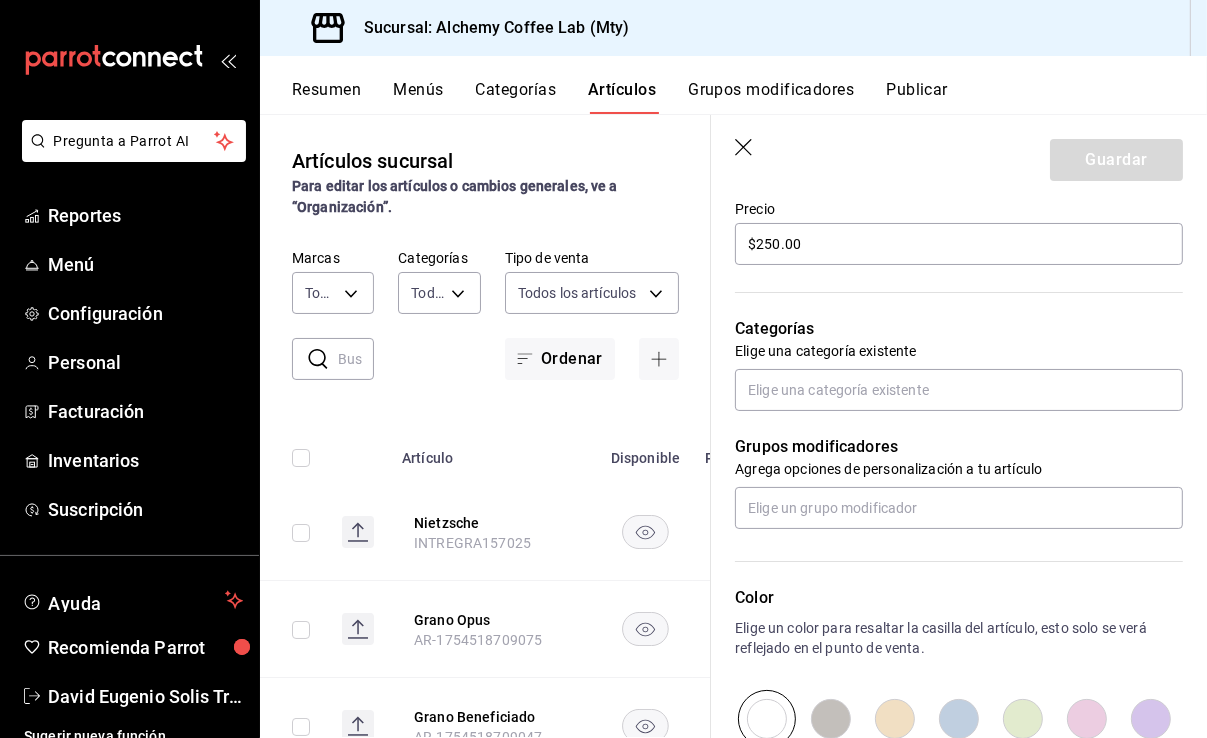 click on "Elige una categoría existente" at bounding box center [959, 351] 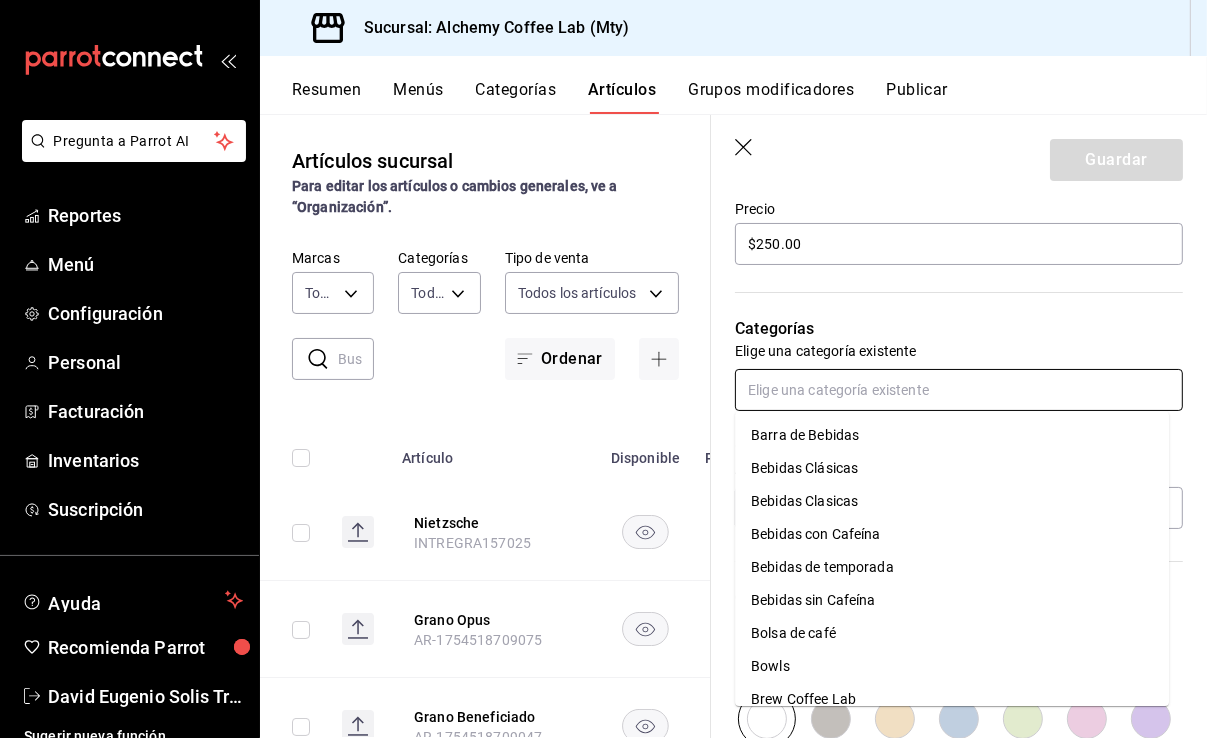 click at bounding box center (959, 390) 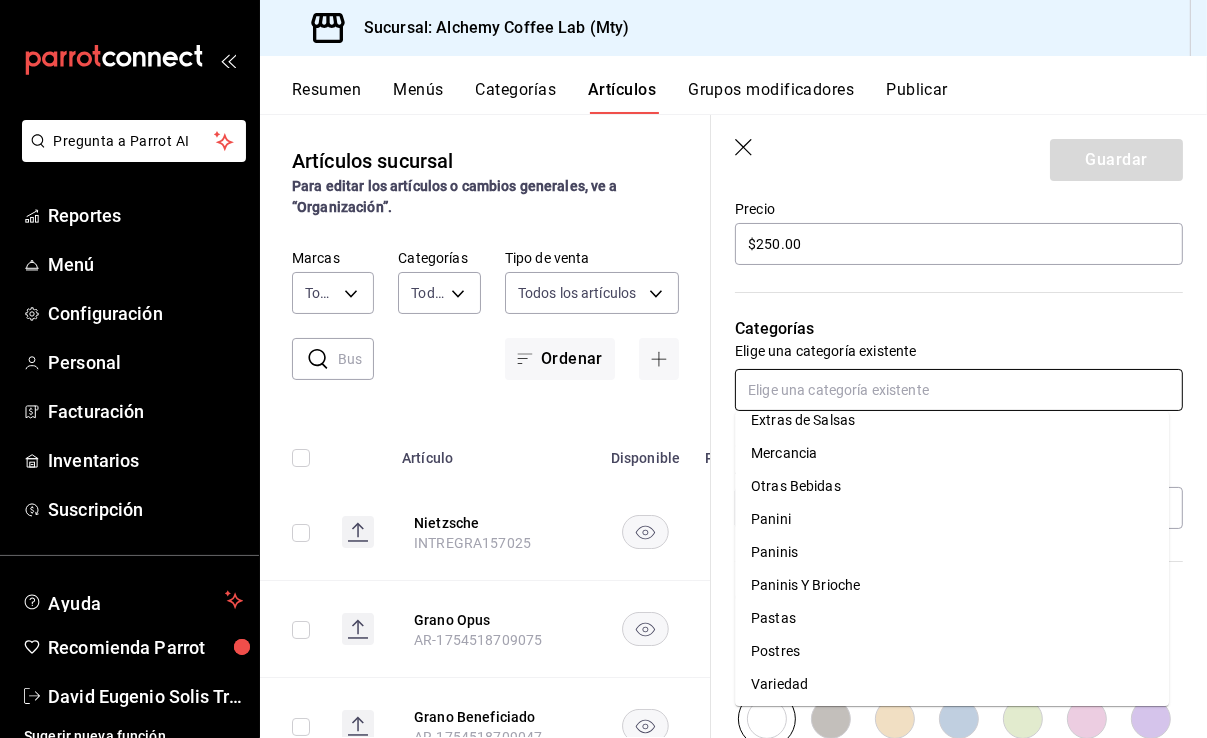 scroll, scrollTop: 776, scrollLeft: 0, axis: vertical 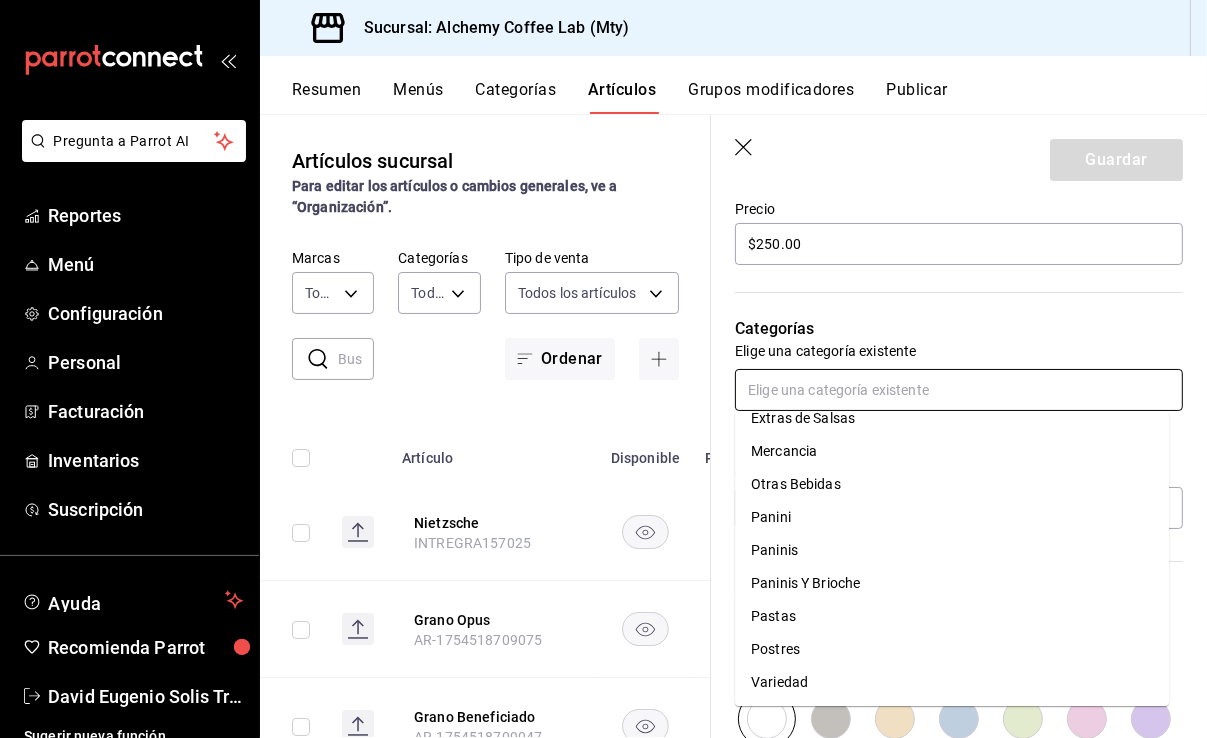 click on "Paninis" at bounding box center [952, 550] 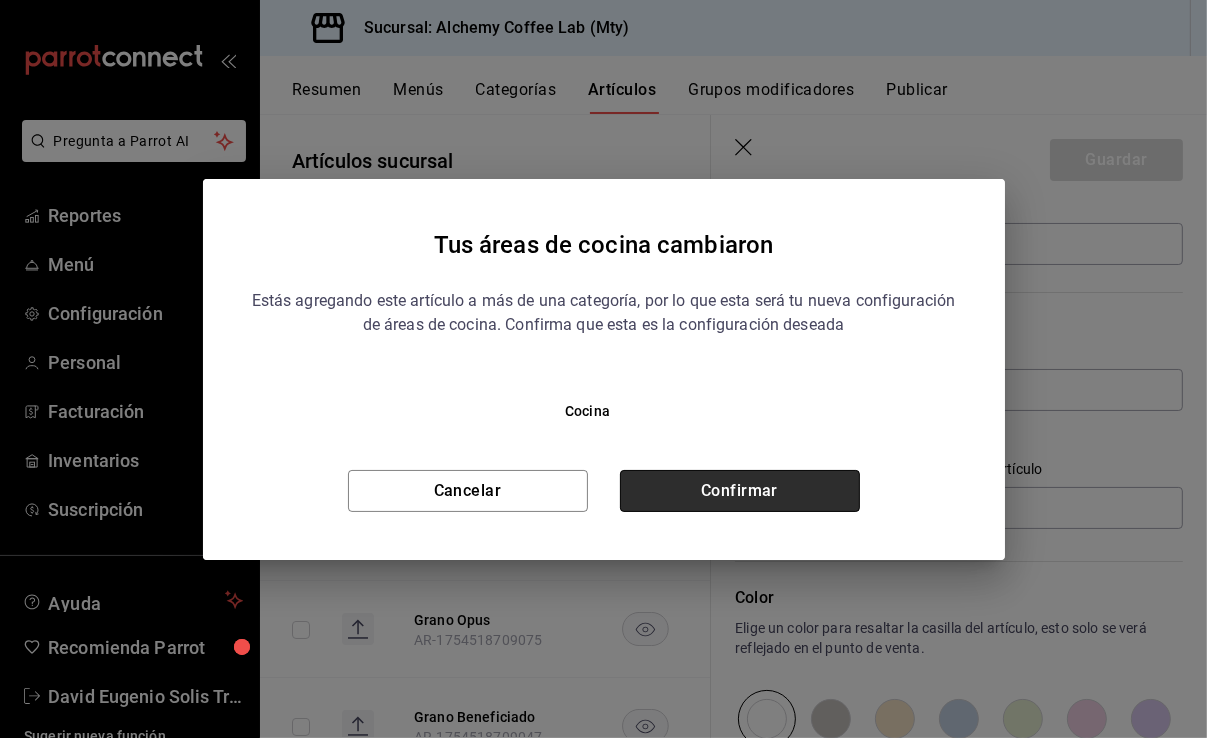 click on "Confirmar" at bounding box center (740, 491) 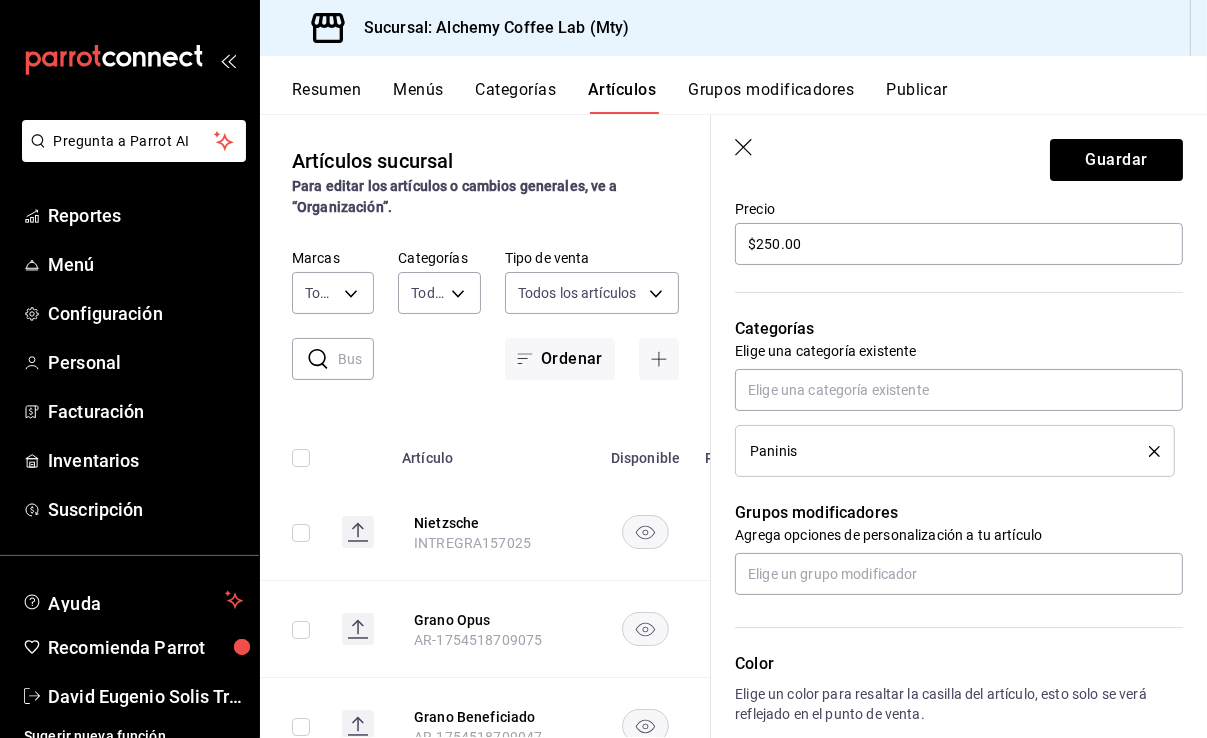 click on "Categorías" at bounding box center (516, 97) 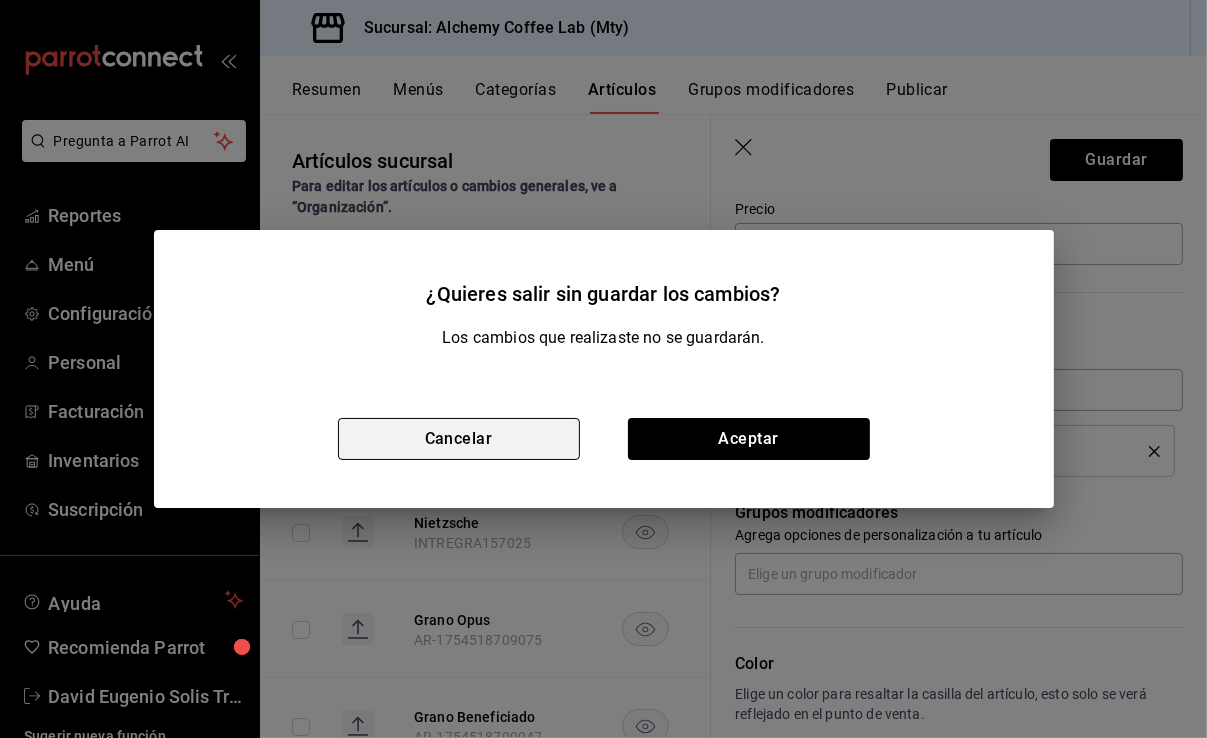 click on "Cancelar" at bounding box center [459, 439] 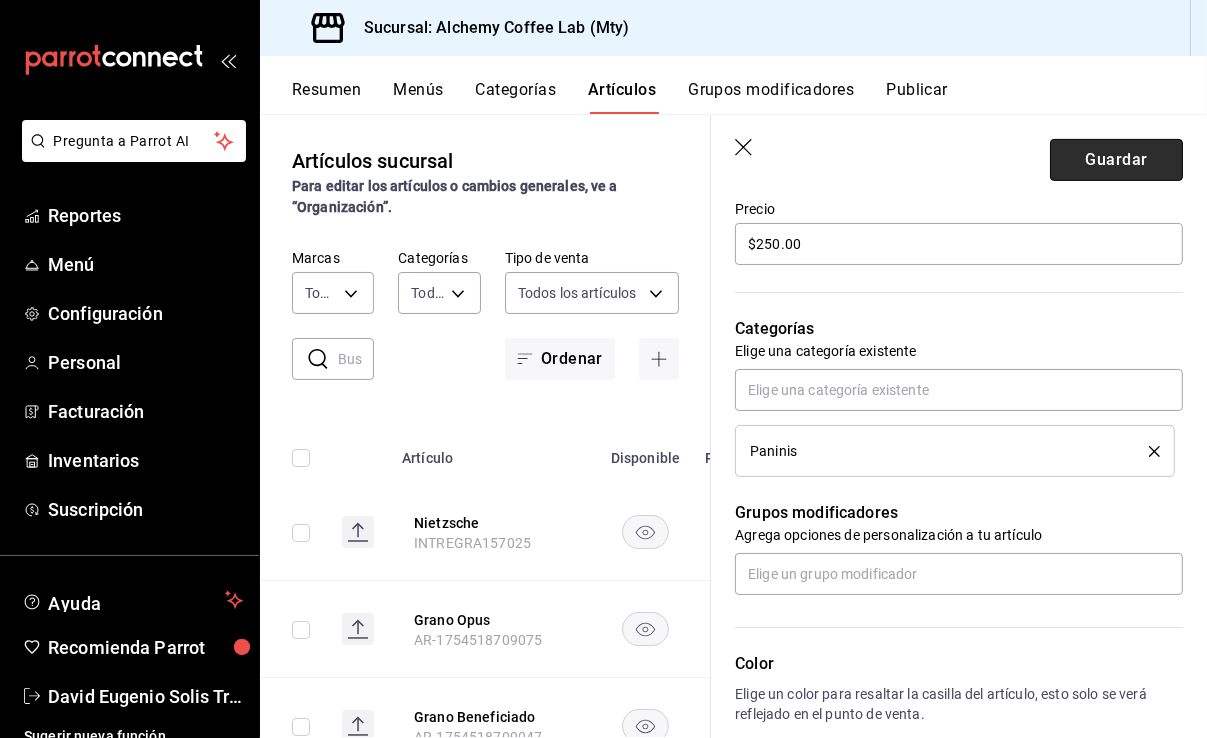 click on "Guardar" at bounding box center [1116, 160] 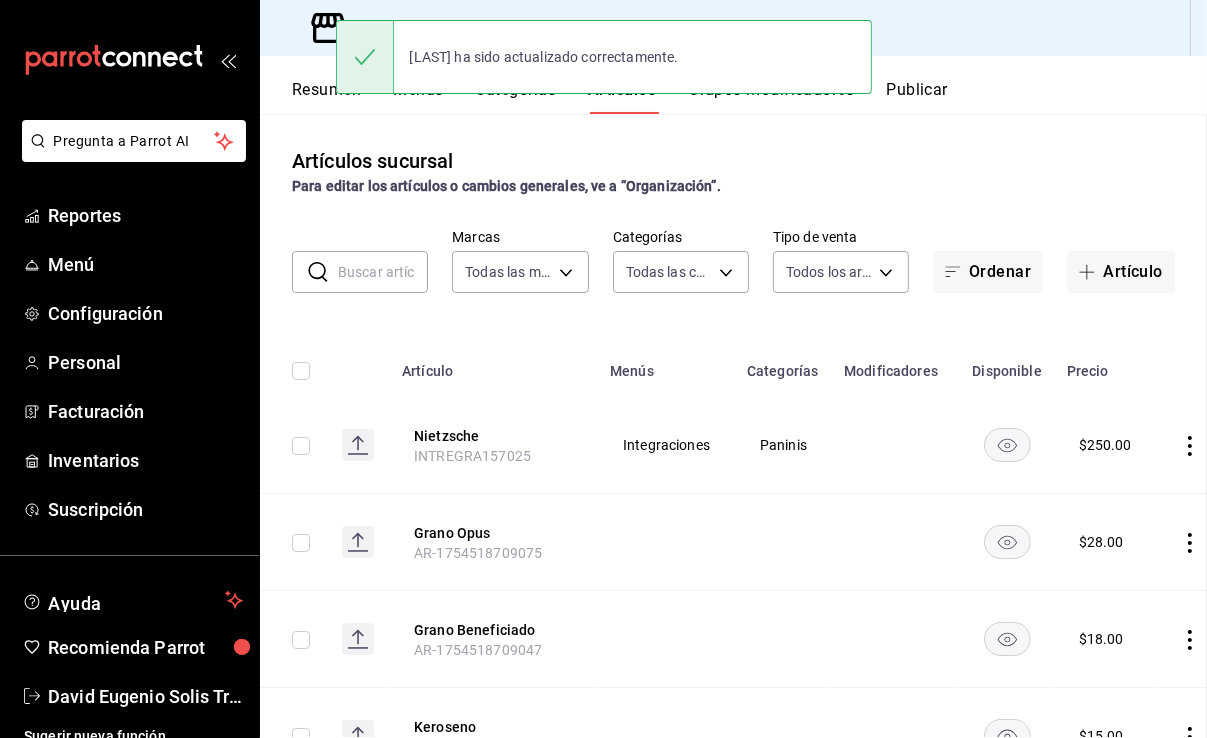 scroll, scrollTop: 0, scrollLeft: 0, axis: both 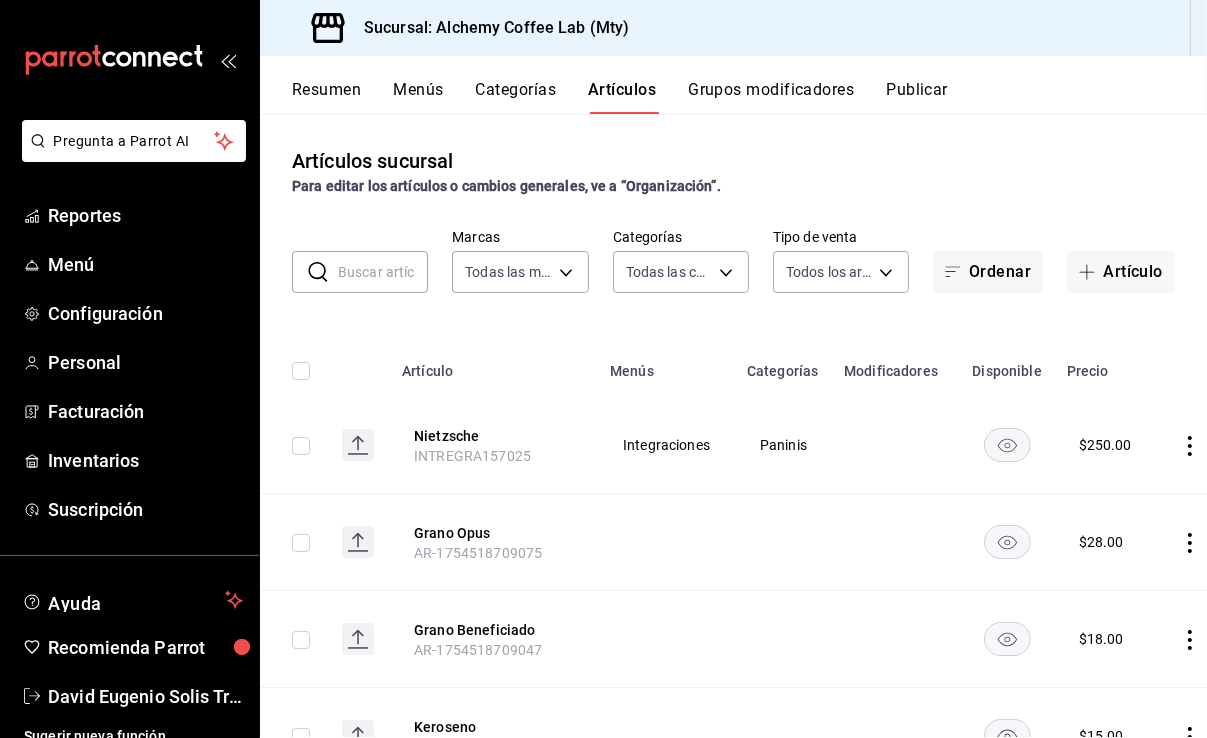 click on "Categorías" at bounding box center (516, 97) 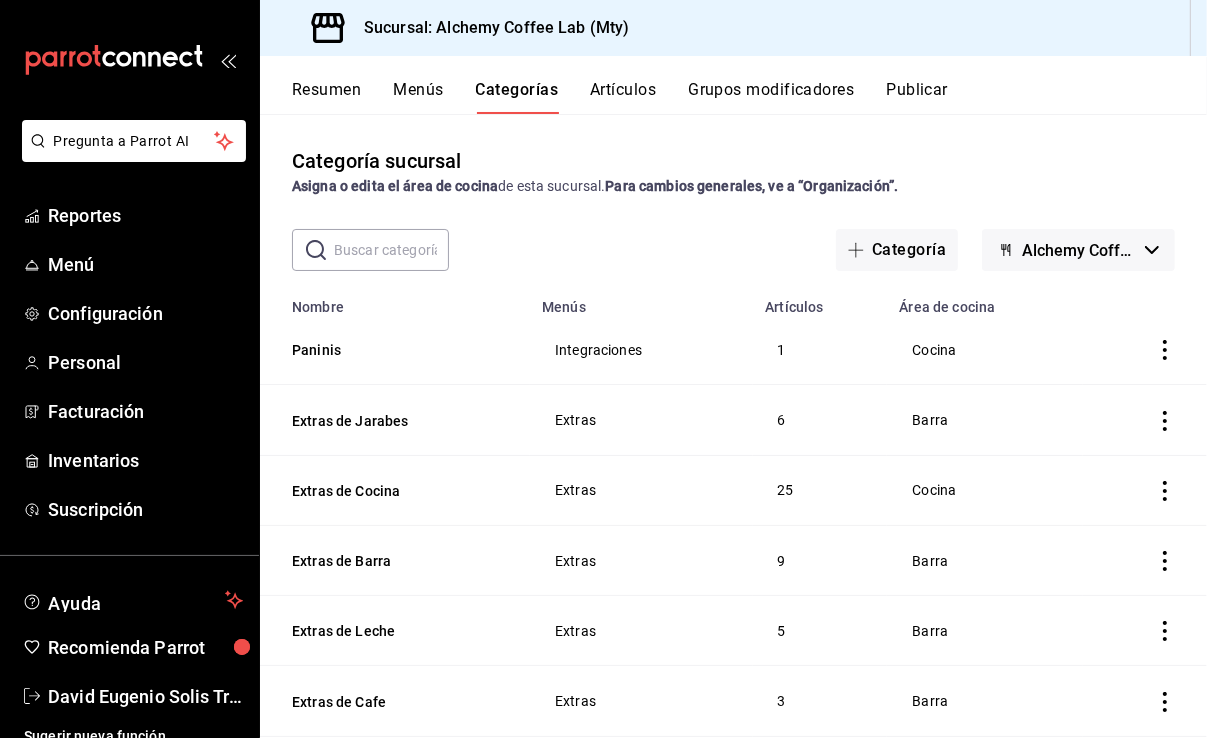 click on "Categoría sucursal Asigna o edita el área de cocina  de esta sucursal.  Para cambios generales, ve a “Organización”." at bounding box center (733, 171) 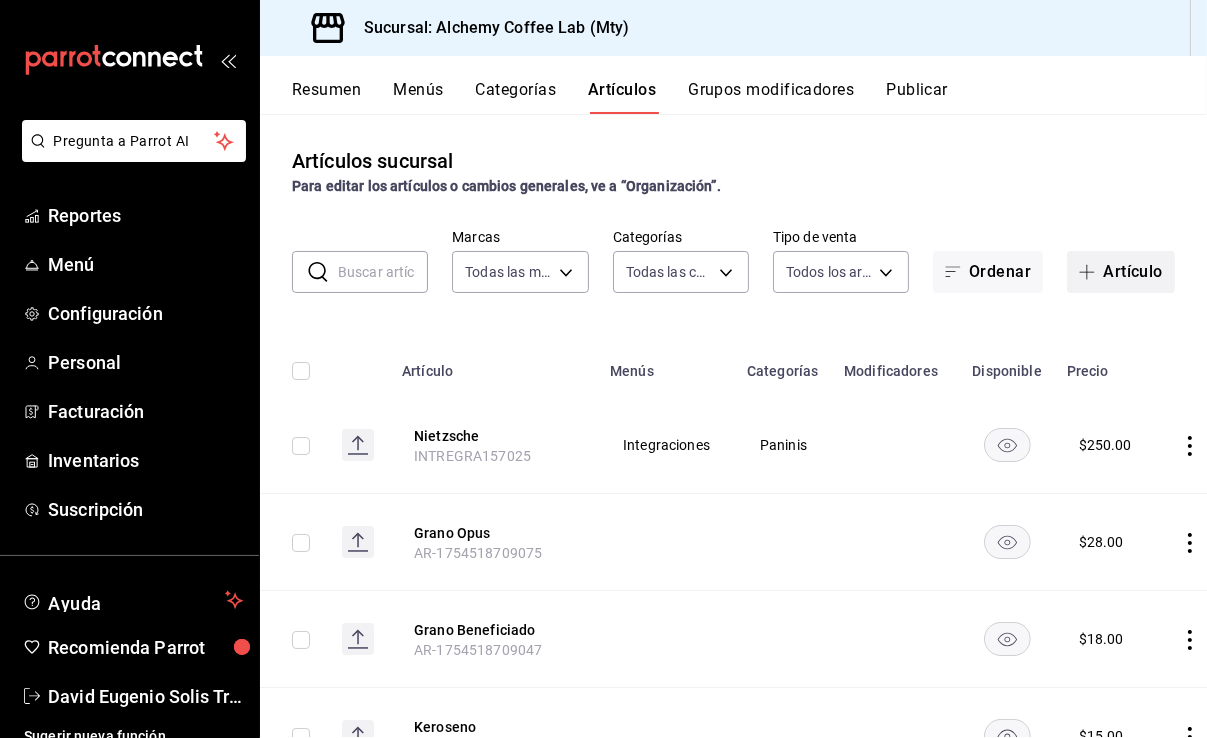 click on "Artículo" at bounding box center (1121, 272) 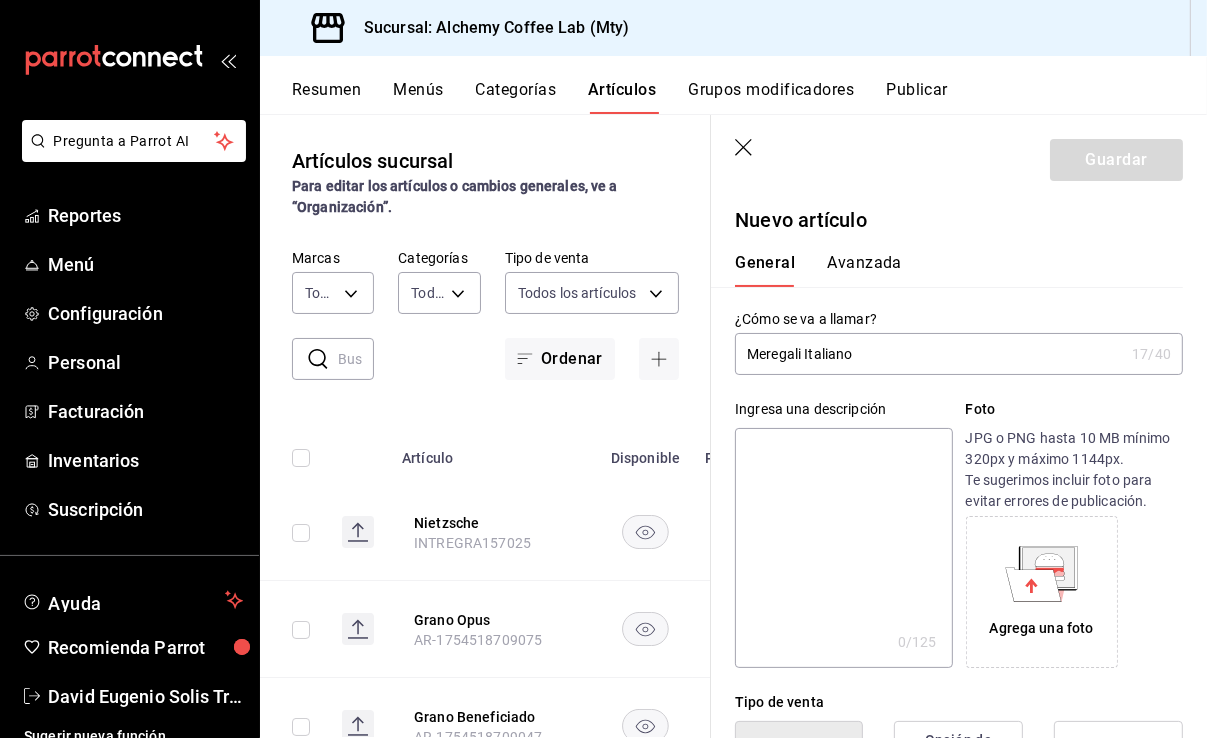 click on "Meregali Italiano" at bounding box center (929, 354) 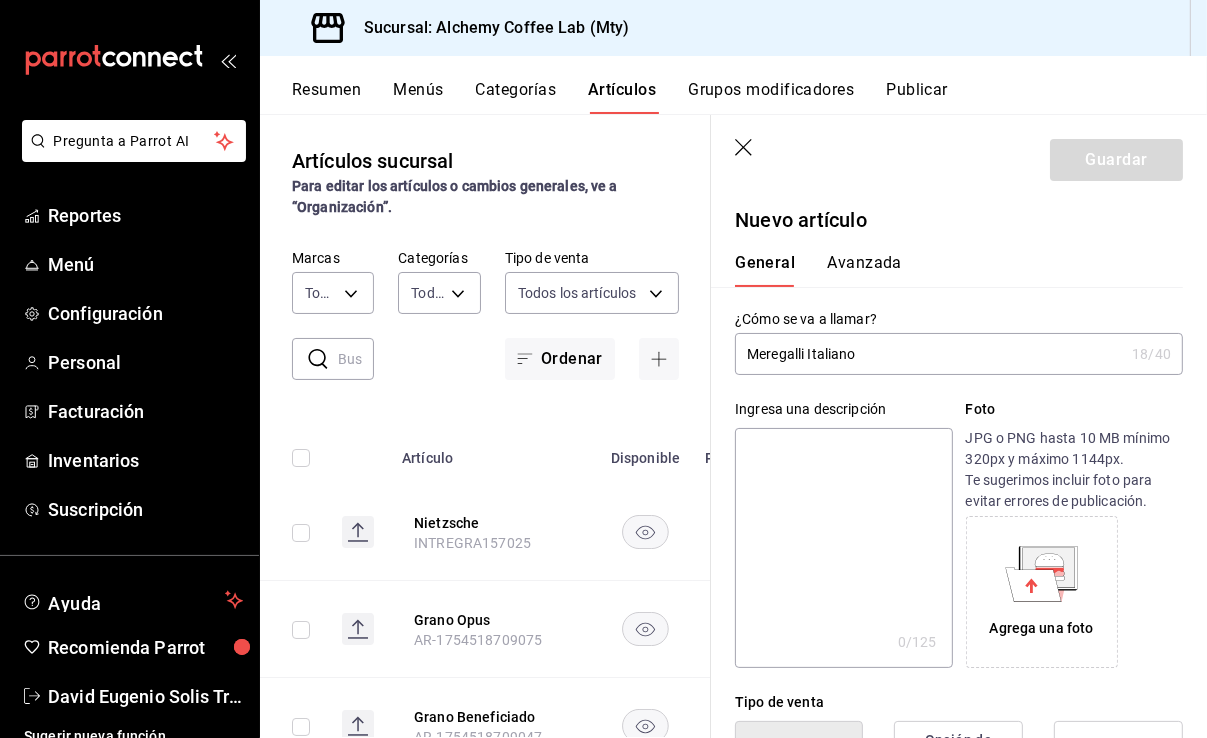 click at bounding box center (843, 548) 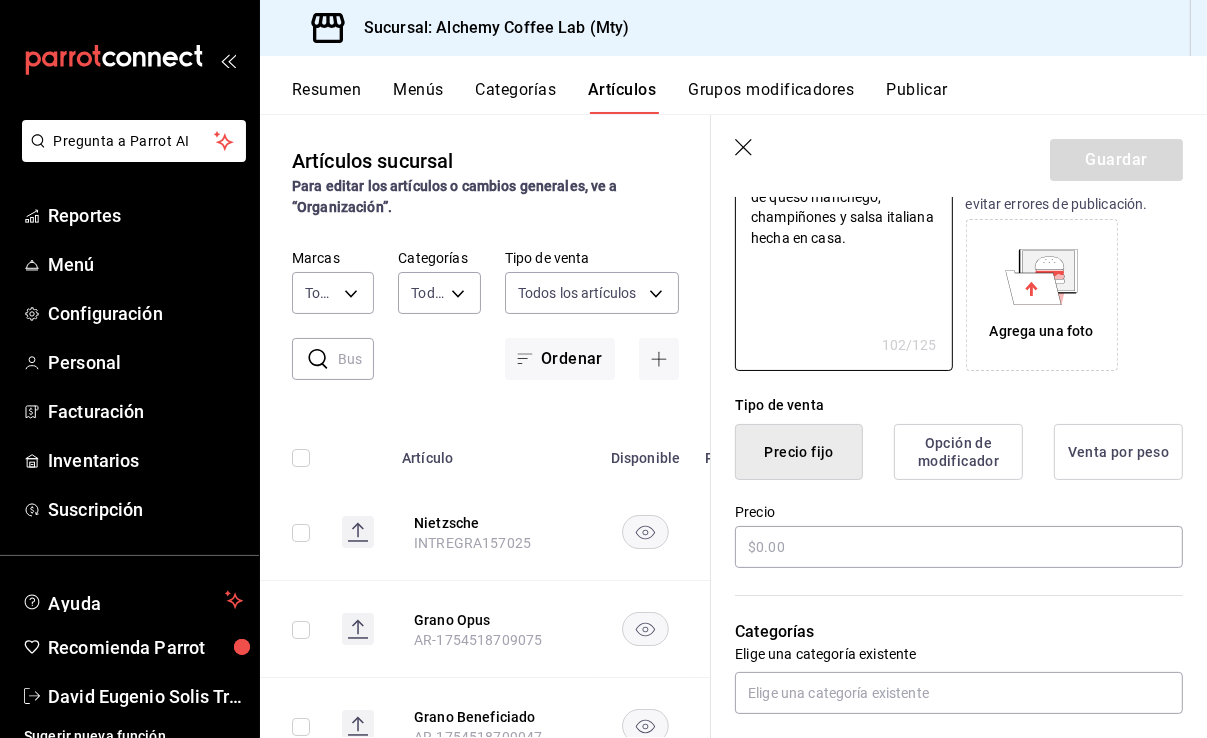 scroll, scrollTop: 300, scrollLeft: 0, axis: vertical 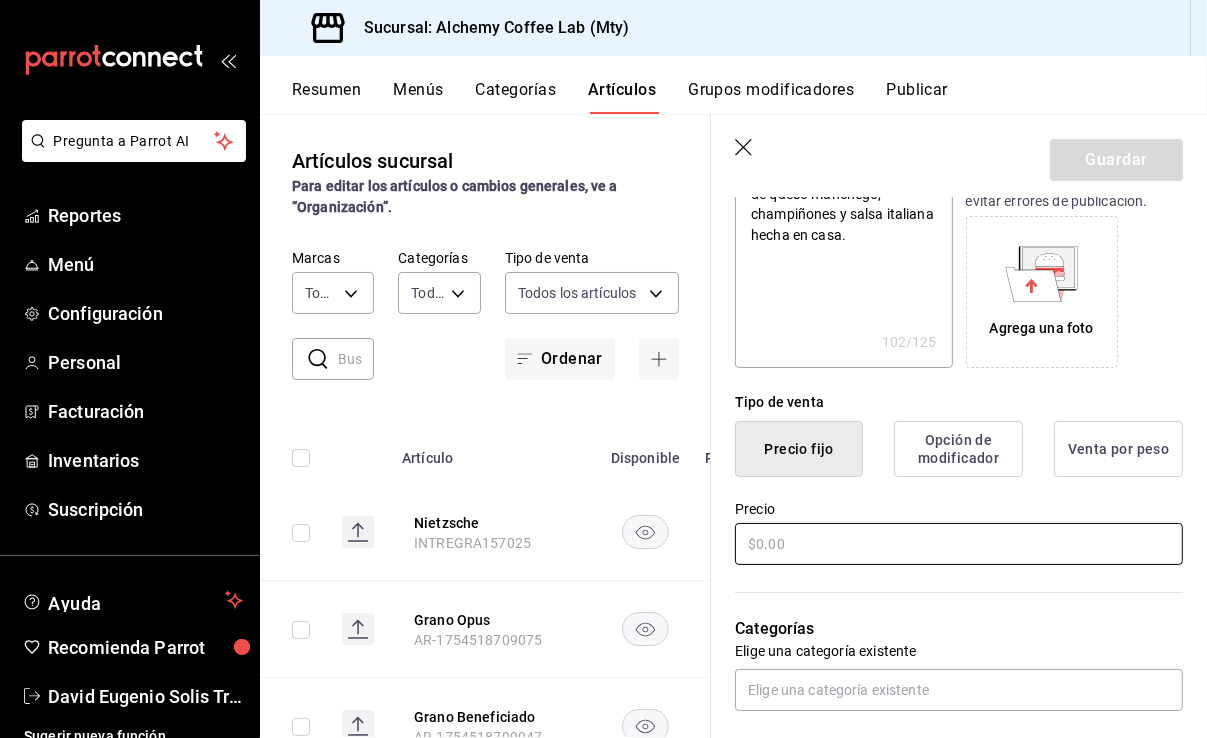 click at bounding box center (959, 544) 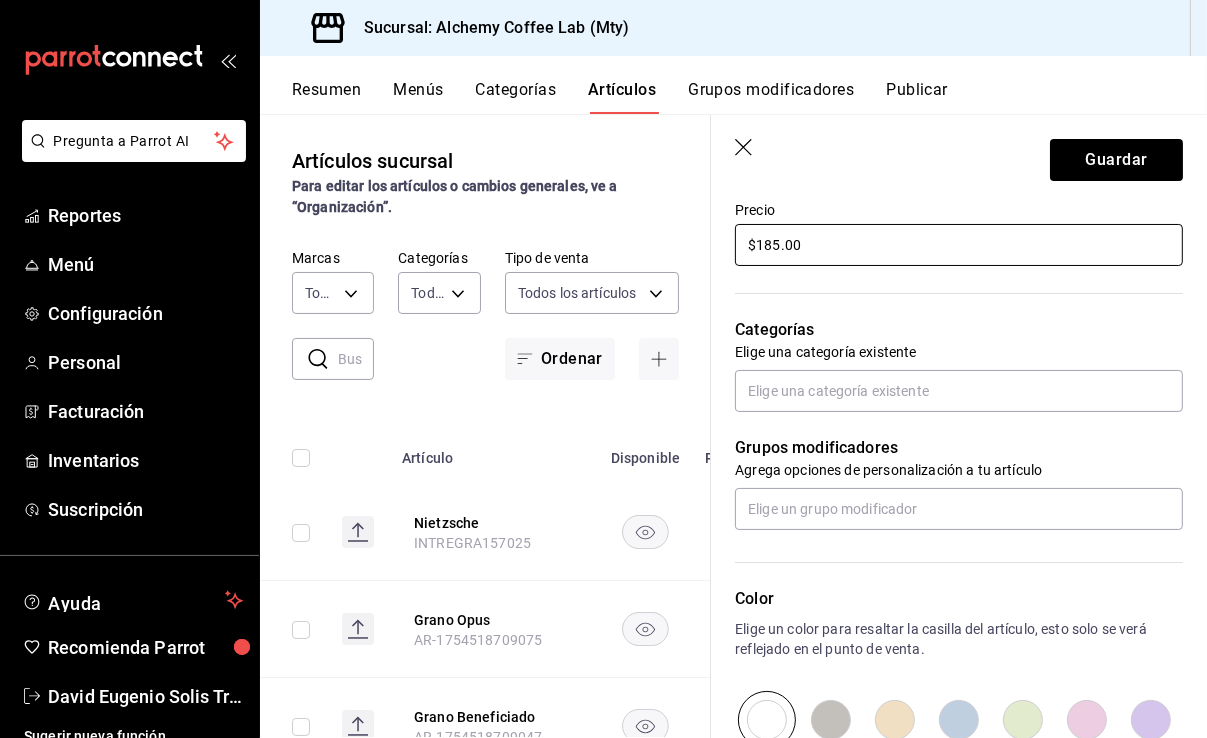 scroll, scrollTop: 600, scrollLeft: 0, axis: vertical 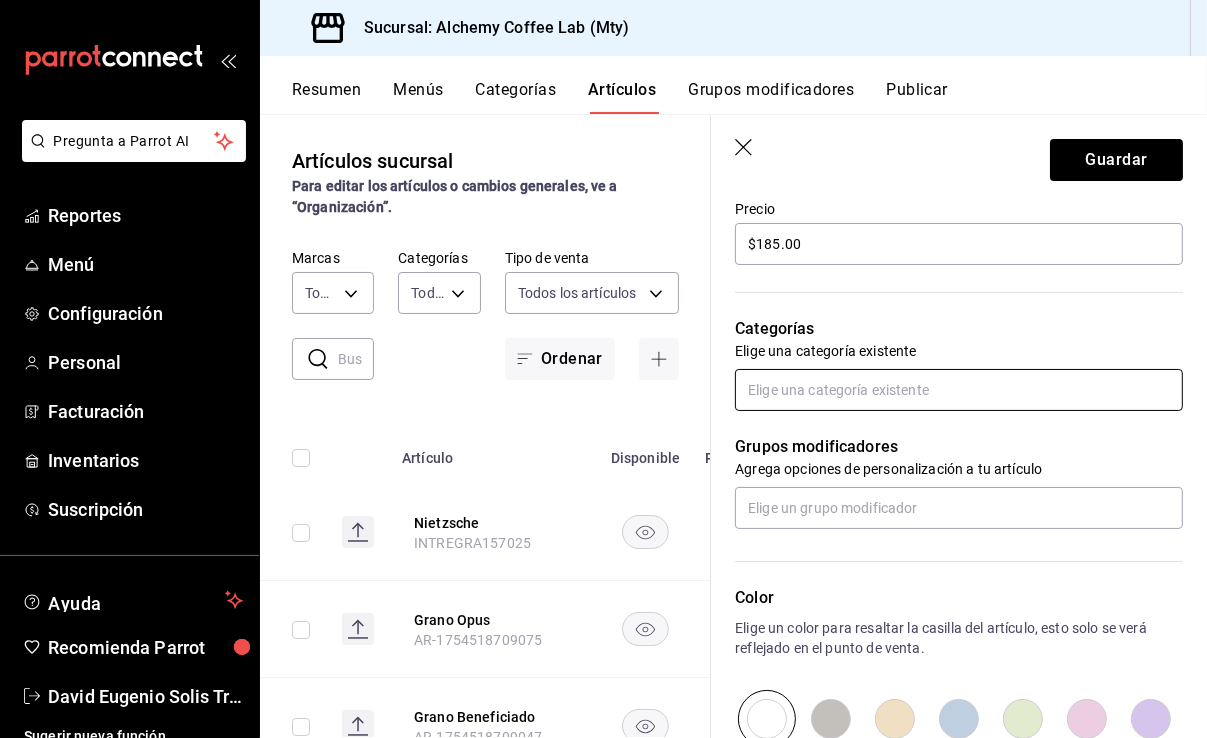 click at bounding box center (959, 390) 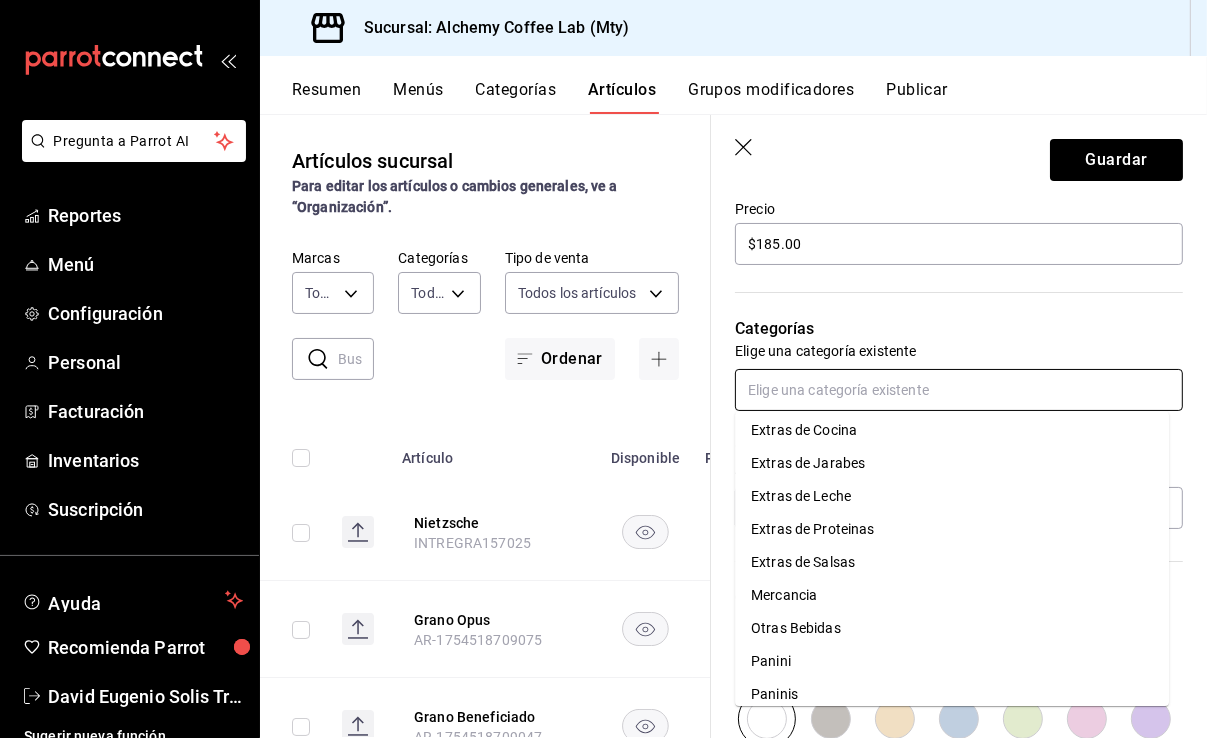 scroll, scrollTop: 776, scrollLeft: 0, axis: vertical 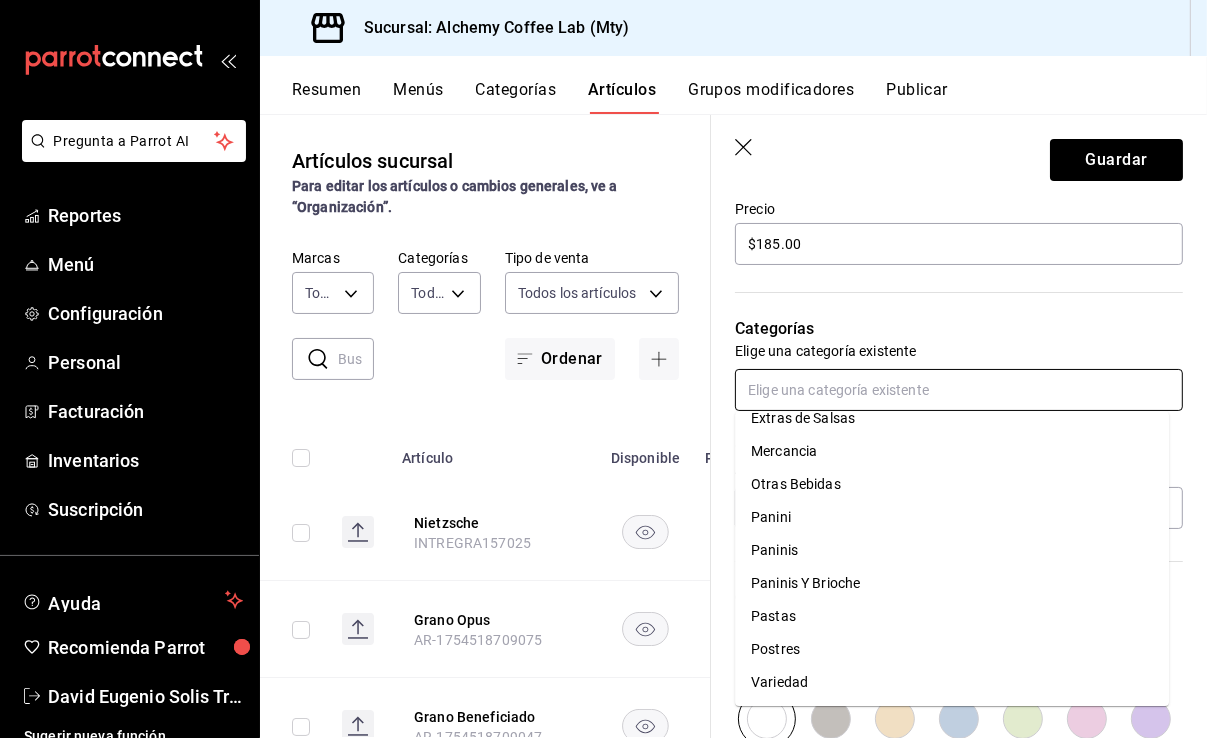 click on "Paninis" at bounding box center [952, 550] 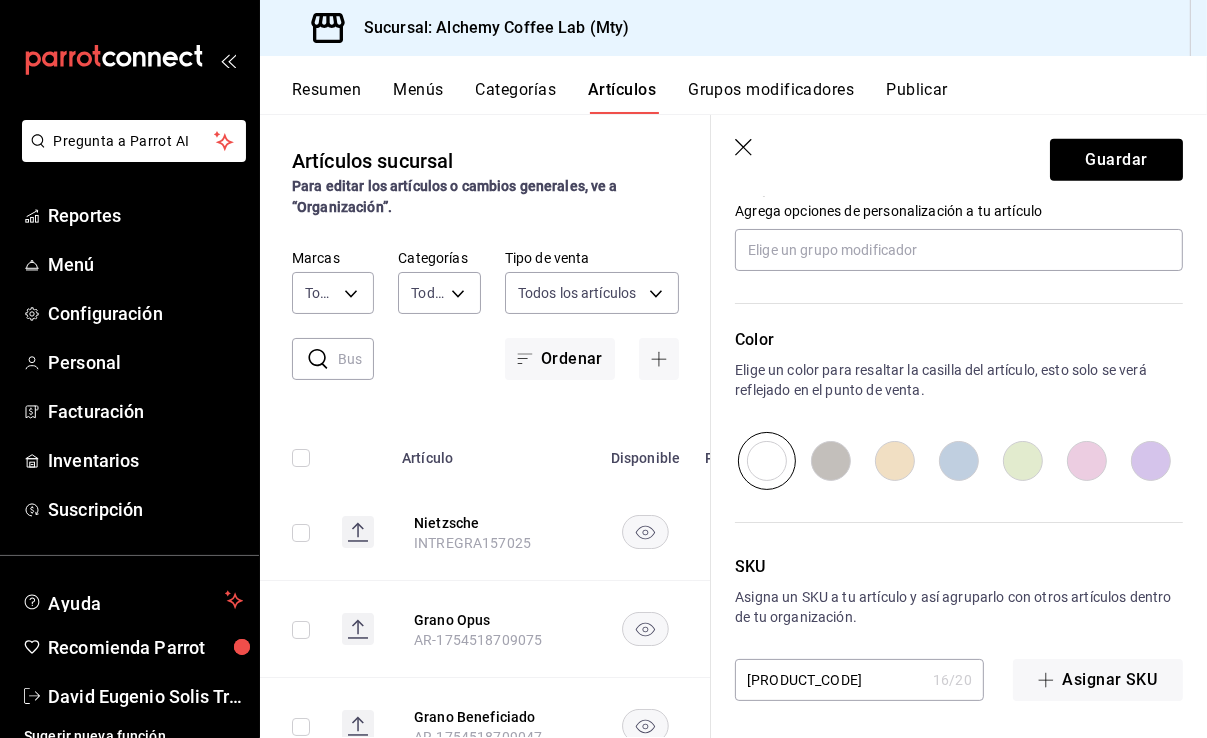 scroll, scrollTop: 926, scrollLeft: 0, axis: vertical 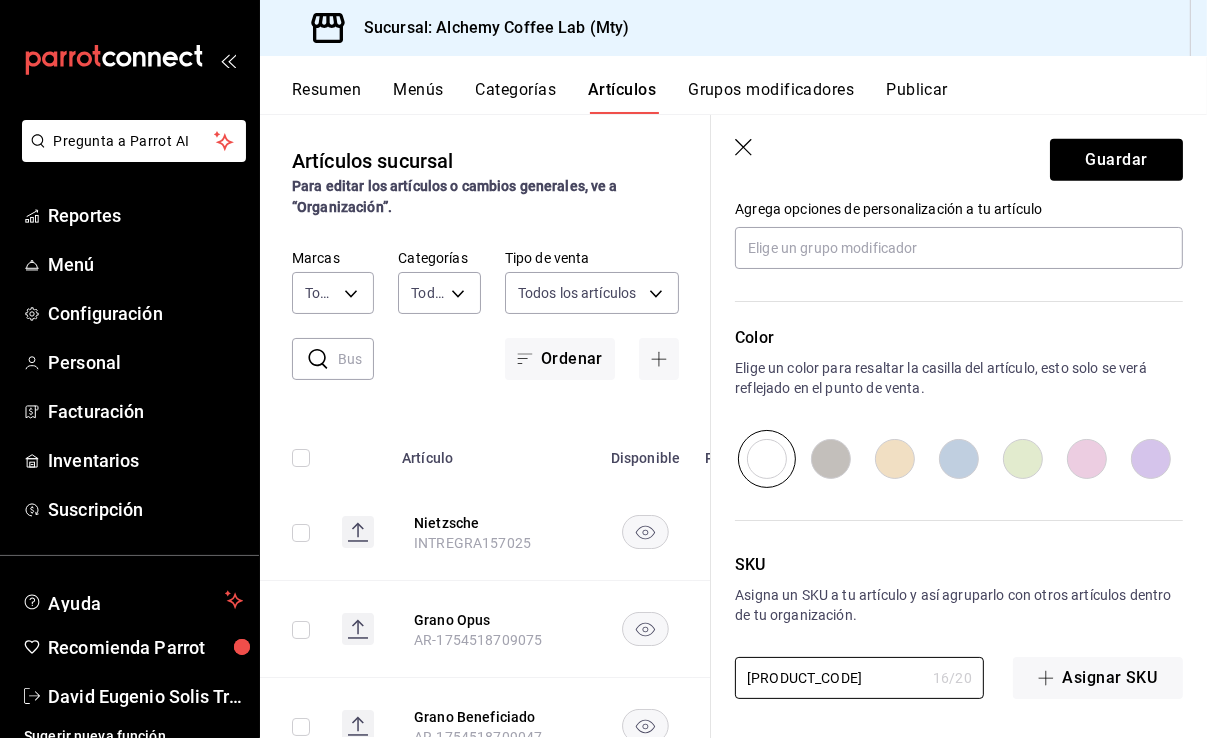 drag, startPoint x: 824, startPoint y: 673, endPoint x: 676, endPoint y: 659, distance: 148.66069 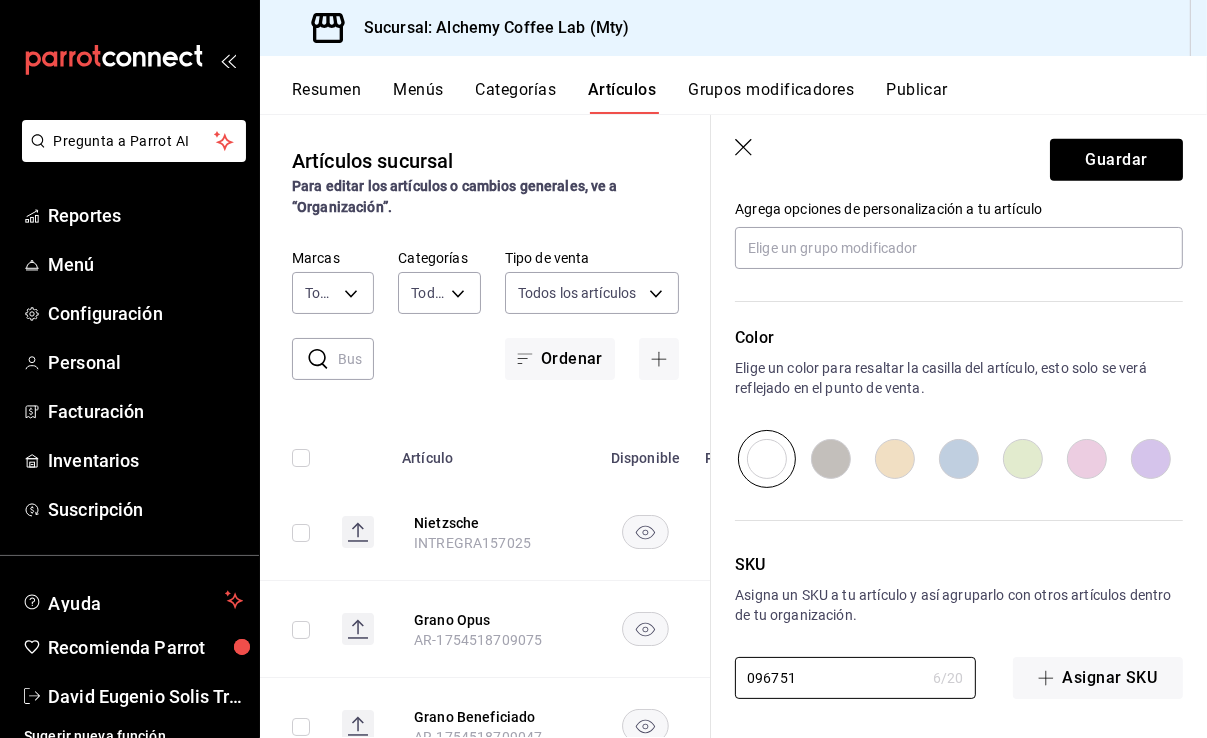 paste on "INTREGRA" 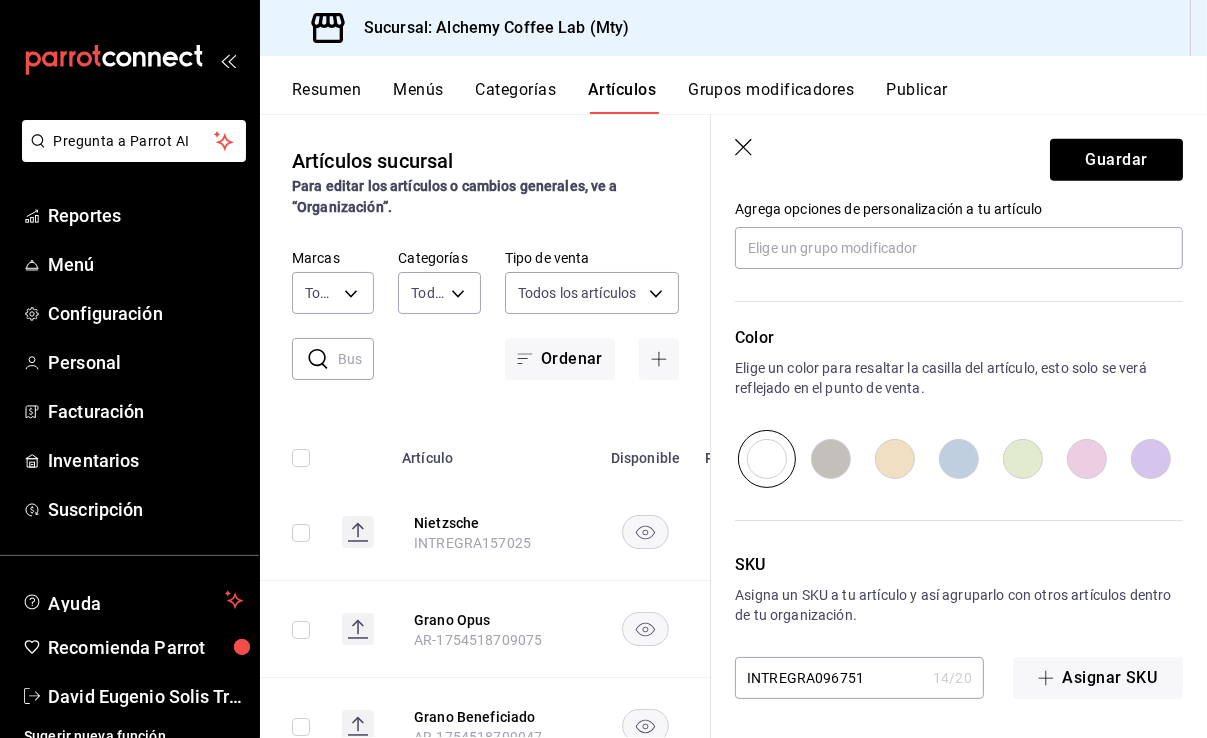 click on "INTREGRA096751" at bounding box center [830, 678] 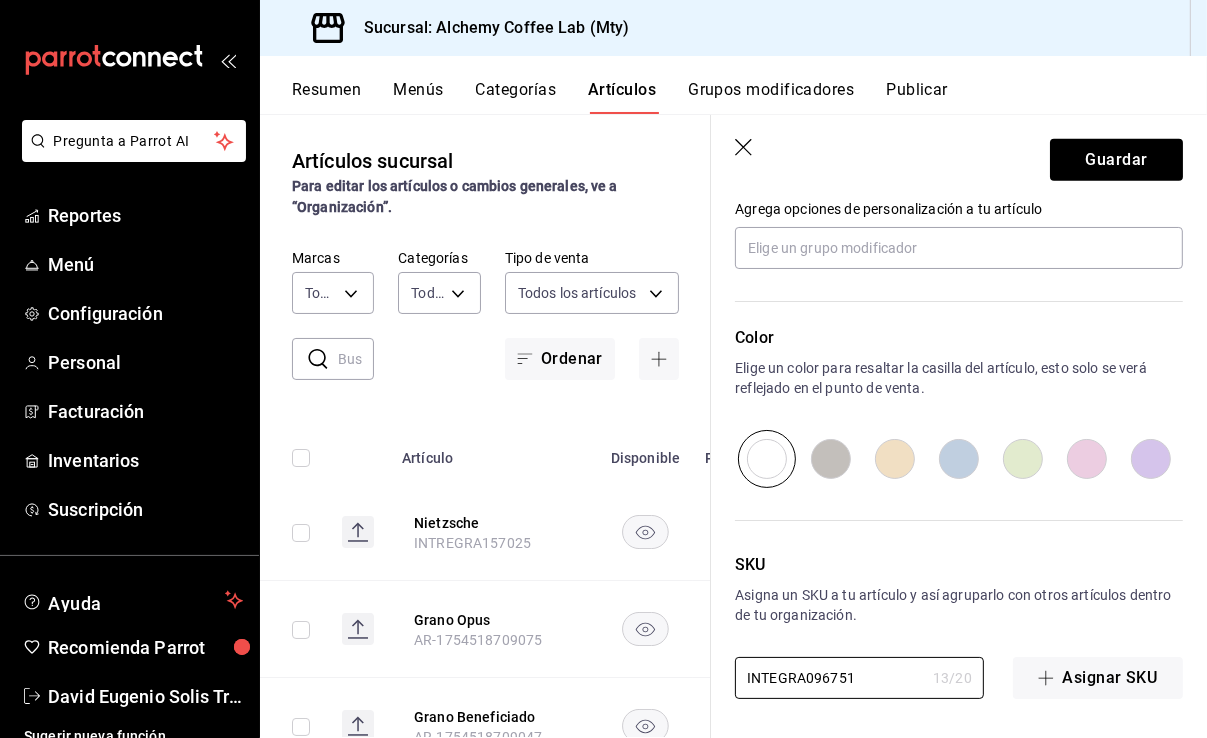 drag, startPoint x: 867, startPoint y: 671, endPoint x: 679, endPoint y: 677, distance: 188.09572 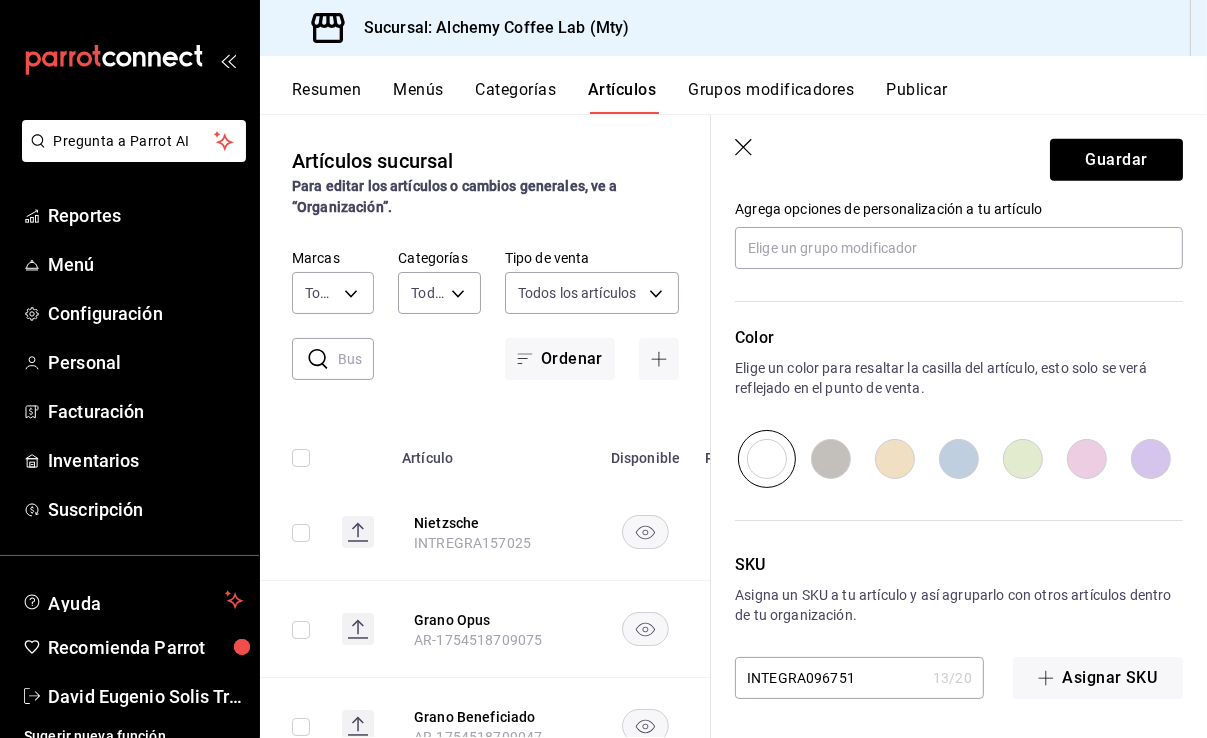 click on "INTEGRA096751" at bounding box center (830, 678) 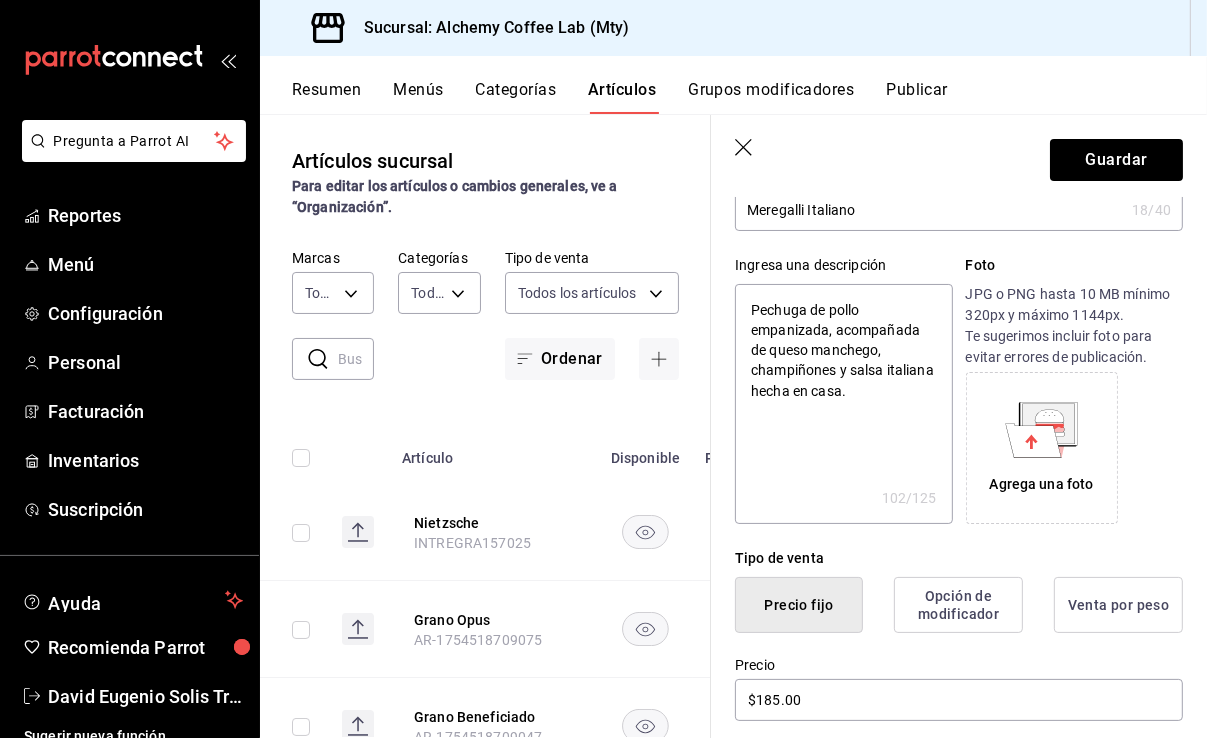 scroll, scrollTop: 226, scrollLeft: 0, axis: vertical 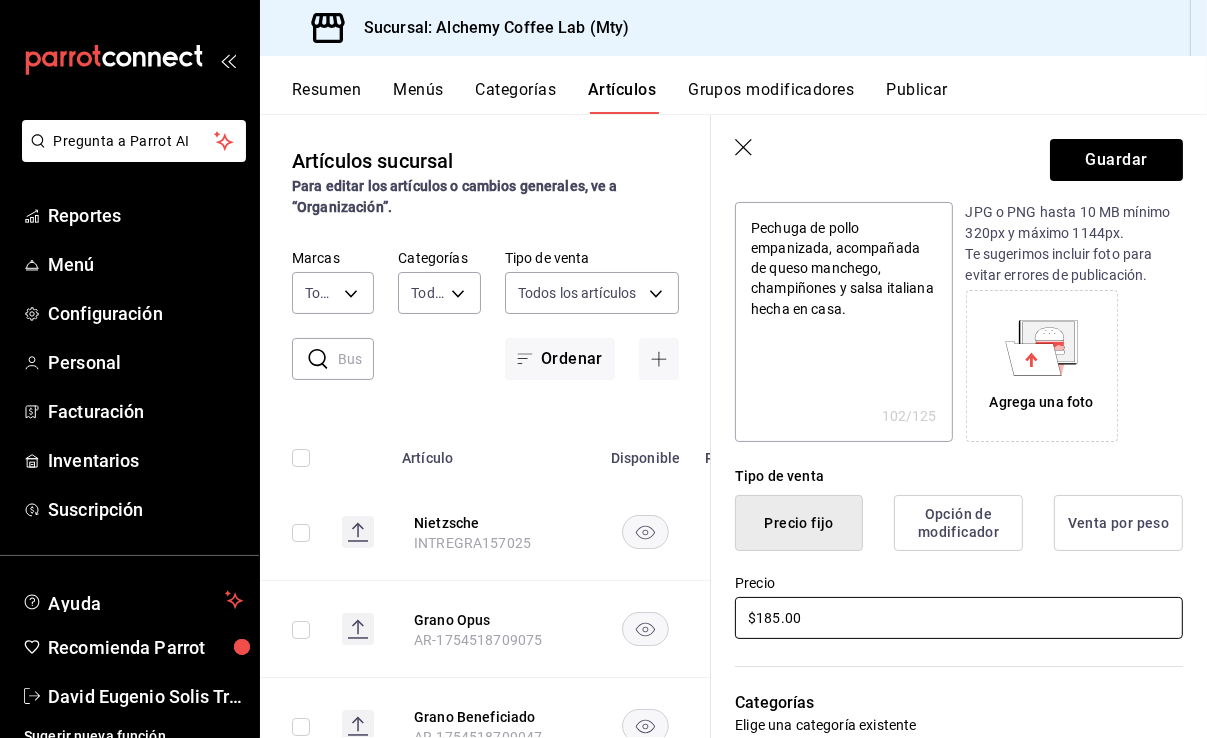 click on "$185.00" at bounding box center (959, 618) 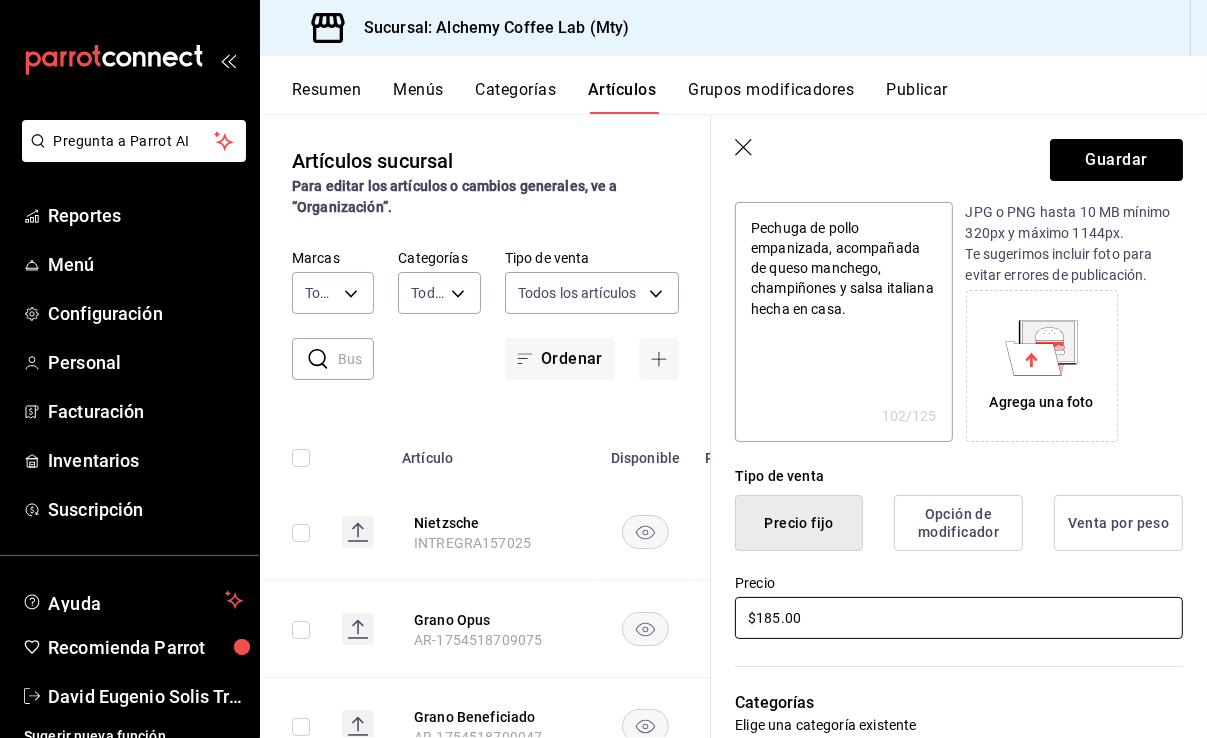 click on "$185.00" at bounding box center (959, 618) 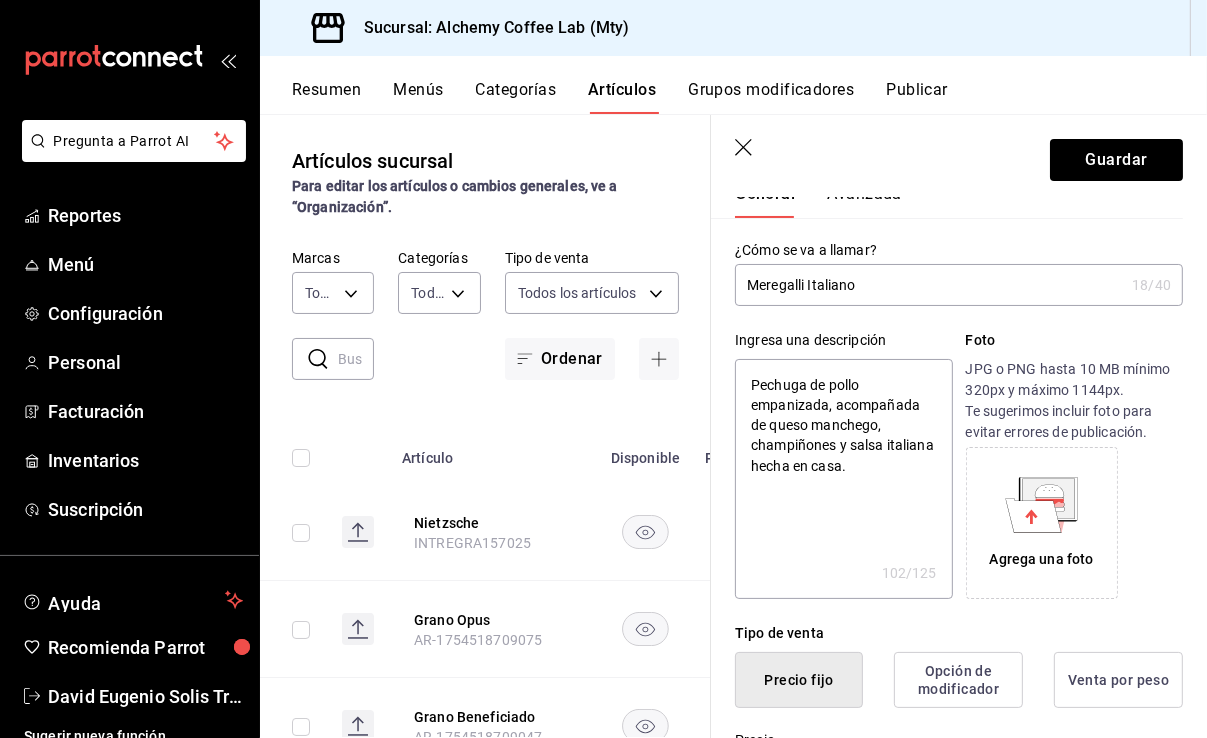 scroll, scrollTop: 0, scrollLeft: 0, axis: both 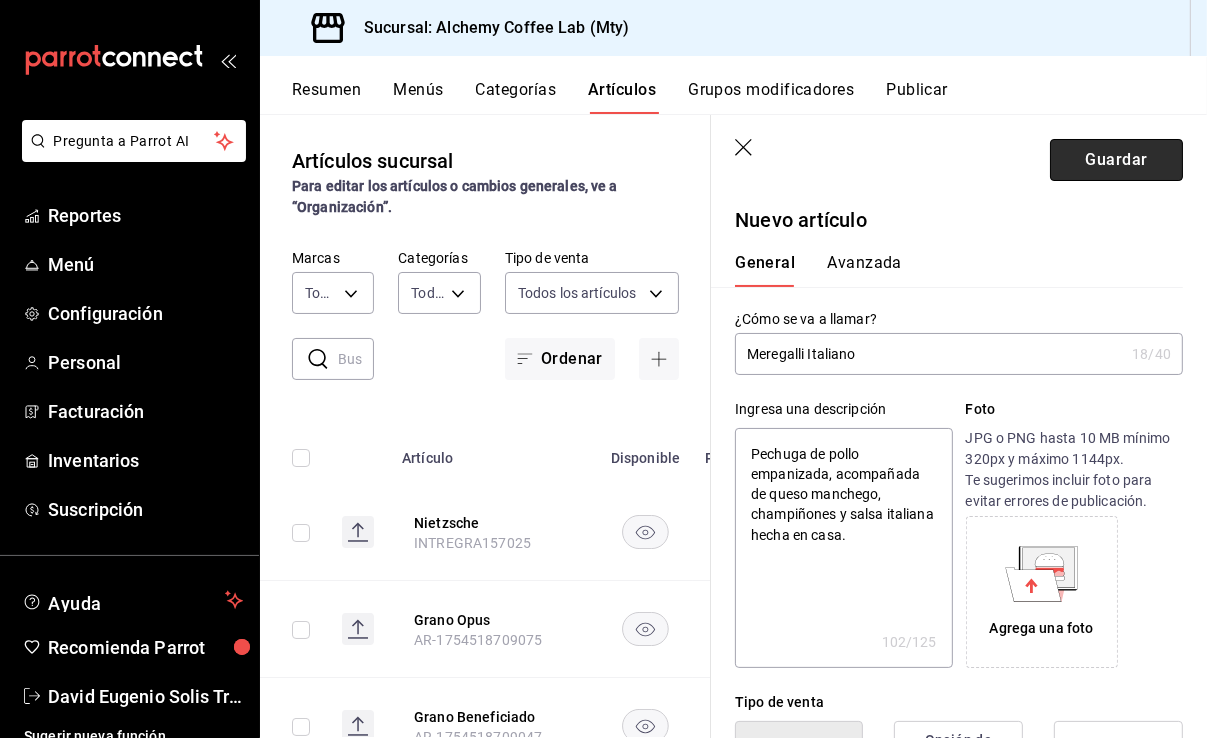 click on "Guardar" at bounding box center (1116, 160) 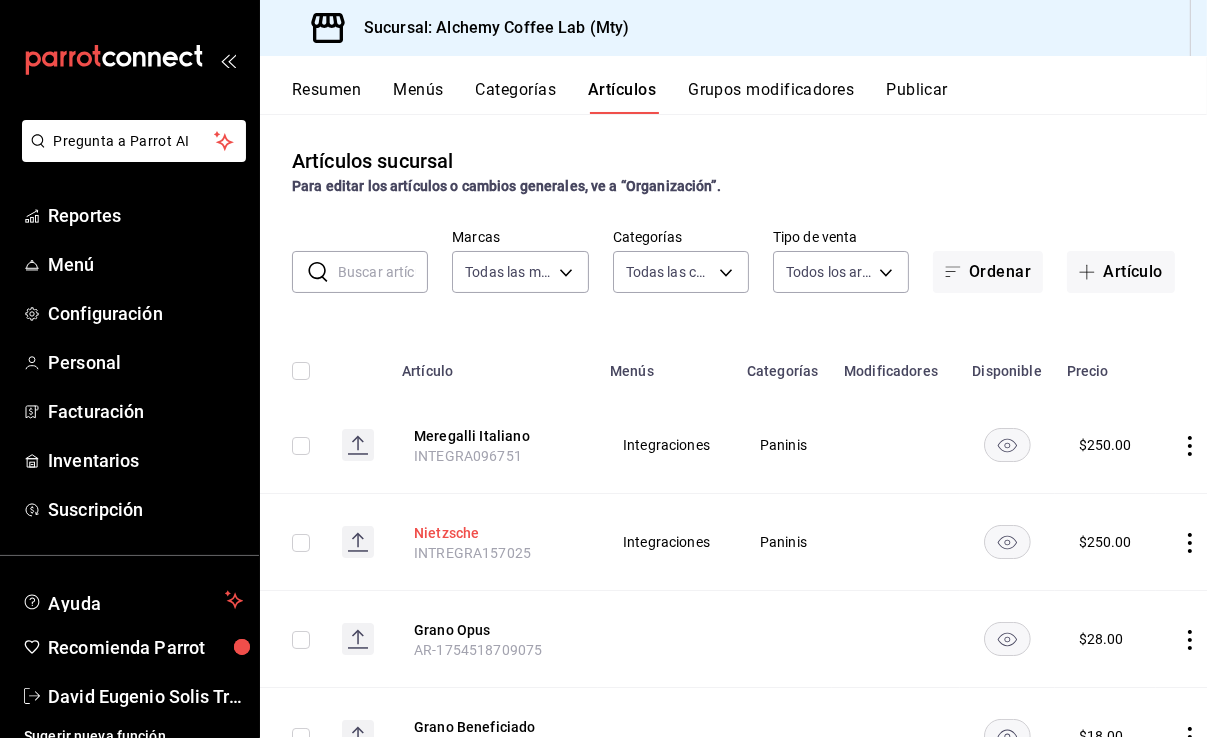 click on "Nietzsche" at bounding box center [494, 533] 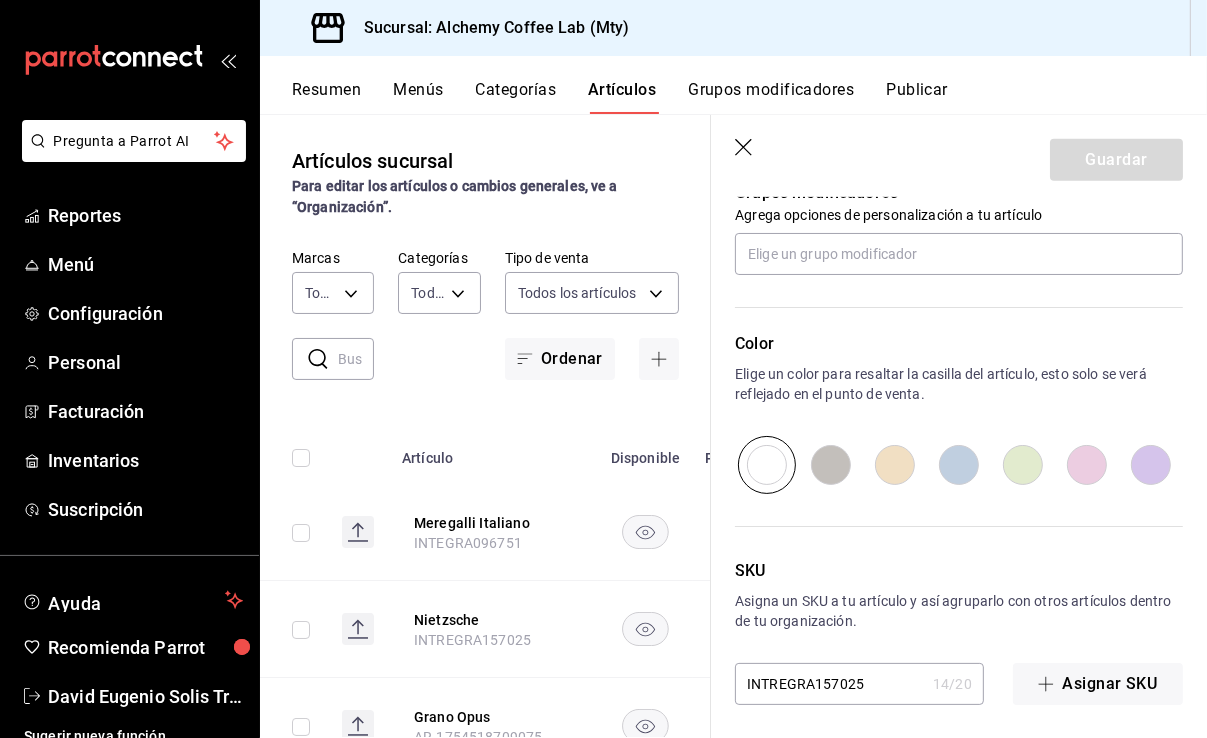scroll, scrollTop: 926, scrollLeft: 0, axis: vertical 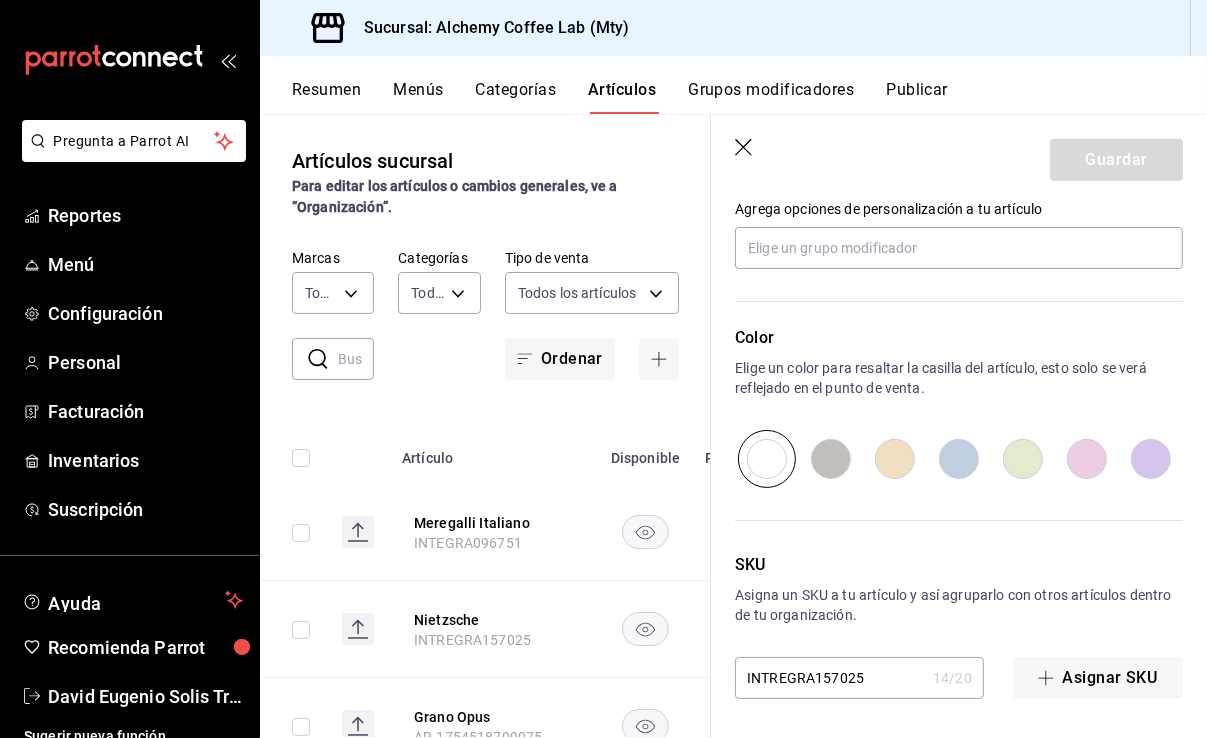 click on "INTREGRA157025" at bounding box center [830, 678] 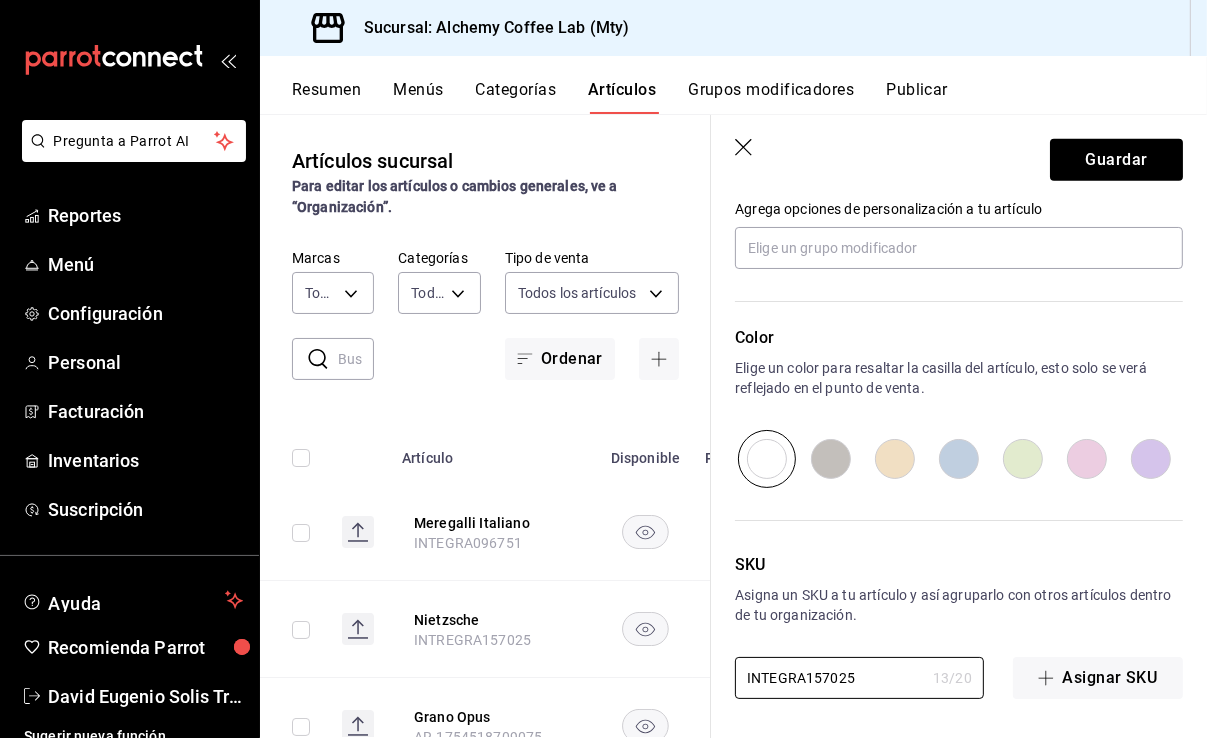 drag, startPoint x: 802, startPoint y: 676, endPoint x: 731, endPoint y: 676, distance: 71 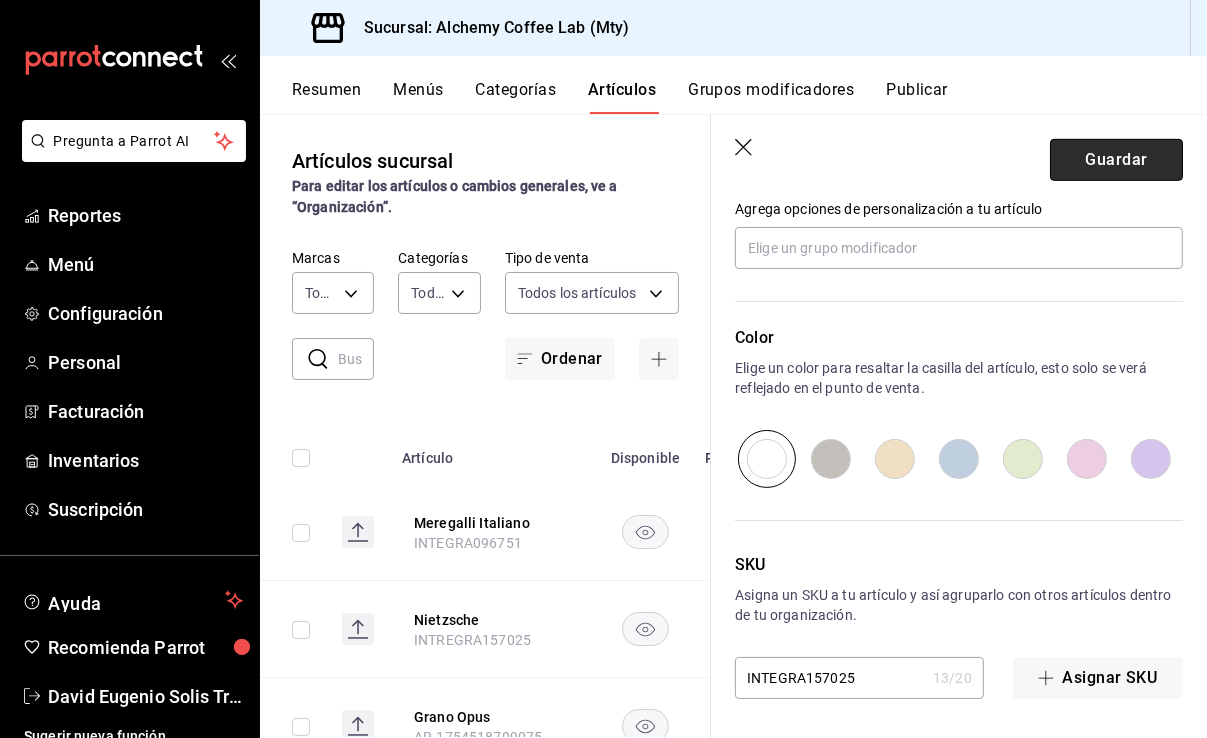 click on "Guardar" at bounding box center (1116, 160) 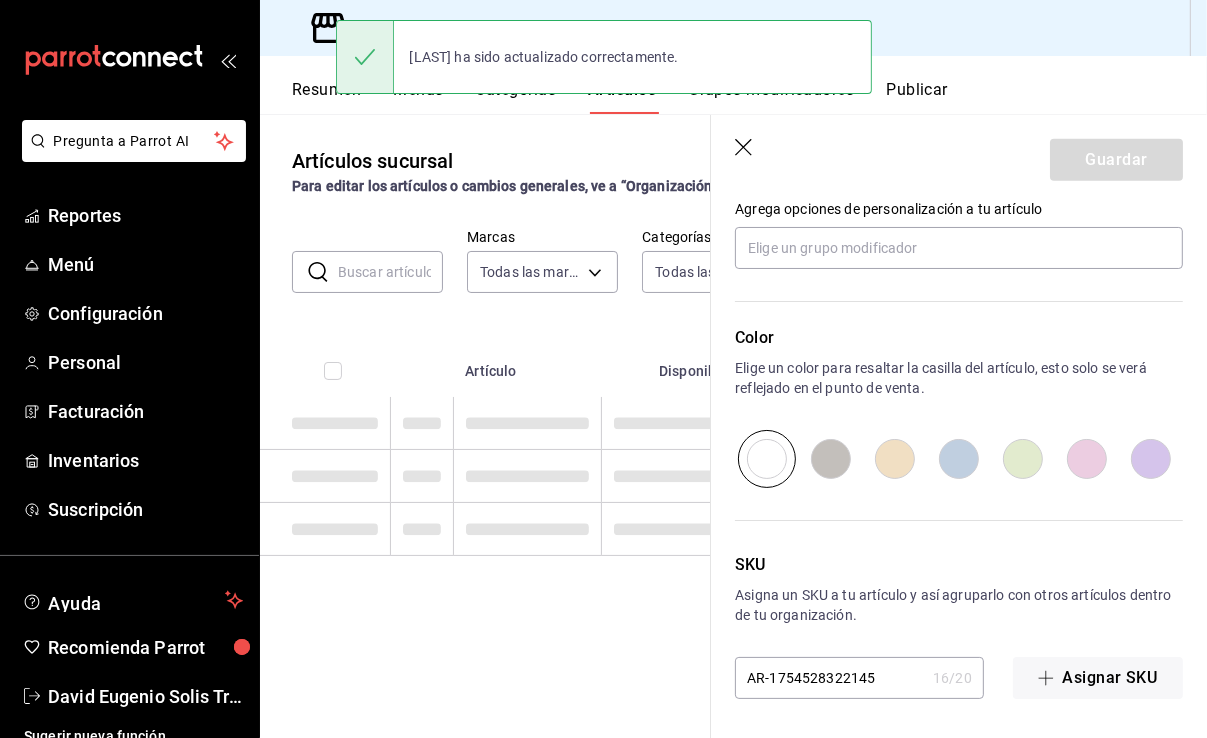 scroll, scrollTop: 0, scrollLeft: 0, axis: both 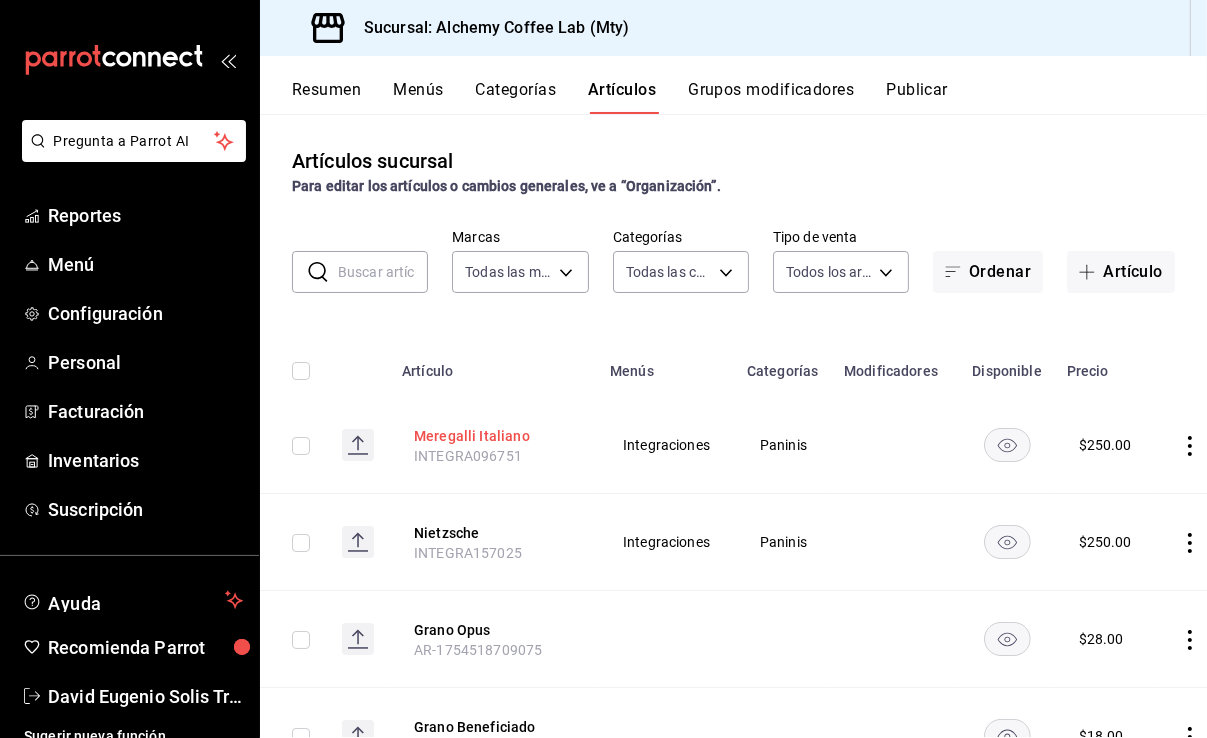 click on "Meregalli Italiano" at bounding box center (494, 436) 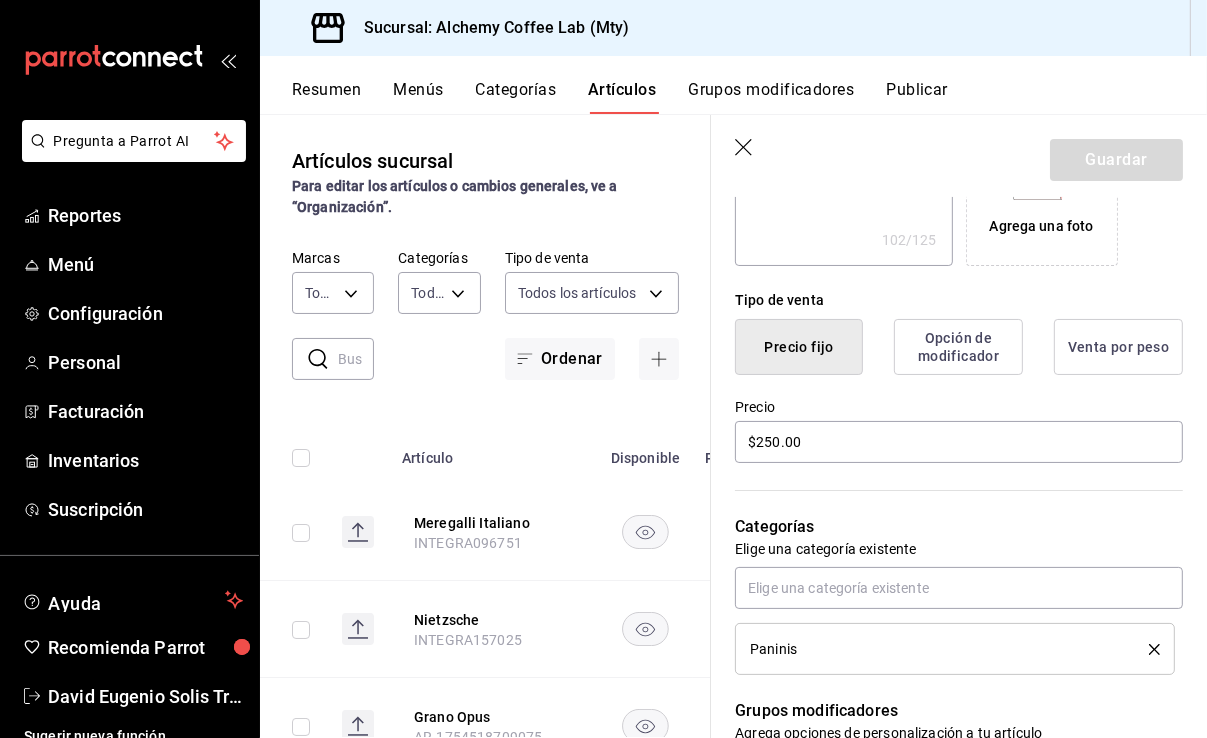 scroll, scrollTop: 400, scrollLeft: 0, axis: vertical 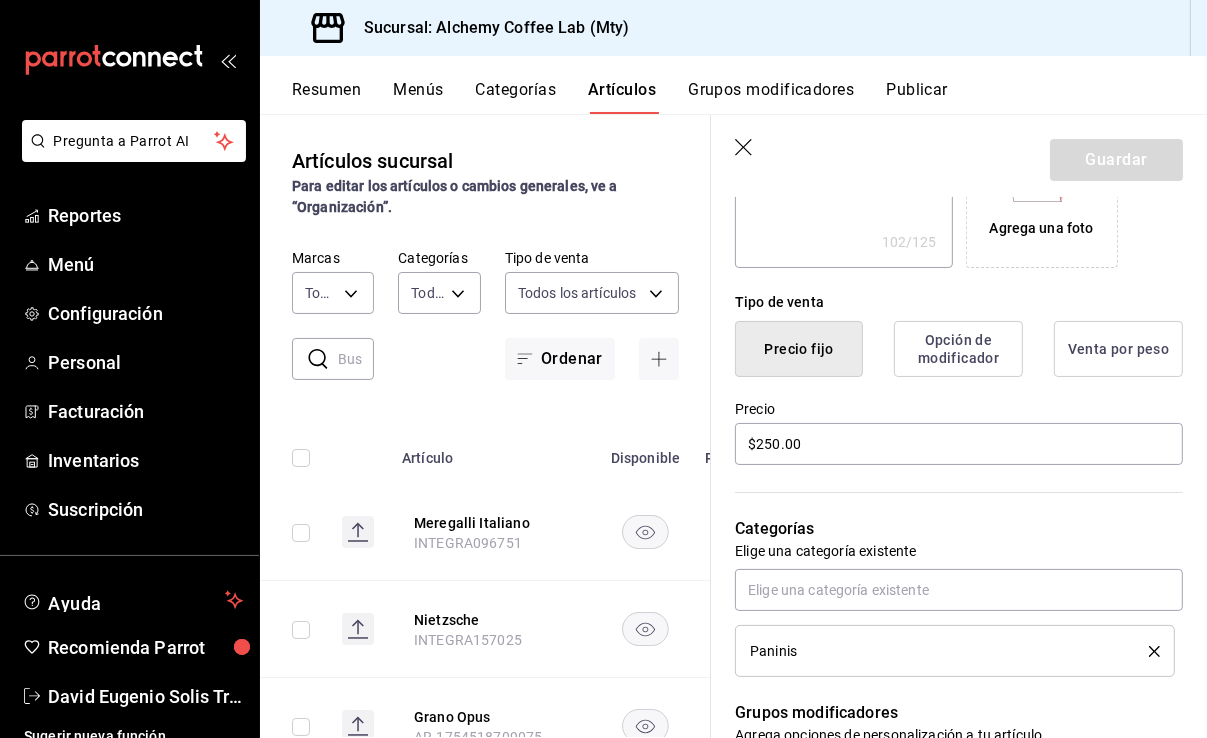 click on "Opción de modificador" at bounding box center (958, 349) 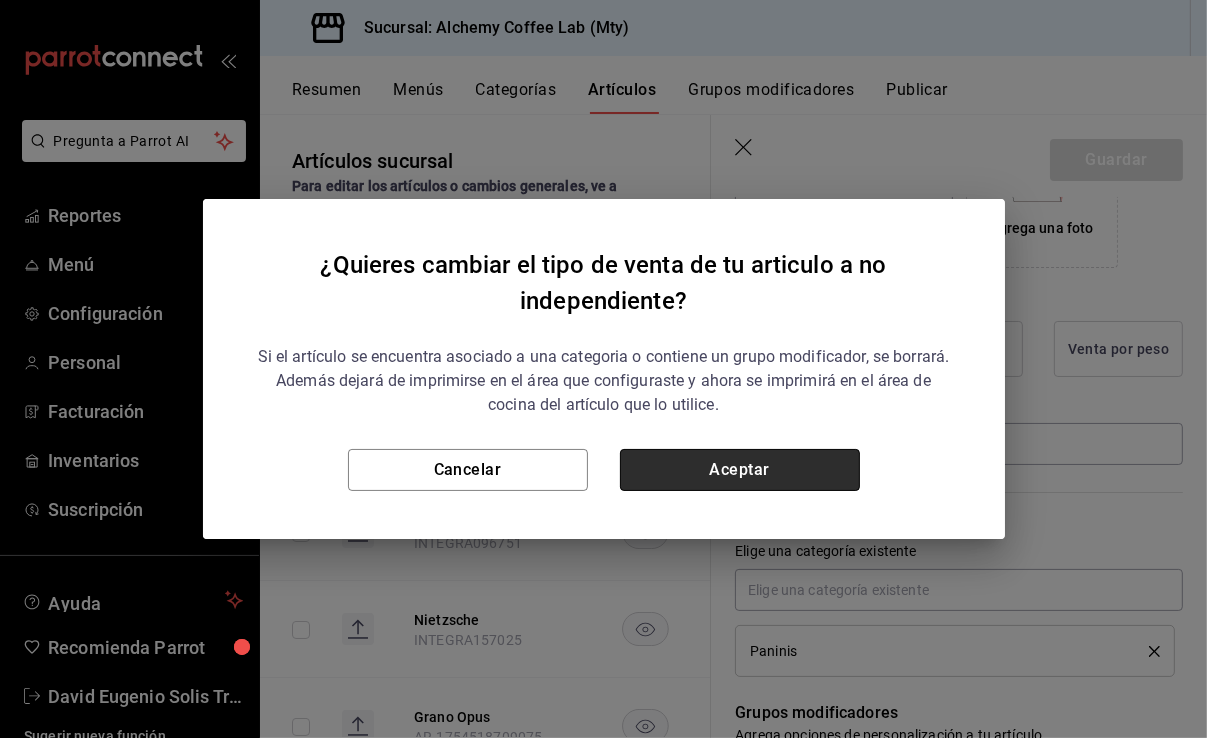 click on "Aceptar" at bounding box center (740, 470) 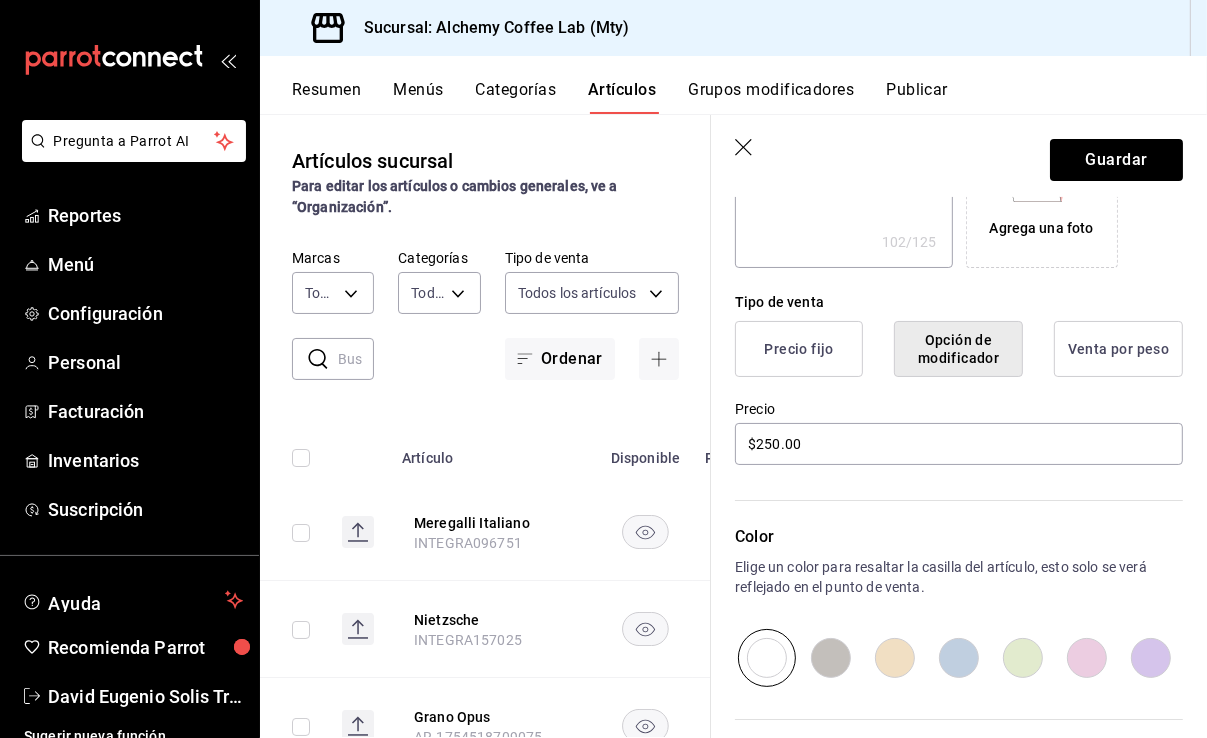 click on "Precio fijo" at bounding box center [799, 349] 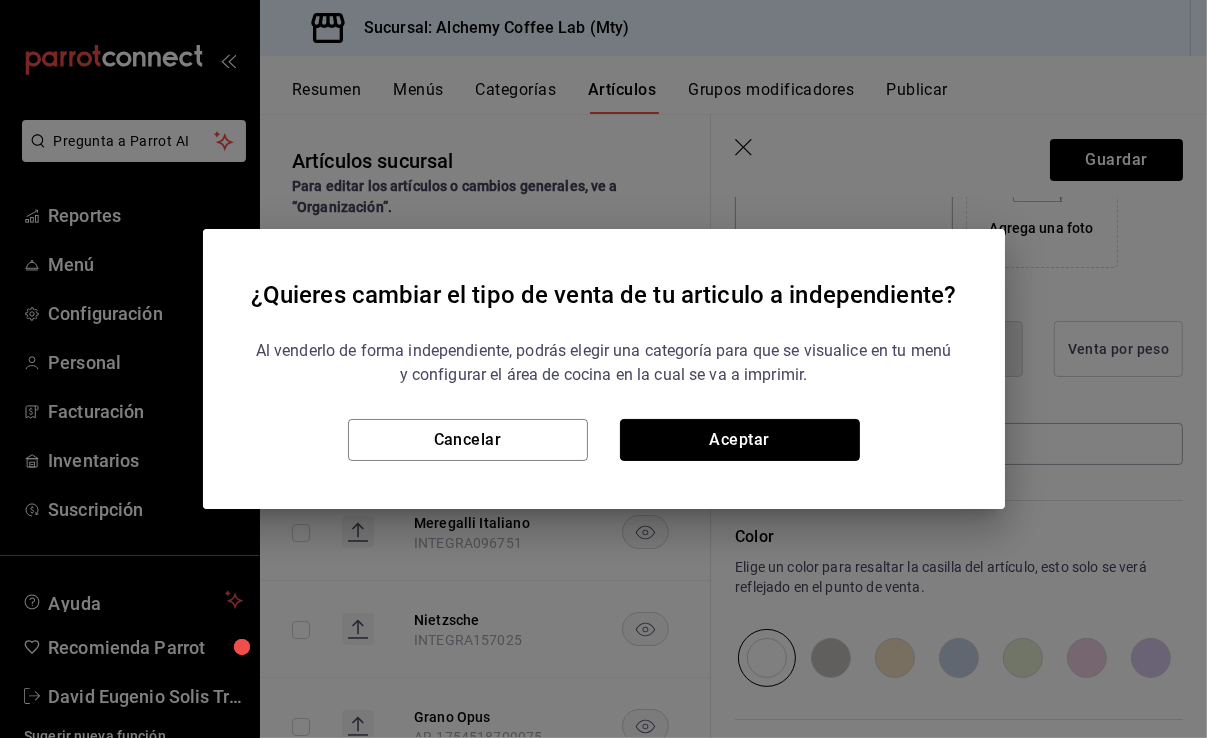 click on "Aceptar" at bounding box center [740, 440] 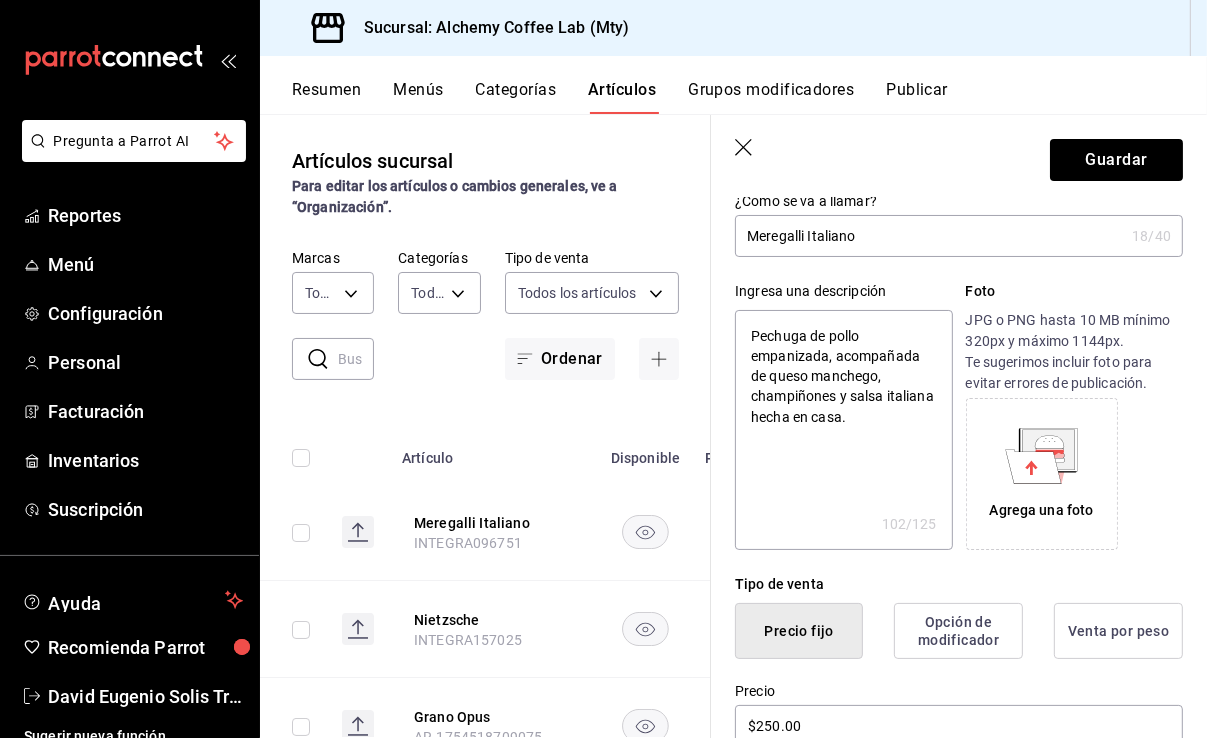 scroll, scrollTop: 0, scrollLeft: 0, axis: both 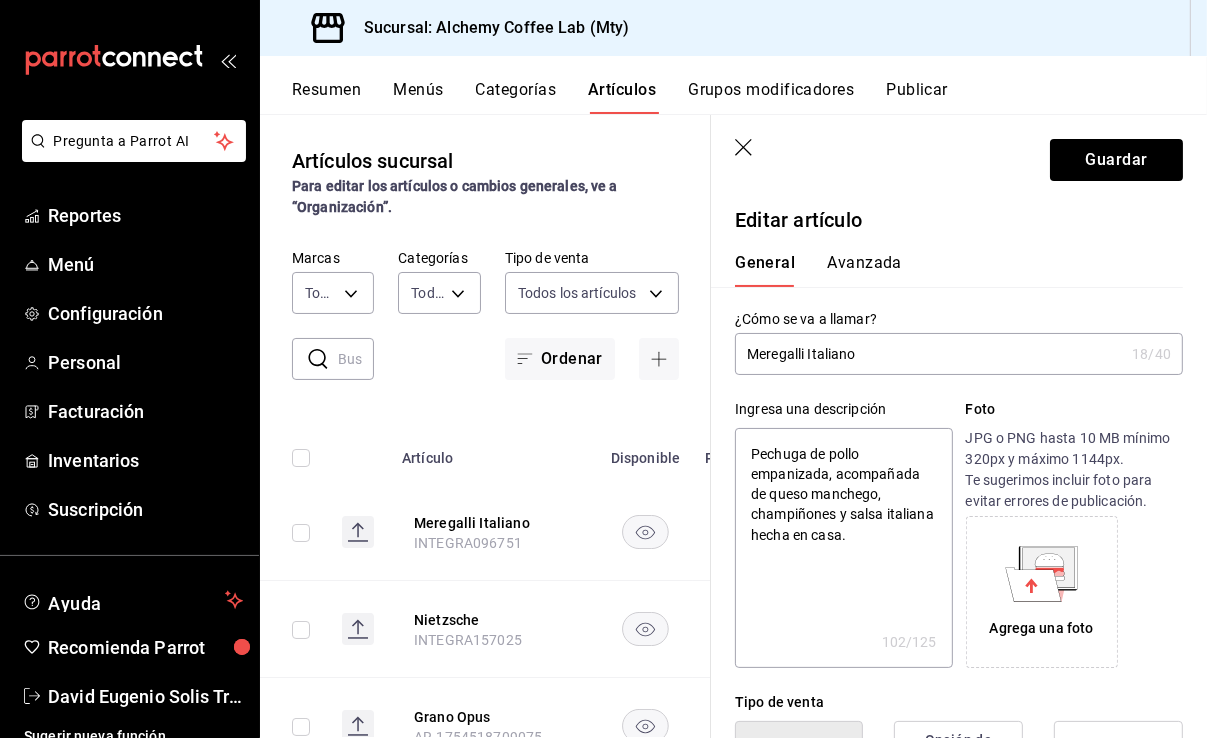 click on "Avanzada" at bounding box center [864, 270] 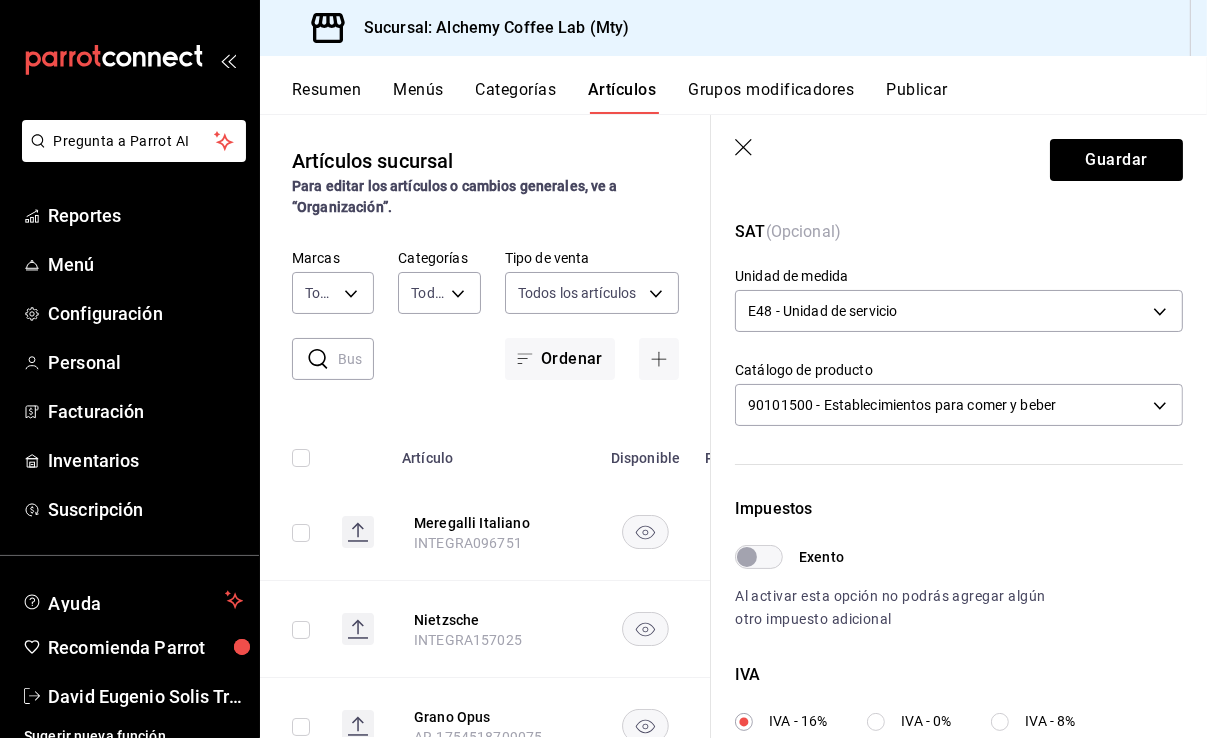 scroll, scrollTop: 274, scrollLeft: 0, axis: vertical 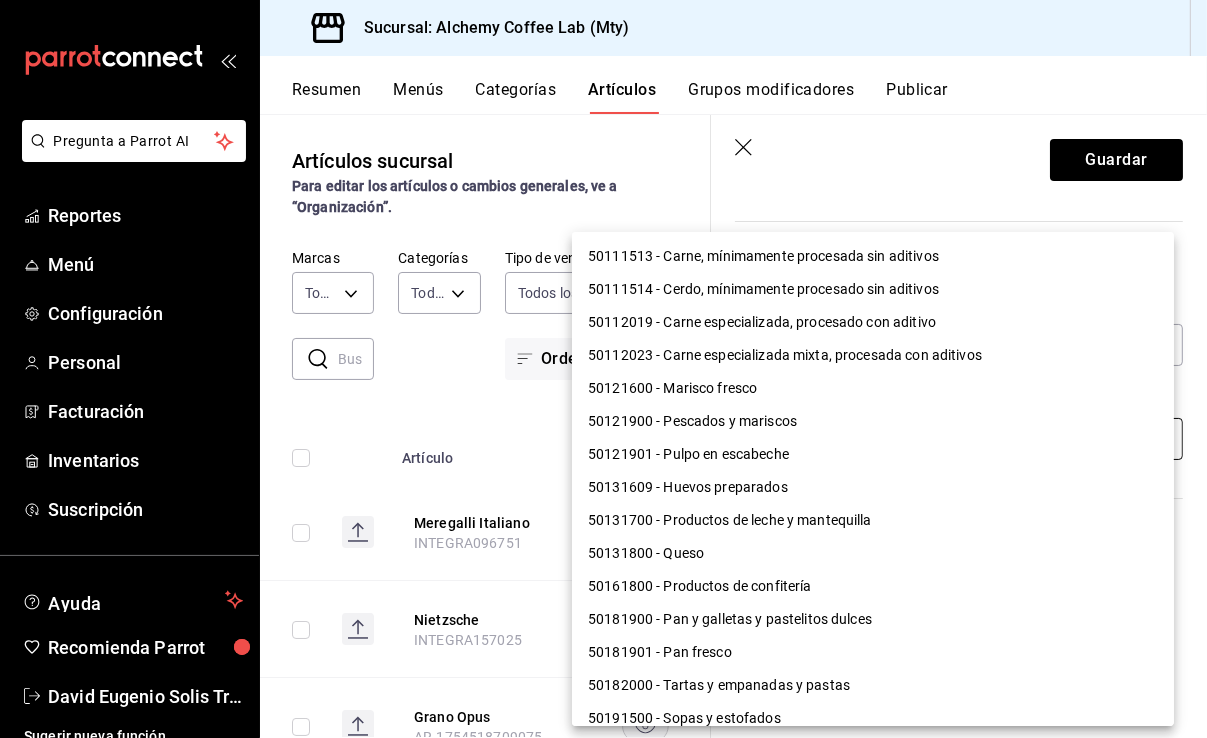 click on "Pregunta a Parrot AI Reportes   Menú   Configuración   Personal   Facturación   Inventarios   Suscripción   Ayuda Recomienda Parrot   [FIRST] [MIDDLE] [LAST]   Sugerir nueva función   Sucursal: Alchemy Coffee Lab (Mty) Resumen Menús Categorías Artículos Grupos modificadores Publicar Artículos sucursal Para editar los artículos o cambios generales, ve a “Organización”. ​ ​ Marcas Todas las marcas, Sin marca [UUID] Categorías Todas las categorías, Sin categoría Tipo de venta Todos los artículos ALL Ordenar Artículo Disponible Precio [LAST] Italiano INTEGRA096751 $ 250.00 [LAST] INTEGRA157025 $ 250.00 Grano Opus AR-1754518709075 $ 28.00 Grano Beneficiado AR-1754518709047 $ 18.00 Keroseno AR-1754518709018 $ 15.00 Prensa Francesa AR-1754516029101 $ 0.00 Sifon Japones AR-1754515934588 $ 0.00 Moka Pot AR-1754515934544 $ 0.00 Inmersion AR-1754515628849 $ 98.00 Vacio AR-1754515555041 $ 98.00 Leche de Avena AR-1754515167789 $ 18.00 Leche de Soya $ 15.00 $" at bounding box center (603, 369) 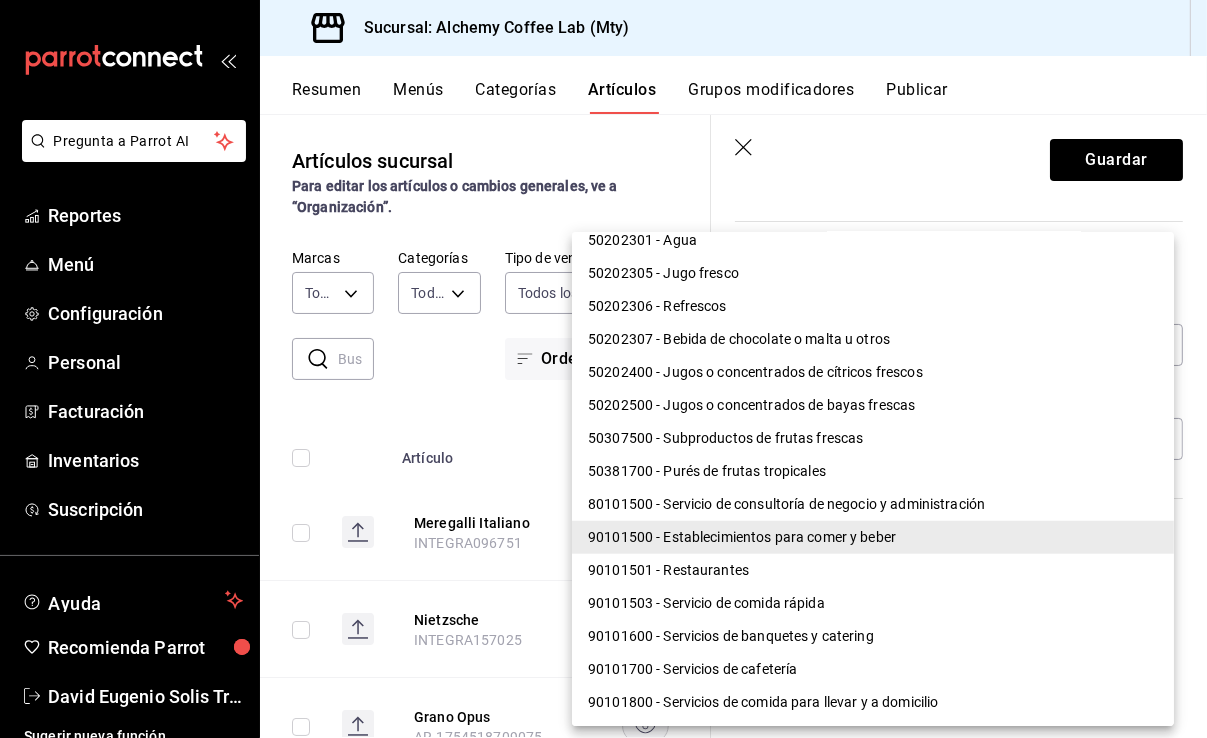 click at bounding box center [603, 369] 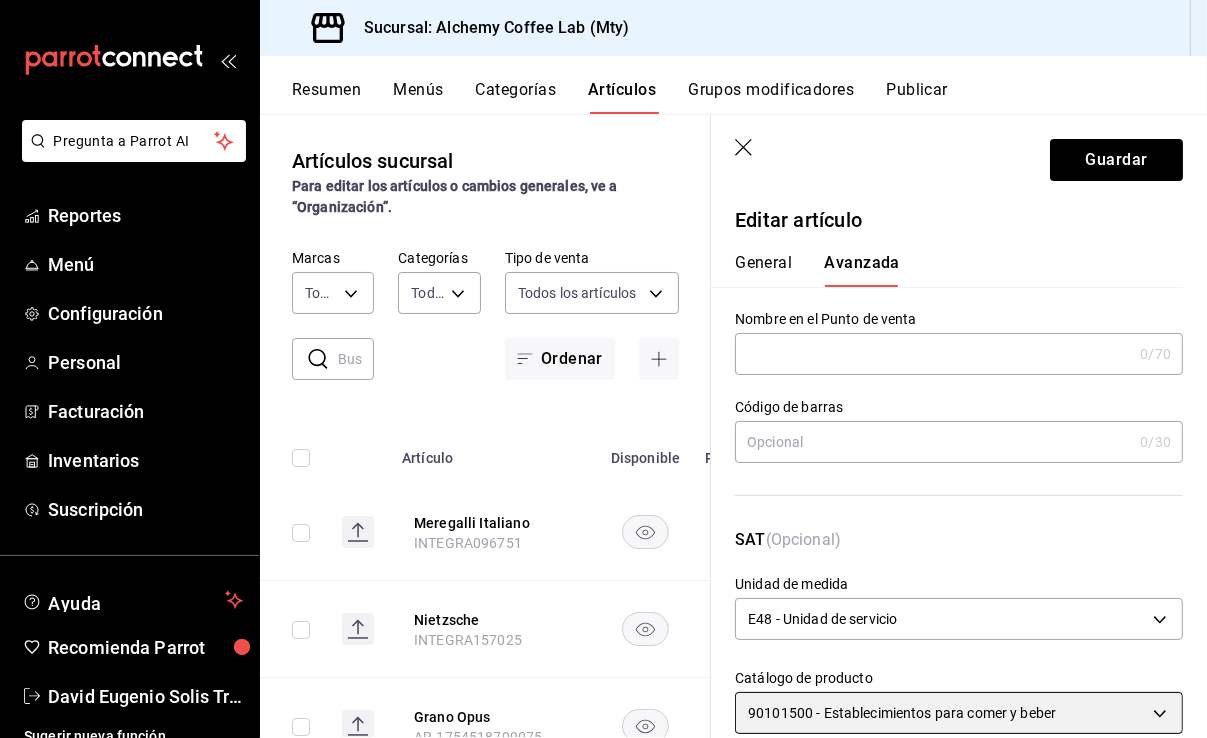 scroll, scrollTop: 0, scrollLeft: 0, axis: both 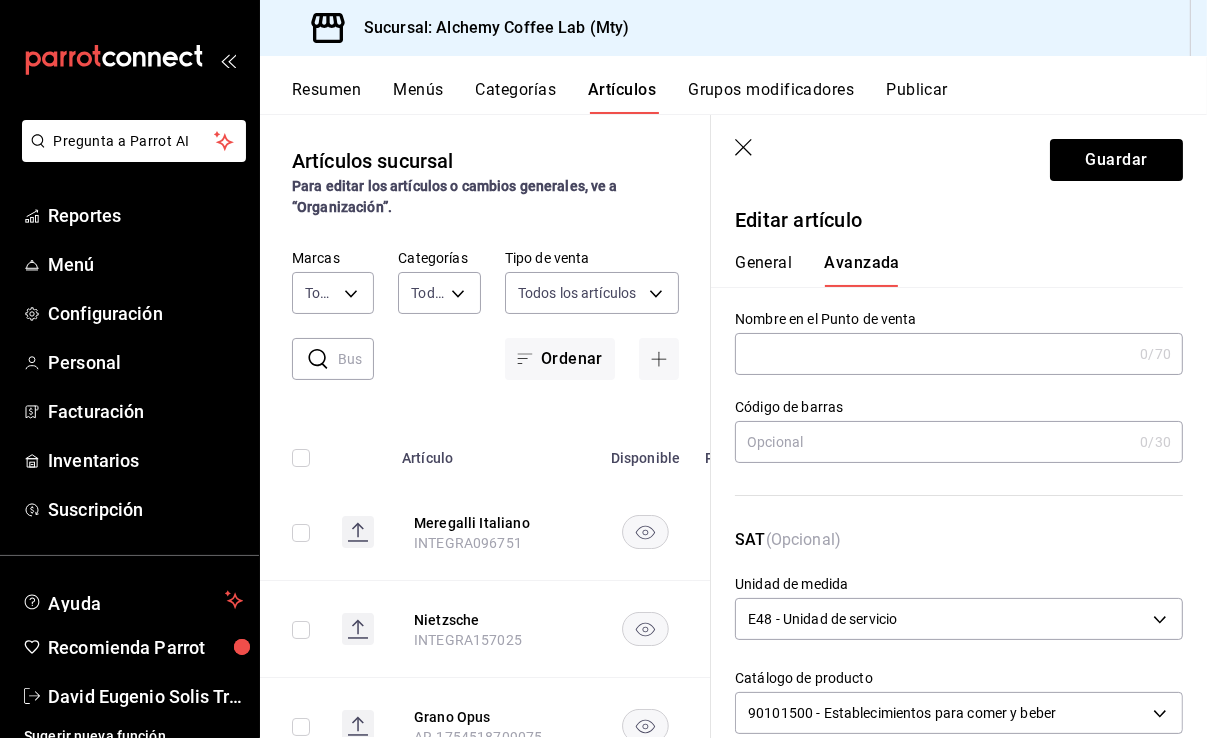 click on "General" at bounding box center [763, 270] 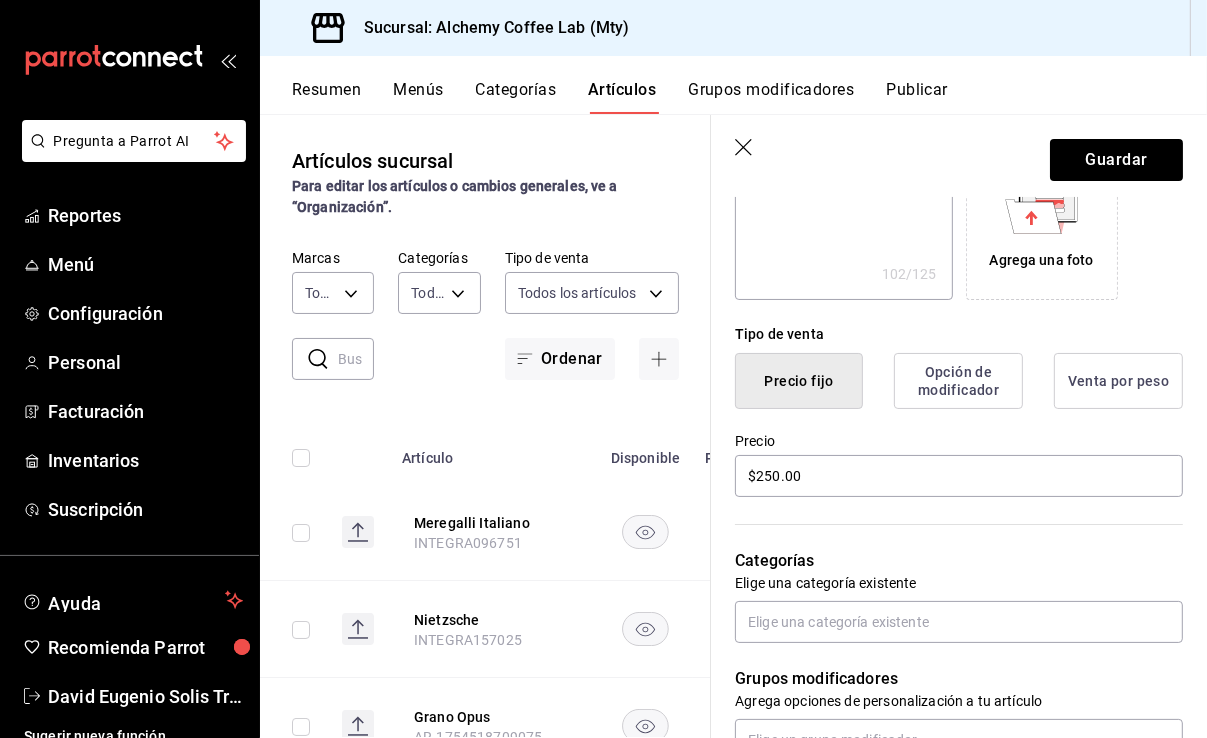 scroll, scrollTop: 400, scrollLeft: 0, axis: vertical 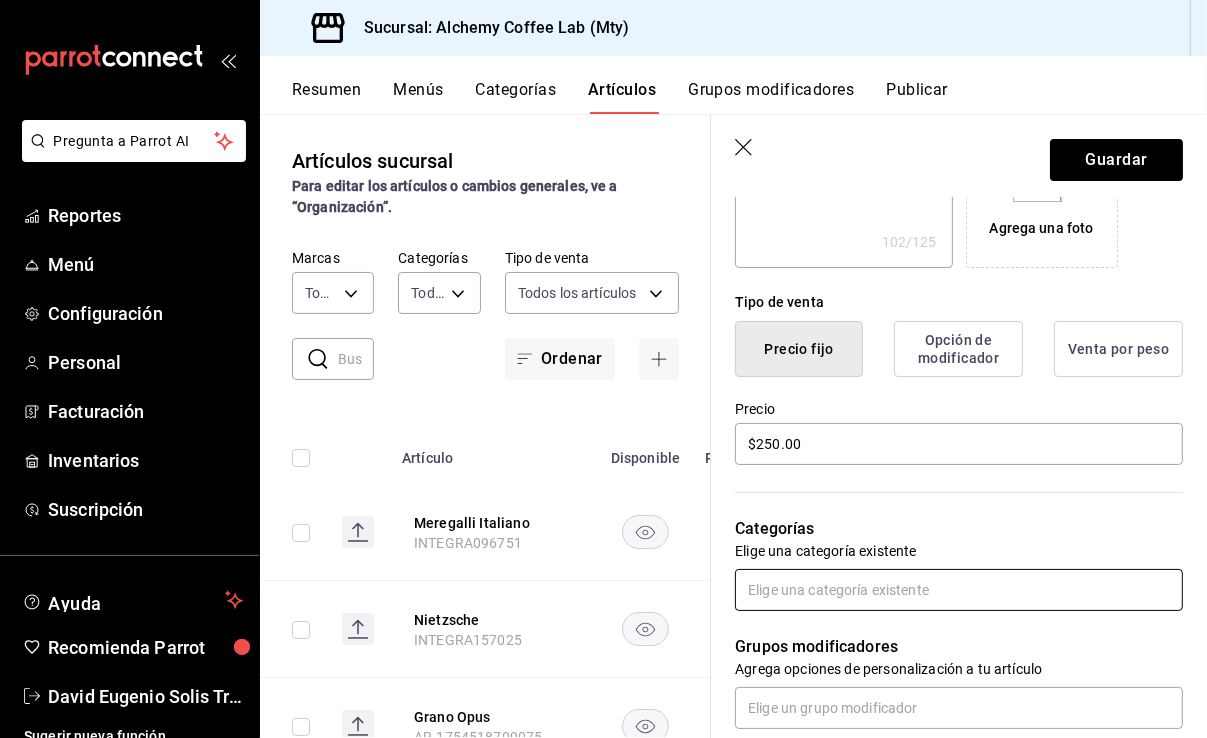 click at bounding box center (959, 590) 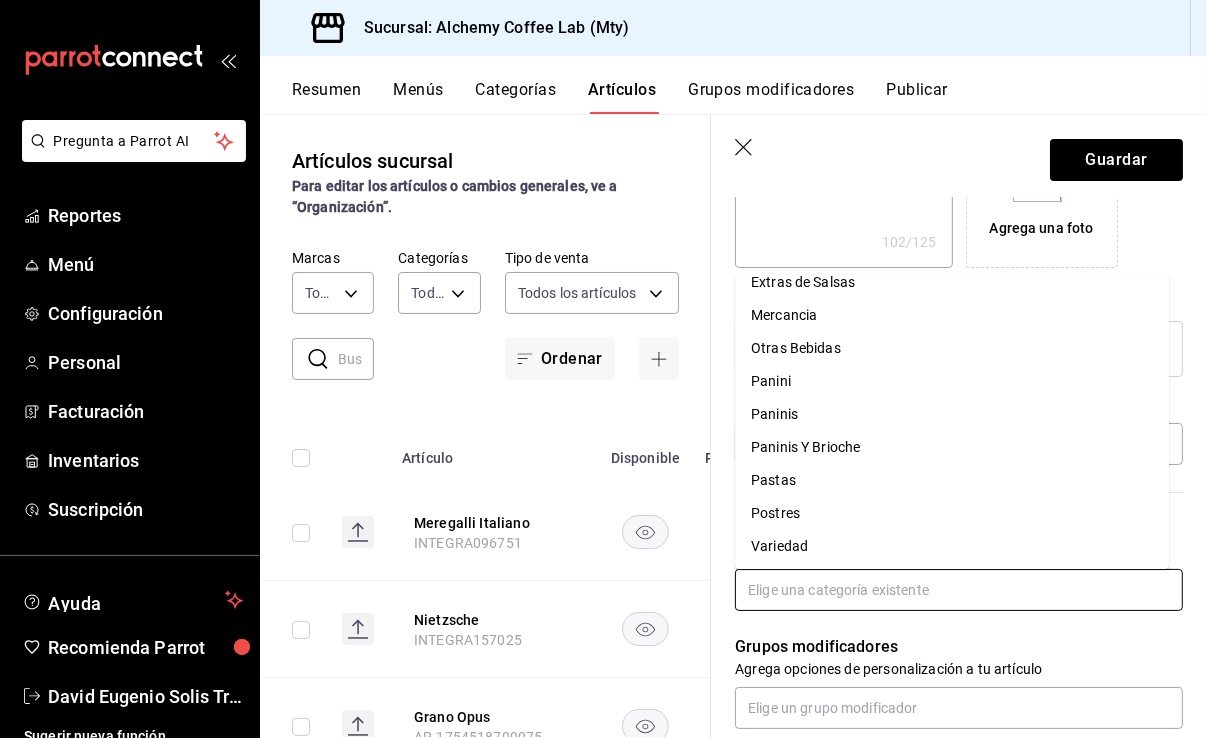 scroll, scrollTop: 776, scrollLeft: 0, axis: vertical 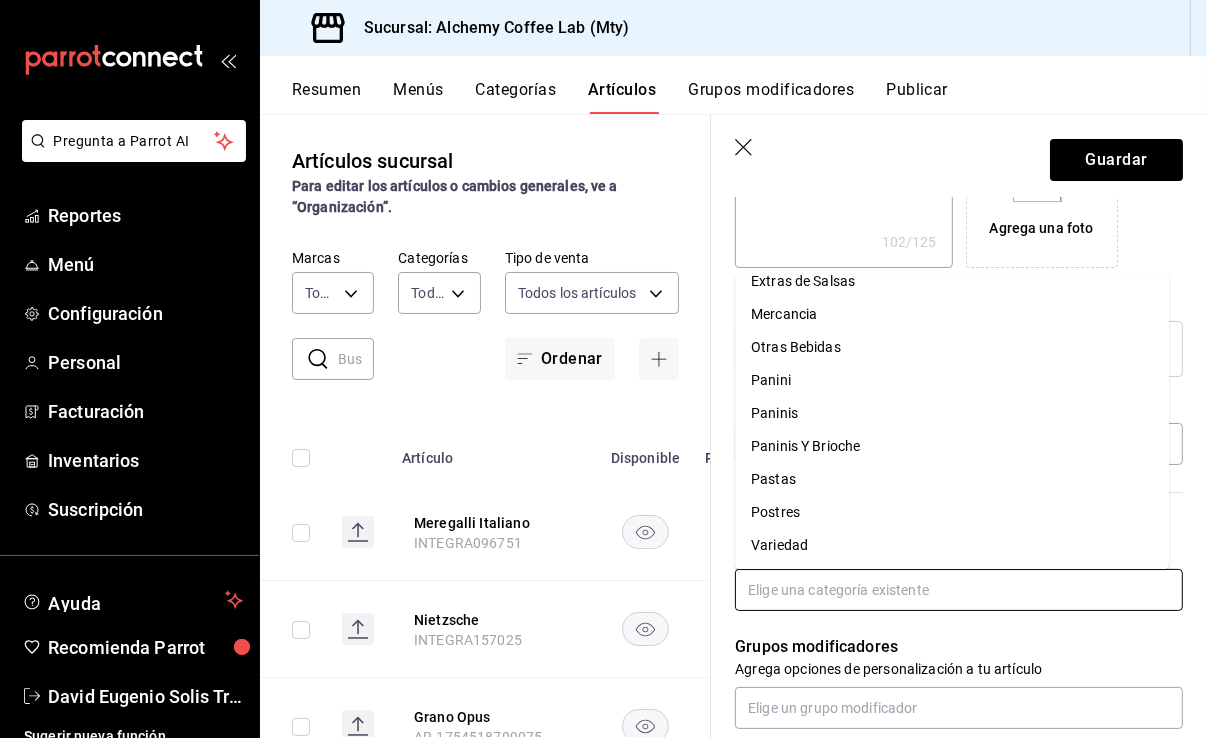 click on "Paninis" at bounding box center [952, 413] 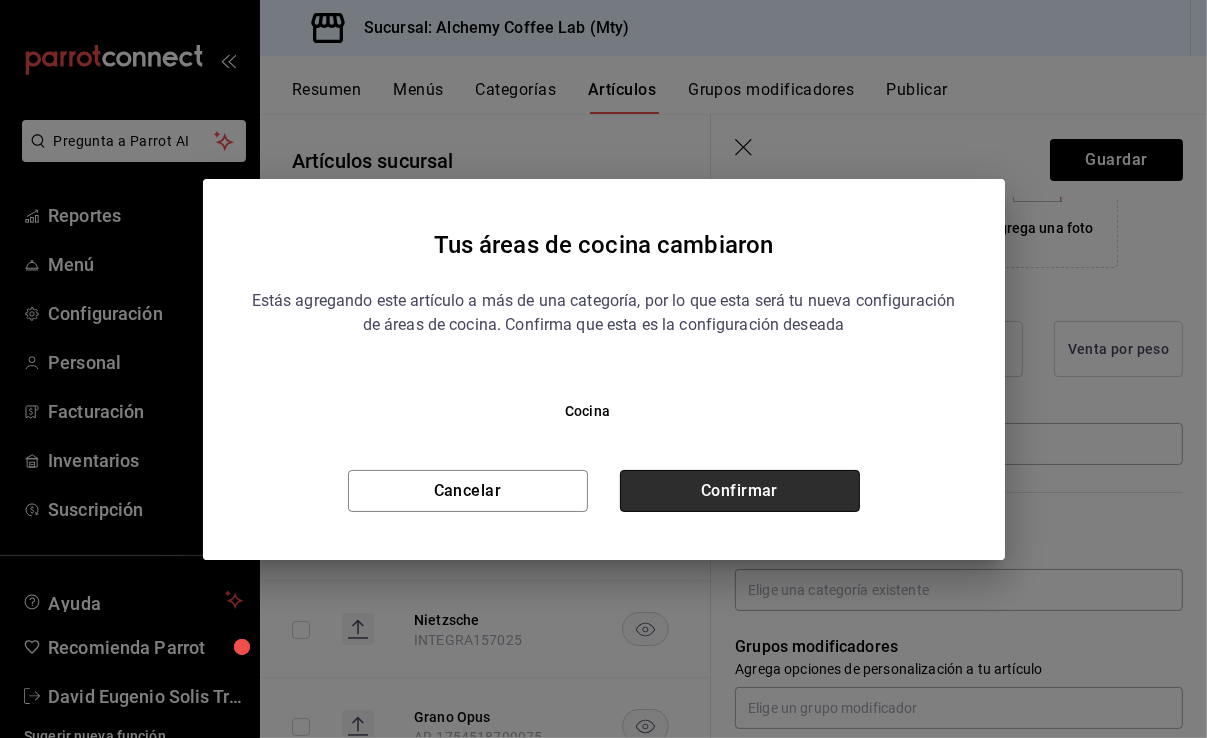 click on "Confirmar" at bounding box center (740, 491) 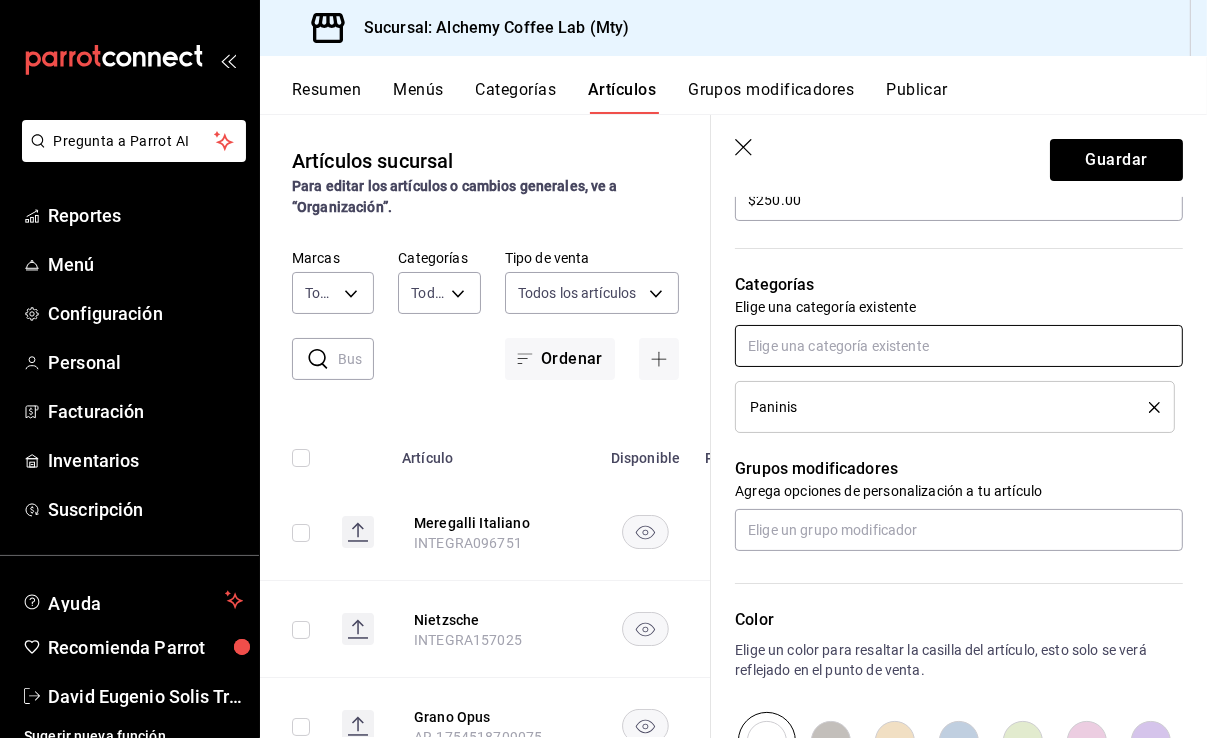 scroll, scrollTop: 700, scrollLeft: 0, axis: vertical 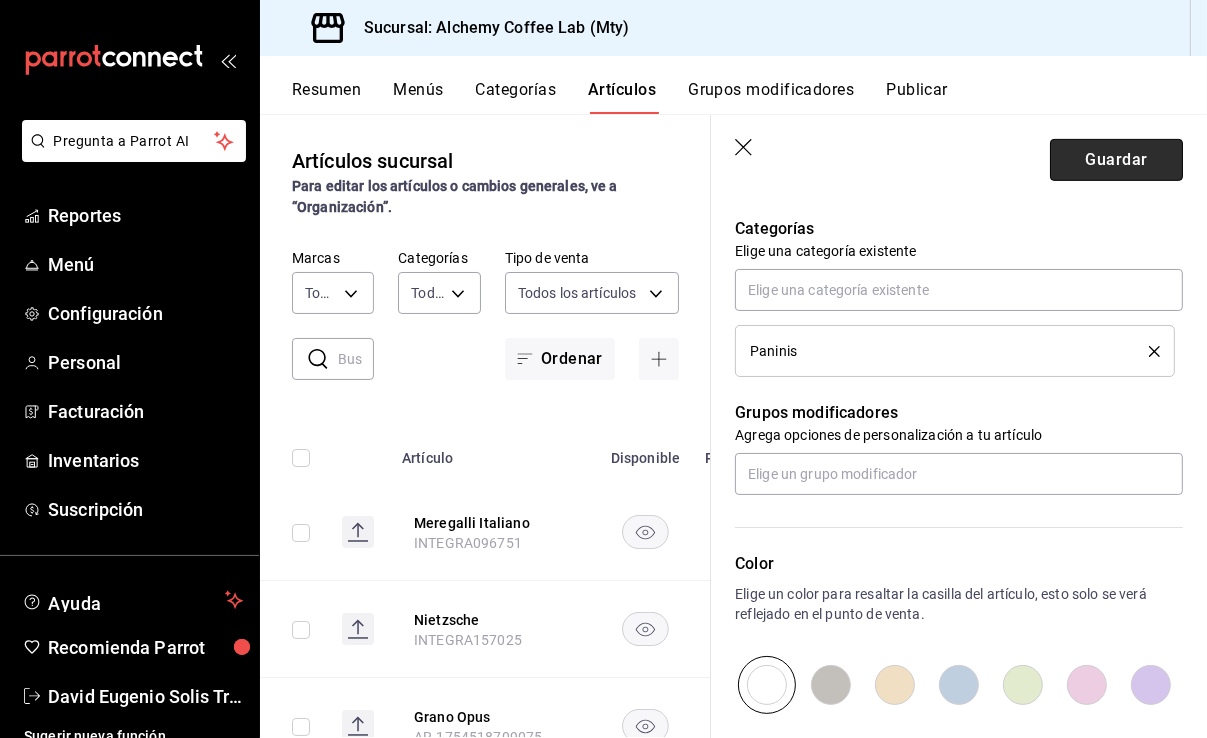 click on "Guardar" at bounding box center [1116, 160] 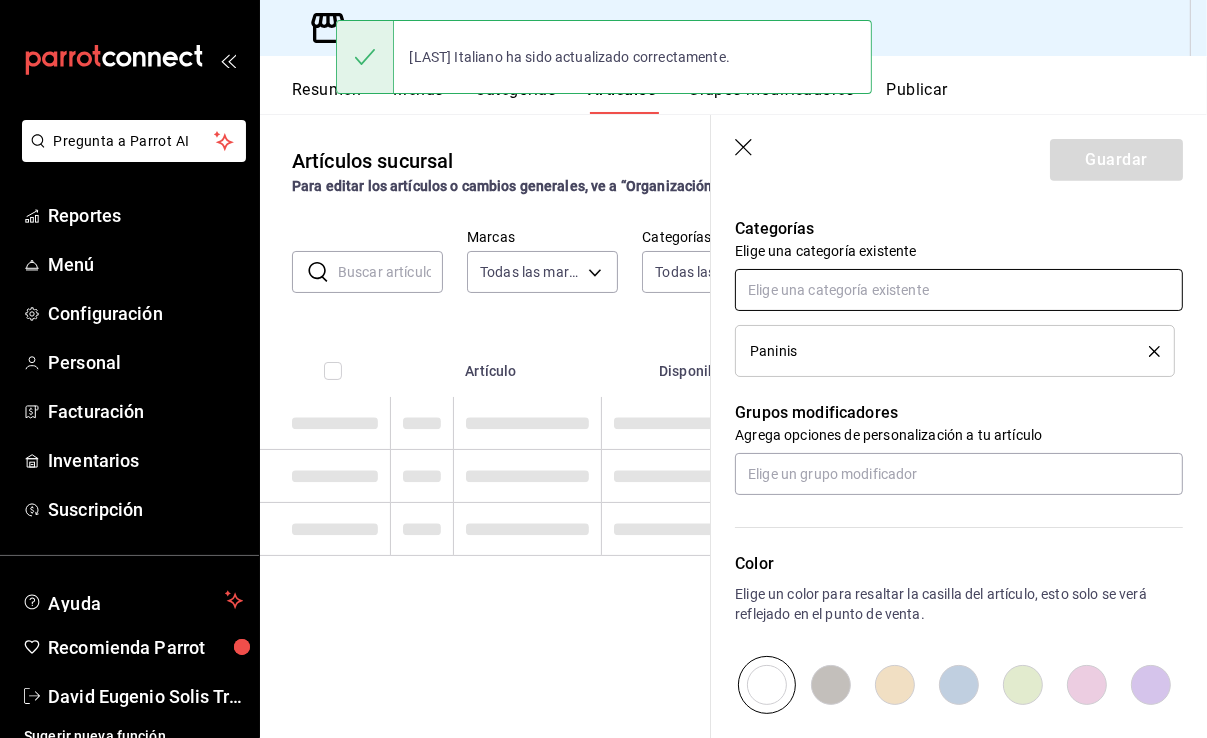 scroll, scrollTop: 0, scrollLeft: 0, axis: both 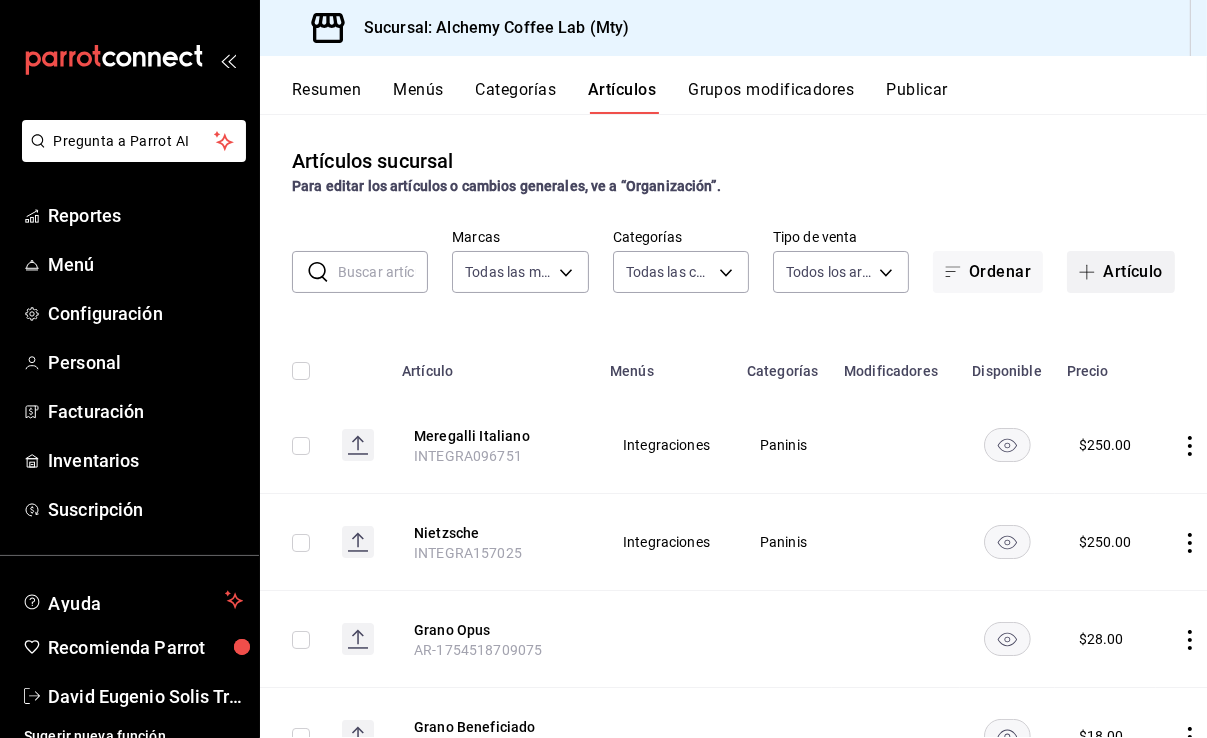 click on "Artículo" at bounding box center [1121, 272] 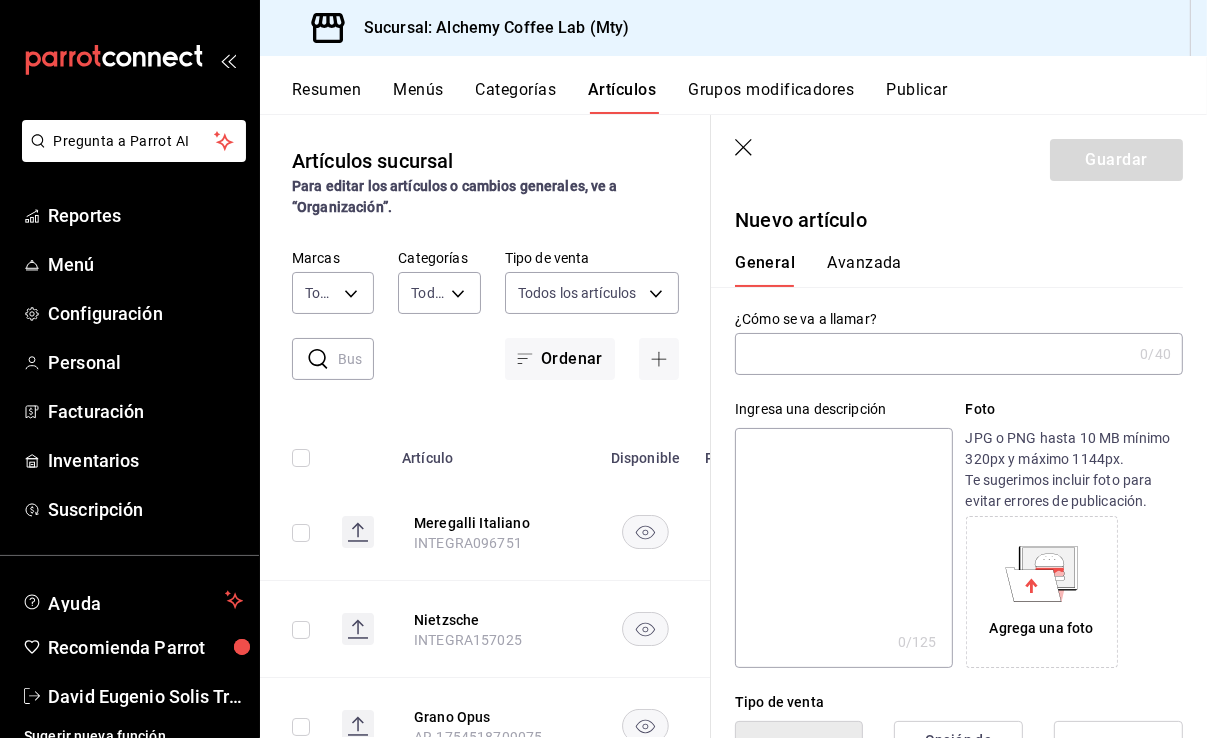 click at bounding box center (933, 354) 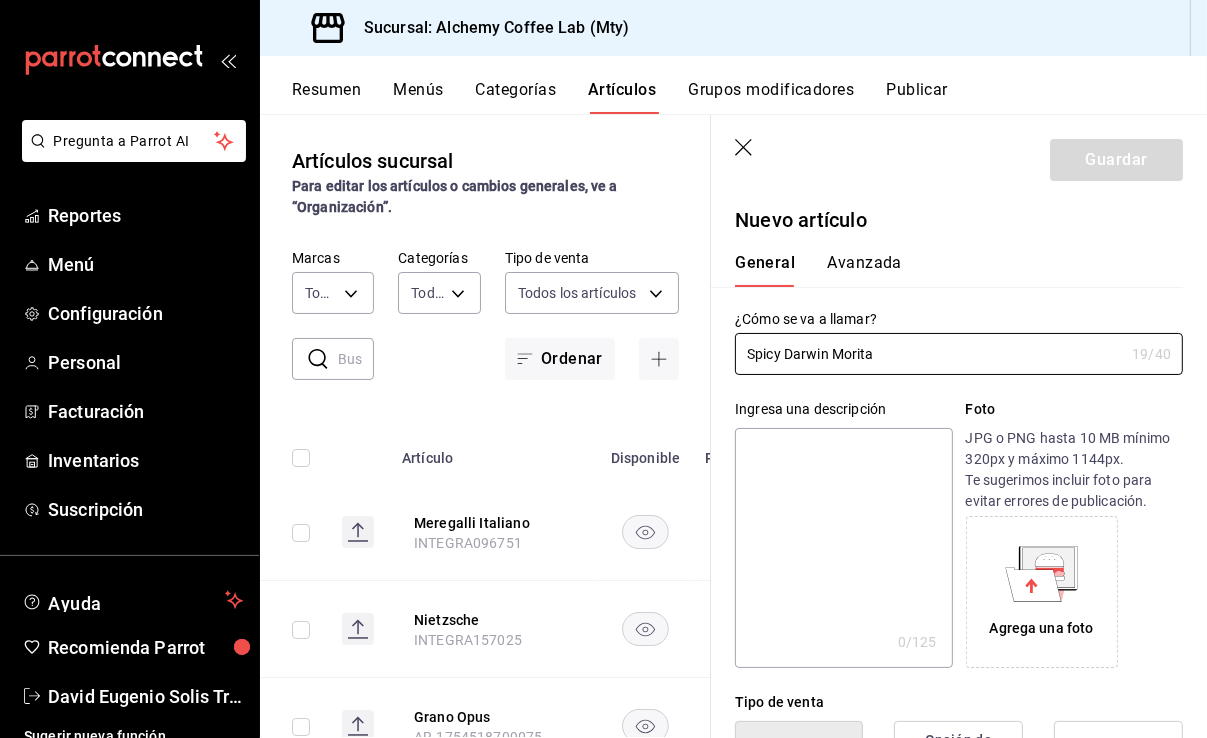 click at bounding box center [843, 548] 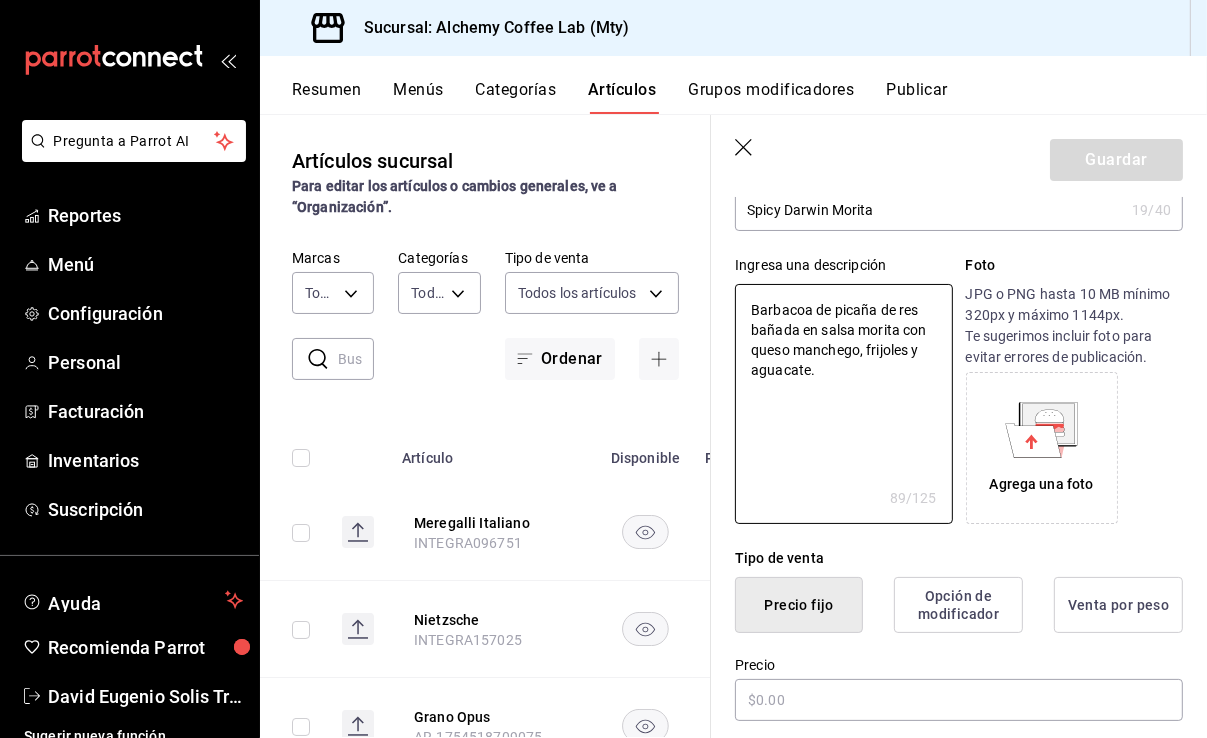scroll, scrollTop: 200, scrollLeft: 0, axis: vertical 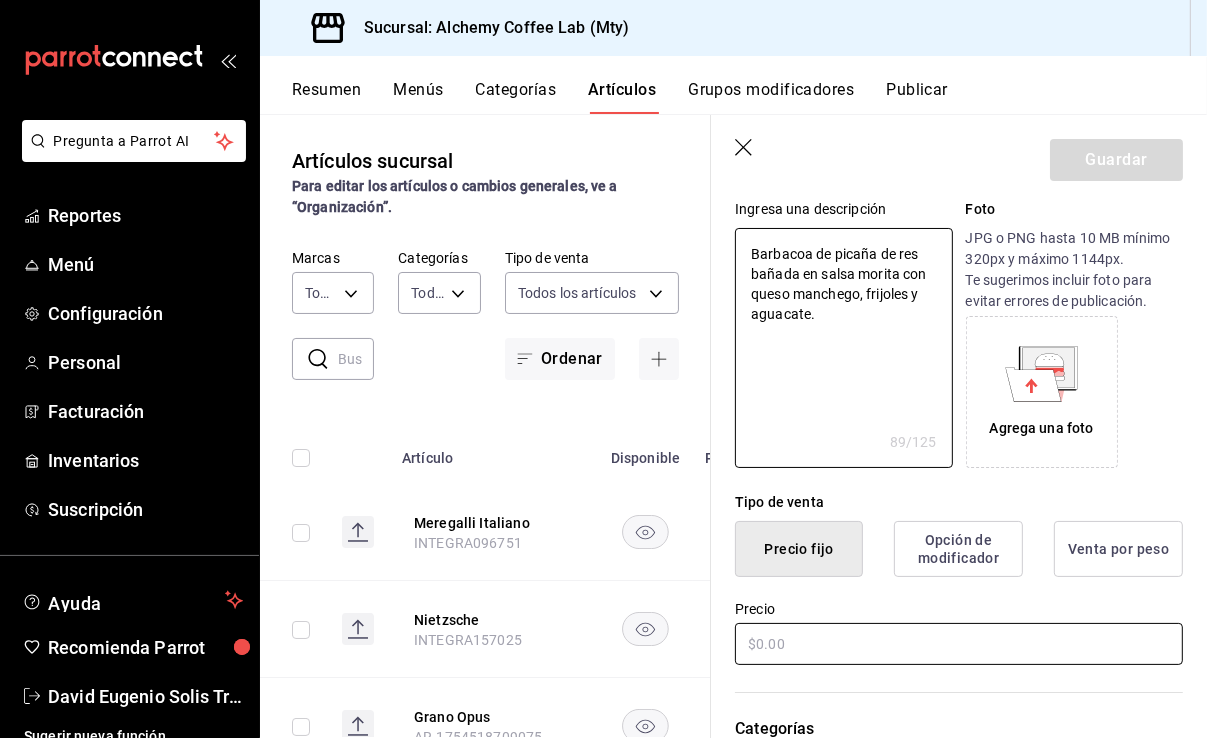 click at bounding box center (959, 644) 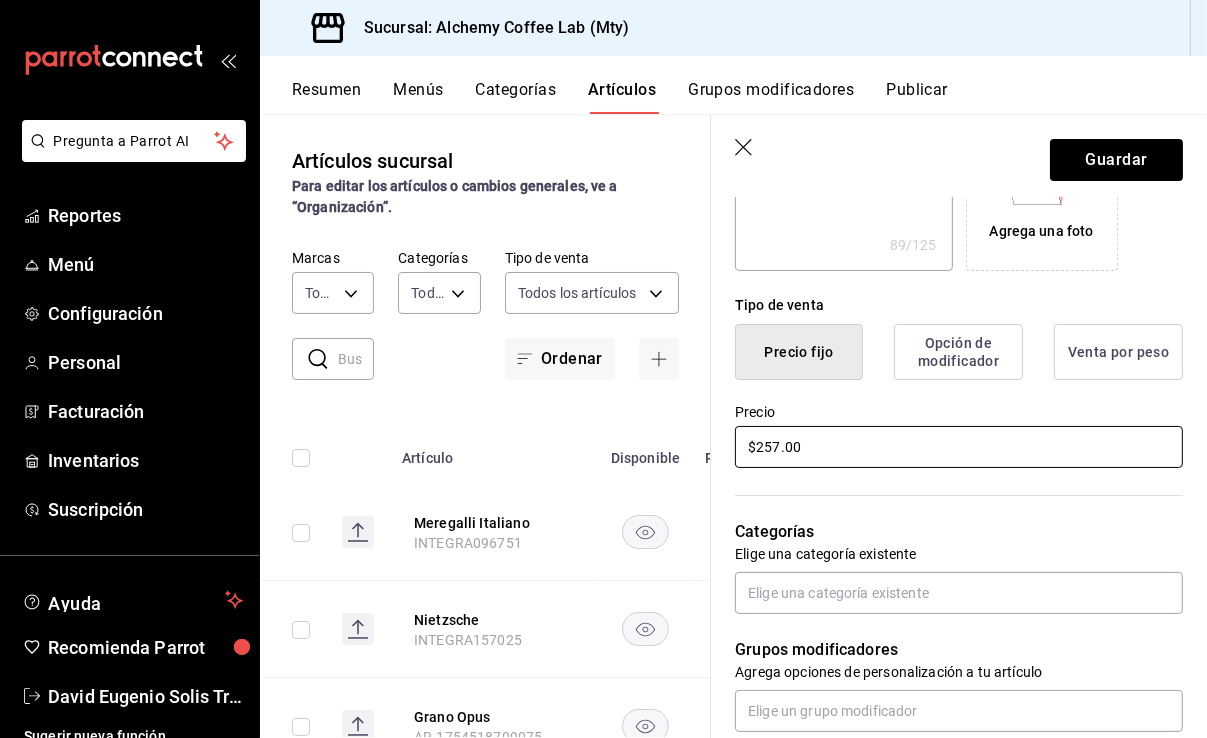 scroll, scrollTop: 400, scrollLeft: 0, axis: vertical 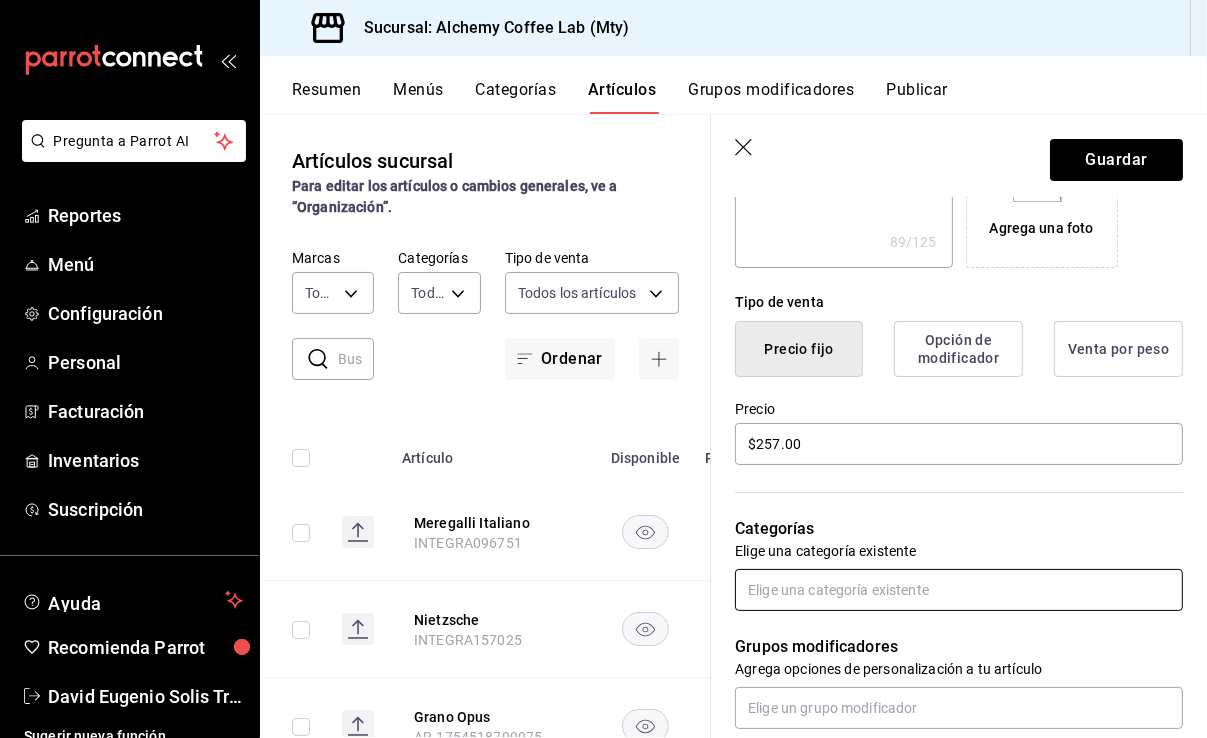 click at bounding box center (959, 590) 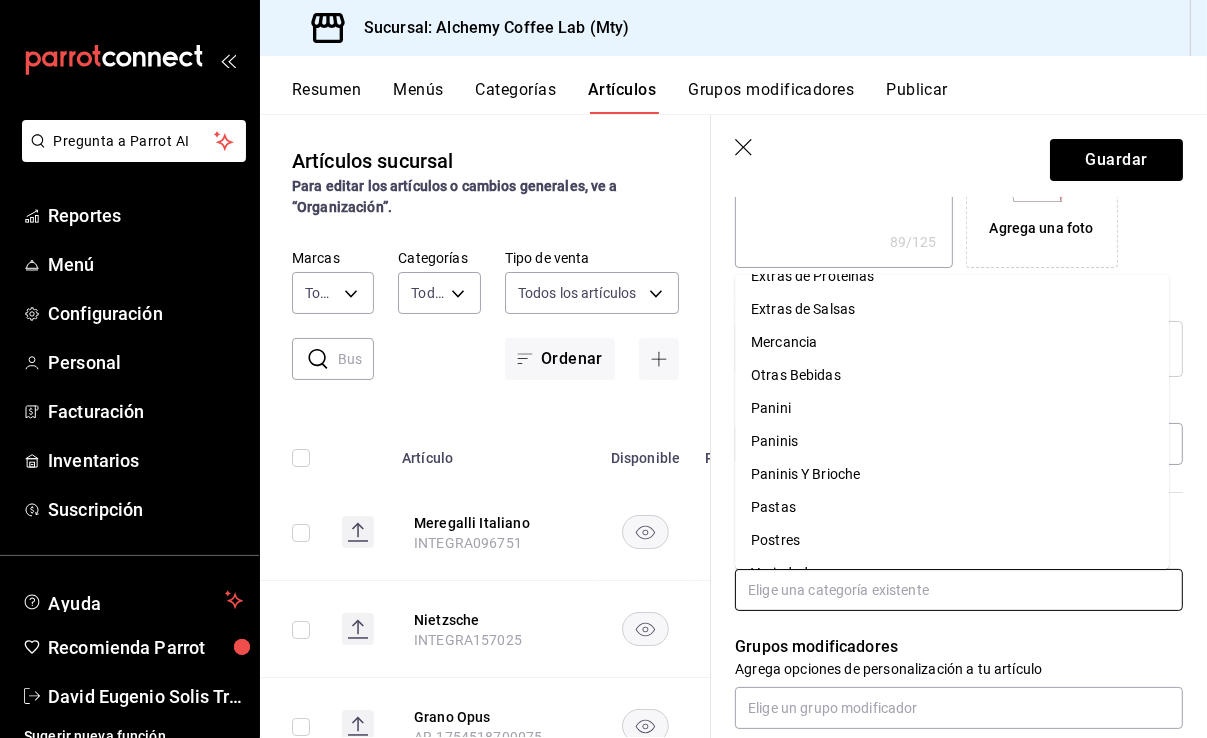 scroll, scrollTop: 776, scrollLeft: 0, axis: vertical 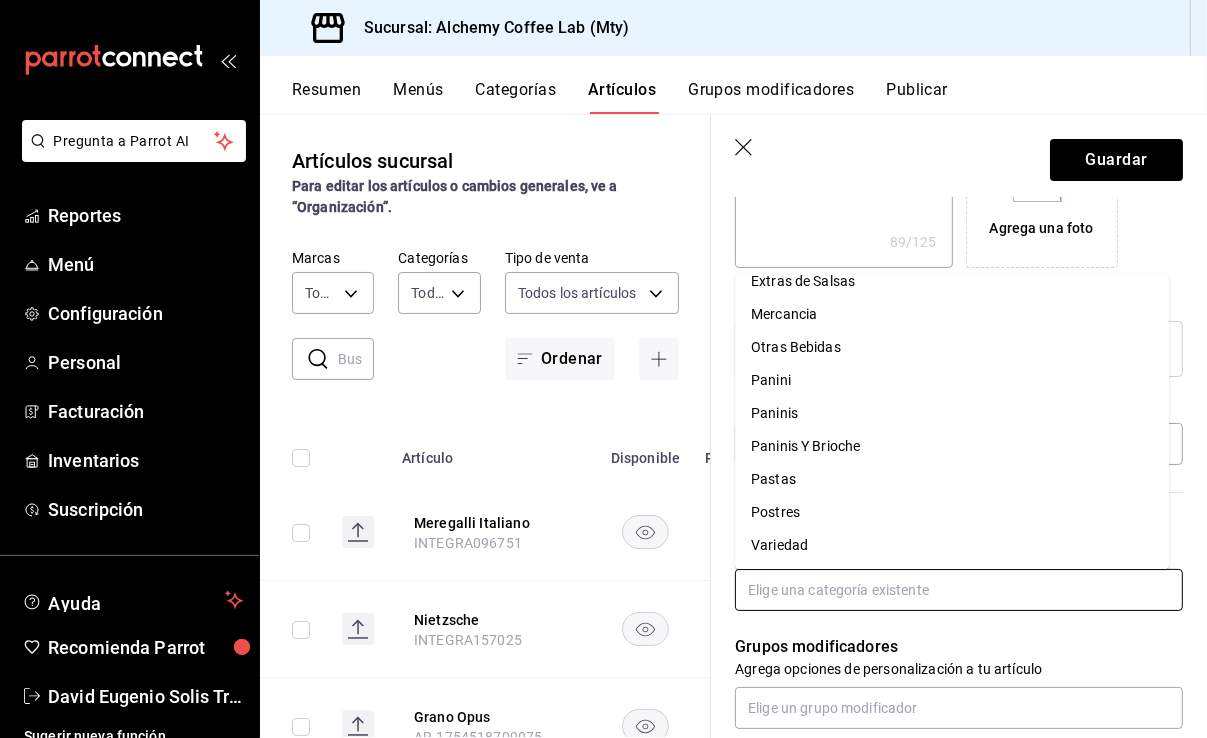 click on "Paninis" at bounding box center (952, 413) 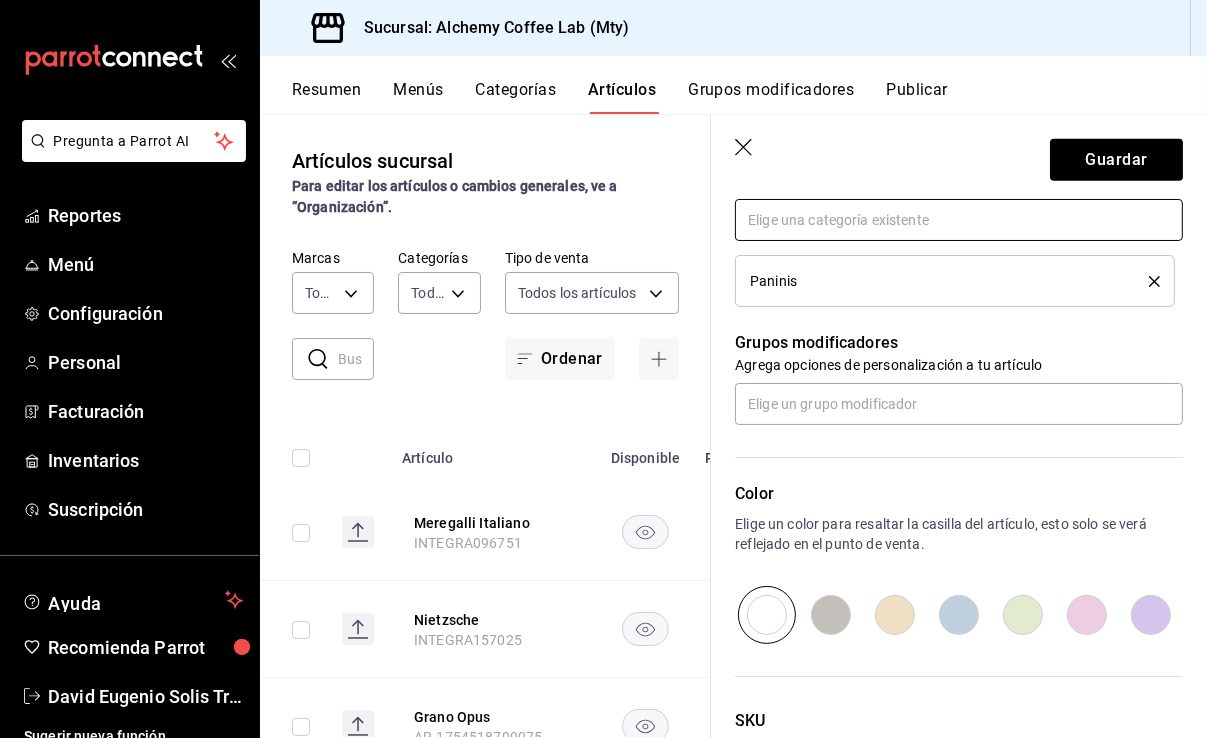 scroll, scrollTop: 926, scrollLeft: 0, axis: vertical 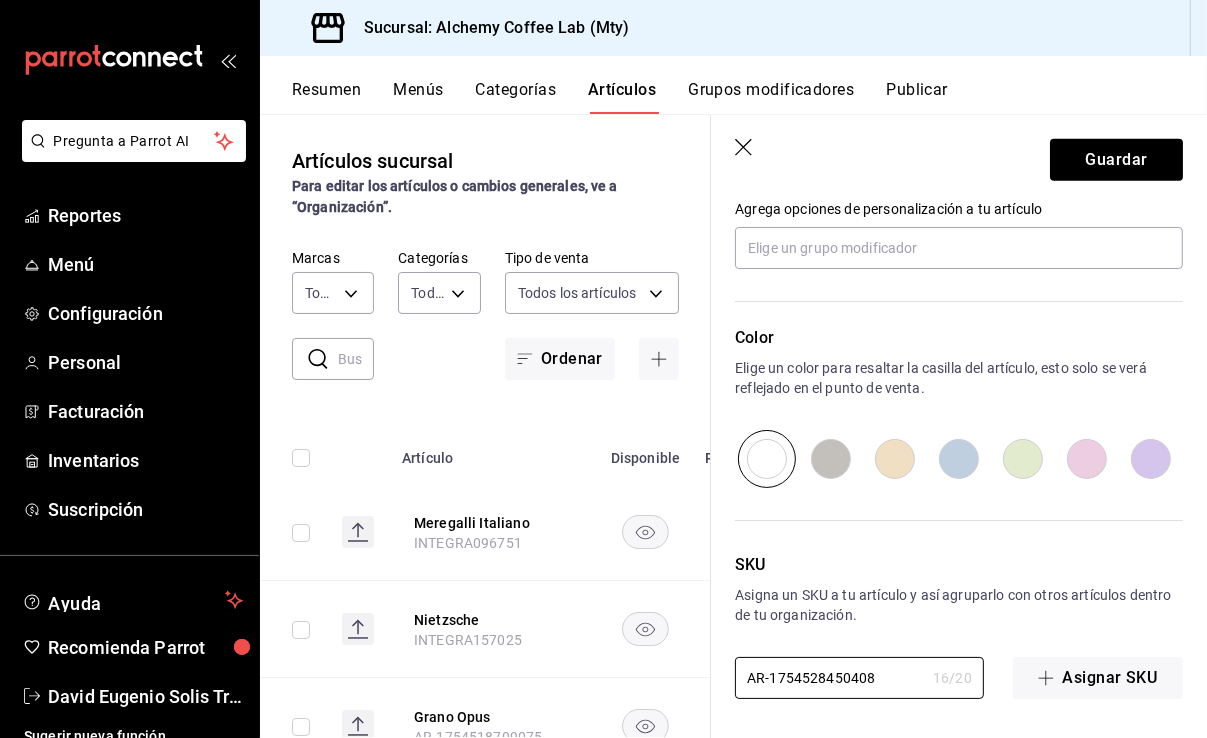drag, startPoint x: 823, startPoint y: 675, endPoint x: 662, endPoint y: 678, distance: 161.02795 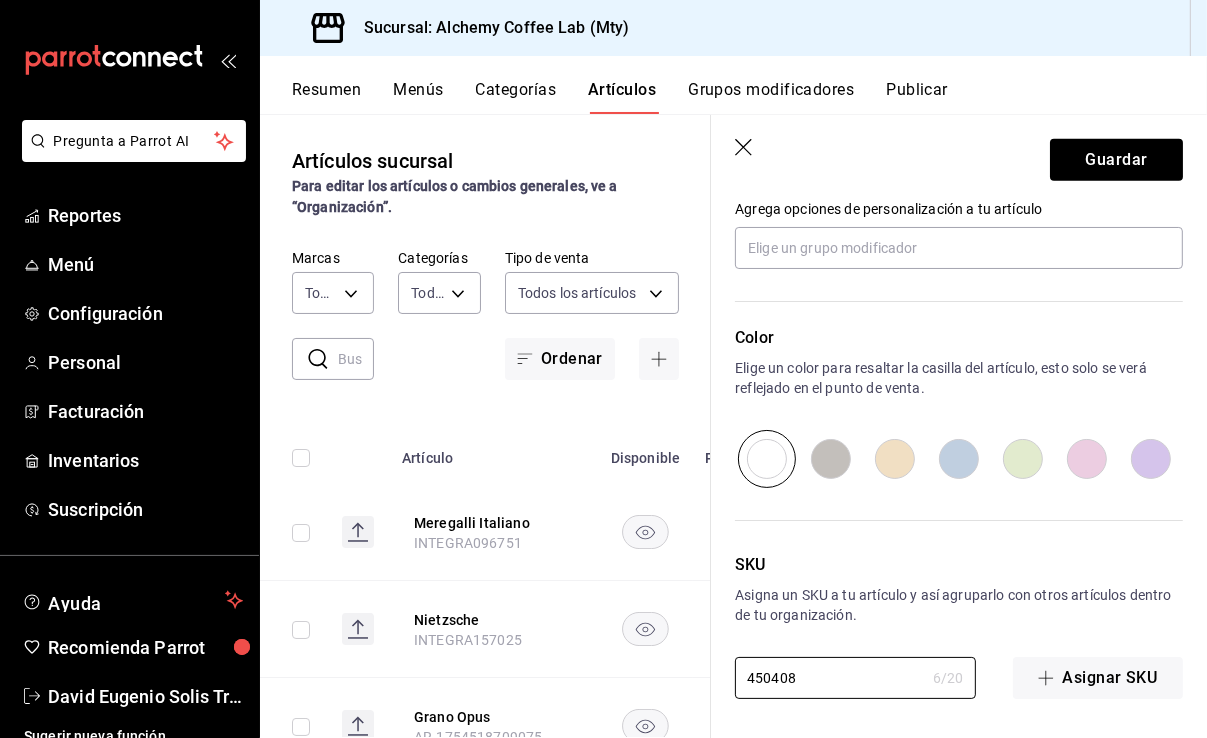paste on "INTEGRA" 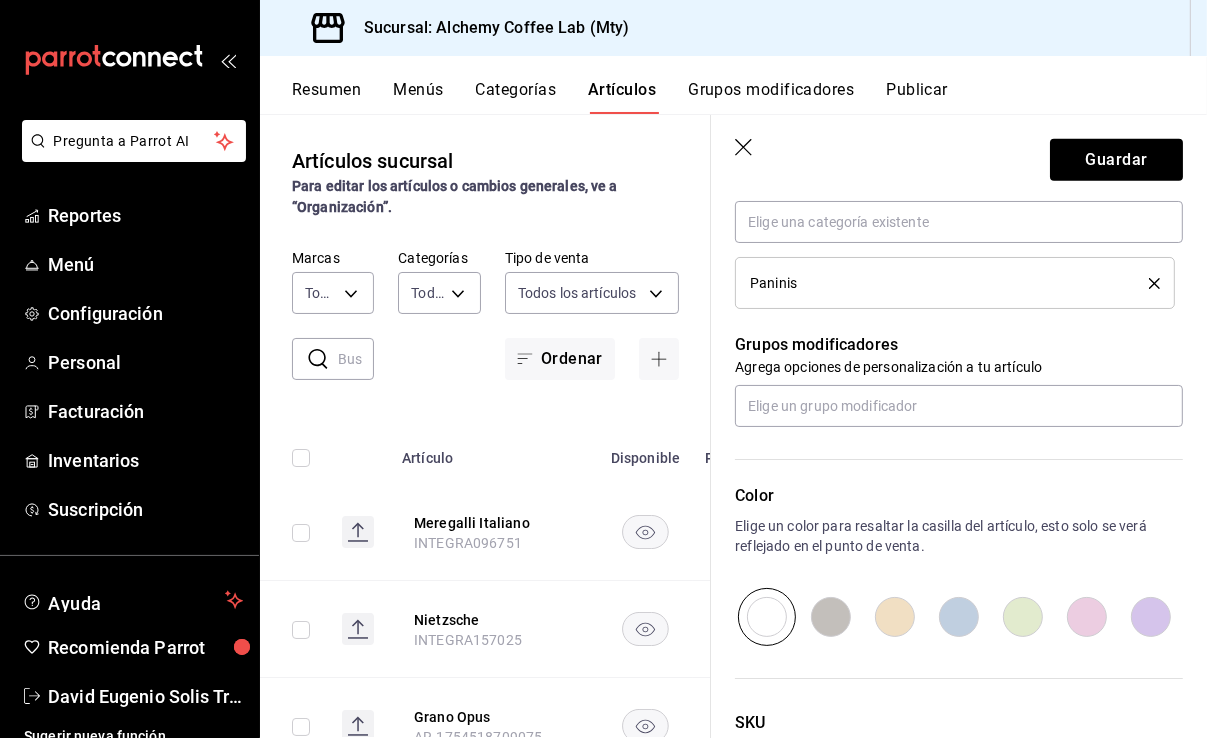 scroll, scrollTop: 726, scrollLeft: 0, axis: vertical 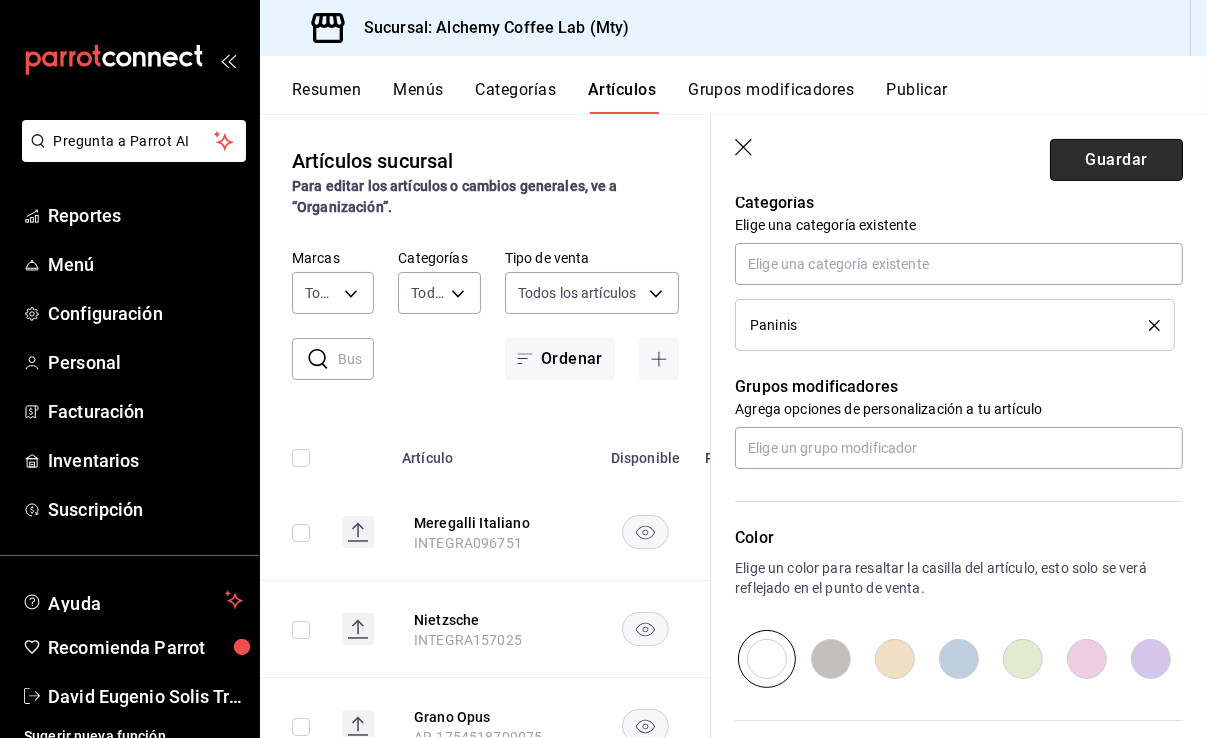 click on "Guardar" at bounding box center (1116, 160) 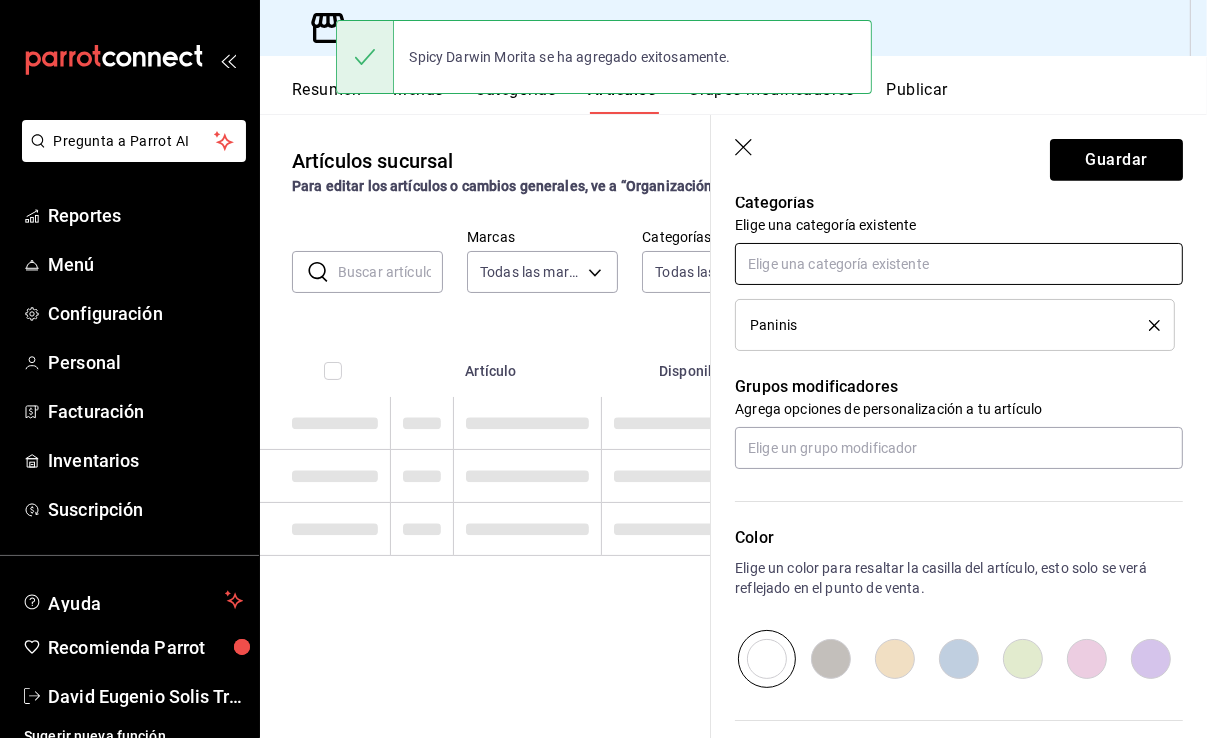 scroll, scrollTop: 0, scrollLeft: 0, axis: both 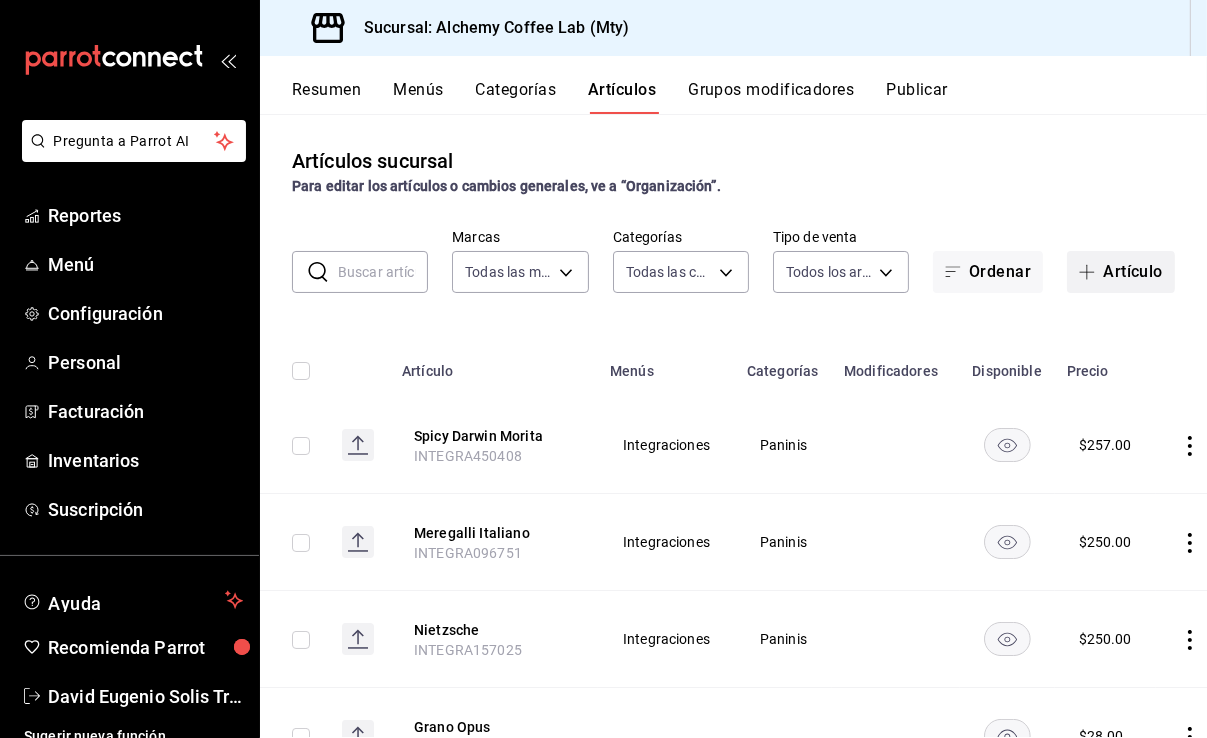 click on "Artículo" at bounding box center [1121, 272] 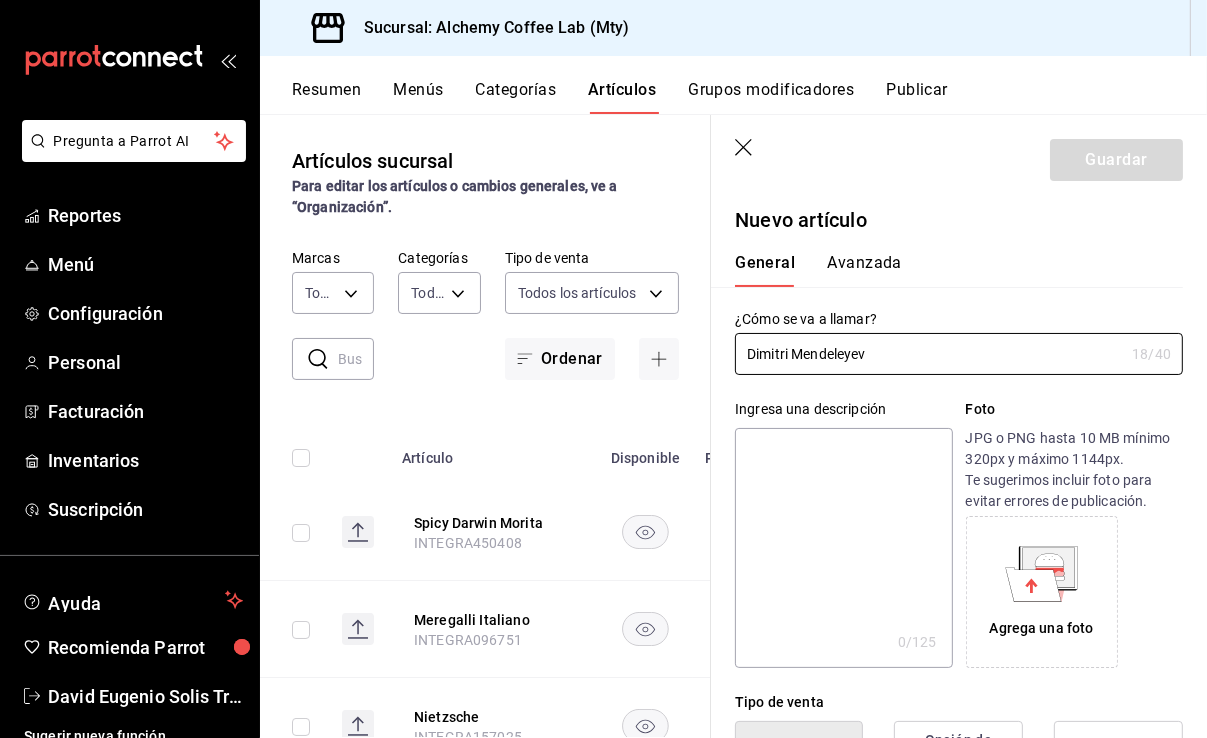 click at bounding box center [843, 548] 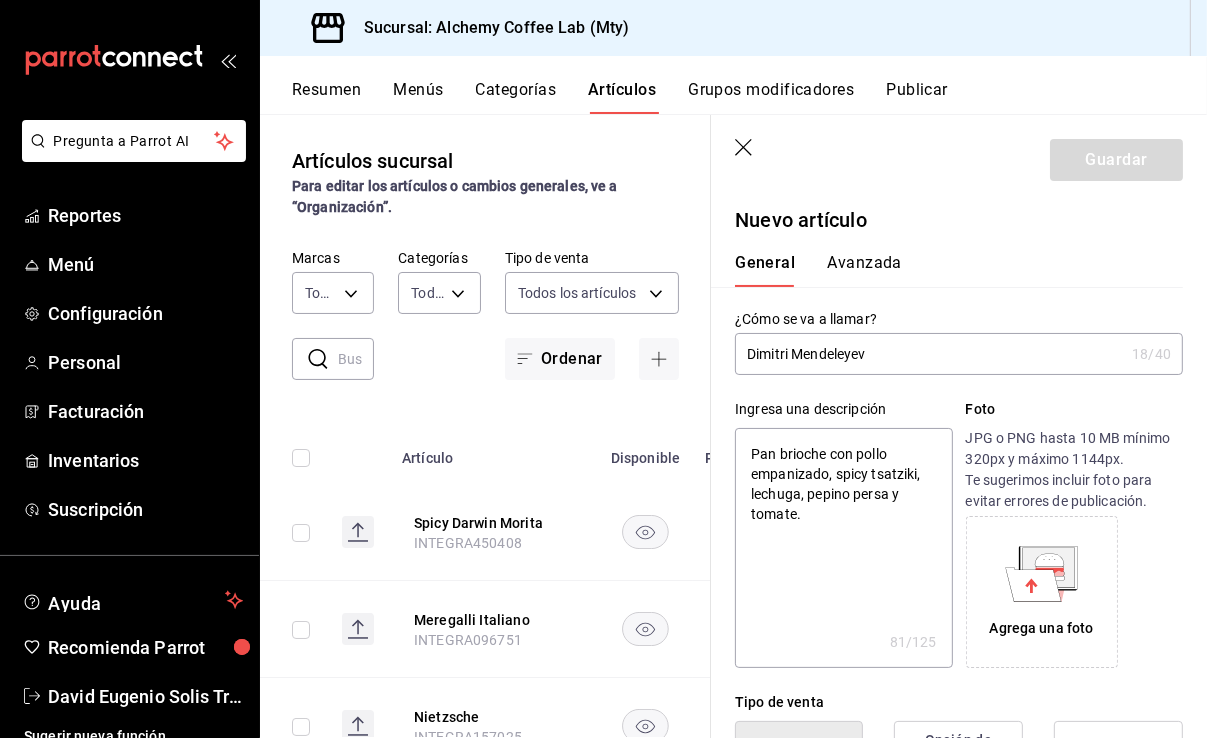 click on "Pan brioche con pollo empanizado, spicy tsatziki, lechuga, pepino persa y tomate." at bounding box center (843, 548) 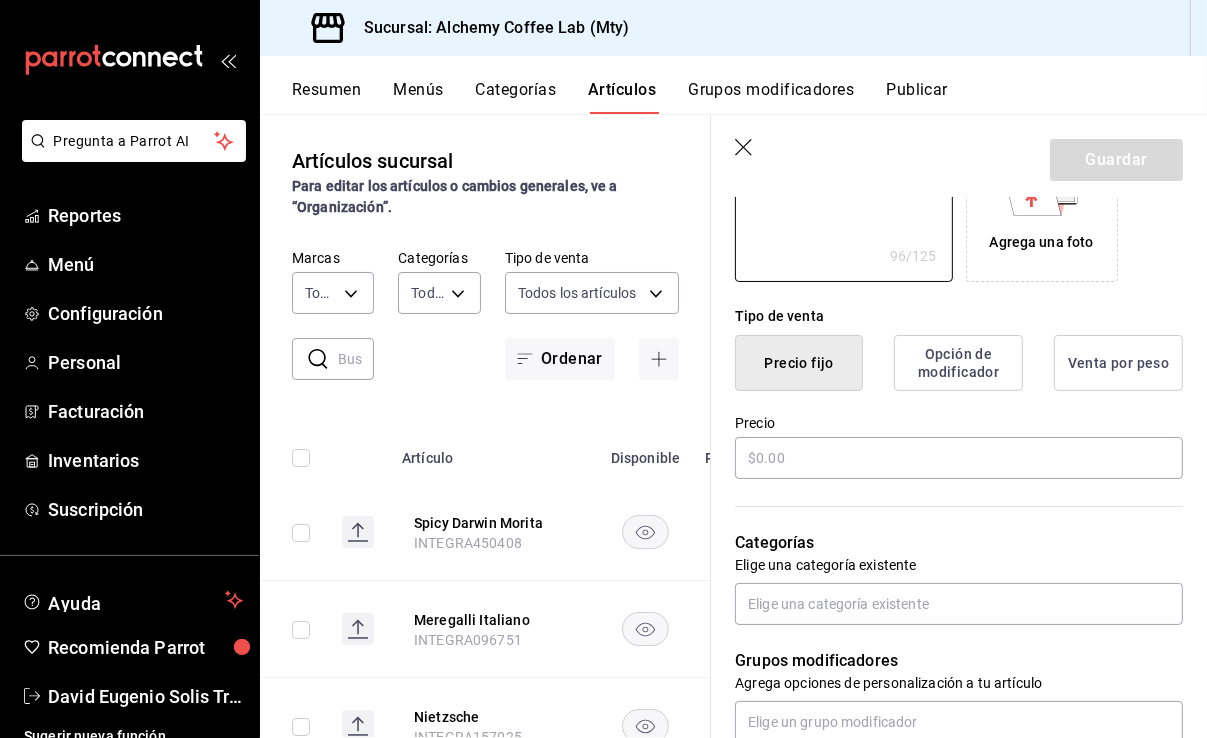 scroll, scrollTop: 400, scrollLeft: 0, axis: vertical 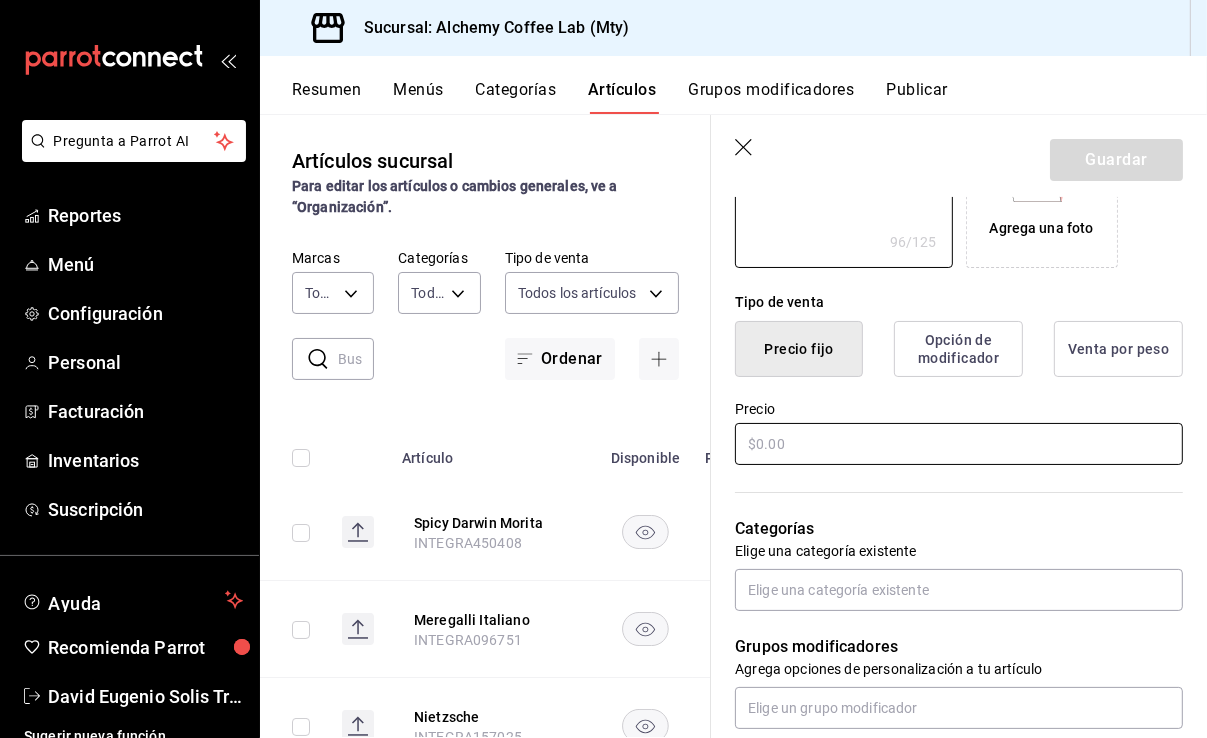 click at bounding box center (959, 444) 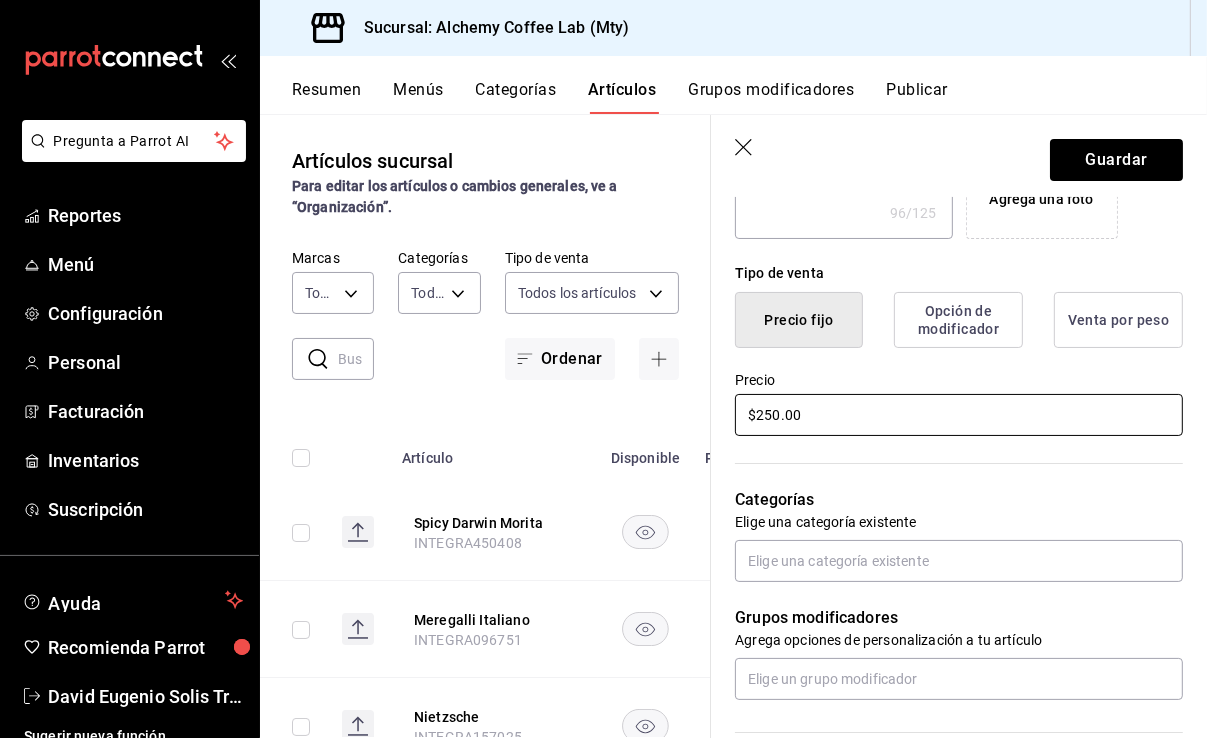 scroll, scrollTop: 500, scrollLeft: 0, axis: vertical 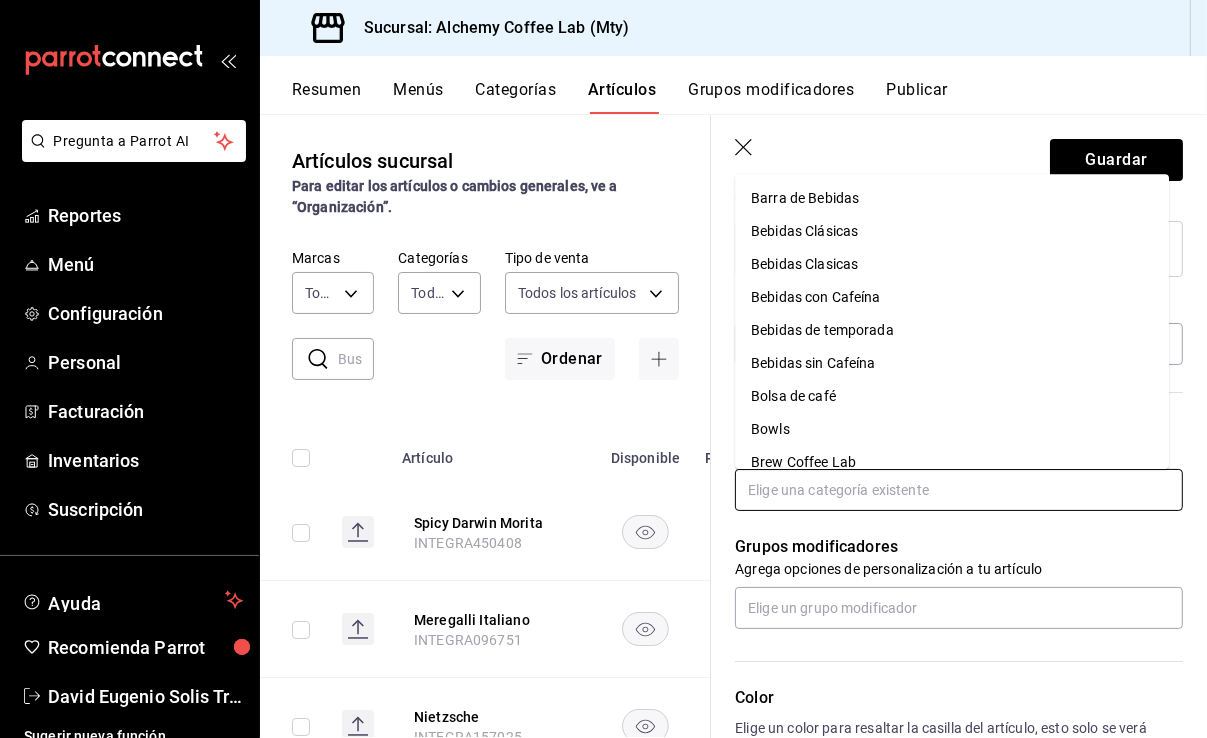 click at bounding box center (959, 490) 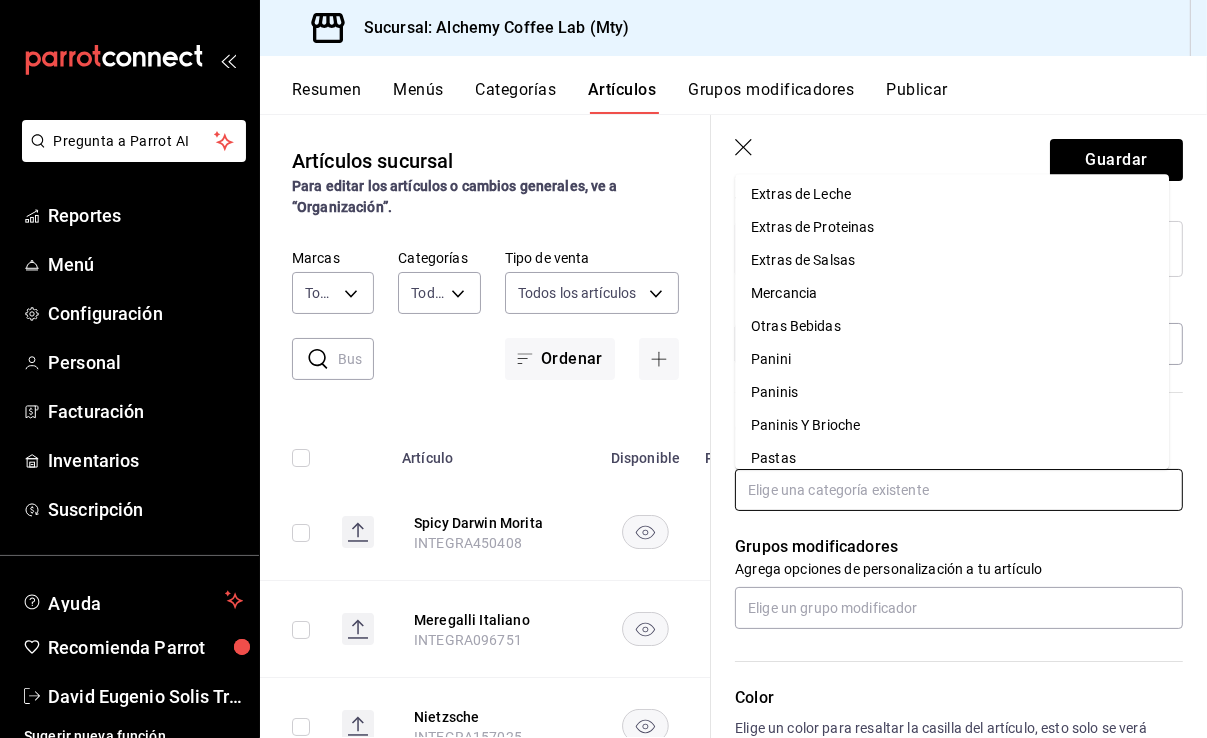 scroll, scrollTop: 700, scrollLeft: 0, axis: vertical 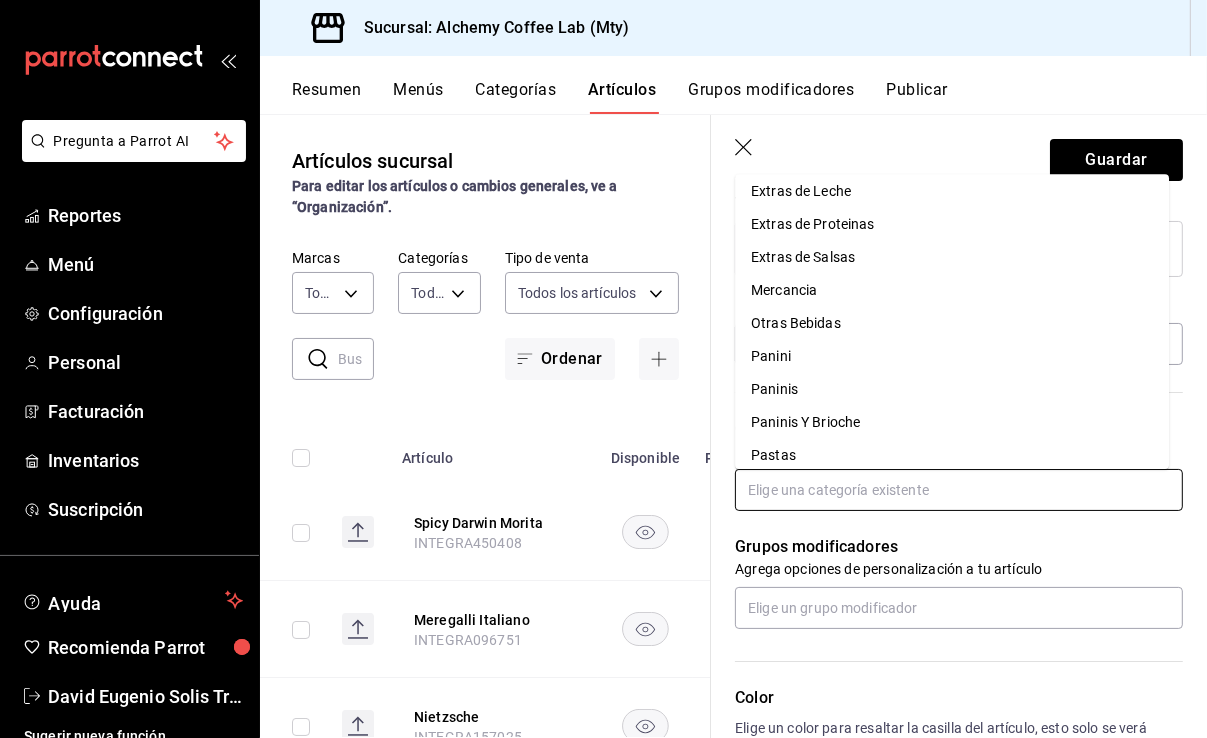 click on "Paninis" at bounding box center (952, 389) 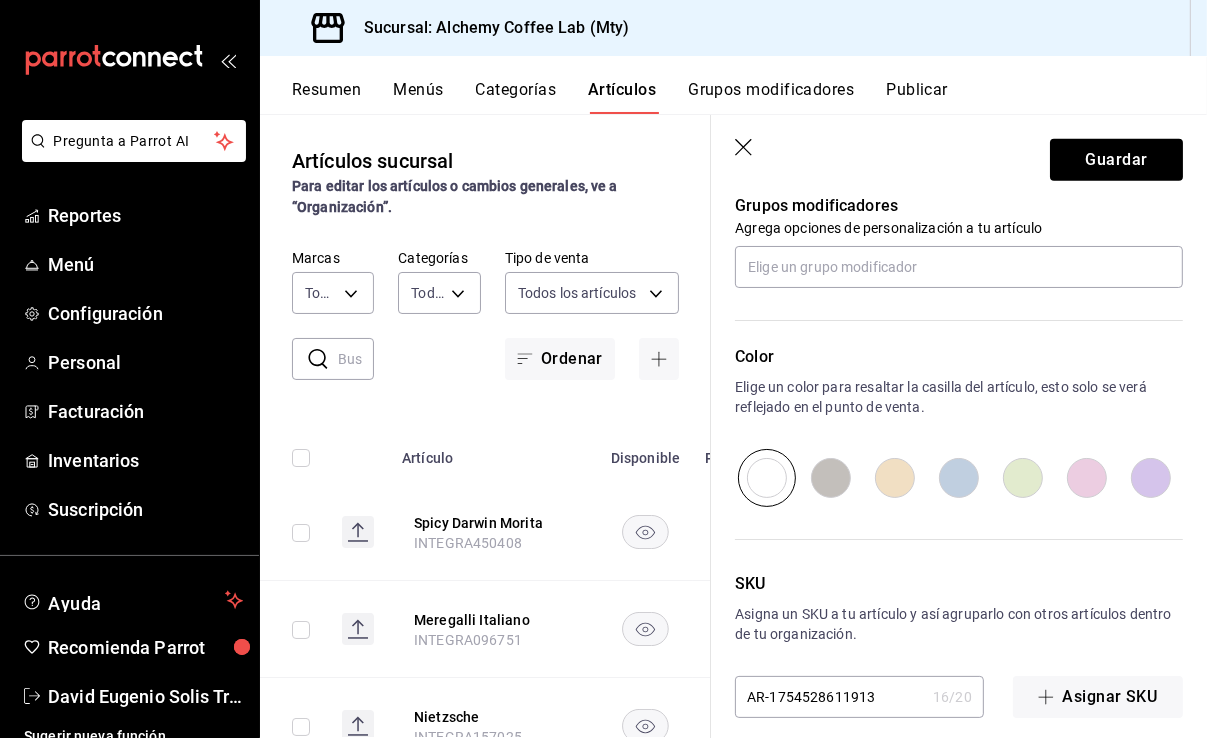 scroll, scrollTop: 926, scrollLeft: 0, axis: vertical 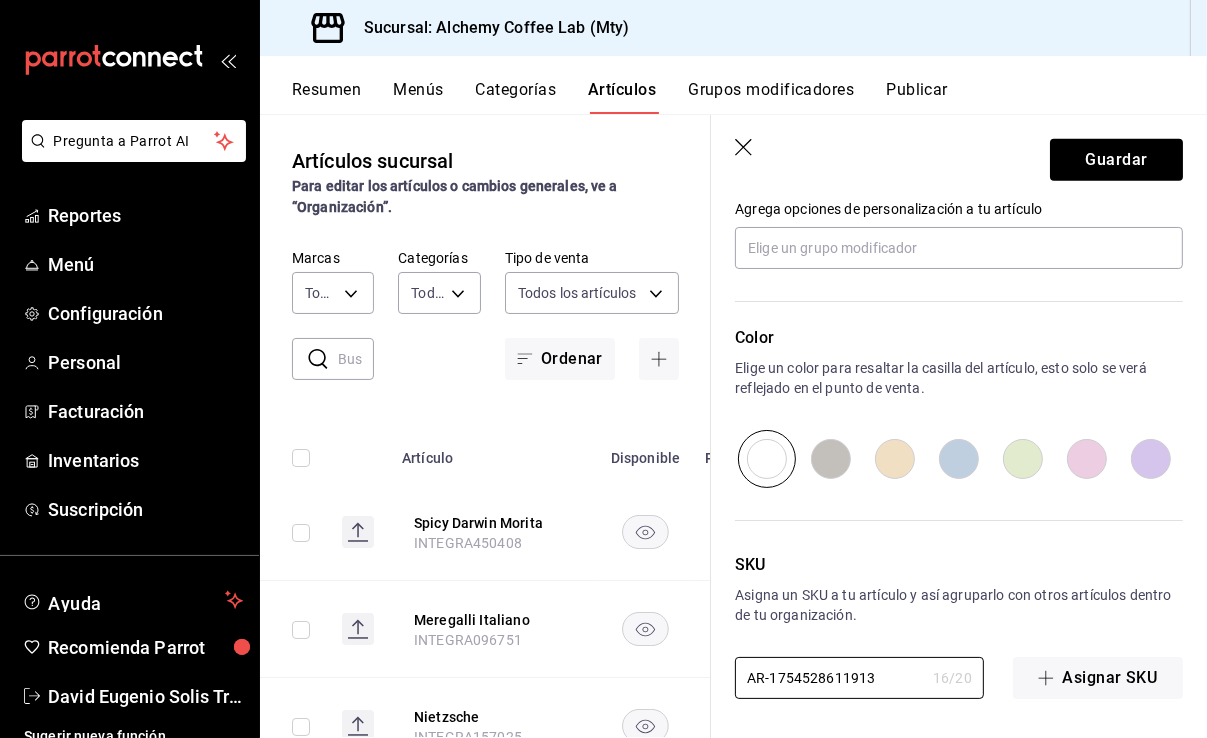 drag, startPoint x: 825, startPoint y: 673, endPoint x: 631, endPoint y: 671, distance: 194.01031 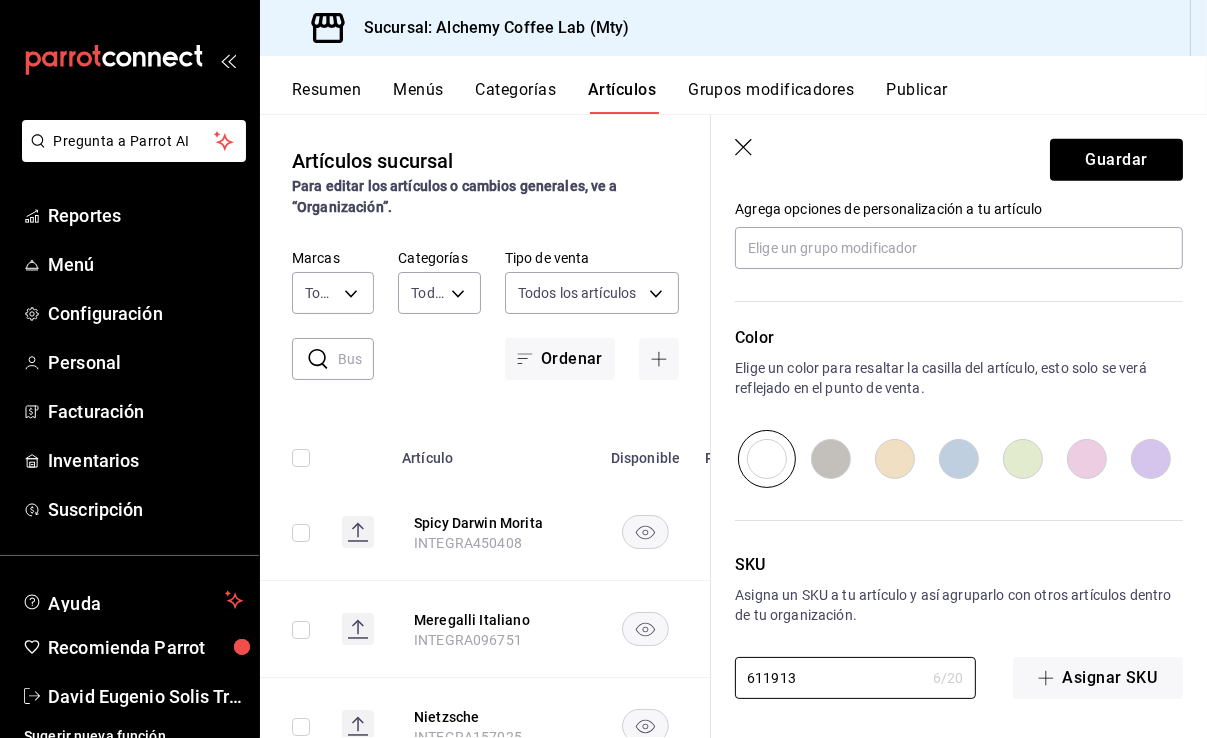 paste on "INTEGRA" 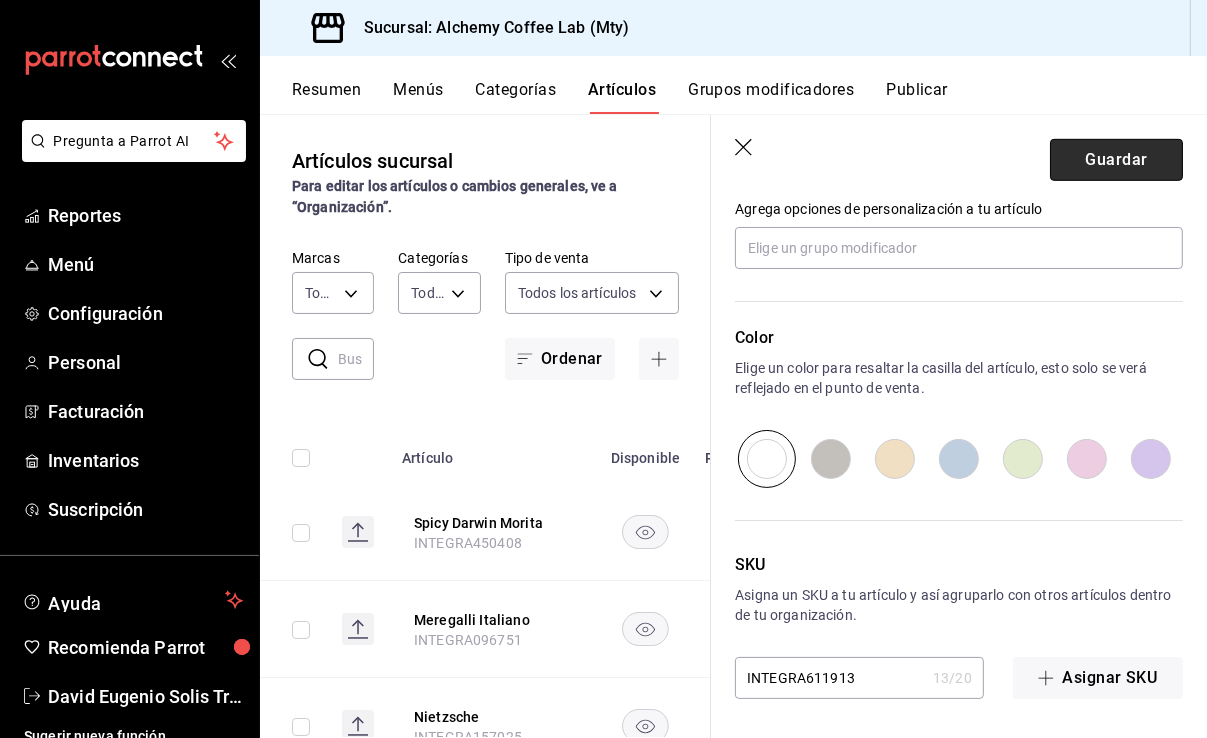 click on "Guardar" at bounding box center (1116, 160) 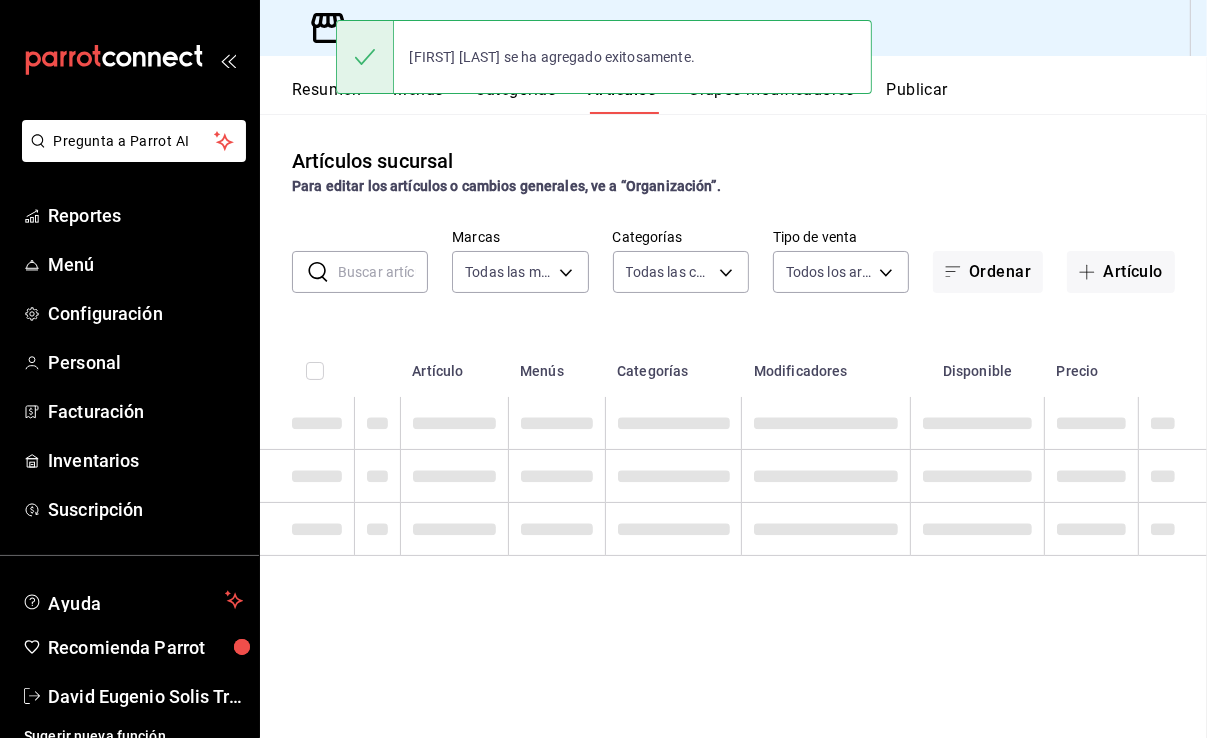 scroll, scrollTop: 0, scrollLeft: 0, axis: both 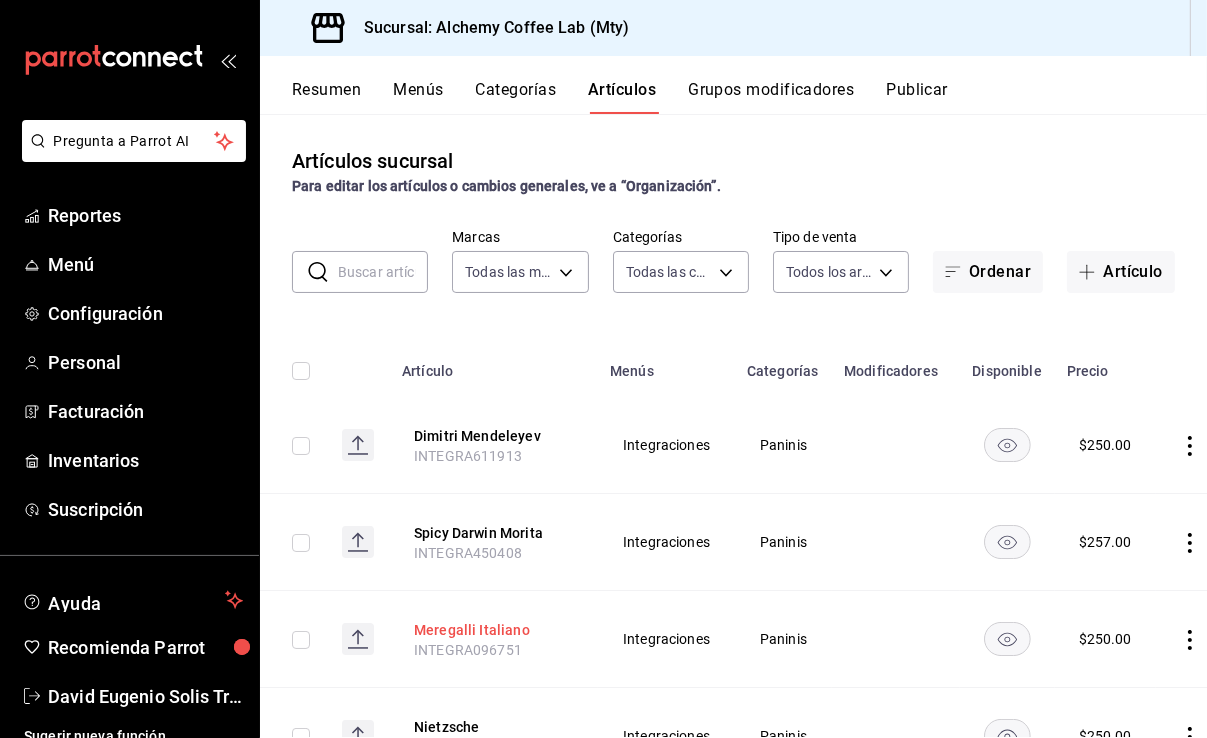 click on "Meregalli Italiano" at bounding box center [494, 630] 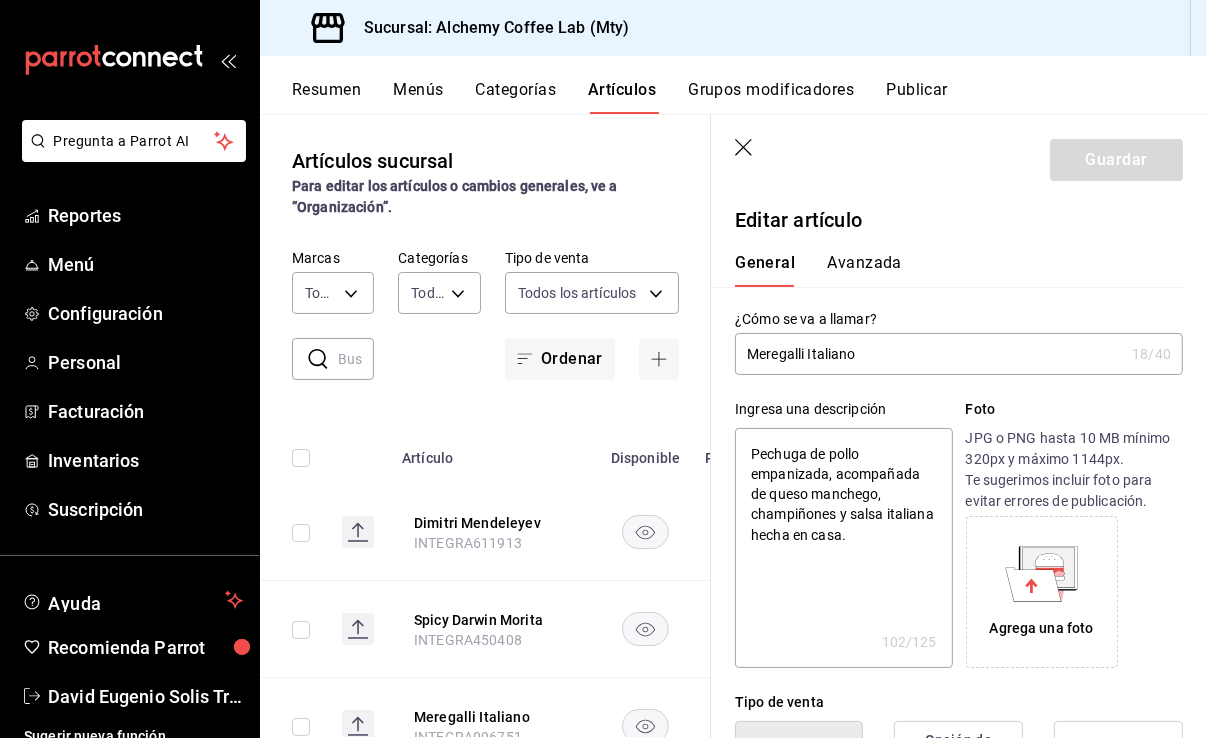 click on "Pechuga de pollo empanizada, acompañada de queso manchego, champiñones y salsa italiana hecha en casa." at bounding box center [843, 548] 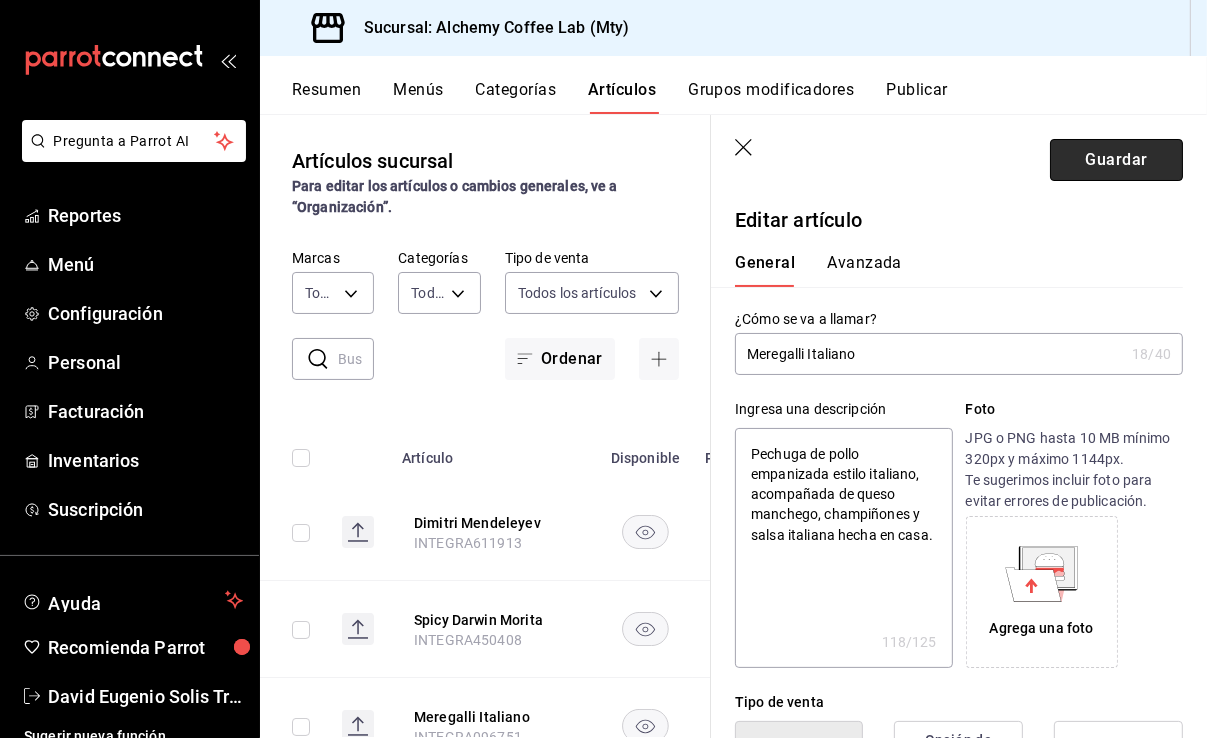 click on "Guardar" at bounding box center (1116, 160) 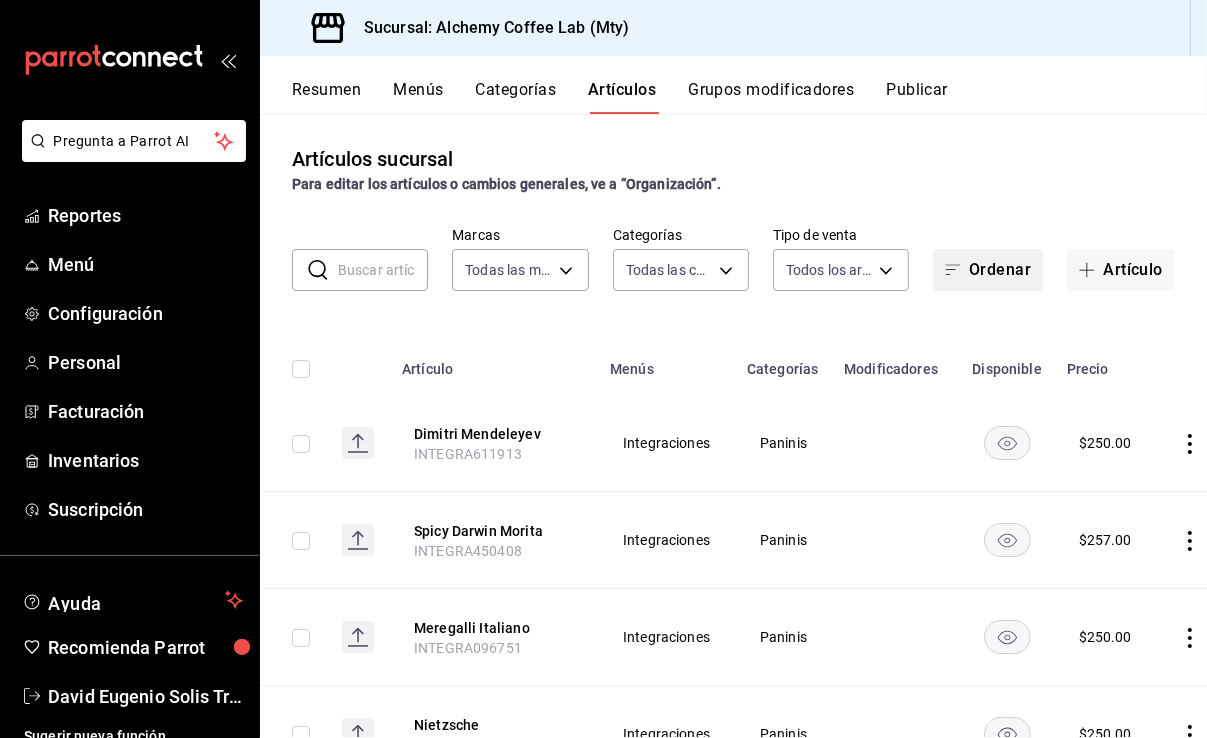 scroll, scrollTop: 0, scrollLeft: 0, axis: both 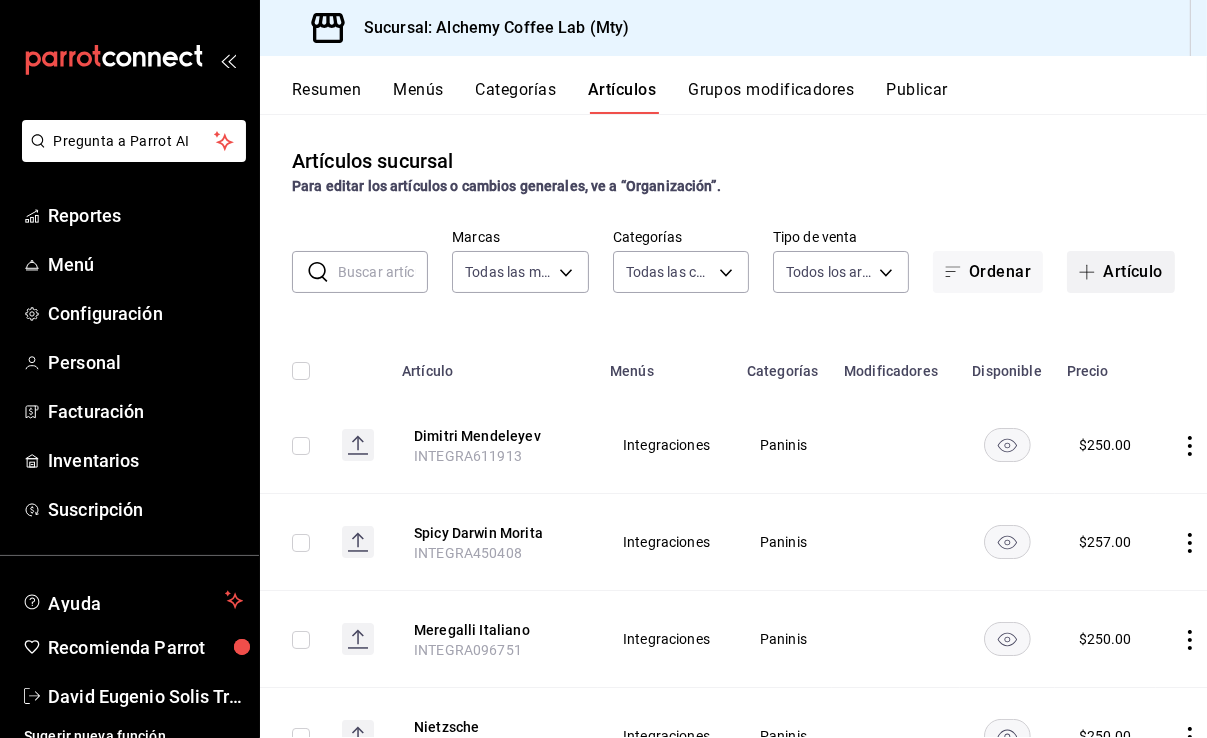 click on "Artículo" at bounding box center [1121, 272] 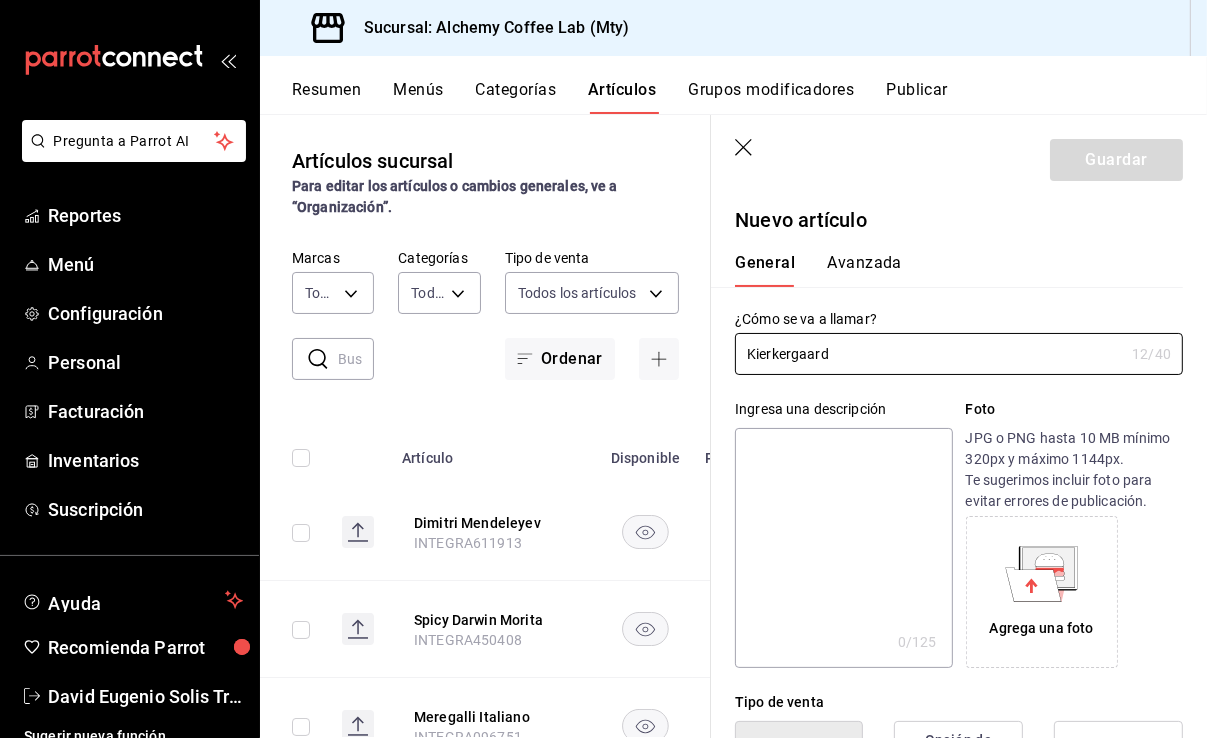 click at bounding box center [843, 548] 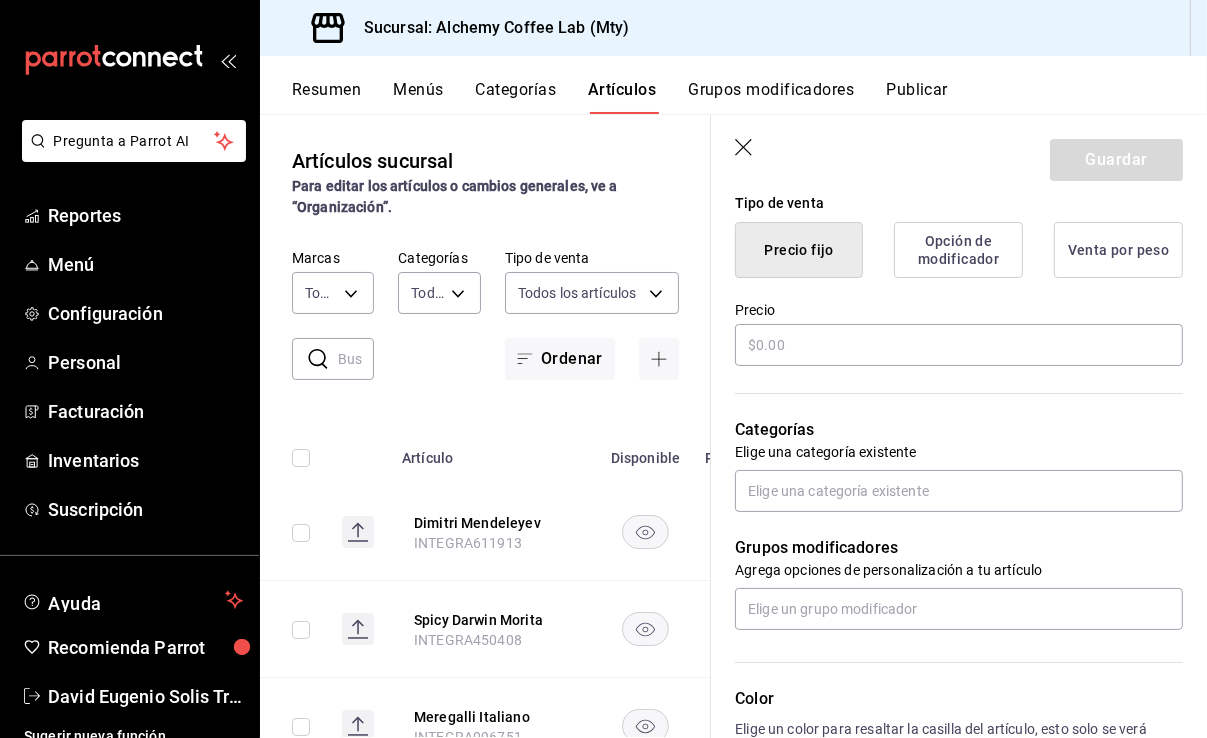 scroll, scrollTop: 500, scrollLeft: 0, axis: vertical 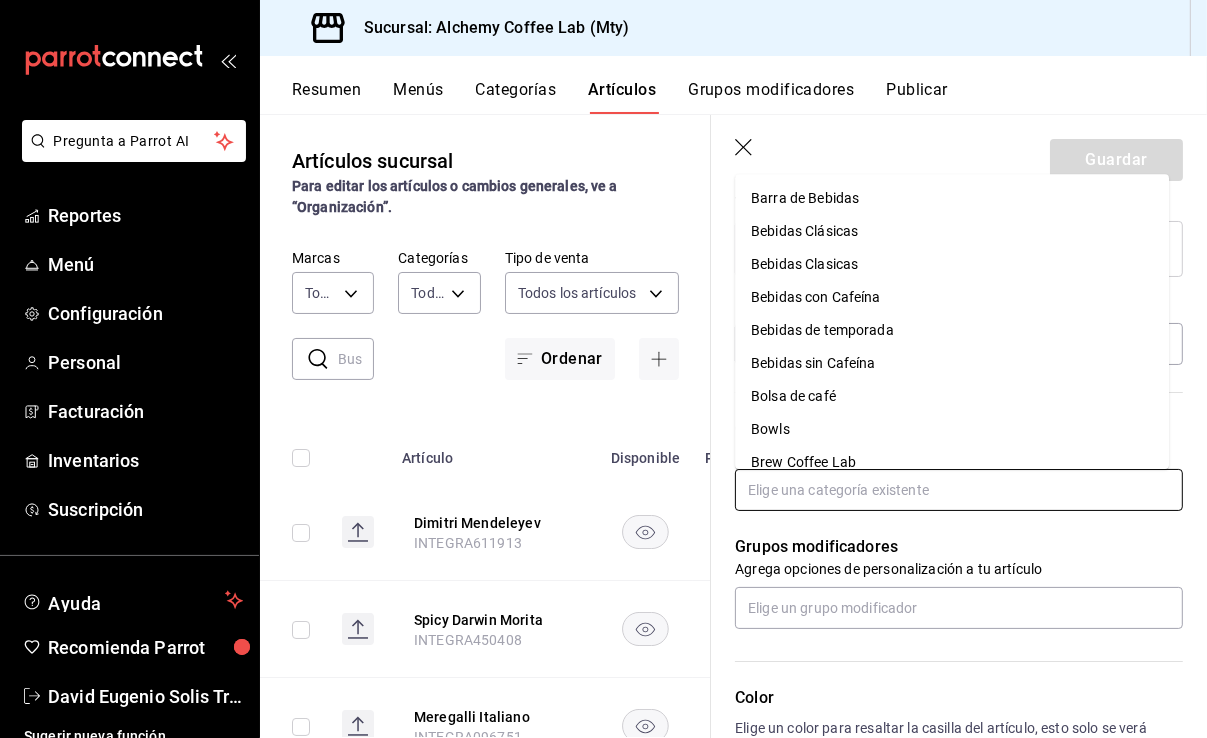 click at bounding box center [959, 490] 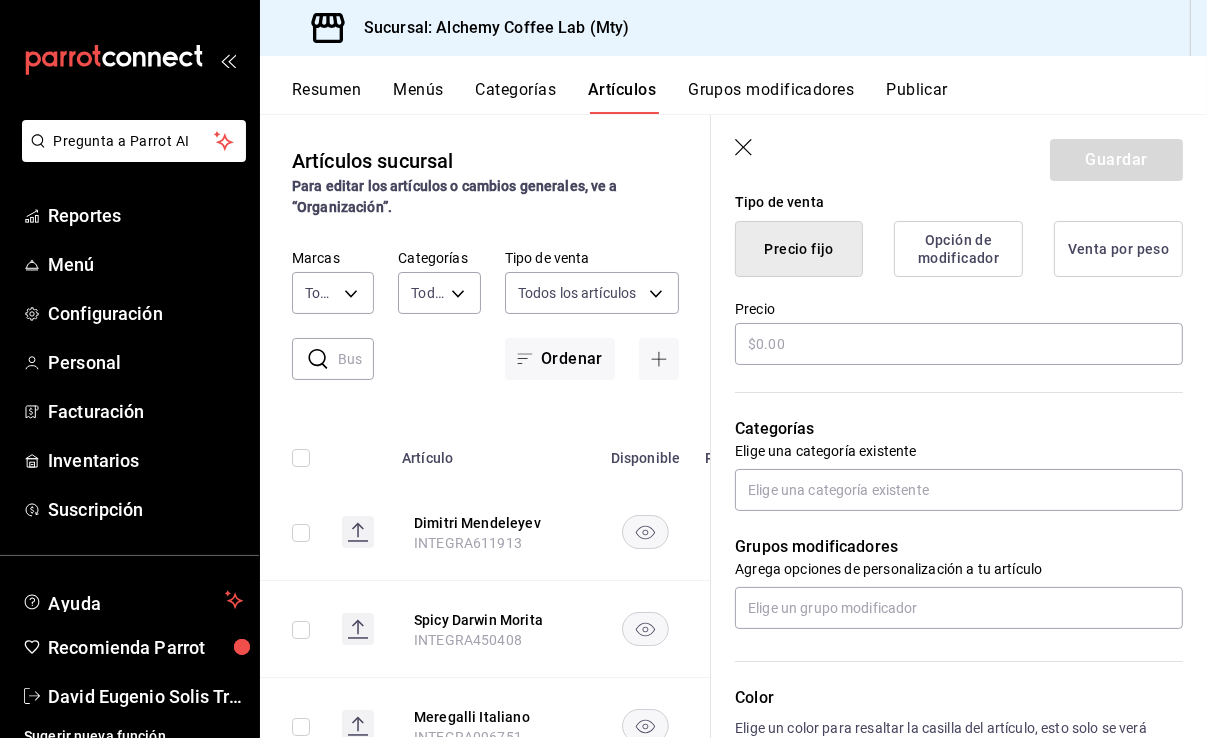 click on "Nuevo artículo General Avanzada ¿Cómo se va a llamar? [LAST] 12 /40 ¿Cómo se va a llamar? Ingresa una descripción Pan brioche con huevo estrellado o revuelto con jamón, queso manchego, espinacas, tocino y aderezo chipotle. x 108 /125 ​ Foto JPG o PNG hasta 10 MB mínimo 320px y máximo 1144px. Te sugerimos incluir foto para evitar errores de publicación. Agrega una foto Tipo de venta Precio fijo Opción de modificador Venta por peso Precio Categorías Elige una categoría existente Grupos modificadores Agrega opciones de personalización a tu artículo Color Elige un color para resaltar la casilla del artículo, esto solo se verá reflejado en el punto de venta. SKU Asigna un SKU a tu artículo y así agruparlo con otros artículos dentro de tu organización. [PRODUCT_CODE] 16 / 20 ​ Asignar SKU Nombre en el Punto de venta 0 /70 Nombre en el Punto de venta Código de barras 0 /30 Código de barras SAT  (Opcional) Unidad de medida Elige una opción Catálogo de producto Elige una opción" at bounding box center (959, 398) 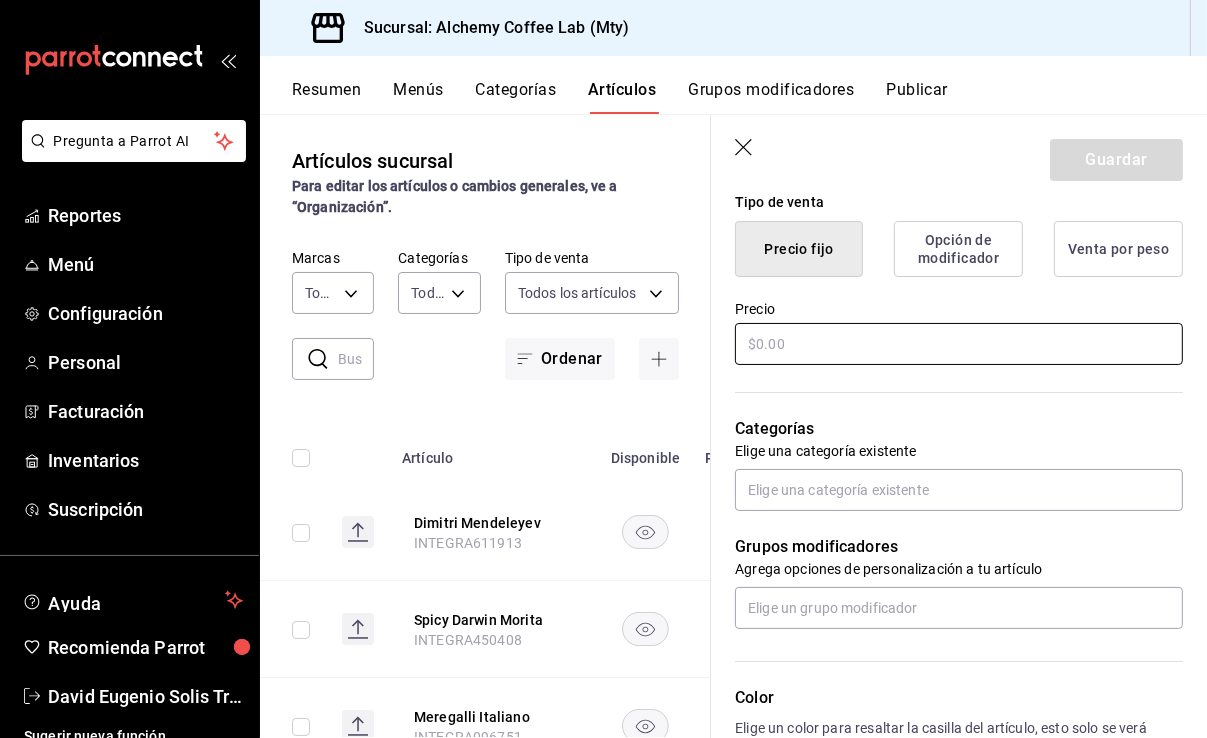 click at bounding box center (959, 344) 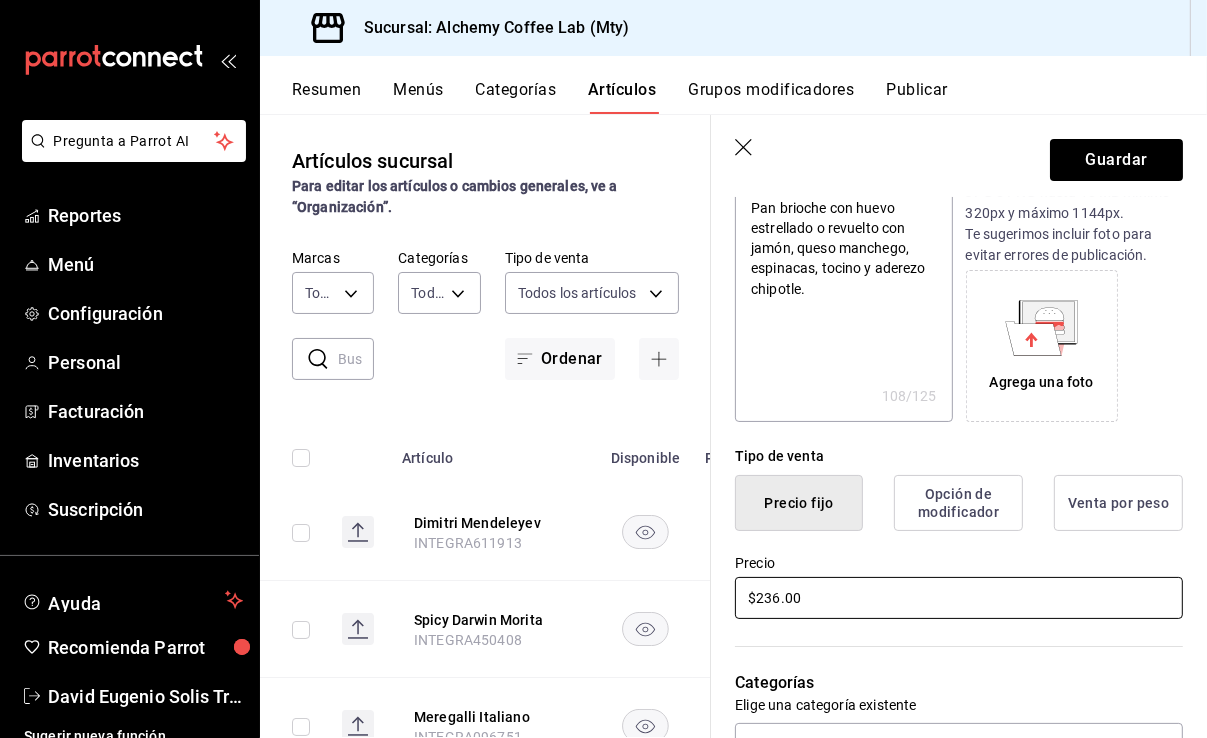 scroll, scrollTop: 400, scrollLeft: 0, axis: vertical 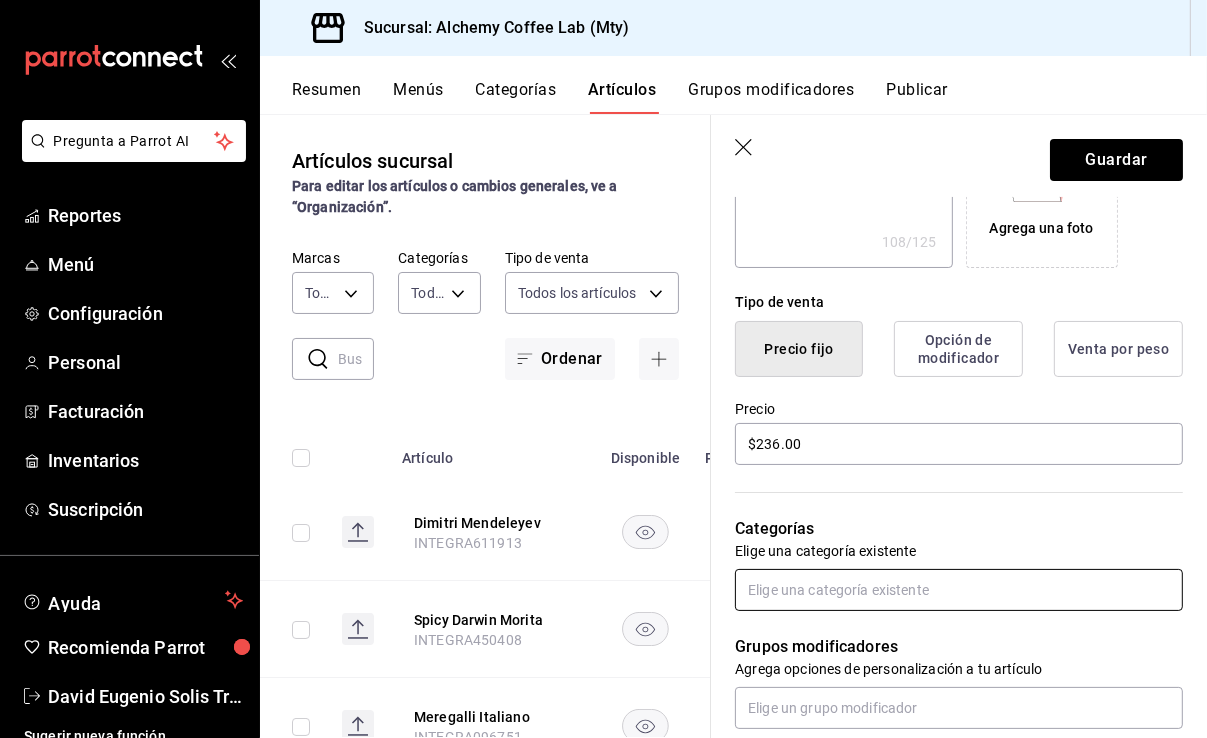 click at bounding box center [959, 590] 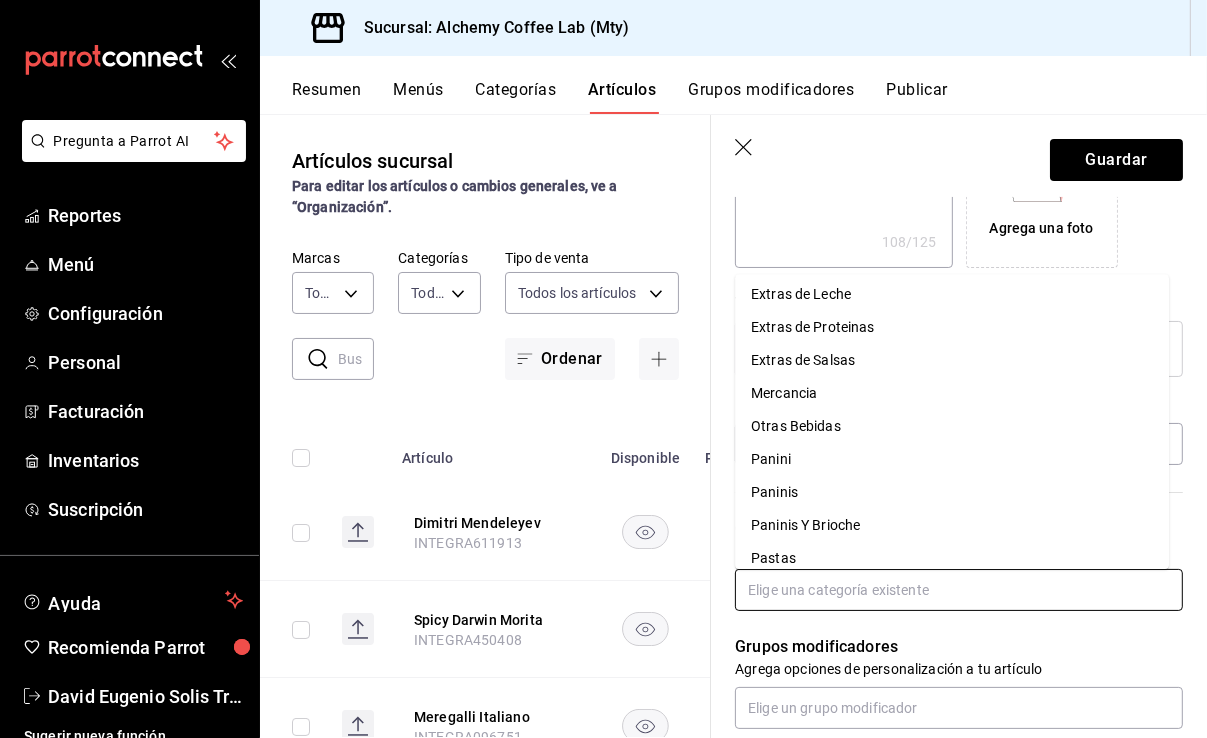 scroll, scrollTop: 700, scrollLeft: 0, axis: vertical 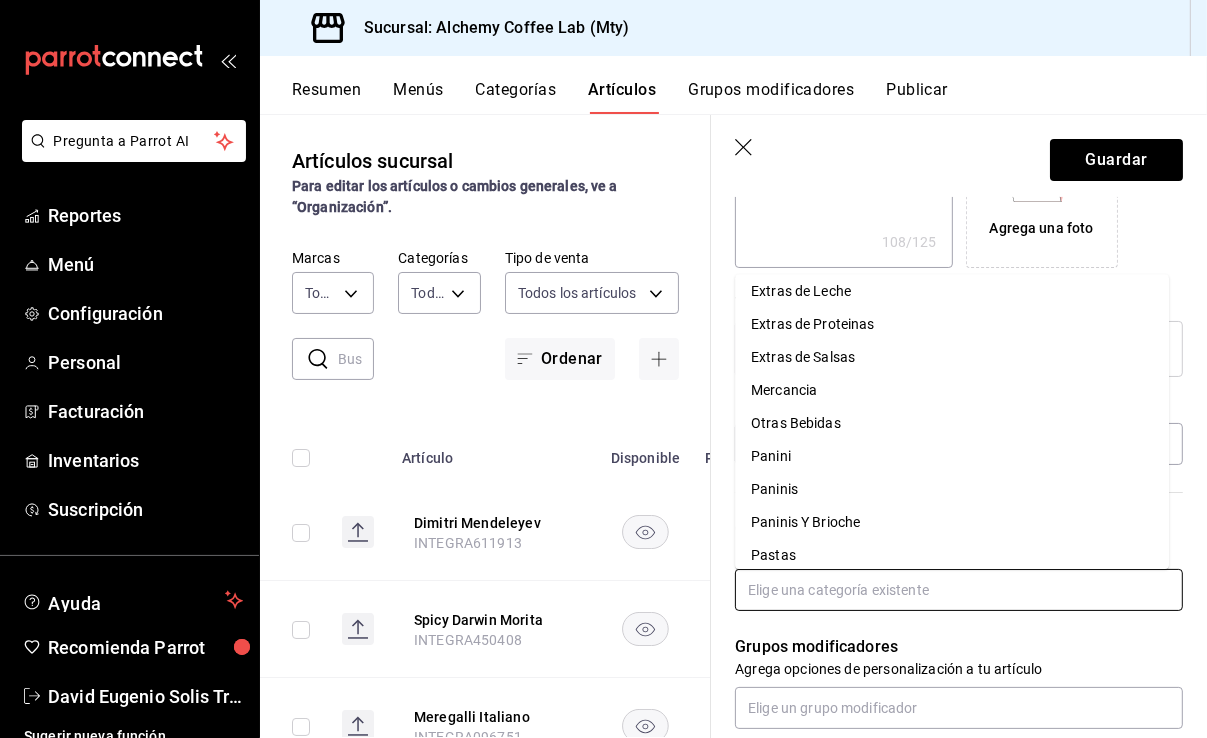 click on "Paninis" at bounding box center (952, 489) 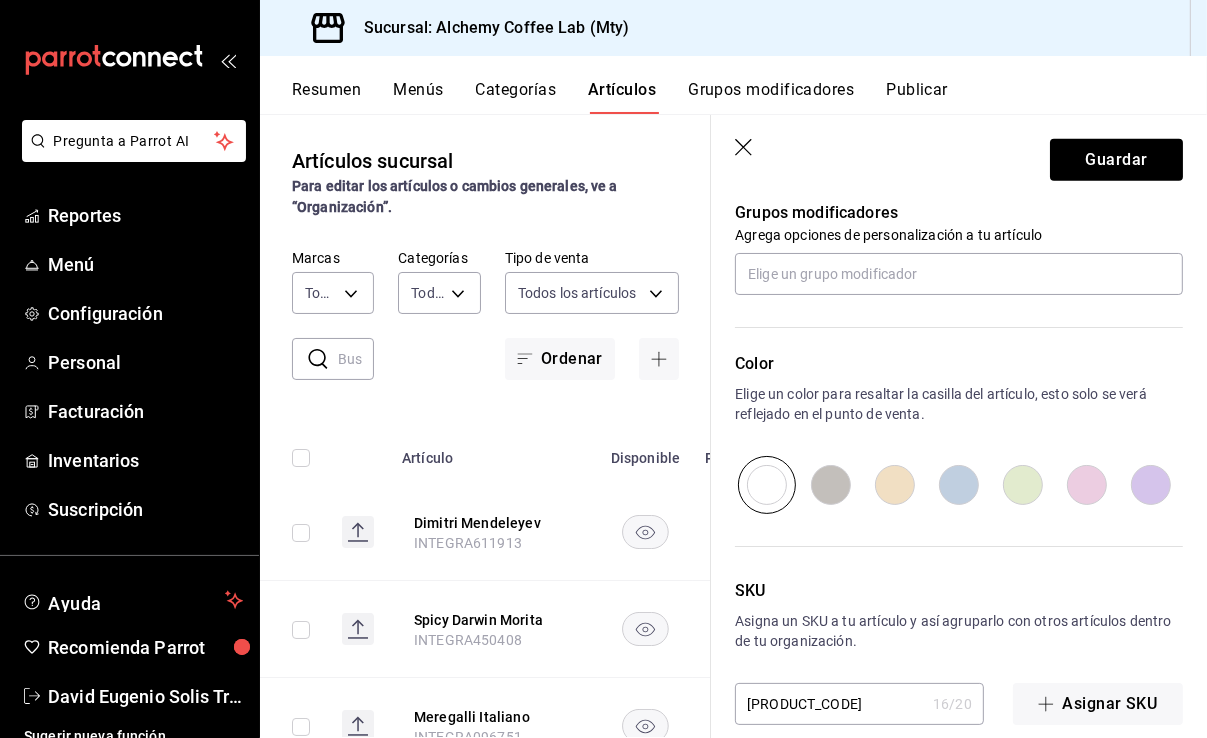 scroll, scrollTop: 926, scrollLeft: 0, axis: vertical 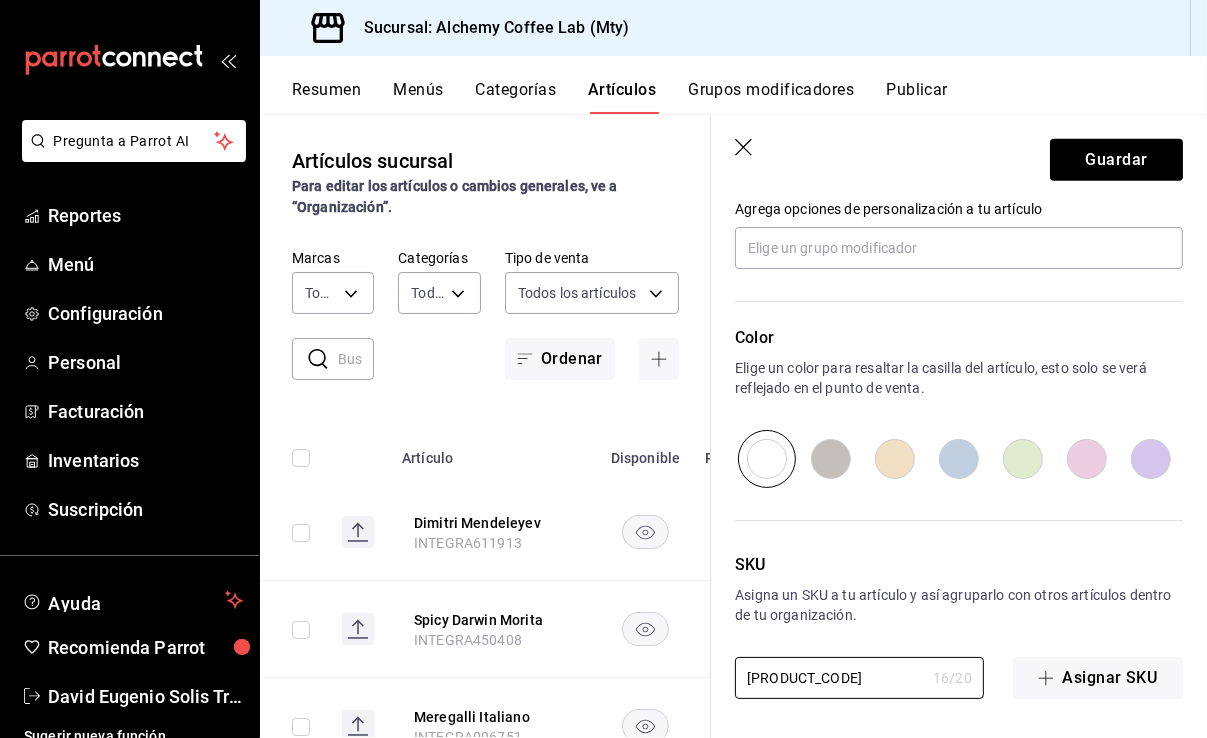 drag, startPoint x: 824, startPoint y: 673, endPoint x: 658, endPoint y: 678, distance: 166.07529 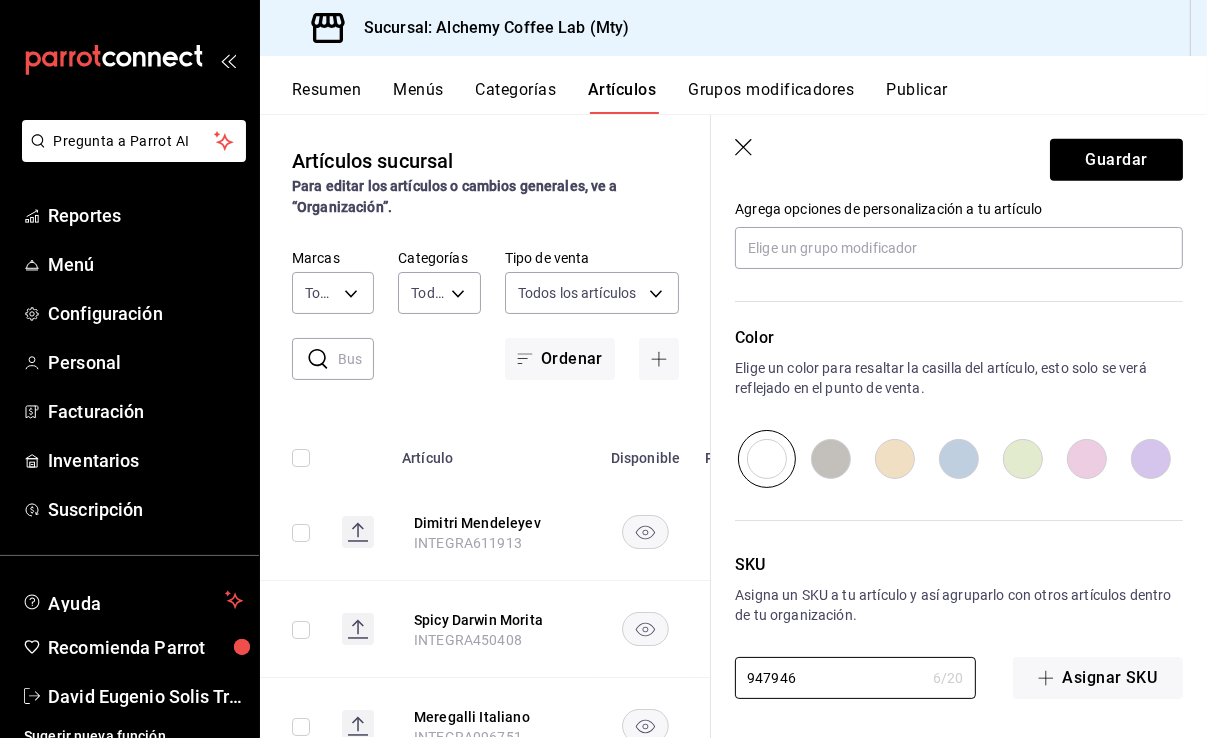 paste on "INTEGRA" 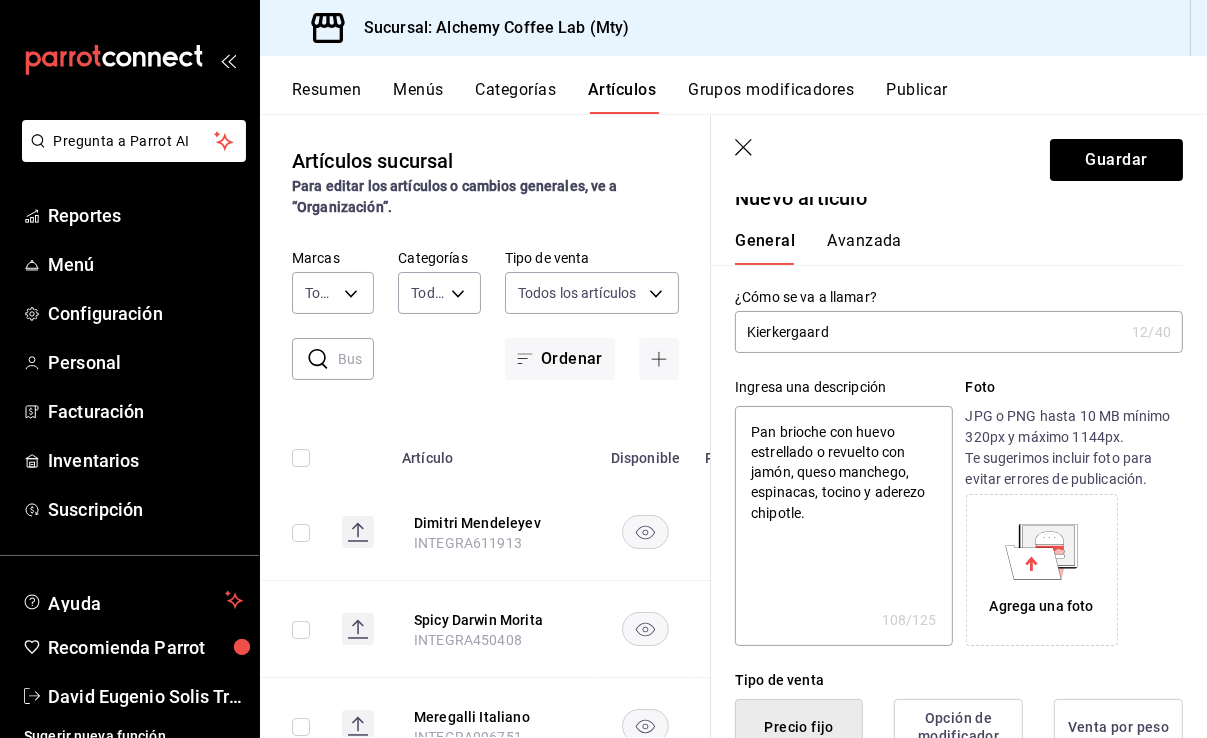 scroll, scrollTop: 0, scrollLeft: 0, axis: both 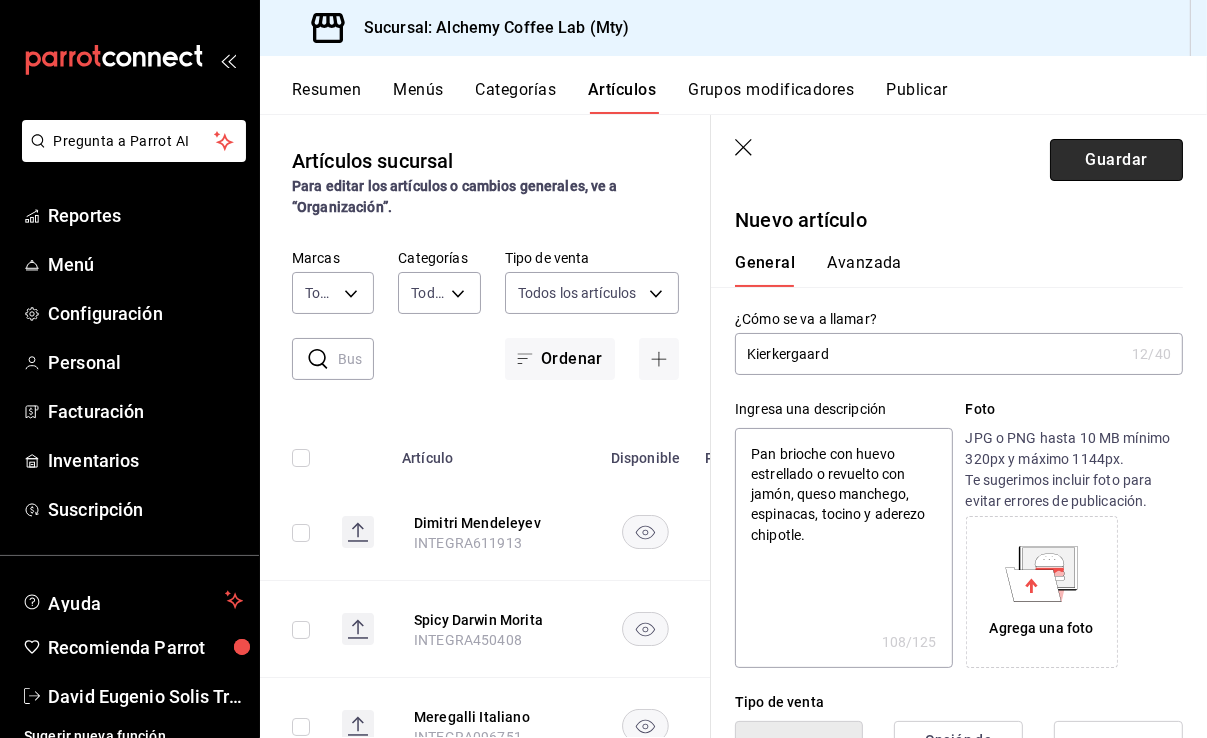 click on "Guardar" at bounding box center [1116, 160] 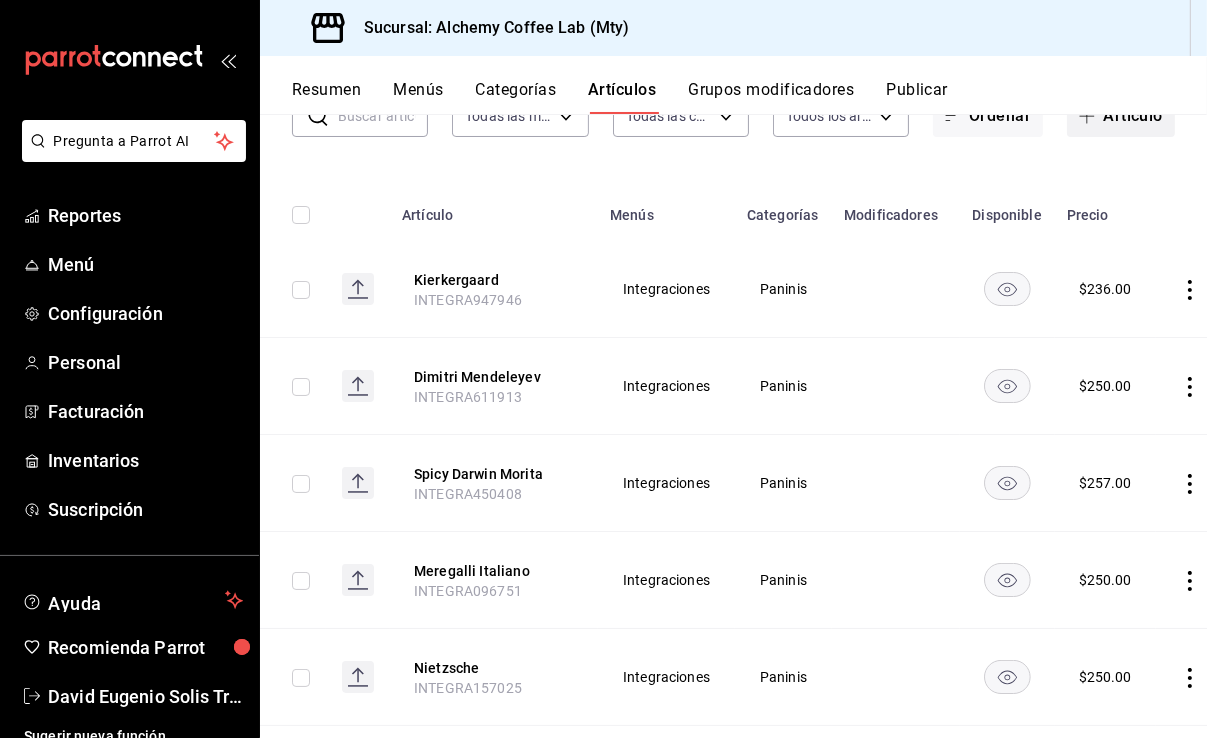 scroll, scrollTop: 100, scrollLeft: 0, axis: vertical 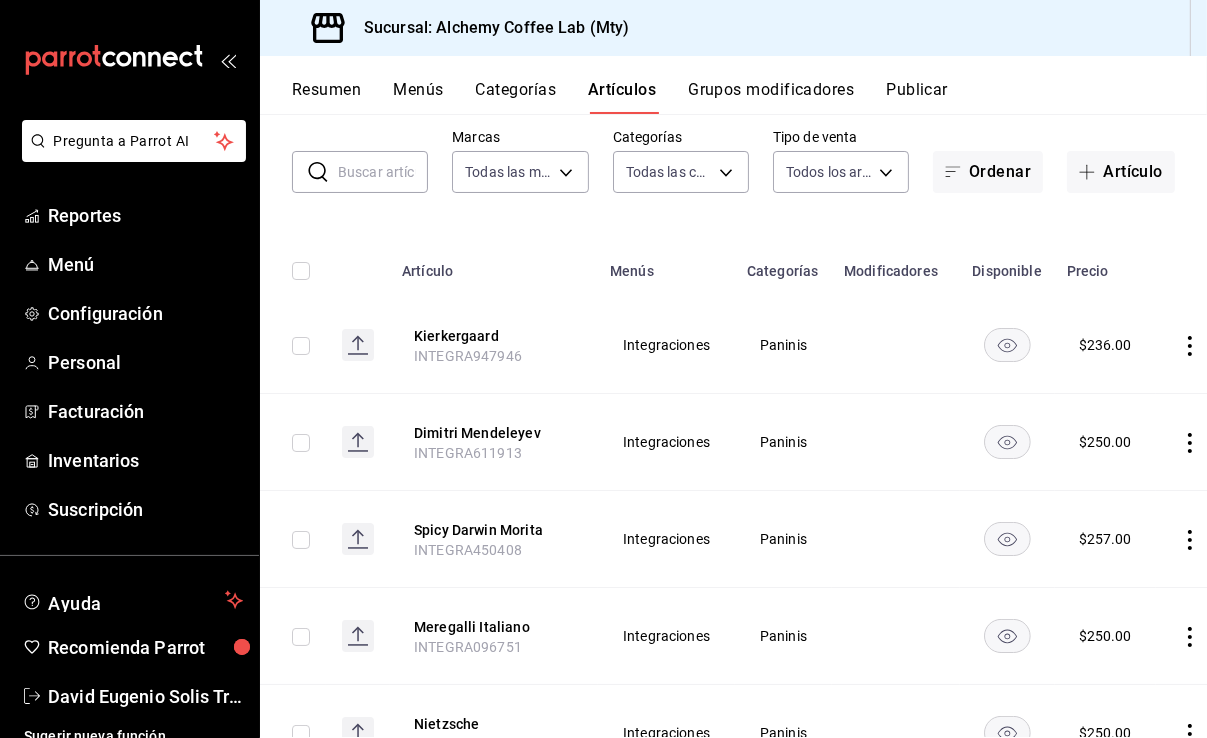 click on "Menús" at bounding box center [418, 97] 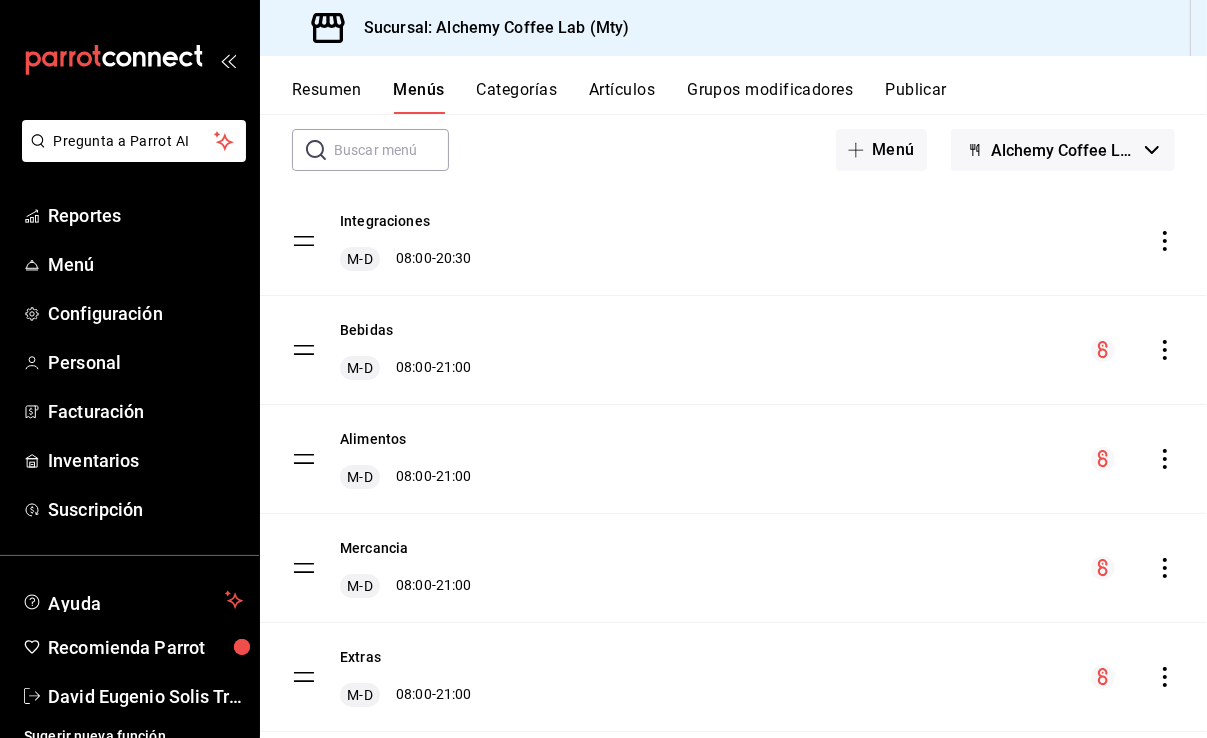 scroll, scrollTop: 0, scrollLeft: 0, axis: both 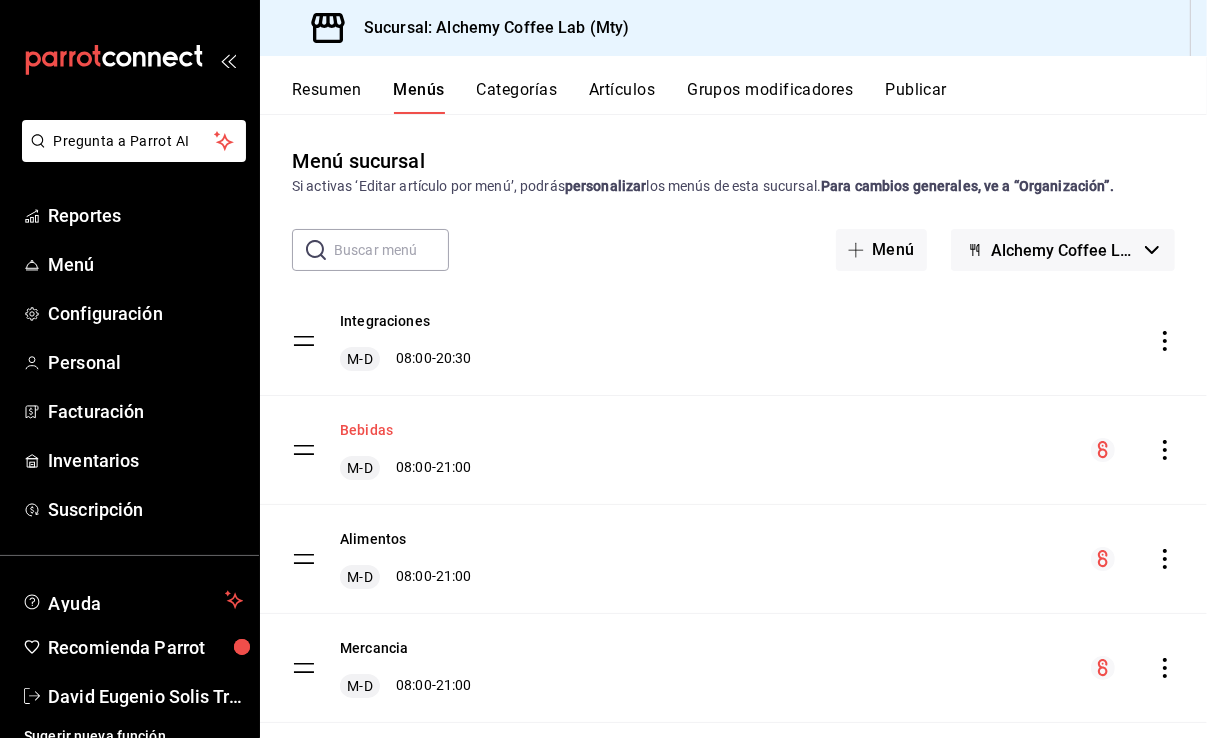 click on "Bebidas" at bounding box center [366, 430] 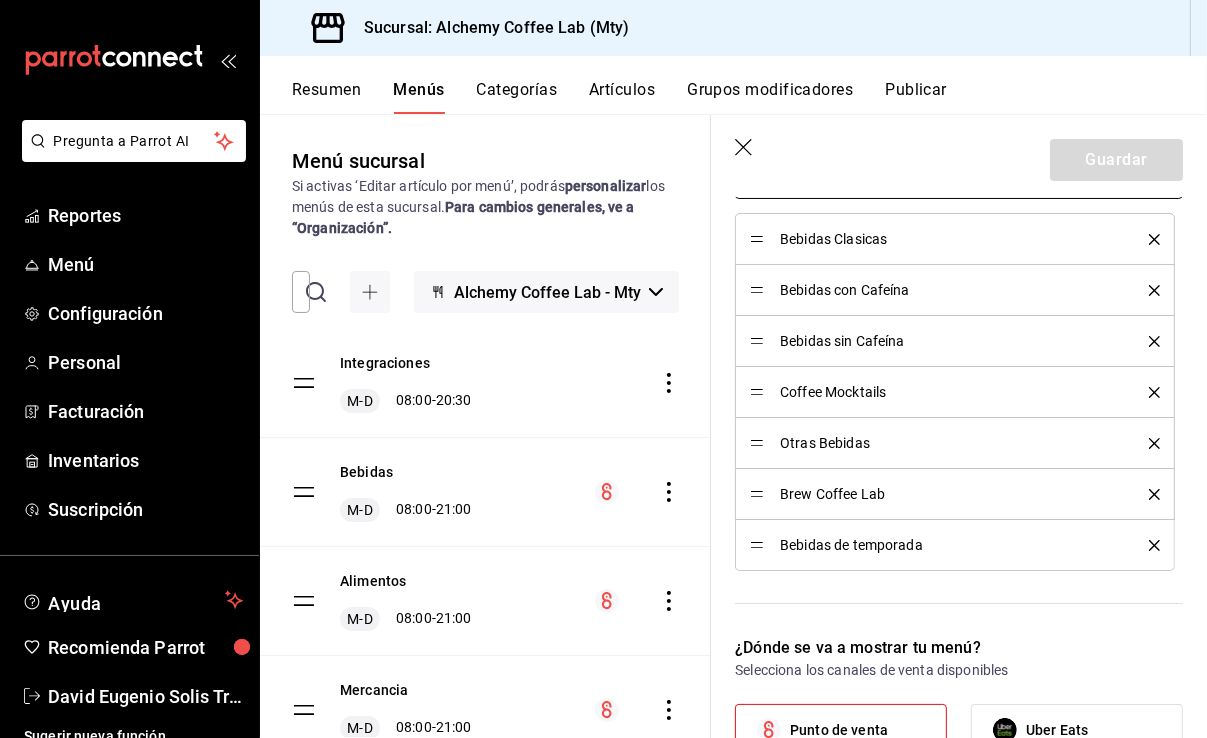 scroll, scrollTop: 500, scrollLeft: 0, axis: vertical 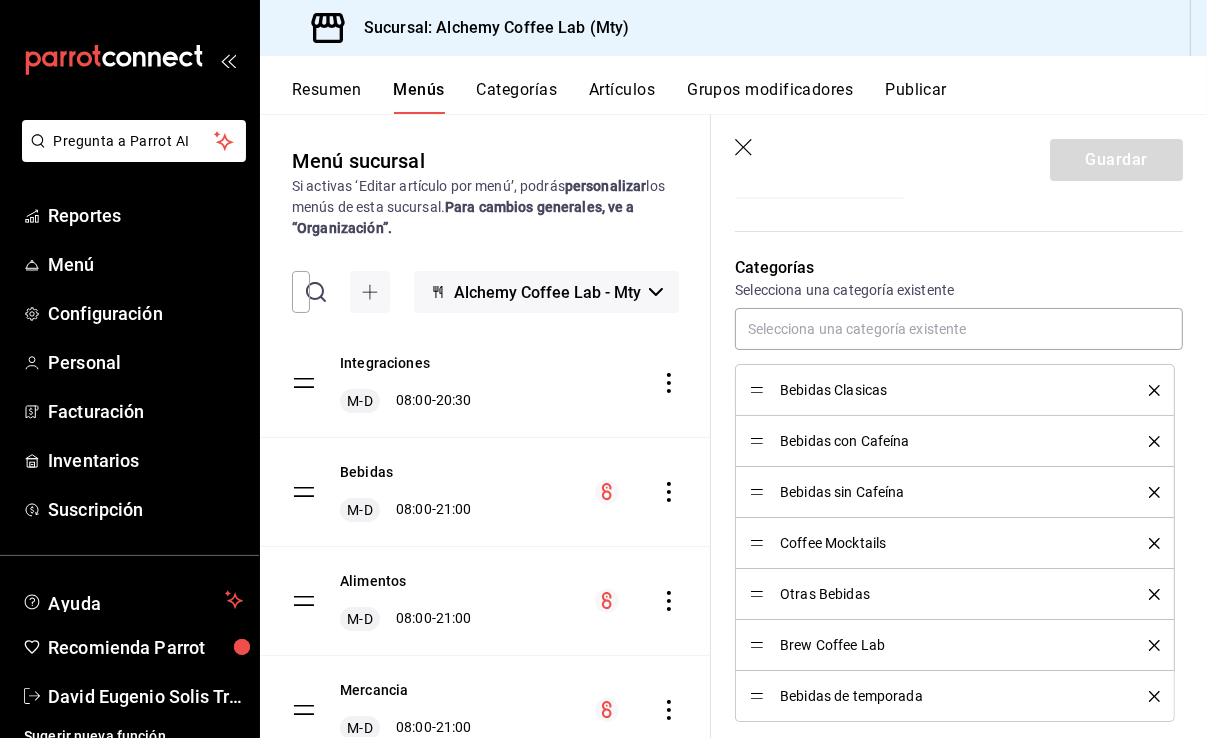 click on "Categorías" at bounding box center [517, 97] 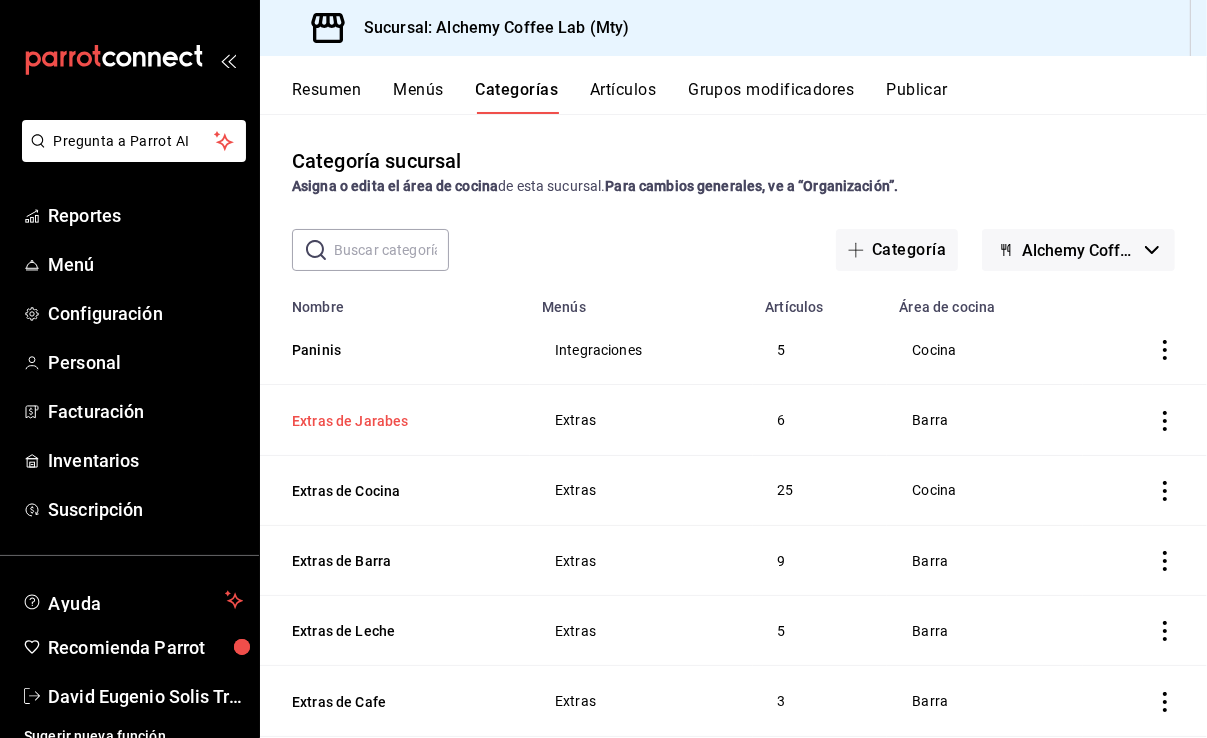 click on "Extras de Jarabes" at bounding box center [392, 421] 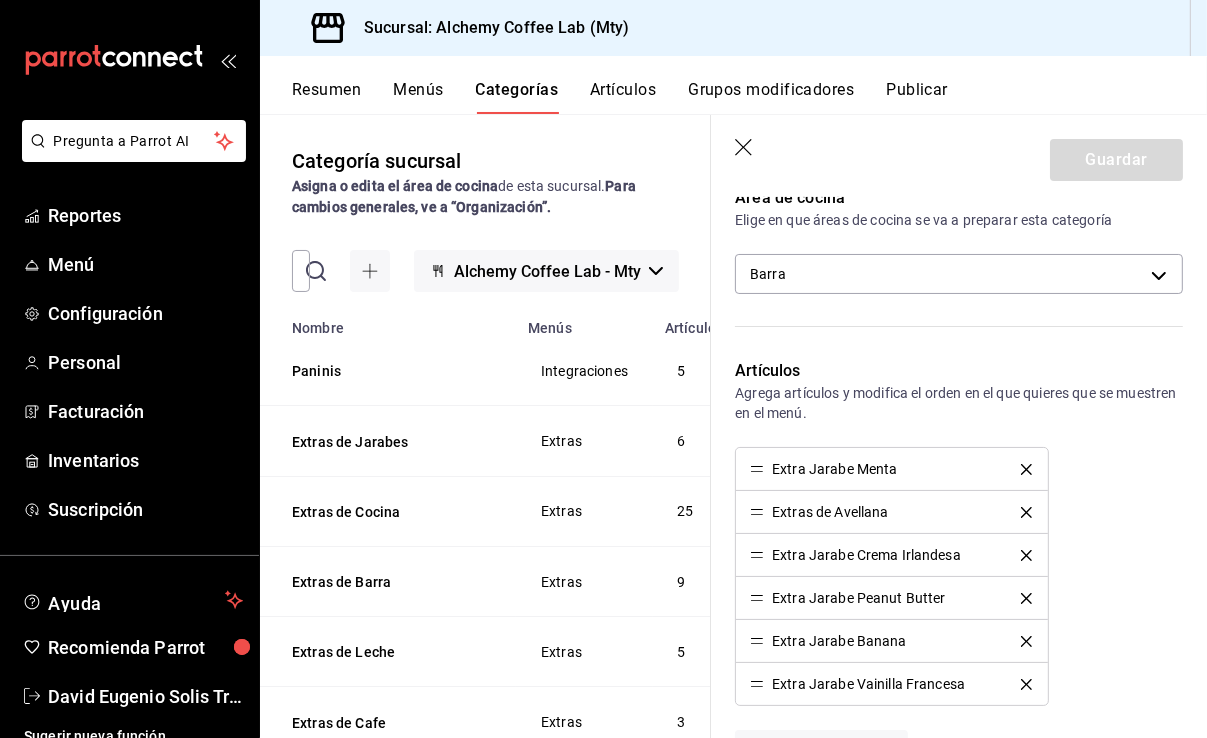 scroll, scrollTop: 500, scrollLeft: 0, axis: vertical 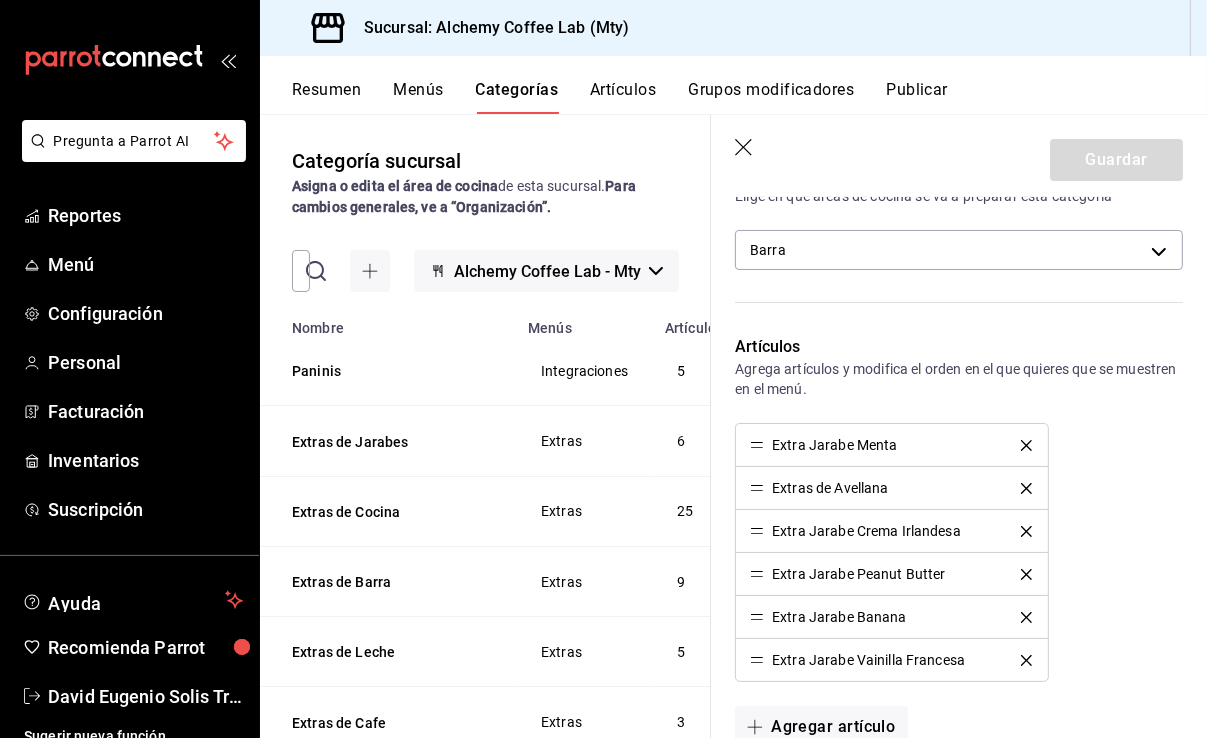 click 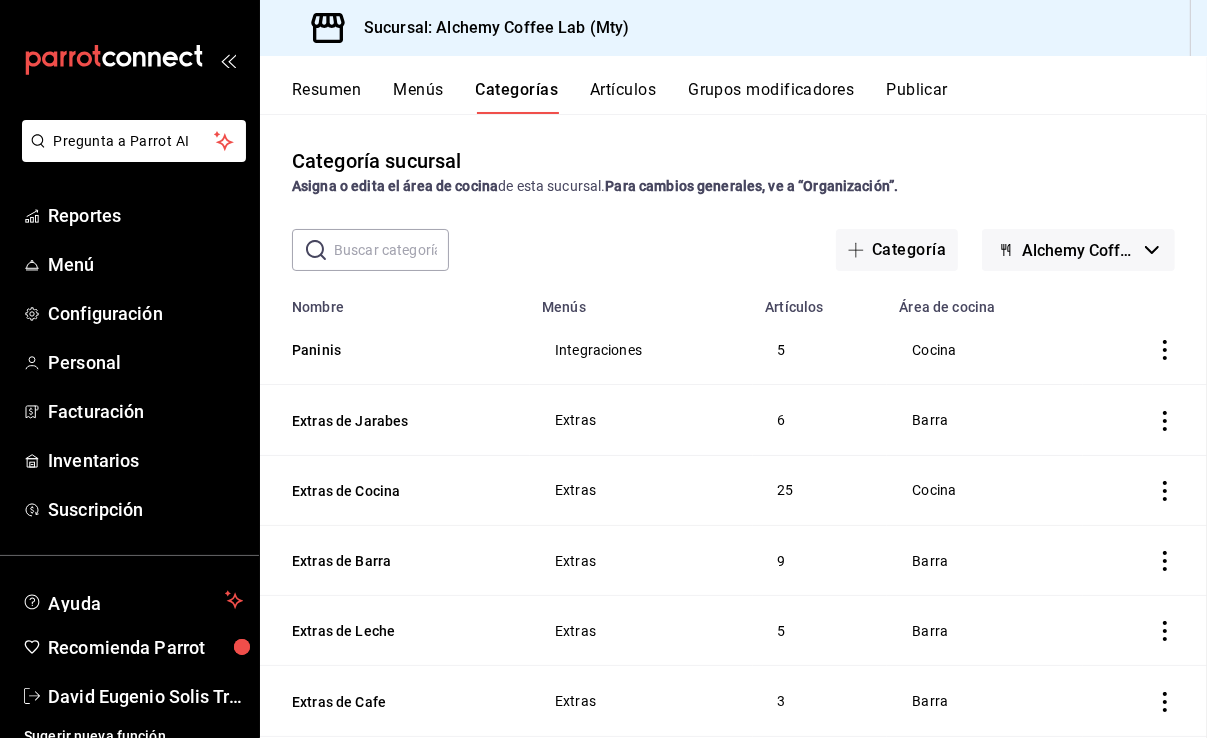 scroll, scrollTop: 0, scrollLeft: 0, axis: both 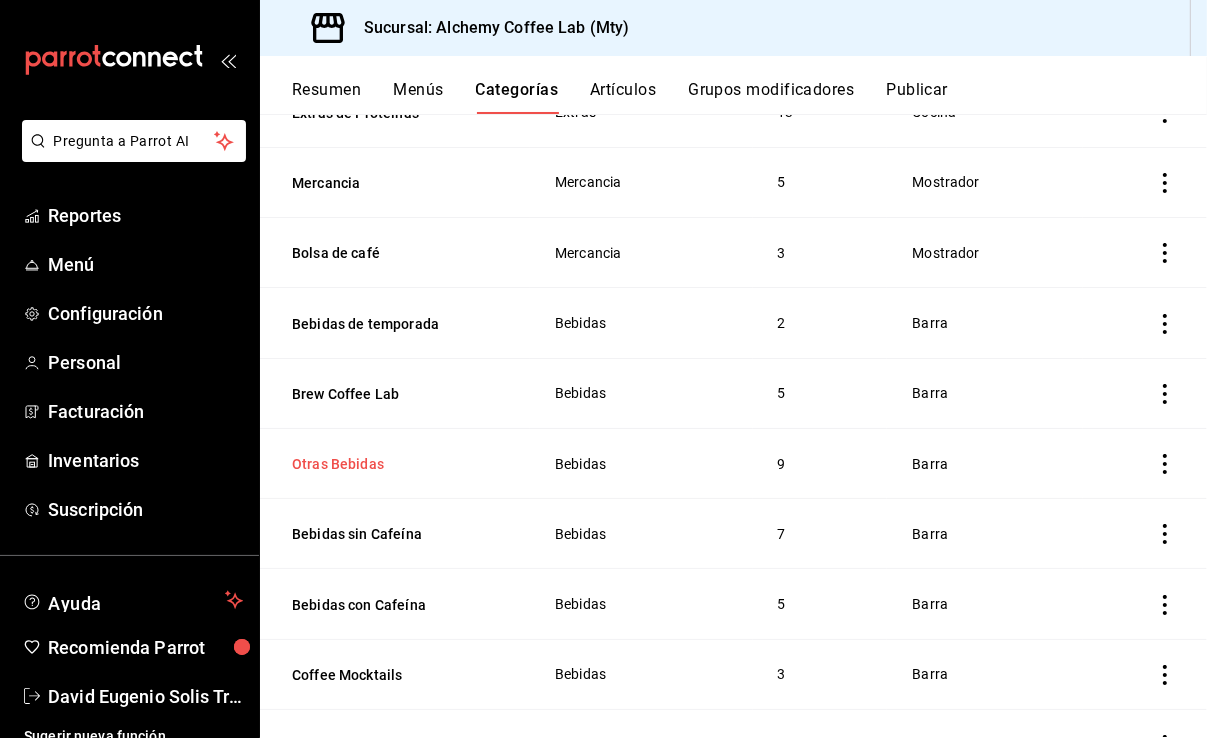click on "Otras Bebidas" at bounding box center [392, 464] 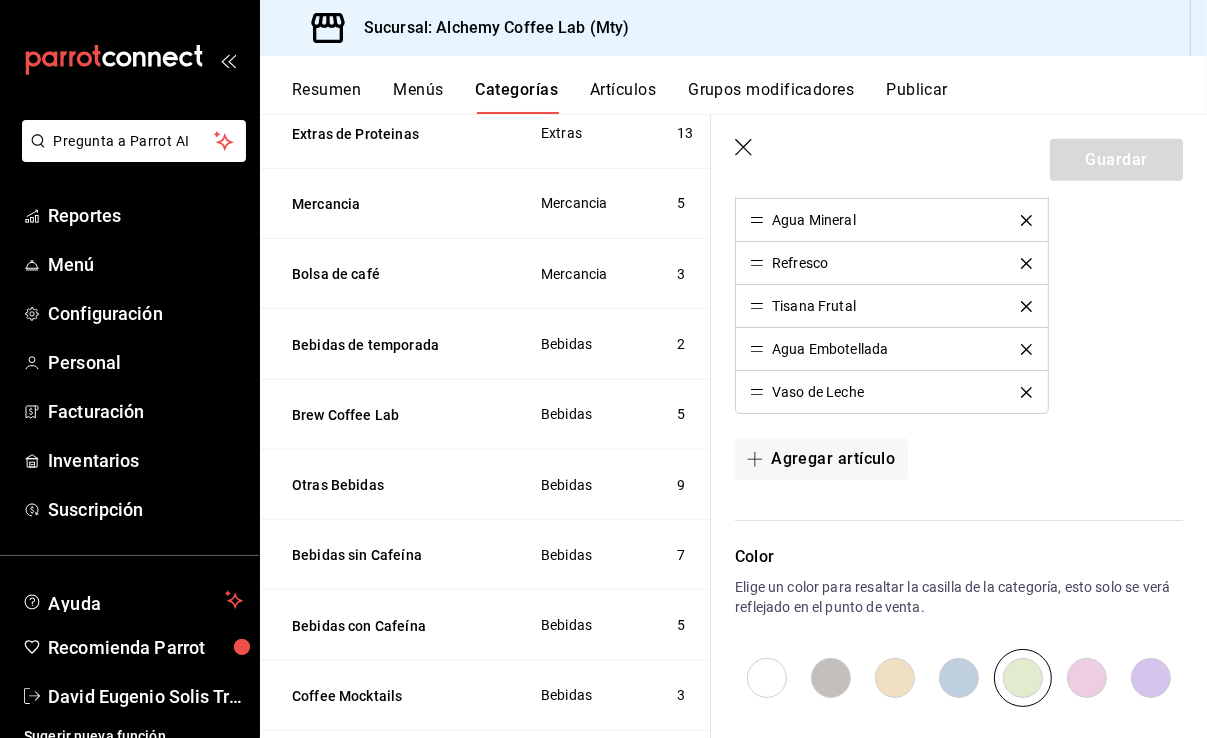 scroll, scrollTop: 900, scrollLeft: 0, axis: vertical 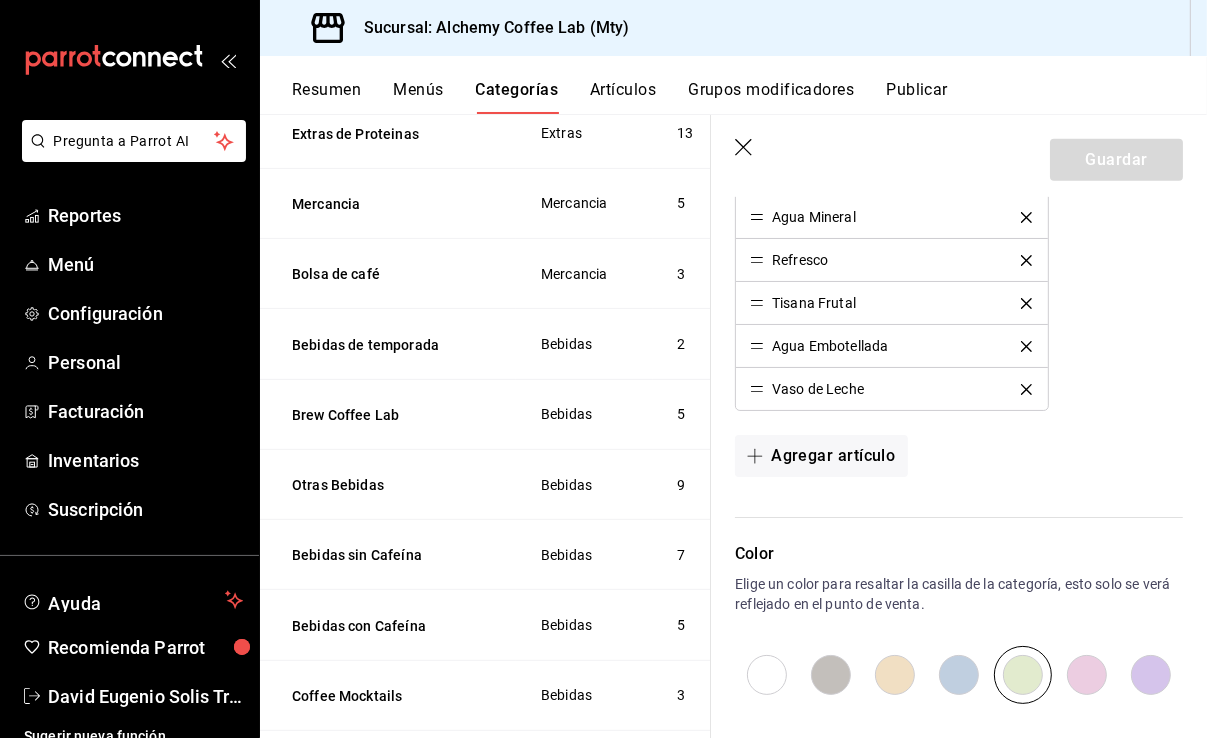 click 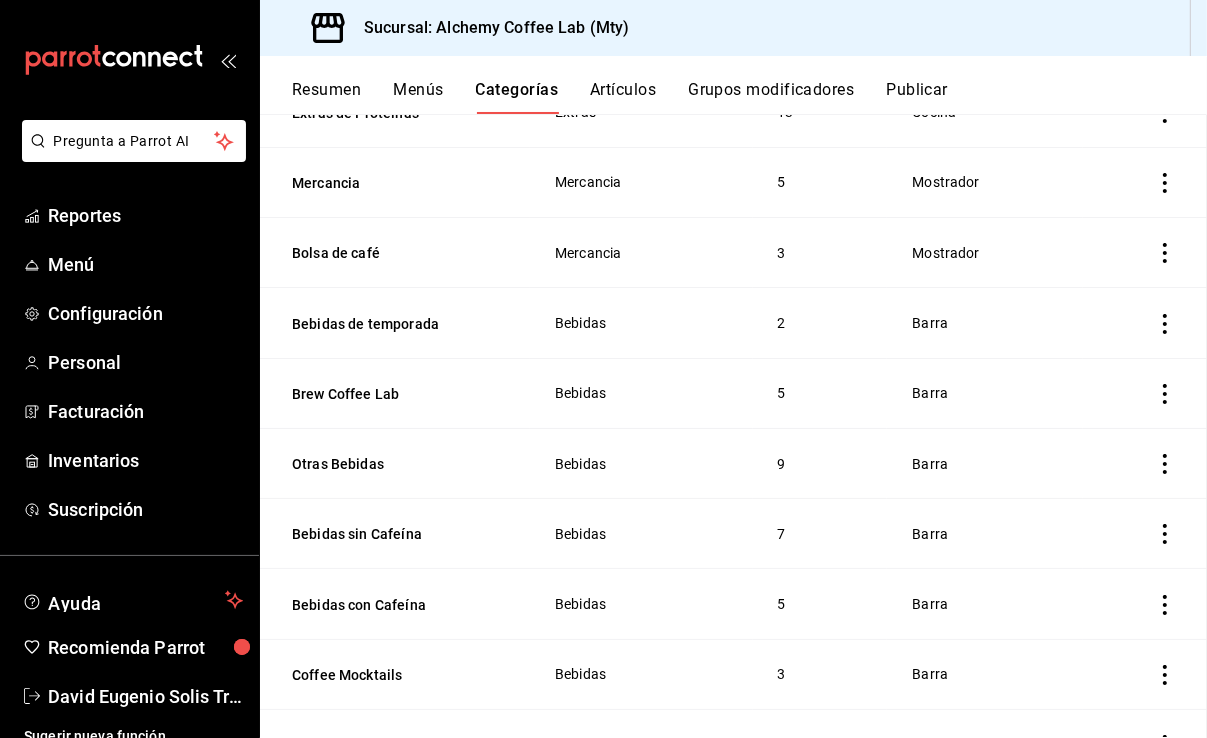 scroll, scrollTop: 0, scrollLeft: 0, axis: both 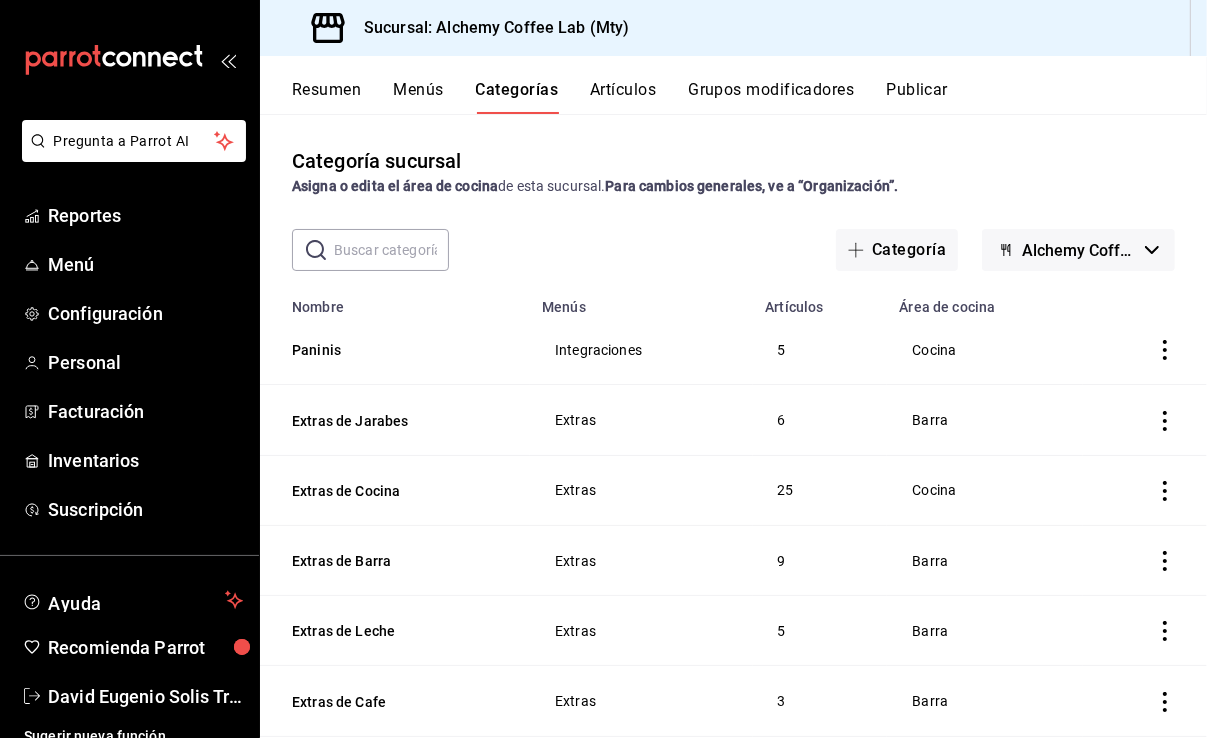 click on "Menús" at bounding box center (418, 97) 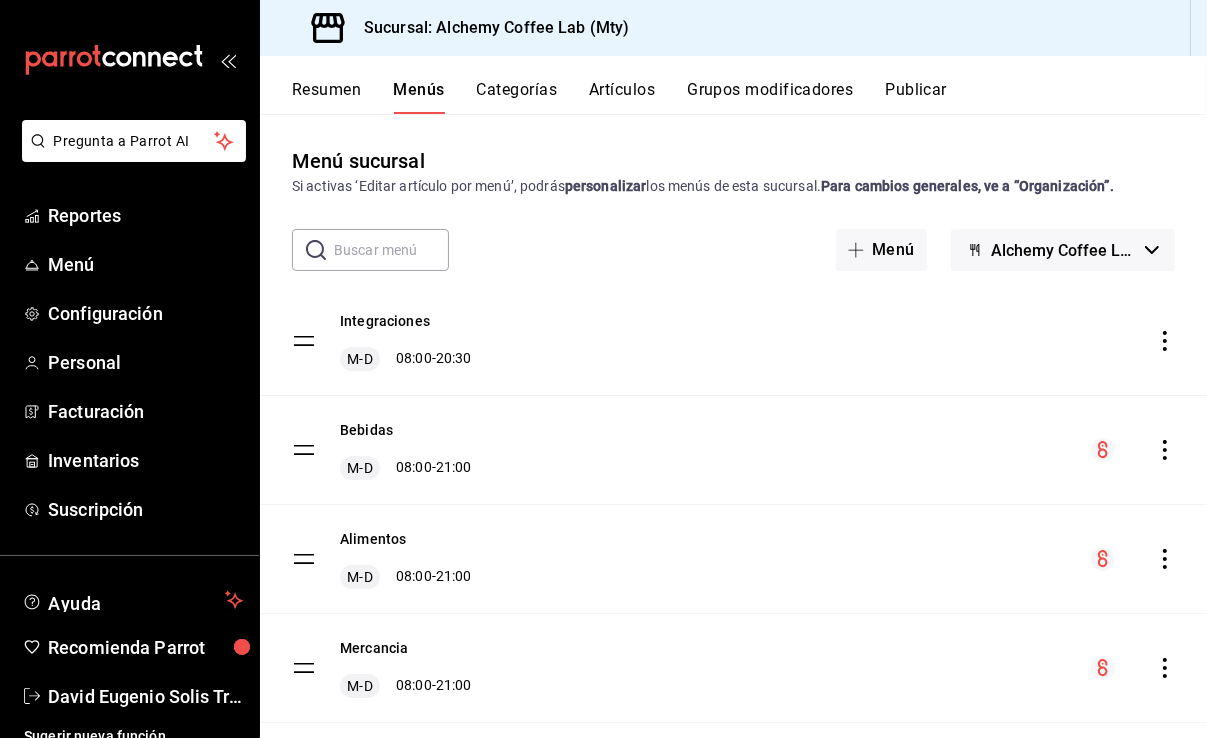 click on "Categorías" at bounding box center [517, 97] 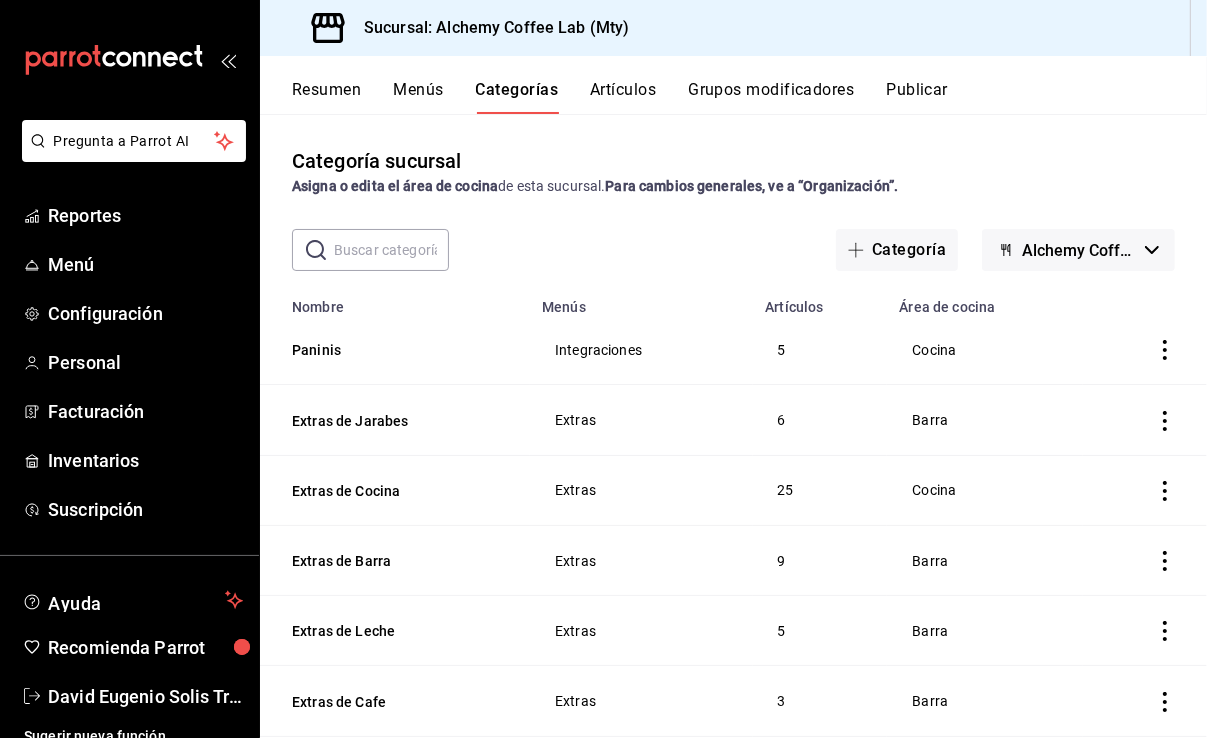 click on "Menús" at bounding box center [418, 97] 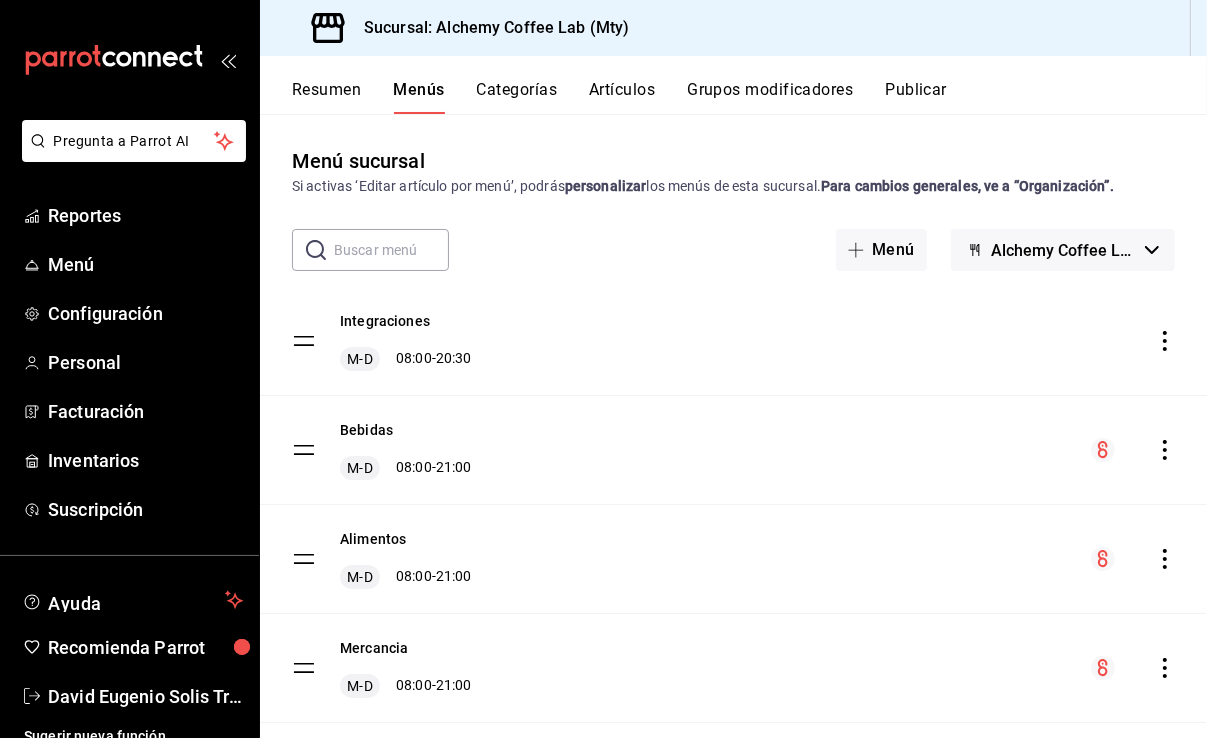 click on "Categorías" at bounding box center [517, 97] 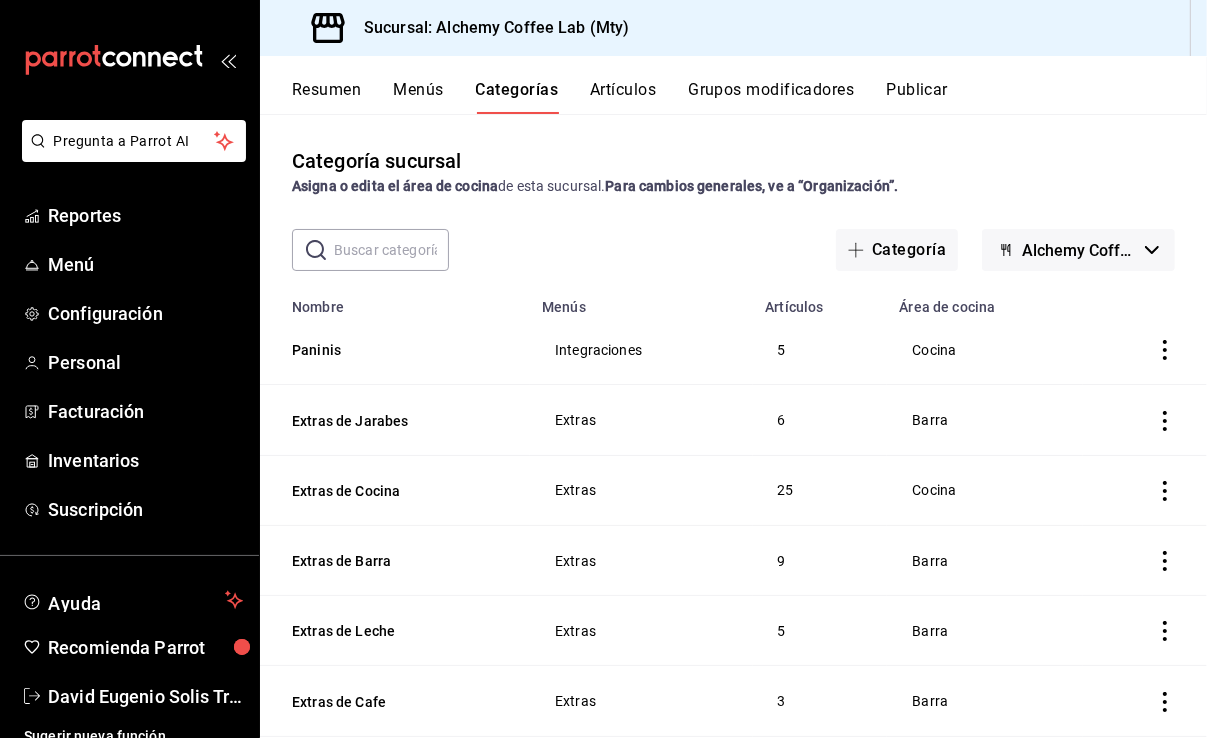 click on "Artículos" at bounding box center [623, 97] 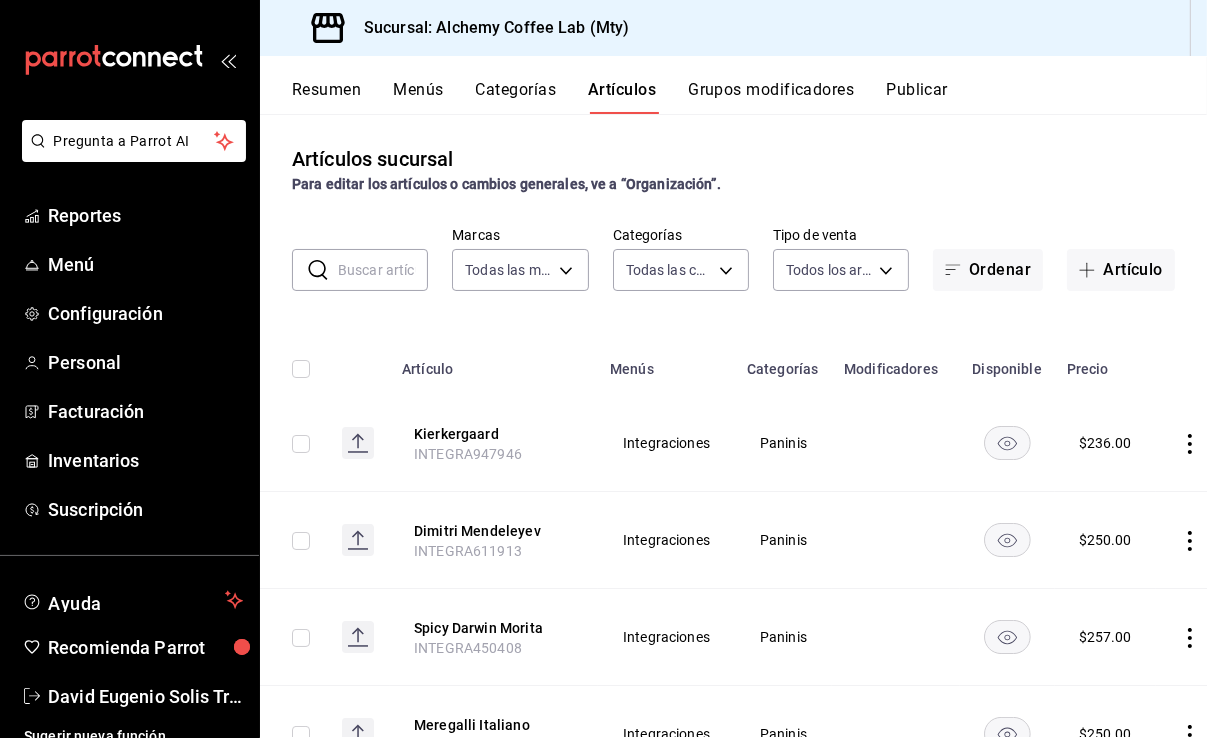 scroll, scrollTop: 0, scrollLeft: 0, axis: both 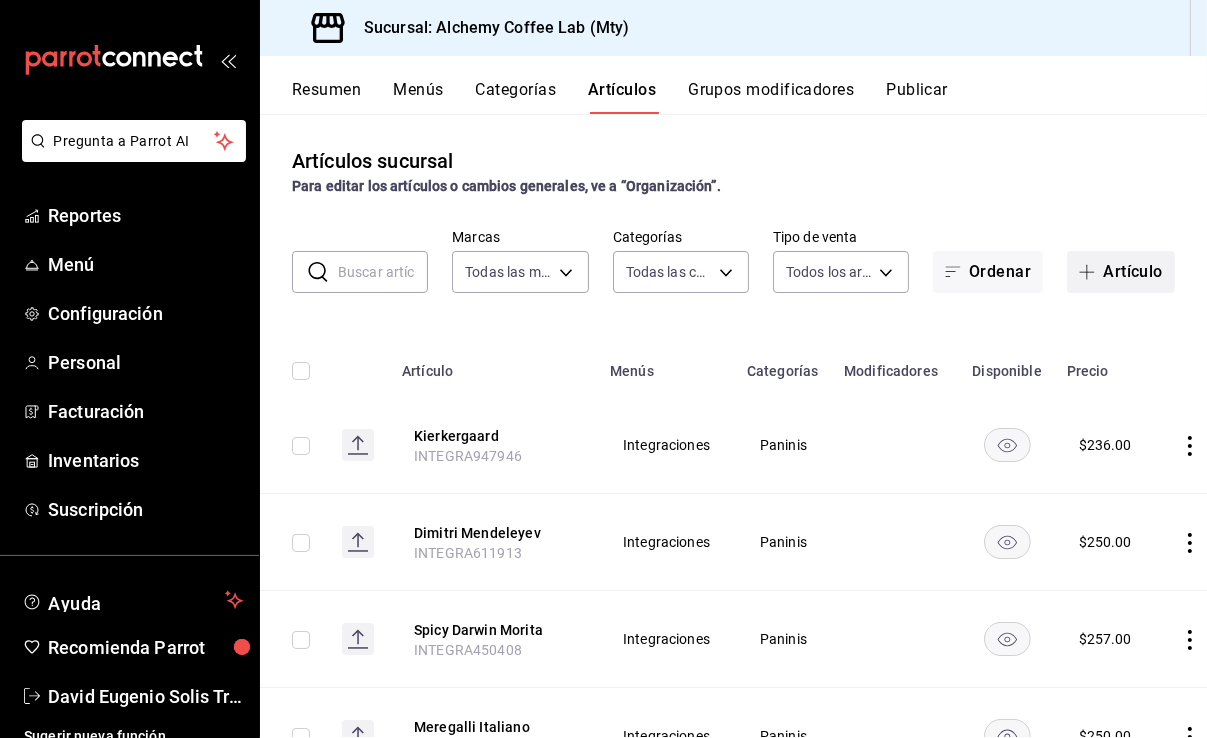 click on "Artículo" at bounding box center [1121, 272] 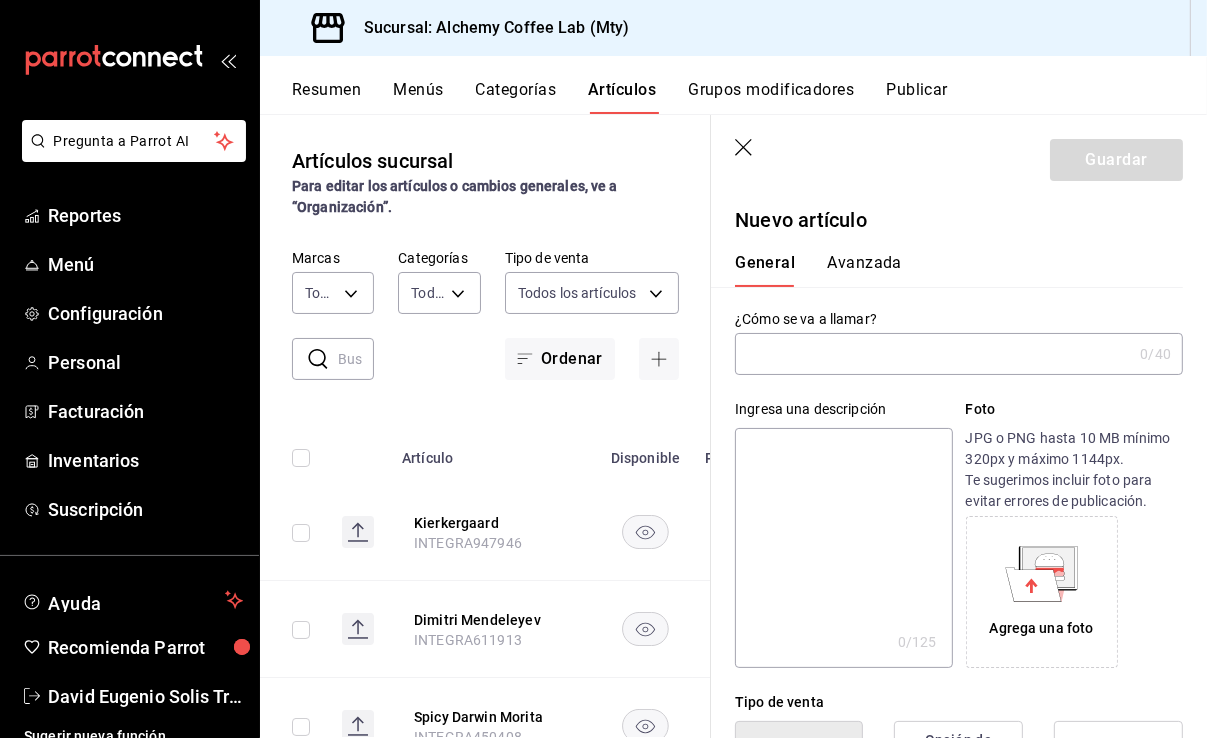 click at bounding box center [933, 354] 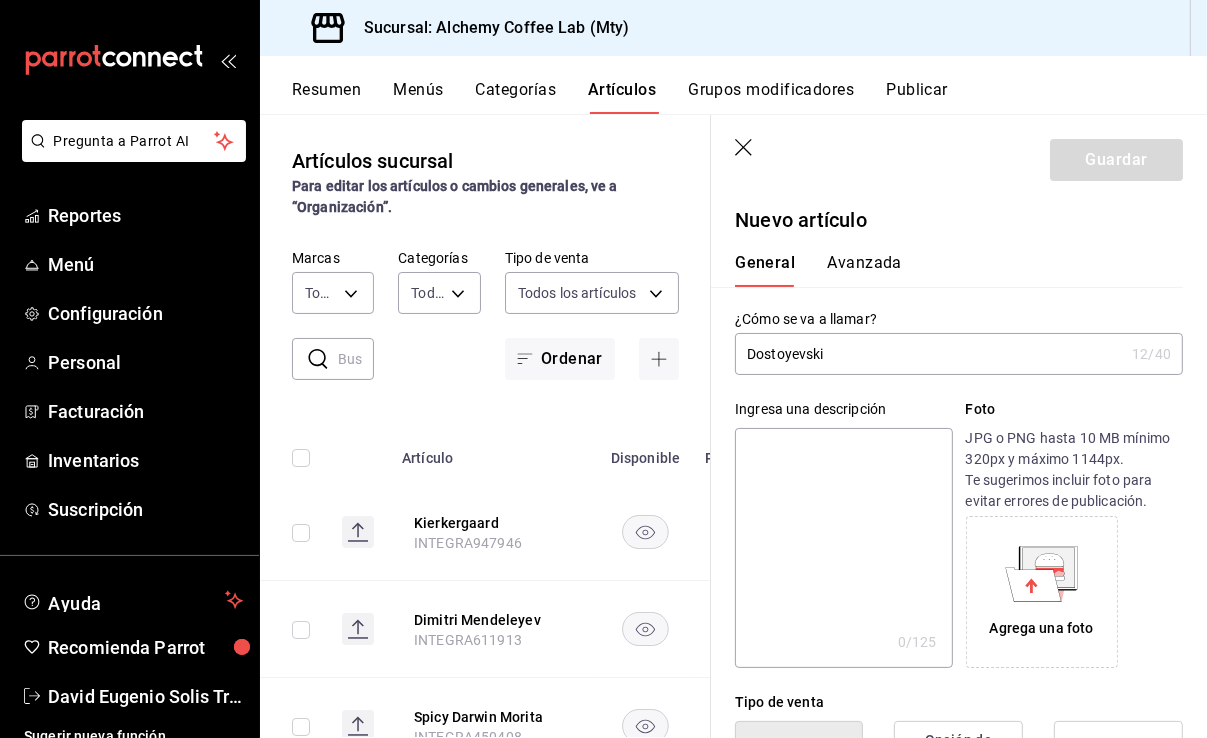 click at bounding box center (843, 548) 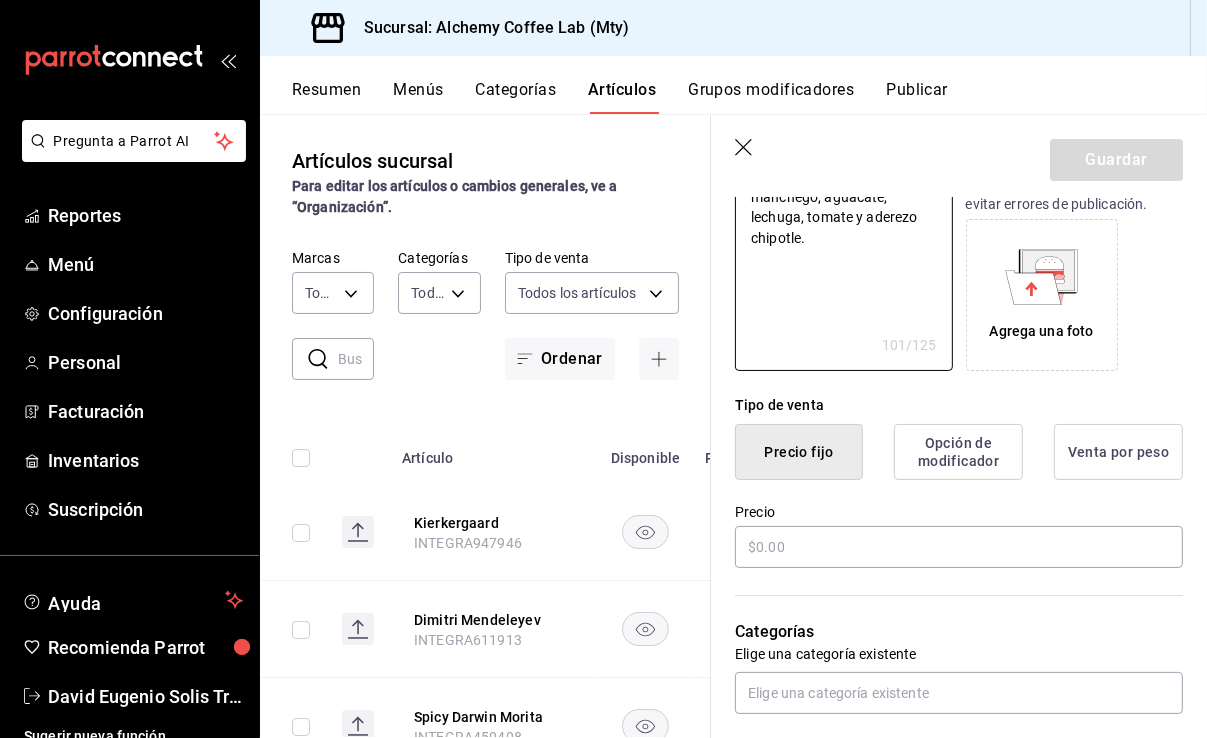 scroll, scrollTop: 300, scrollLeft: 0, axis: vertical 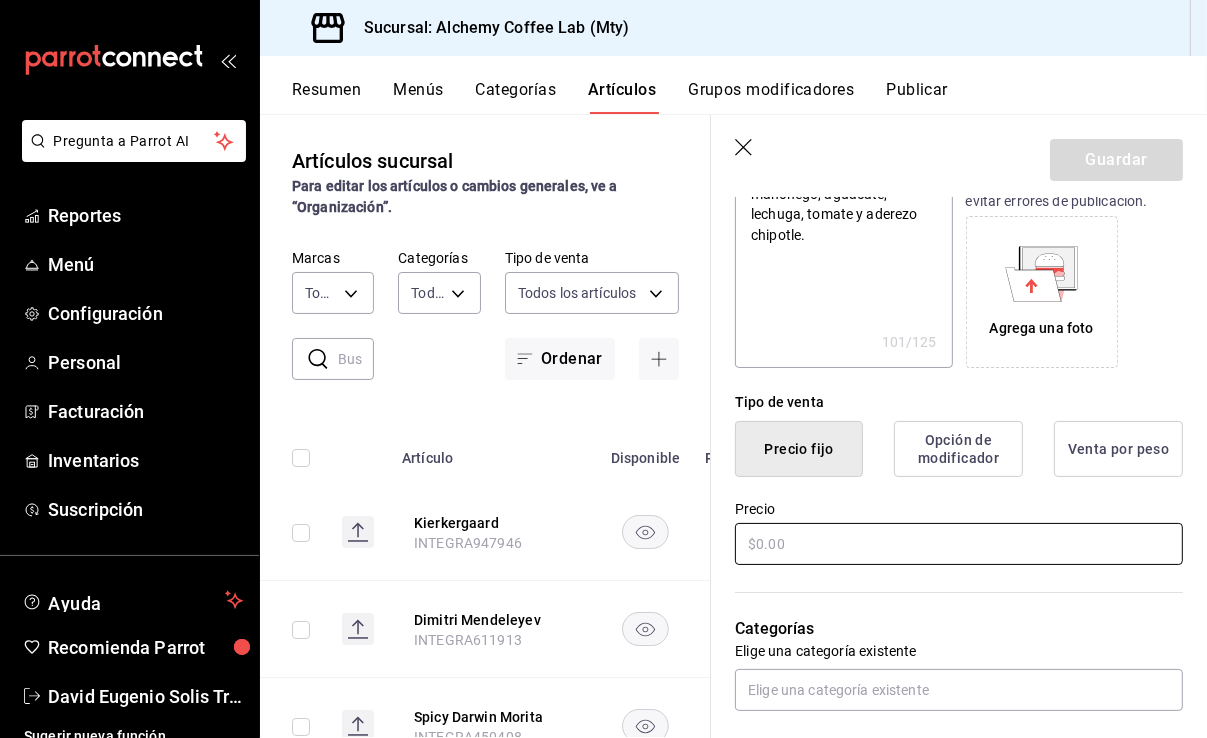 click at bounding box center [959, 544] 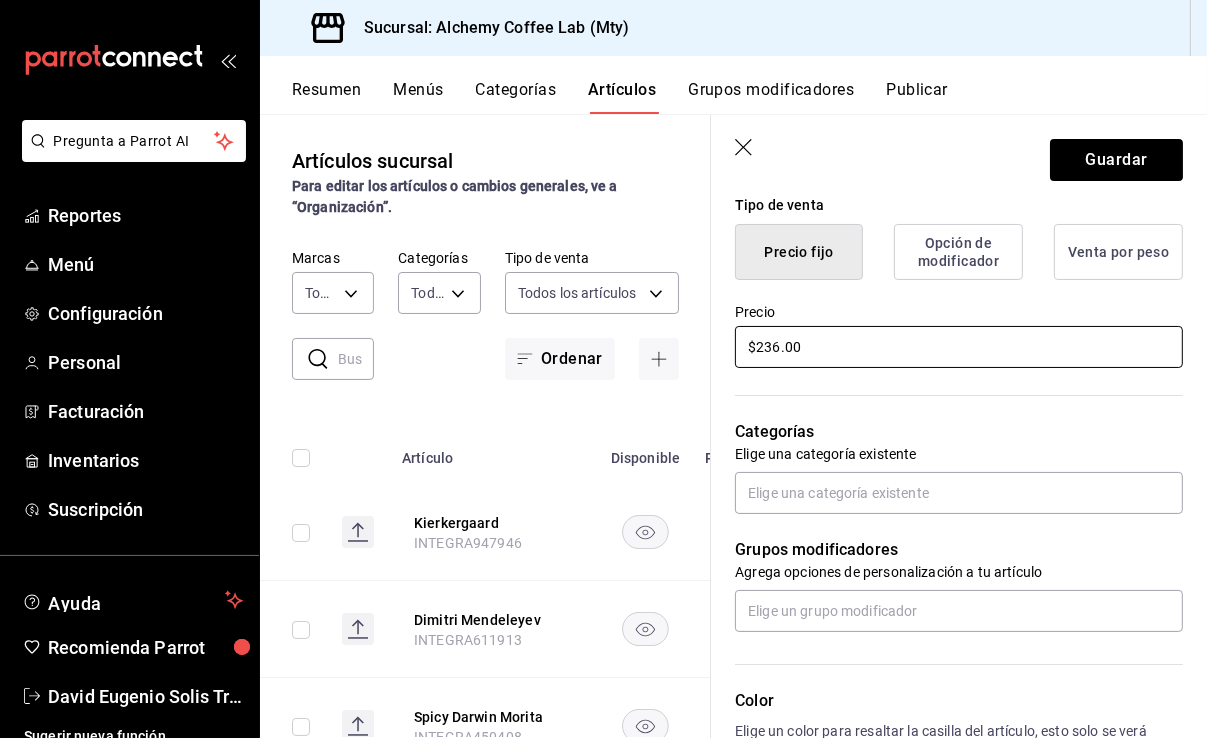 scroll, scrollTop: 500, scrollLeft: 0, axis: vertical 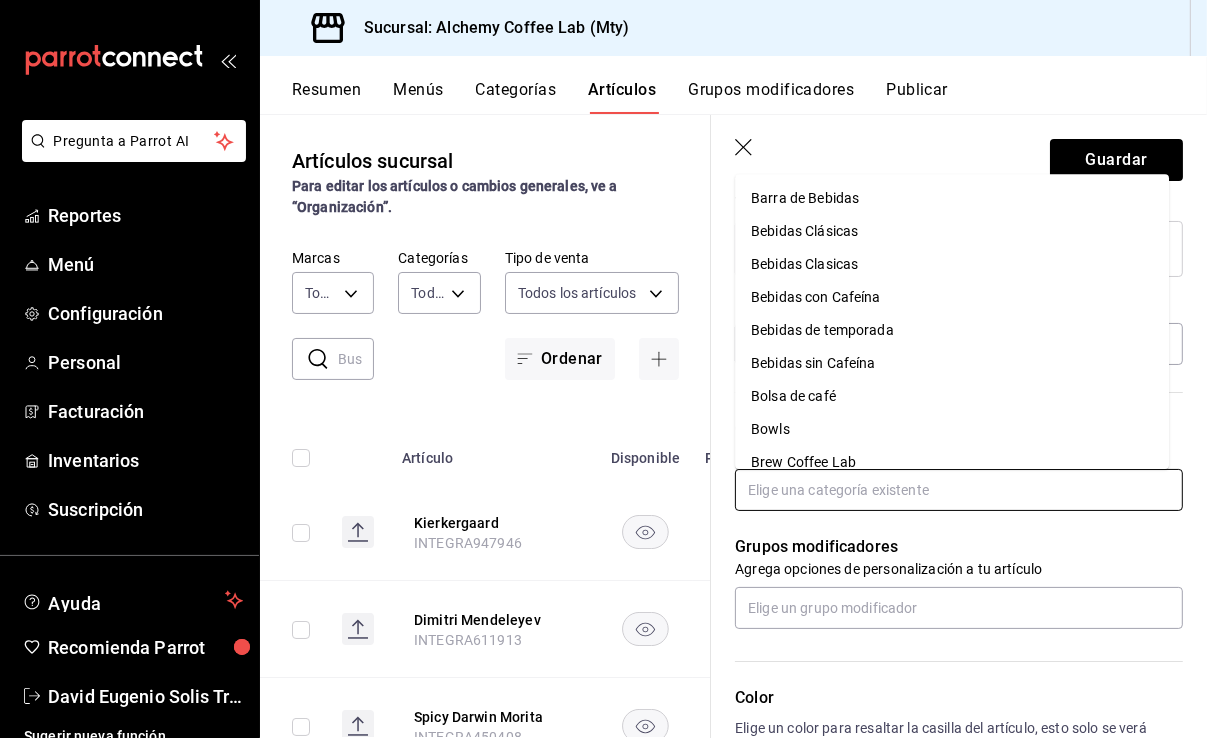 click at bounding box center (959, 490) 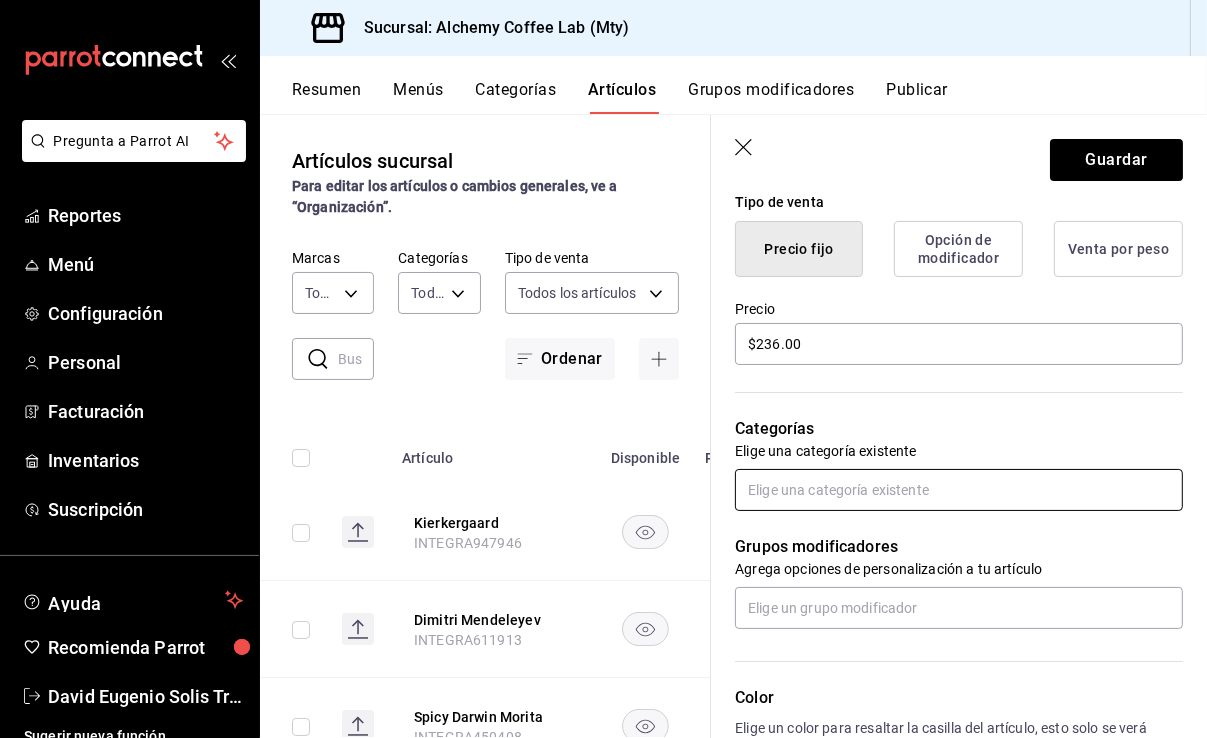 click at bounding box center [959, 490] 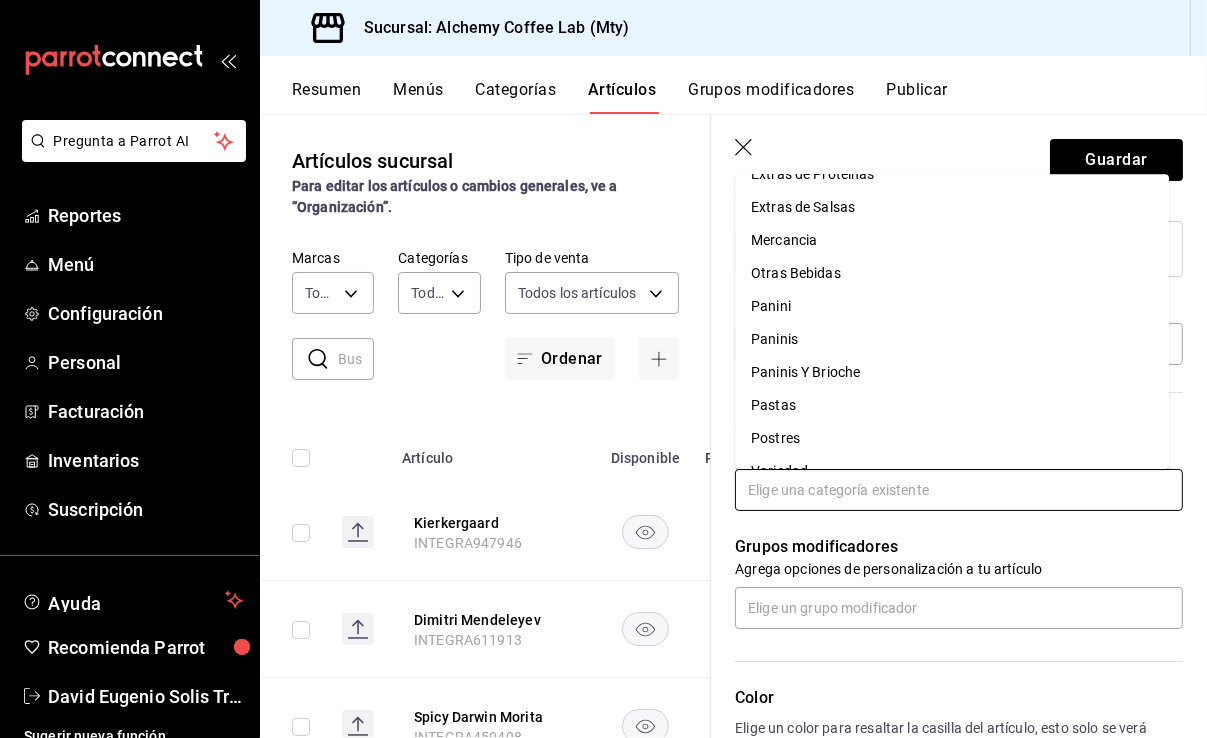 scroll, scrollTop: 776, scrollLeft: 0, axis: vertical 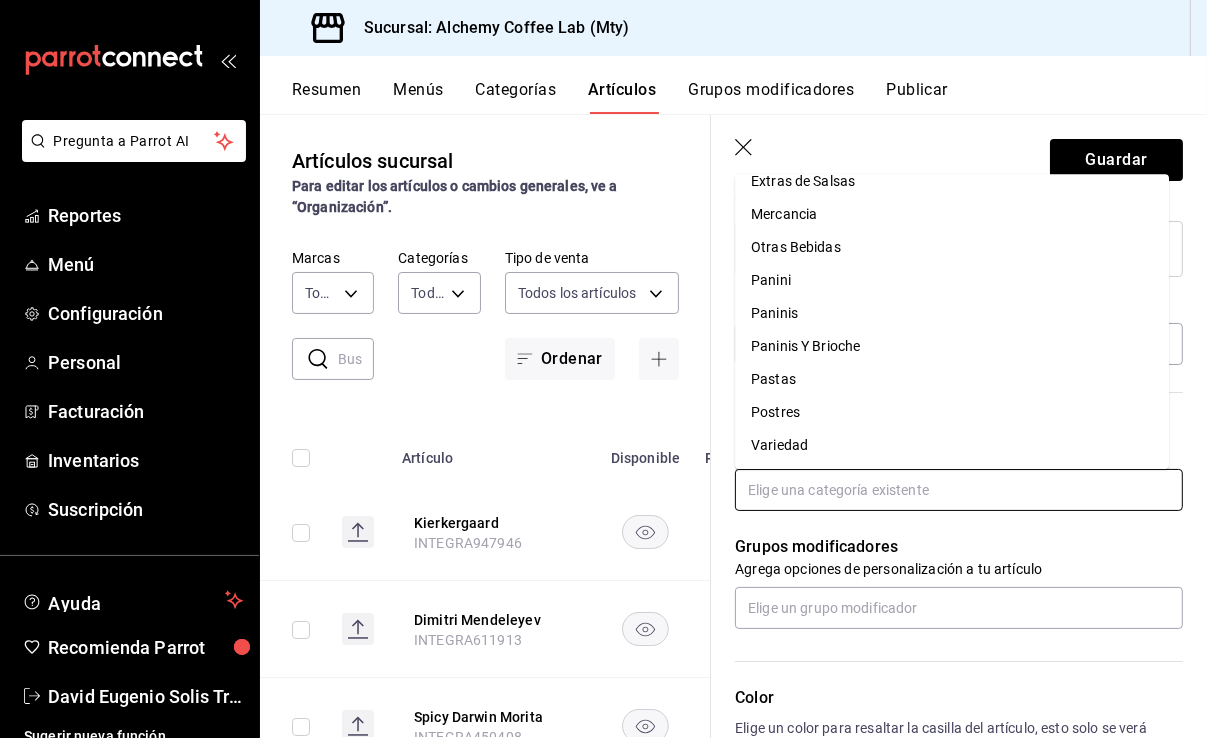 click on "Paninis" at bounding box center (952, 313) 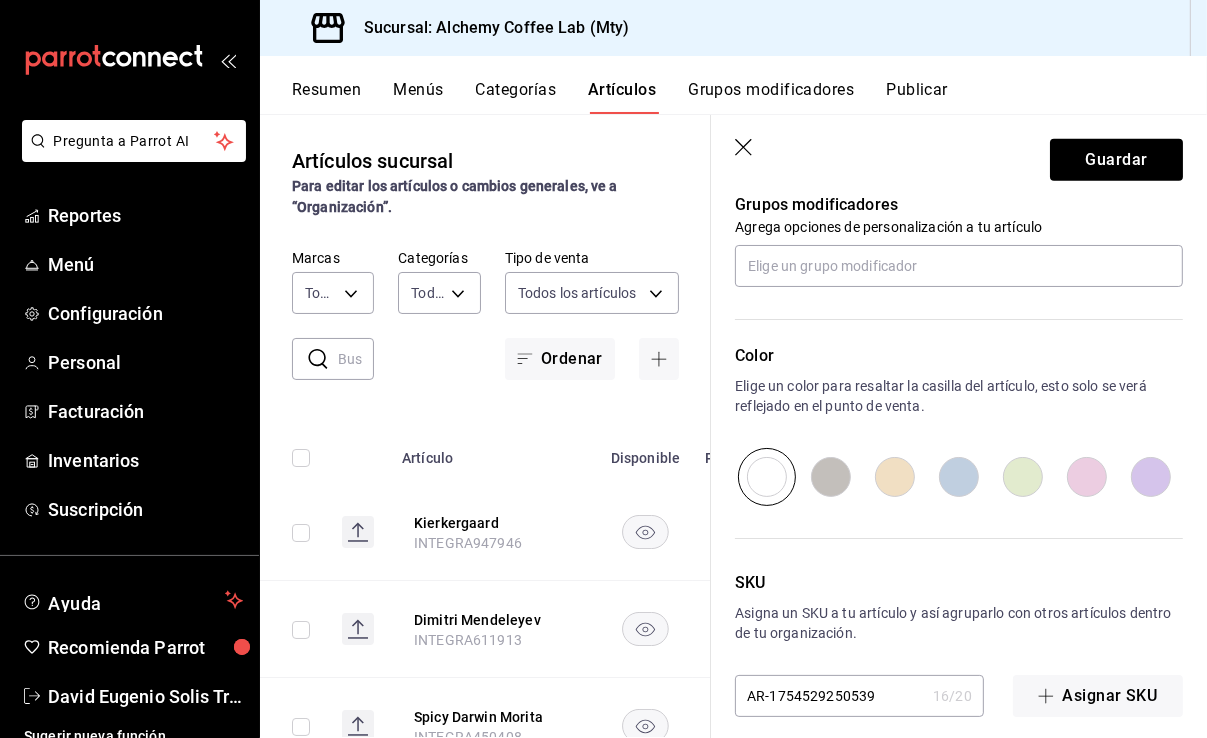 scroll, scrollTop: 926, scrollLeft: 0, axis: vertical 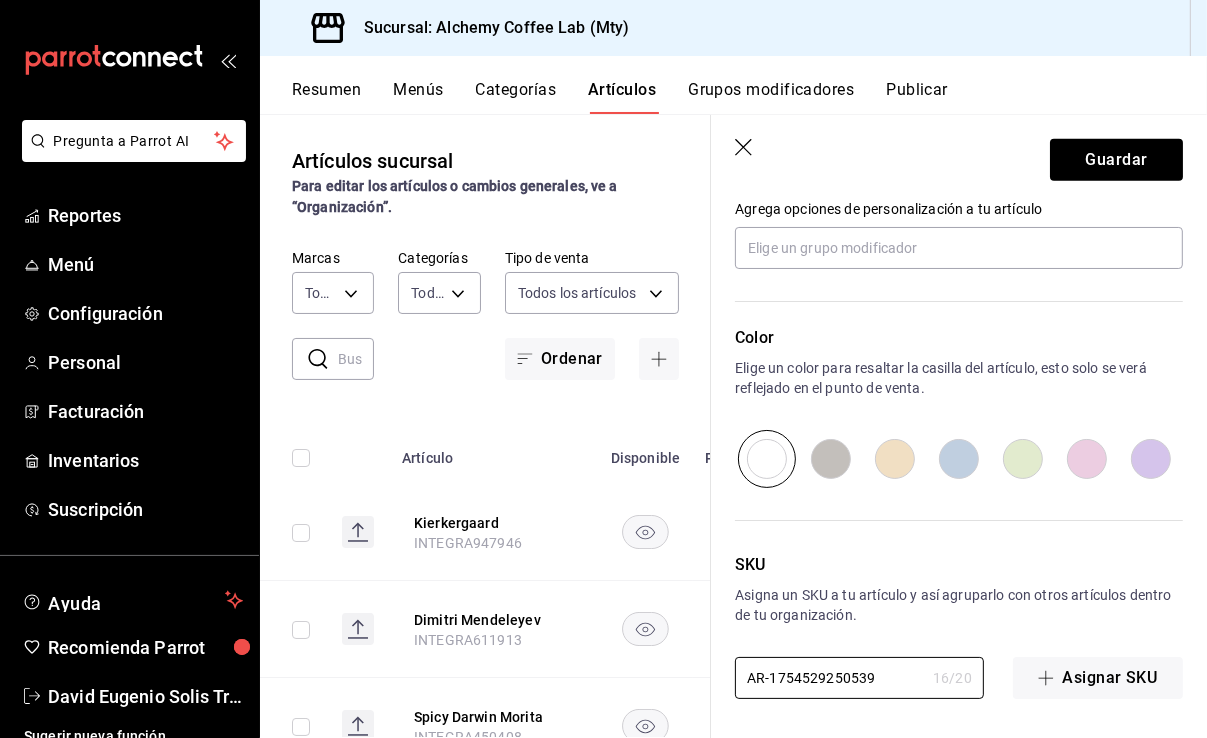 drag, startPoint x: 822, startPoint y: 674, endPoint x: 669, endPoint y: 666, distance: 153.20901 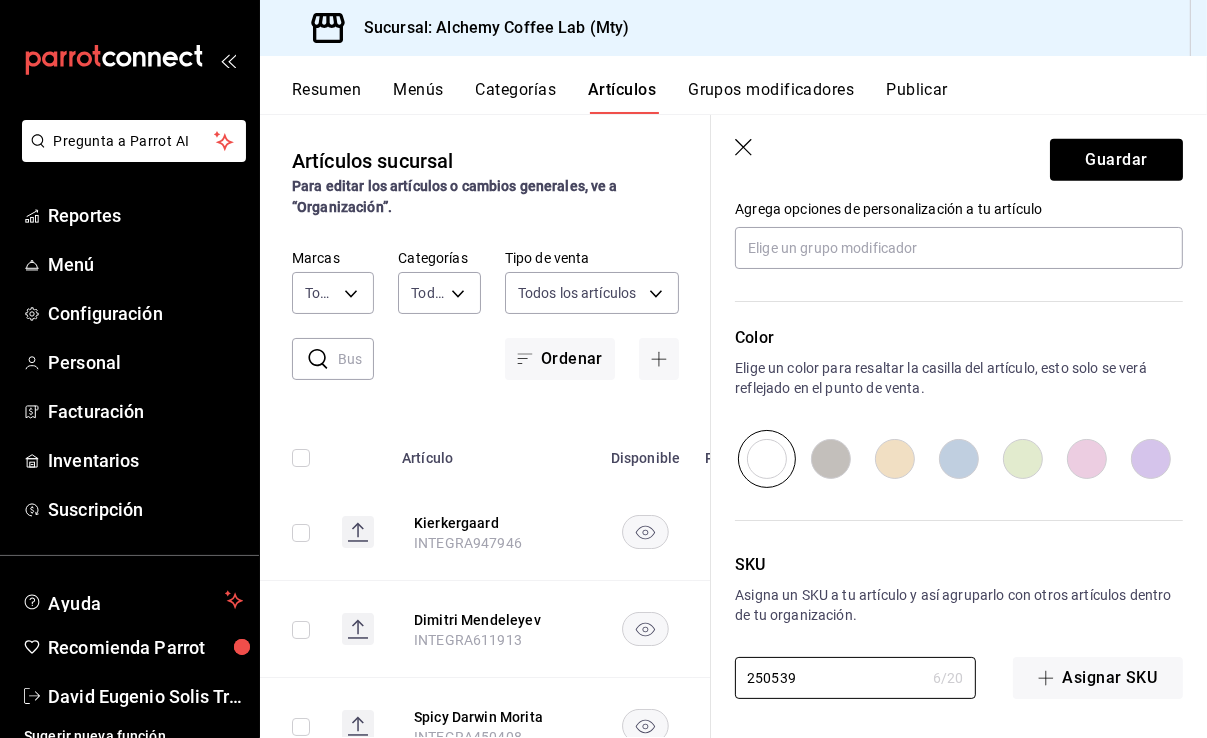 paste on "INTEGRA" 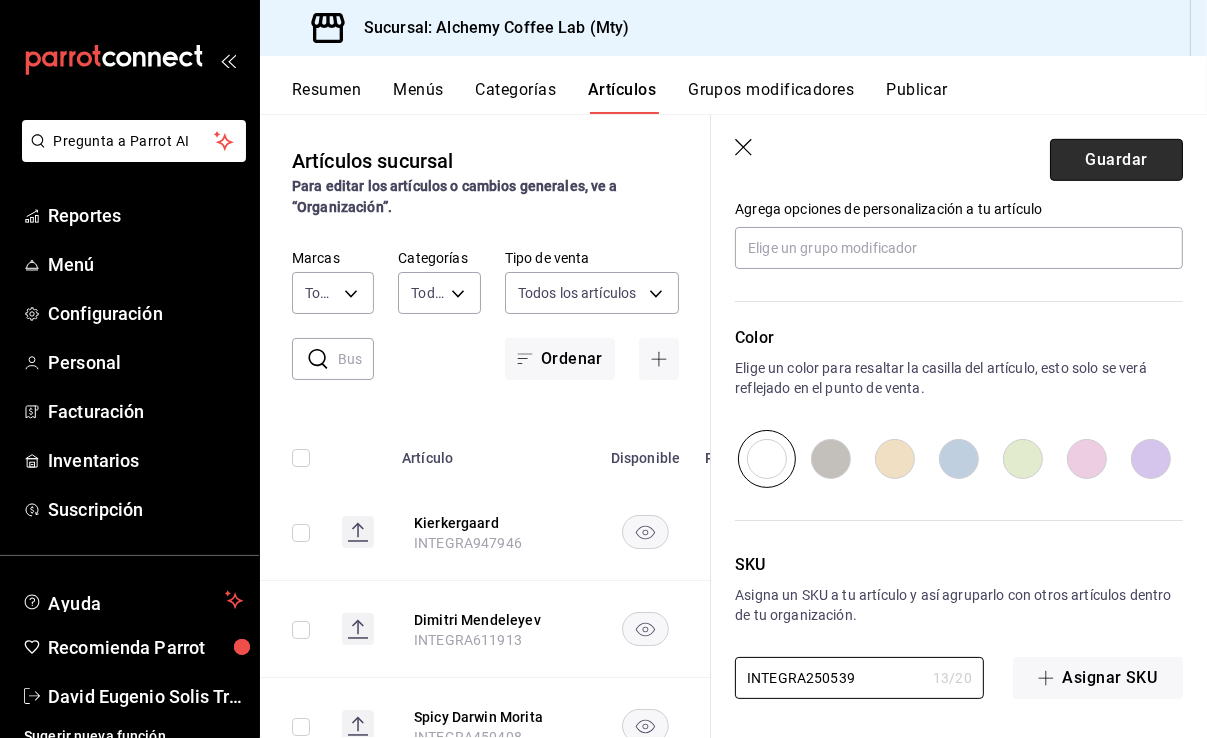 click on "Guardar" at bounding box center [1116, 160] 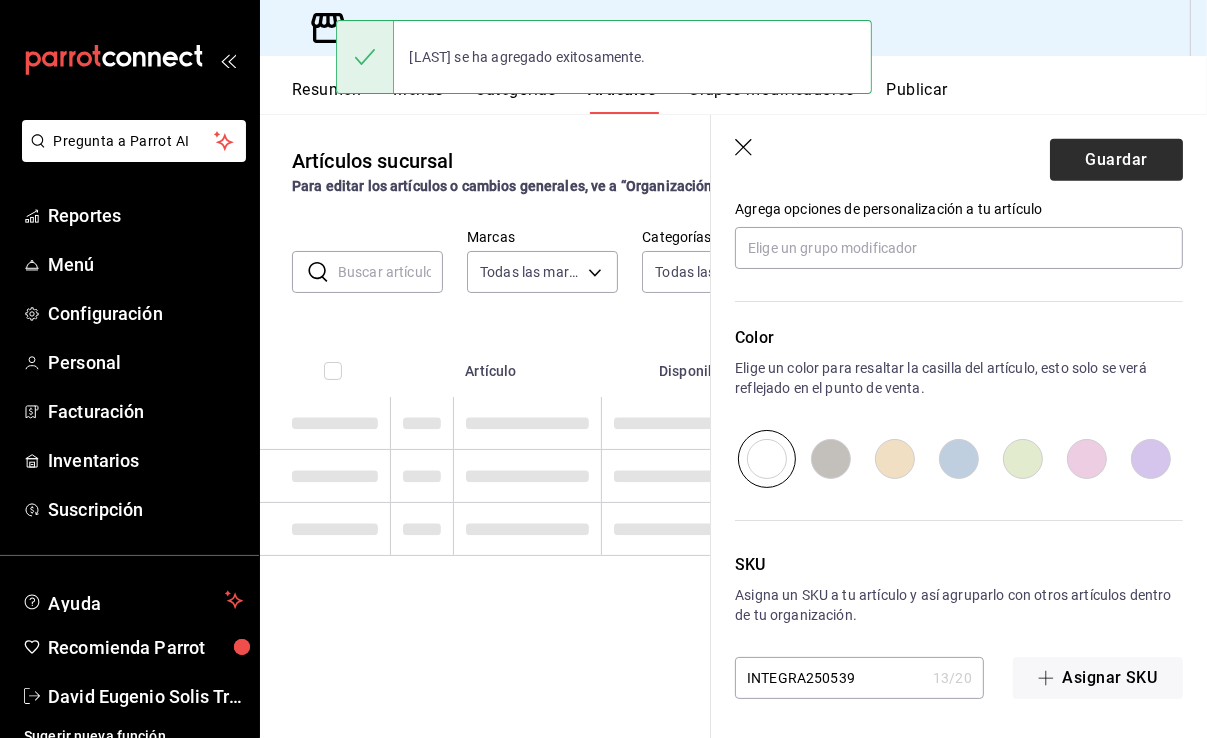 scroll, scrollTop: 0, scrollLeft: 0, axis: both 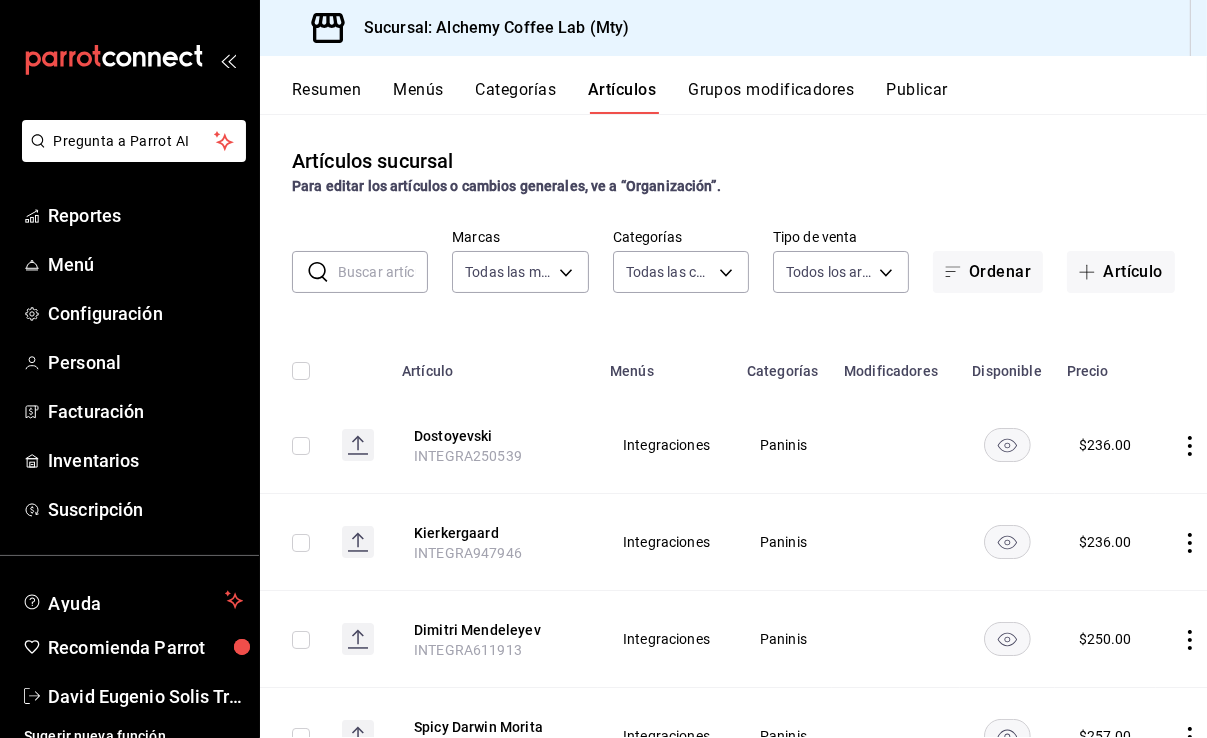 click on "Categorías" at bounding box center (516, 97) 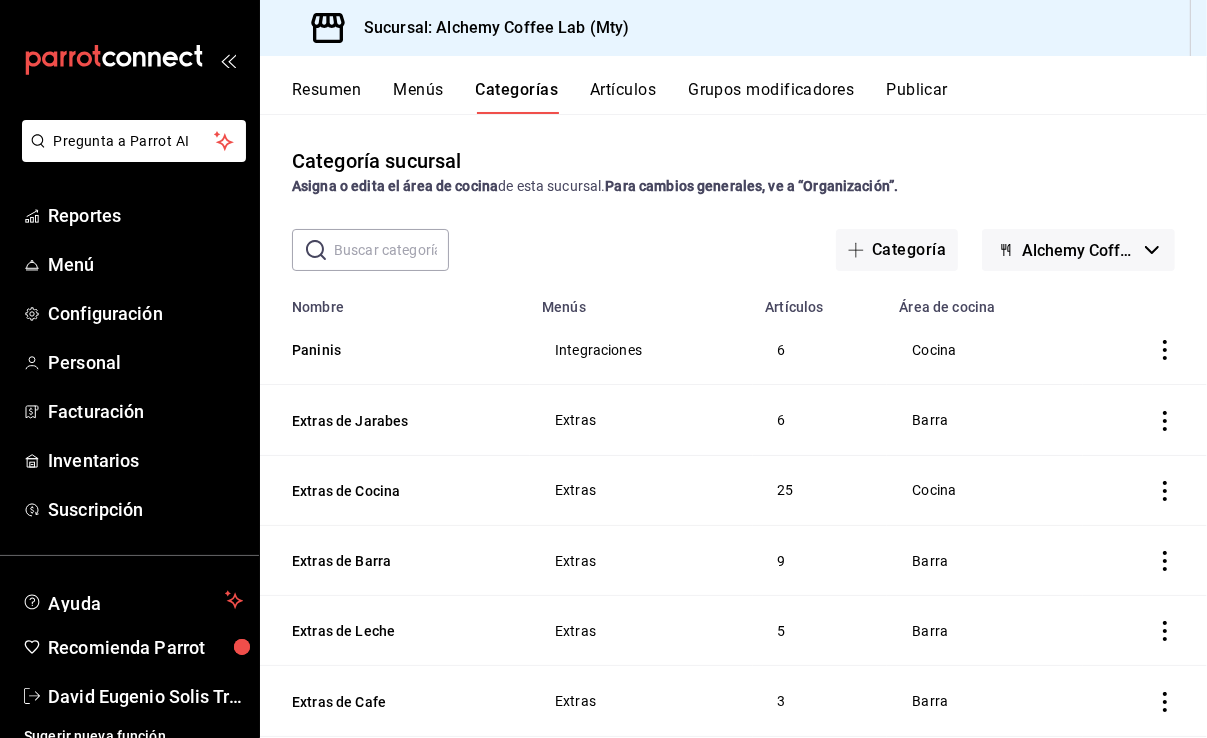 click at bounding box center [391, 250] 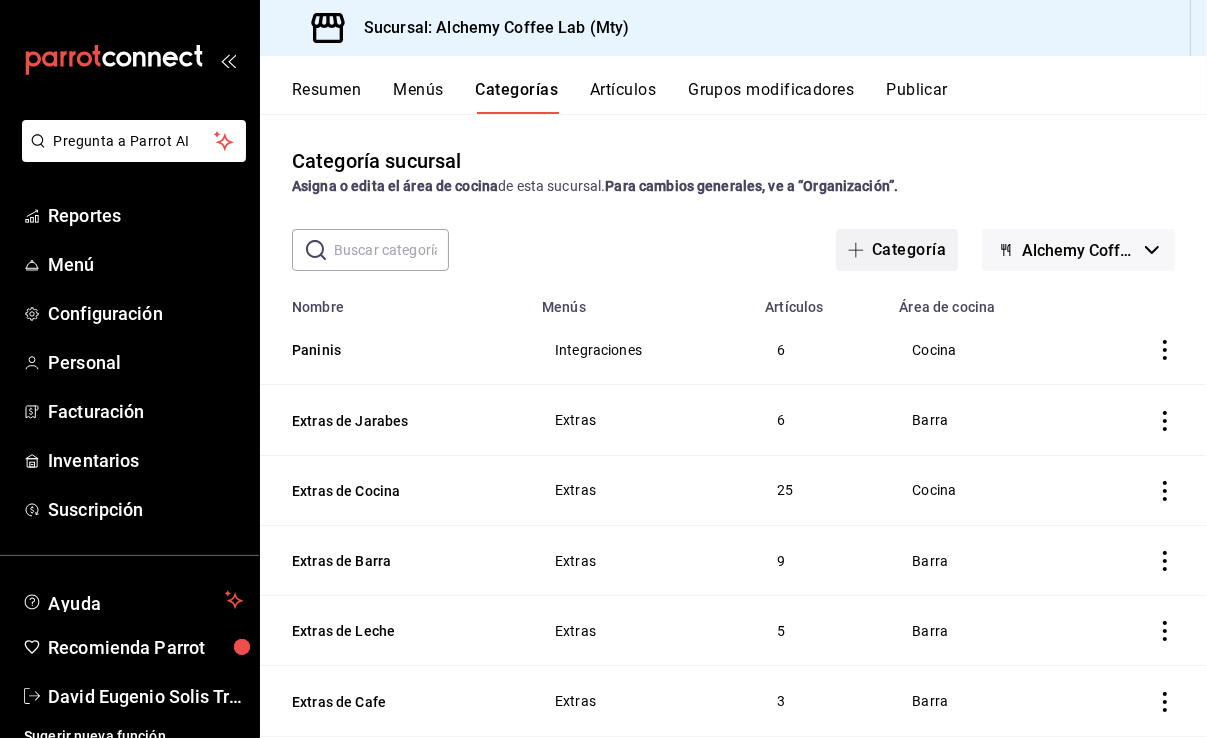 click on "Categoría" at bounding box center (897, 250) 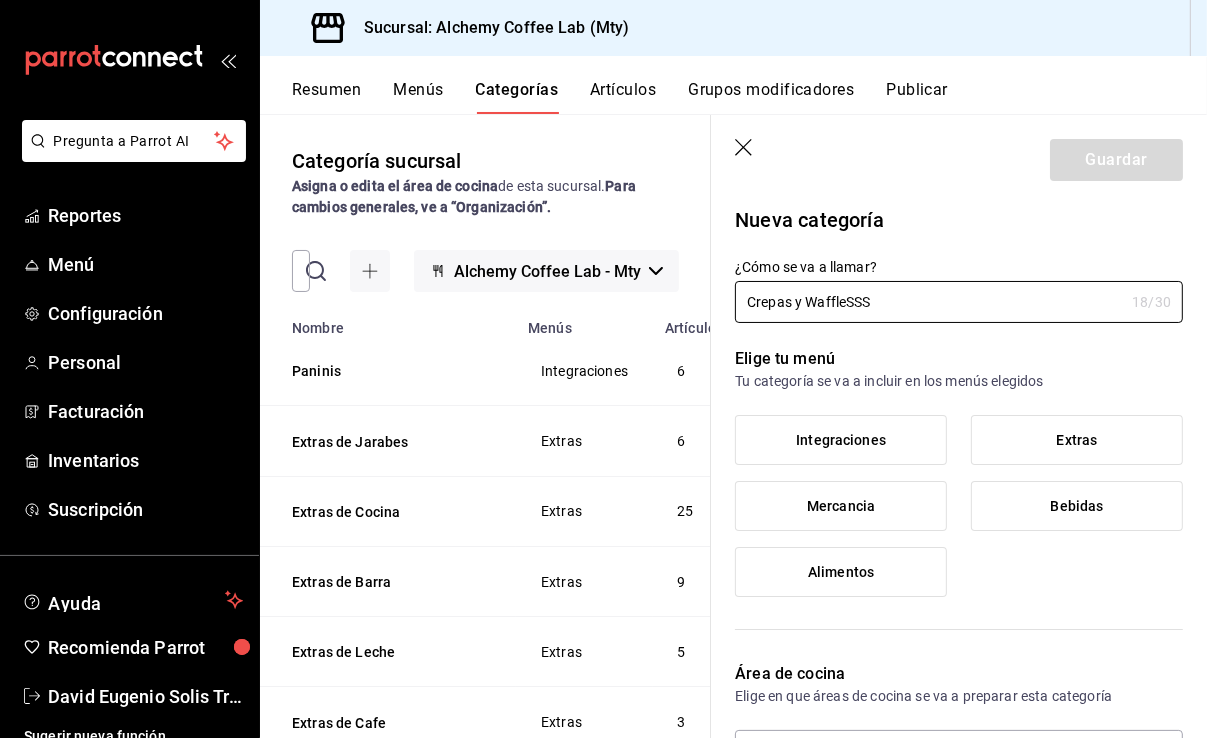 click on "Integraciones" at bounding box center [841, 440] 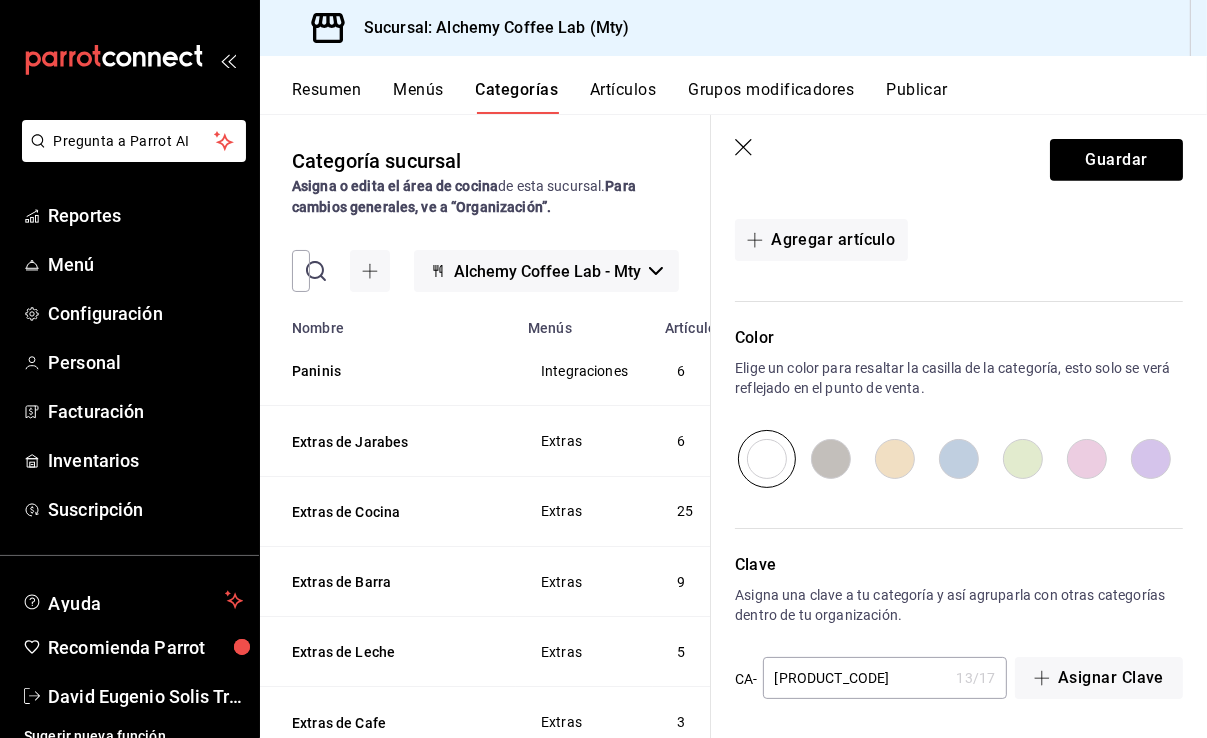 scroll, scrollTop: 706, scrollLeft: 0, axis: vertical 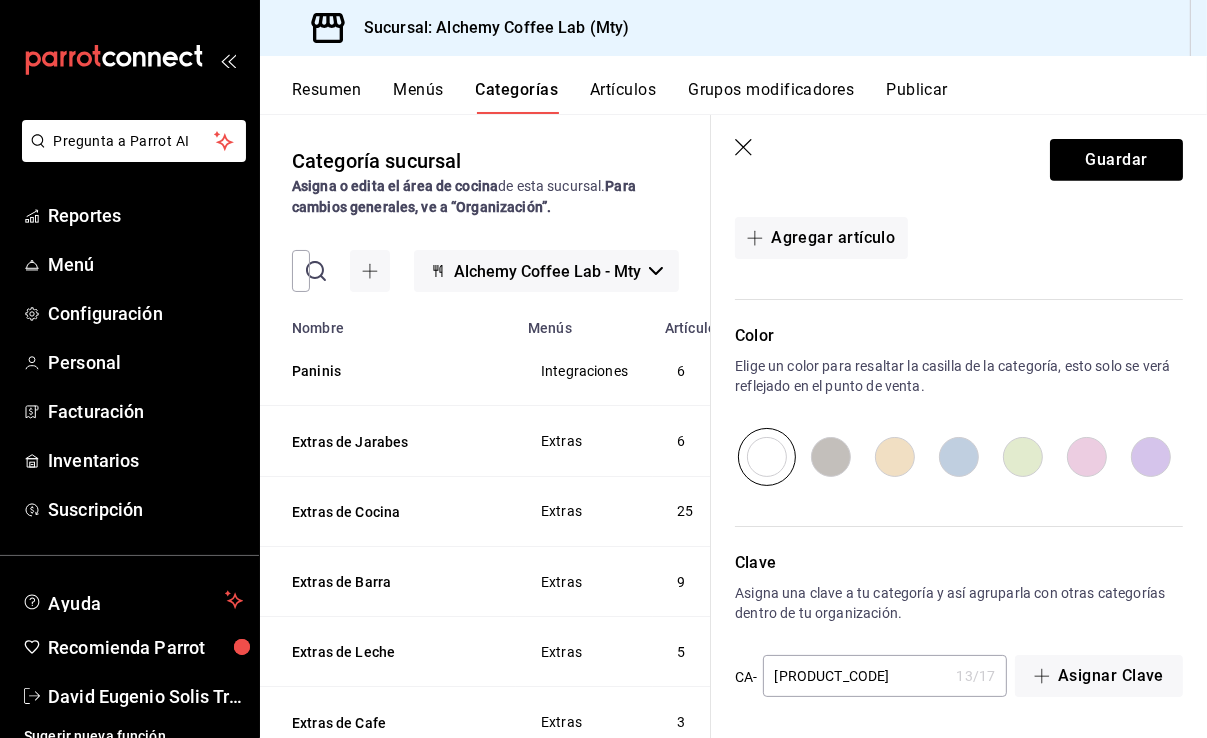 drag, startPoint x: 777, startPoint y: 674, endPoint x: 831, endPoint y: 674, distance: 54 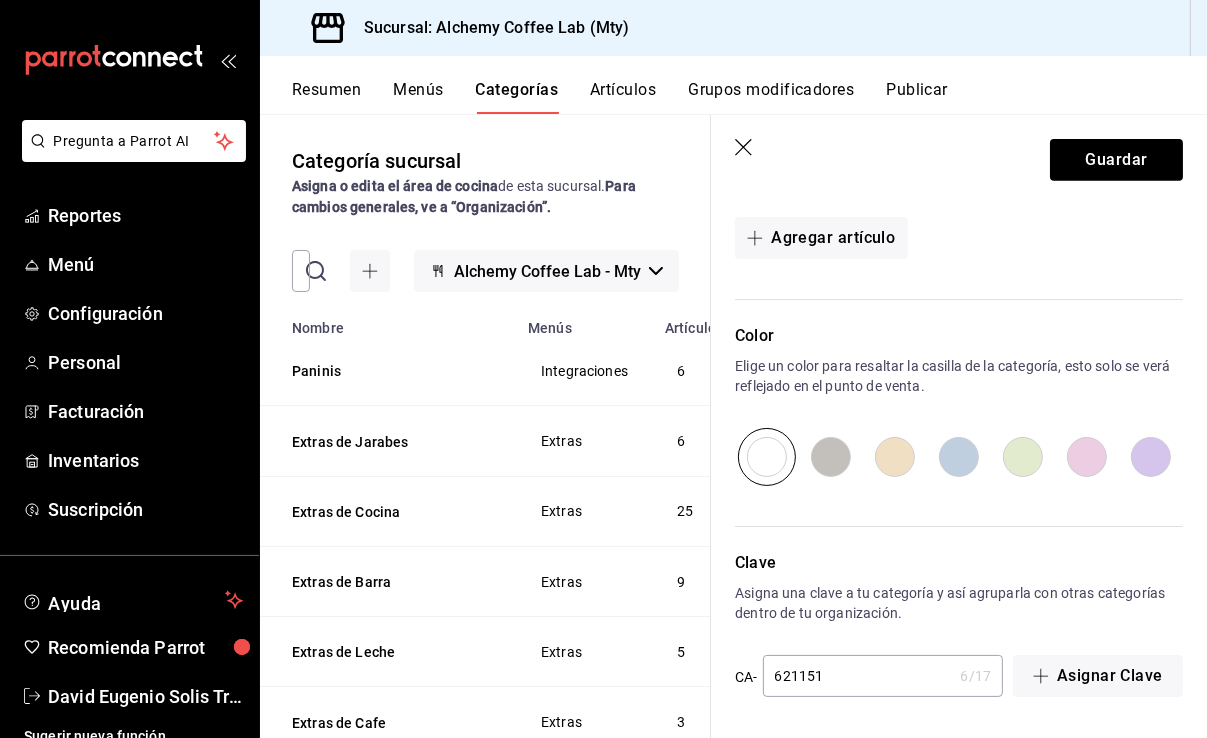 paste on "INTEGRA" 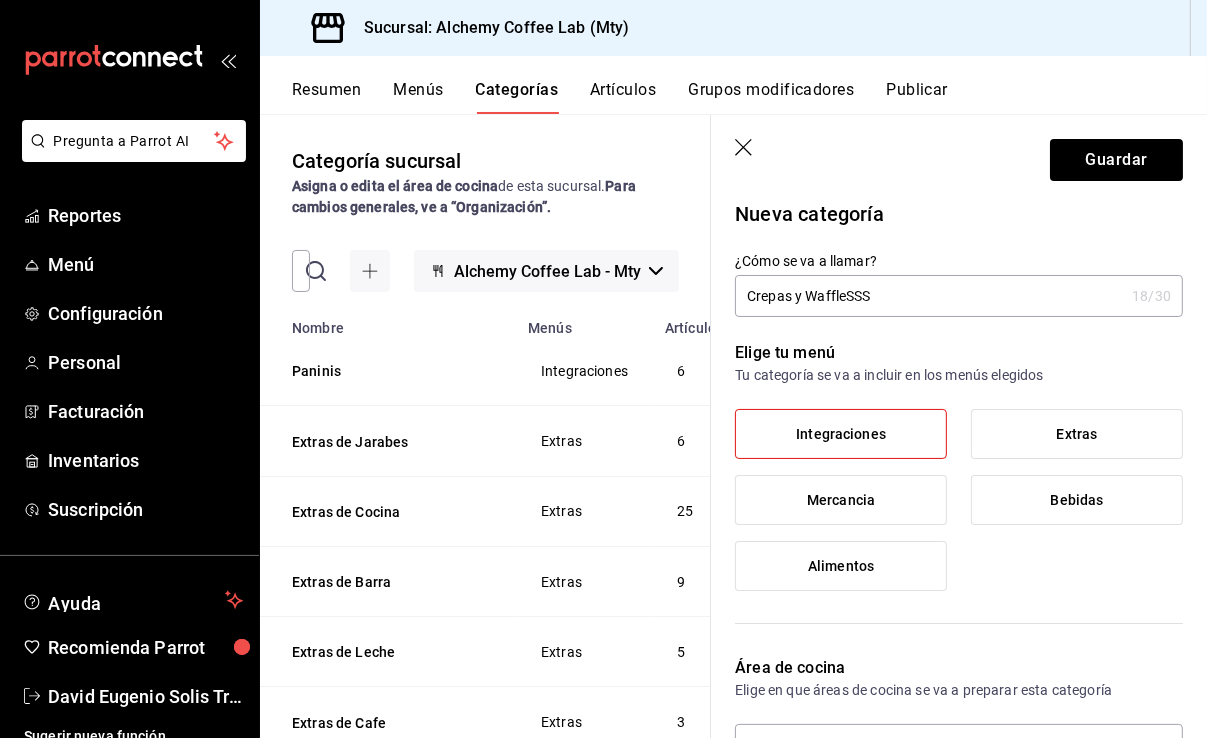 scroll, scrollTop: 0, scrollLeft: 0, axis: both 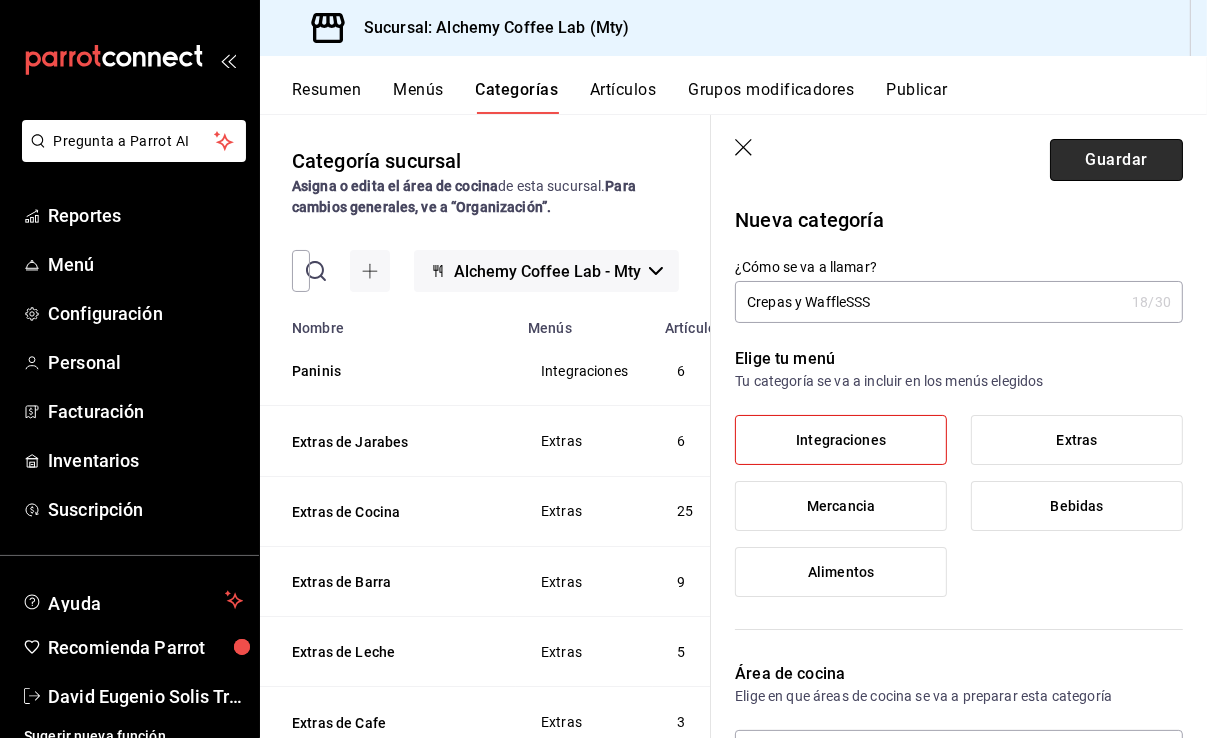click on "Guardar" at bounding box center (1116, 160) 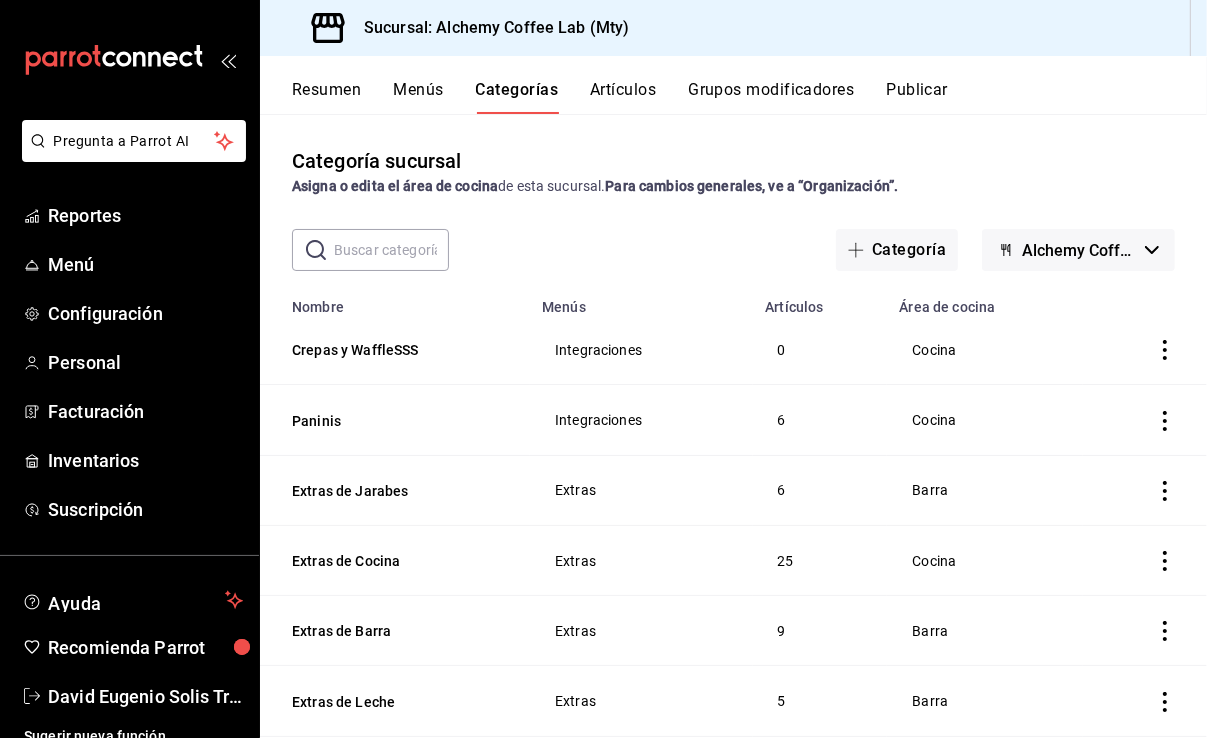 click on "Artículos" at bounding box center [623, 97] 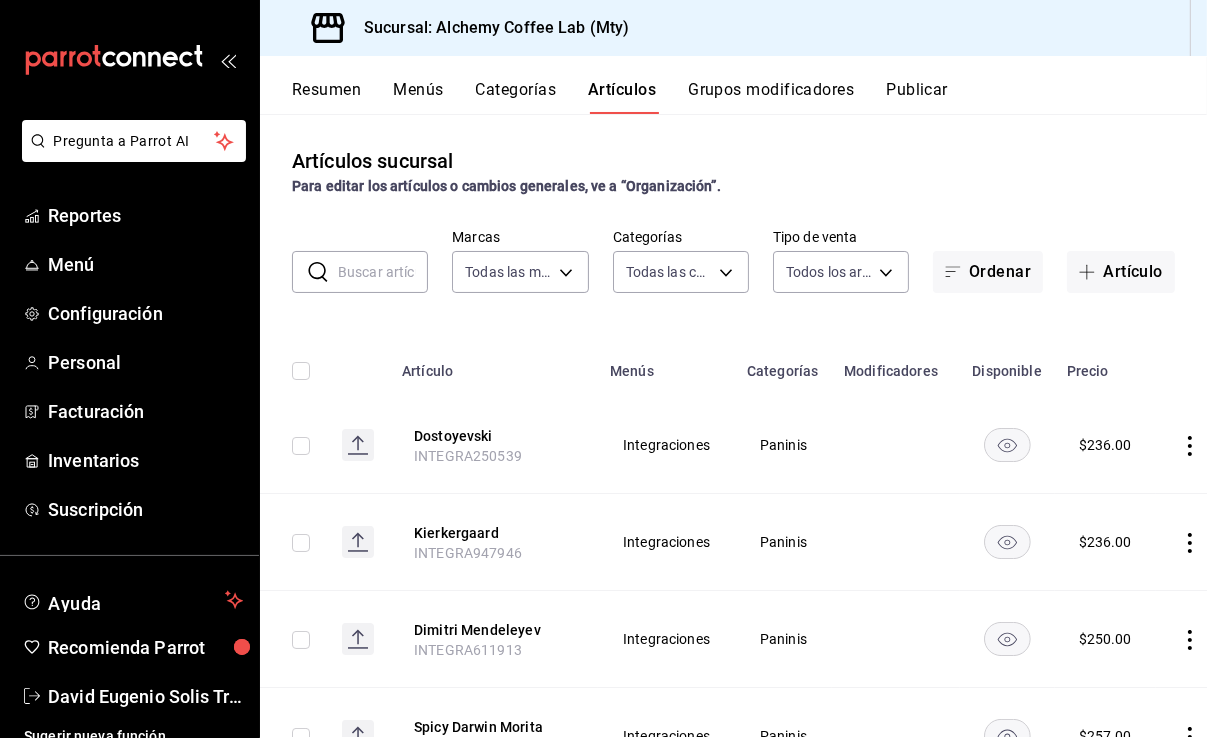 click on "Categorías" at bounding box center [516, 97] 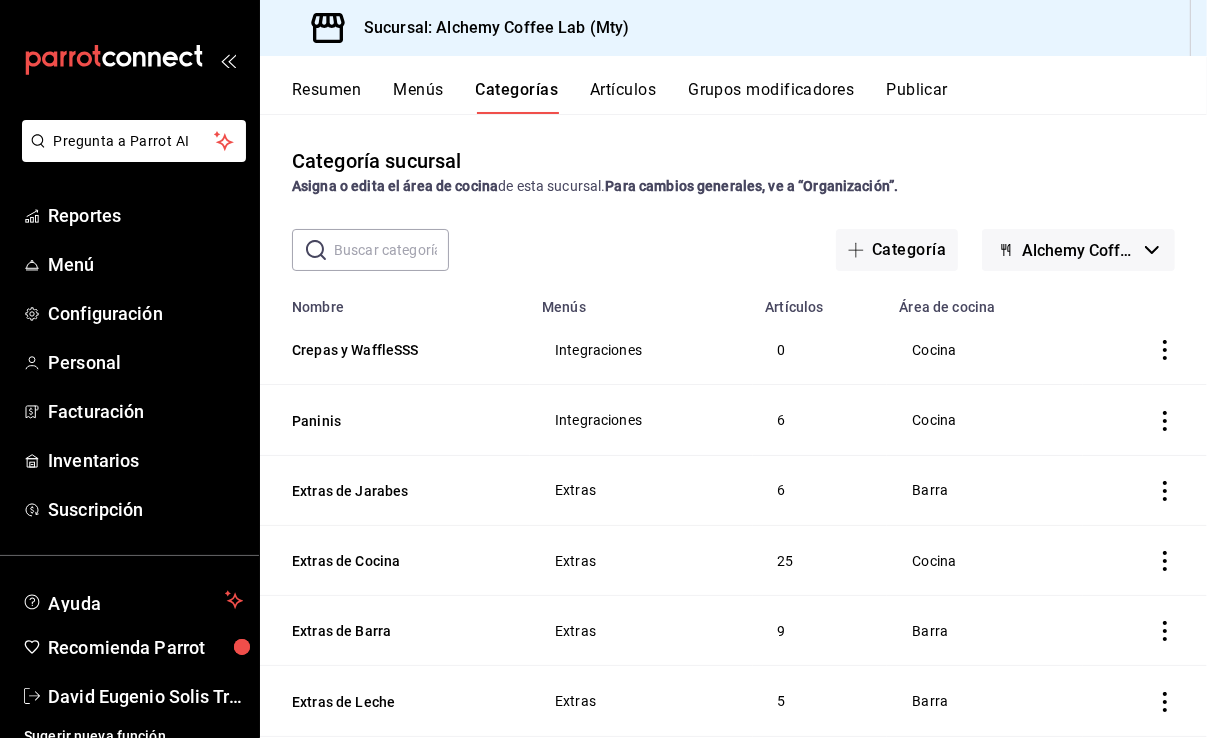 click on "Artículos" at bounding box center [623, 97] 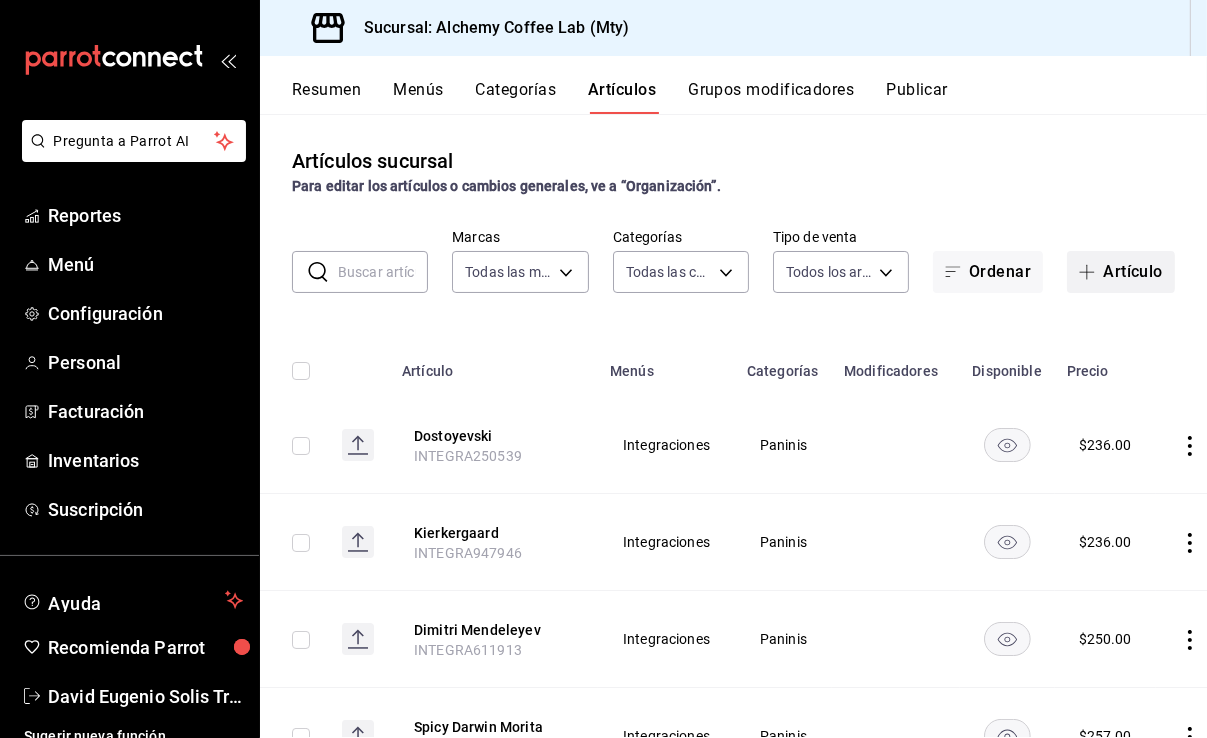 click on "Artículo" at bounding box center [1121, 272] 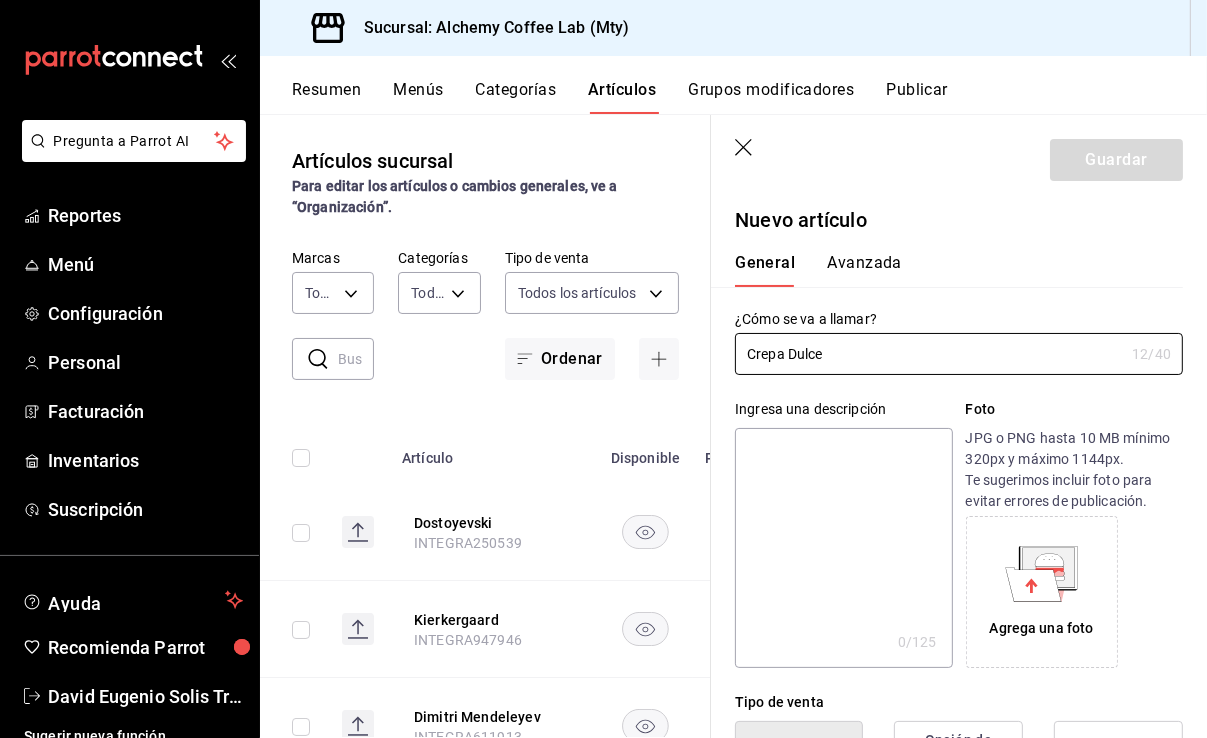 click at bounding box center (843, 548) 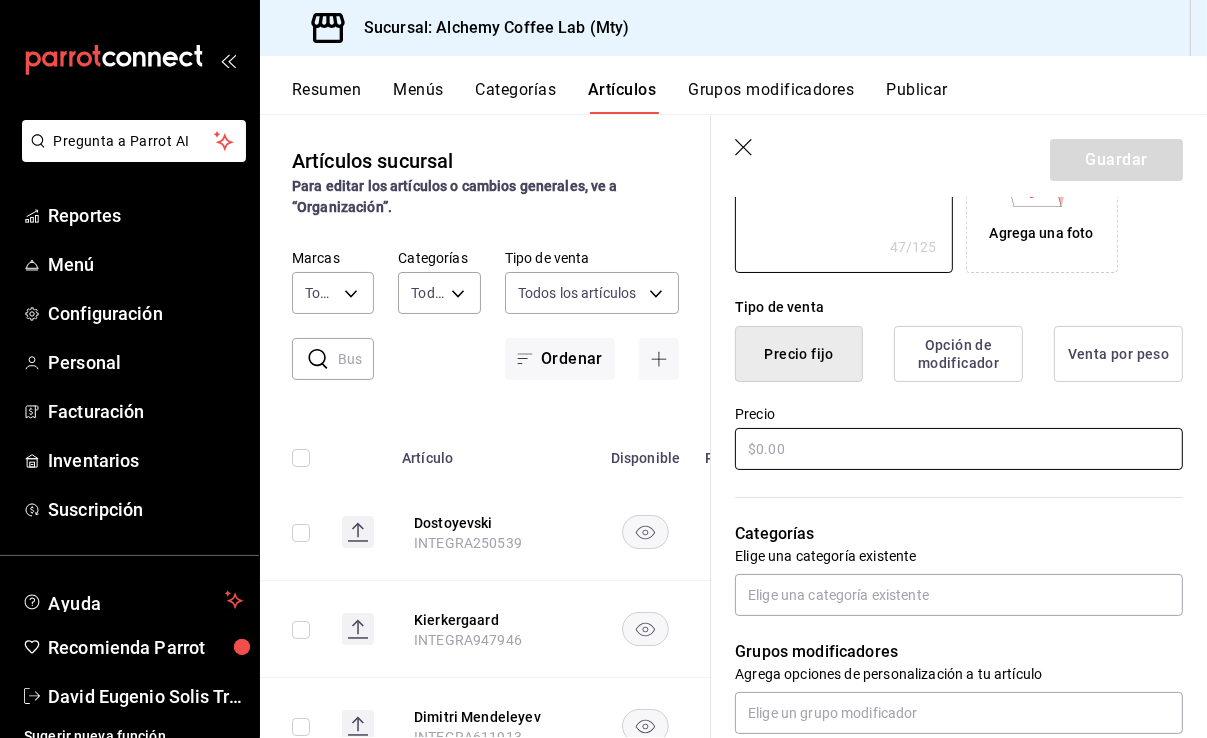 scroll, scrollTop: 400, scrollLeft: 0, axis: vertical 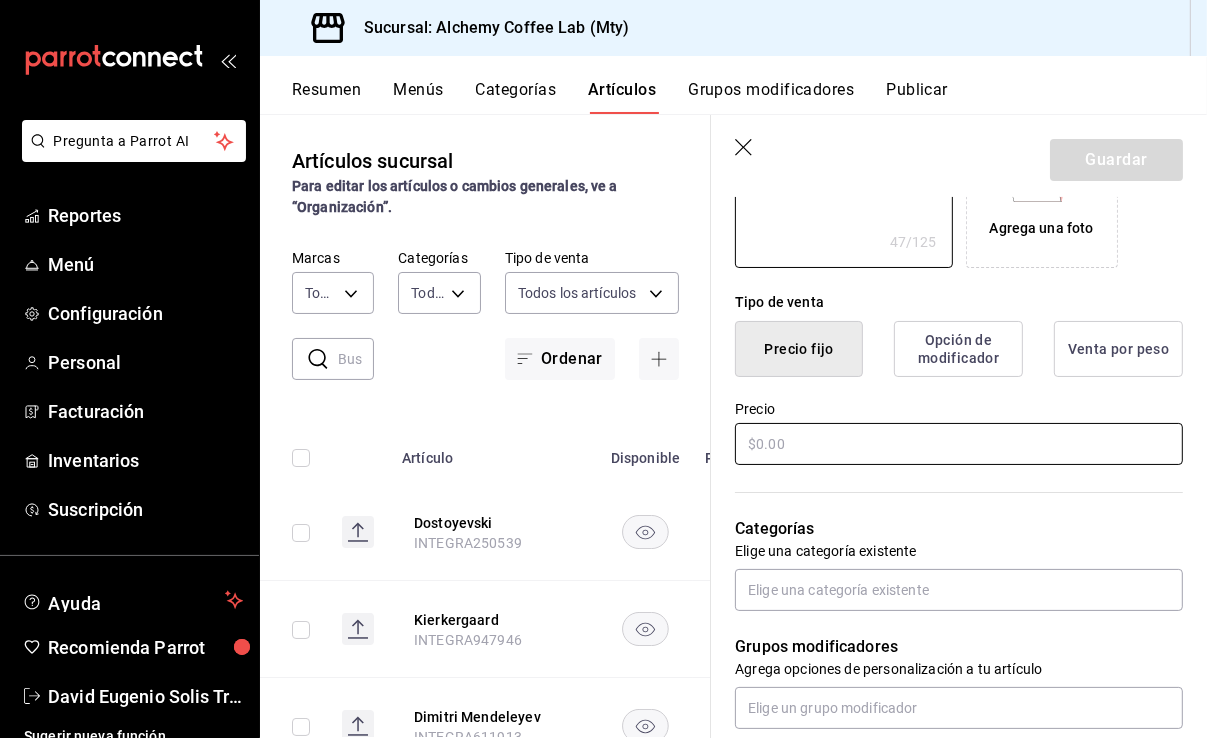 click at bounding box center (959, 444) 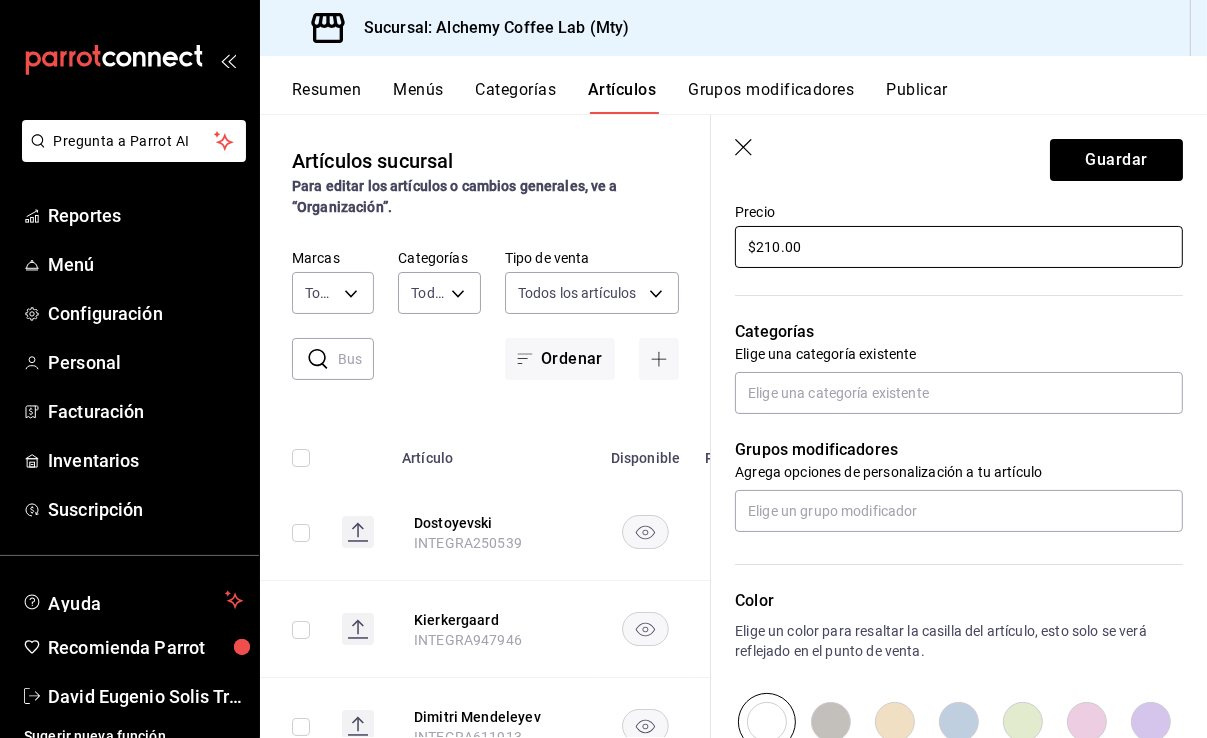 scroll, scrollTop: 600, scrollLeft: 0, axis: vertical 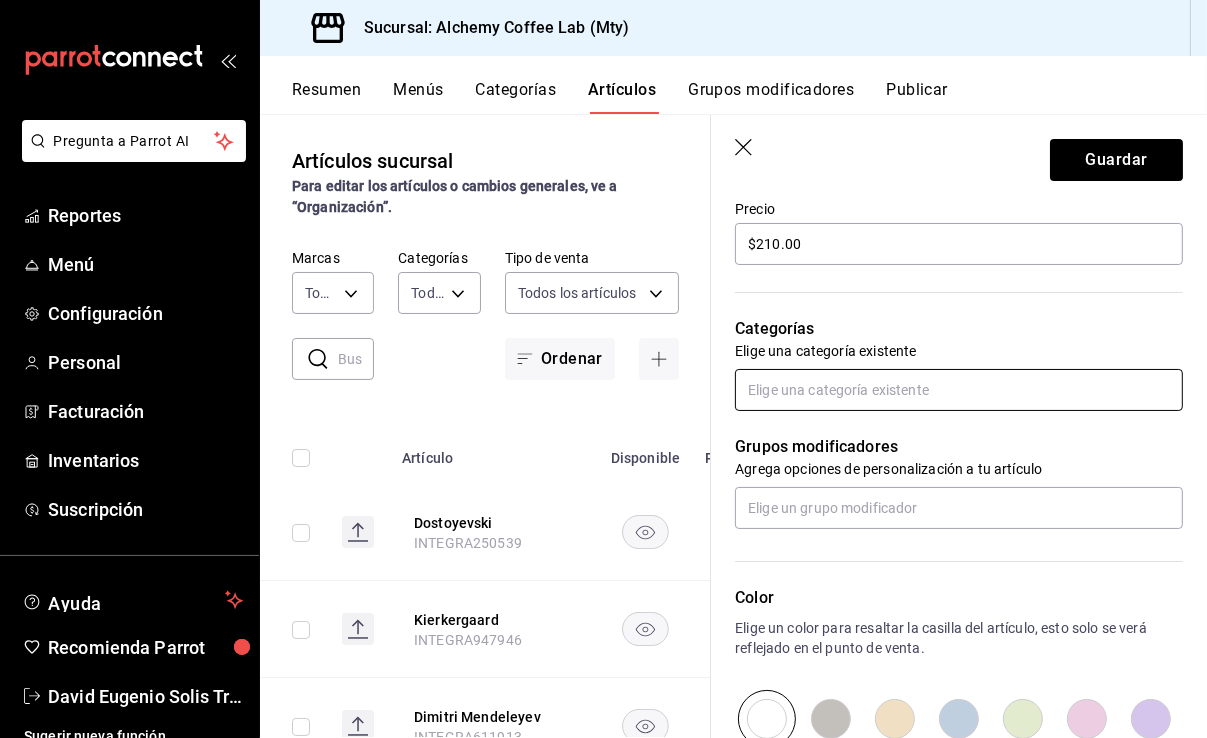 click at bounding box center (959, 390) 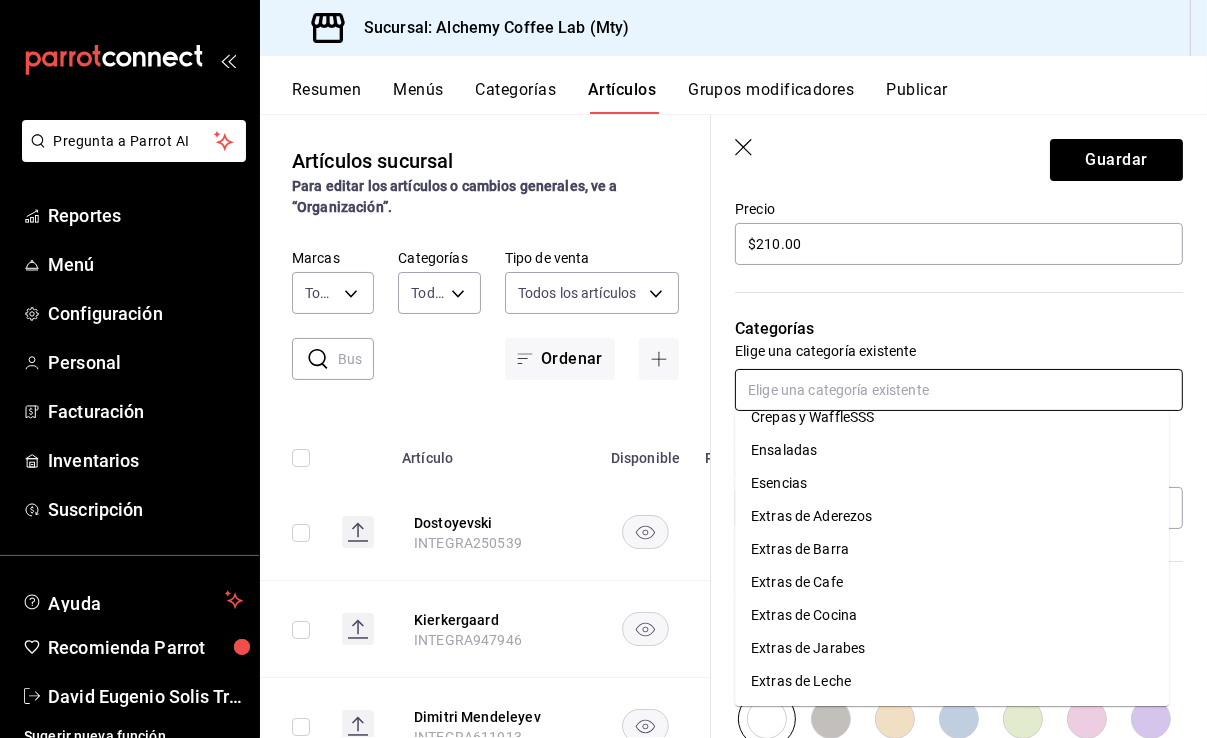 scroll, scrollTop: 400, scrollLeft: 0, axis: vertical 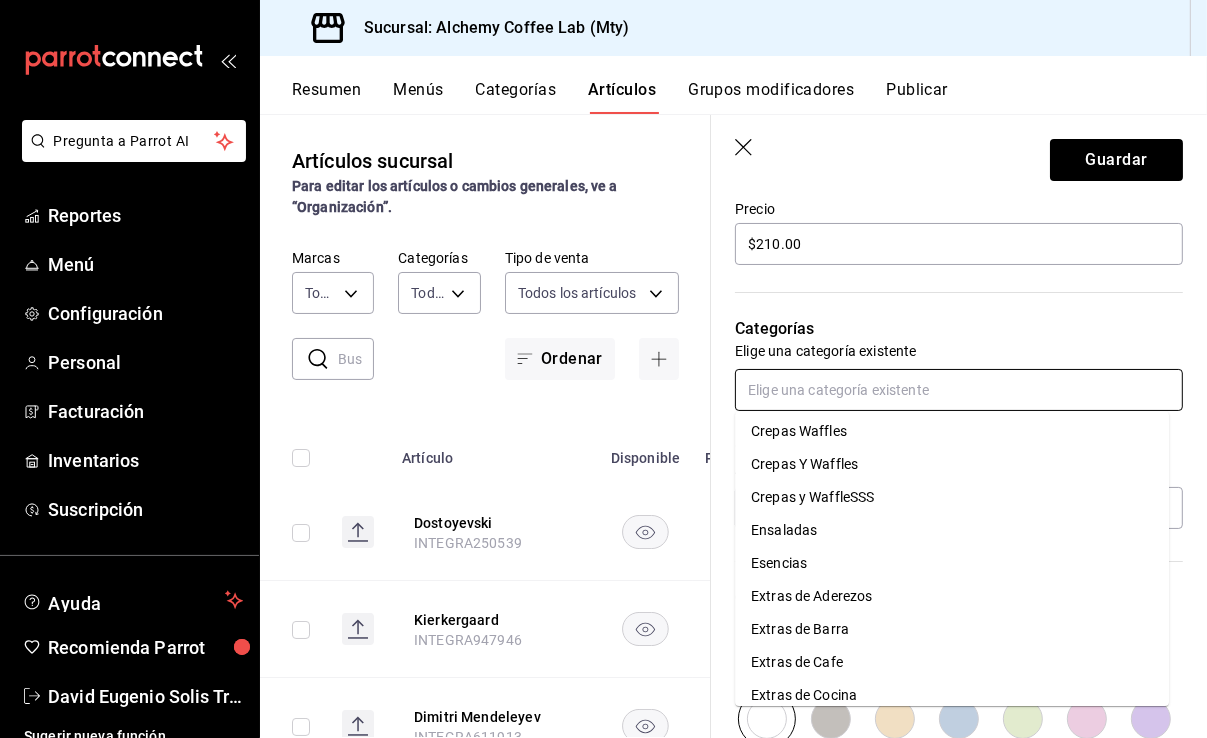 click on "Crepas y WaffleSSS" at bounding box center [952, 497] 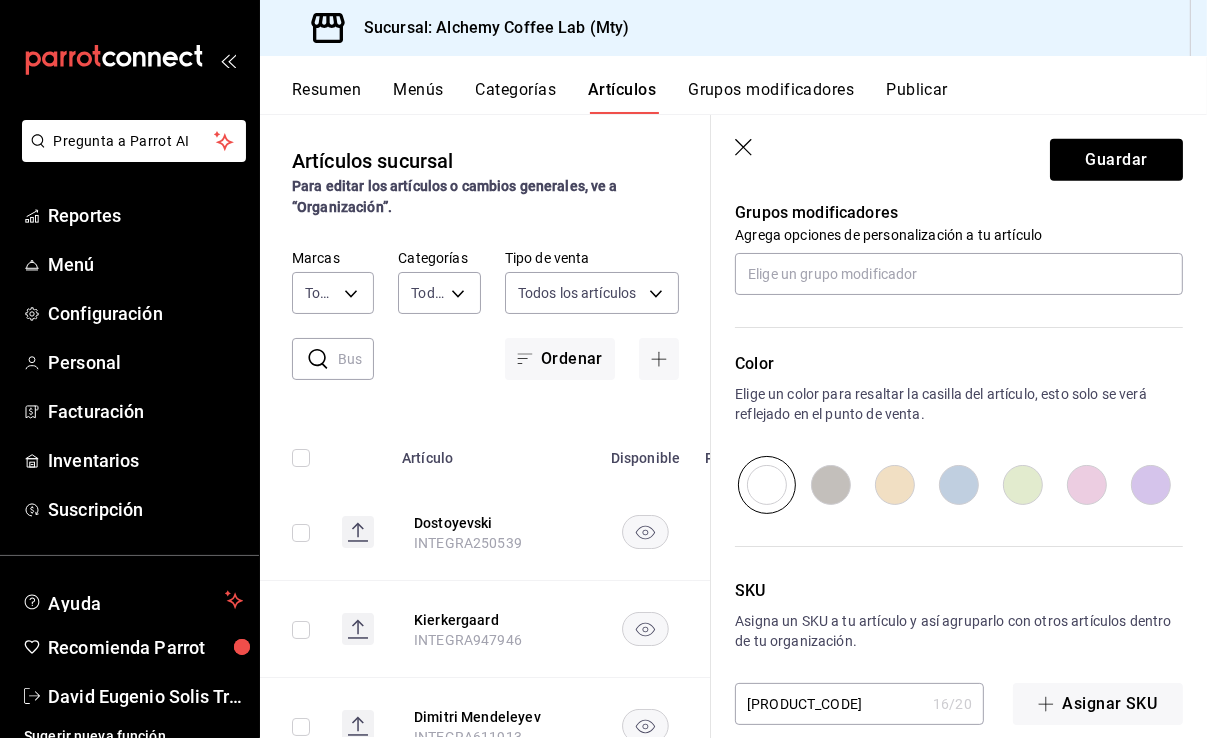 scroll, scrollTop: 926, scrollLeft: 0, axis: vertical 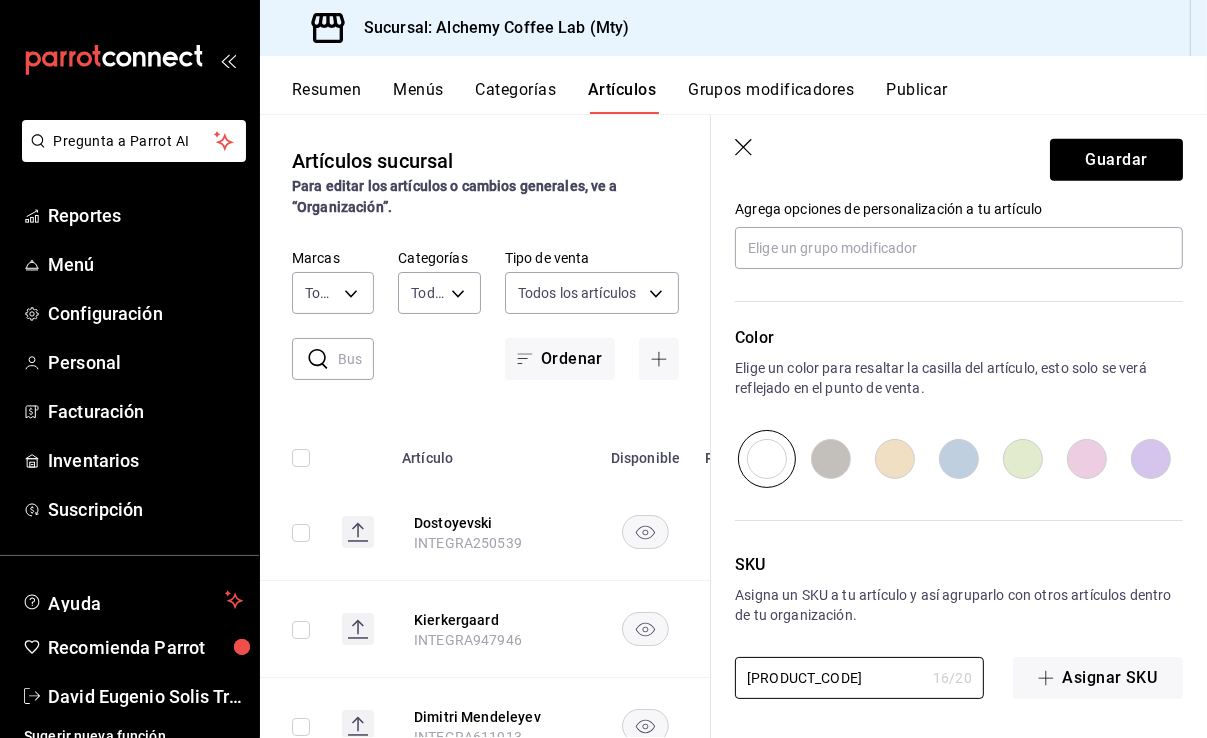 drag, startPoint x: 822, startPoint y: 674, endPoint x: 725, endPoint y: 674, distance: 97 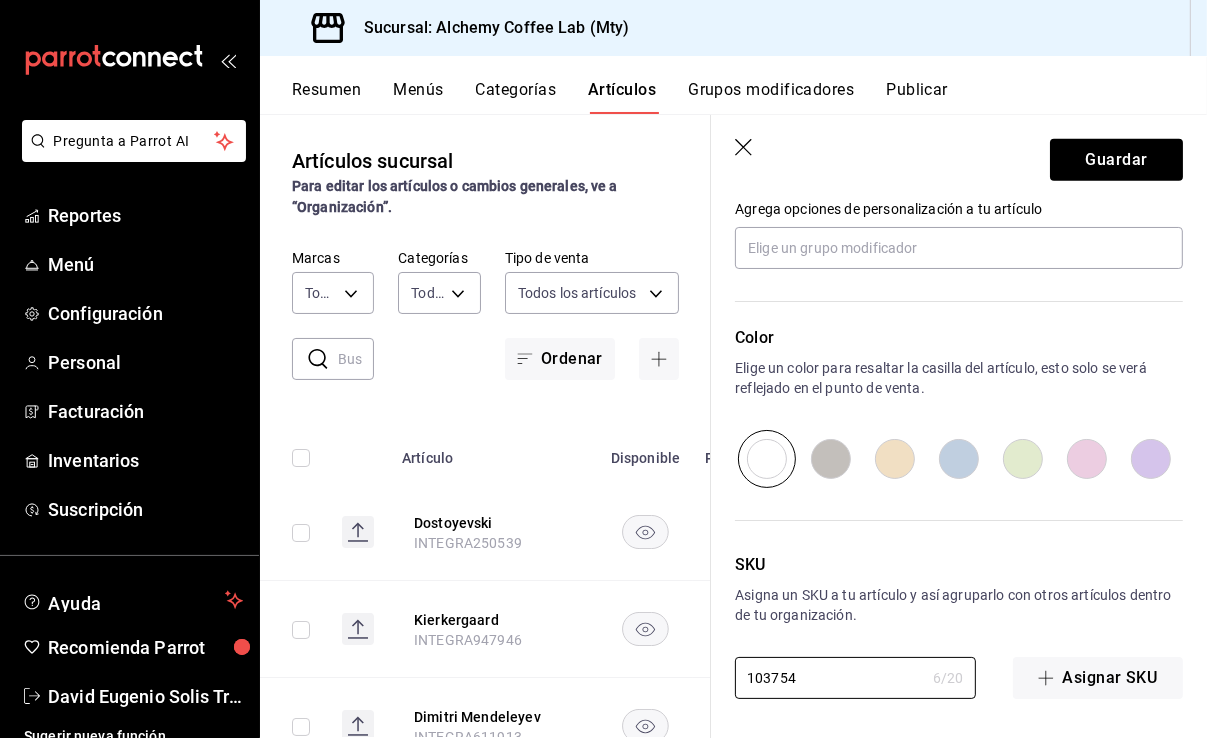 paste on "INTEGRA" 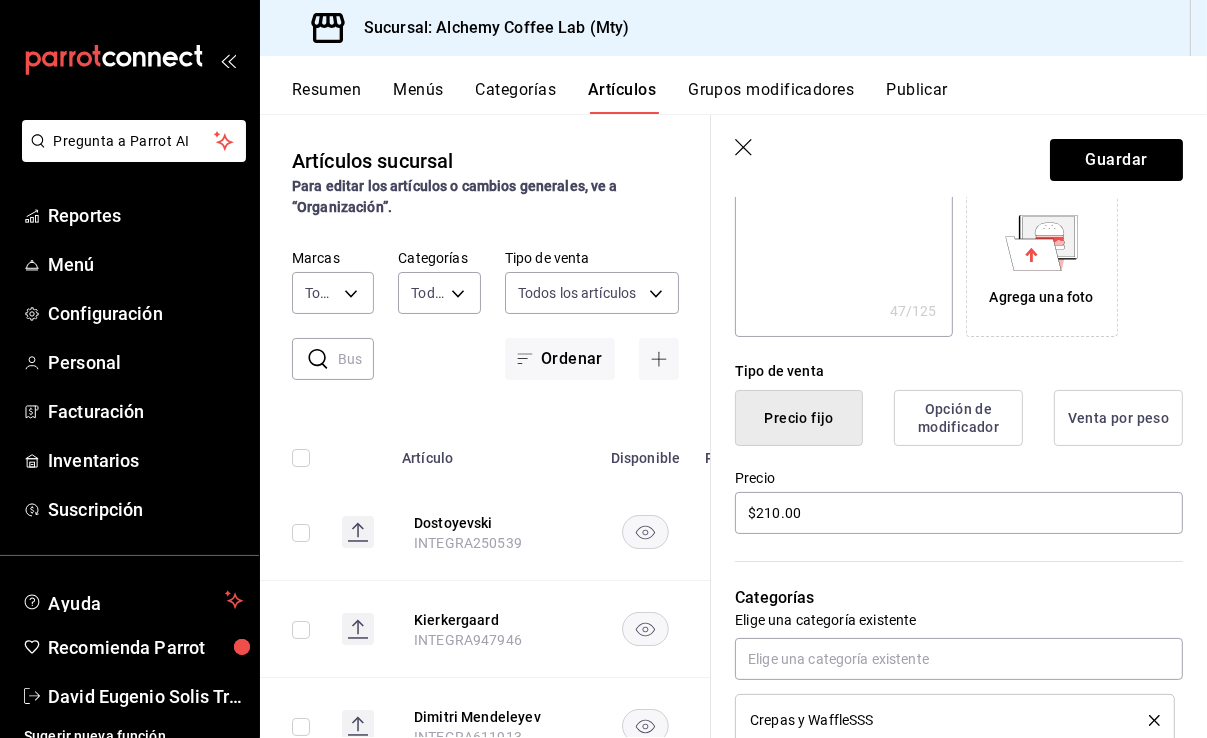 scroll, scrollTop: 326, scrollLeft: 0, axis: vertical 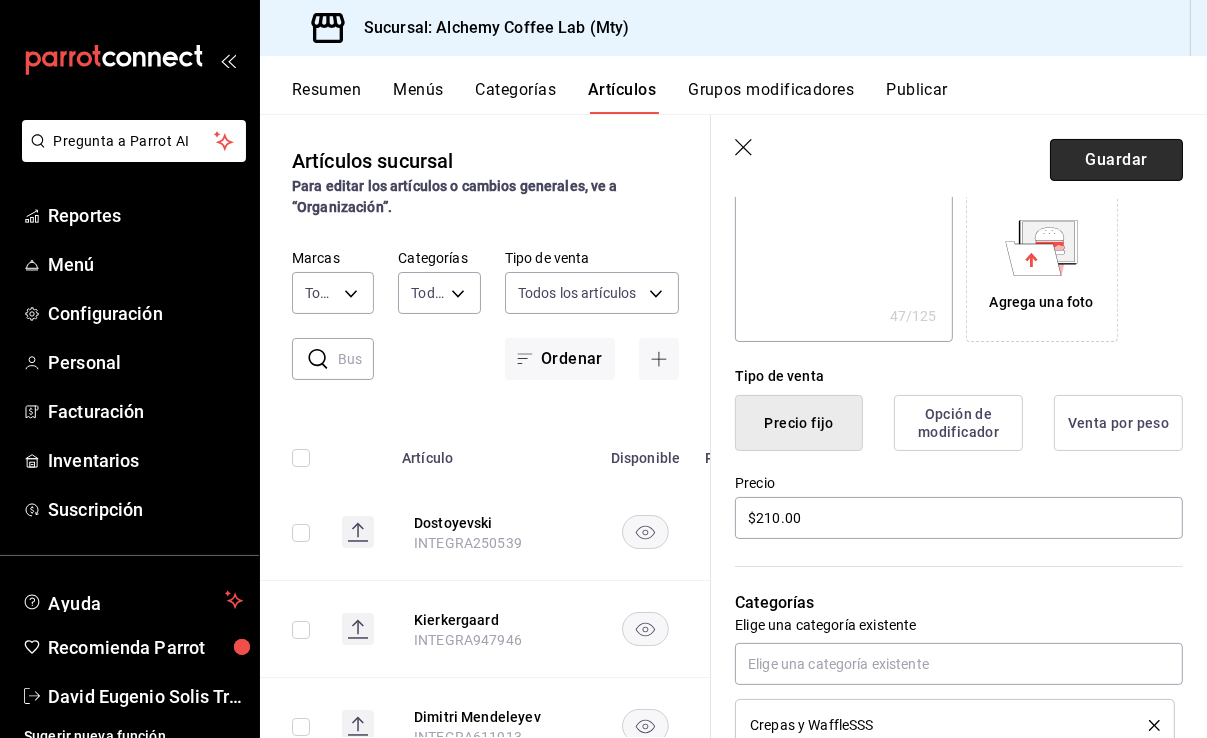 click on "Guardar" at bounding box center (1116, 160) 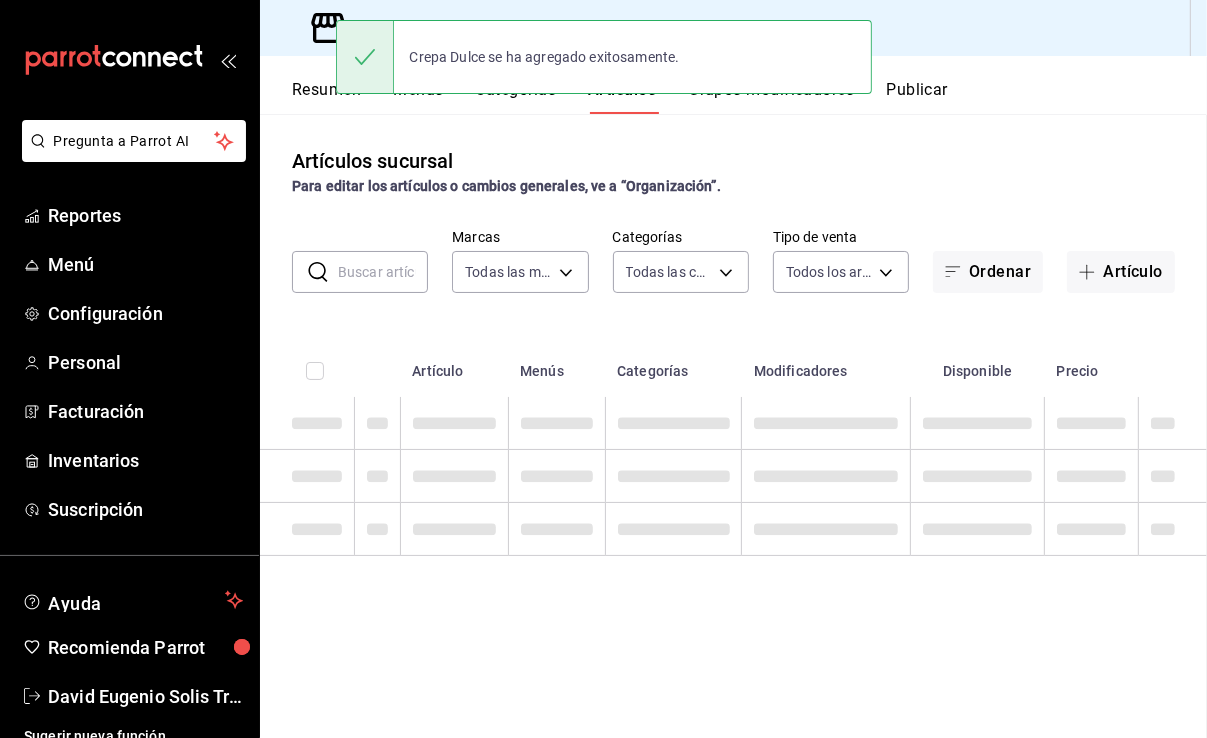 scroll, scrollTop: 0, scrollLeft: 0, axis: both 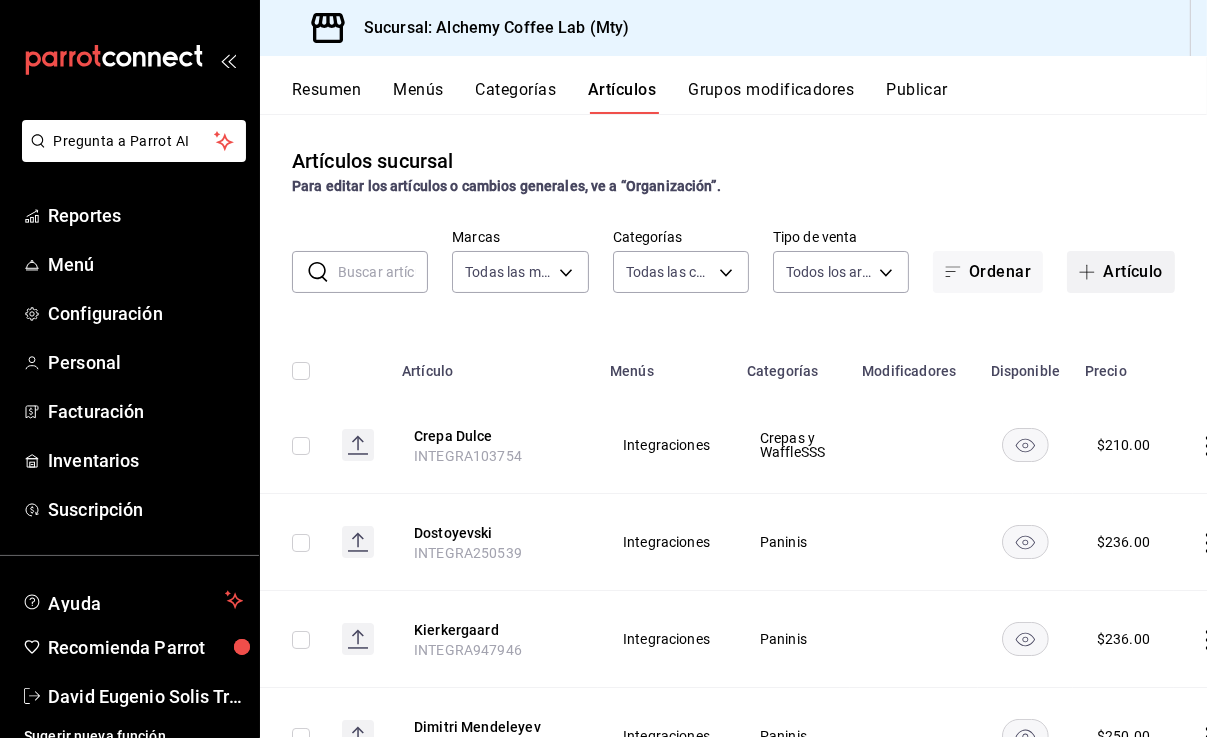 click on "Artículo" at bounding box center [1121, 272] 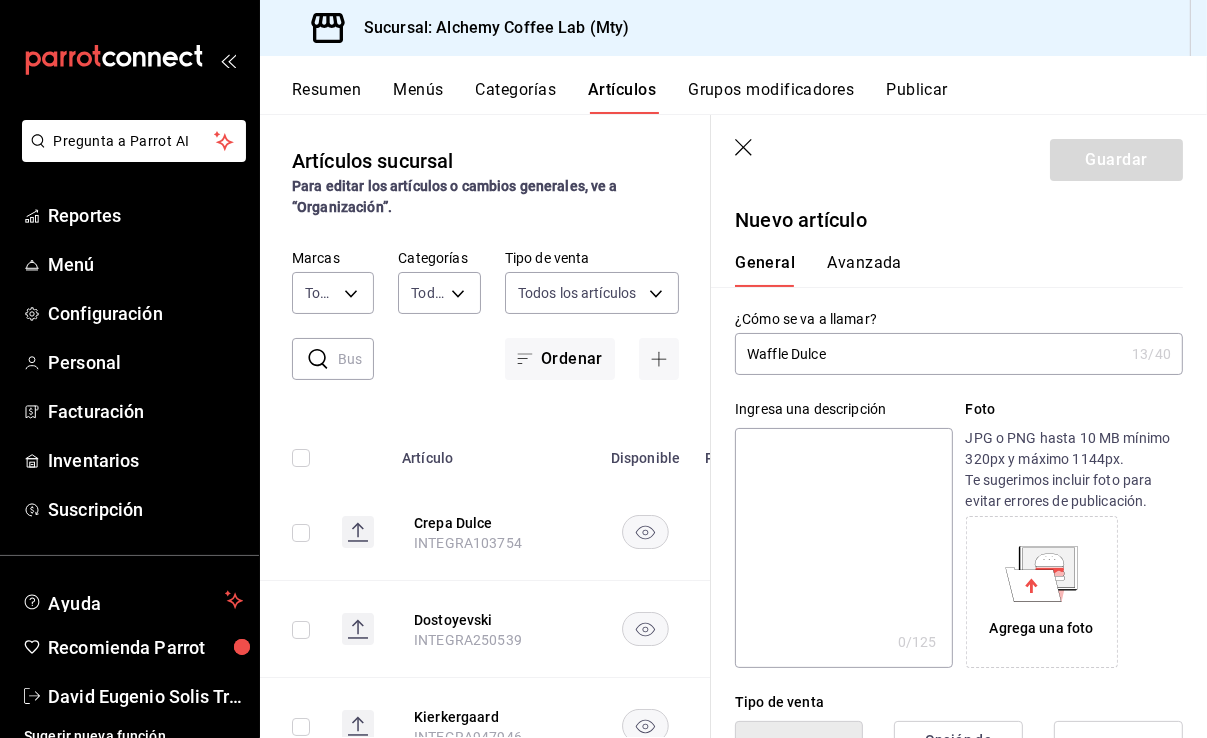 click at bounding box center (843, 548) 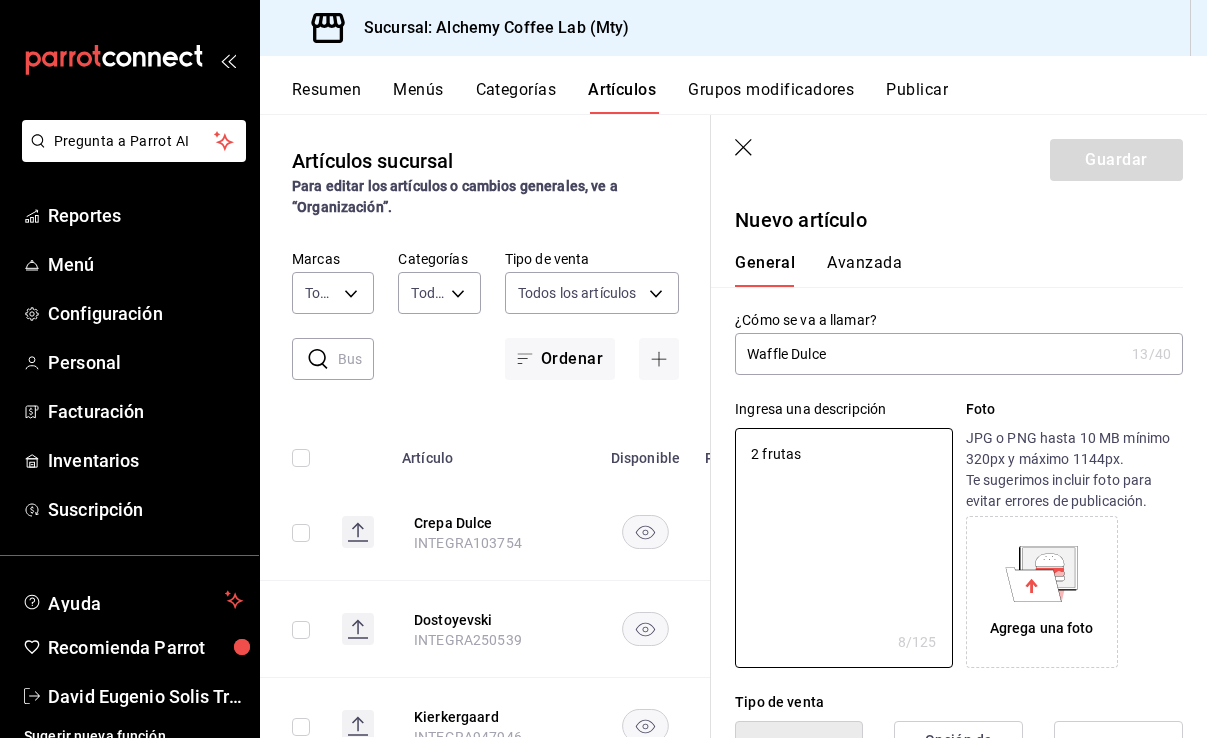 scroll, scrollTop: 0, scrollLeft: 0, axis: both 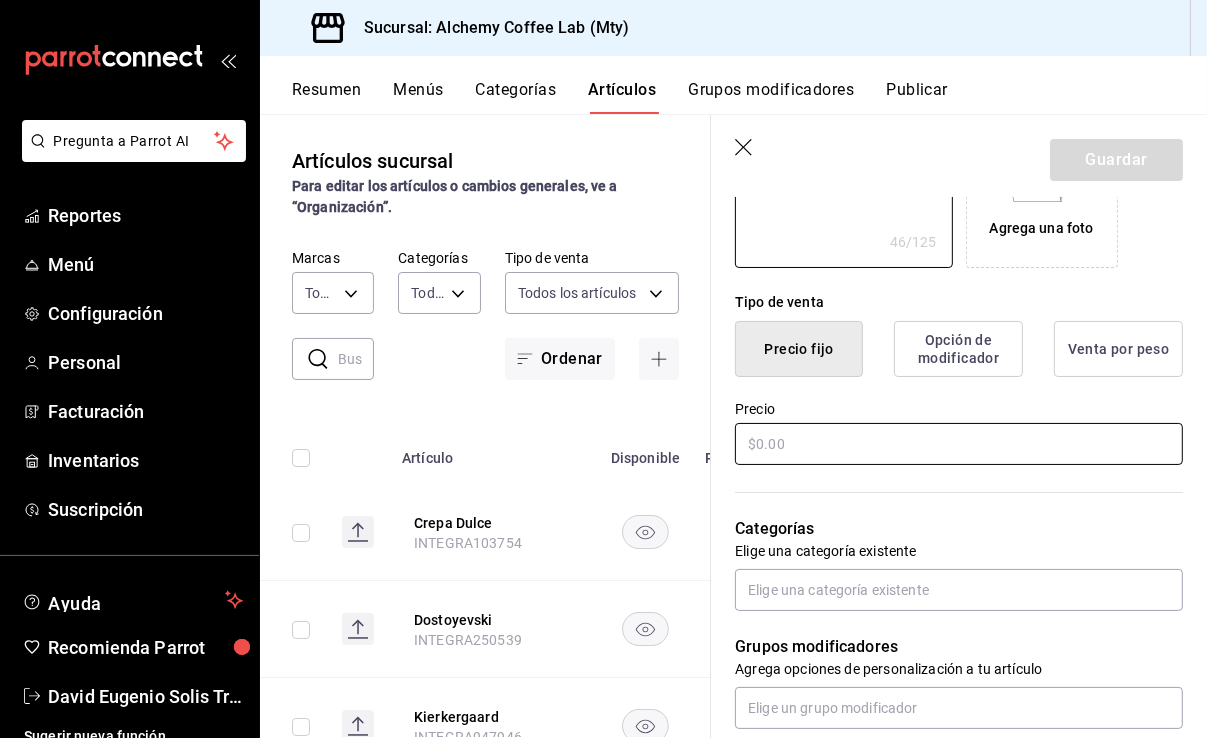 type on "2 frutas, 2 salsas dulces y nieve de vainilla." 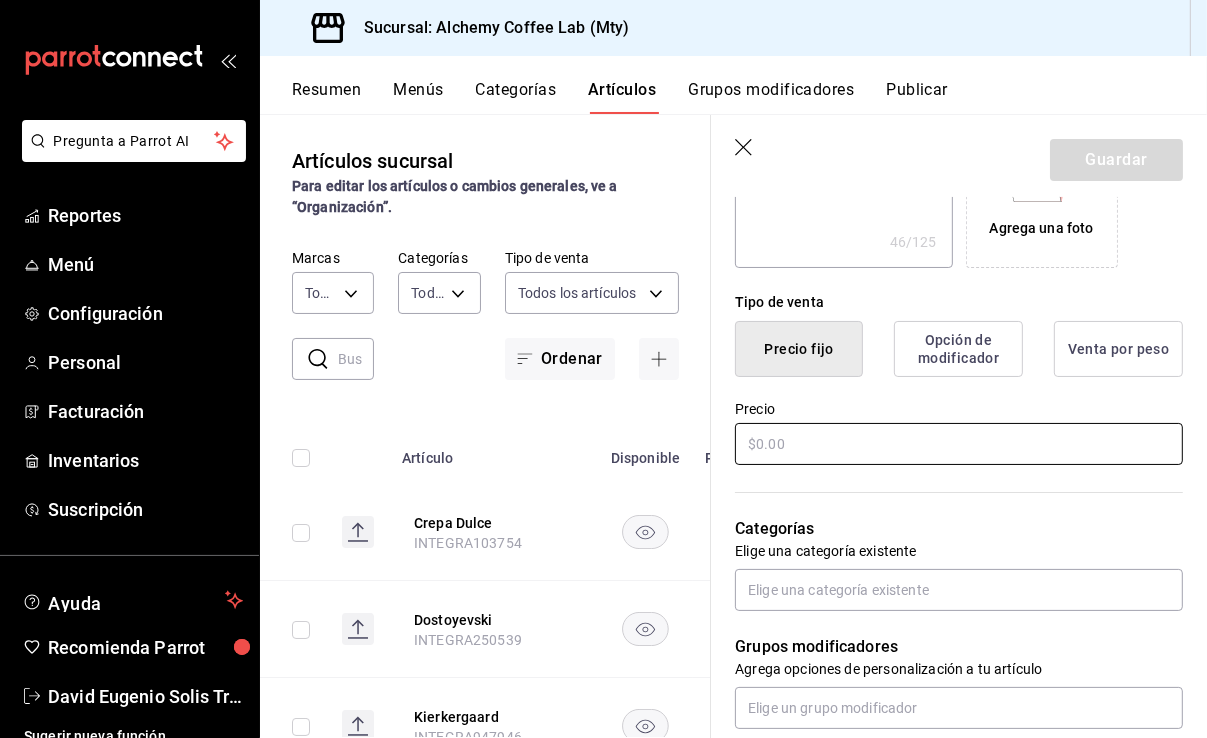 click at bounding box center [959, 444] 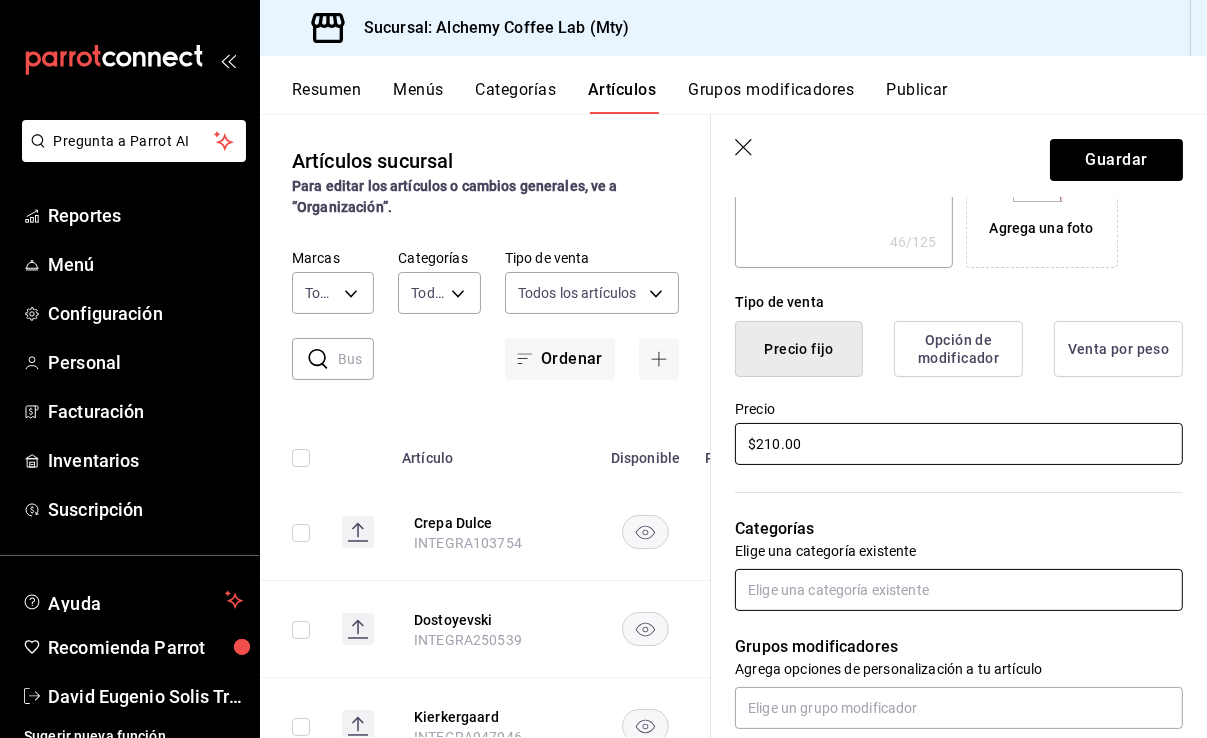 type on "$210.00" 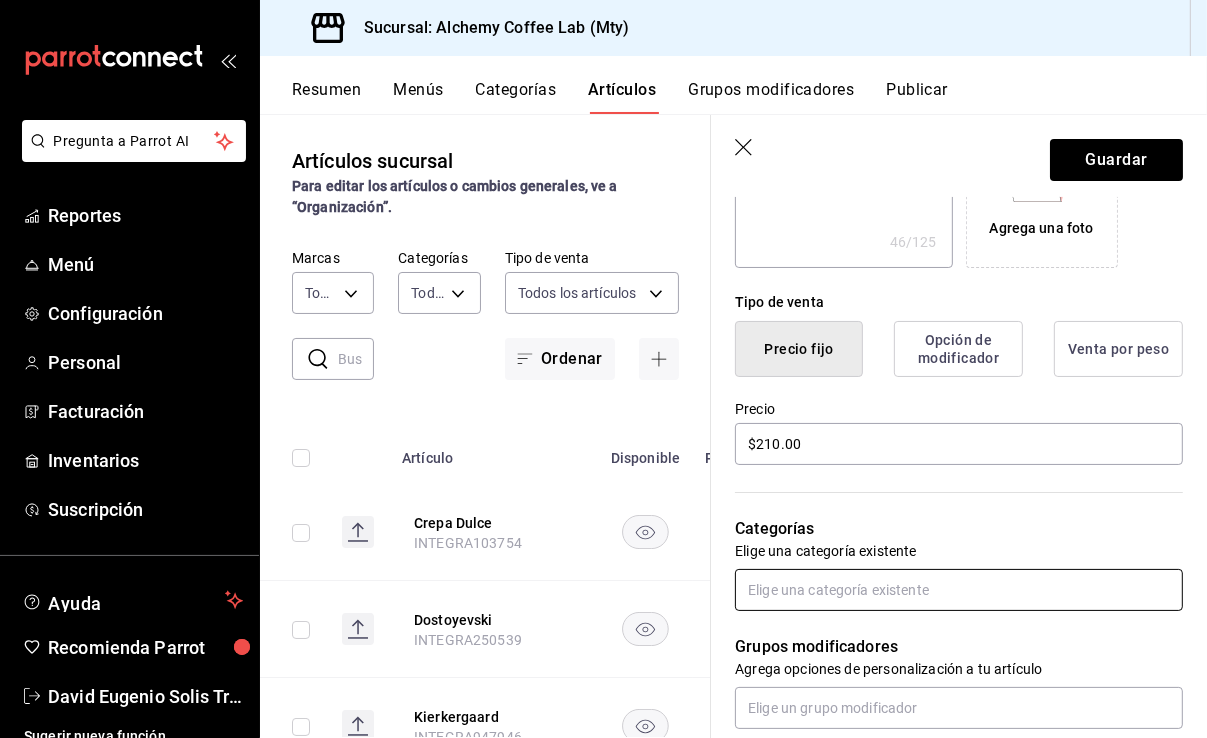 click at bounding box center [959, 590] 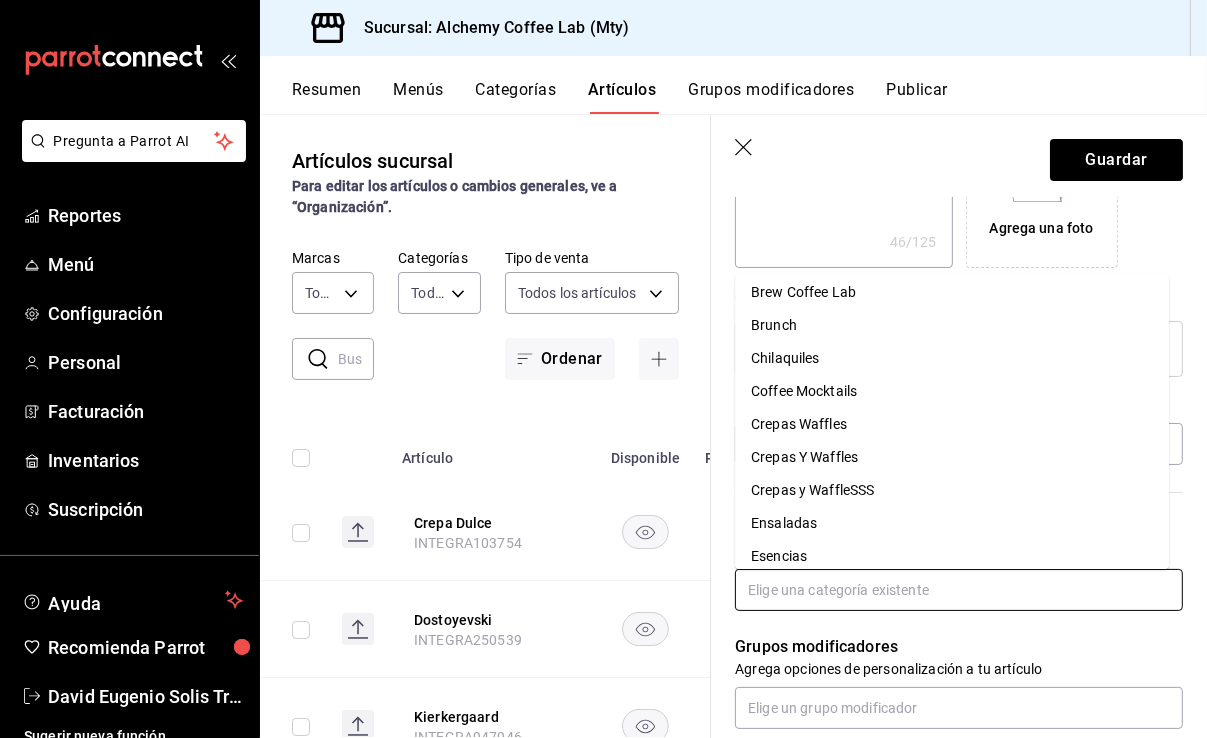 scroll, scrollTop: 300, scrollLeft: 0, axis: vertical 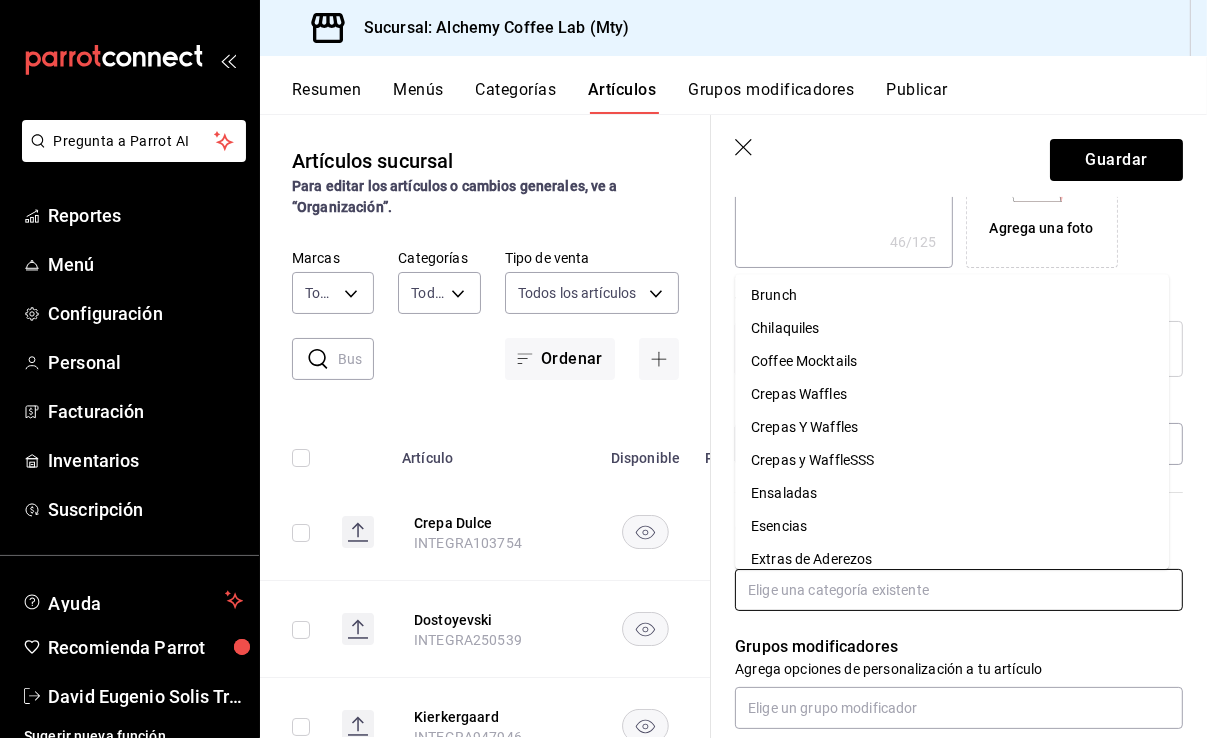 click on "Crepas y WaffleSSS" at bounding box center (952, 460) 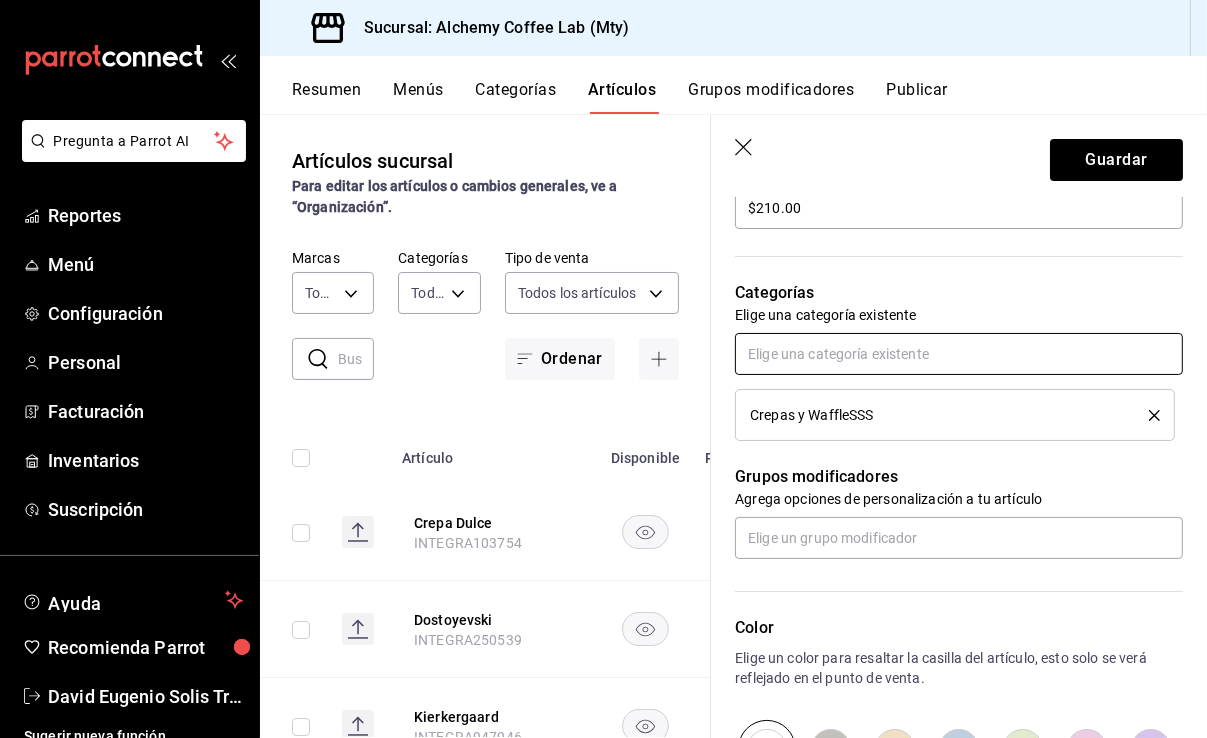 scroll, scrollTop: 700, scrollLeft: 0, axis: vertical 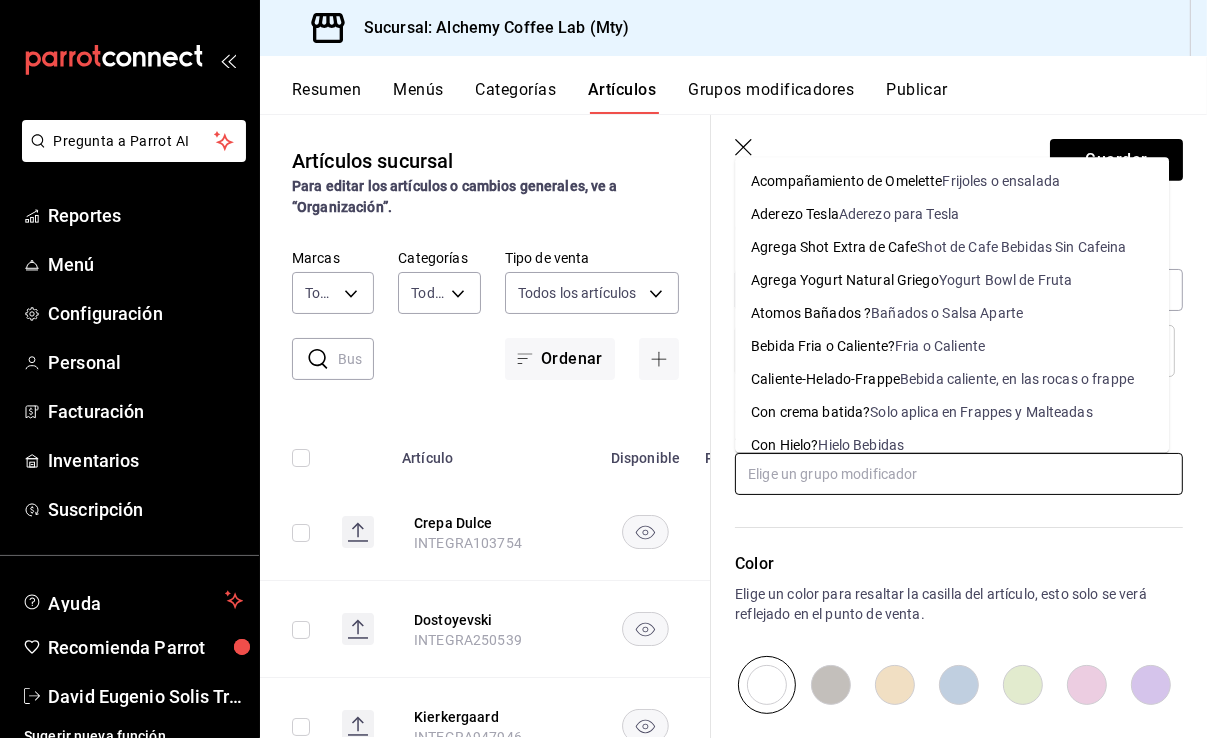 click at bounding box center (959, 474) 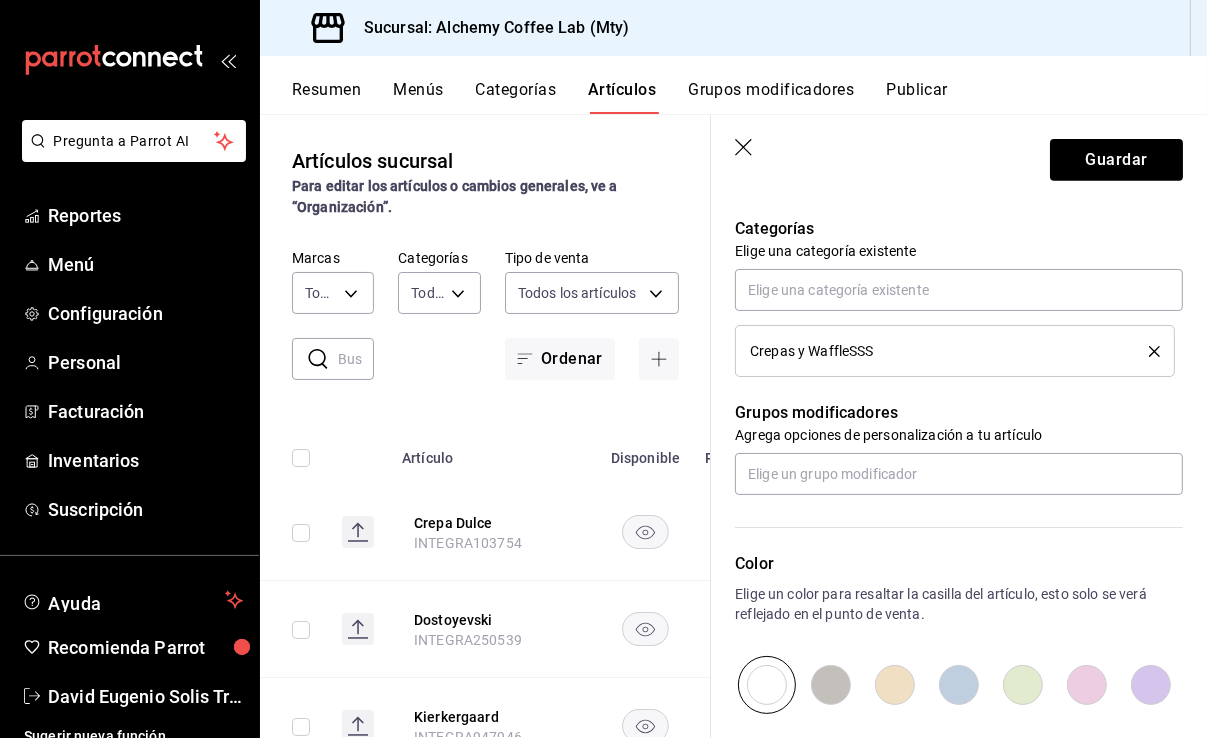 click on "Color Elige un color para resaltar la casilla del artículo, esto solo se verá reflejado en el punto de venta." at bounding box center [947, 604] 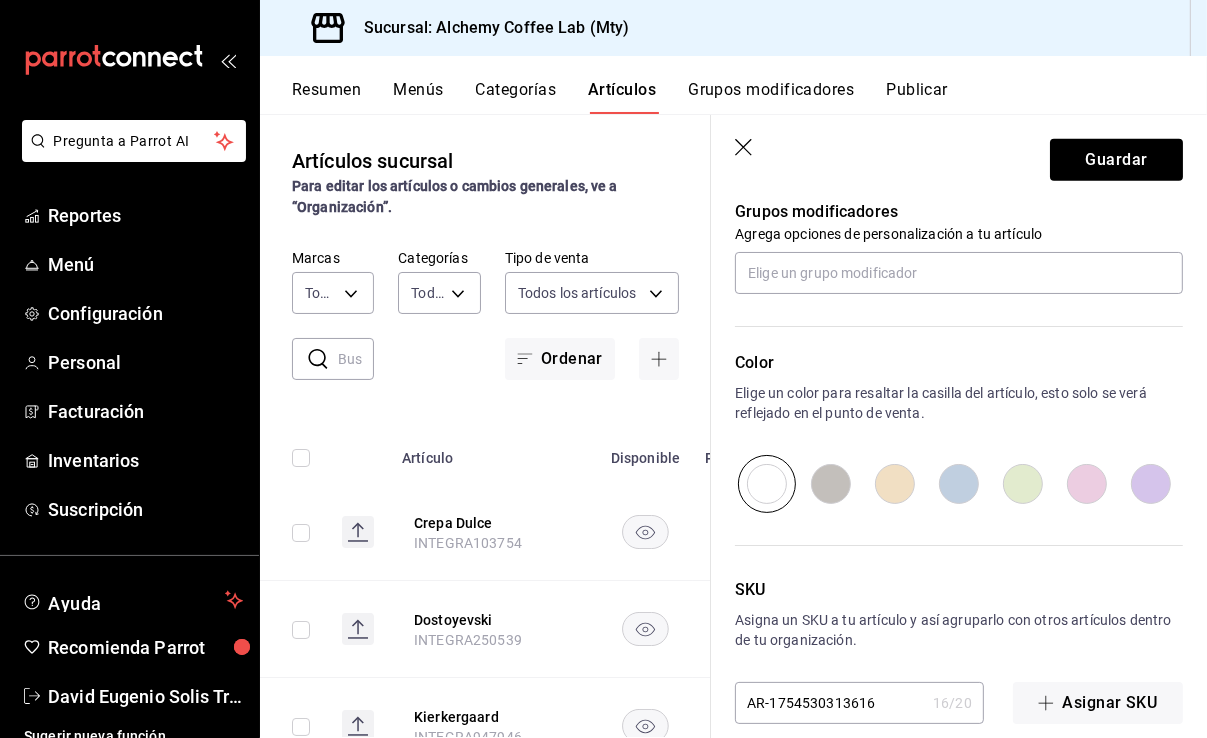 scroll, scrollTop: 926, scrollLeft: 0, axis: vertical 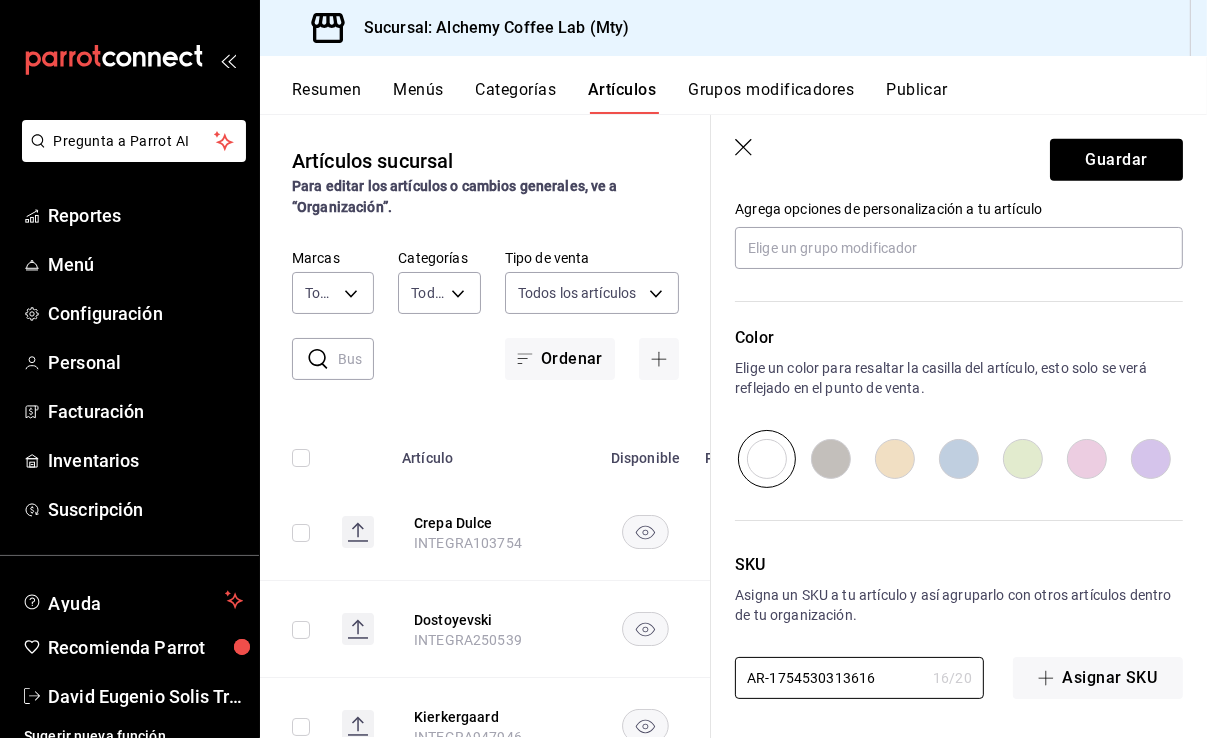 drag, startPoint x: 822, startPoint y: 675, endPoint x: 731, endPoint y: 671, distance: 91.08787 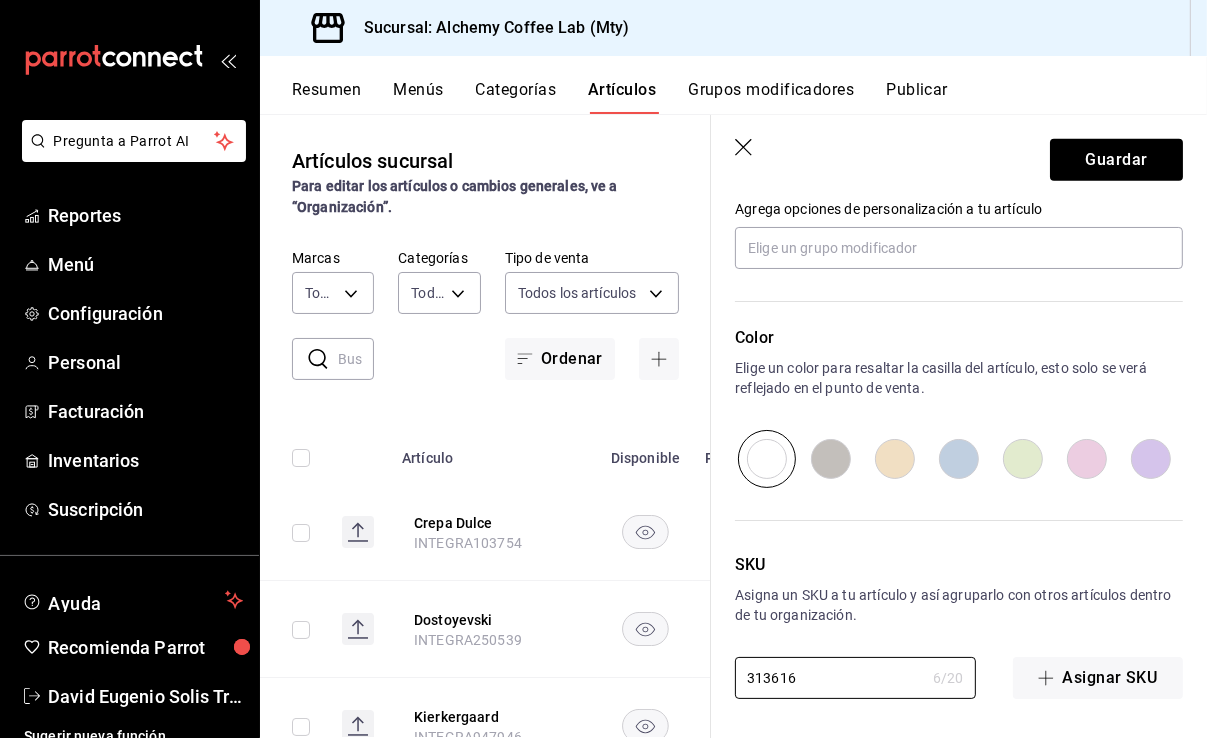 paste on "INTEGRA" 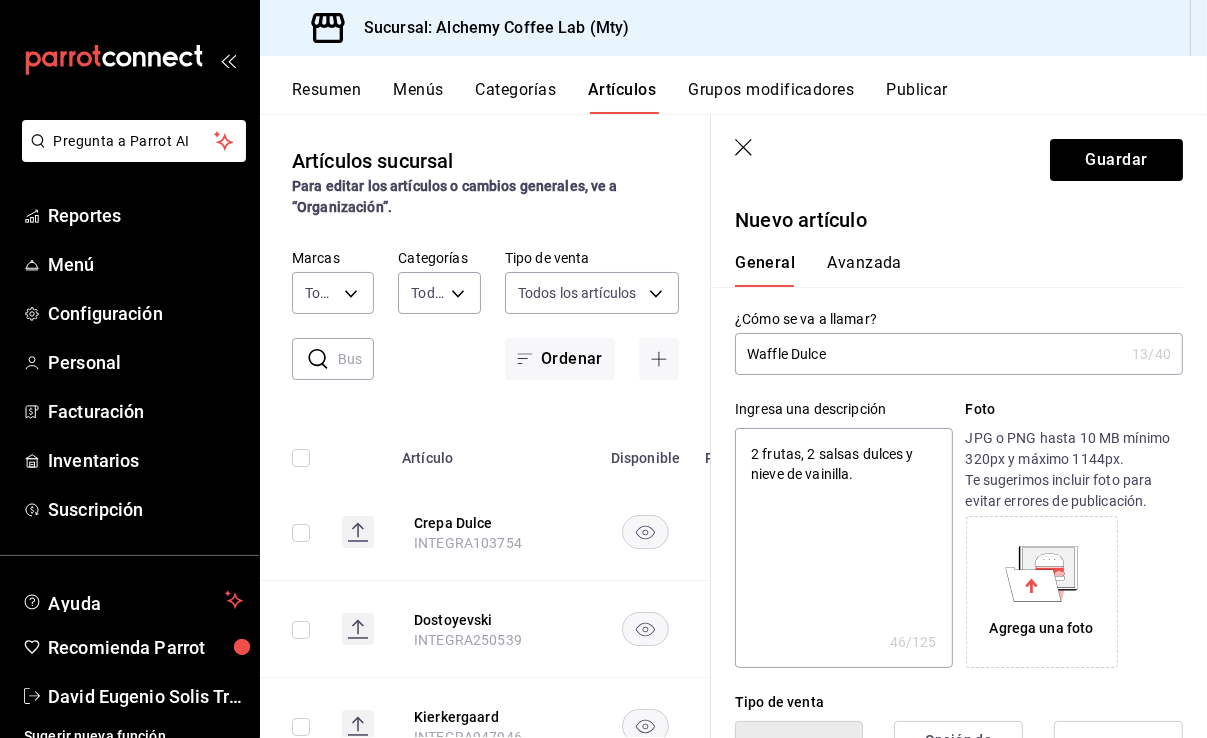 scroll, scrollTop: 0, scrollLeft: 0, axis: both 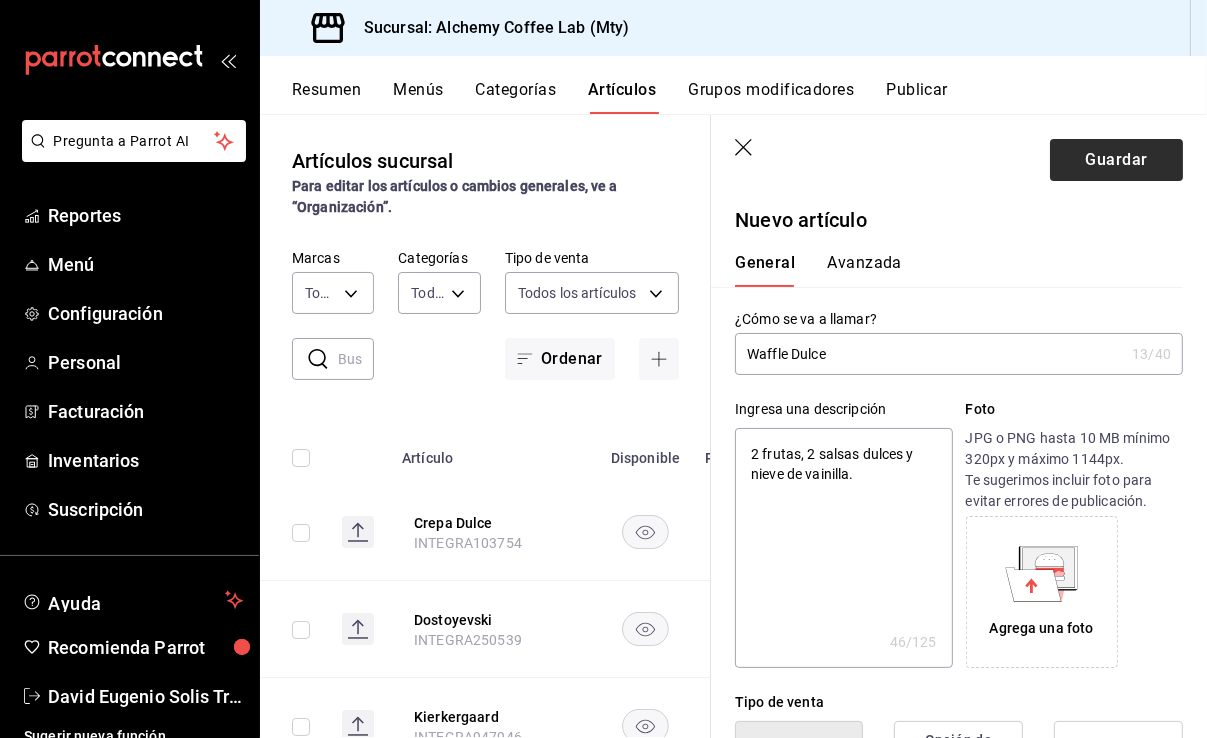 type on "INTEGRA313616" 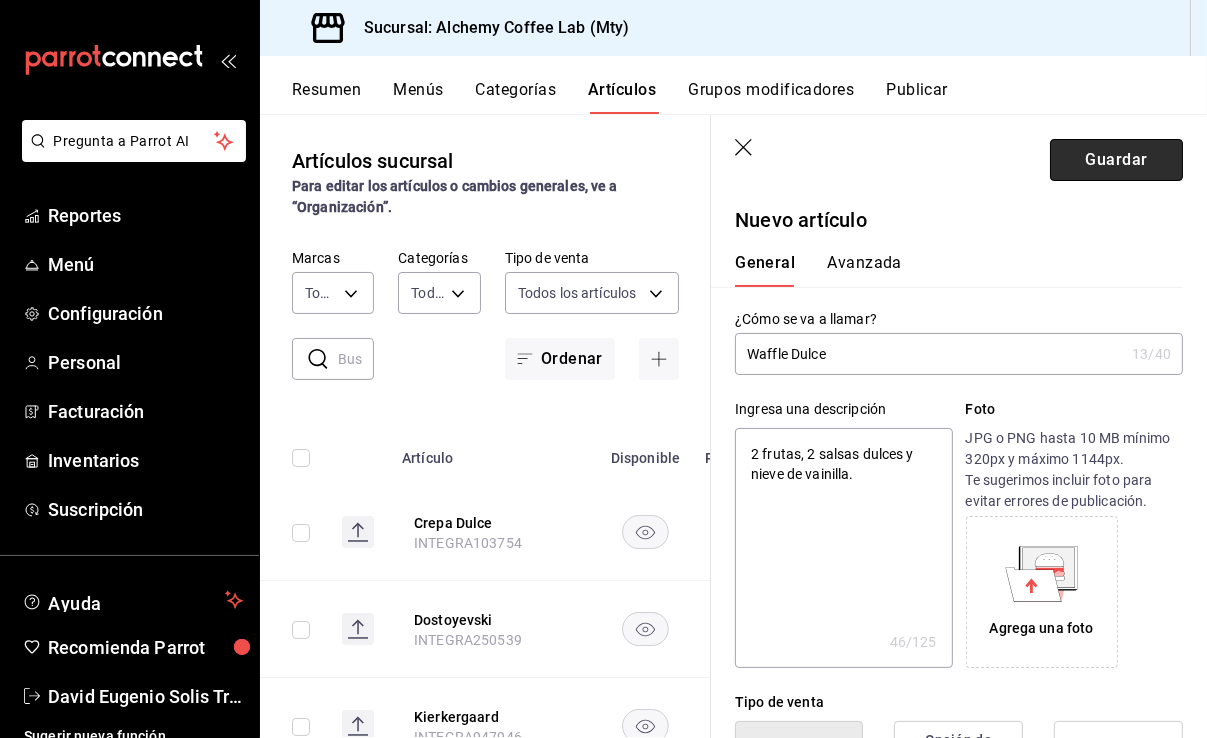 click on "Guardar" at bounding box center [1116, 160] 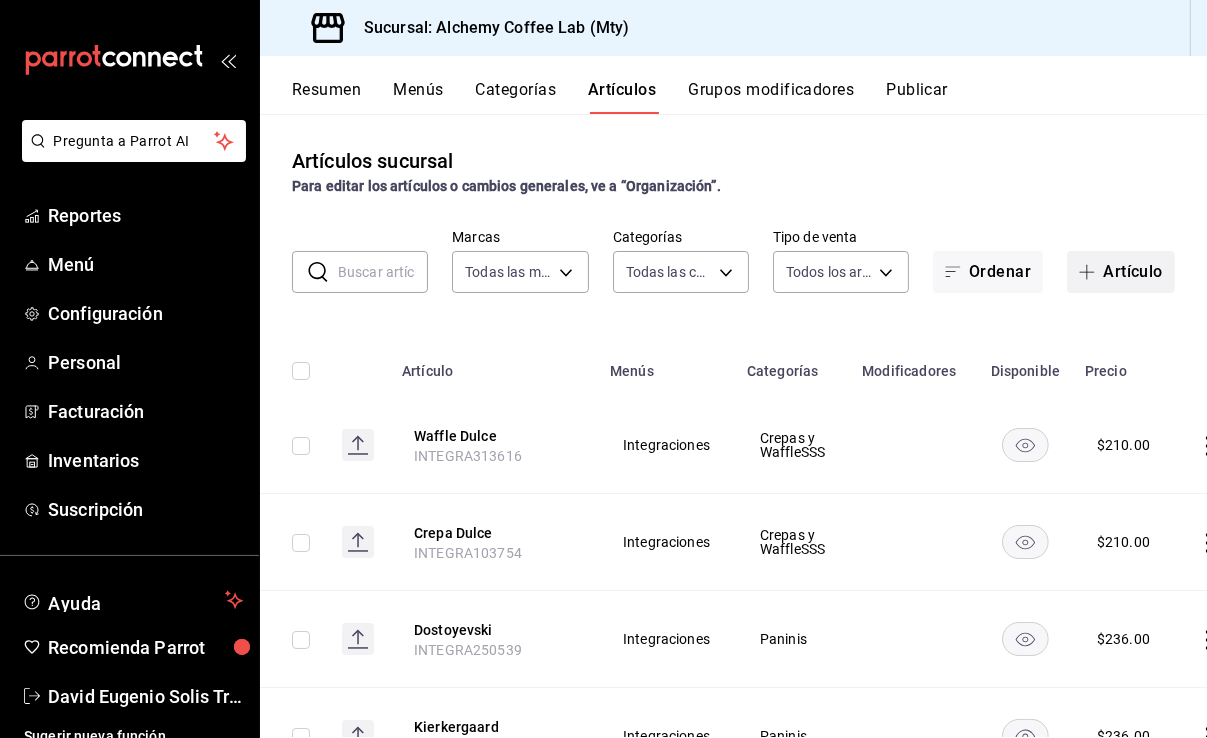 click on "Artículo" at bounding box center (1121, 272) 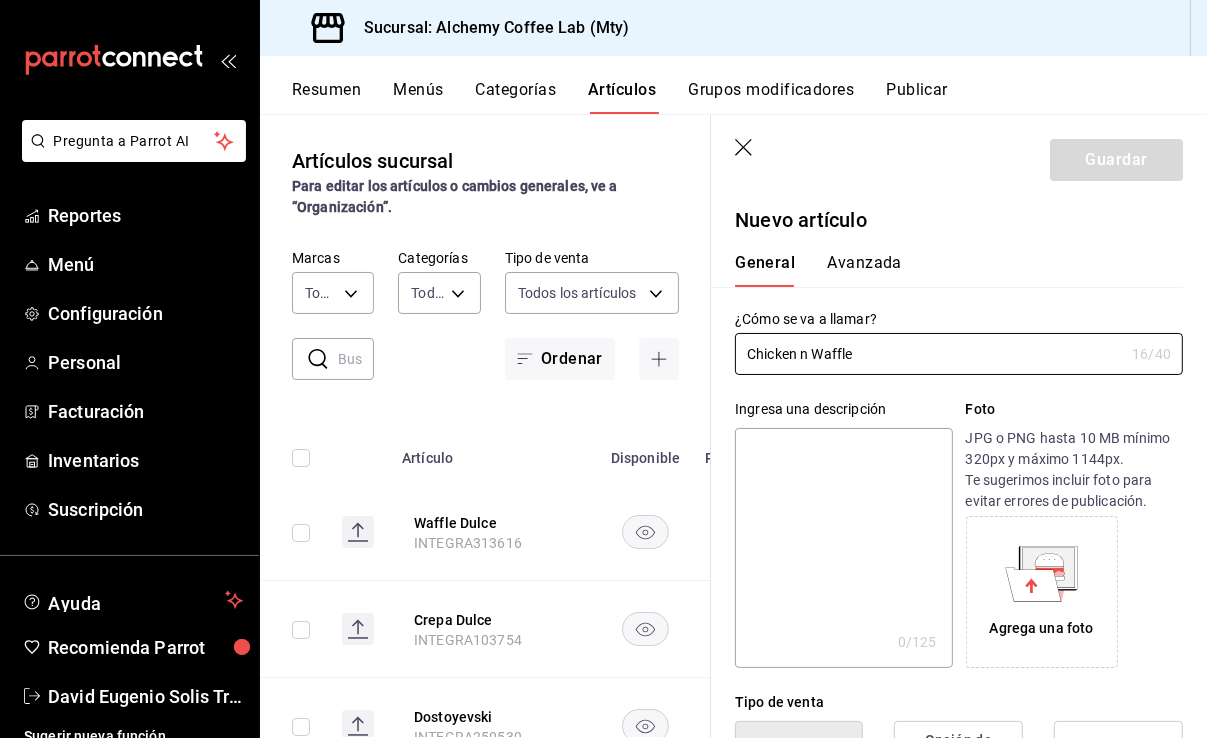 type on "Chicken n Waffle" 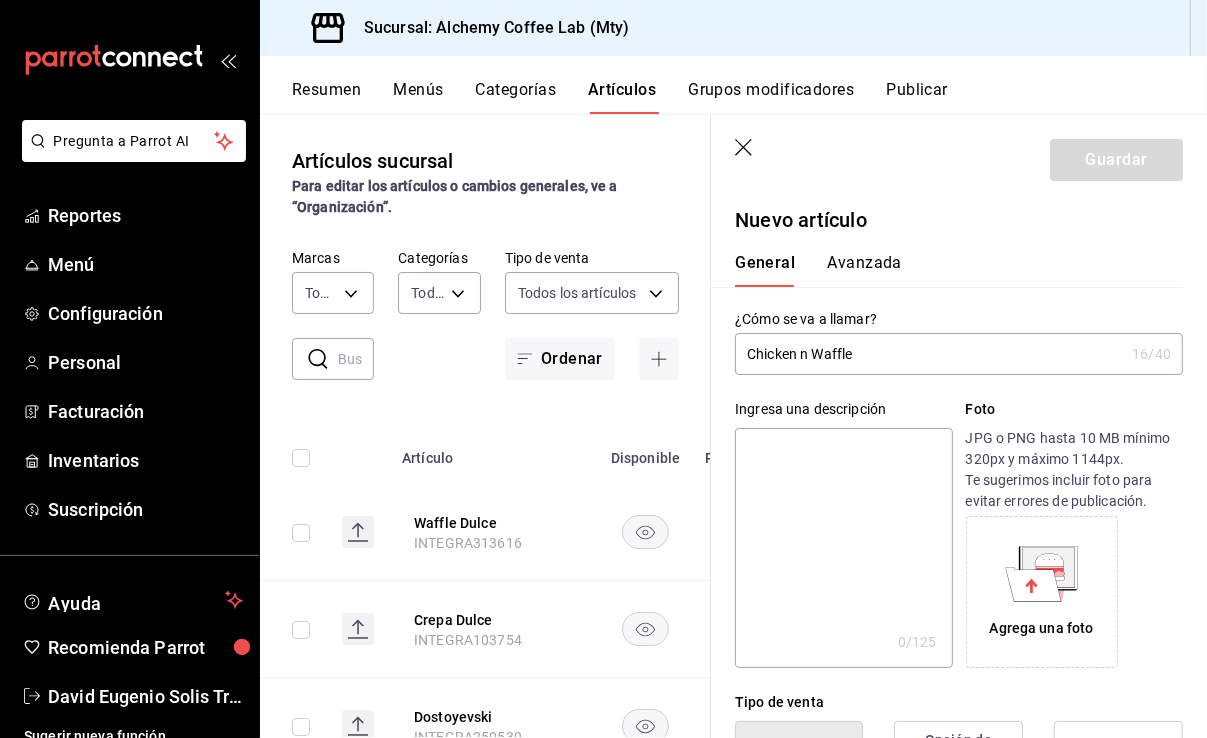 click at bounding box center (843, 548) 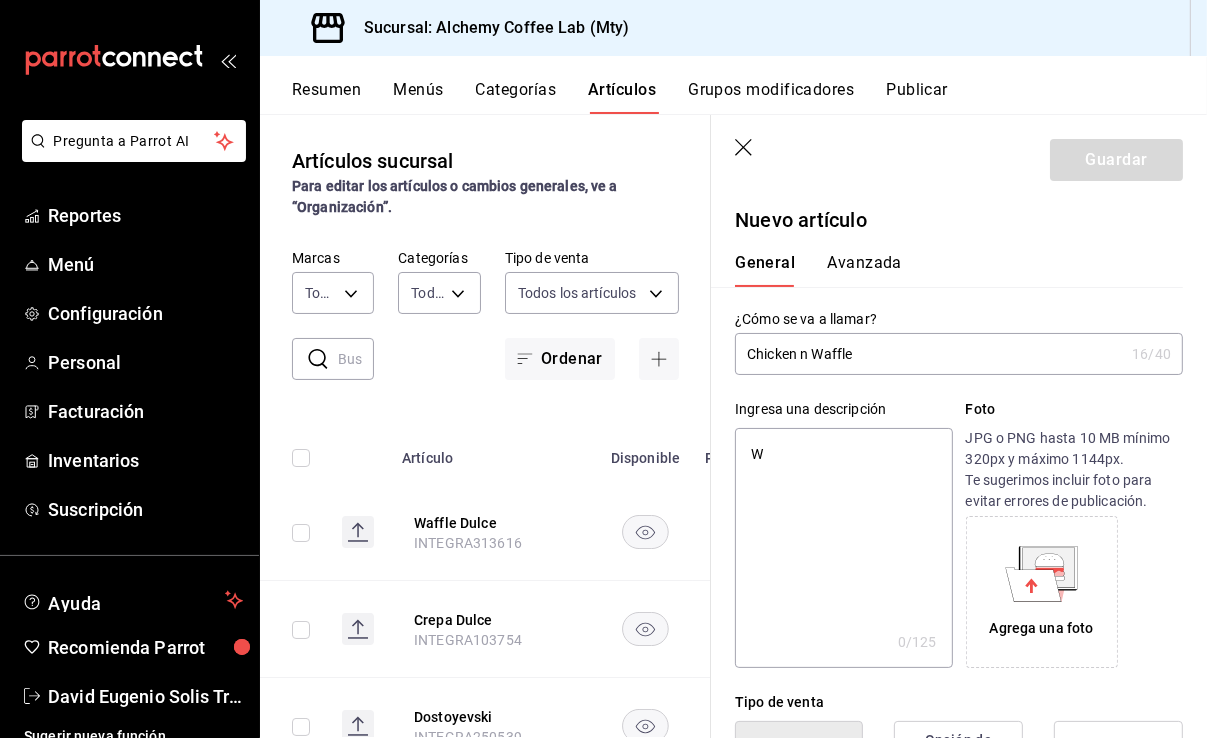 type on "x" 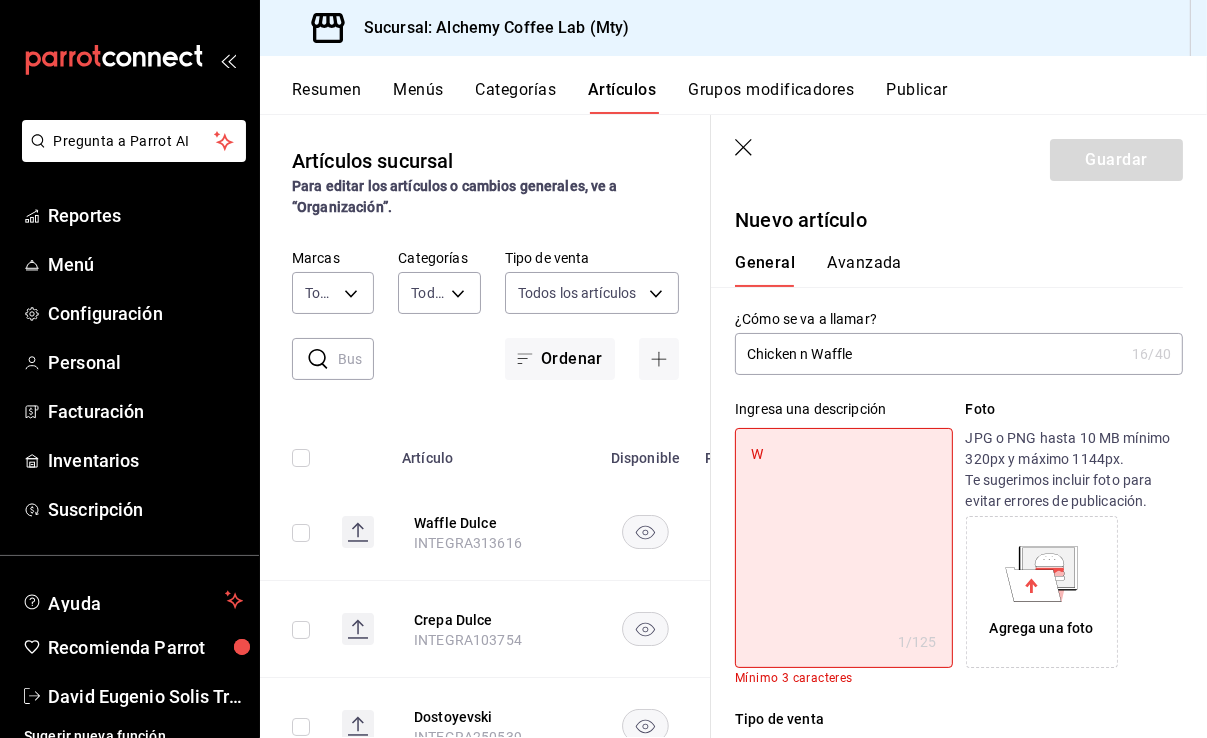 type on "Wa" 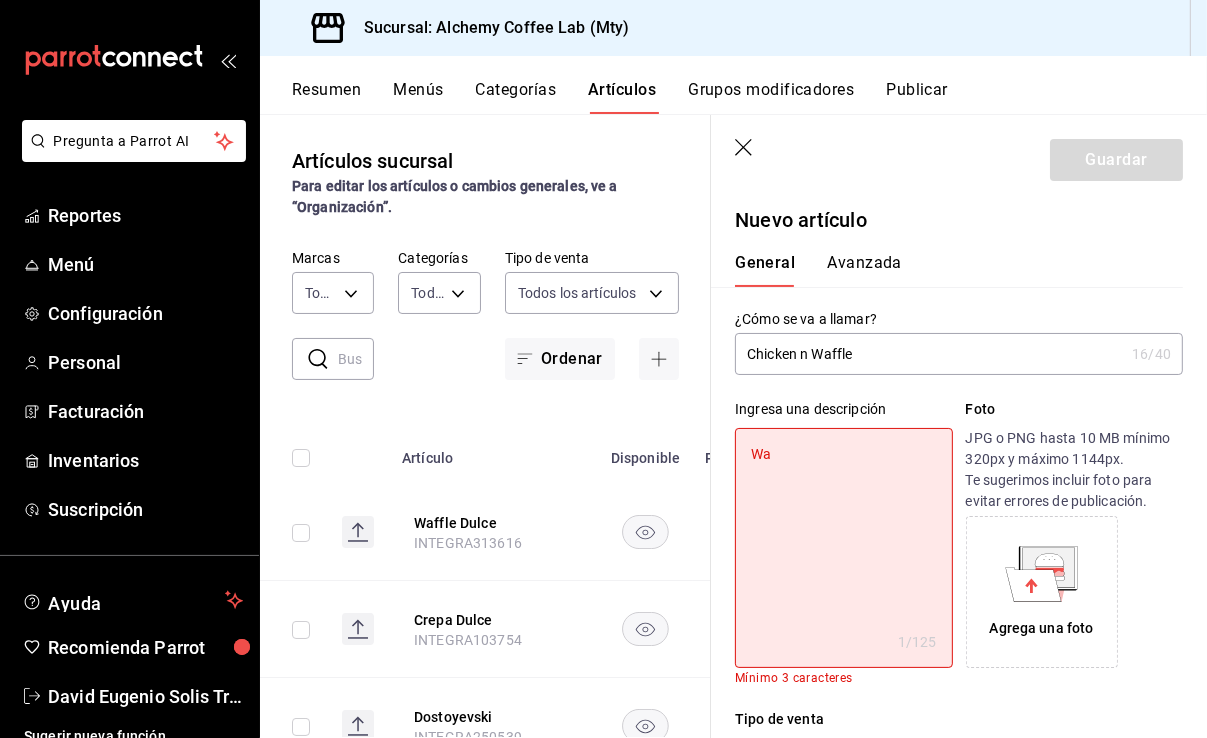 type on "x" 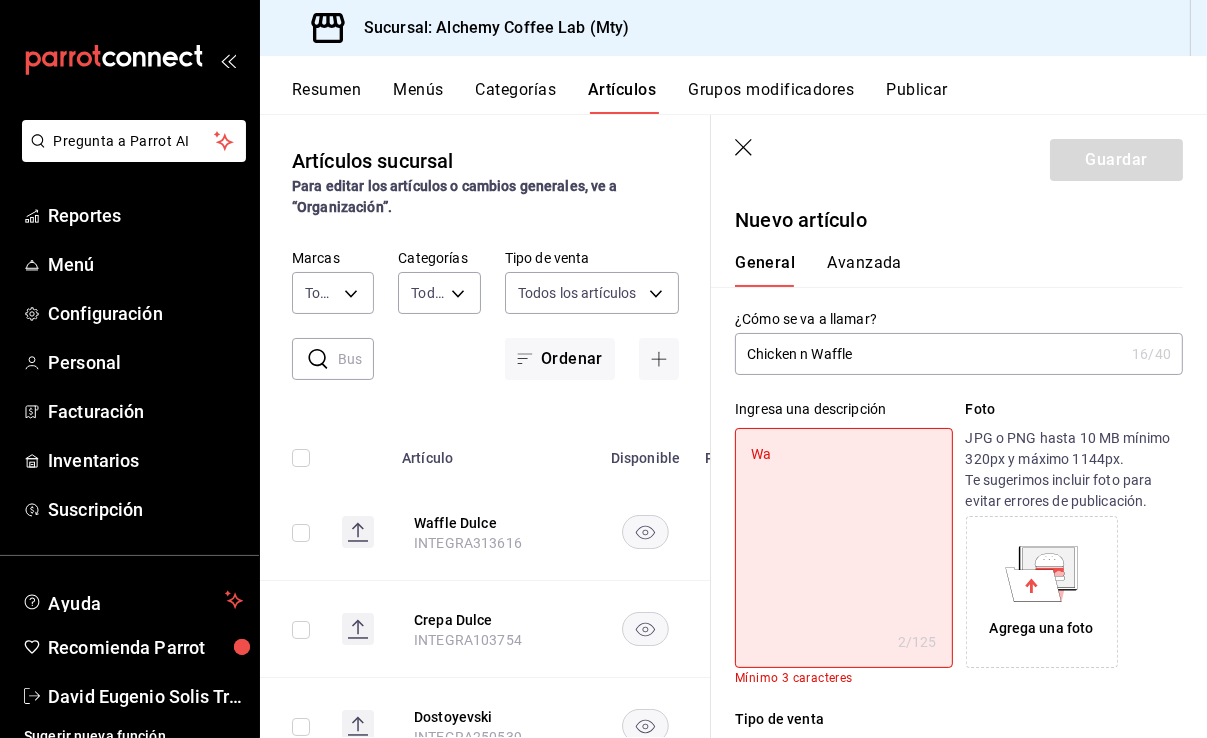 type on "Waf" 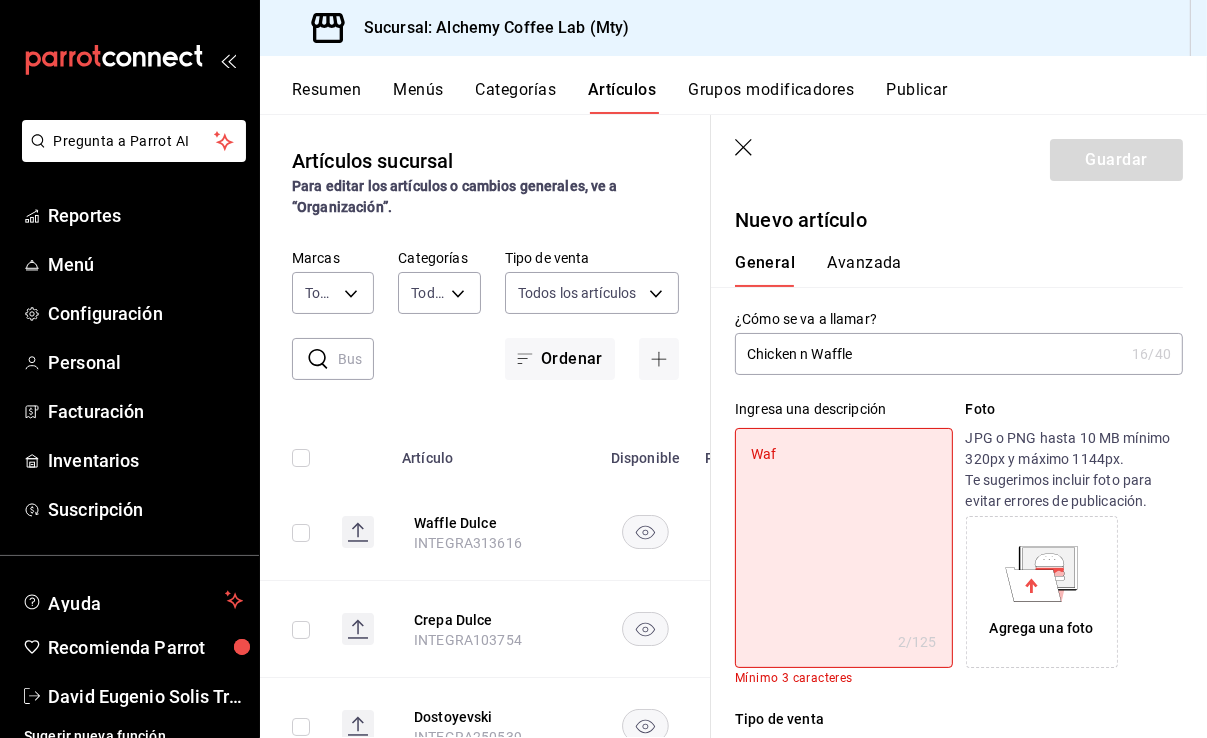 type on "x" 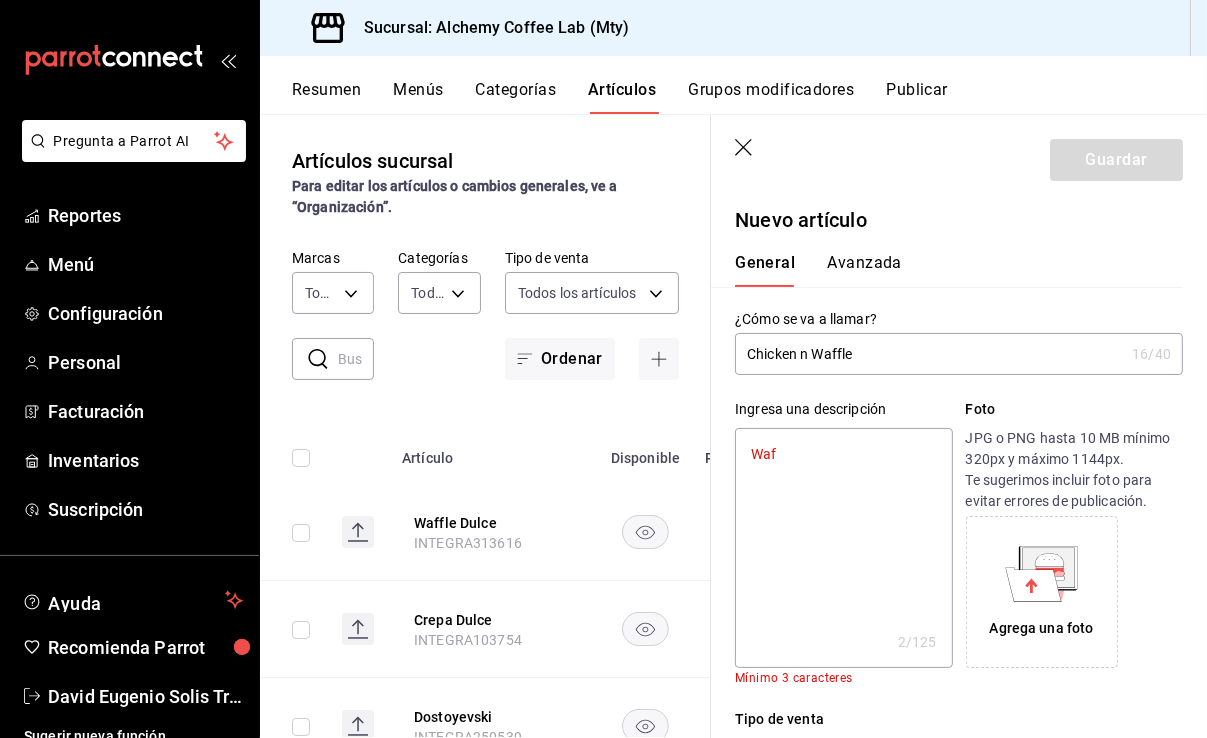 type on "Waff" 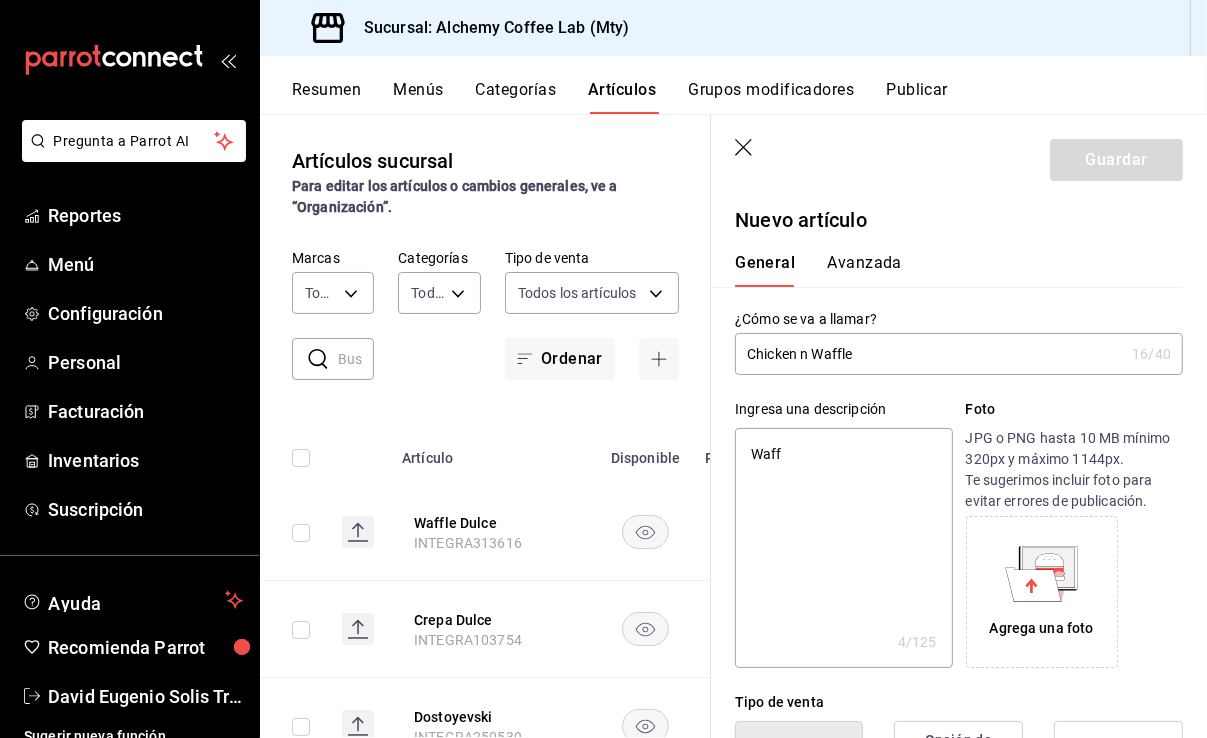 type on "Waffl" 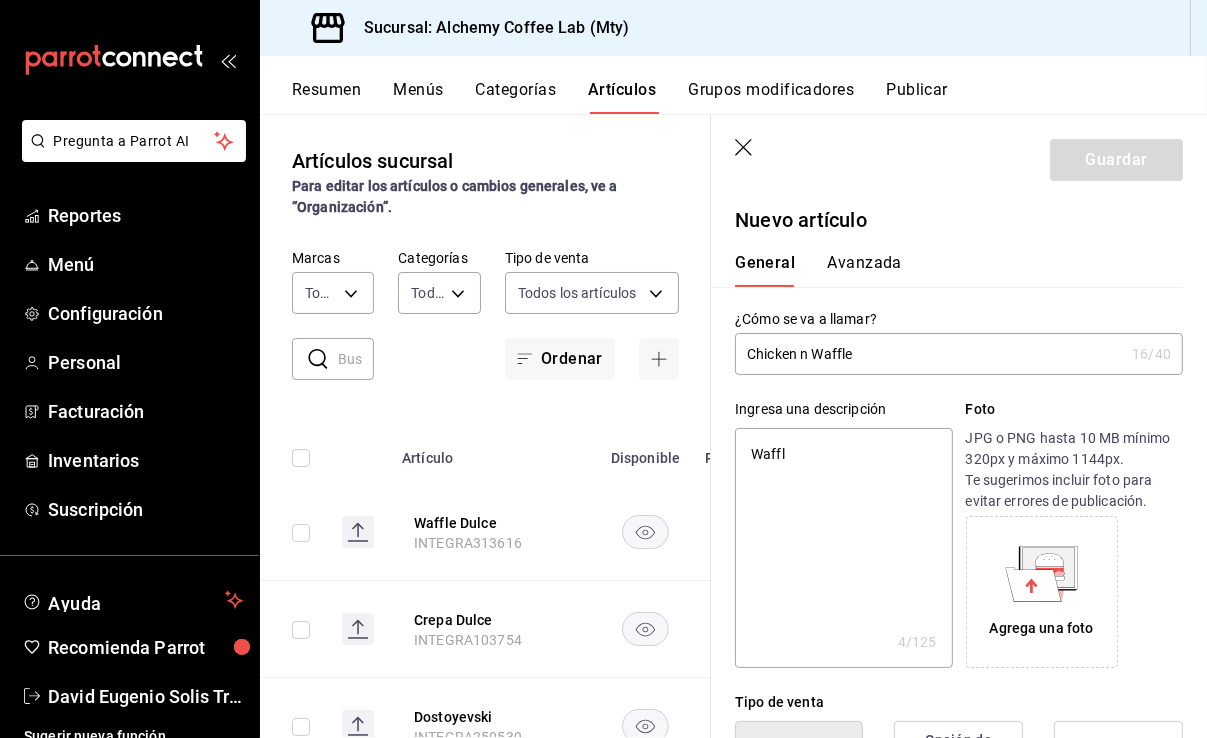 type on "Waffle" 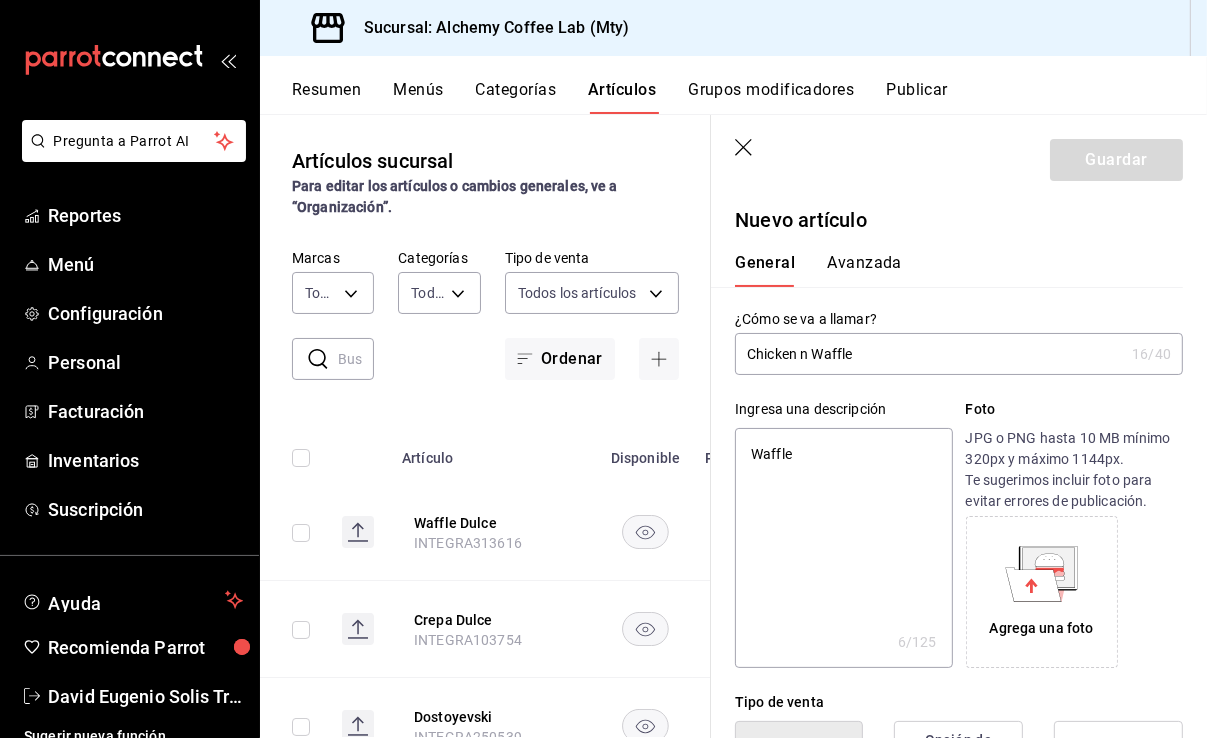 type on "Waffle" 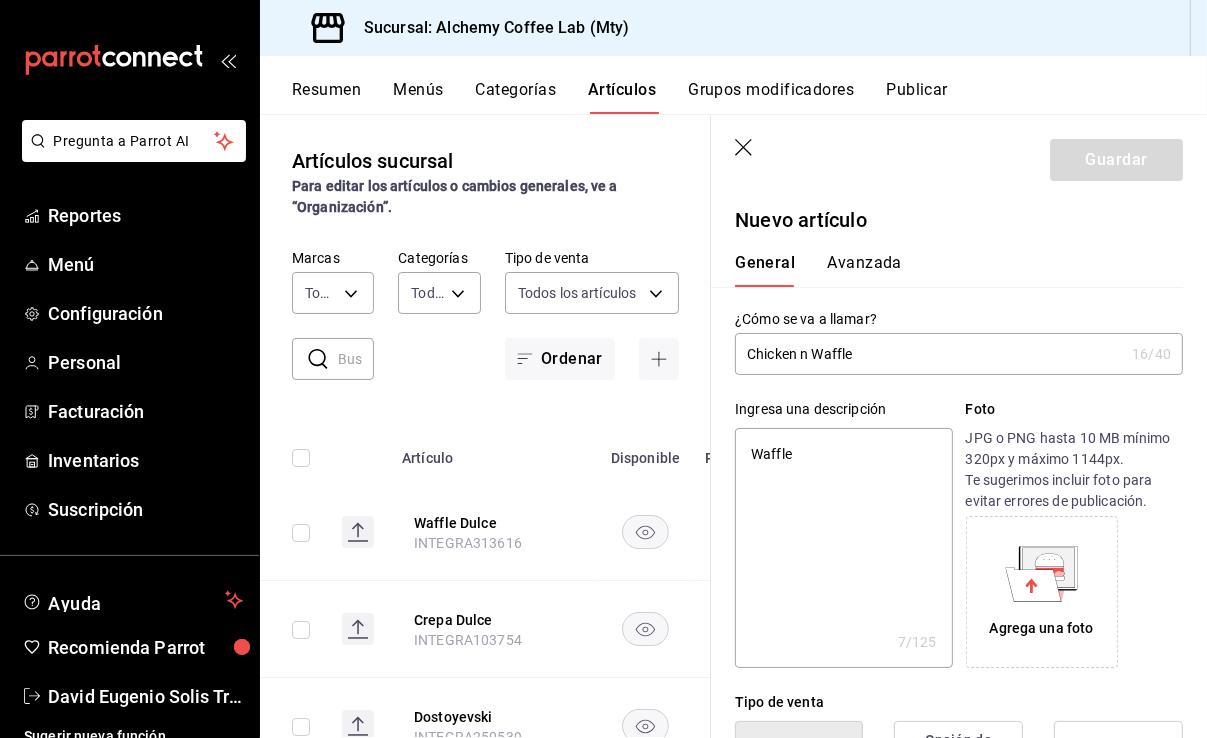 type on "Waffle c" 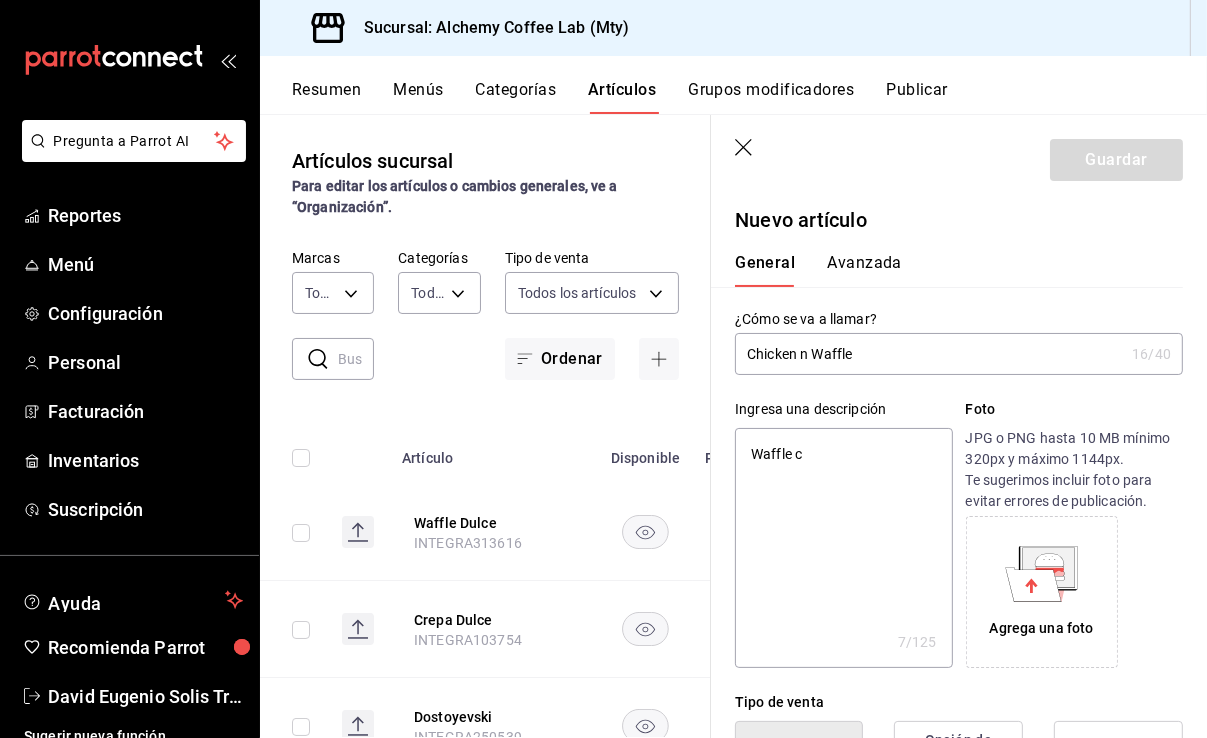 type on "x" 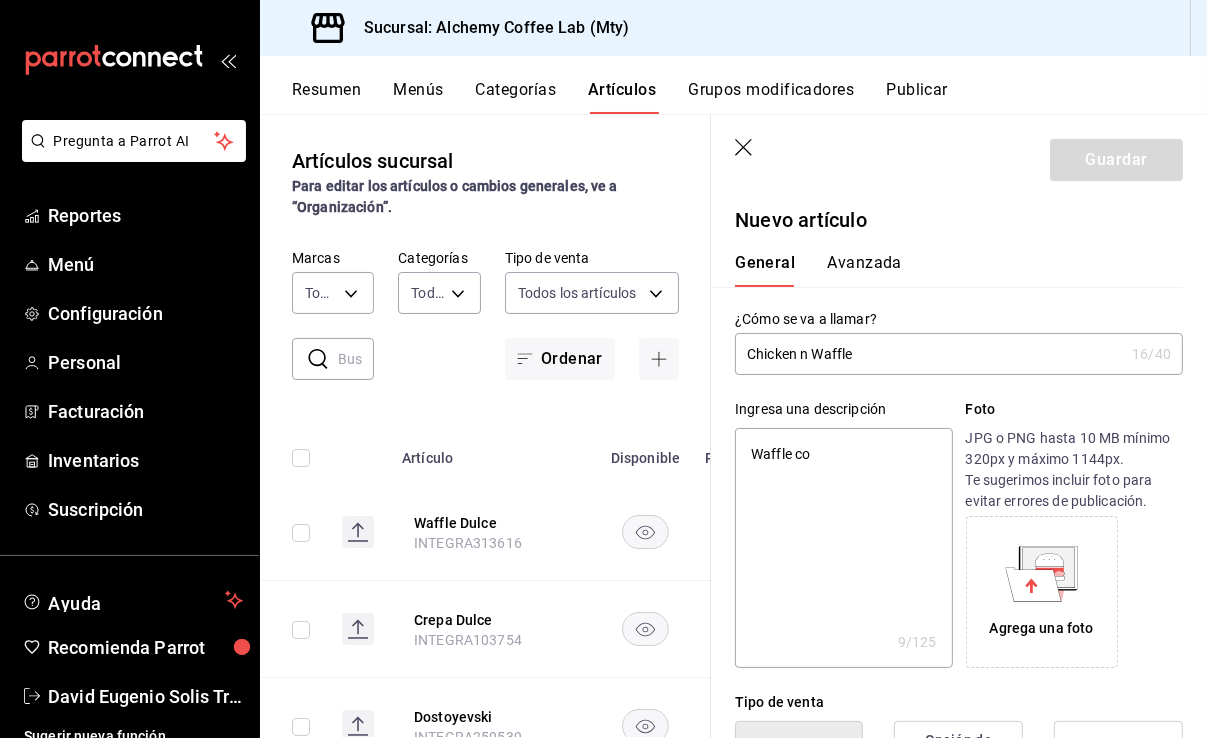 type on "Waffle con" 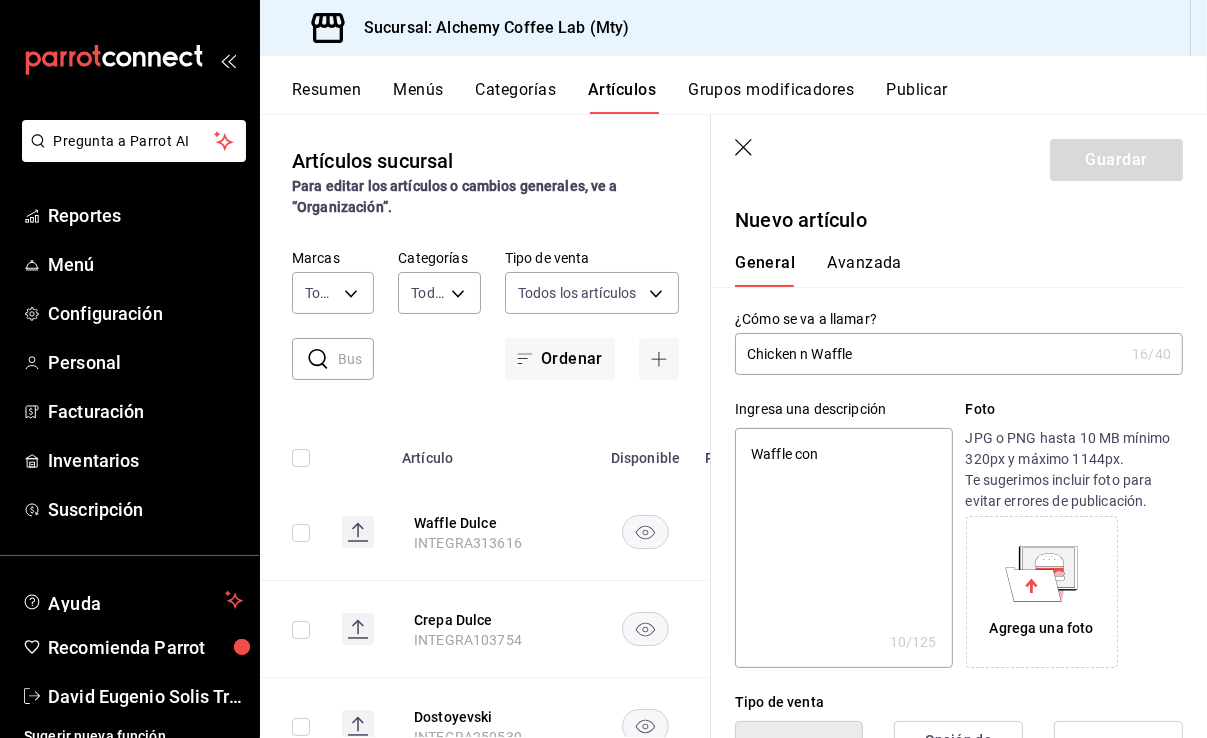 type on "Waffle con" 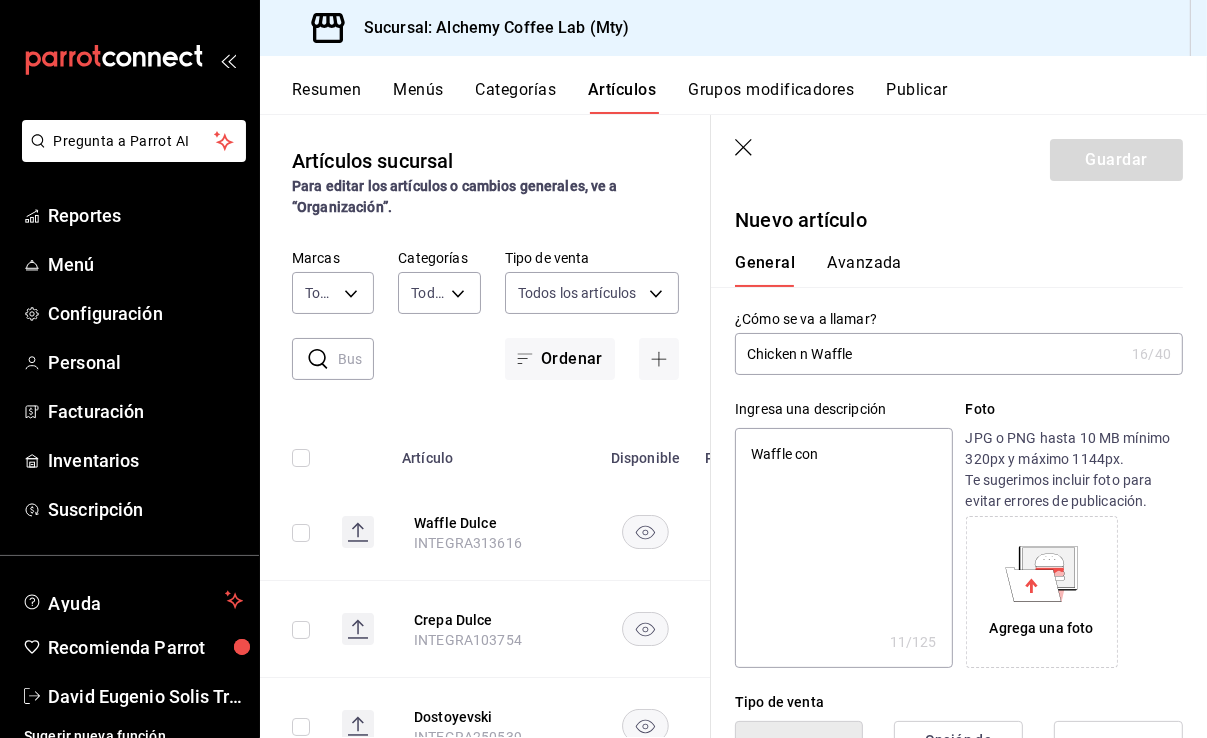 type on "Waffle con b" 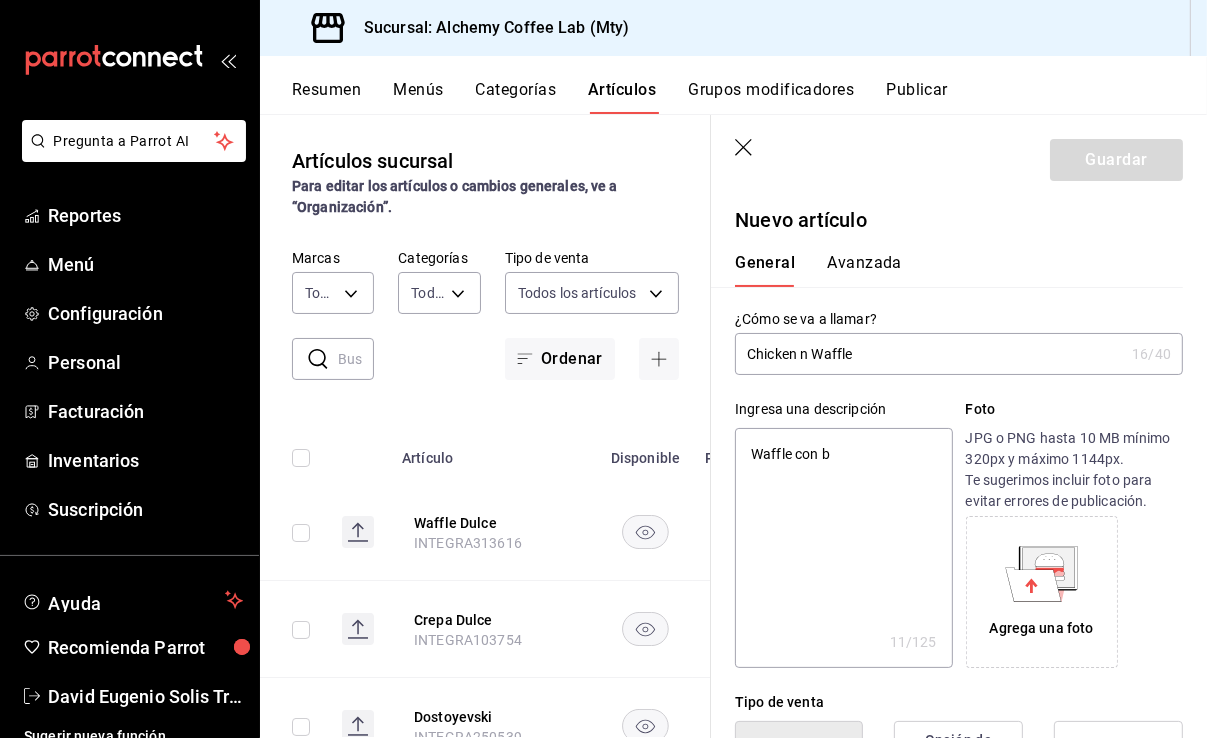 type on "x" 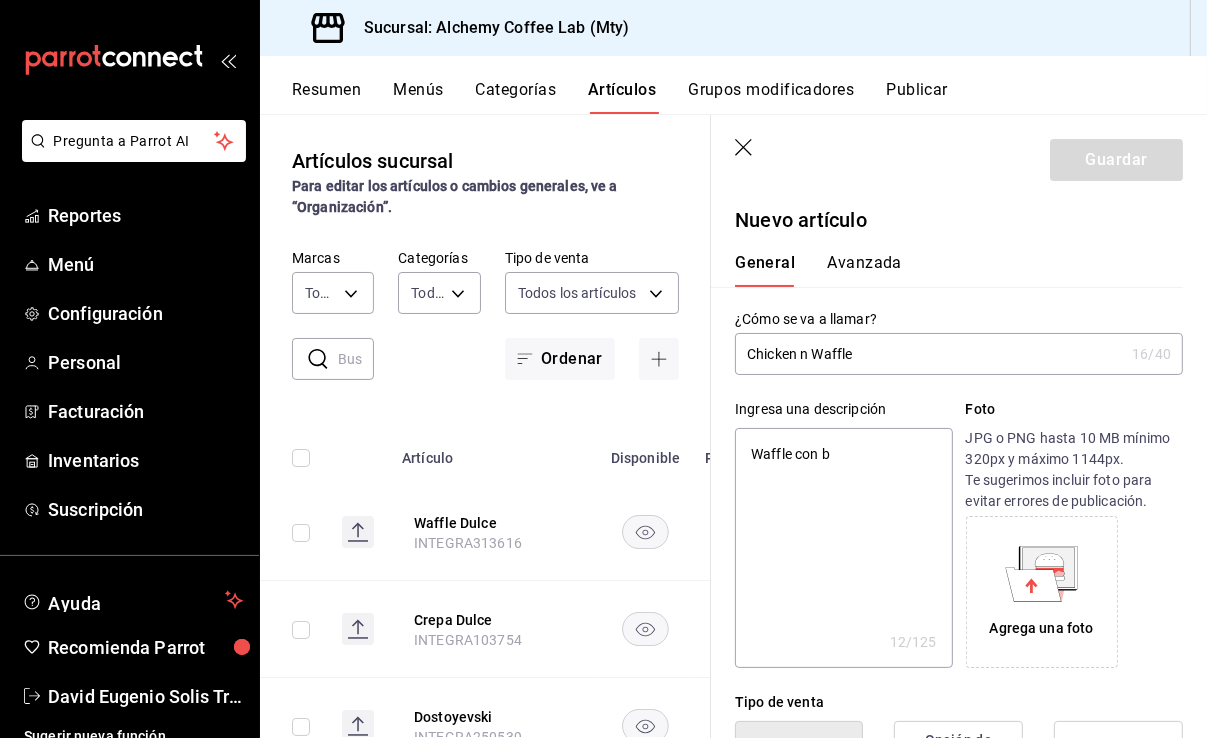 type on "Waffle con bo" 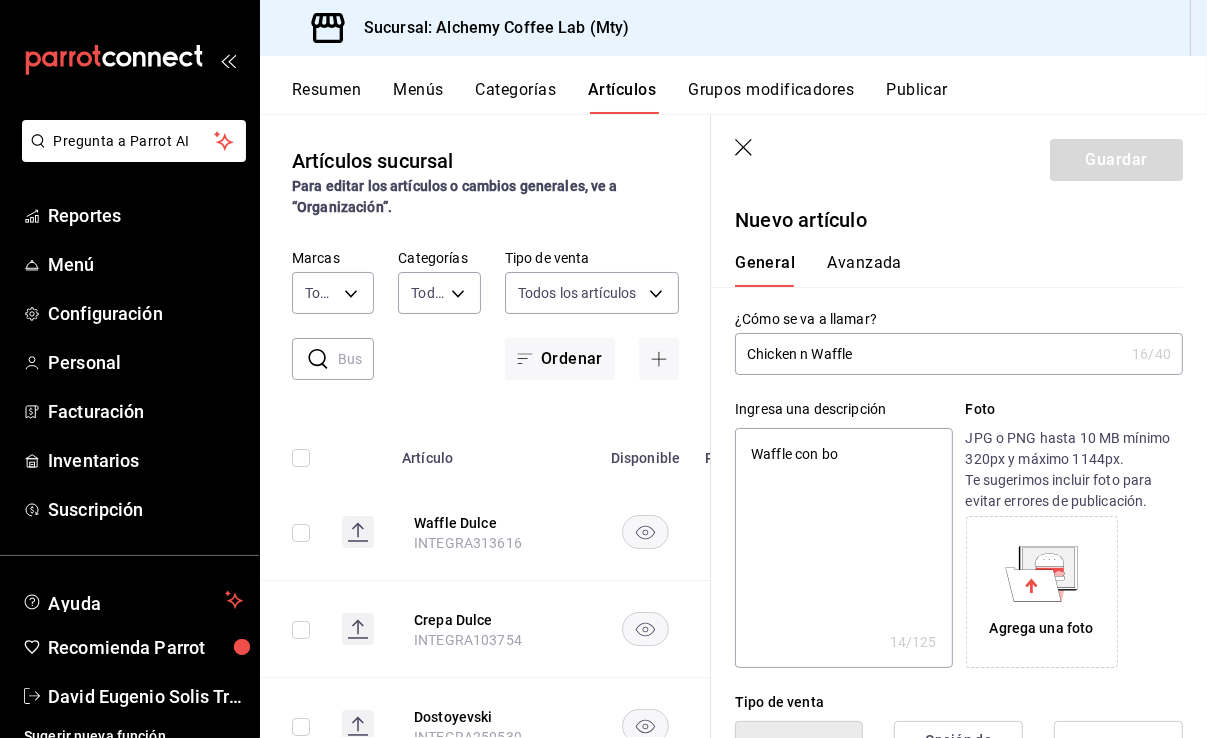 type on "Waffle con bon" 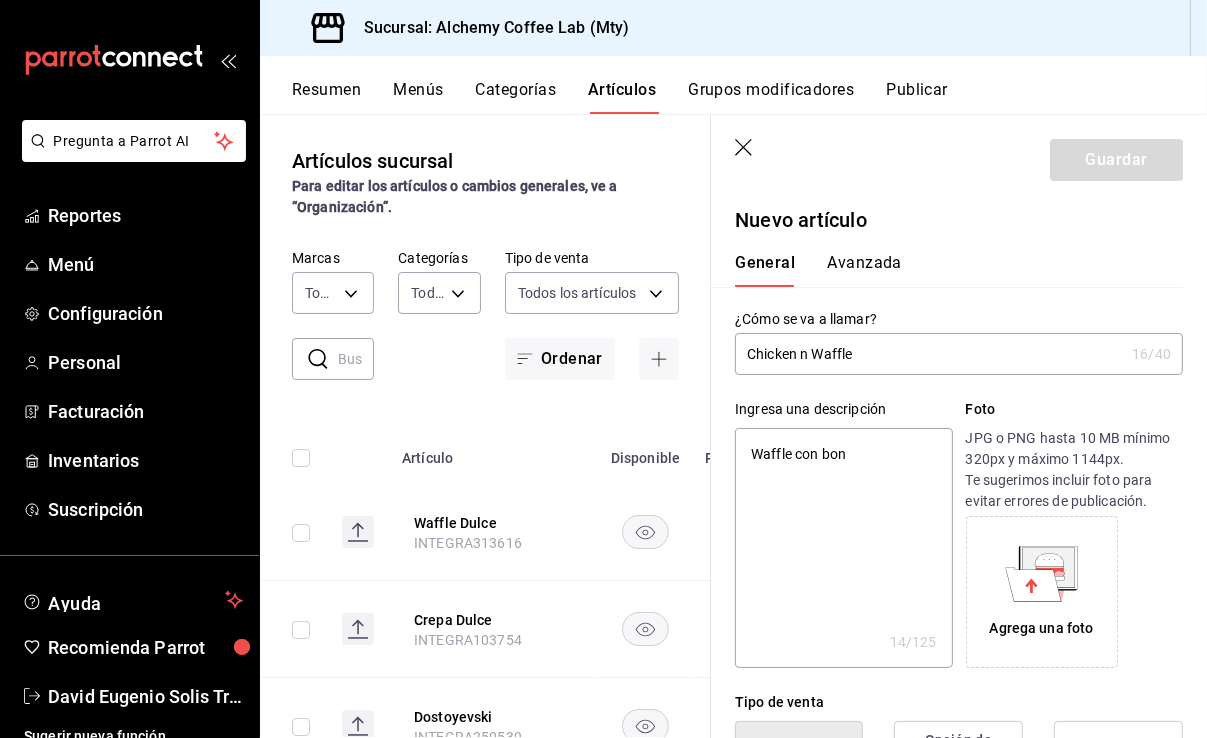 type on "Waffle con bone" 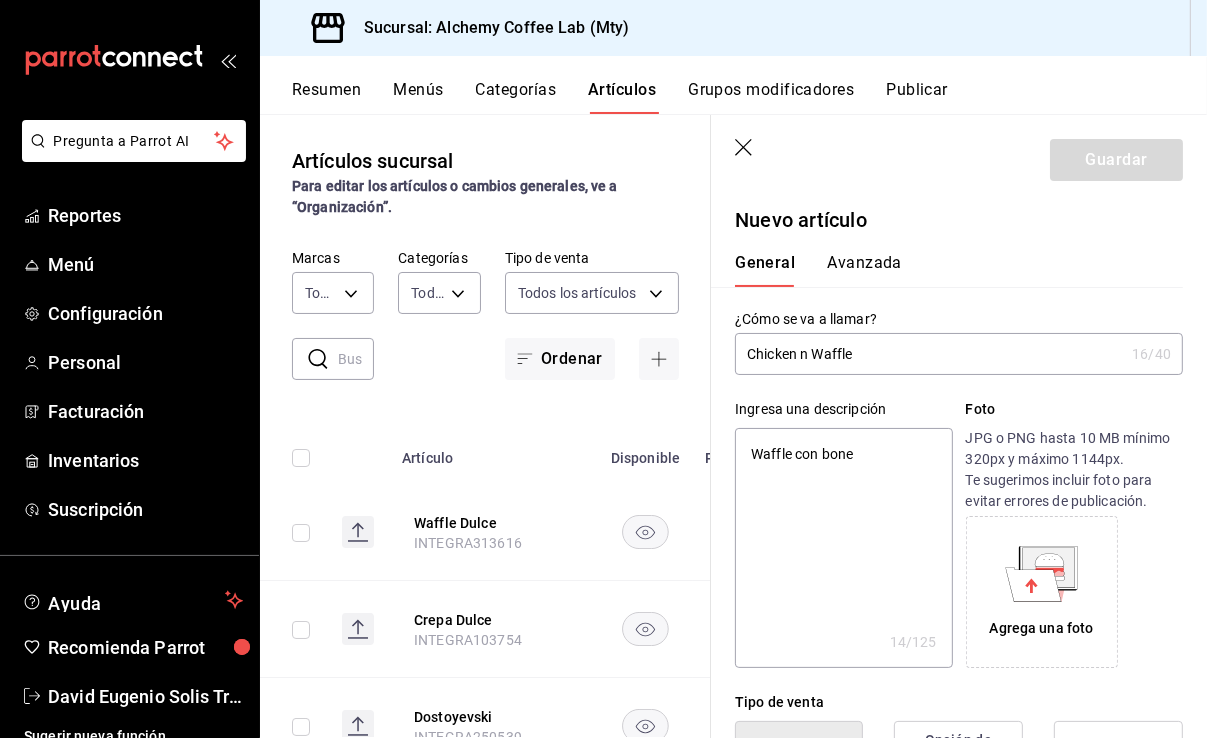 type on "x" 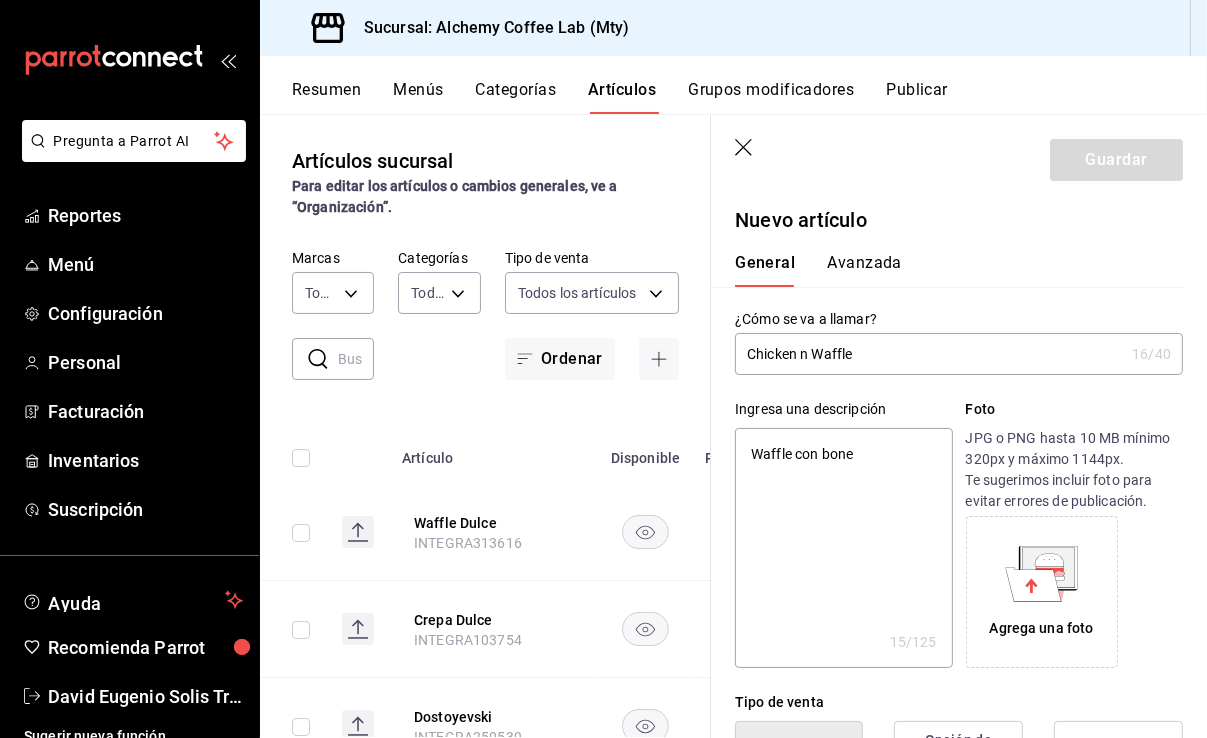 type on "Waffle con bonel" 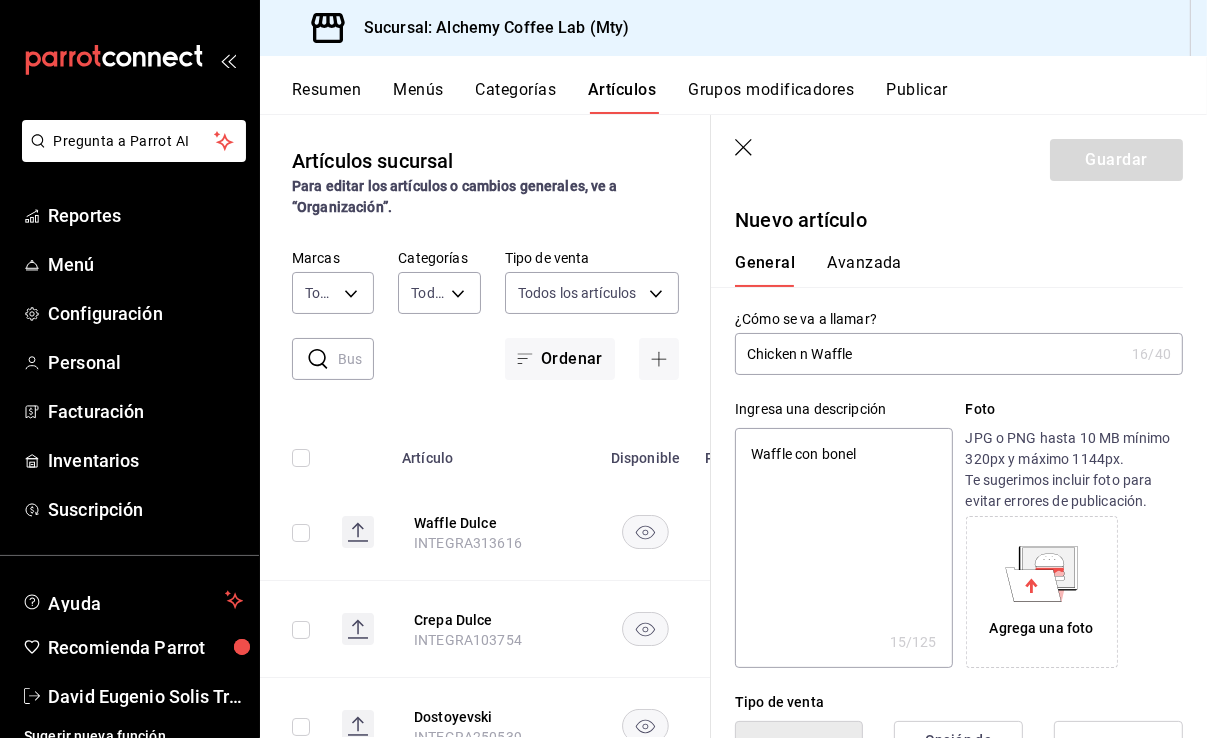 type on "Waffle con bonele" 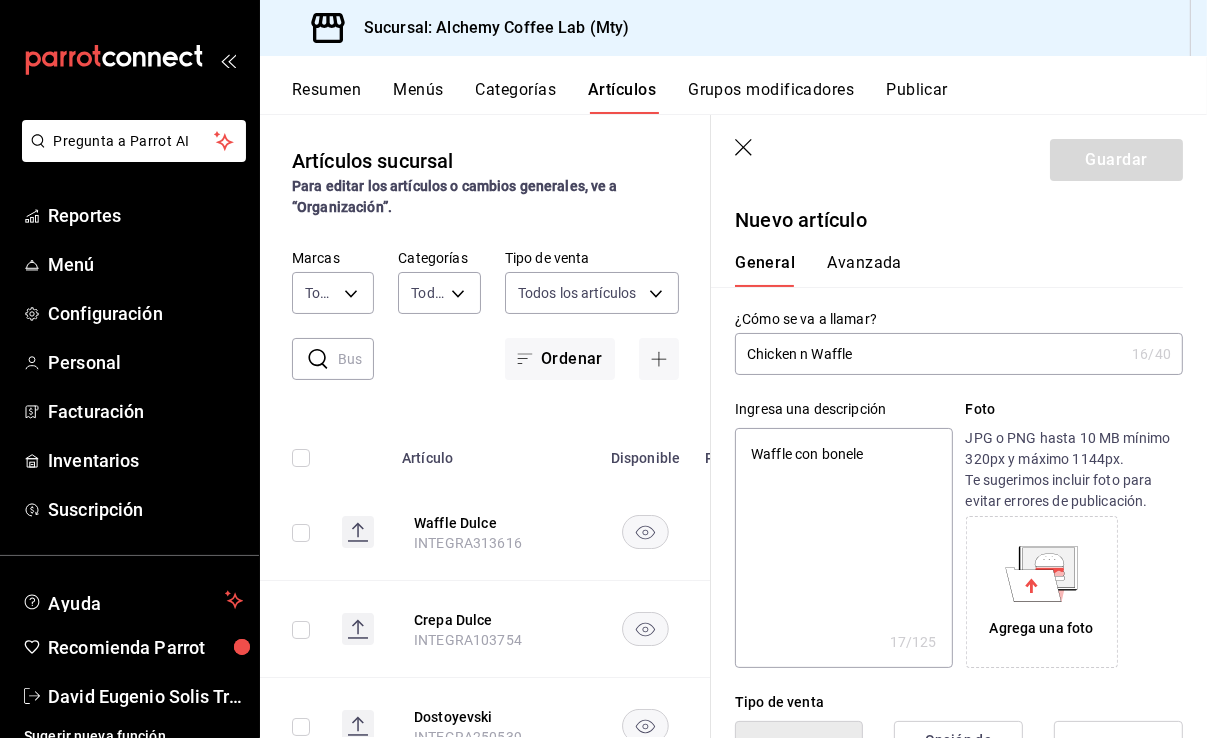 type on "Waffle con boneles" 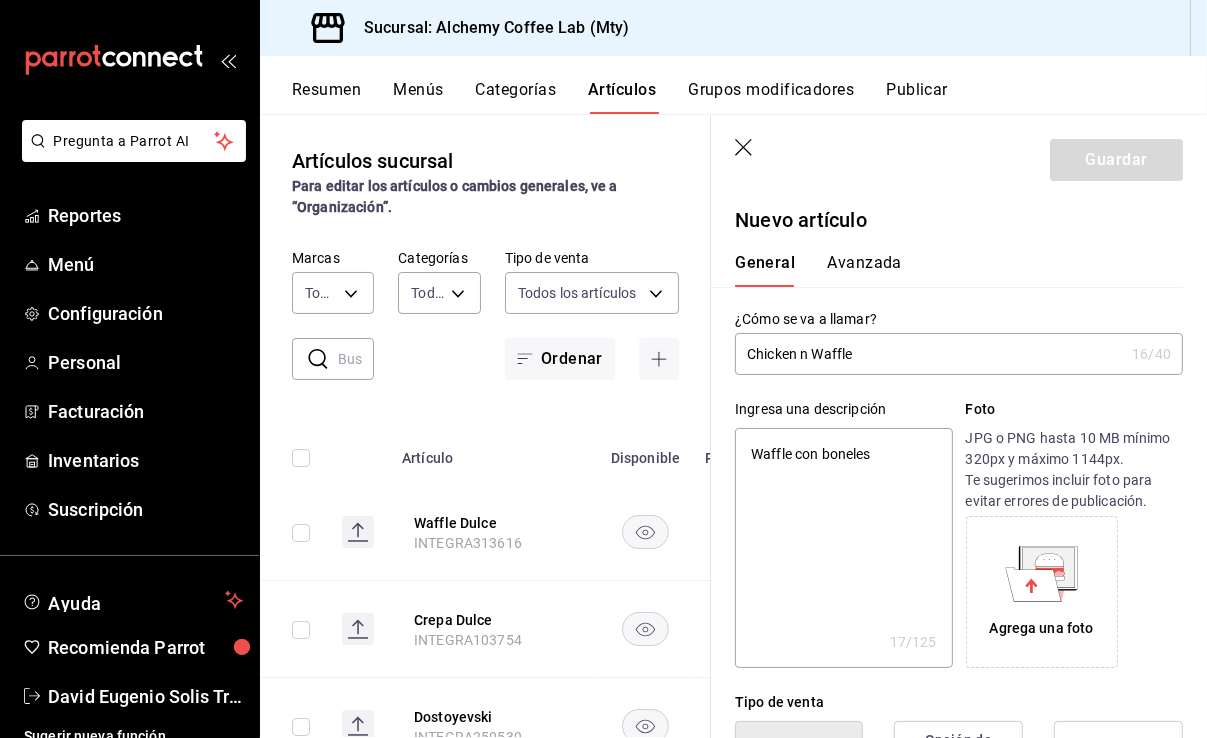 type on "x" 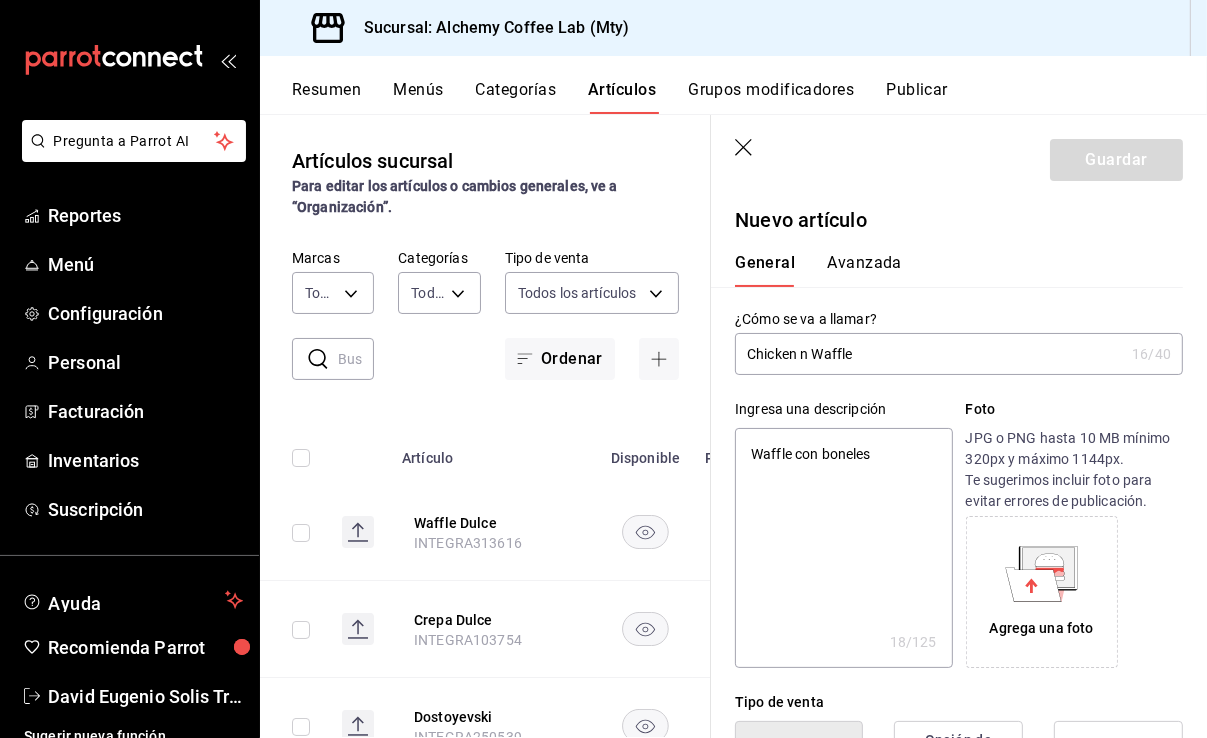 type on "Waffle con boneless" 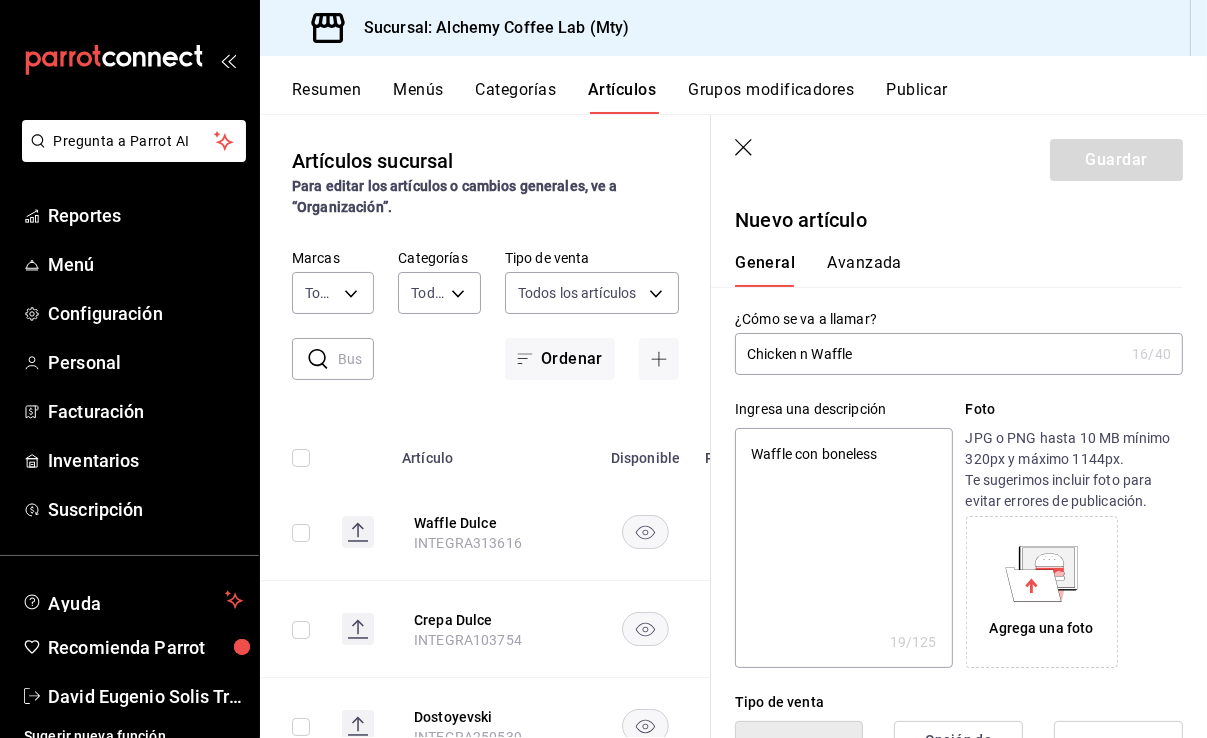 type on "Waffle con boneless" 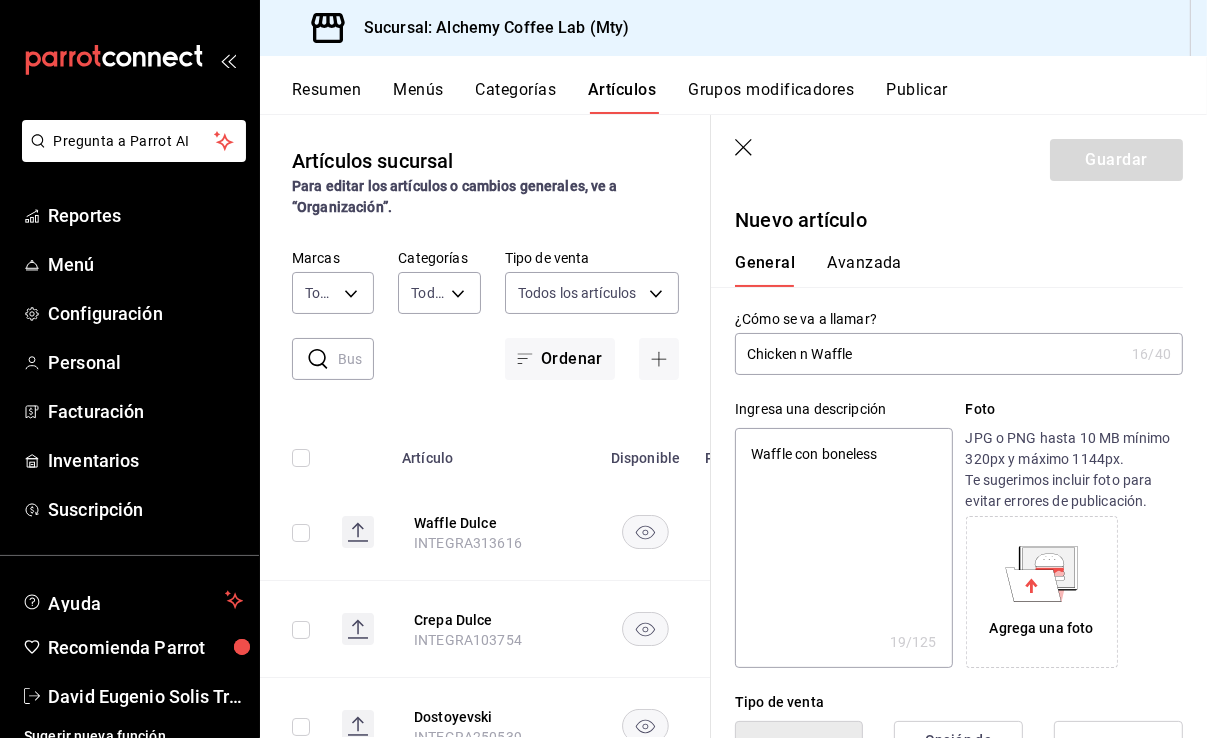 type on "x" 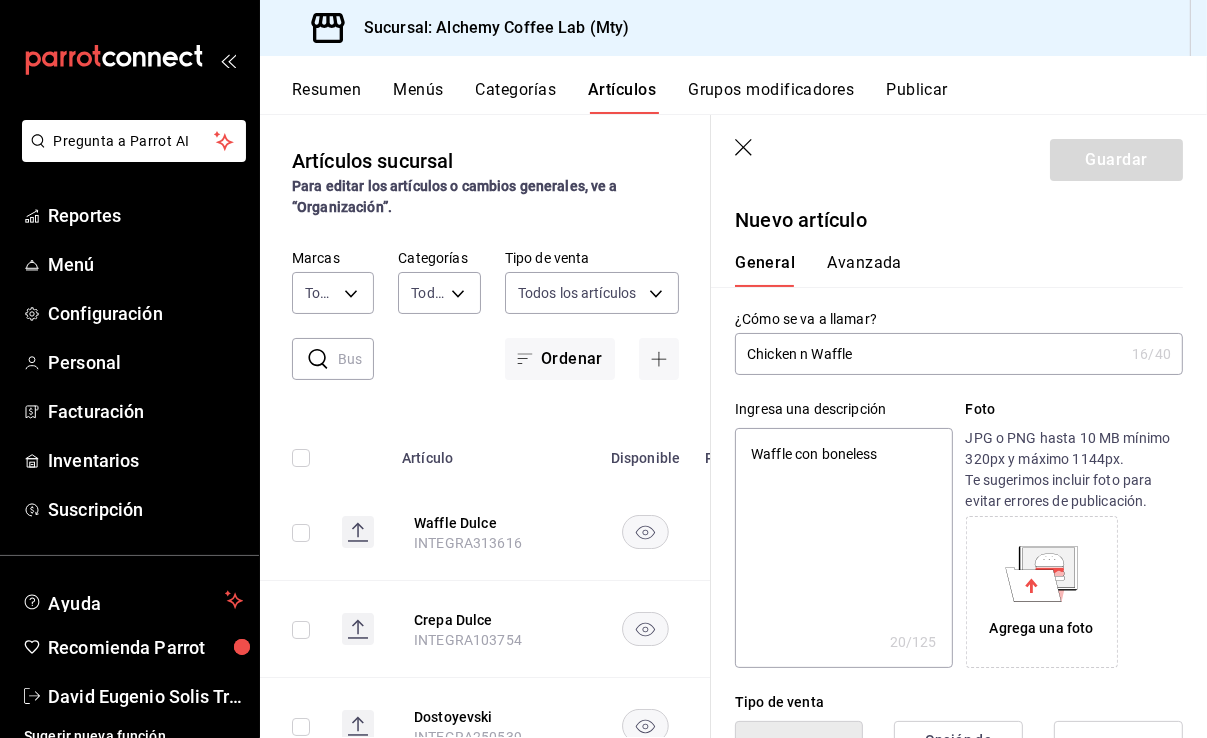 type on "Waffle con boneless e" 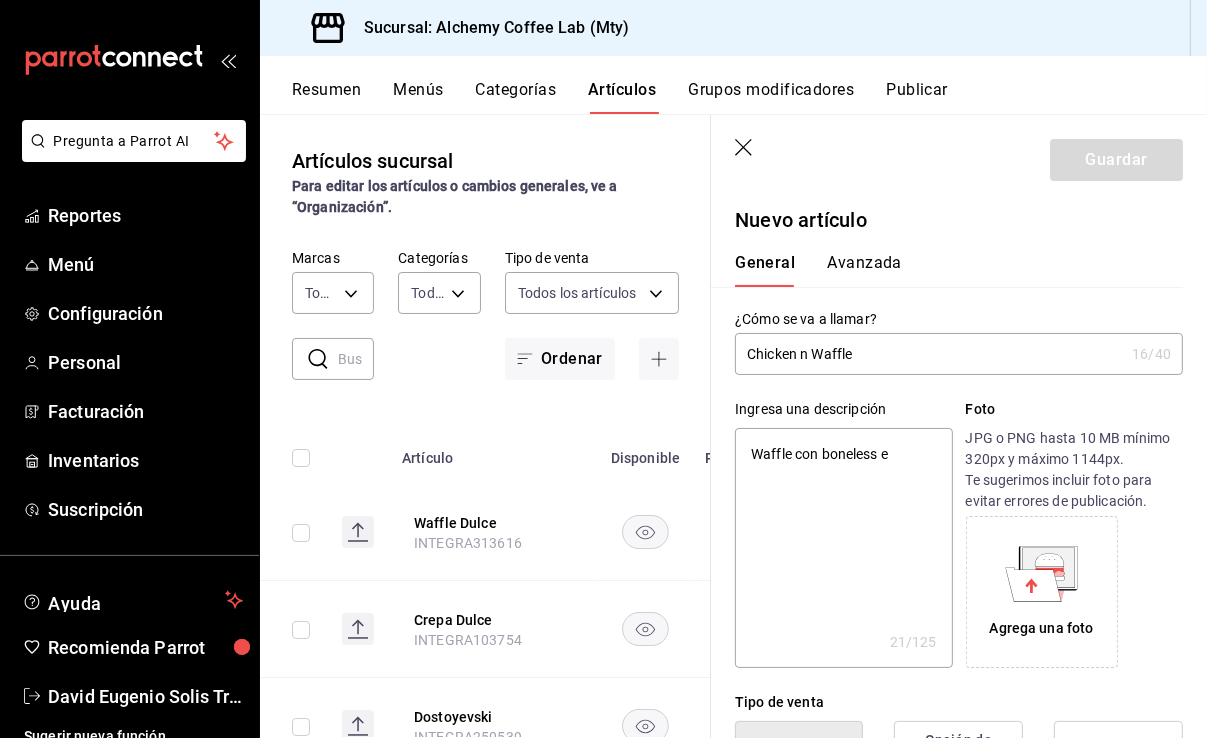 type on "Waffle con boneless em" 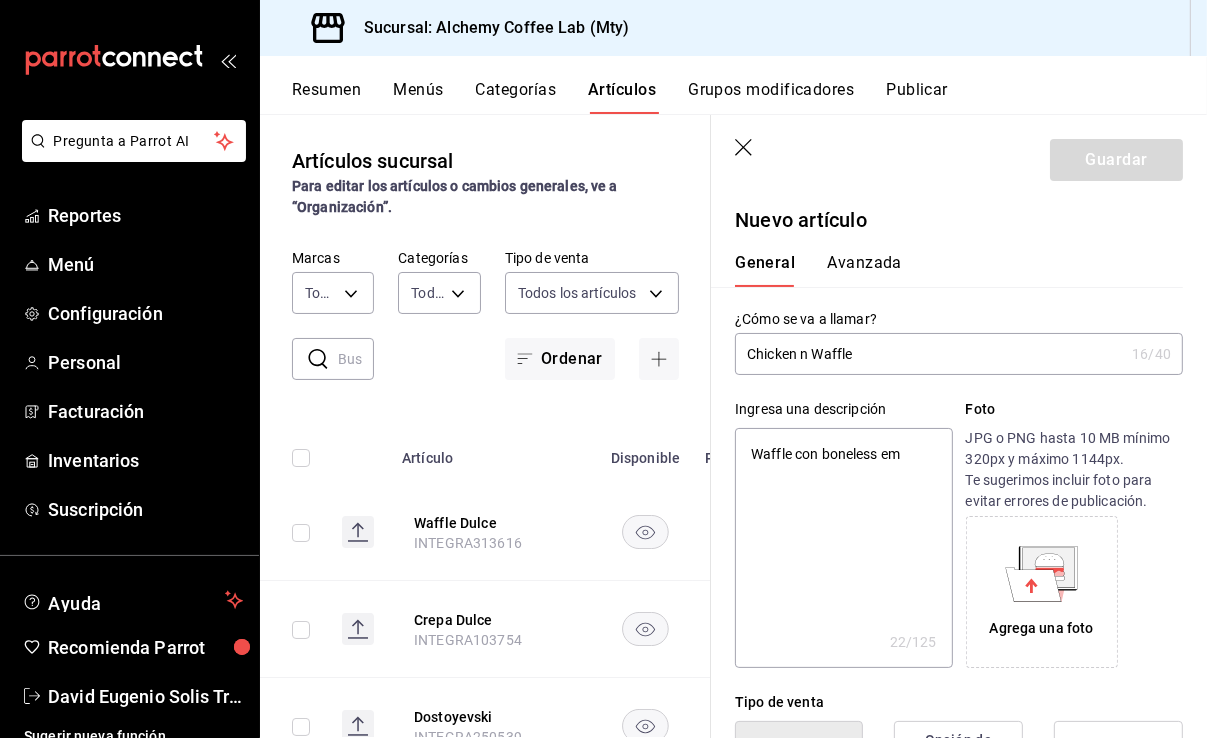 type on "Waffle con boneless emp" 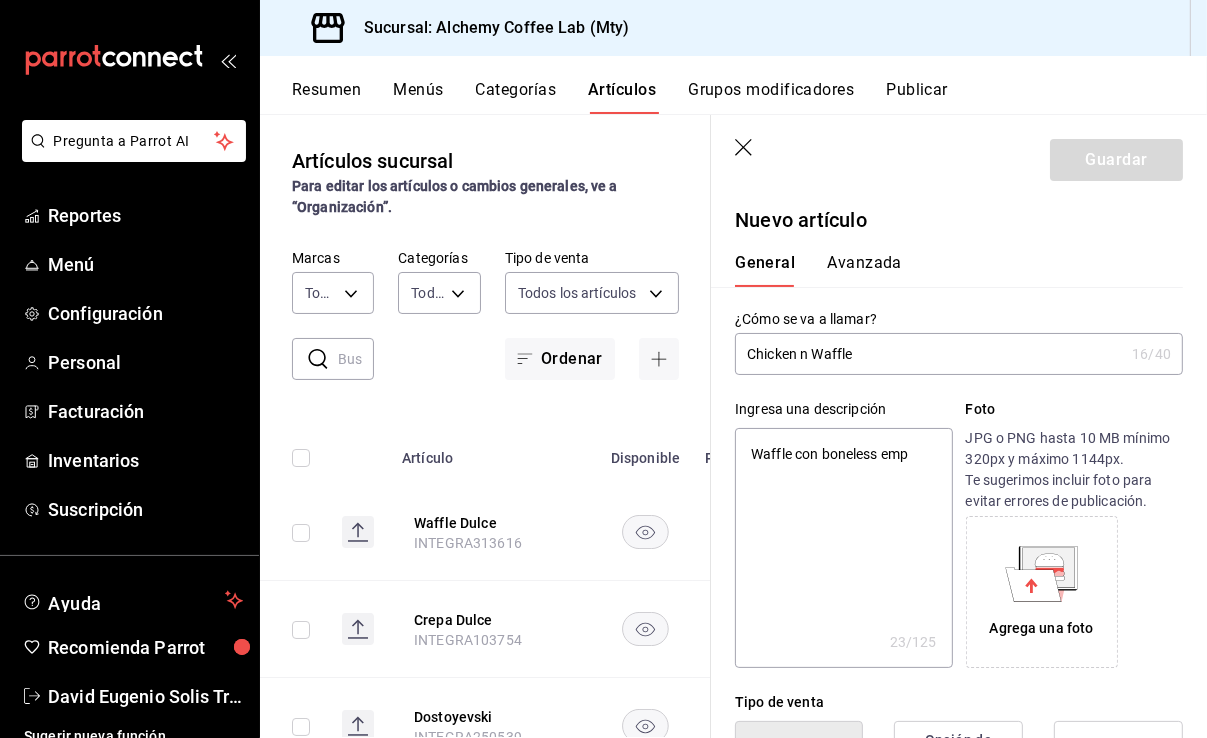 type on "Waffle con boneless empa" 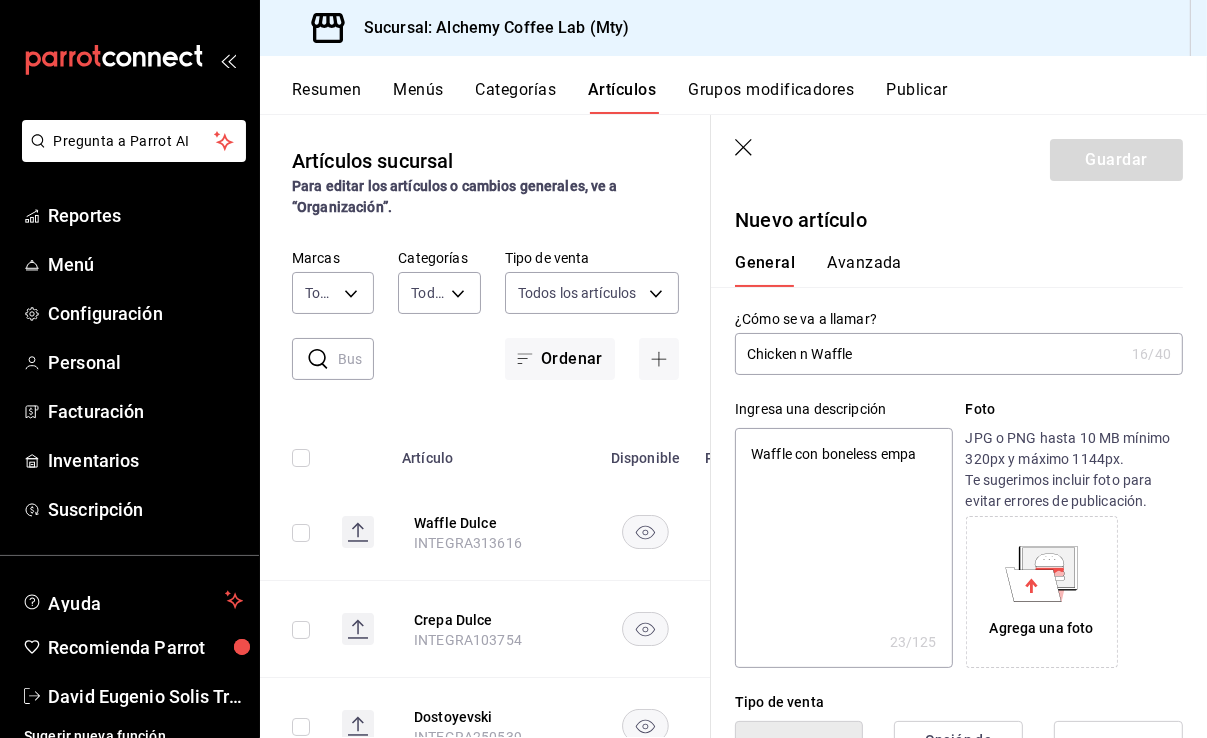 type on "Waffle con boneless empan" 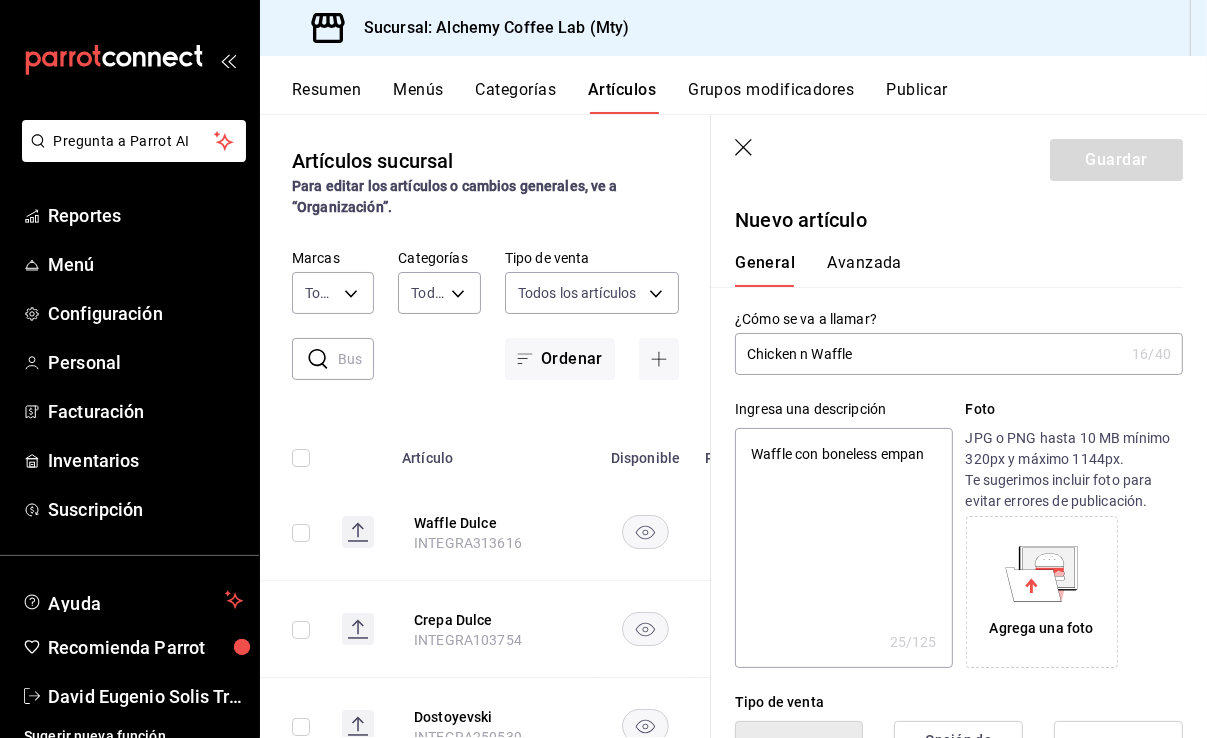 type on "Waffle con boneless empani" 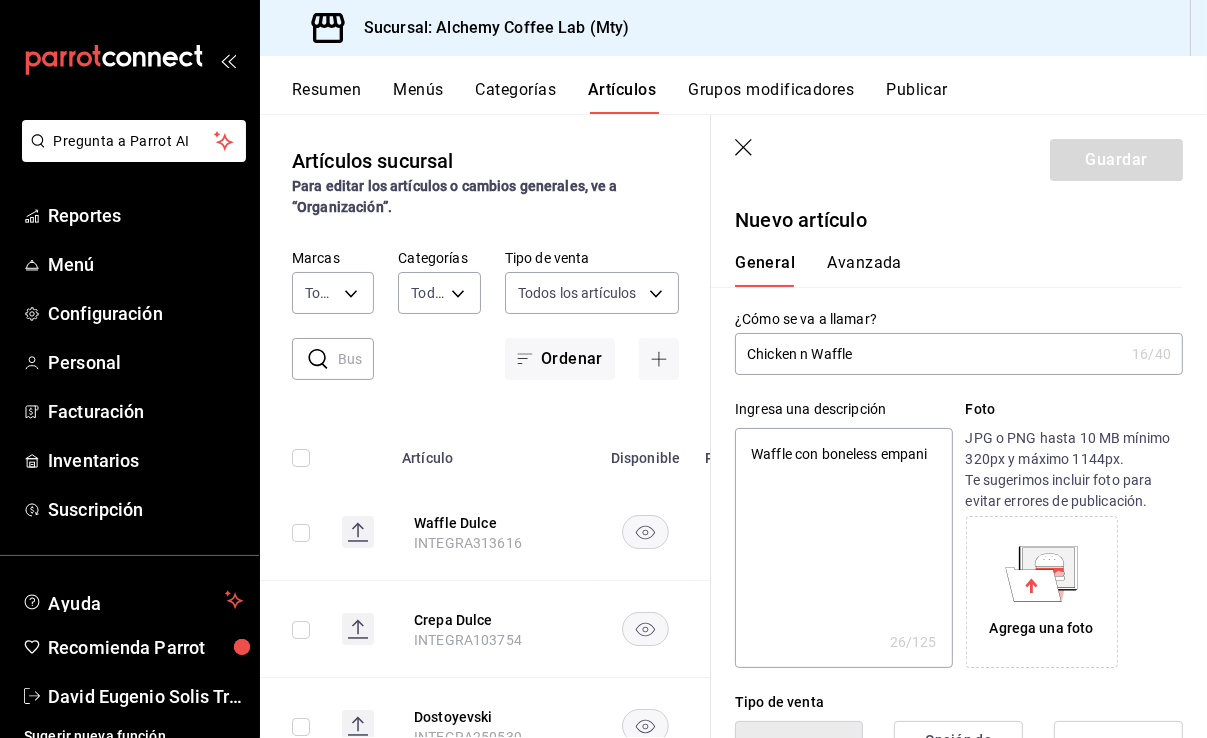 type on "Waffle con boneless empaniz" 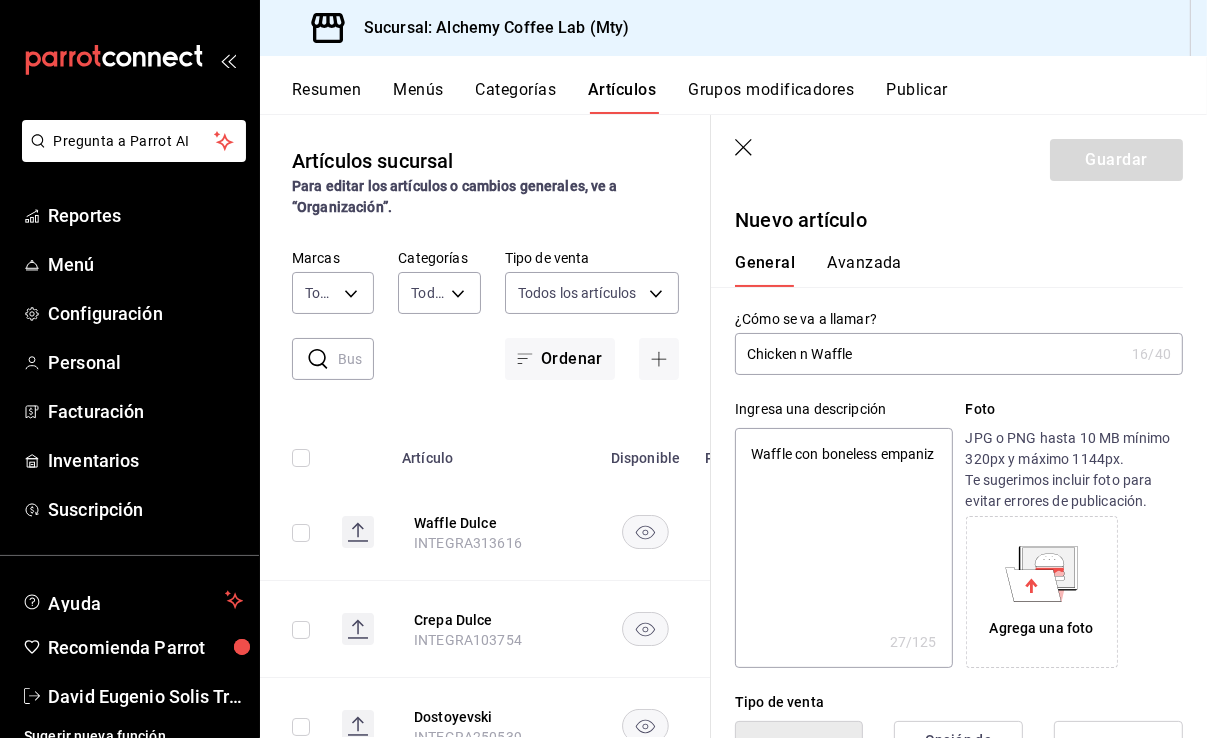 type on "Waffle con boneless empaniza" 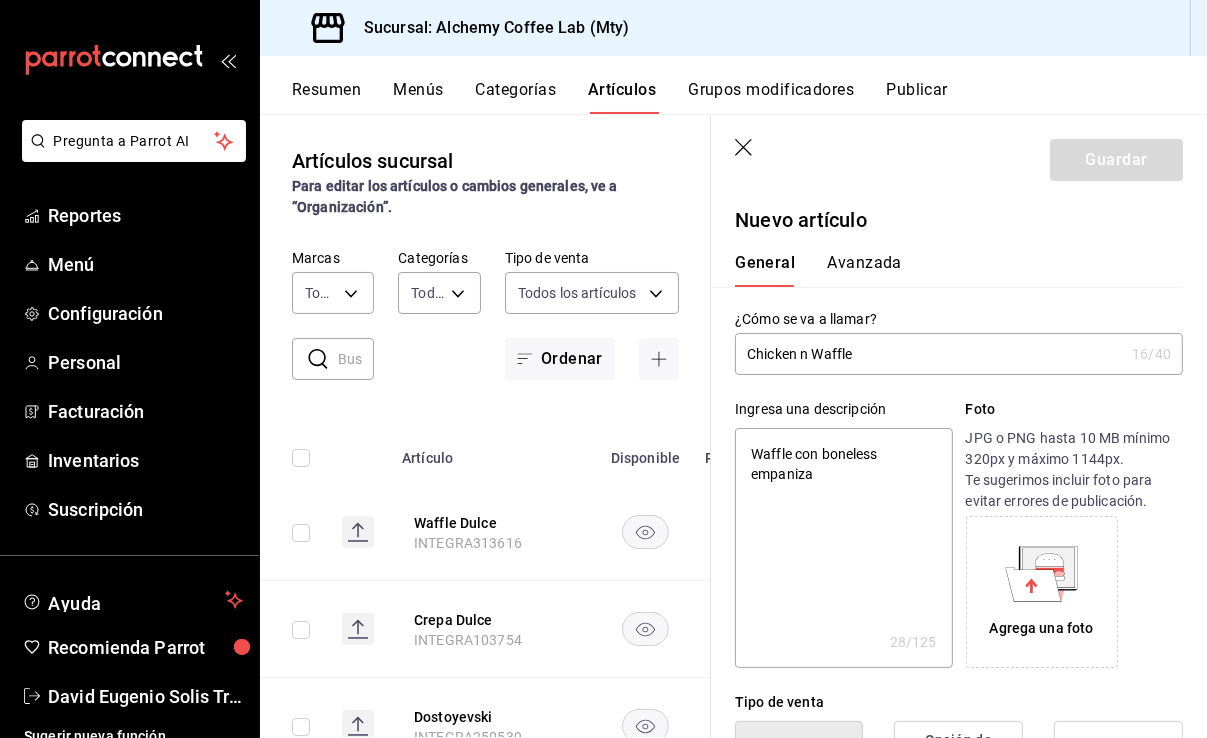 type on "Waffle con boneless empanizad" 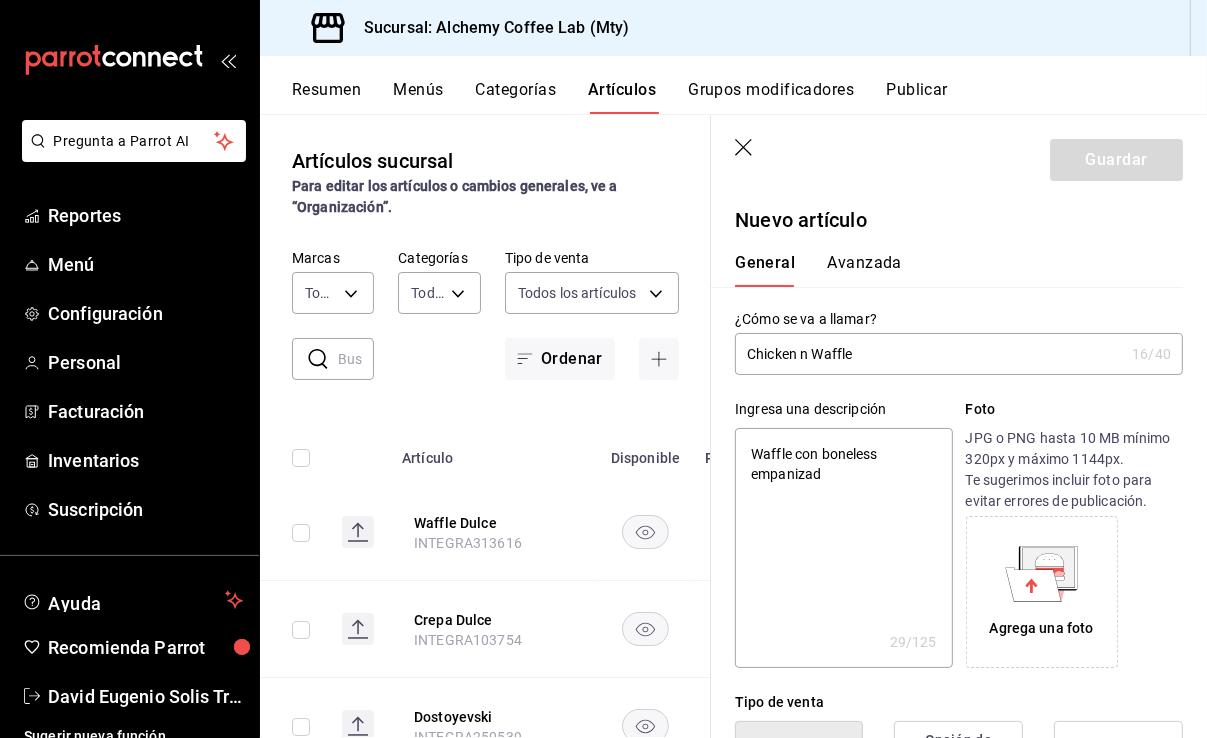 type on "Waffle con boneless empanizado" 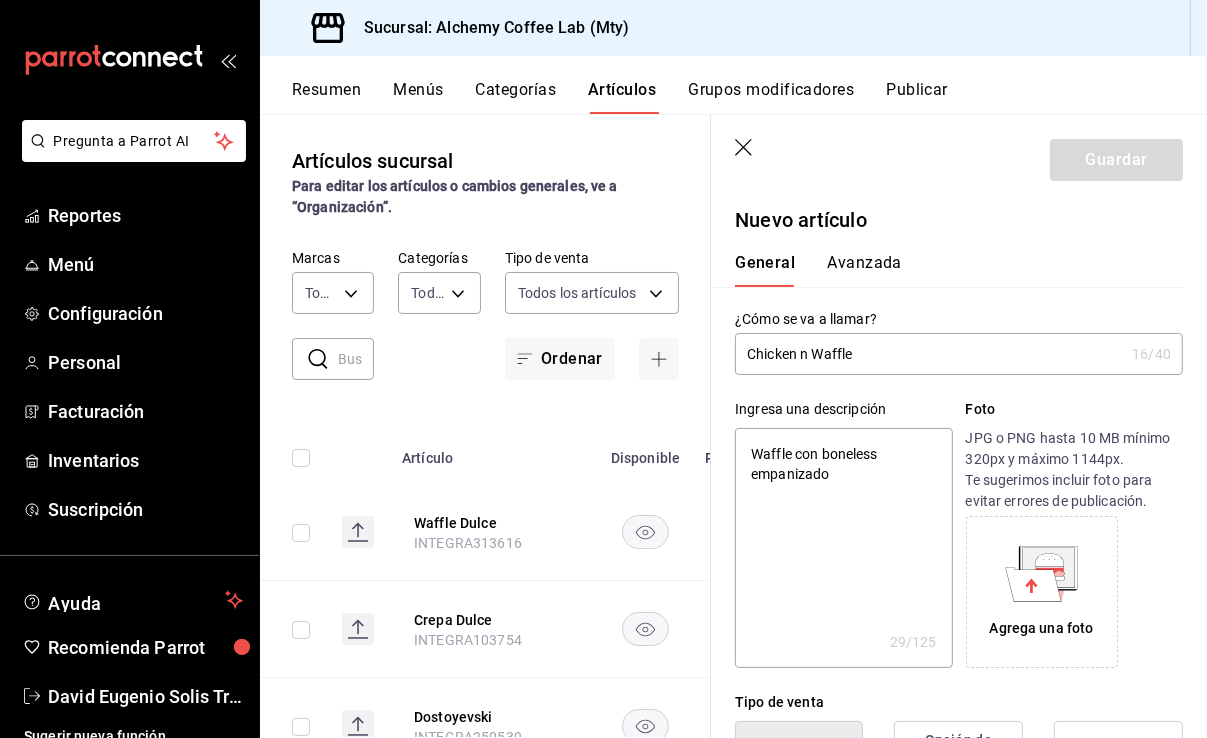 type on "Waffle con boneless empanizados" 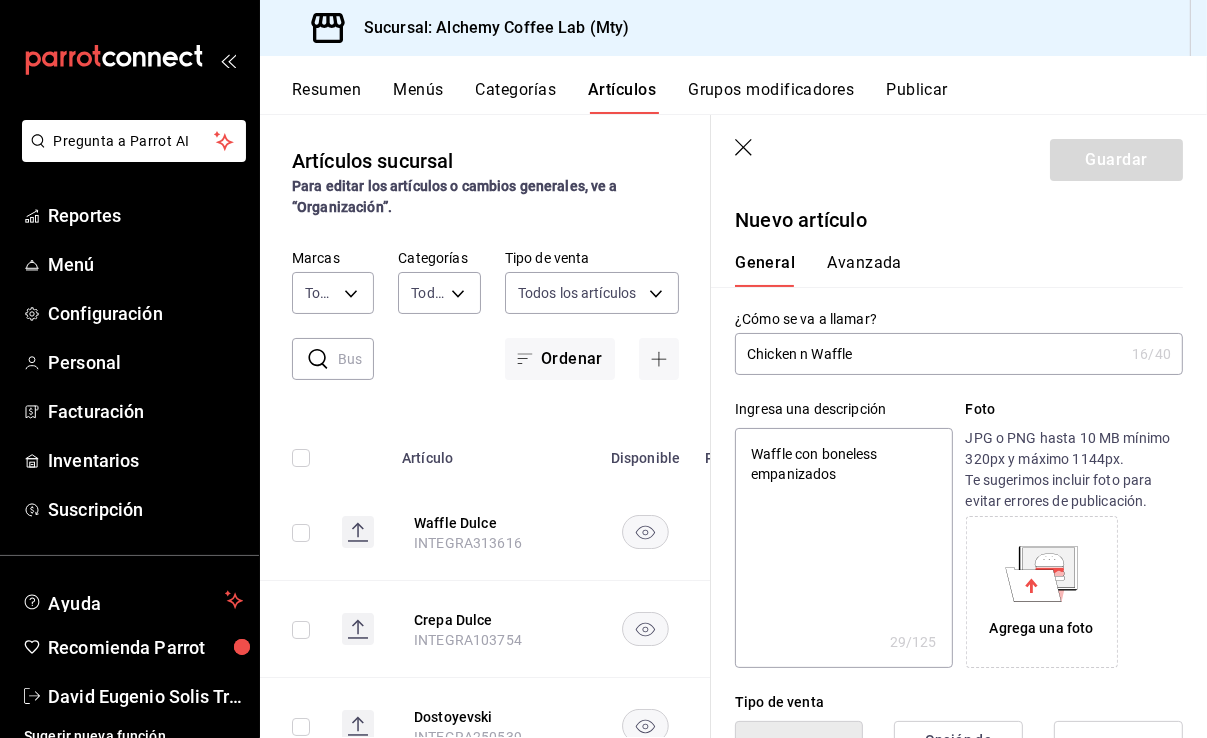 type on "x" 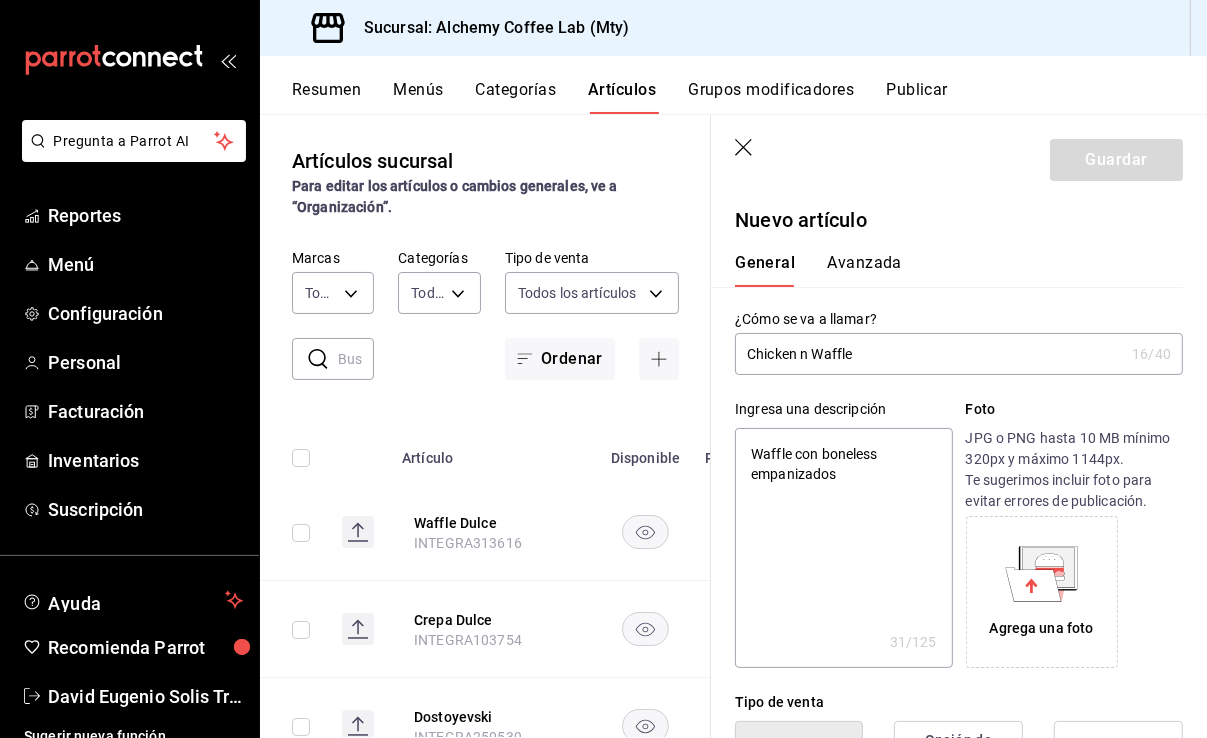 type on "Waffle con boneless empanizados" 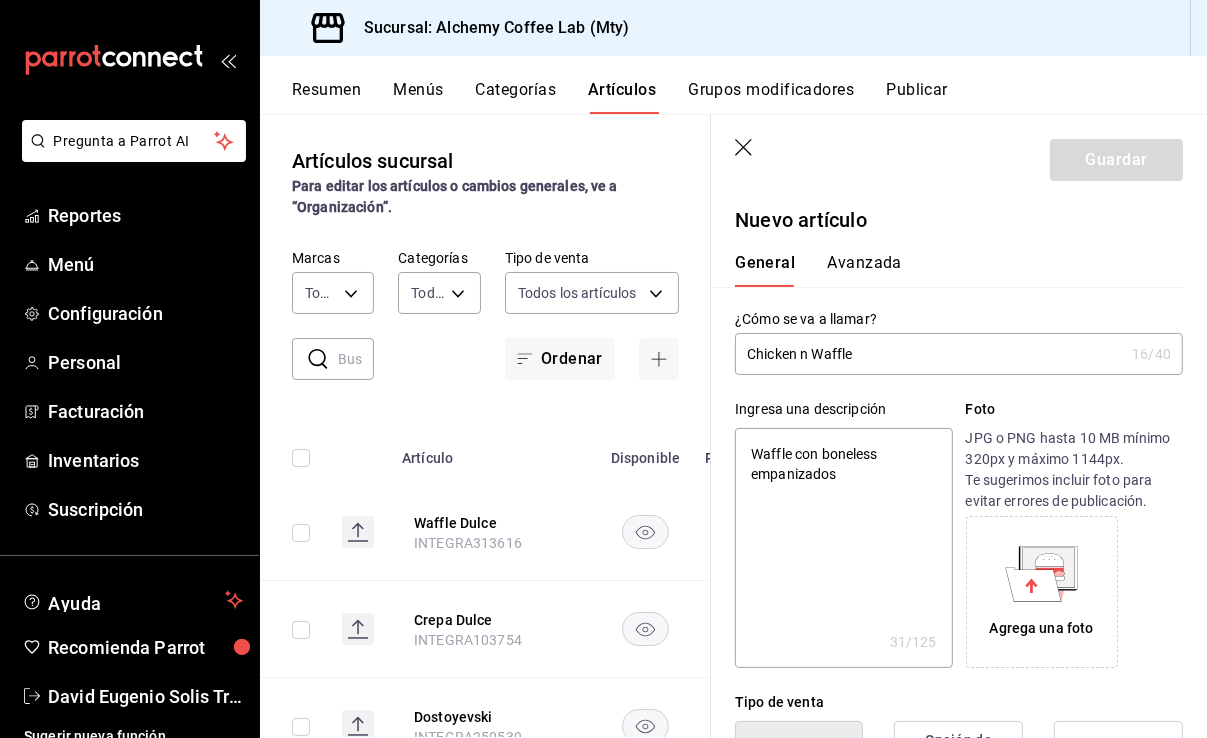 type on "x" 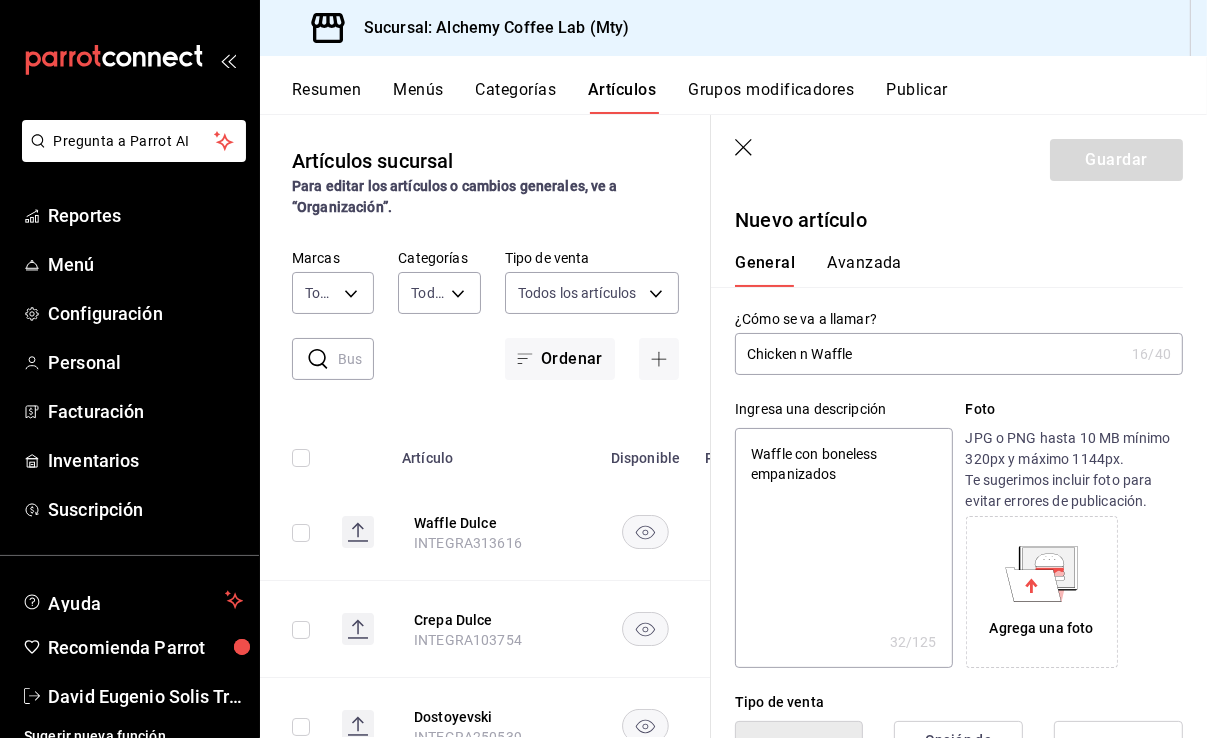 type on "Waffle con boneless empanizados y" 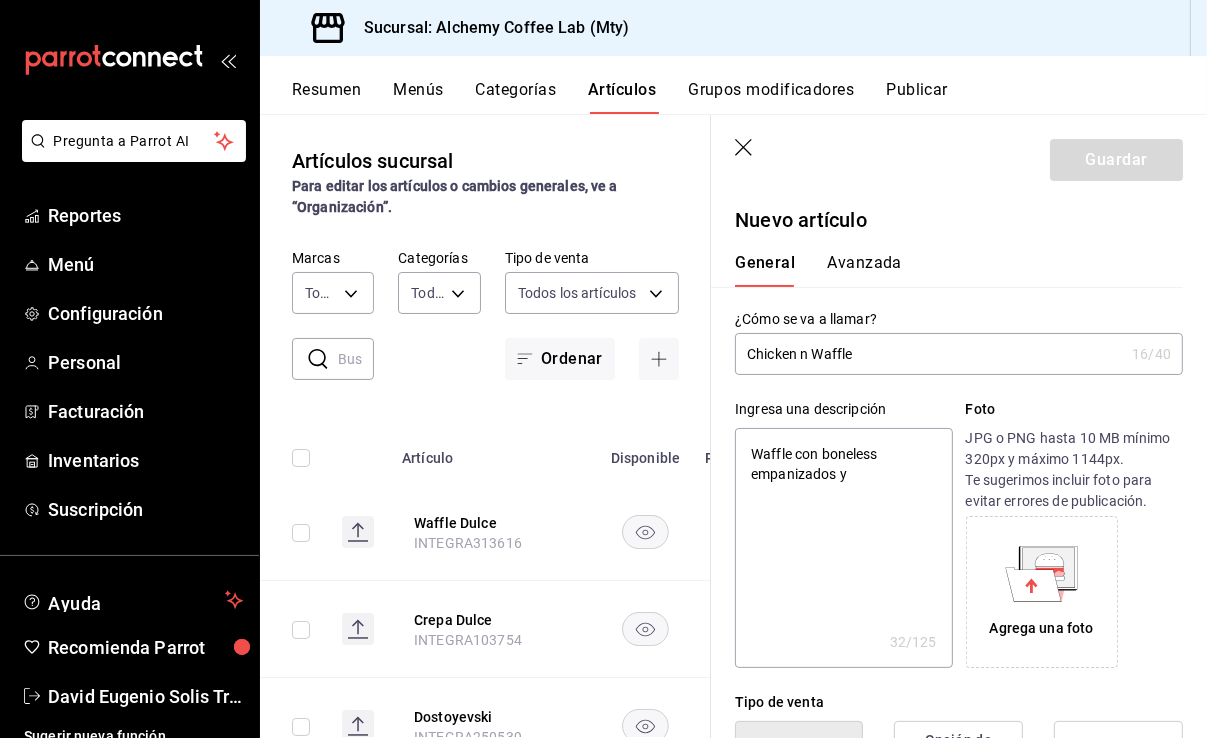 type on "Waffle con boneless empanizados y" 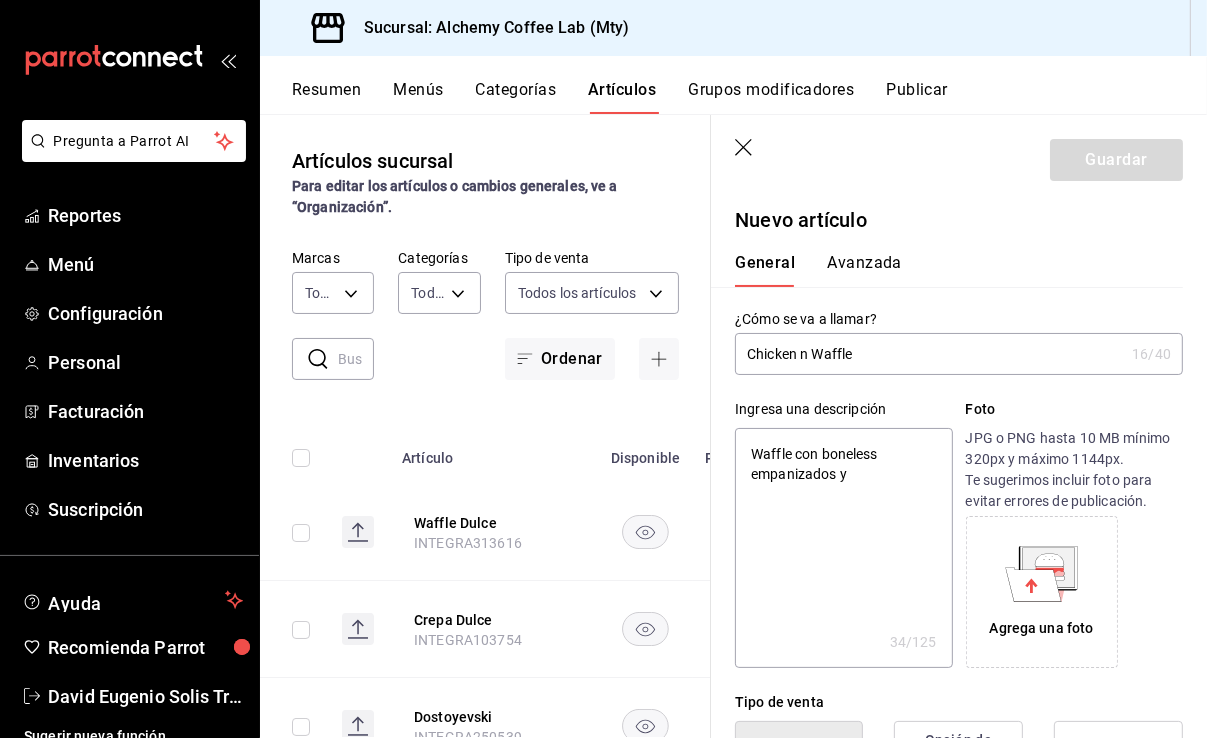 type on "Waffle con boneless empanizados y s" 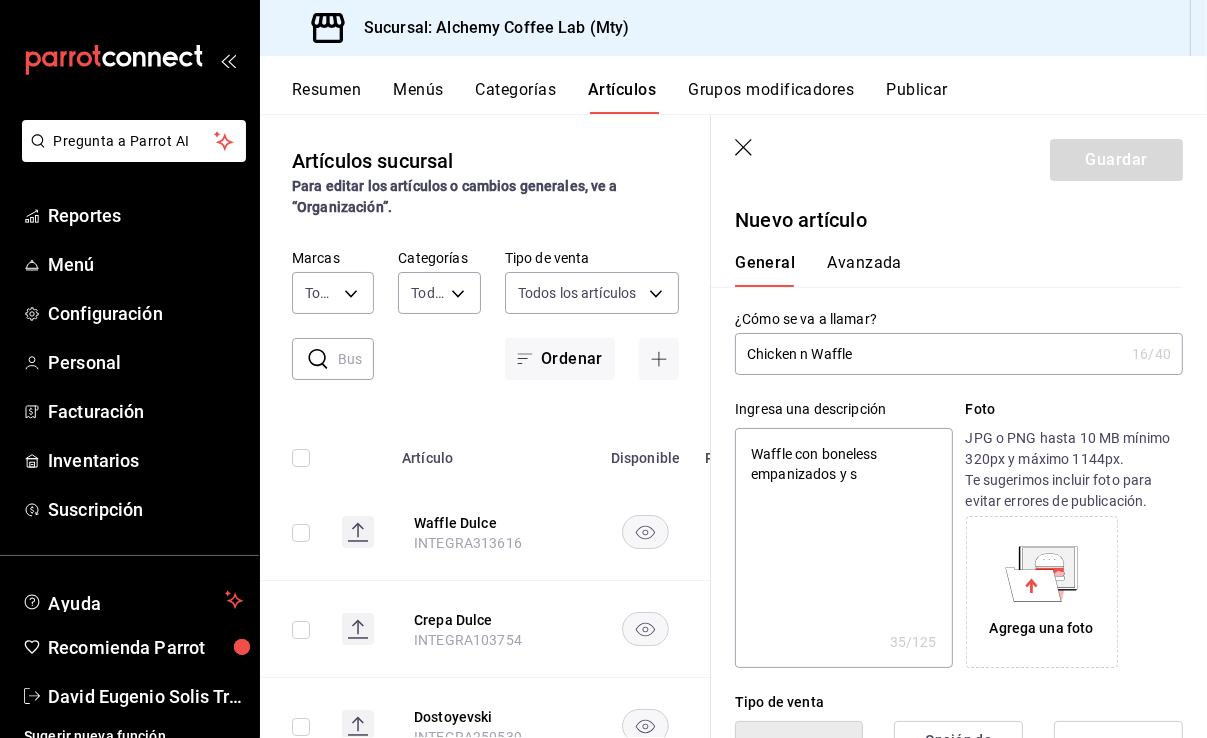 type on "Waffle con boneless empanizados y sa" 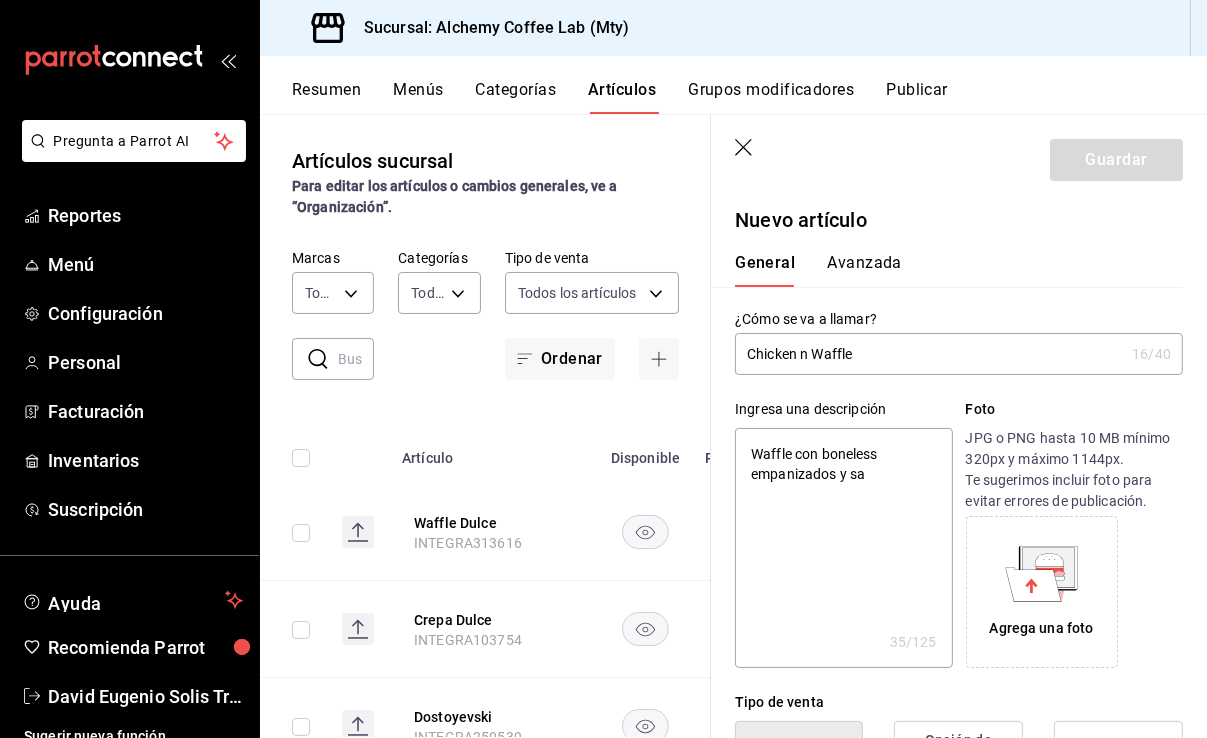 type on "x" 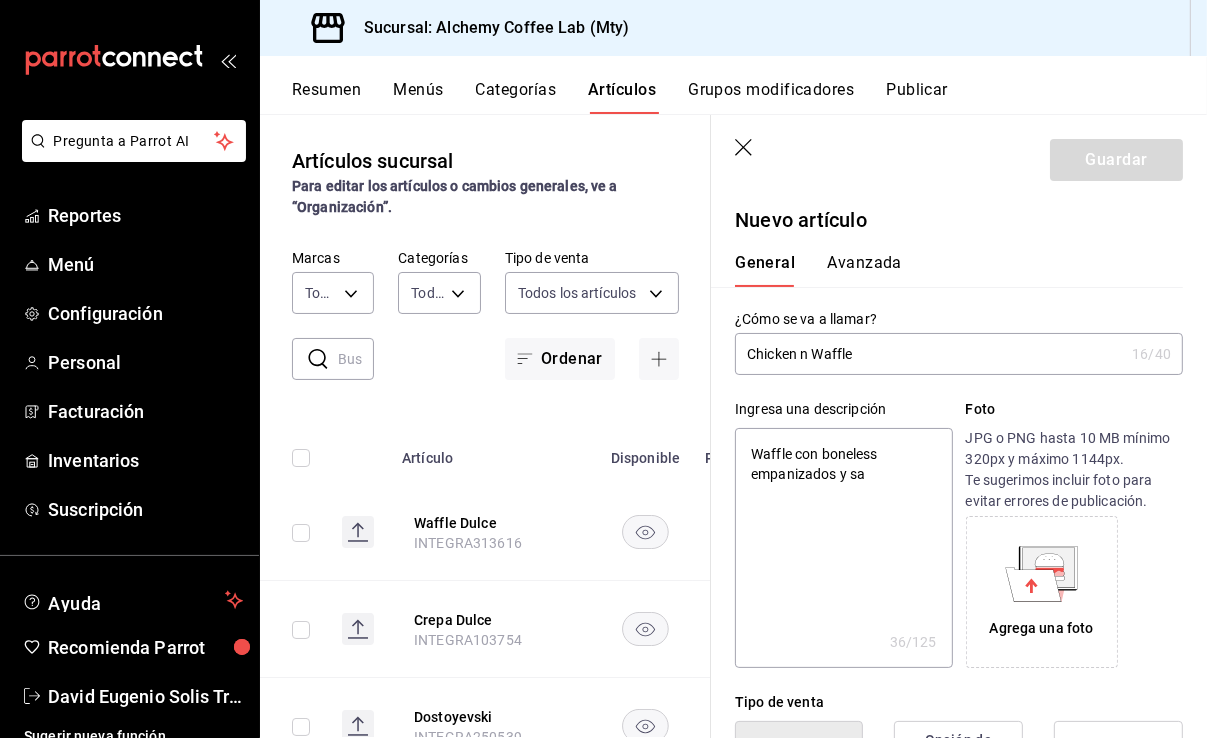 type on "Waffle con boneless empanizados y saz" 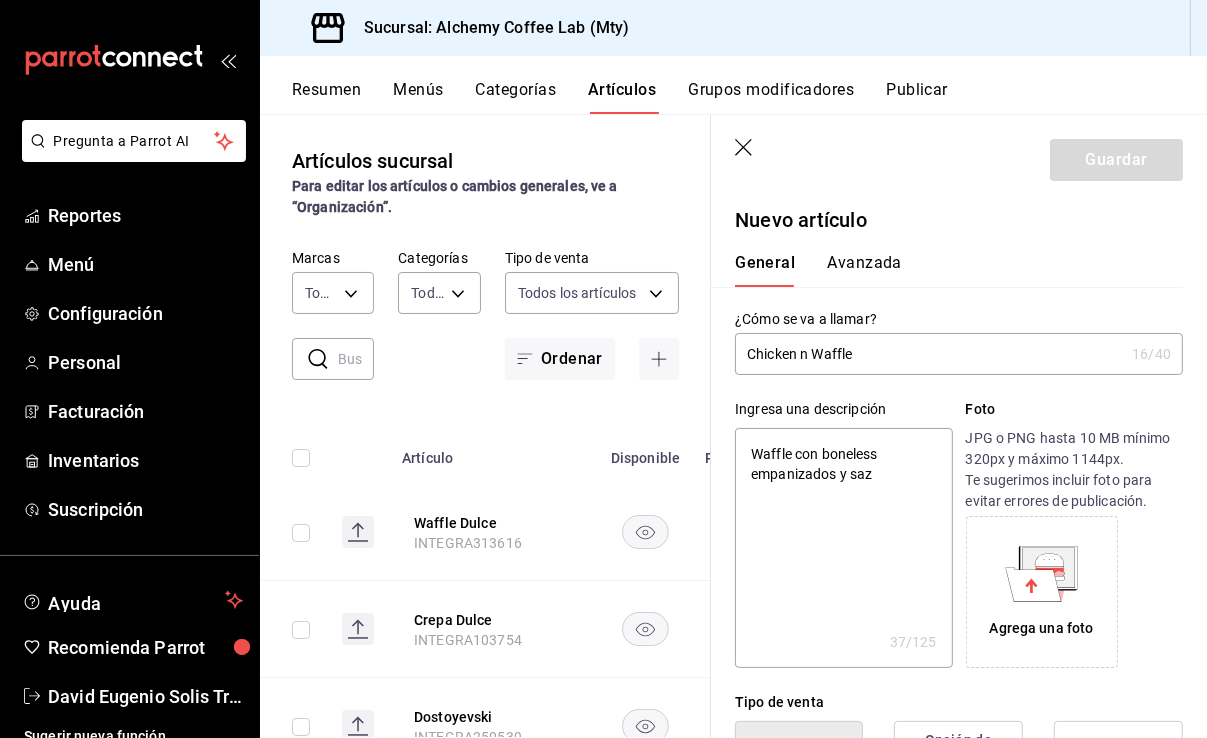 type on "Waffle con boneless empanizados y sazo" 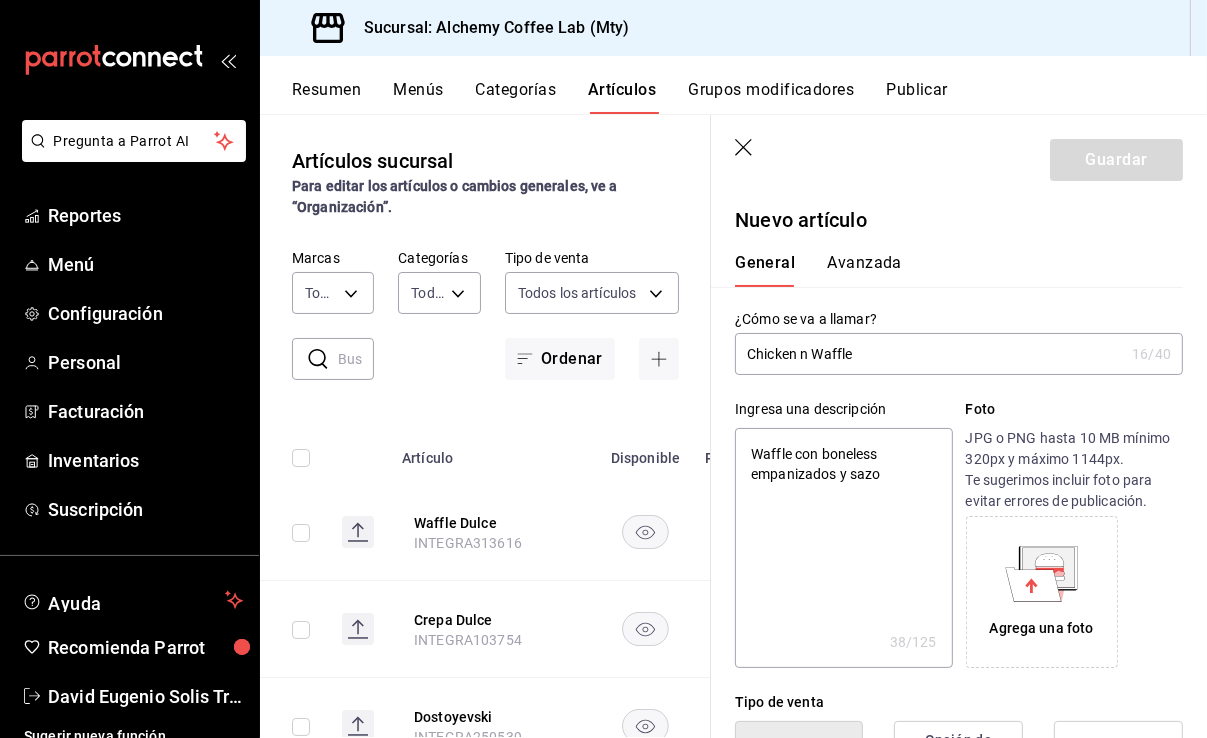 type on "Waffle con boneless empanizados y sazon" 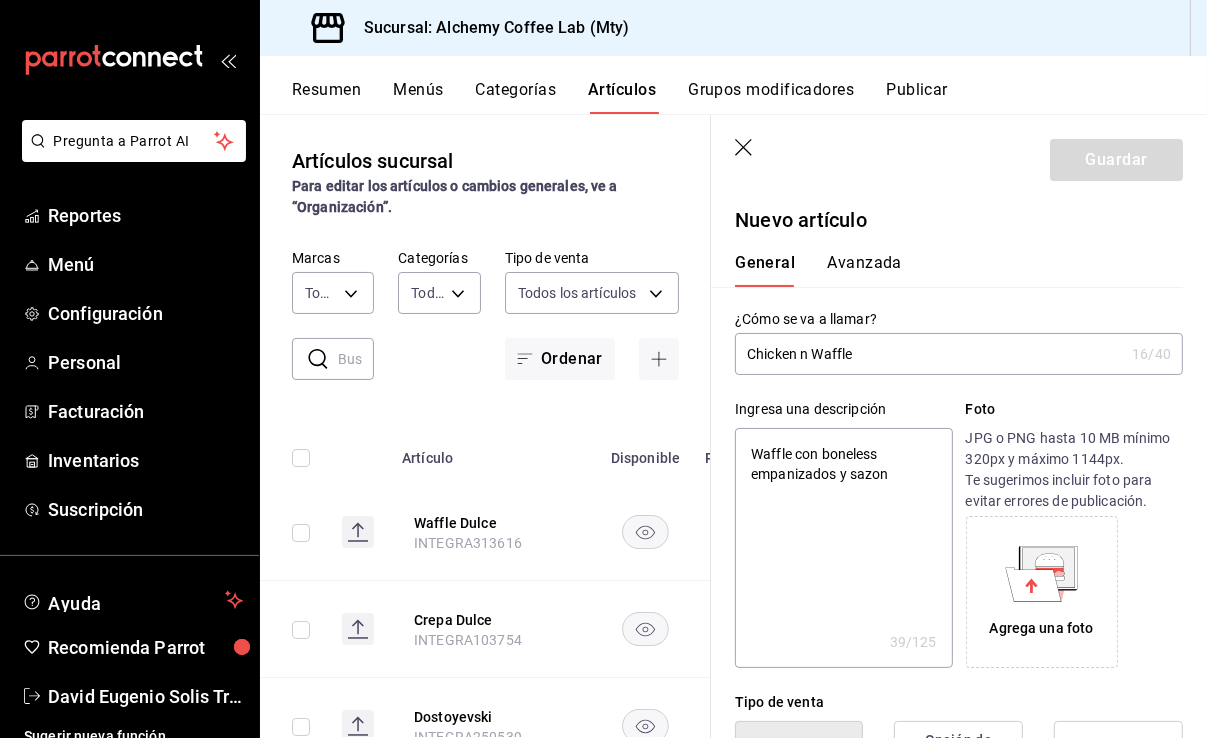 type on "Waffle con boneless empanizados y sazona" 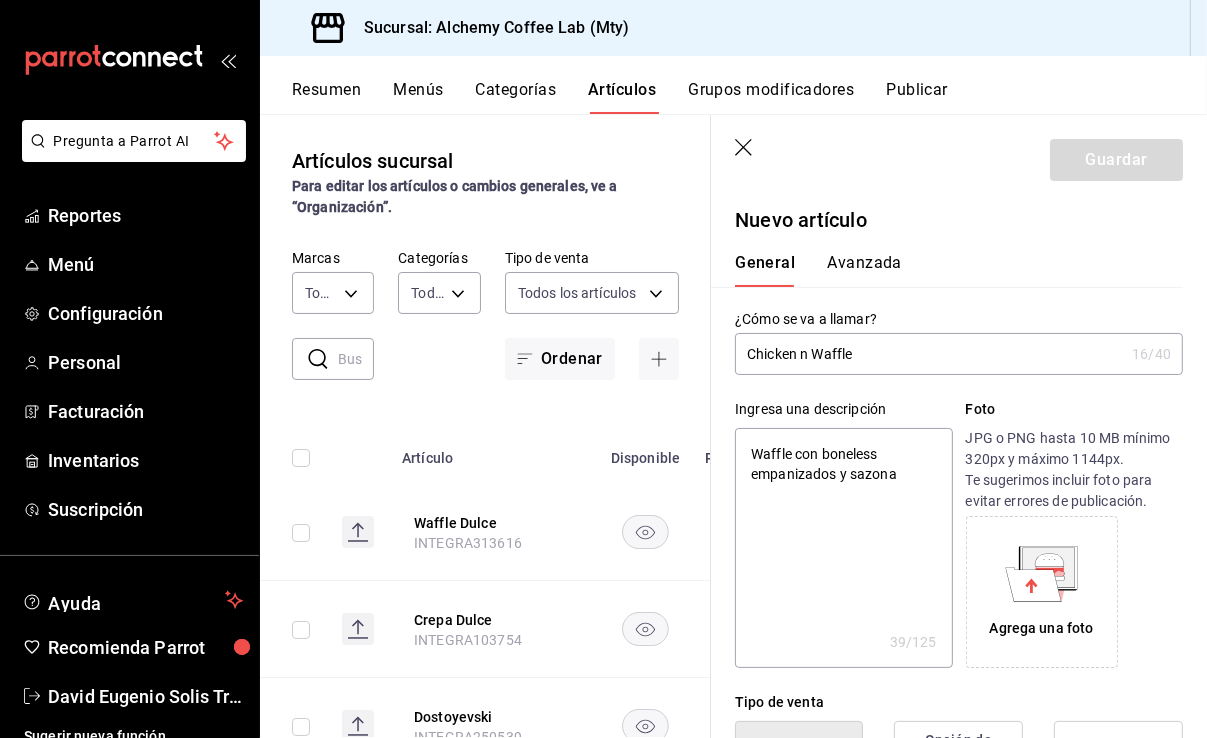 type on "x" 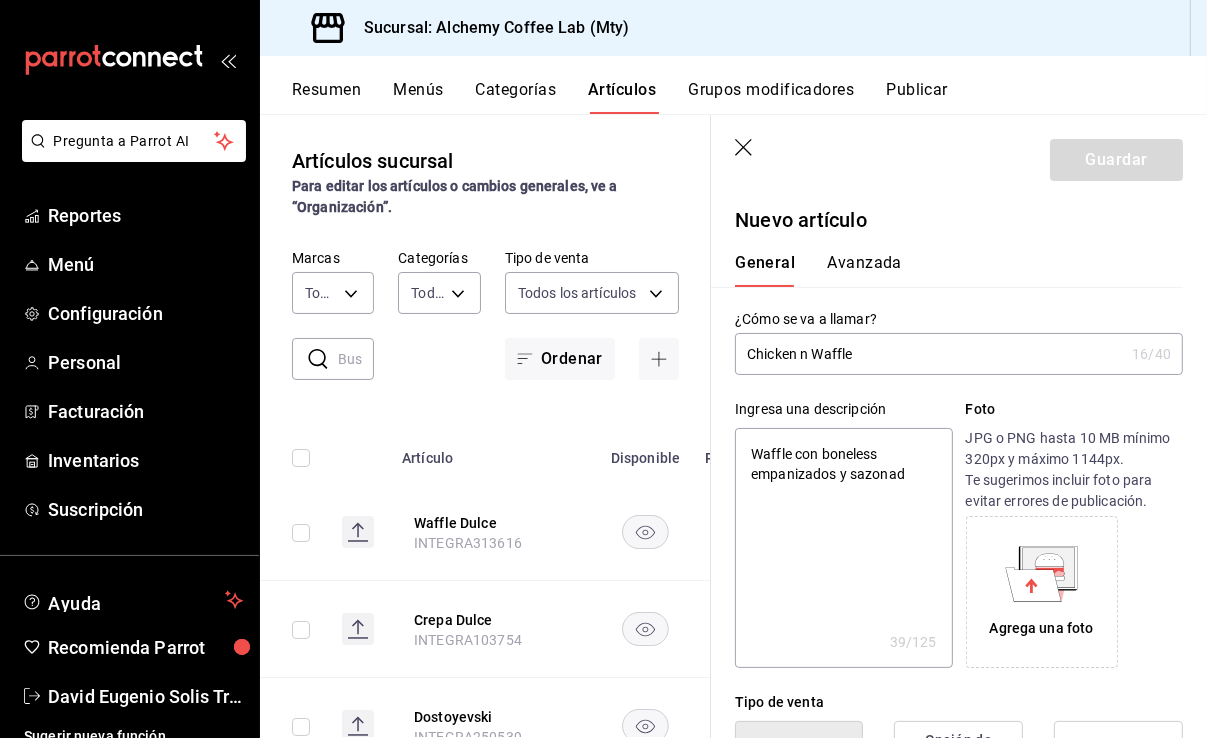 type on "x" 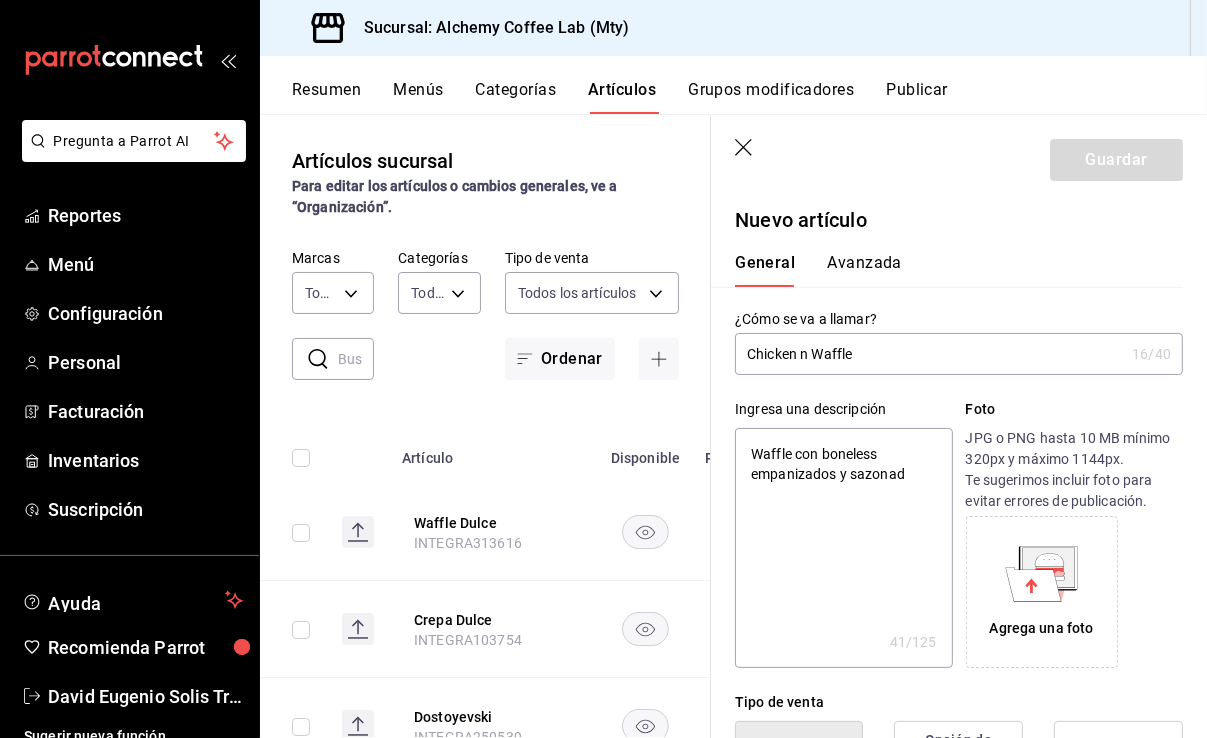 type on "Waffle con boneless empanizados y sazonado" 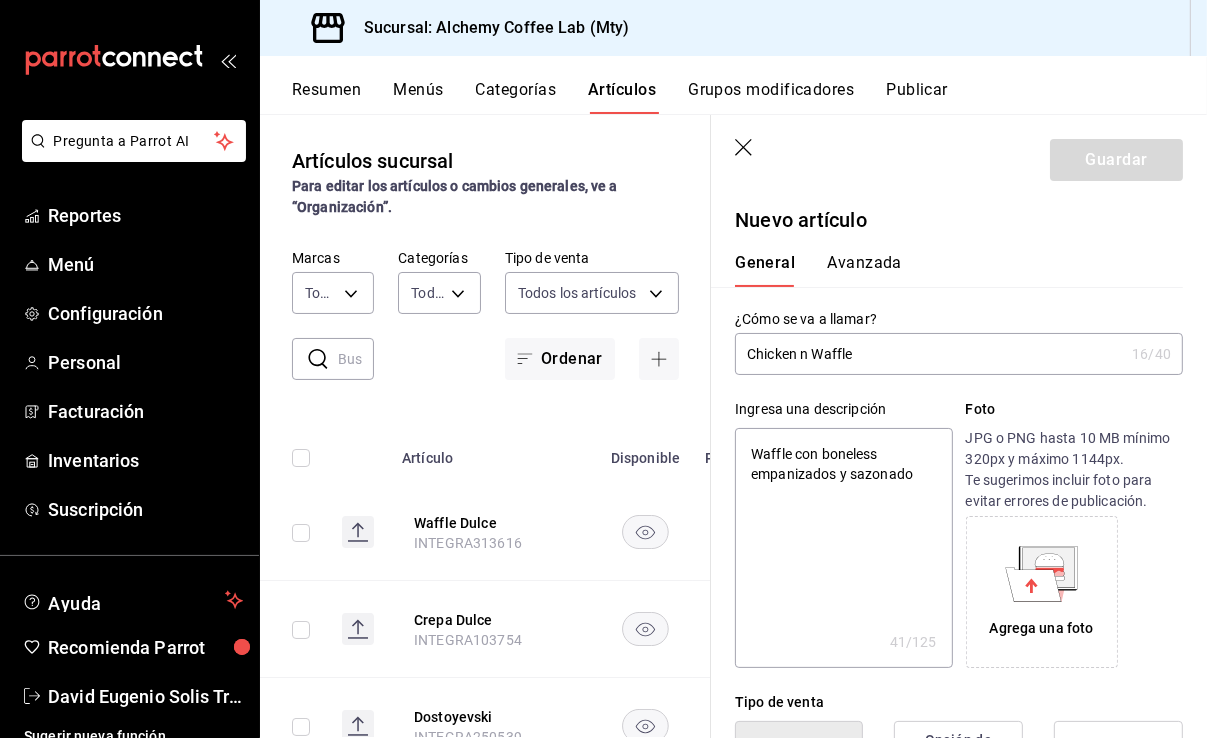 type on "Waffle con boneless empanizados y sazonados" 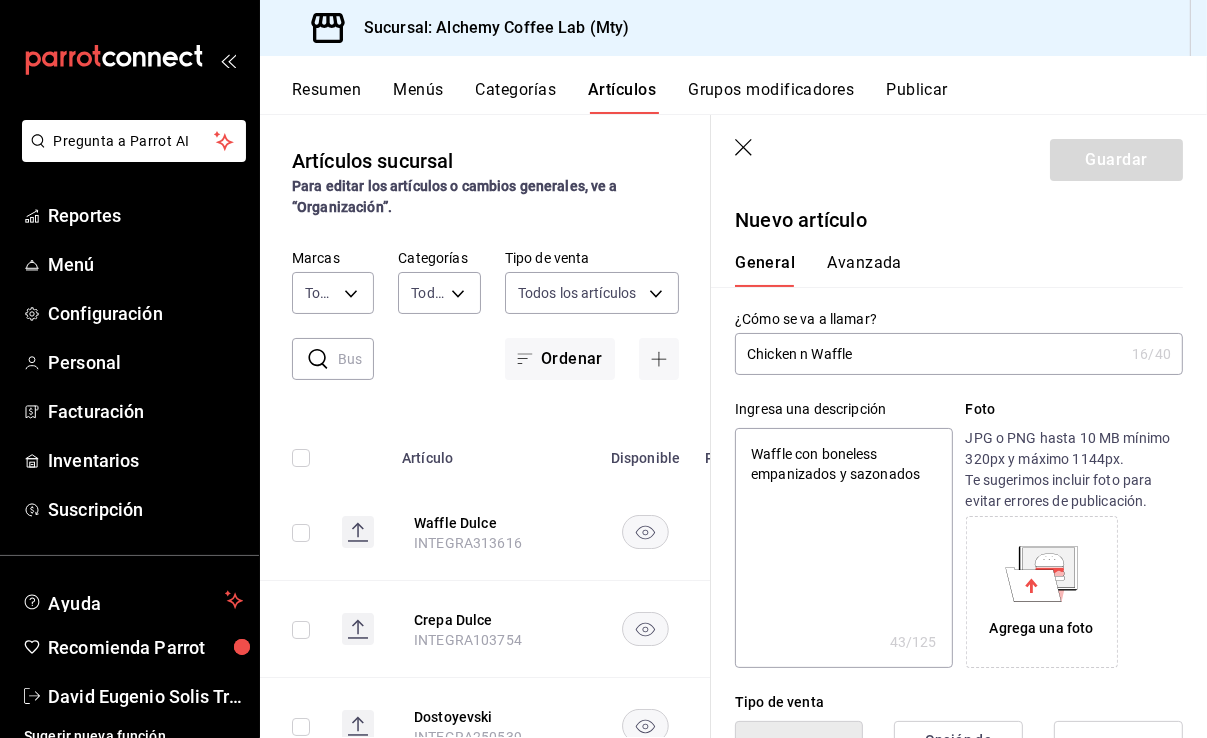 type on "Waffle con boneless empanizados y sazonados," 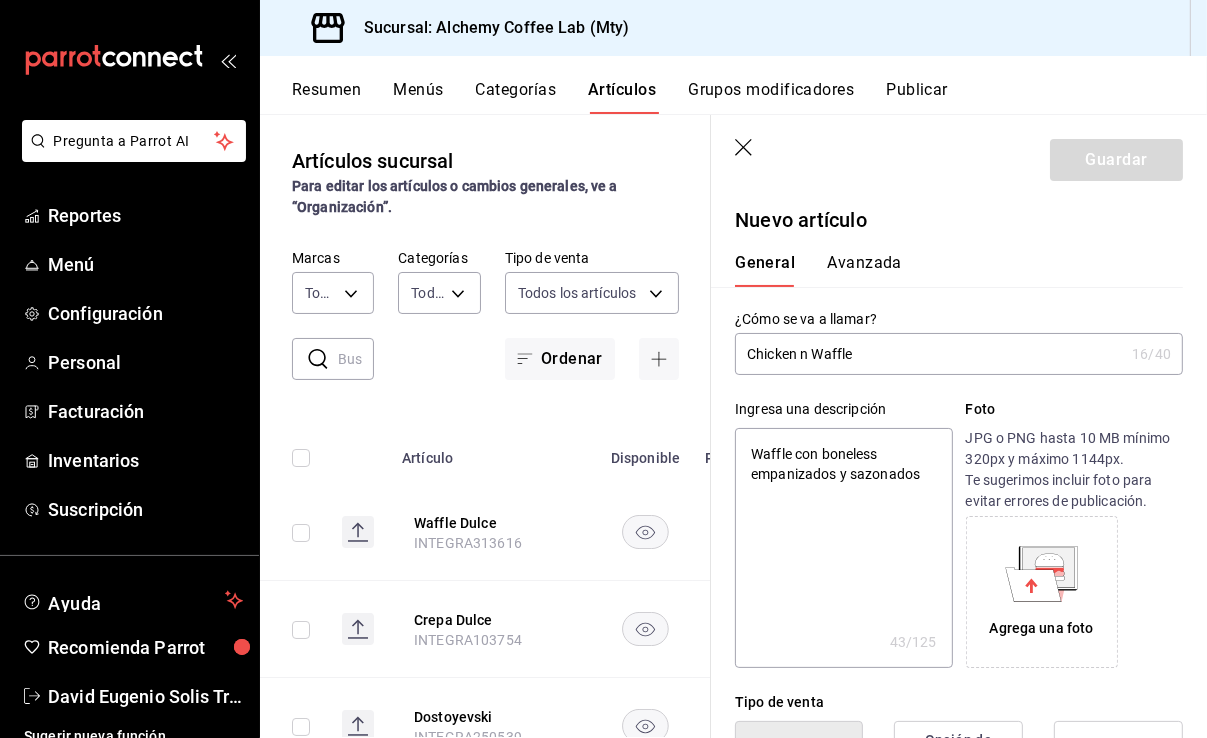 type on "x" 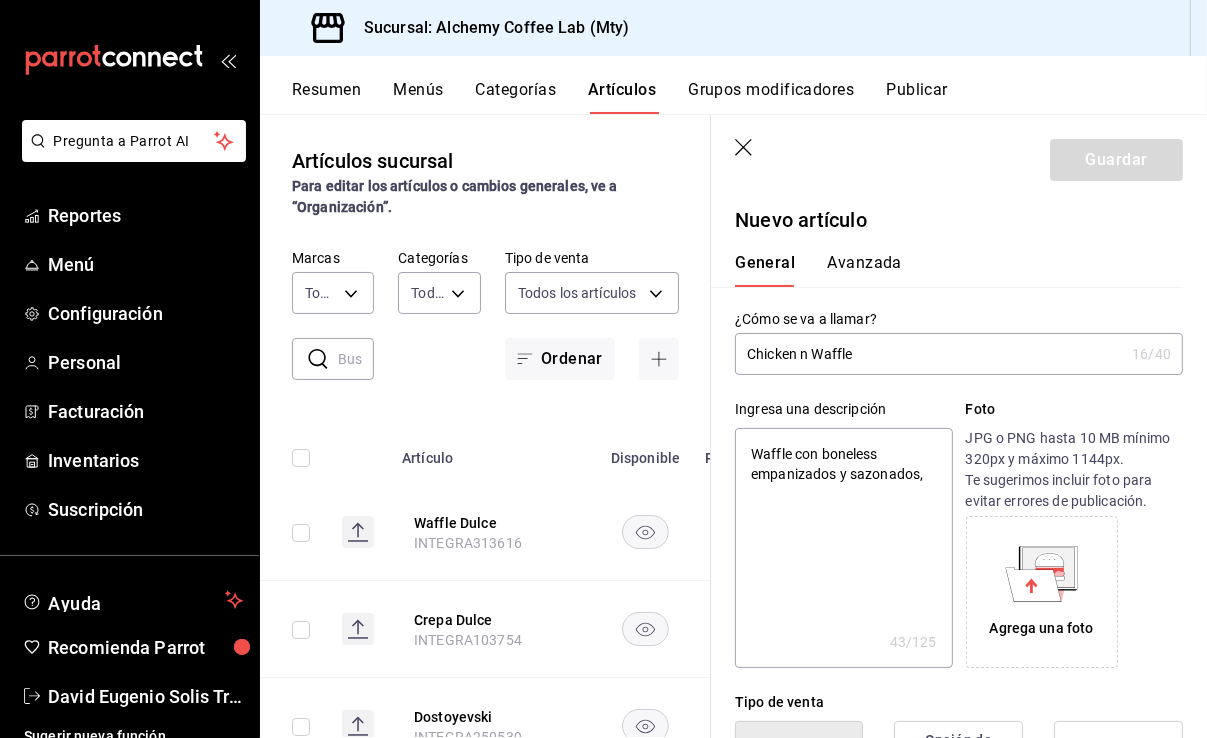 type on "Waffle con boneless empanizados y sazonados," 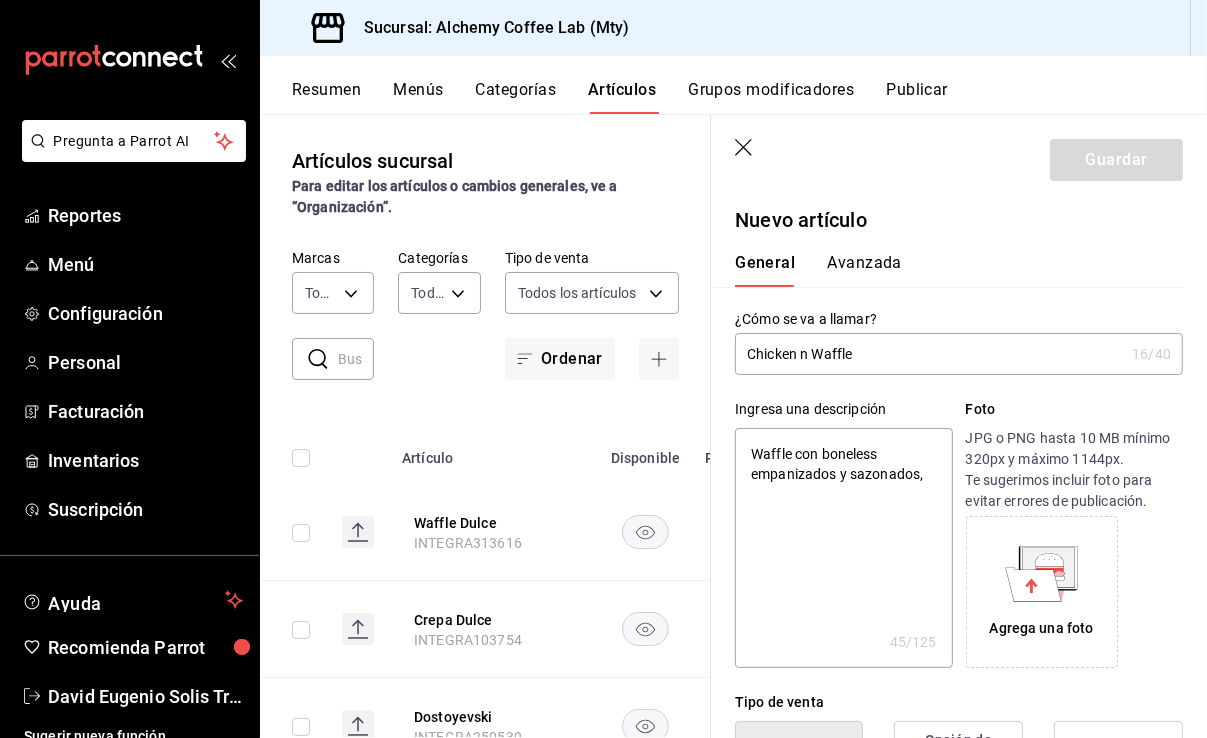 type on "Waffle con boneless empanizados y sazonados, t" 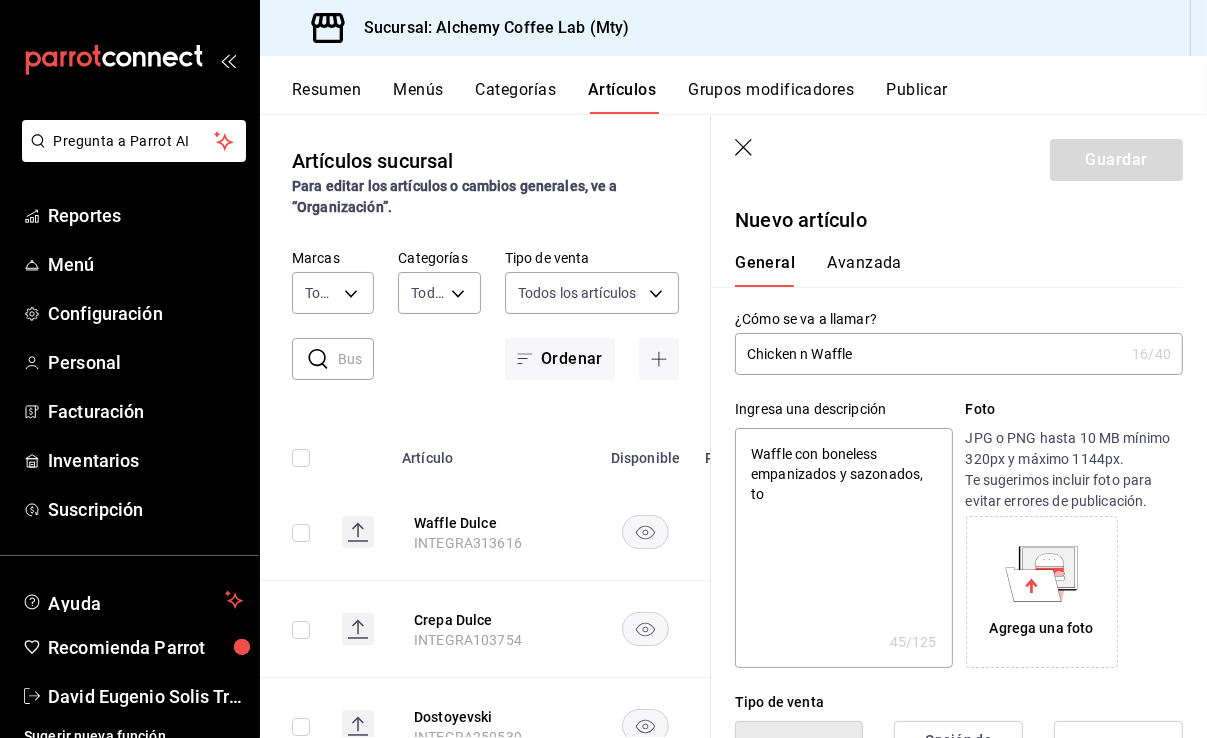 type on "Waffle con boneless empanizados y sazonados, toc" 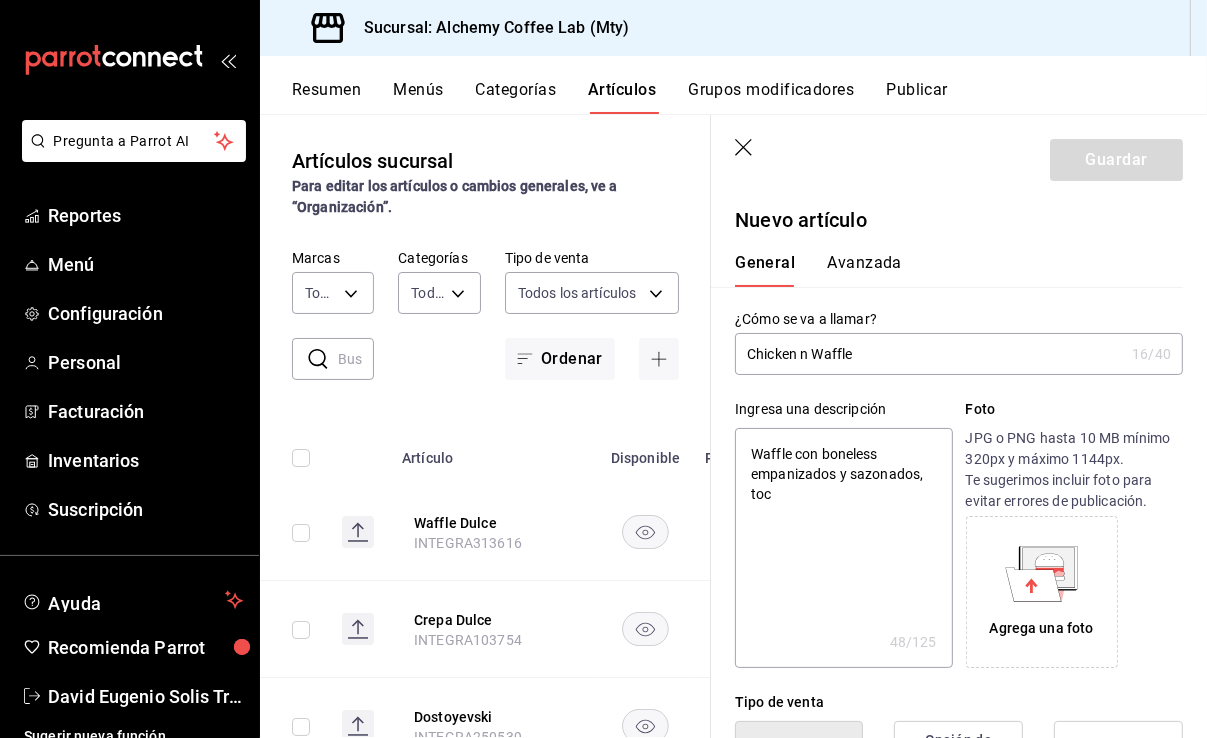 type on "Waffle con boneless empanizados y sazonados, toci" 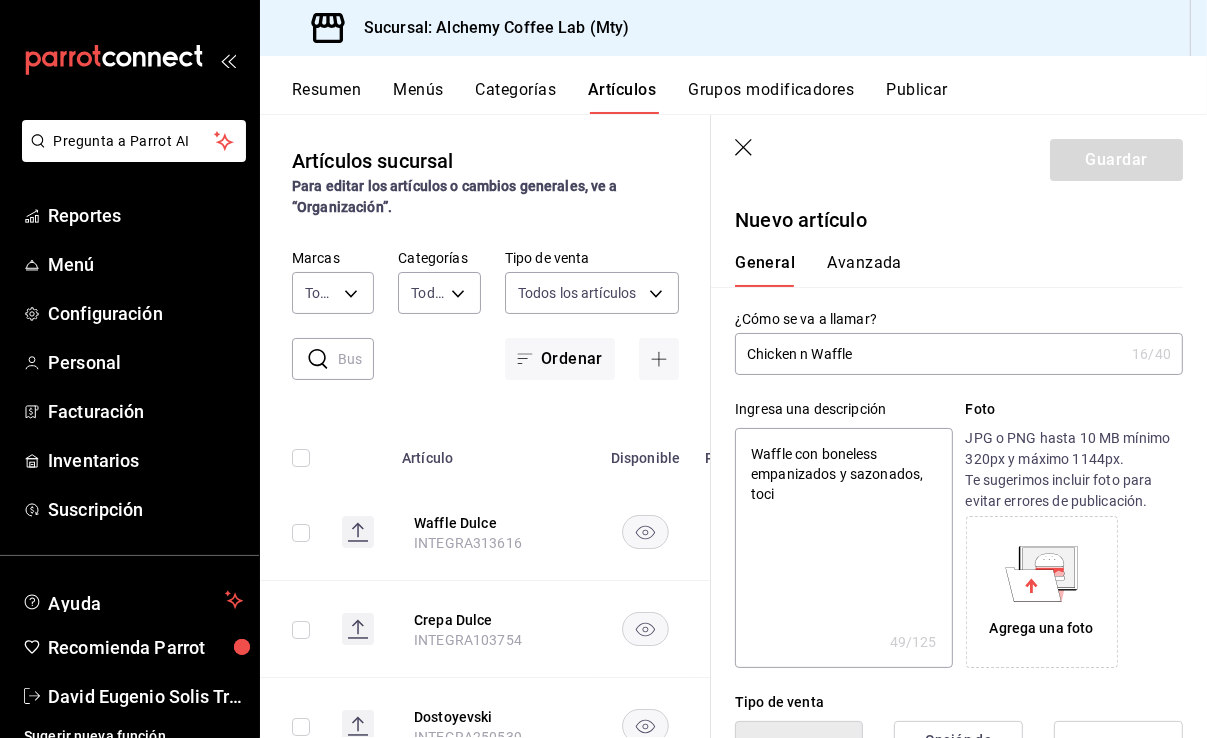 type on "Waffle con boneless empanizados y sazonados, tocin" 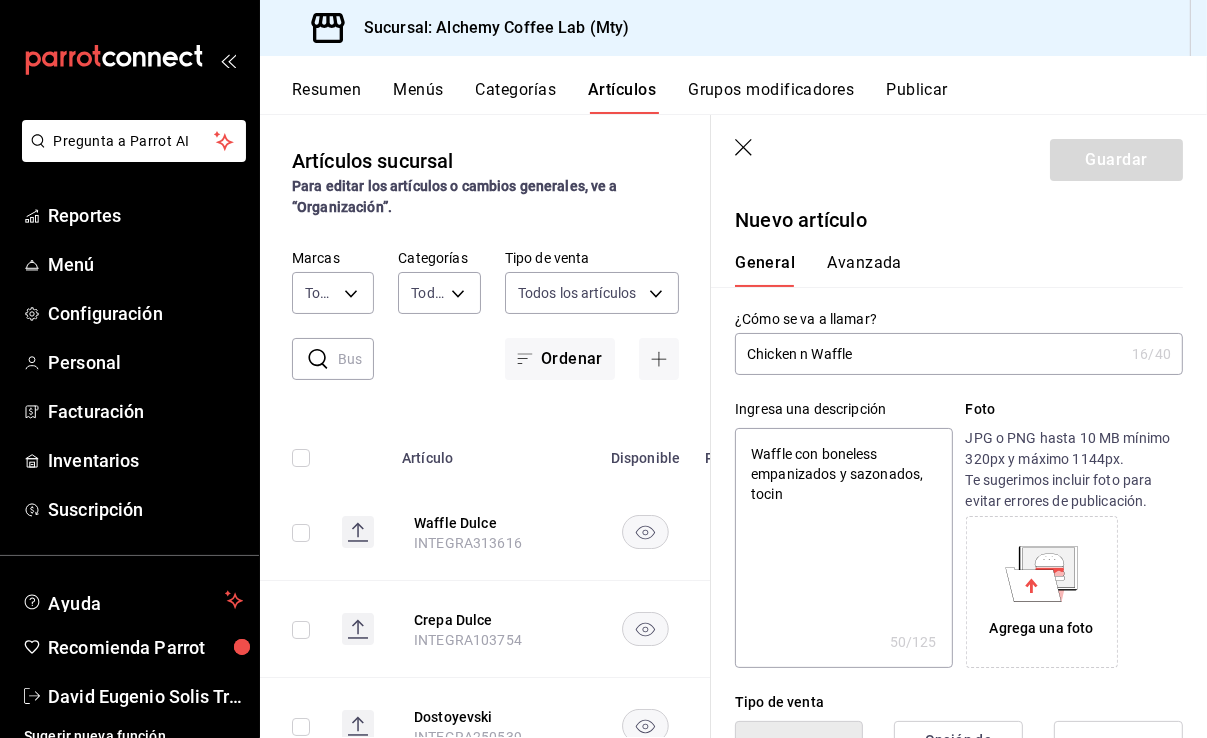 type on "Waffle con boneless empanizados y sazonados, tocino" 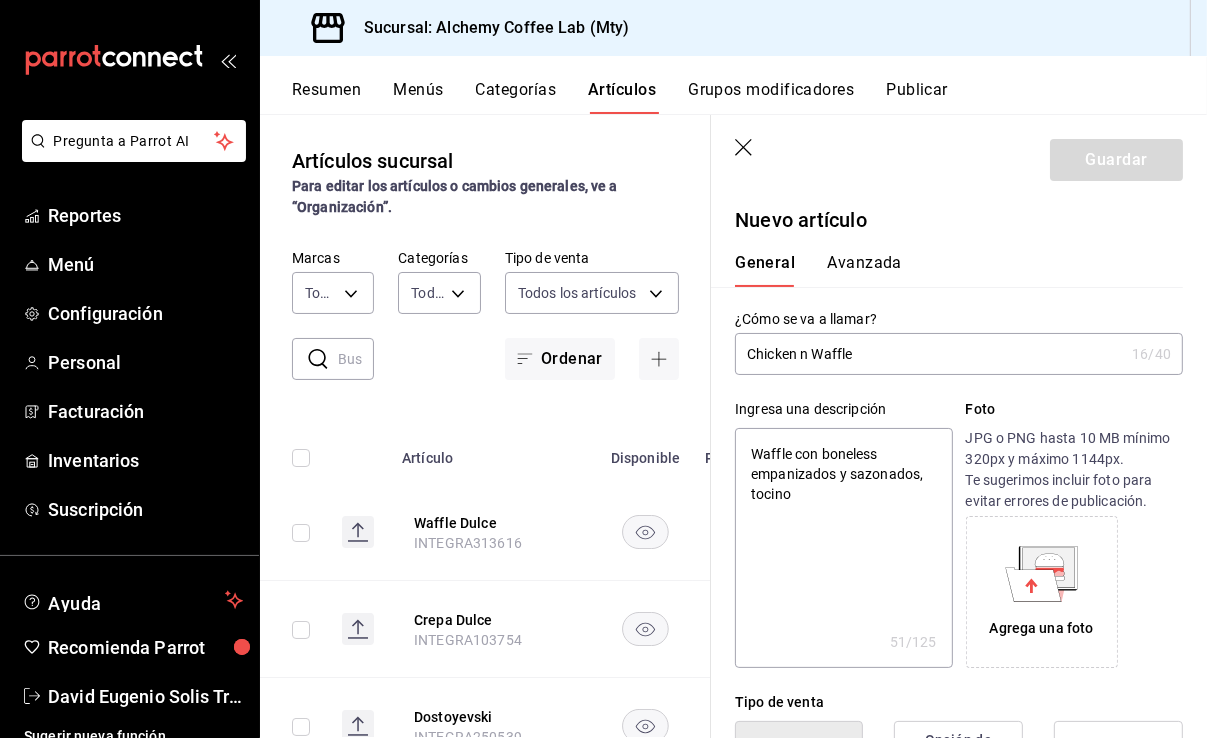 type on "Waffle con boneless empanizados y sazonados, tocino" 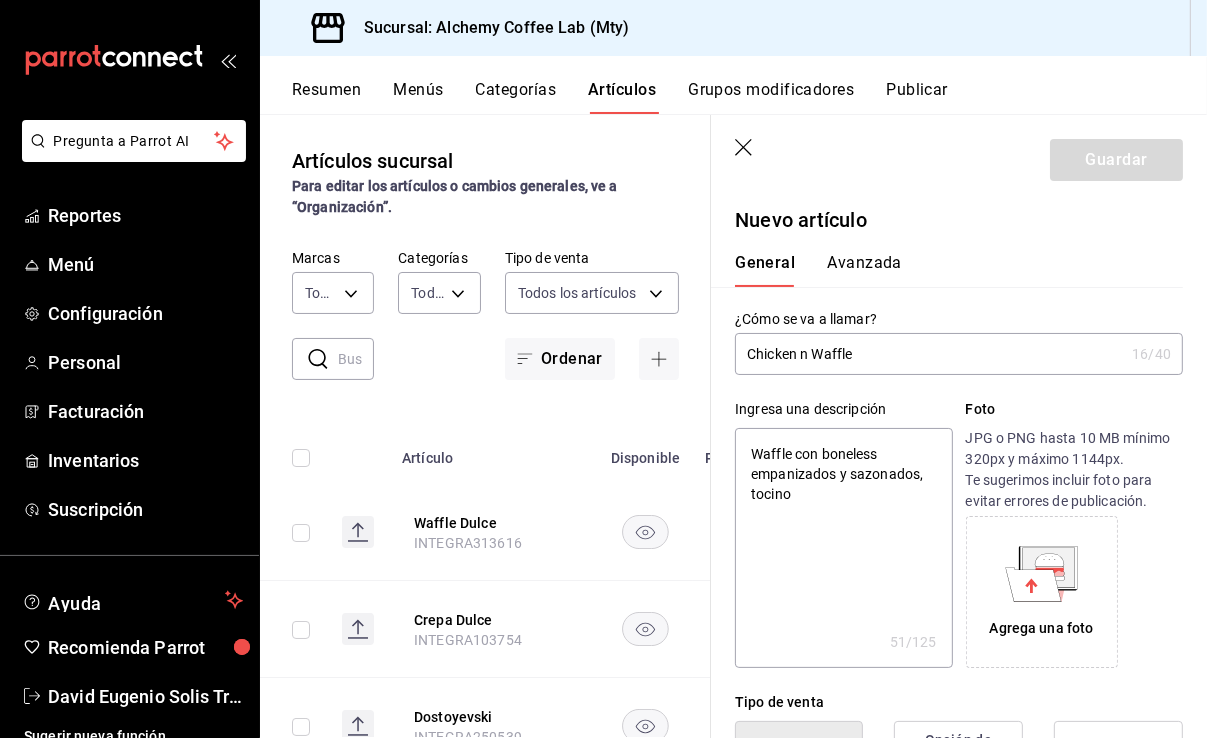 type on "x" 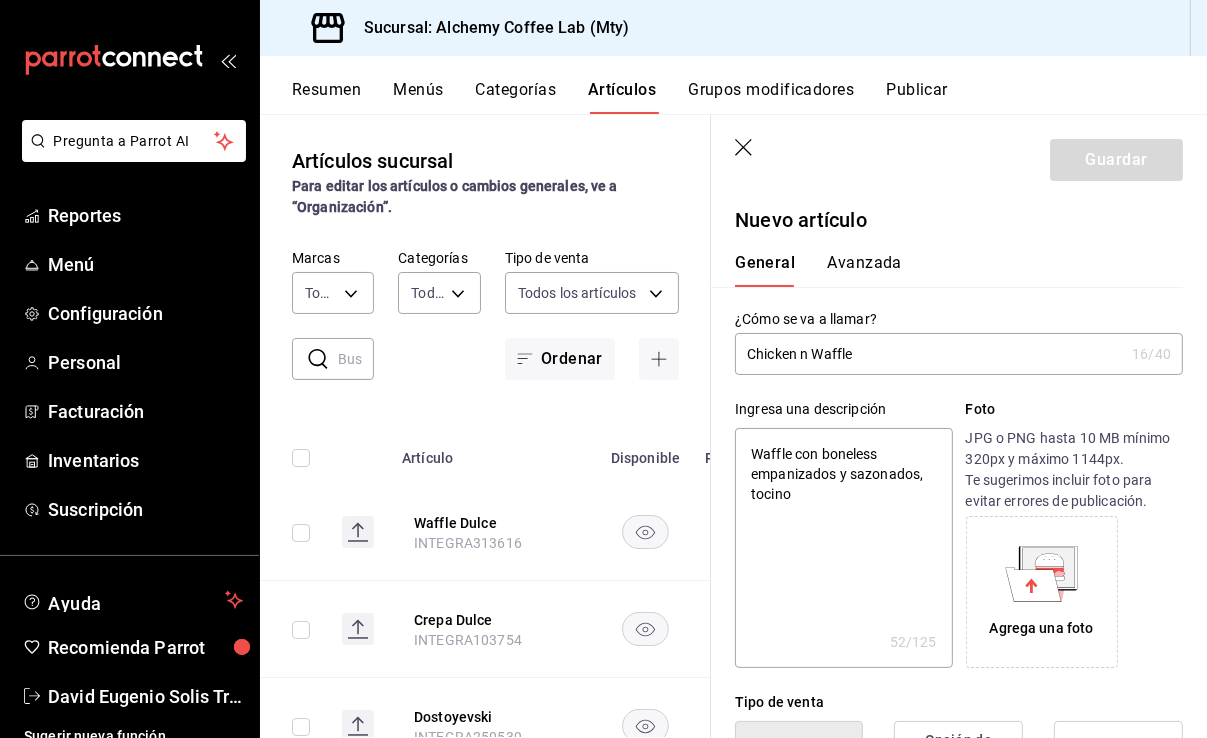 type on "Waffle con boneless empanizados y sazonados, tocino a" 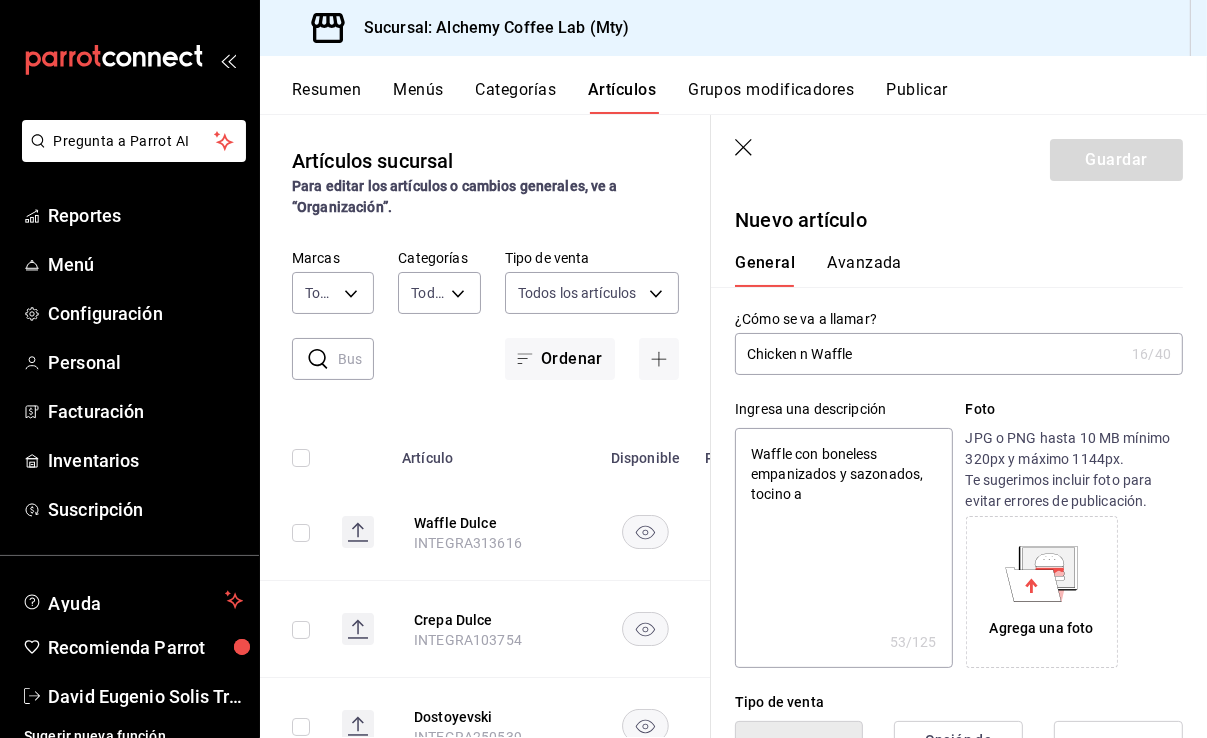 type on "Waffle con boneless empanizados y sazonados, tocino ah" 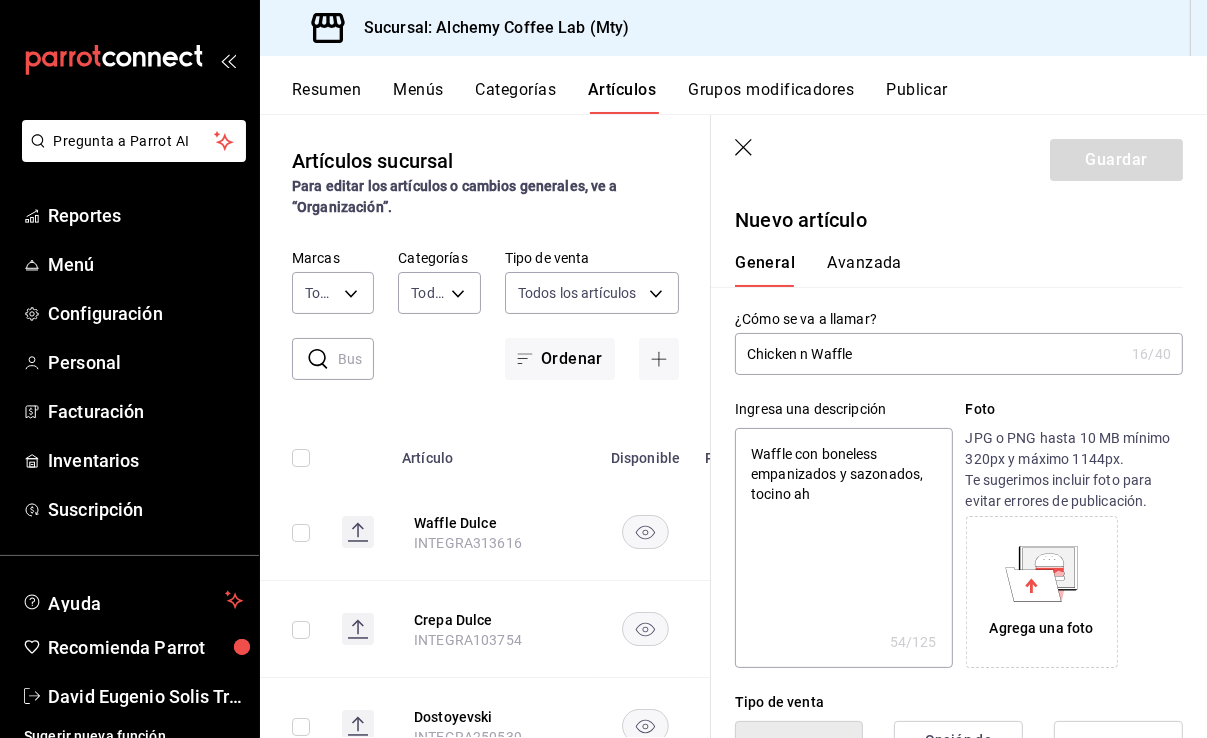type on "Waffle con boneless empanizados y sazonados, tocino ahu" 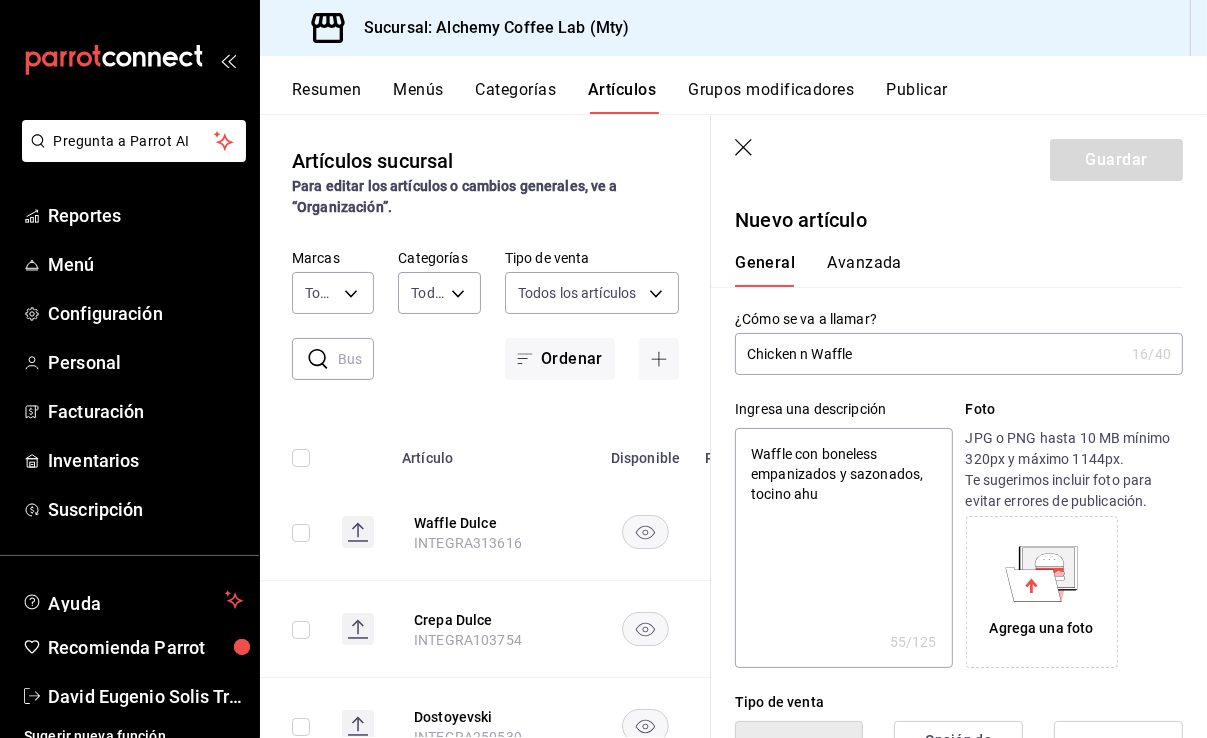type on "Waffle con boneless empanizados y sazonados, tocino ahum" 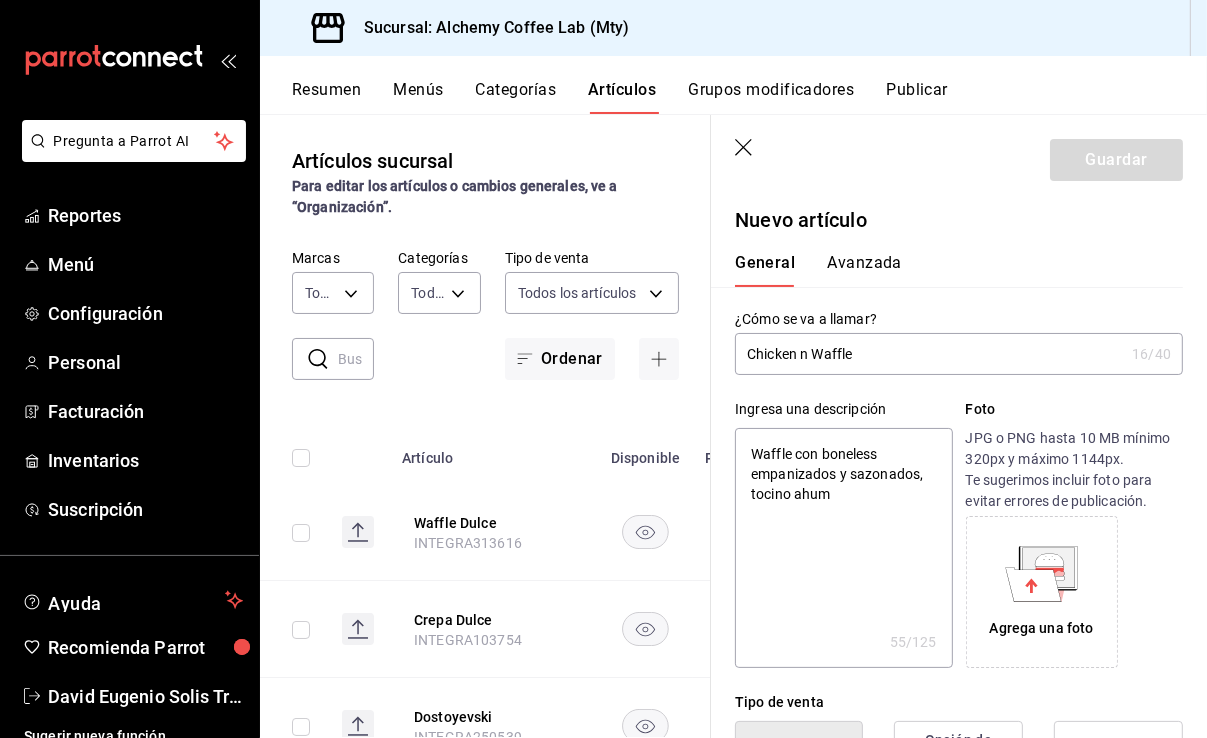 type on "Waffle con boneless empanizados y sazonados, tocino ahuma" 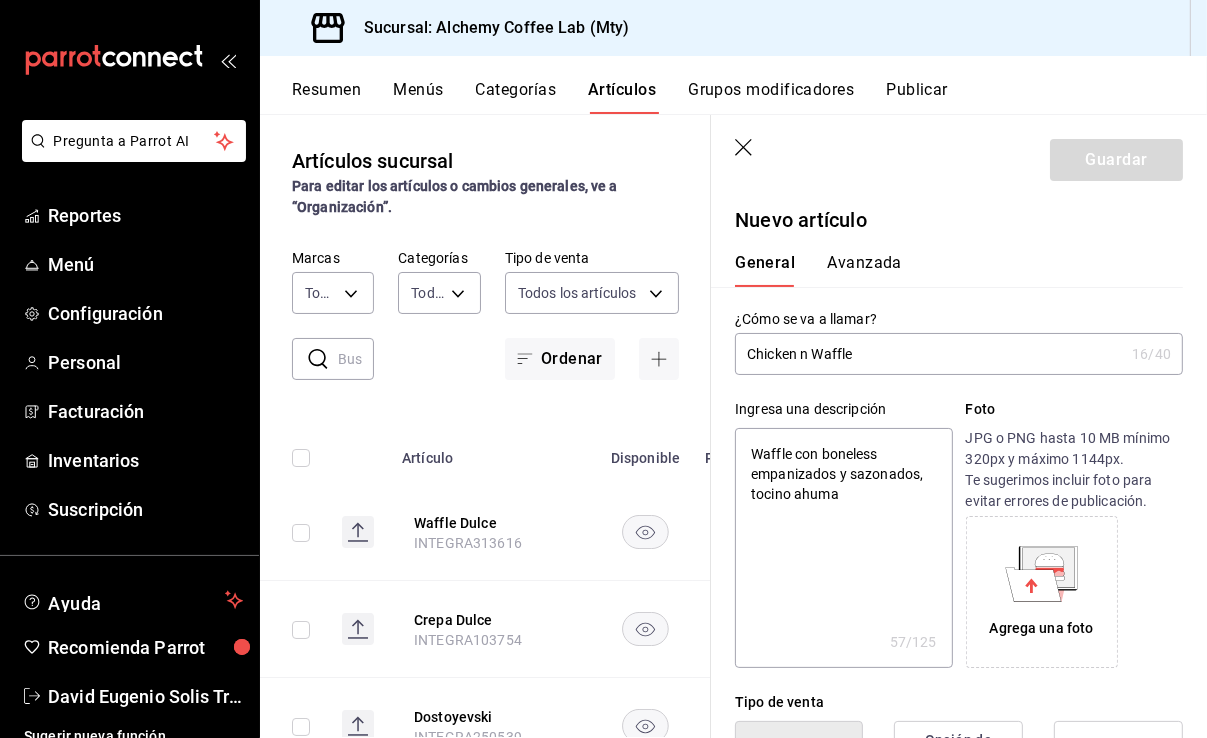 type on "Waffle con boneless empanizados y sazonados, tocino ahumad" 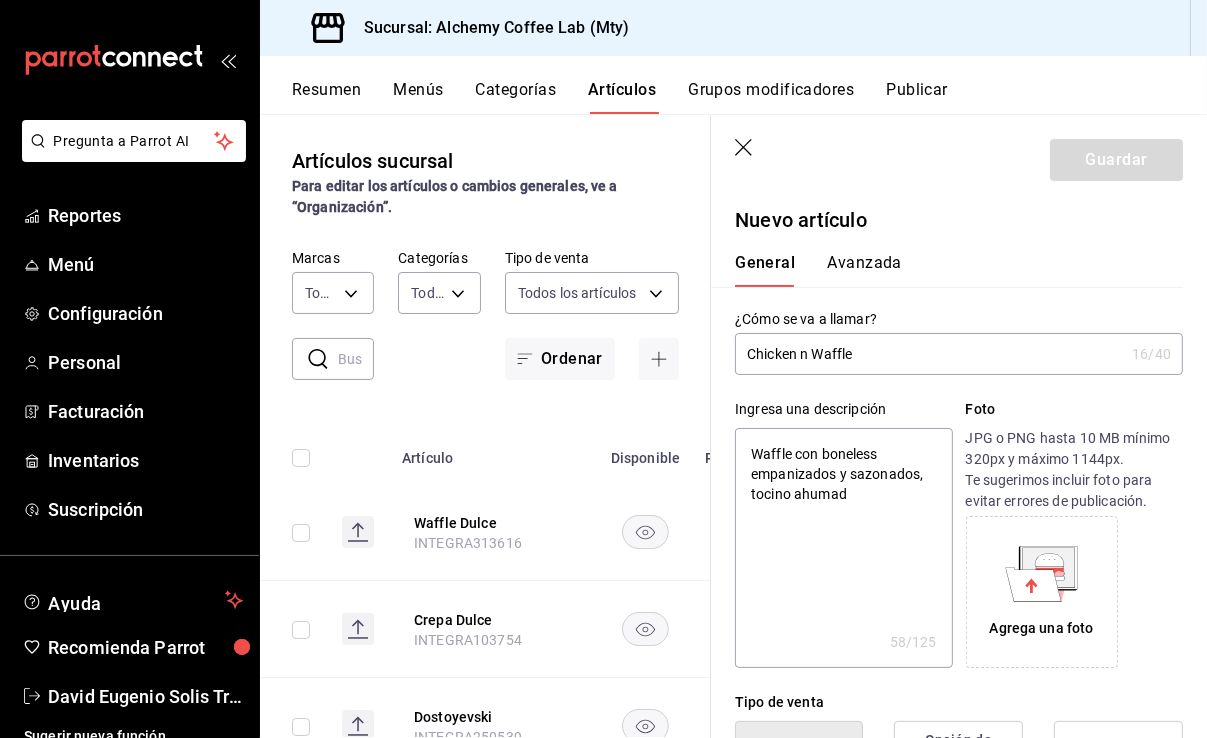 type on "Waffle con boneless empanizados y sazonados, tocino ahumado" 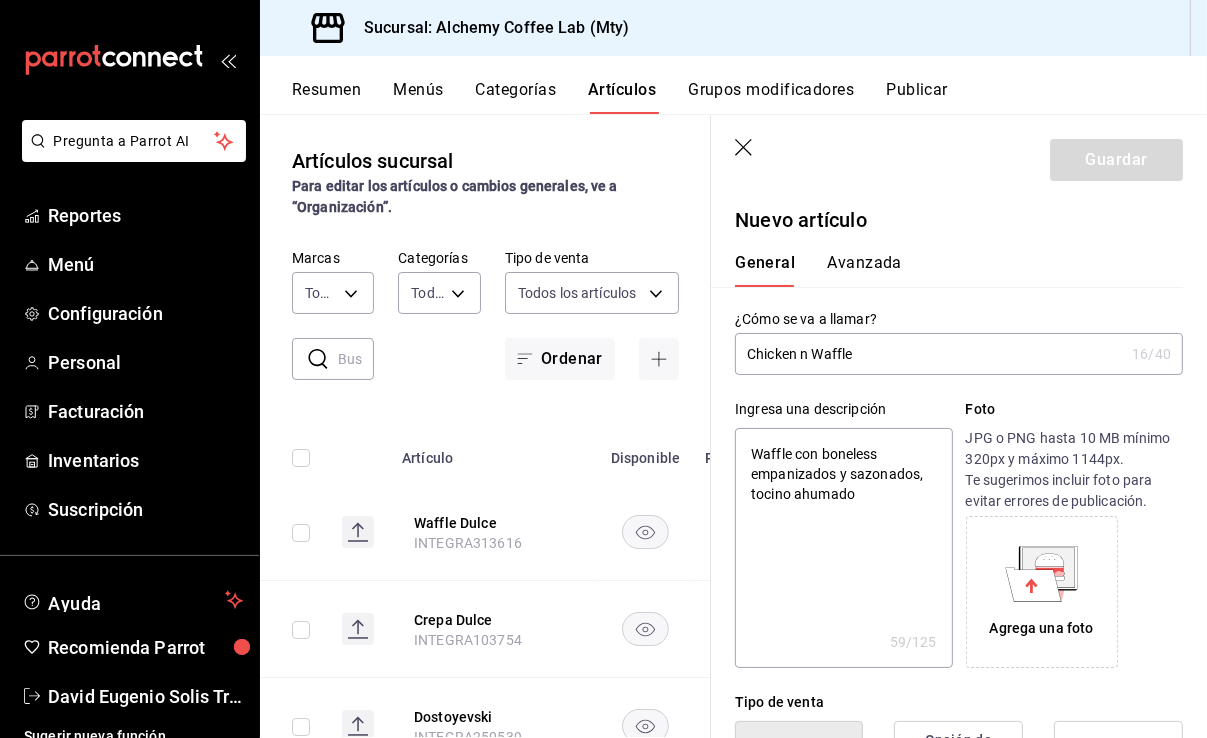 type on "Waffle con boneless empanizados y sazonados, tocino ahumado," 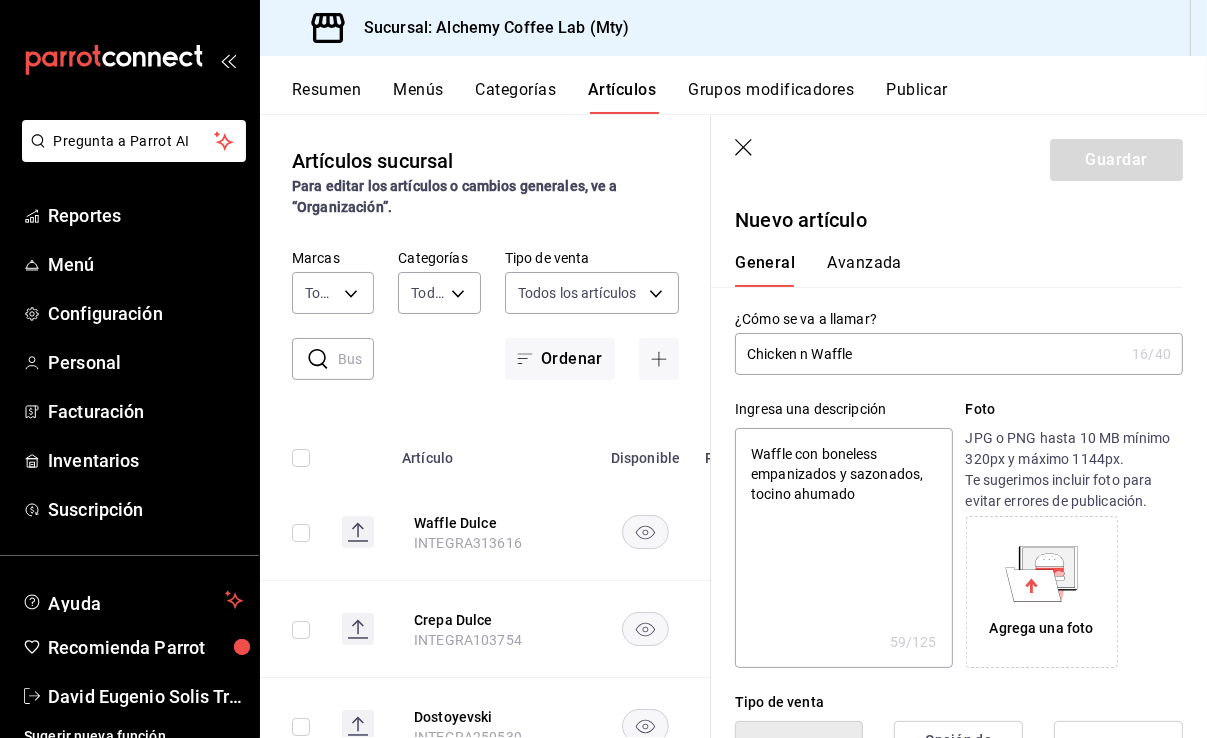 type on "x" 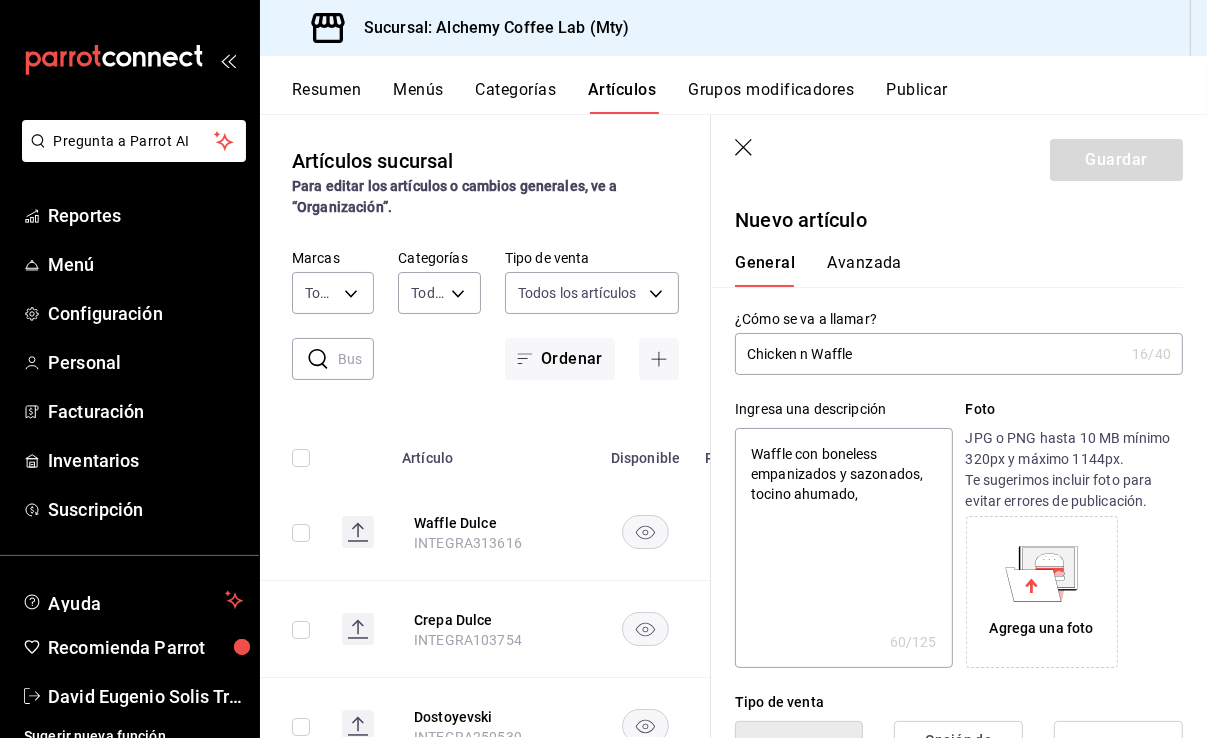type on "Waffle con boneless empanizados y sazonados, tocino ahumado," 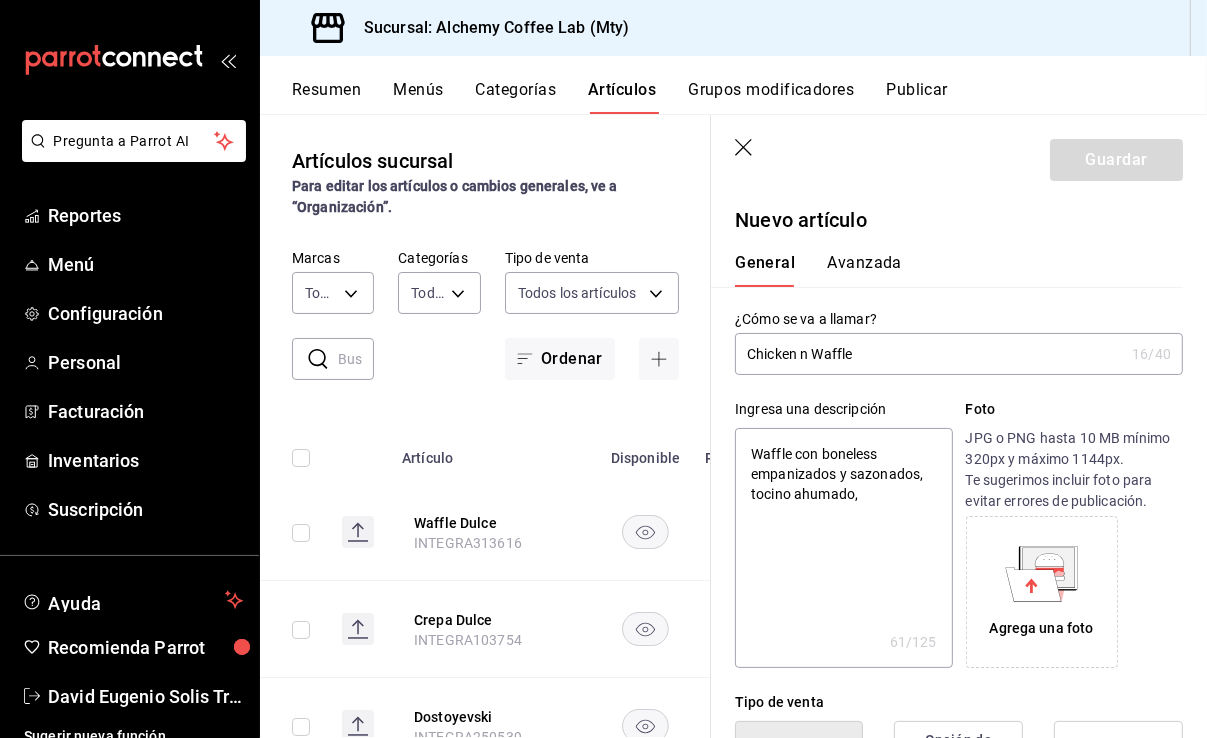 type on "Waffle con boneless empanizados y sazonados, tocino ahumado, c" 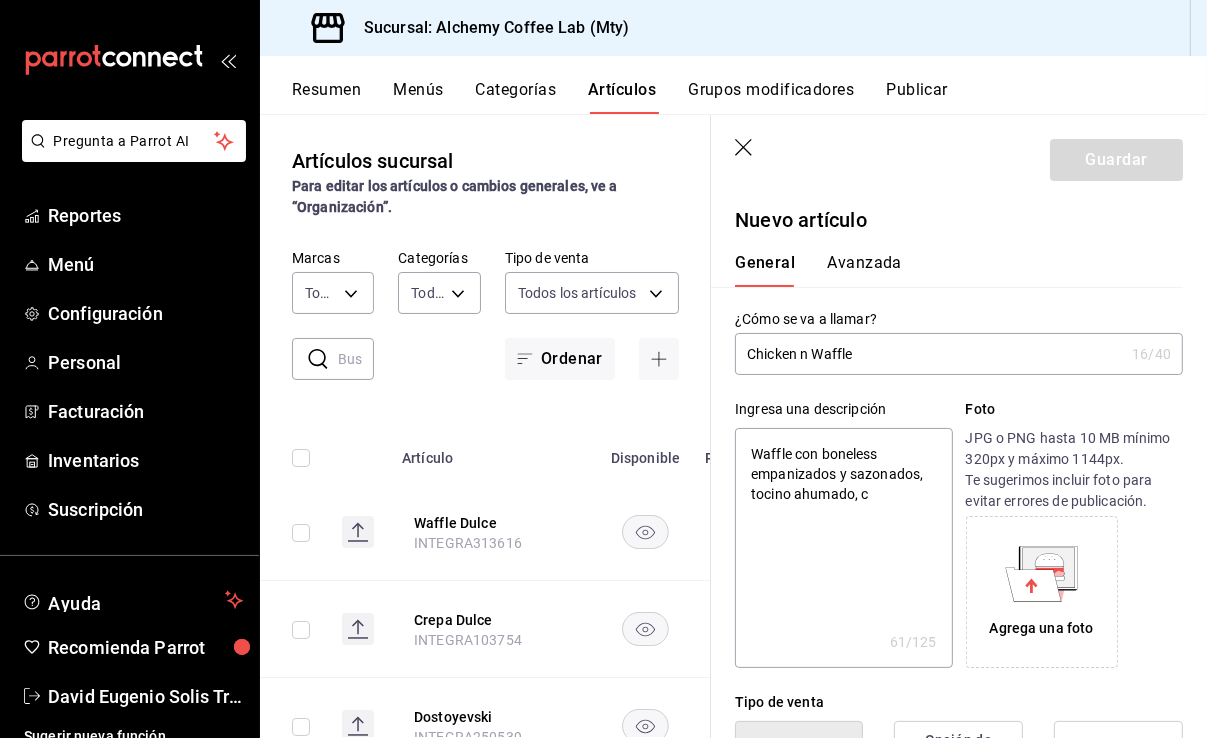 type on "x" 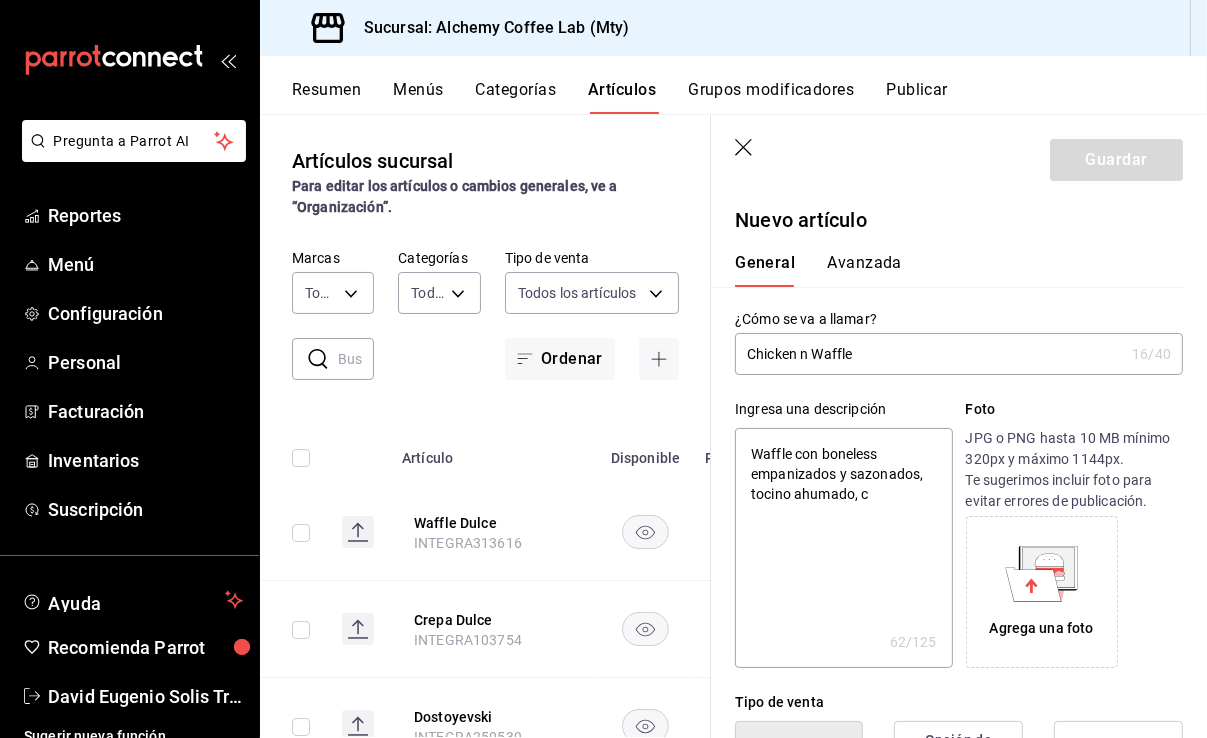type on "Waffle con boneless empanizados y sazonados, tocino ahumado, ch" 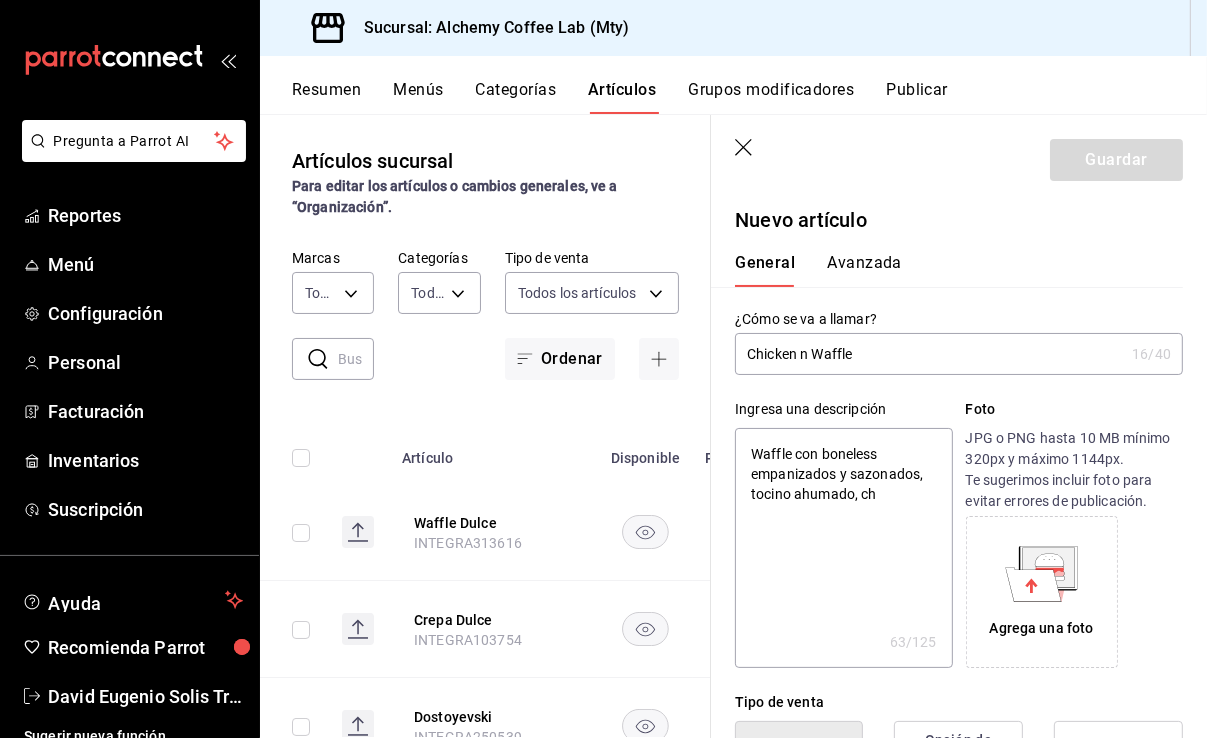 type on "Waffle con boneless empanizados y sazonados, tocino ahumado, chi" 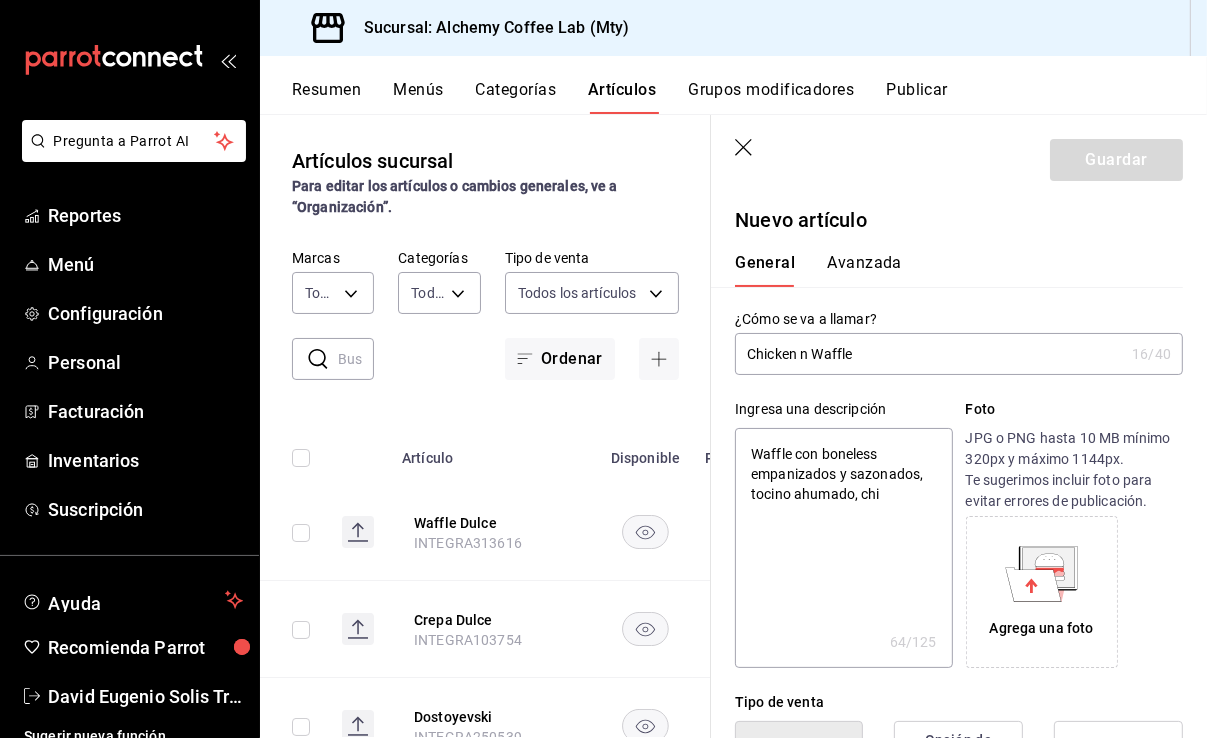 type on "Waffle con boneless empanizados y sazonados, tocino ahumado, chil" 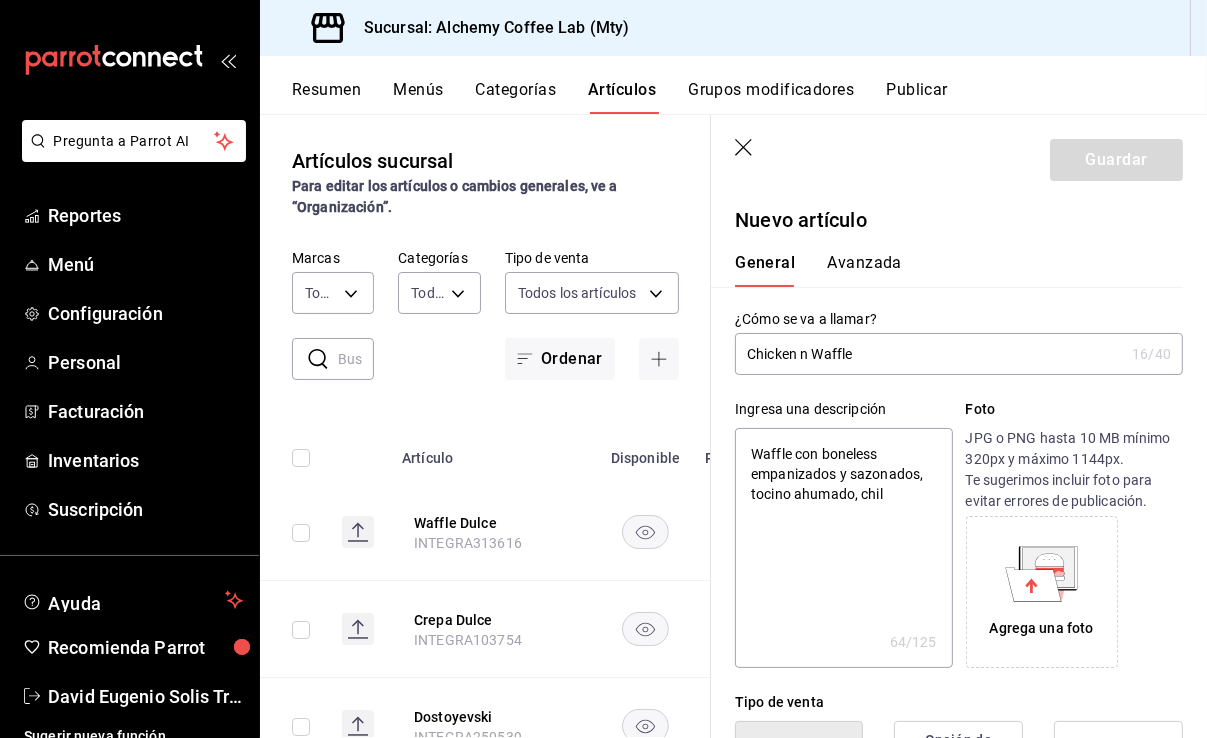 type on "Waffle con boneless empanizados y sazonados, tocino ahumado, chile" 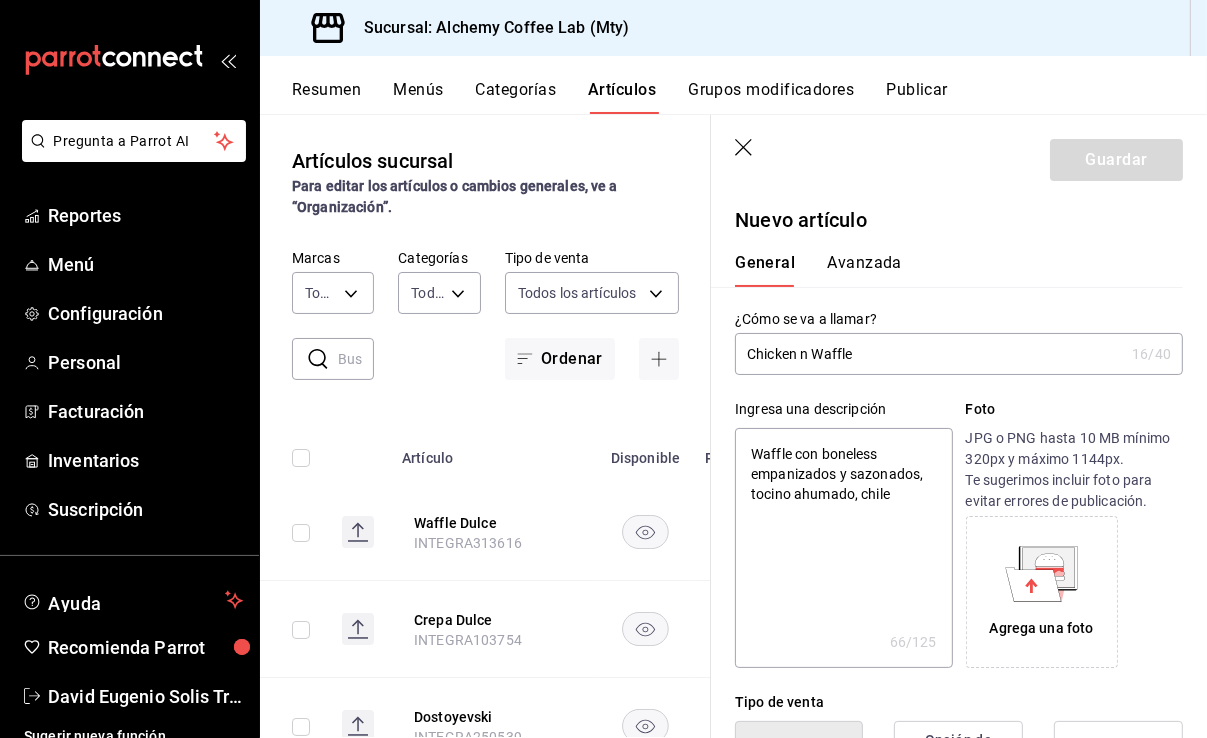 type on "Waffle con boneless empanizados y sazonados, tocino ahumado, chile" 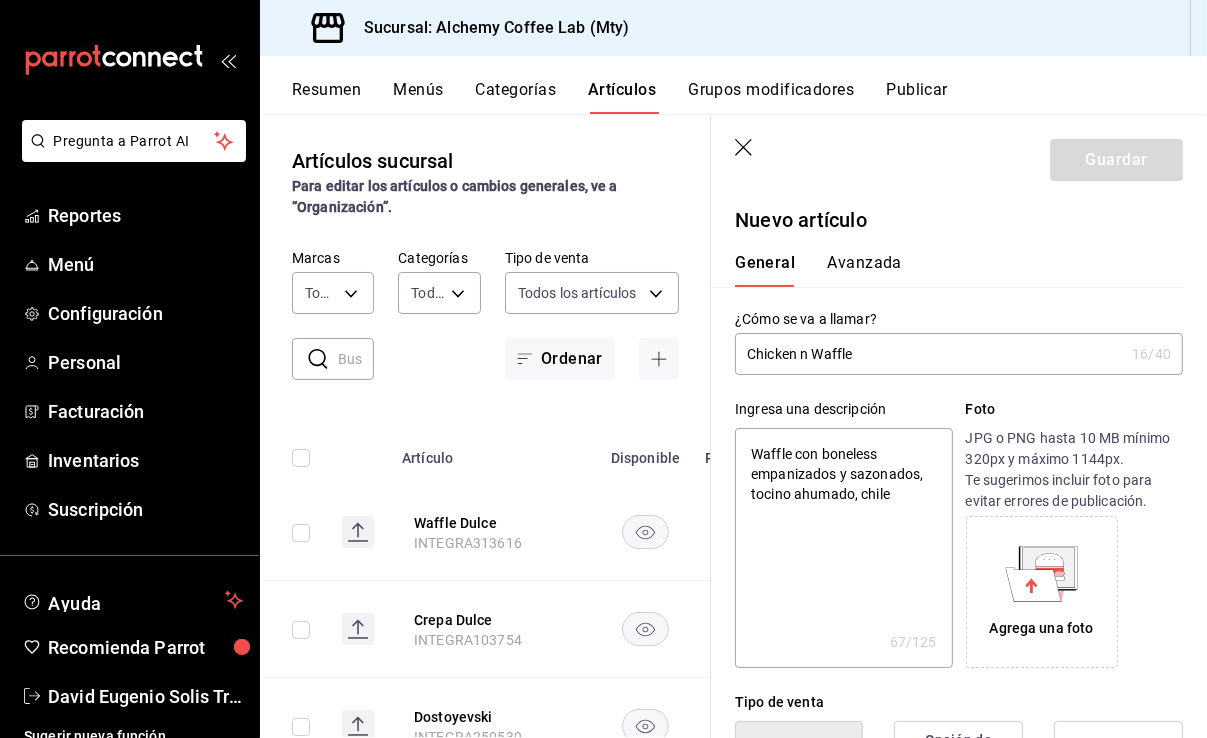 type on "Waffle con boneless empanizados y sazonados, tocino ahumado, chile q" 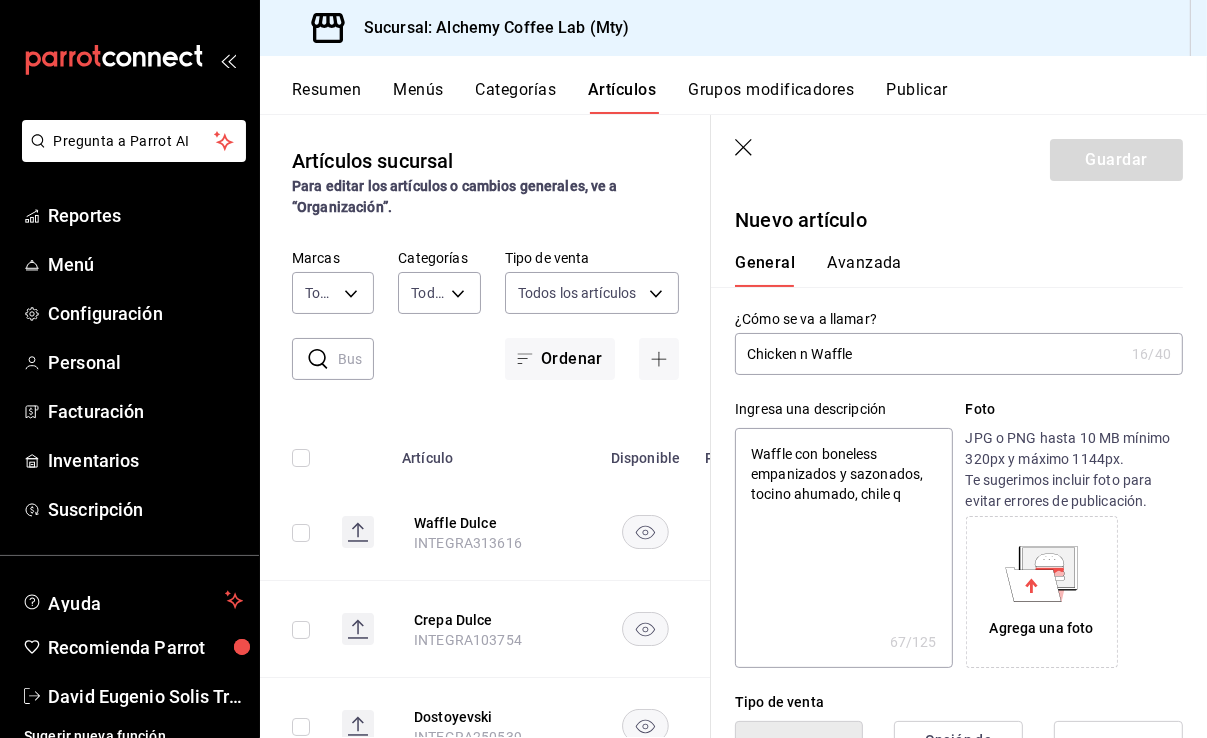 type on "x" 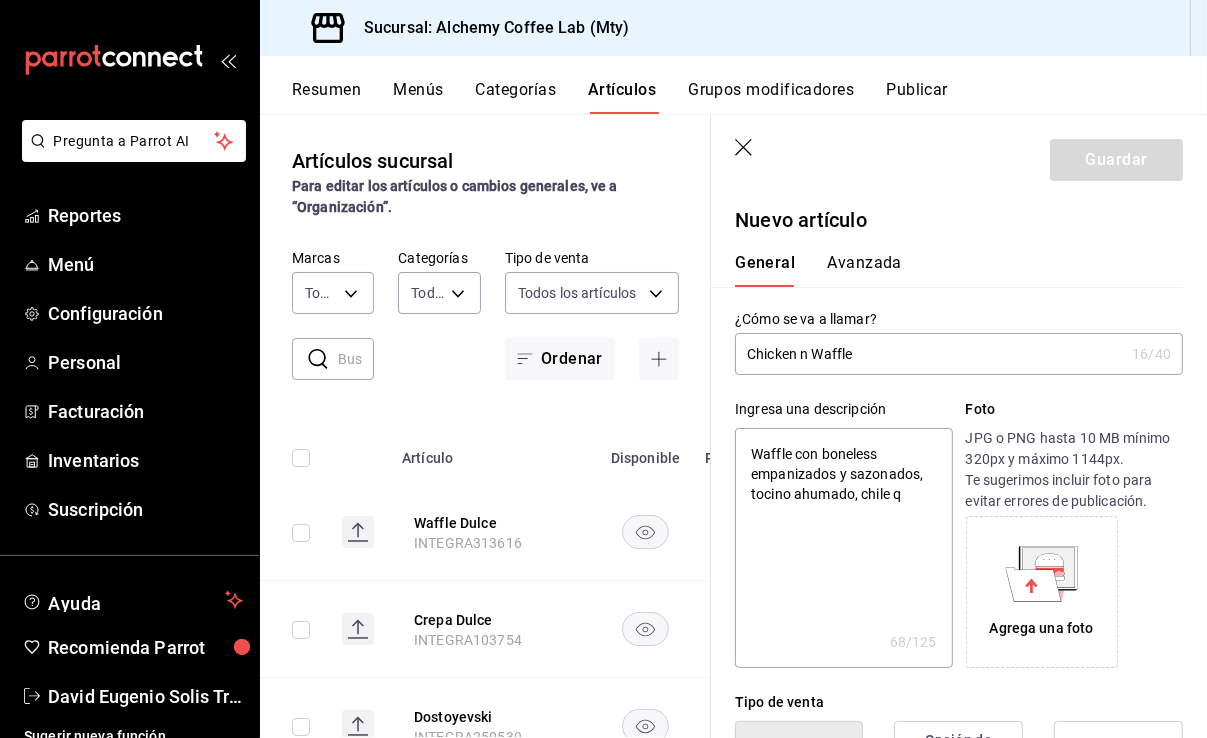 type on "Waffle con boneless empanizados y sazonados, tocino ahumado, chile qu" 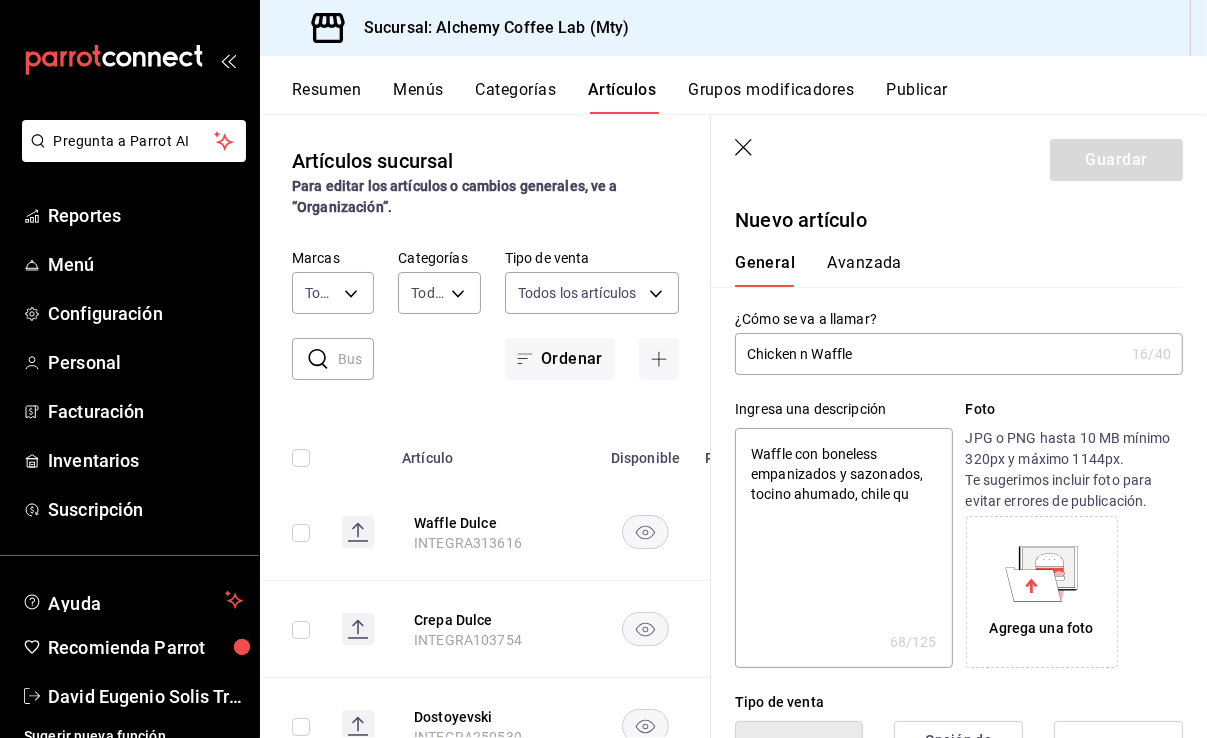 type on "Waffle con boneless empanizados y sazonados, tocino ahumado, chile que" 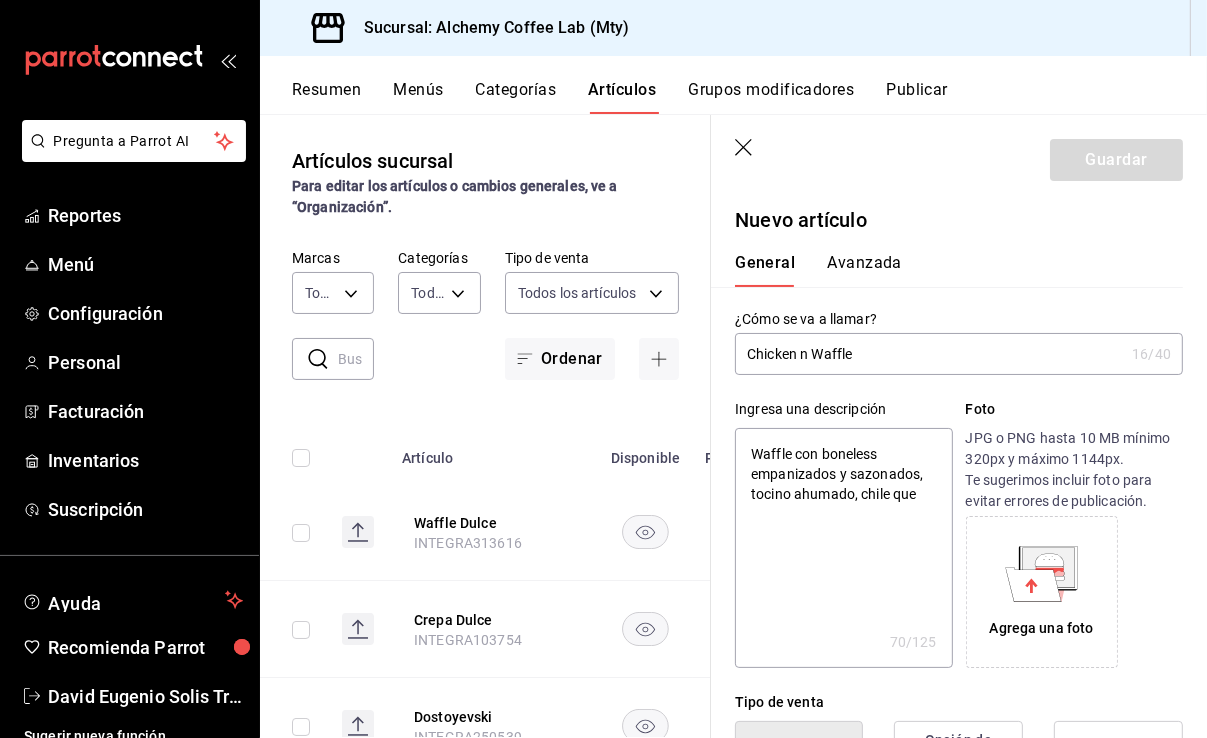 type on "Waffle con boneless empanizados y sazonados, tocino ahumado, chile queb" 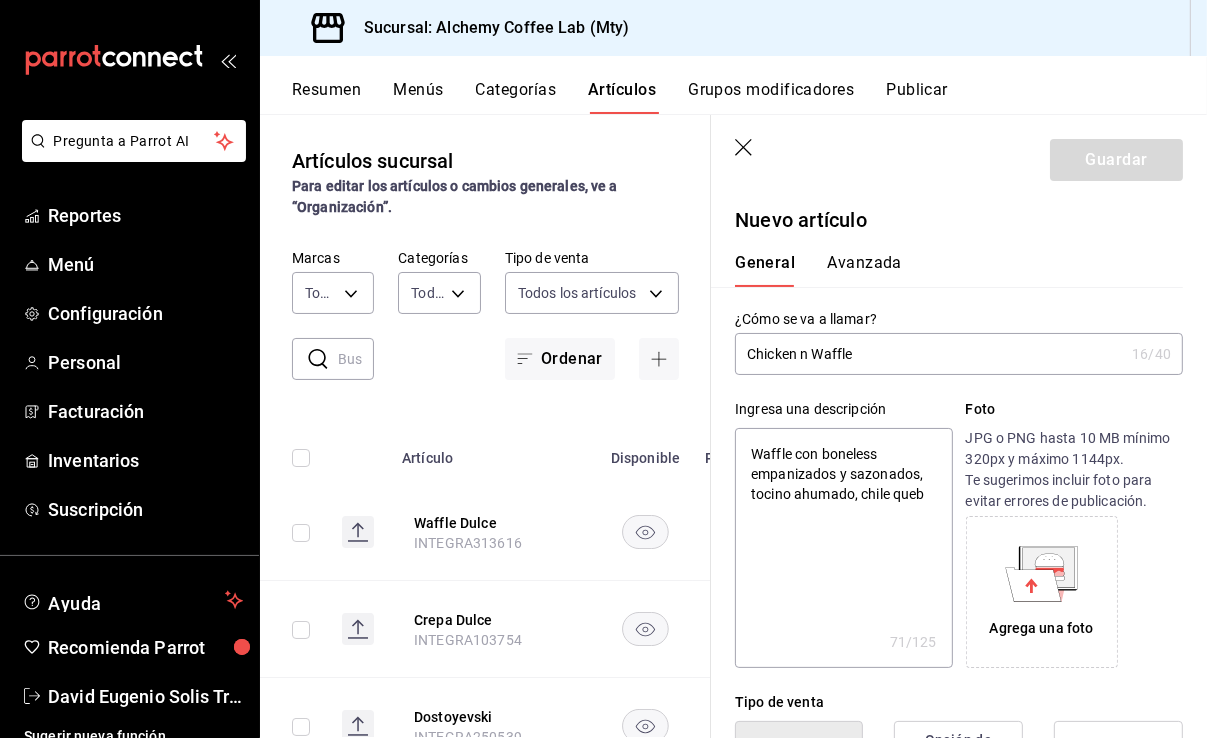 type on "Waffle con boneless empanizados y sazonados, tocino ahumado, chile quebr" 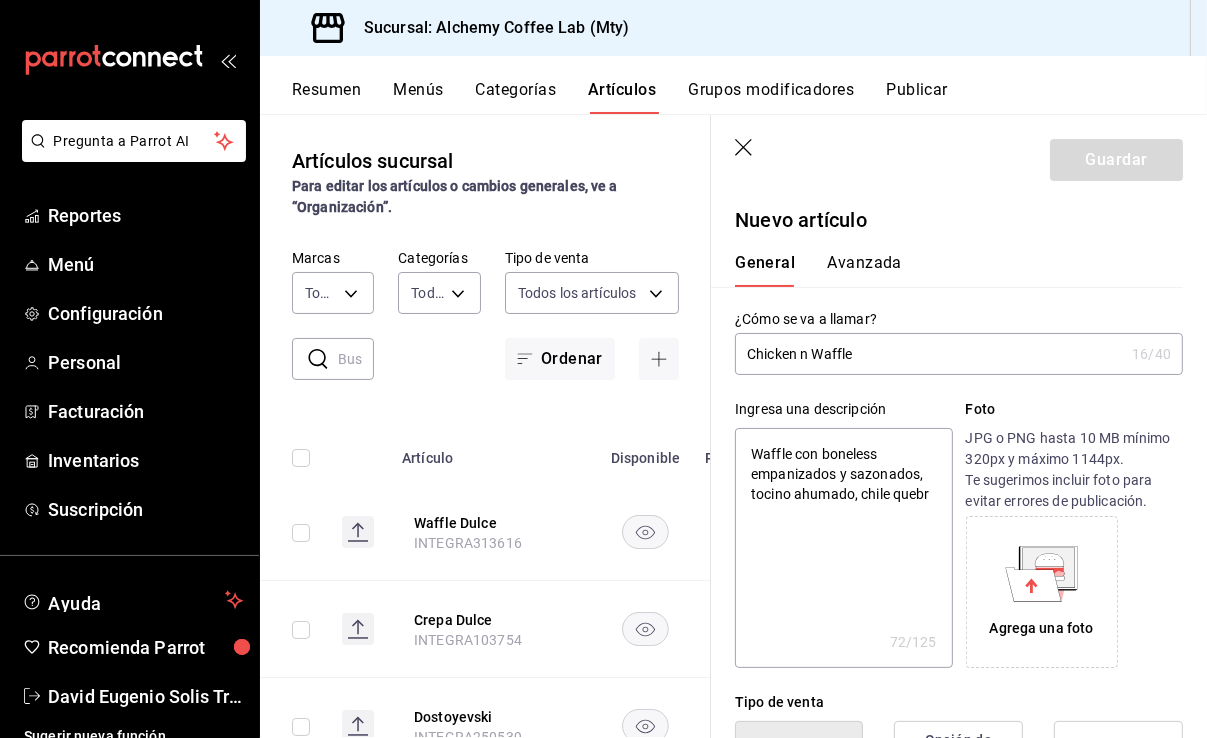 type on "Waffle con boneless empanizados y sazonados, tocino ahumado, chile quebra" 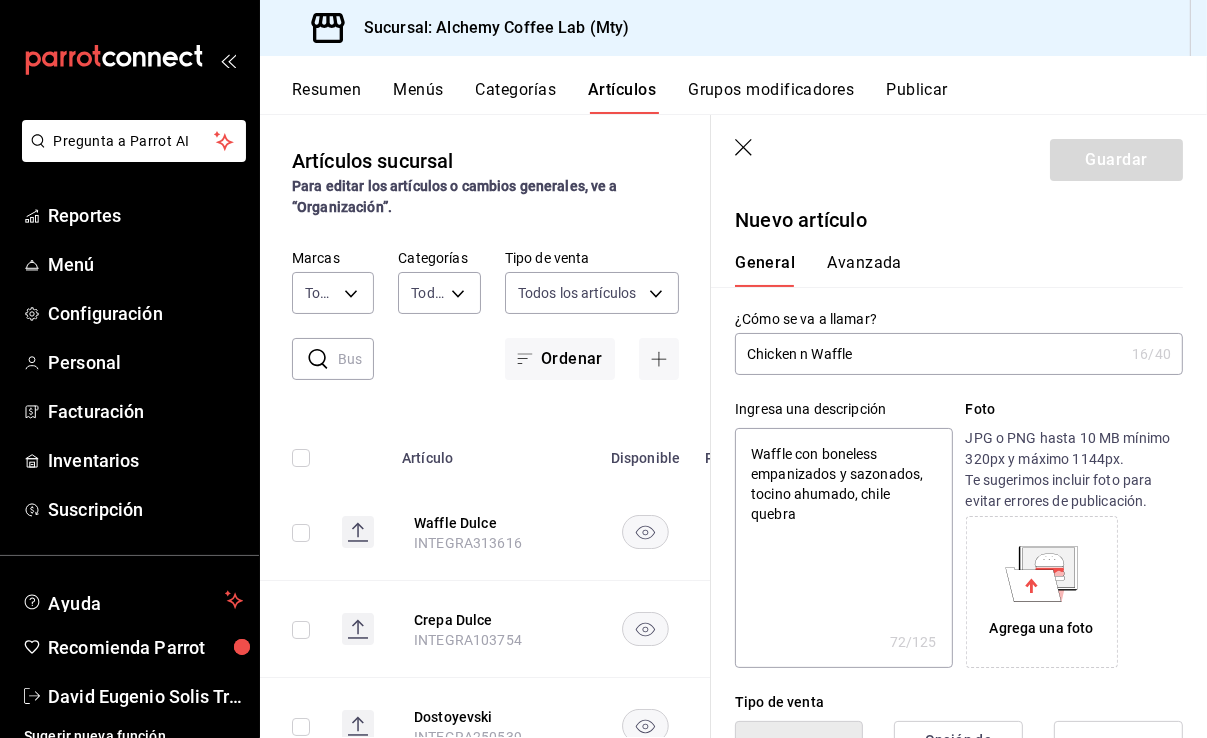 type on "x" 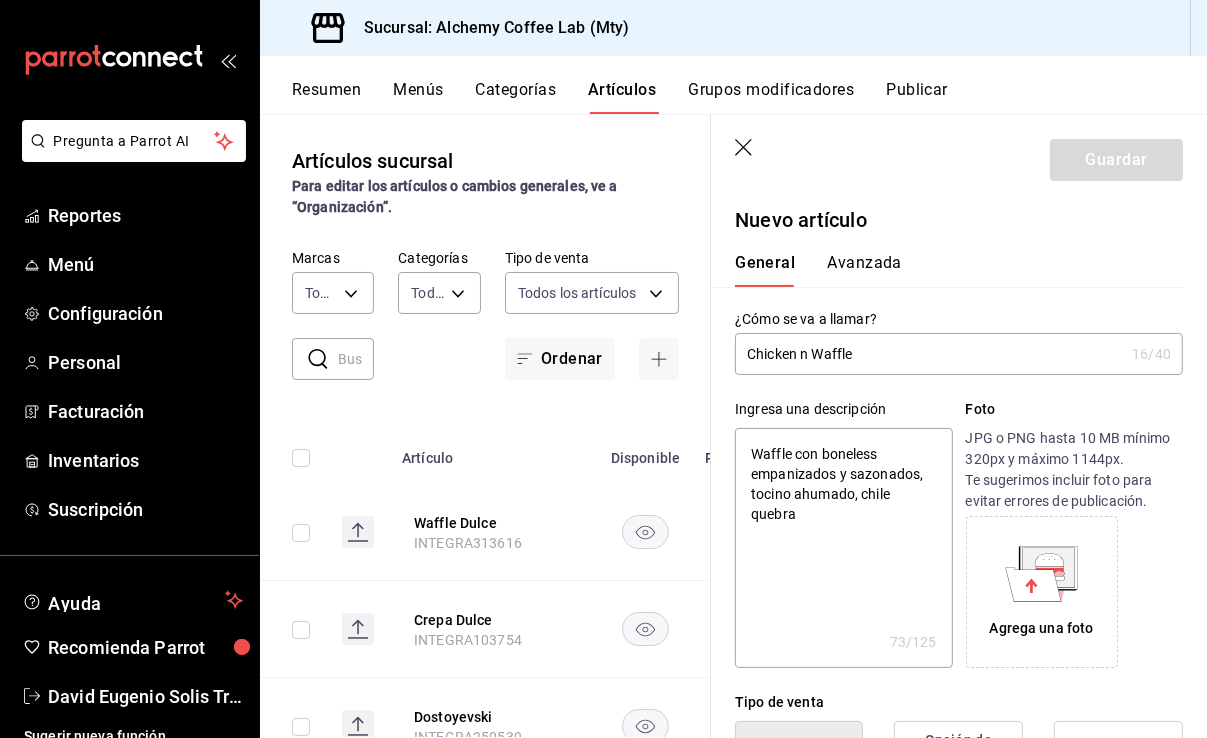 type on "Waffle con boneless empanizados y sazonados, tocino ahumado, chile quebrad" 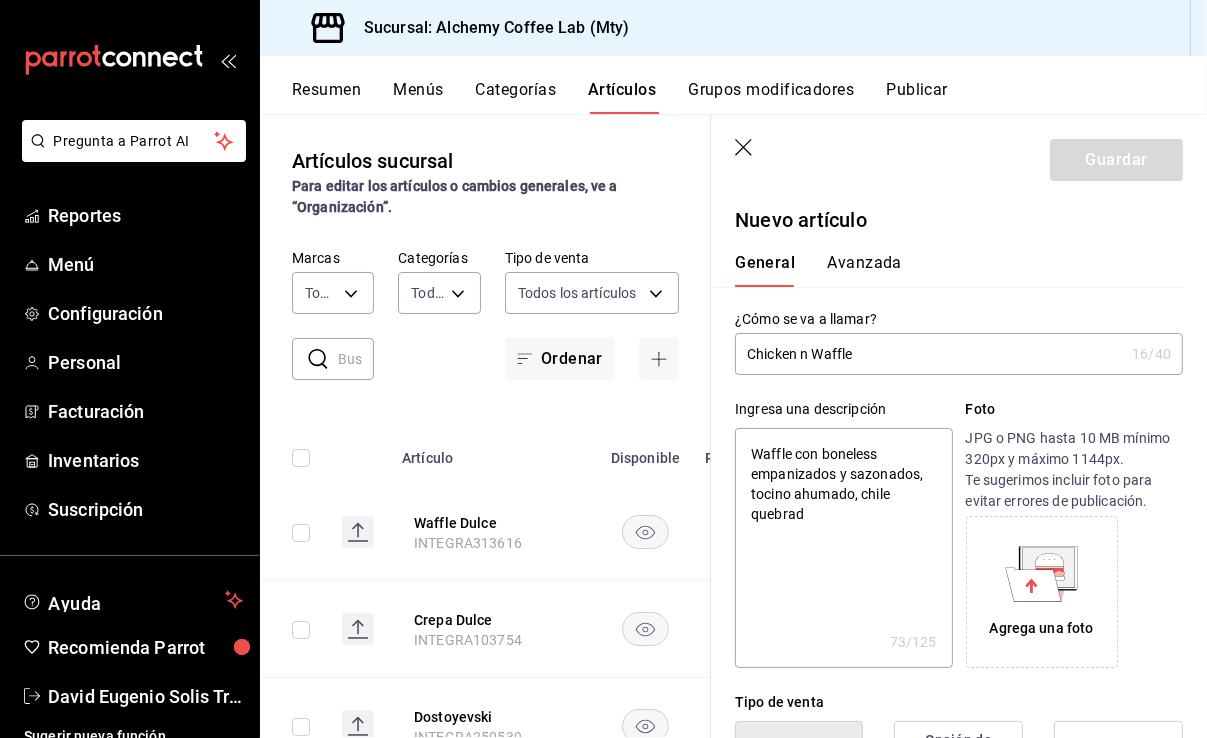 type on "Waffle con boneless empanizados y sazonados, tocino ahumado, chile quebrado" 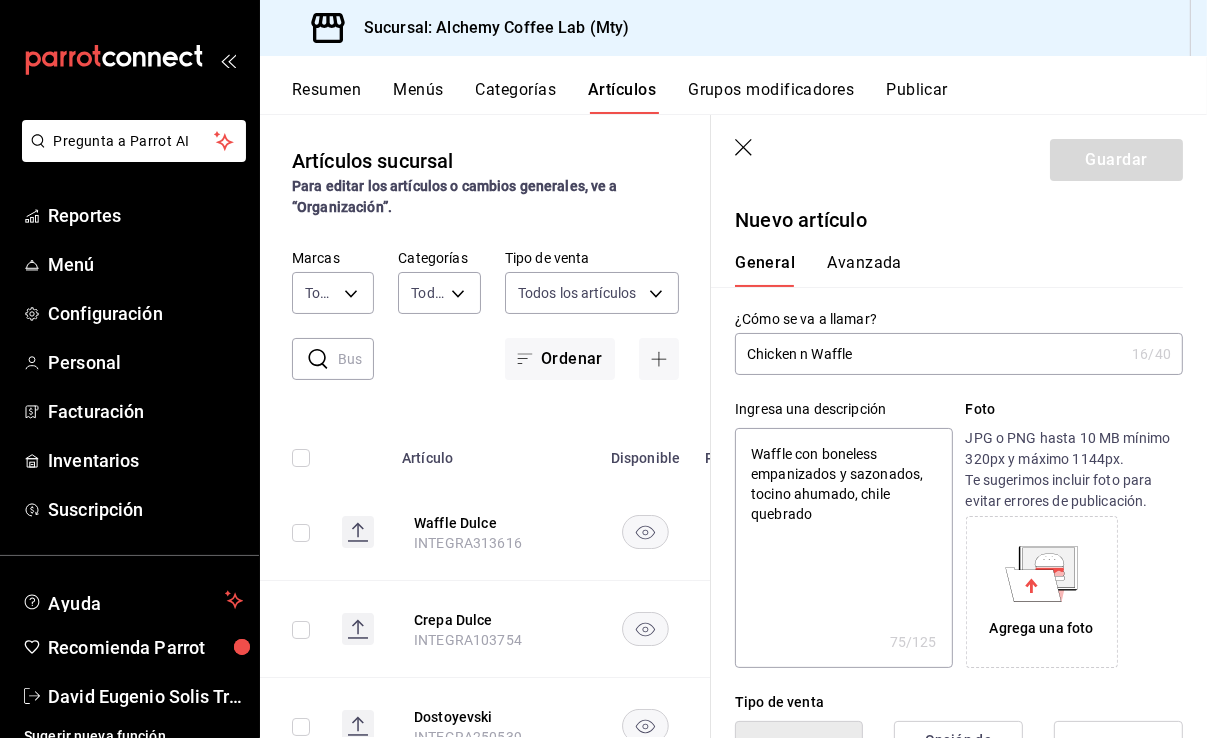 type on "Waffle con boneless empanizados y sazonados, tocino ahumado, chile quebrado" 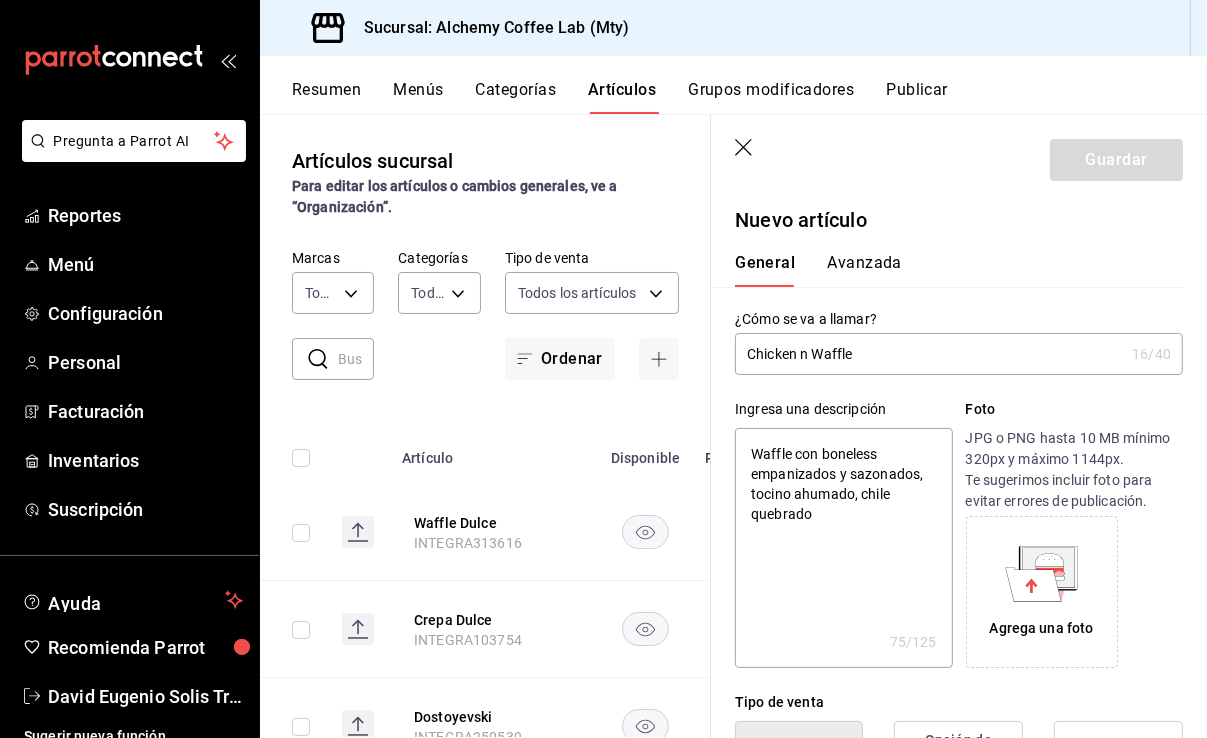 type on "x" 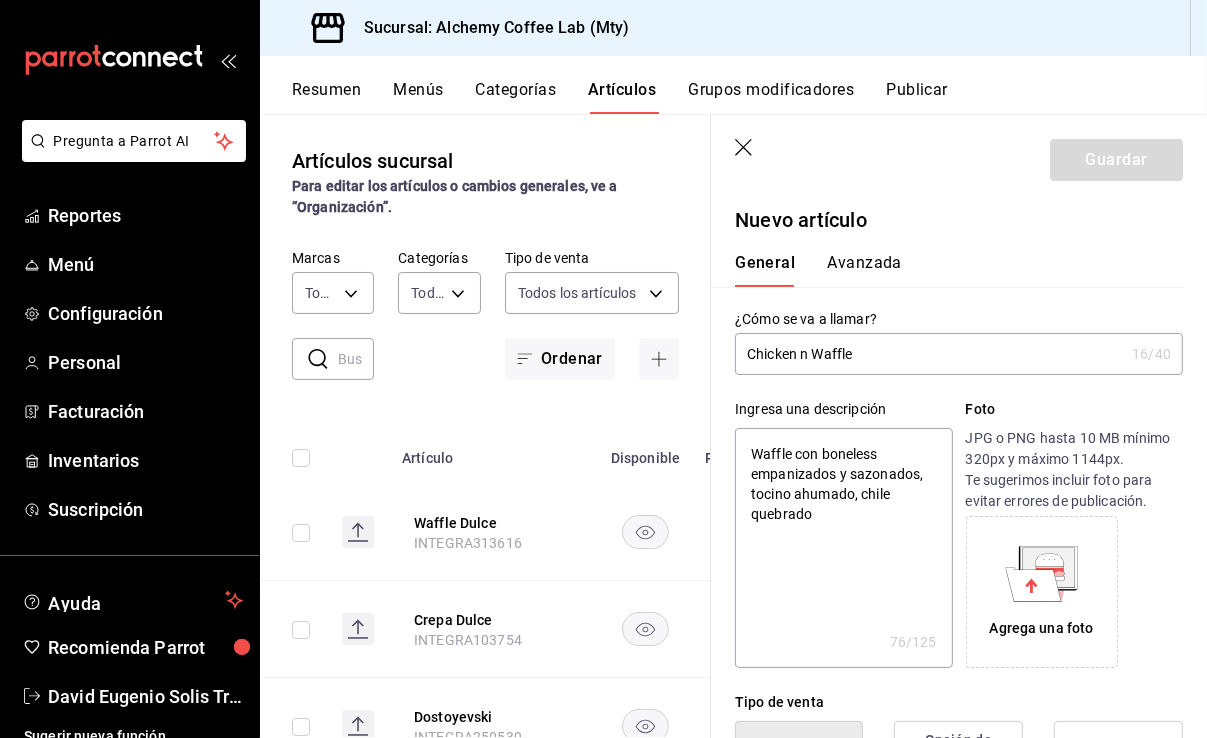 type on "Waffle con boneless empanizados y sazonados, tocino ahumado, chile quebrado y" 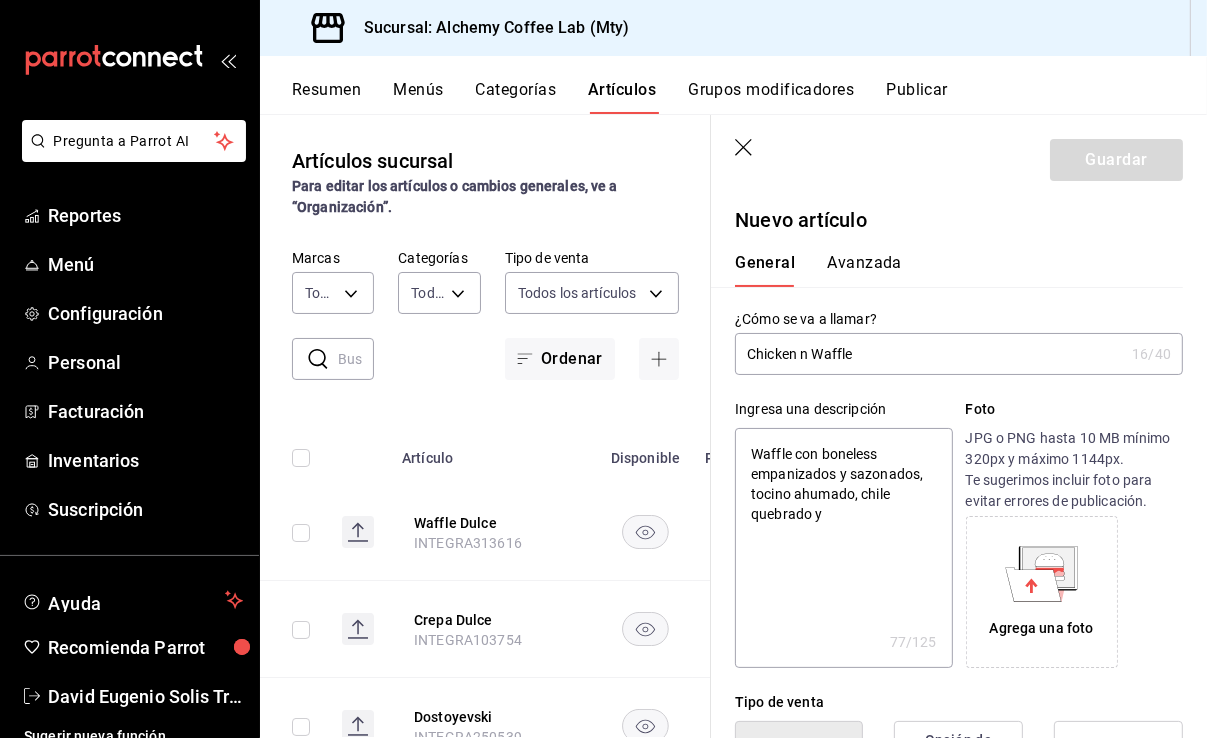 type on "Waffle con boneless empanizados y sazonados, tocino ahumado, chile quebrado y" 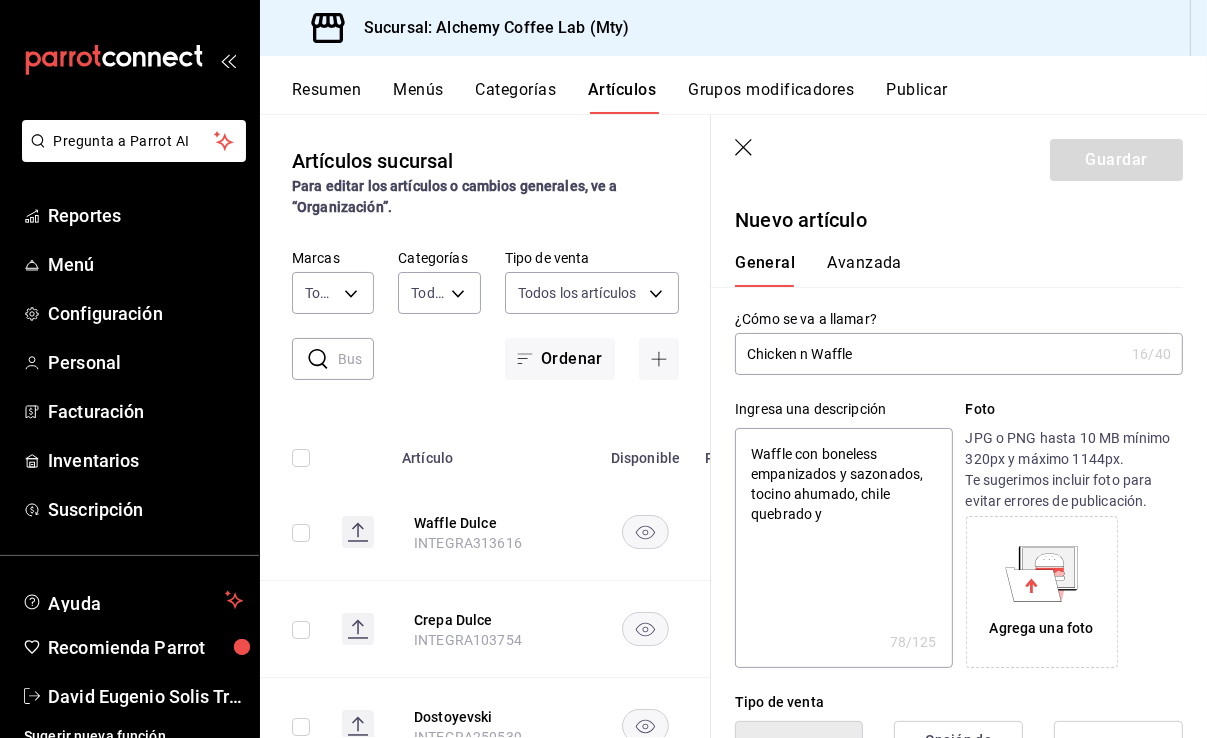 type on "Waffle con boneless empanizados y sazonados, tocino ahumado, chile quebrado y m" 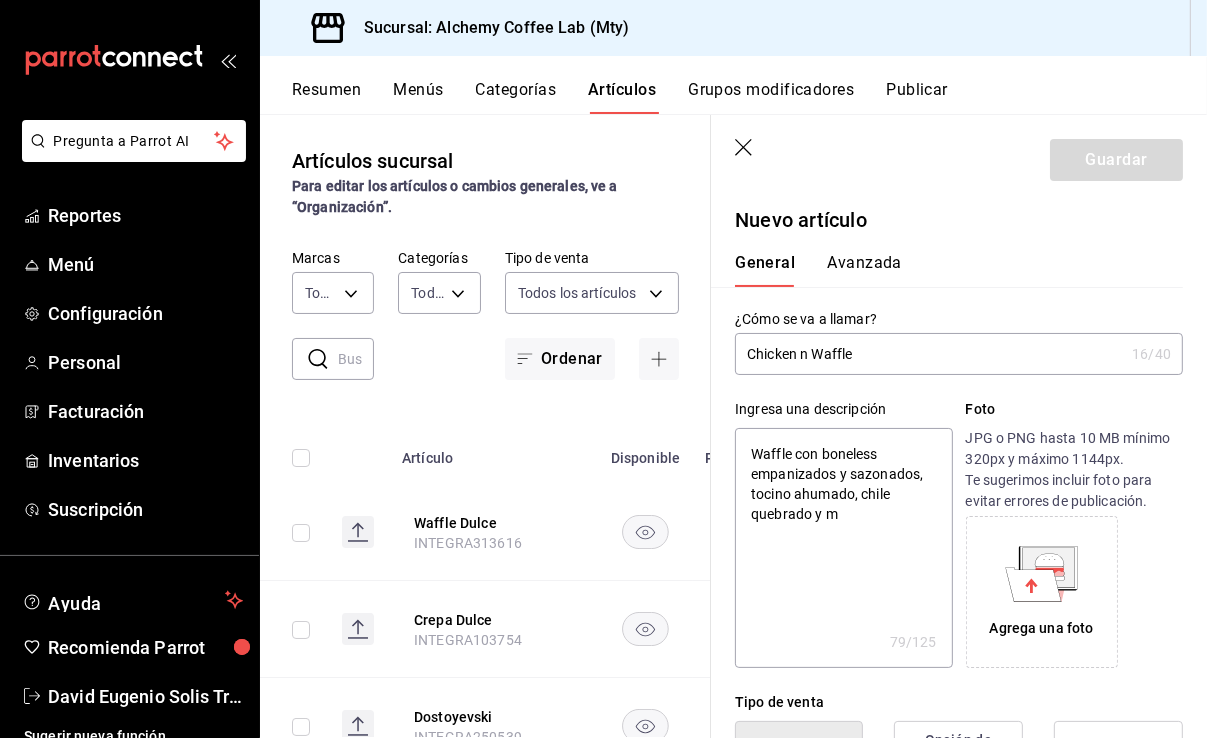 type on "Waffle con boneless empanizados y sazonados, tocino ahumado, chile quebrado y mi" 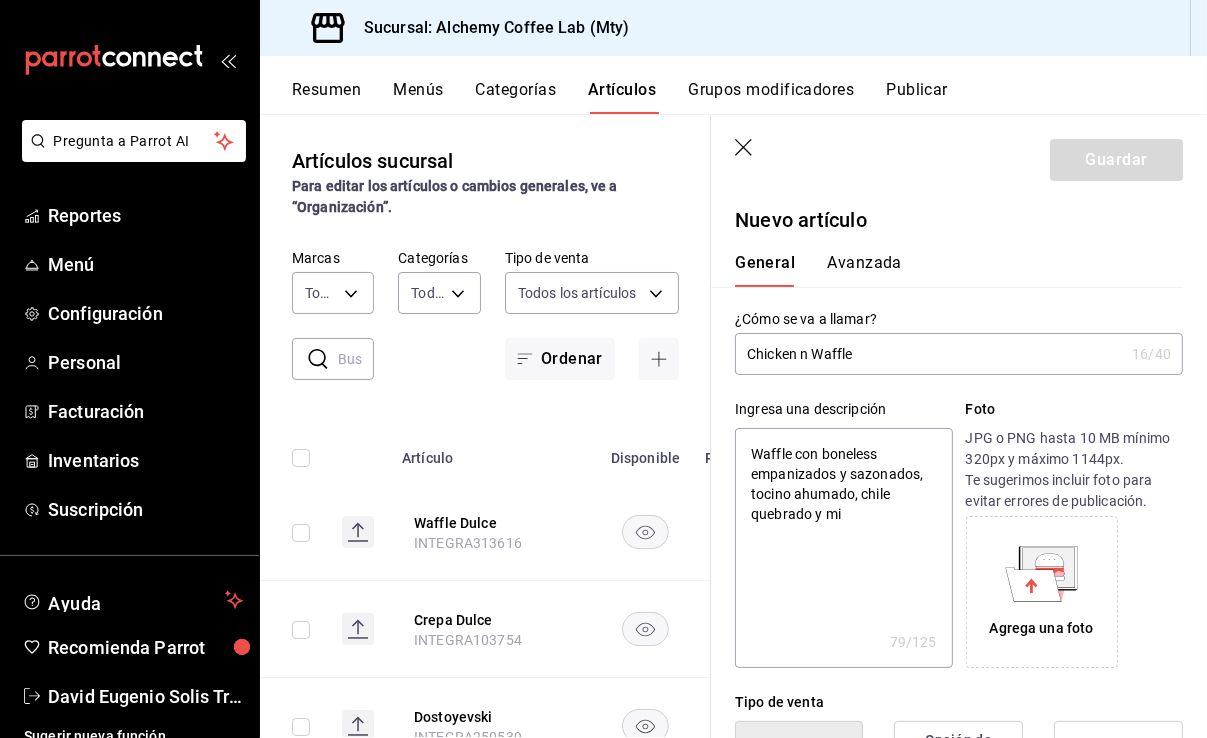 type on "Waffle con boneless empanizados y sazonados, tocino ahumado, chile quebrado y mie" 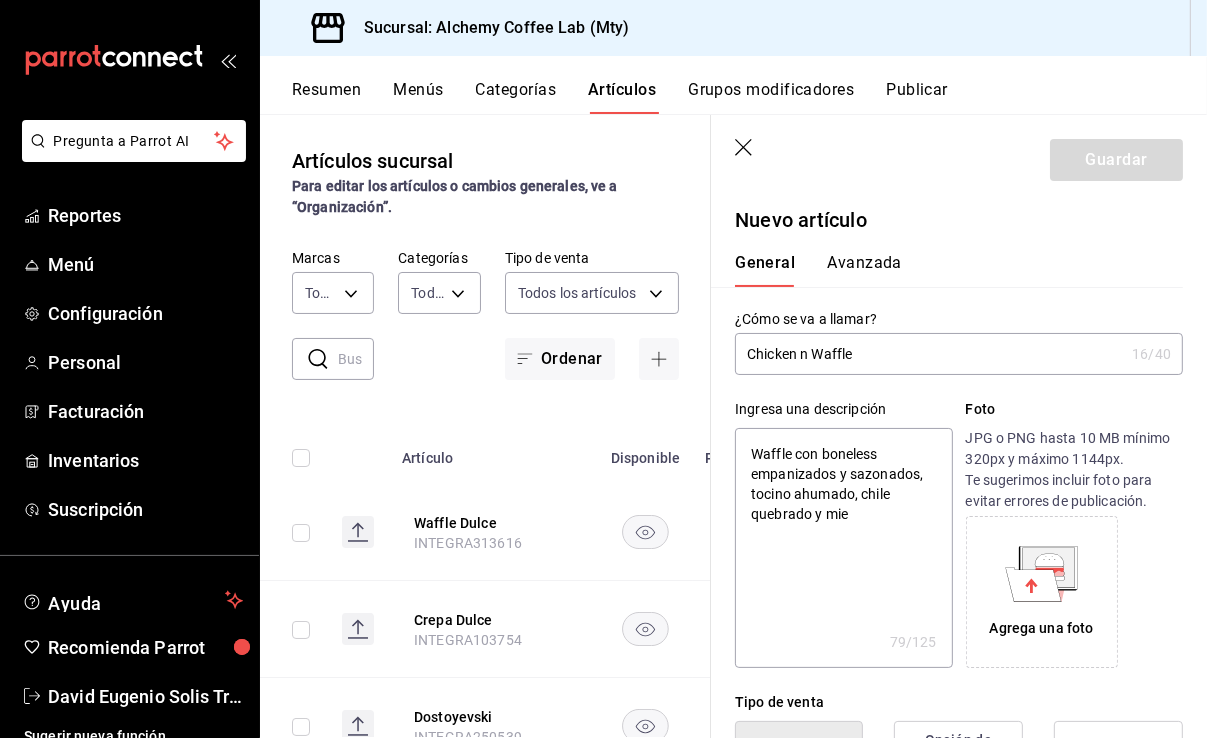 type on "x" 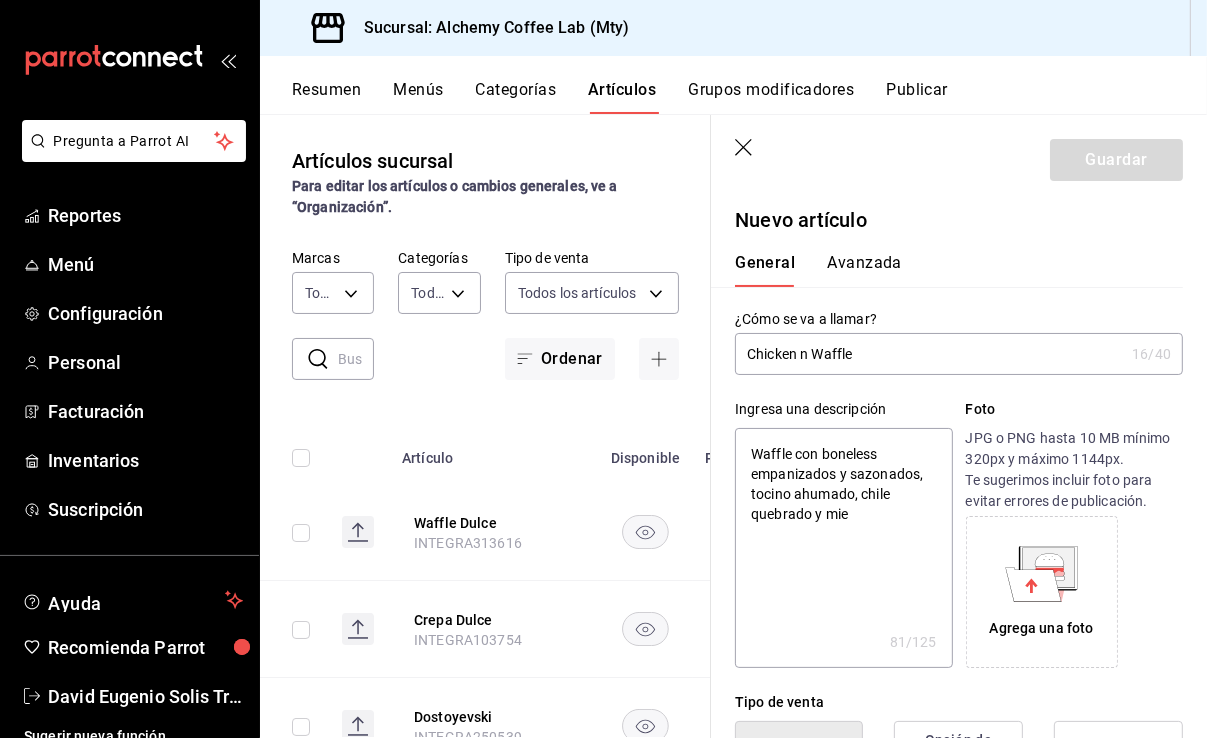 type on "Waffle con boneless empanizados y sazonados, tocino ahumado, chile quebrado y miel" 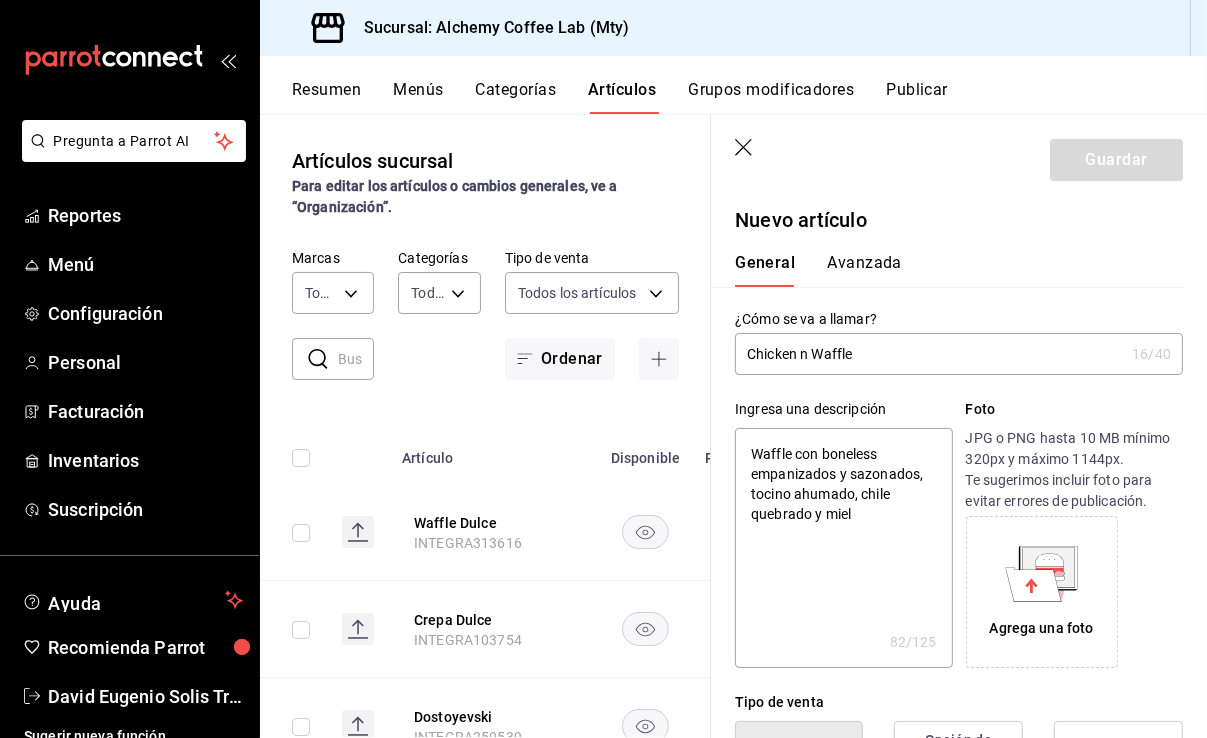 type on "Waffle con boneless empanizados y sazonados, tocino ahumado, chile quebrado y miel" 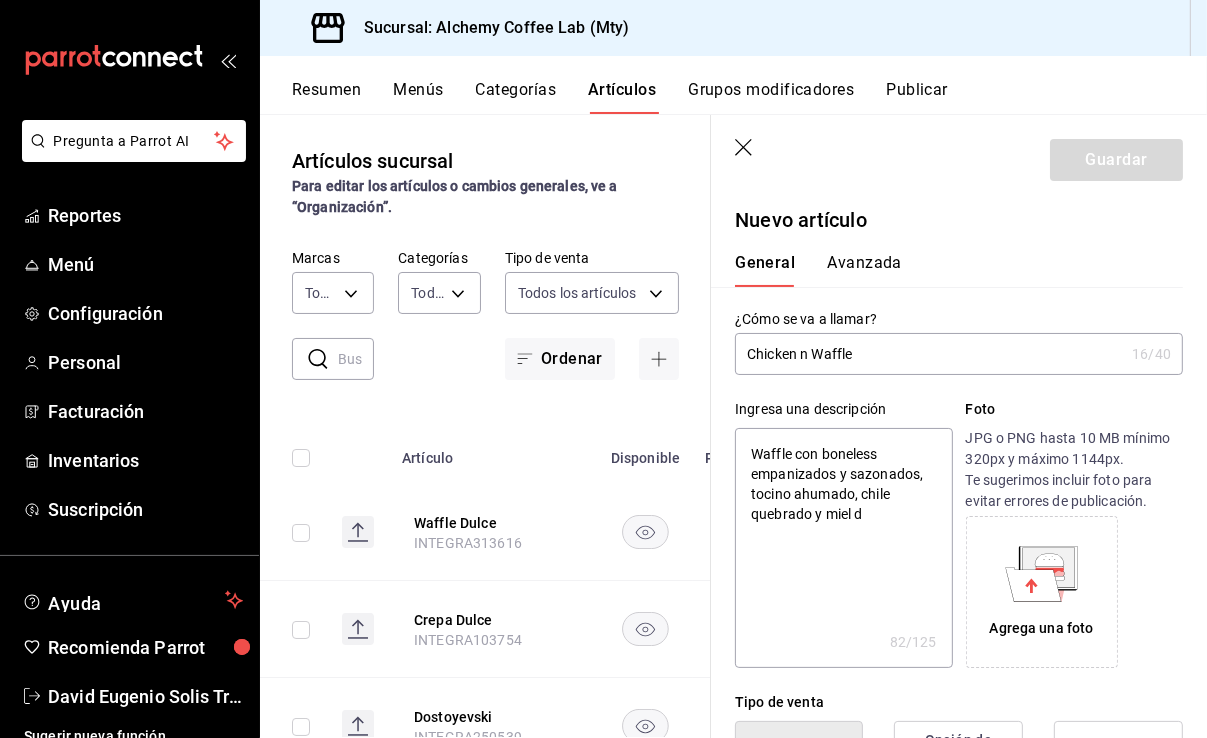 type on "x" 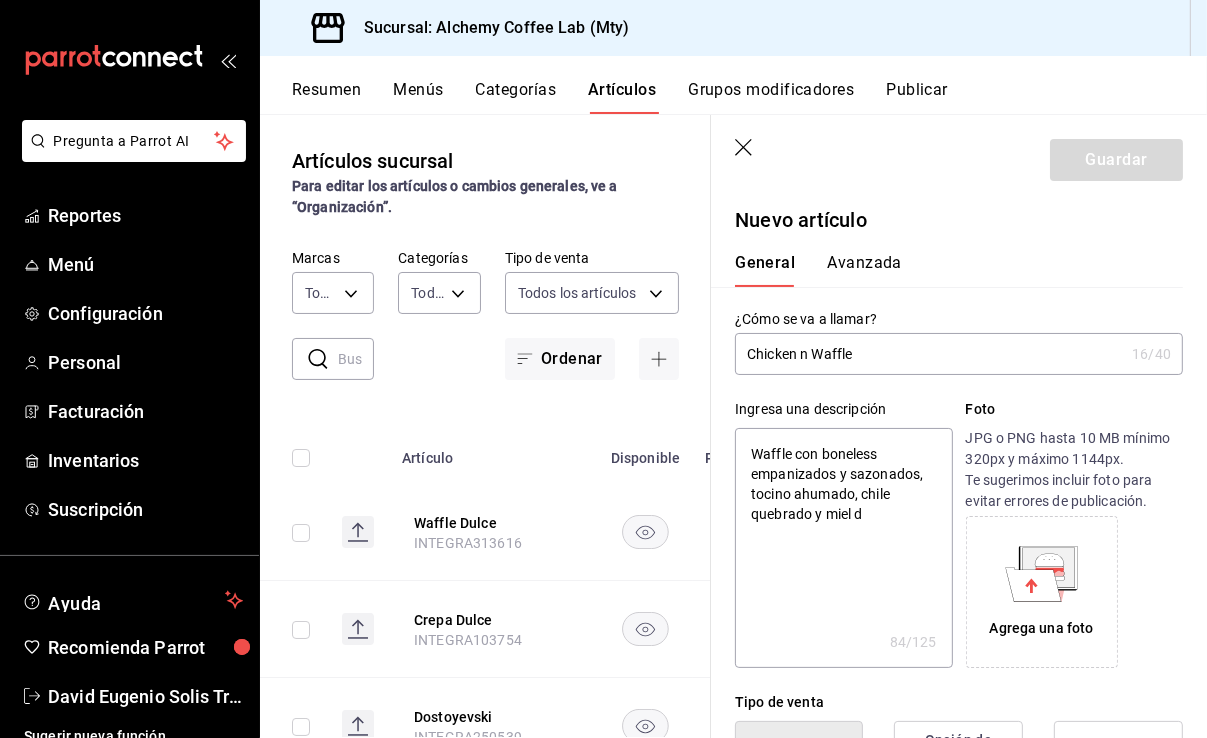 type on "Waffle con boneless empanizados y sazonados, tocino ahumado, chile quebrado y miel de" 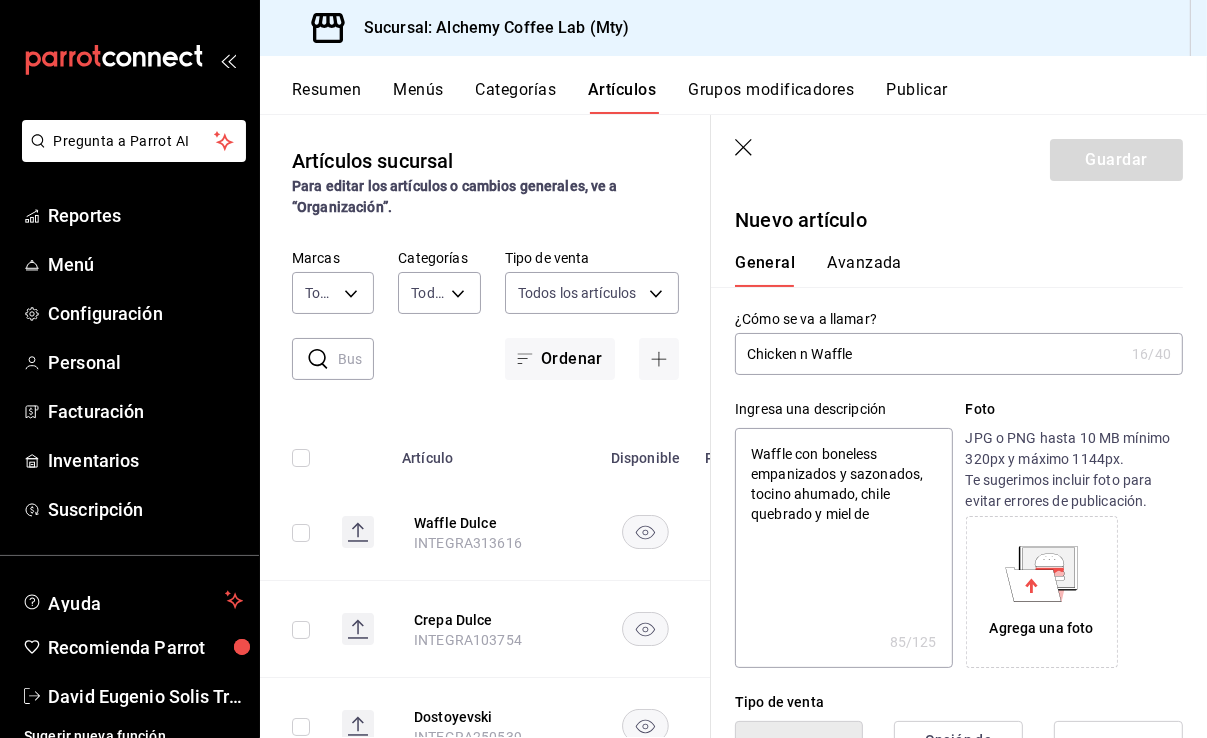 type on "Waffle con boneless empanizados y sazonados, tocino ahumado, chile quebrado y miel de" 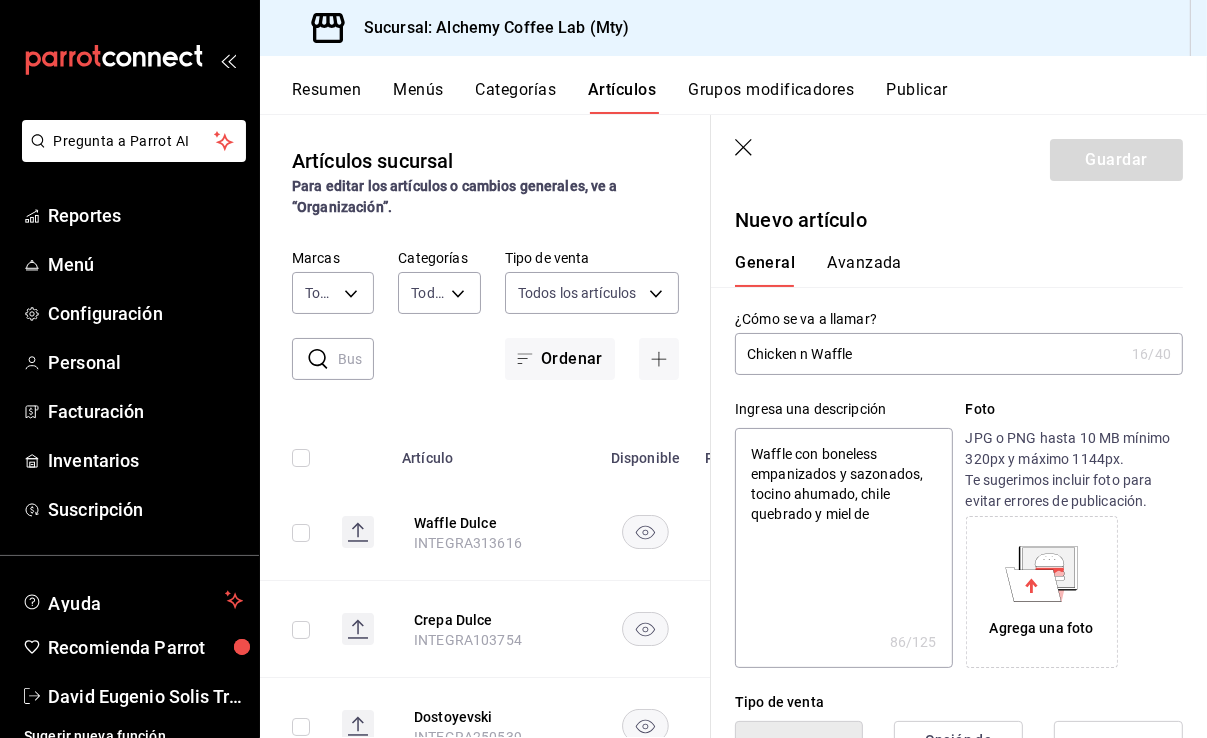 type on "Waffle con boneless empanizados y sazonados, tocino ahumado, chile quebrado y miel de m" 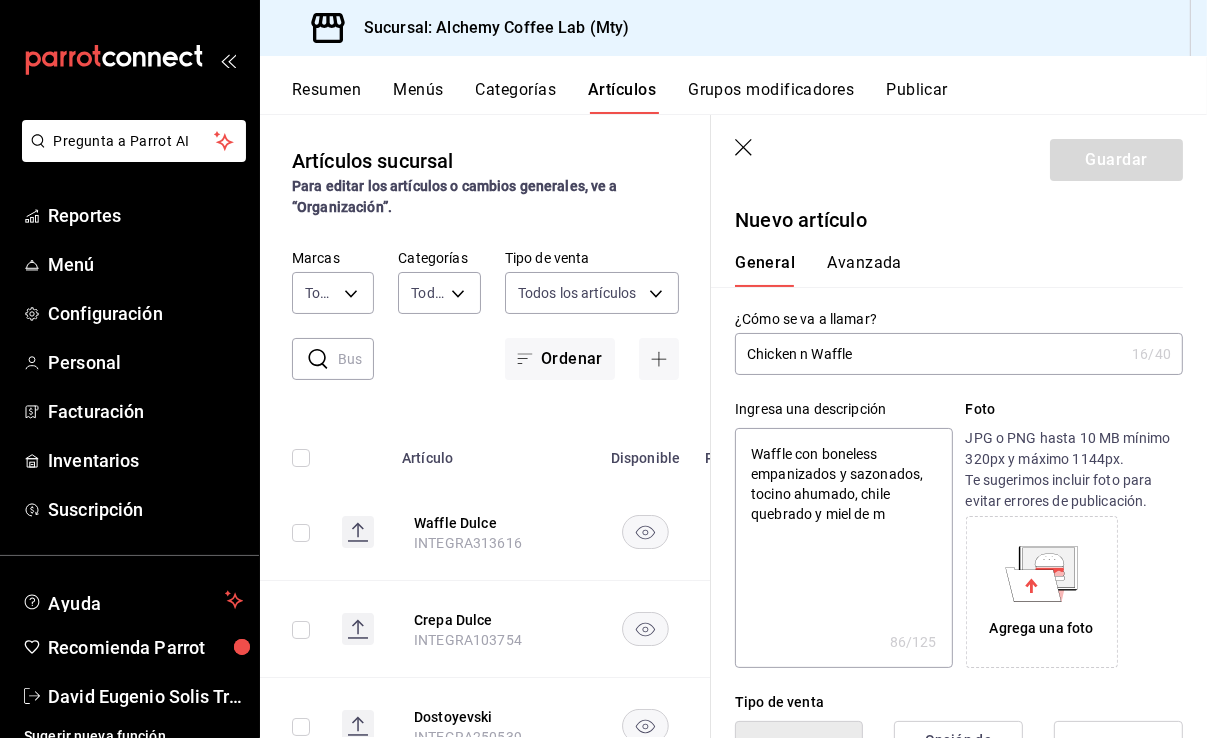 type on "Waffle con boneless empanizados y sazonados, tocino ahumado, chile quebrado y miel de ma" 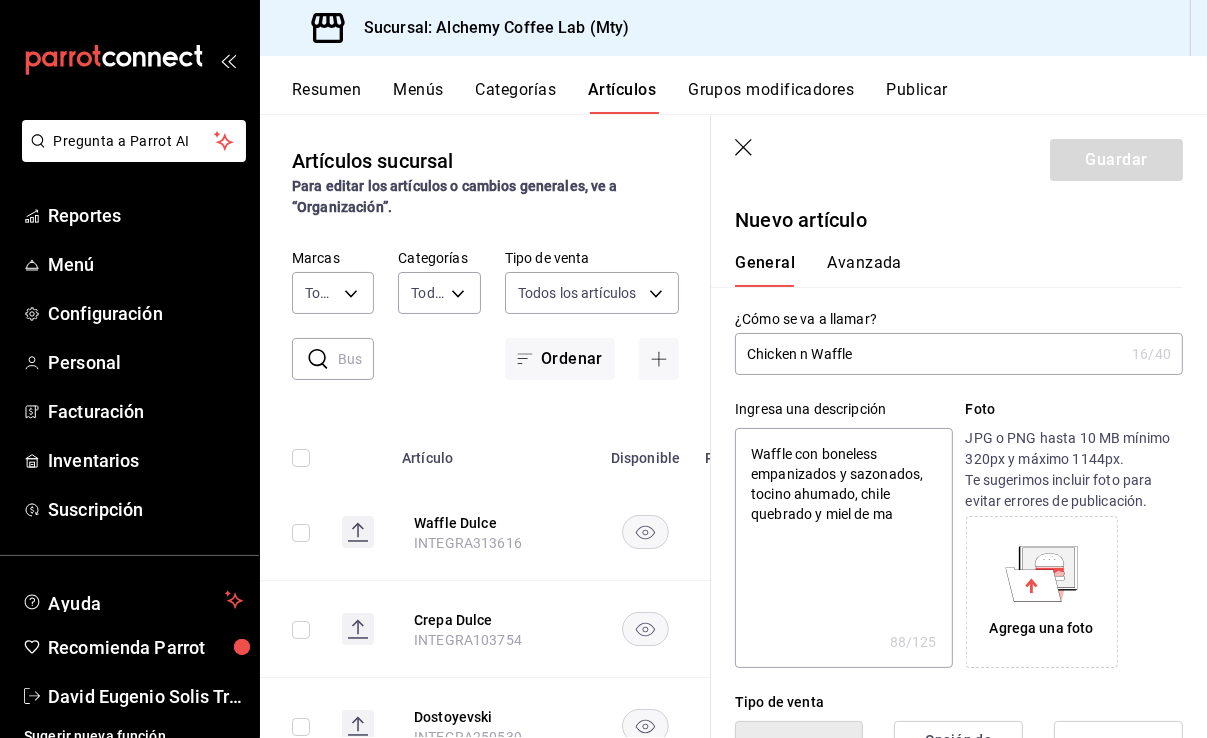 type on "Waffle con boneless empanizados y sazonados, tocino ahumado, chile quebrado y miel de map" 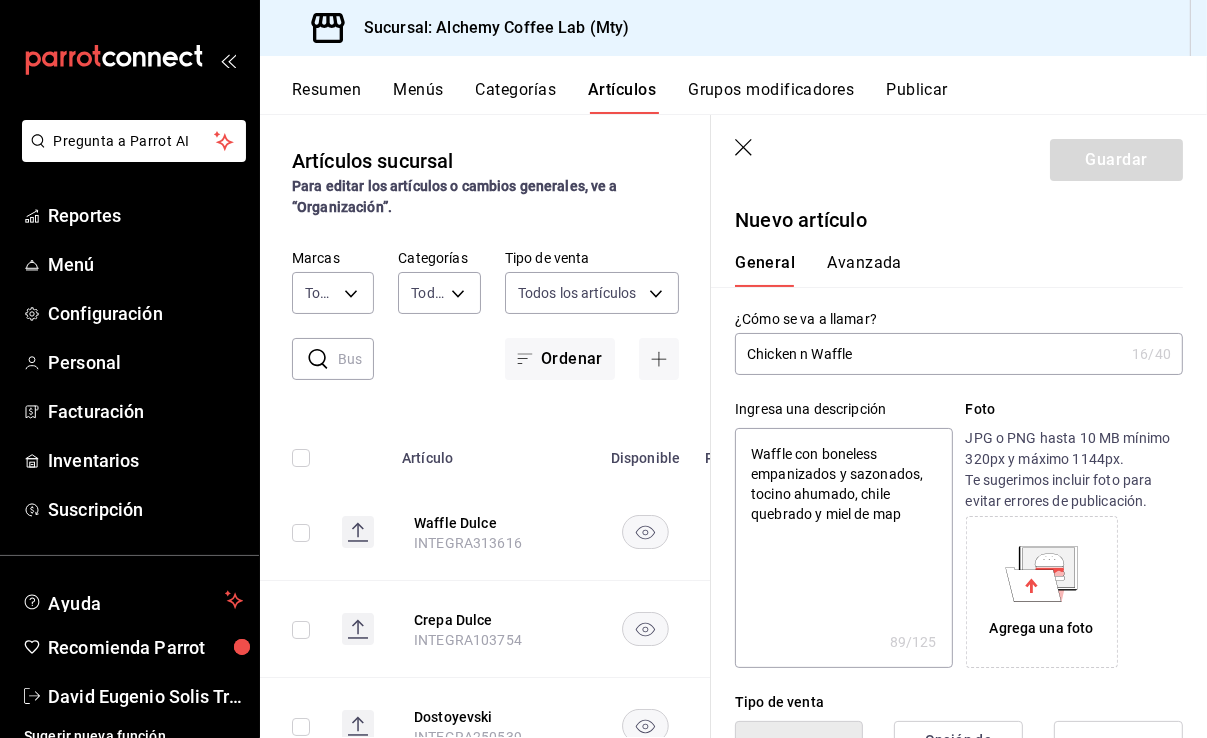 type on "Waffle con boneless empanizados y sazonados, tocino ahumado, chile quebrado y miel de mapl" 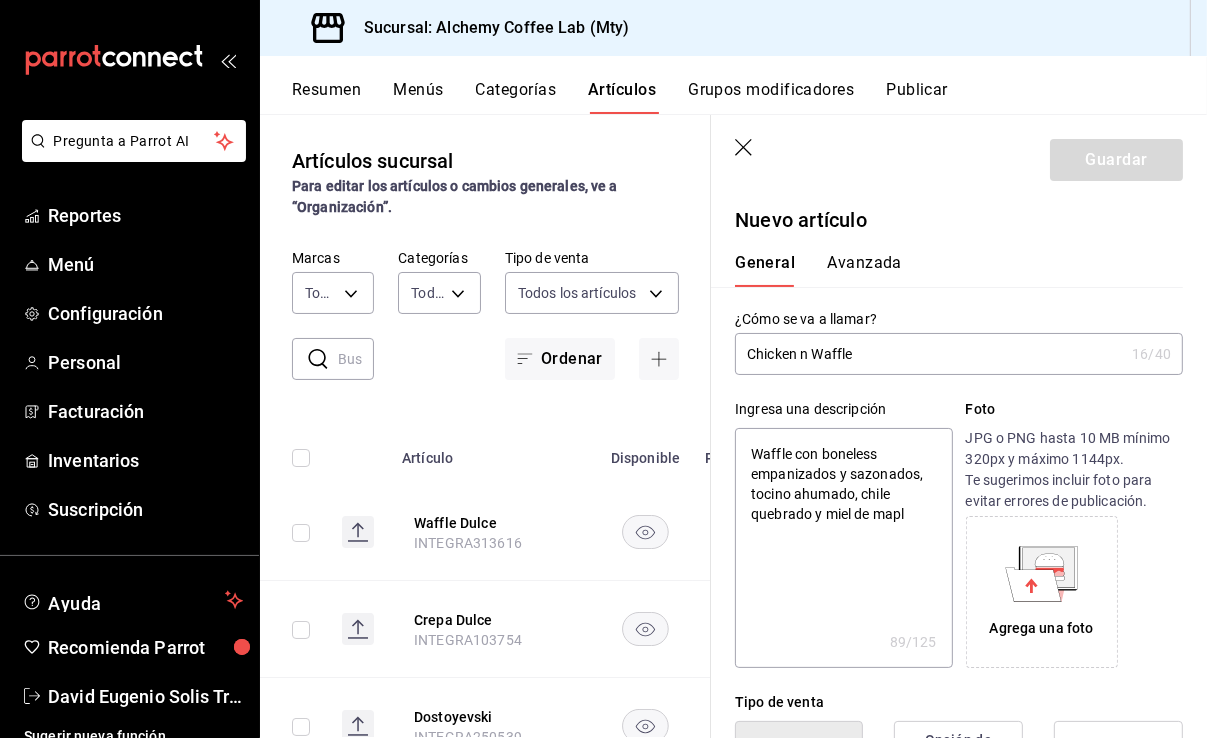 type on "Waffle con boneless empanizados y sazonados, tocino ahumado, chile quebrado y miel de maple" 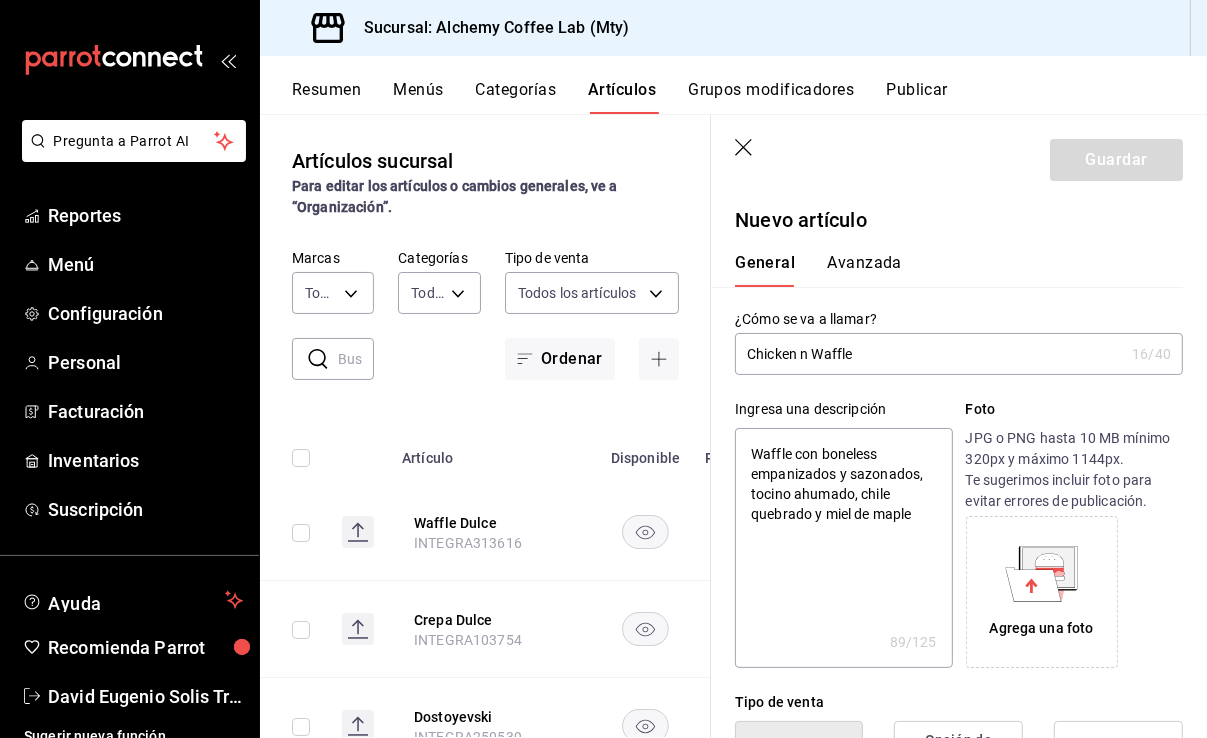 type on "x" 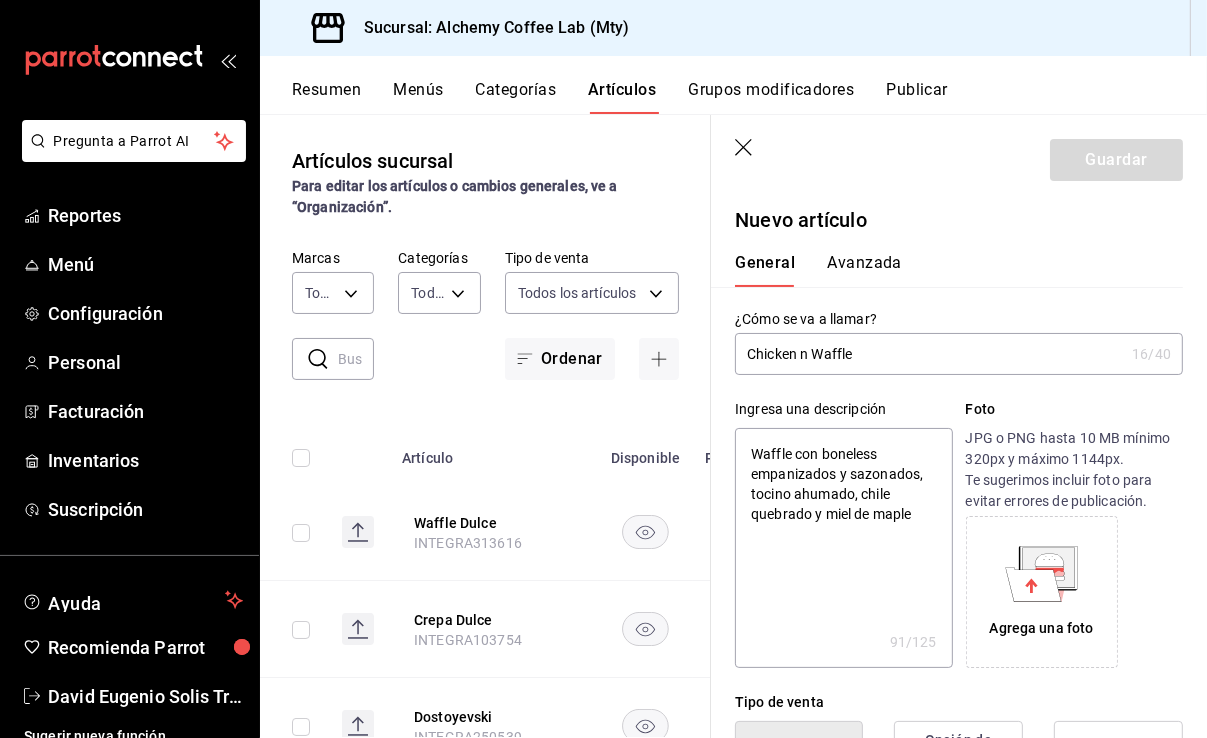 type on "Waffle con boneless empanizados y sazonados, tocino ahumado, chile quebrado y miel de maple." 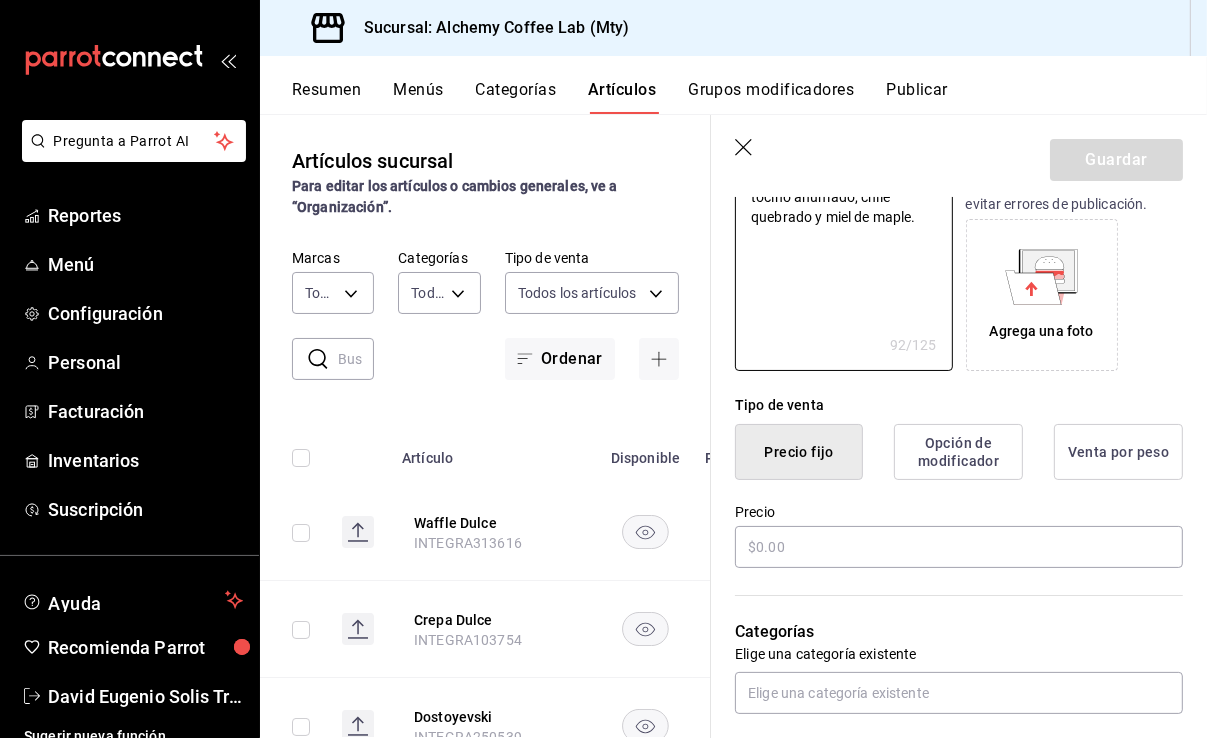 scroll, scrollTop: 300, scrollLeft: 0, axis: vertical 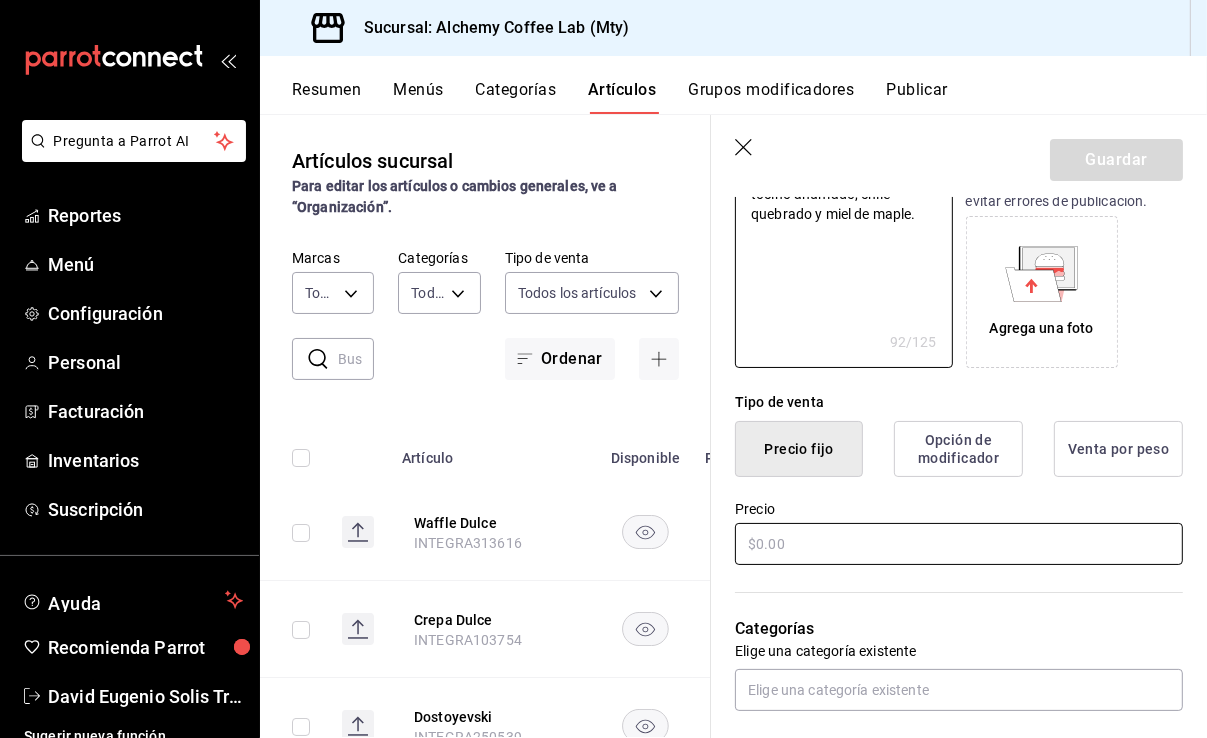 type on "Waffle con boneless empanizados y sazonados, tocino ahumado, chile quebrado y miel de maple." 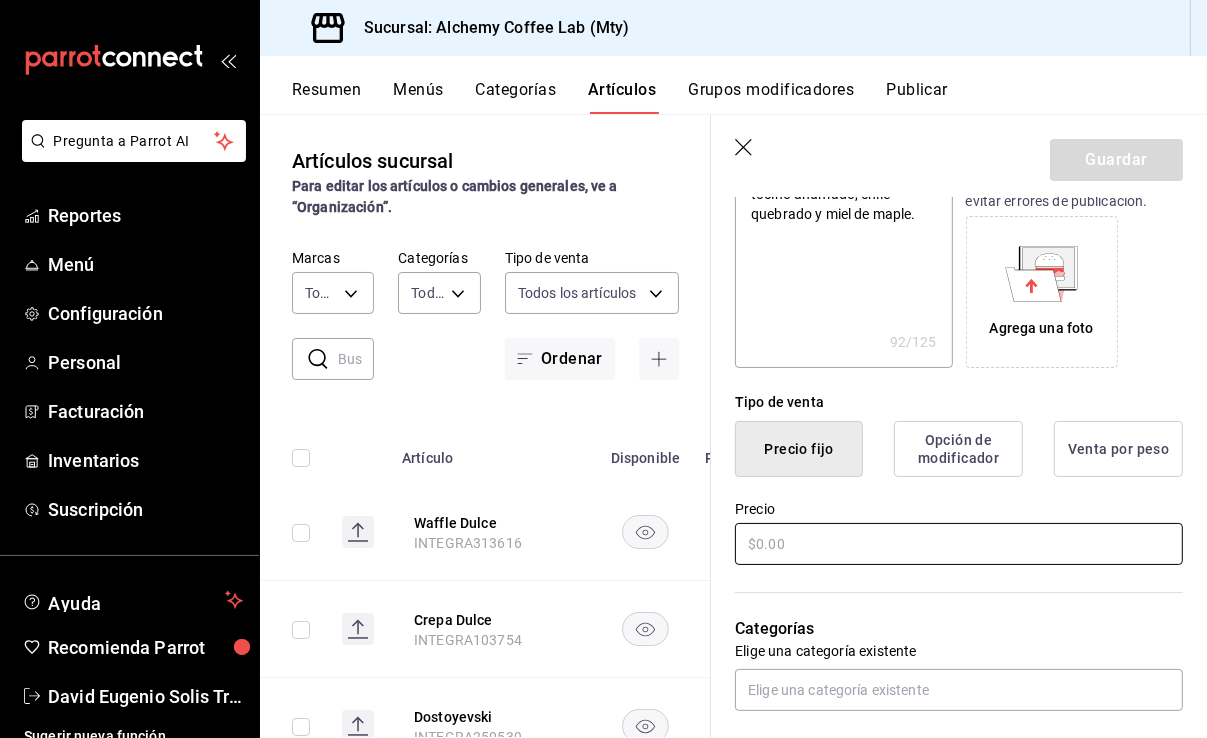 type on "x" 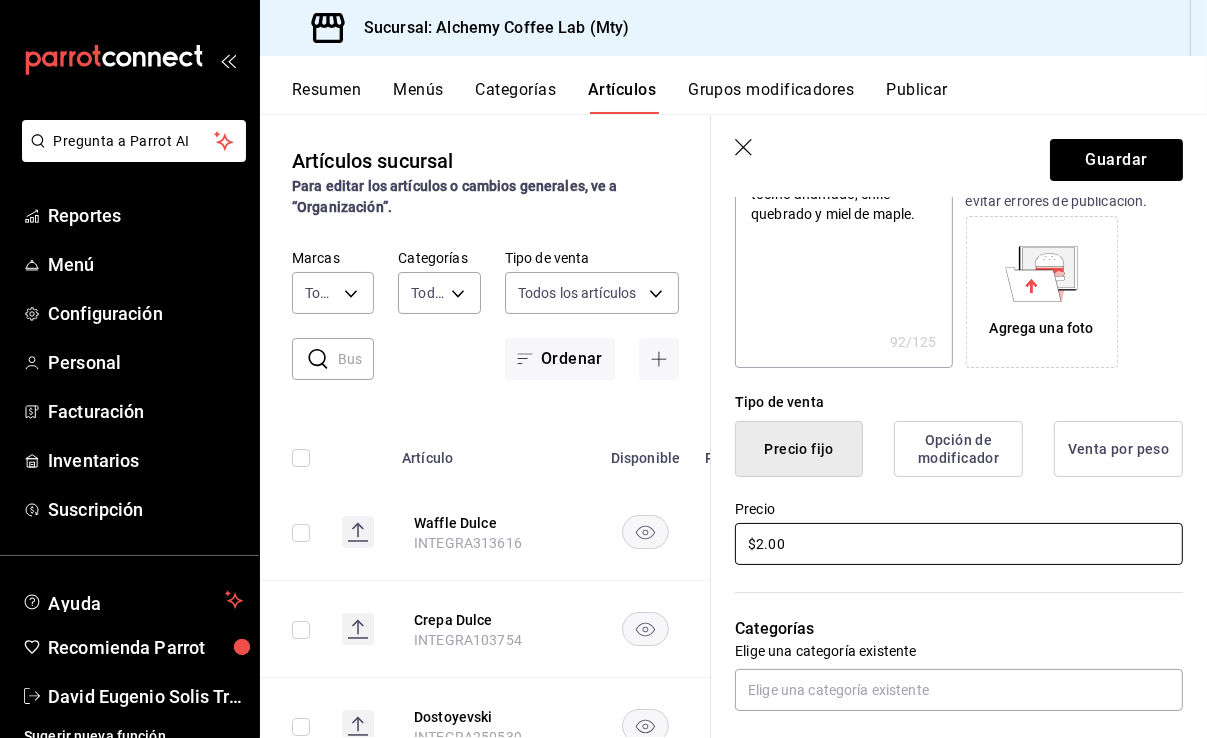 type on "x" 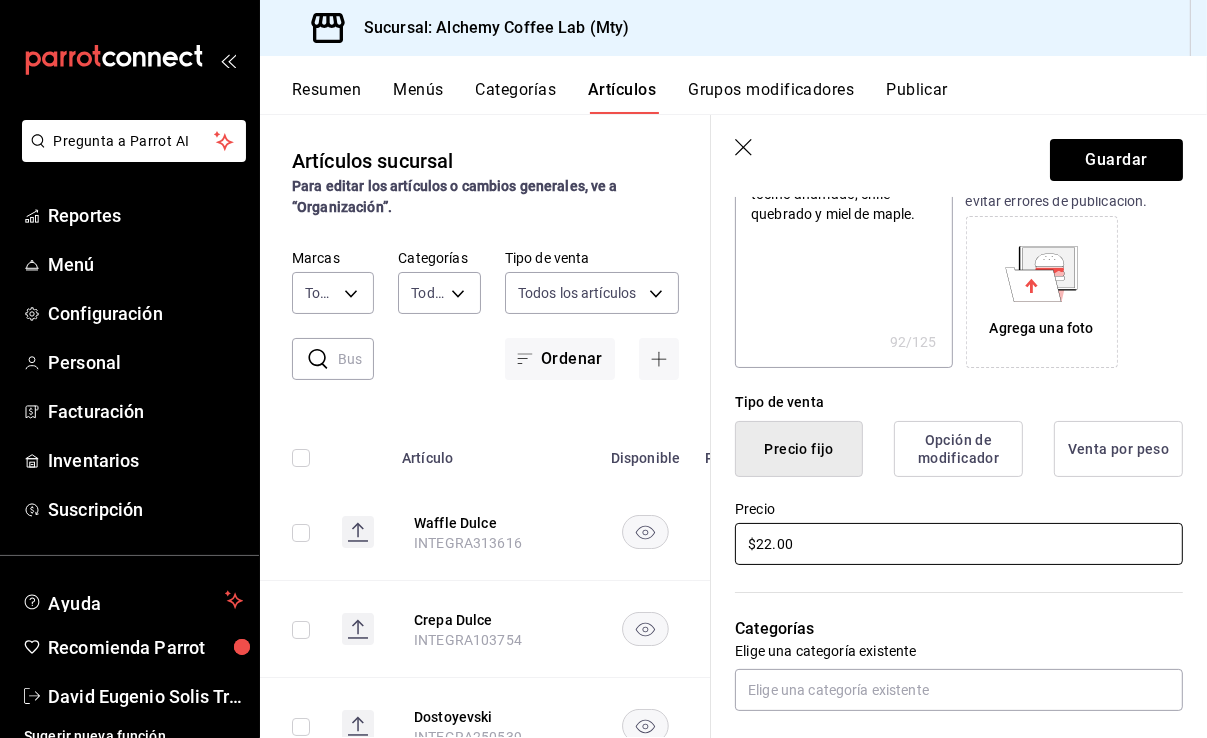 type on "x" 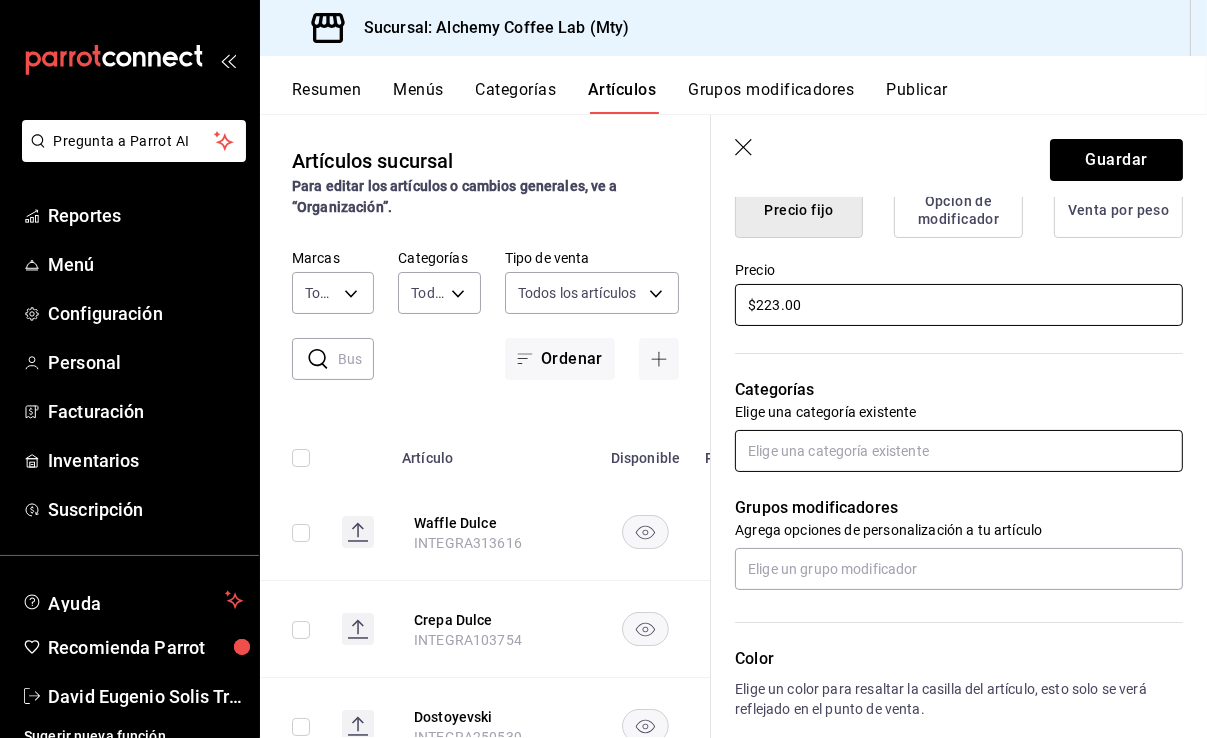 scroll, scrollTop: 600, scrollLeft: 0, axis: vertical 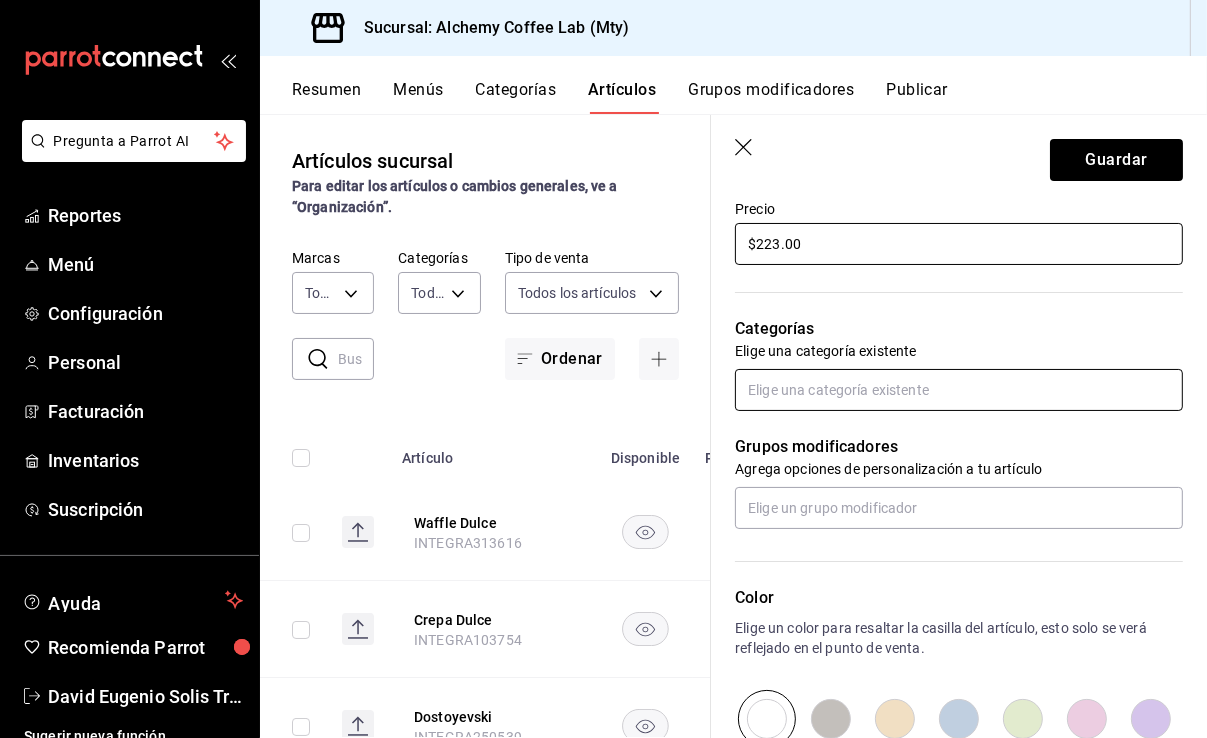 type on "$223.00" 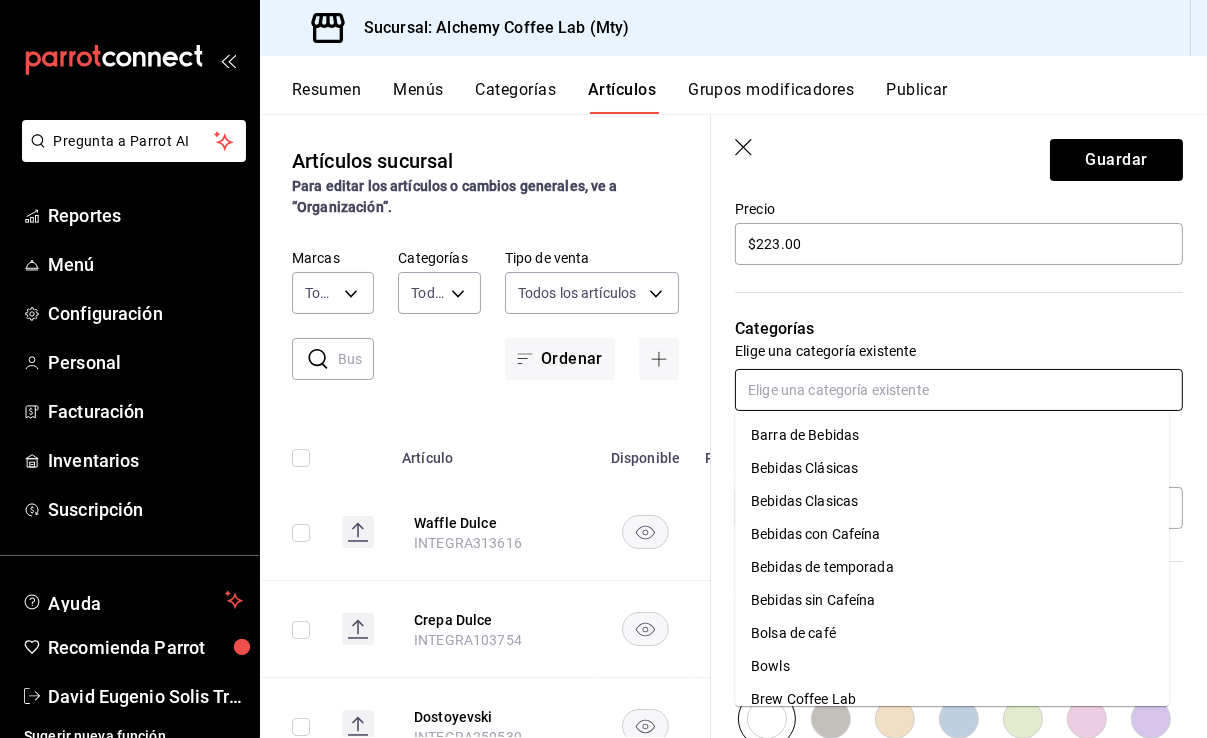 click at bounding box center [959, 390] 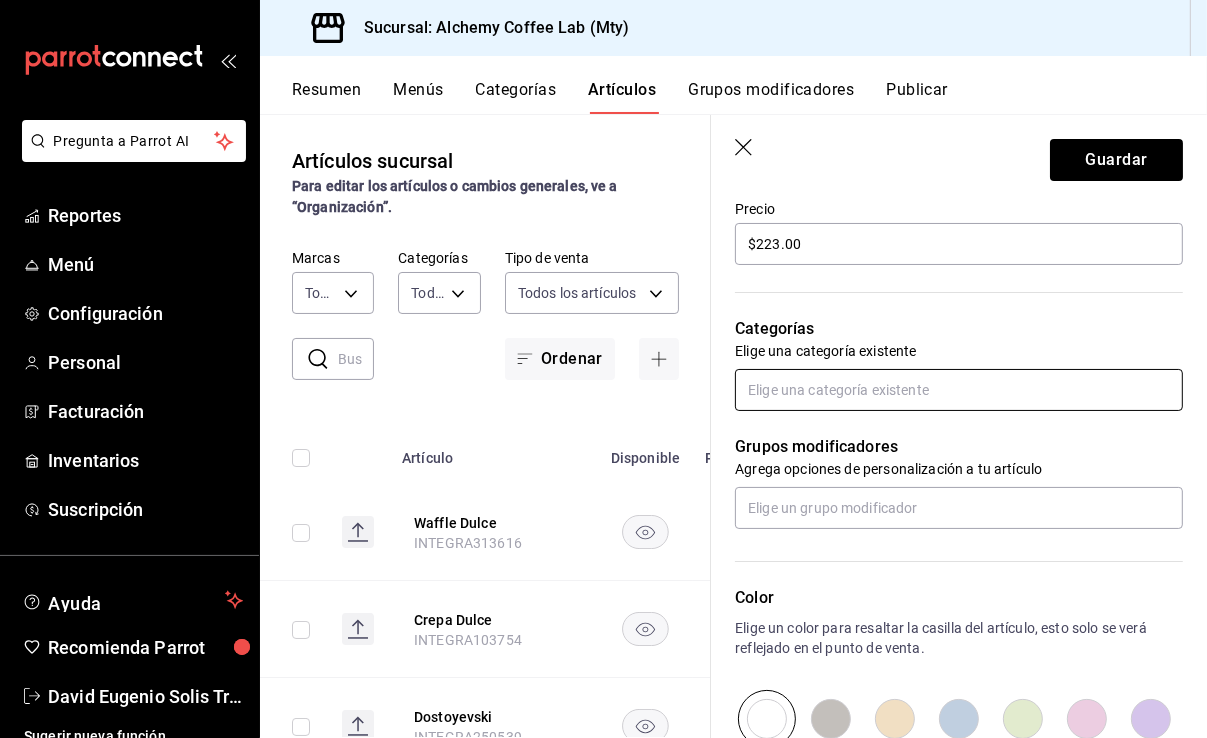 click at bounding box center (959, 390) 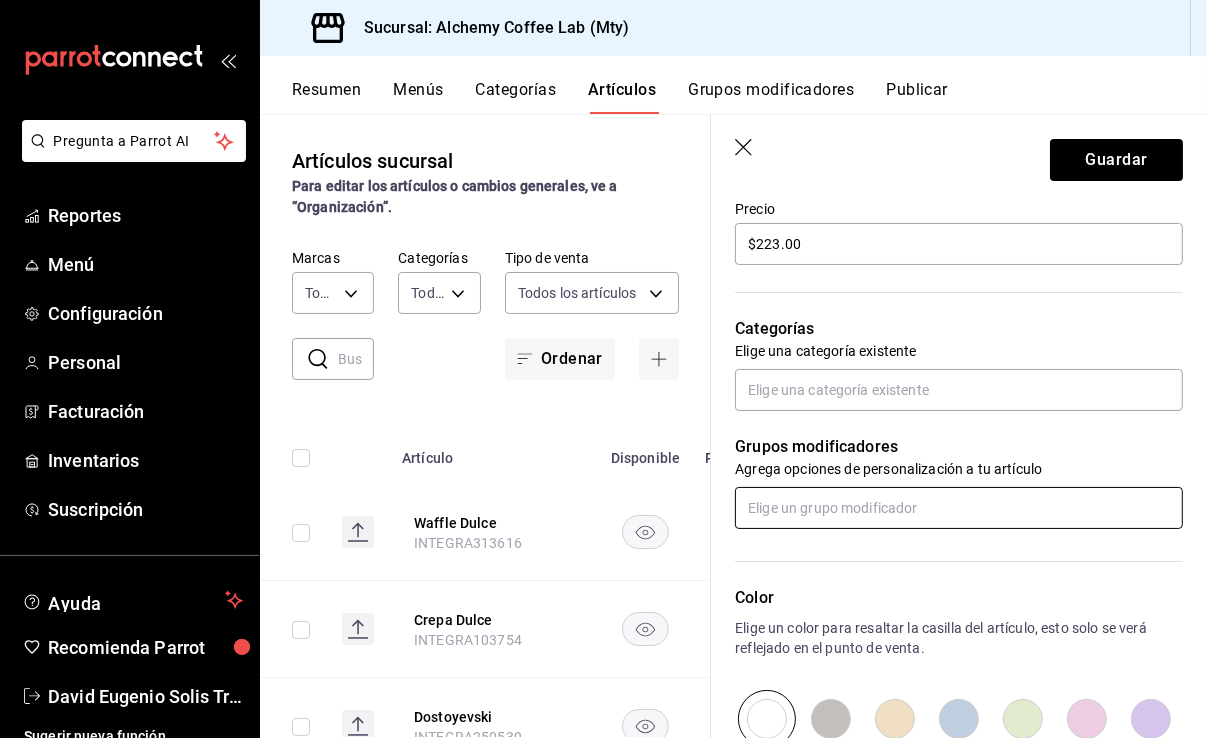 click at bounding box center [959, 508] 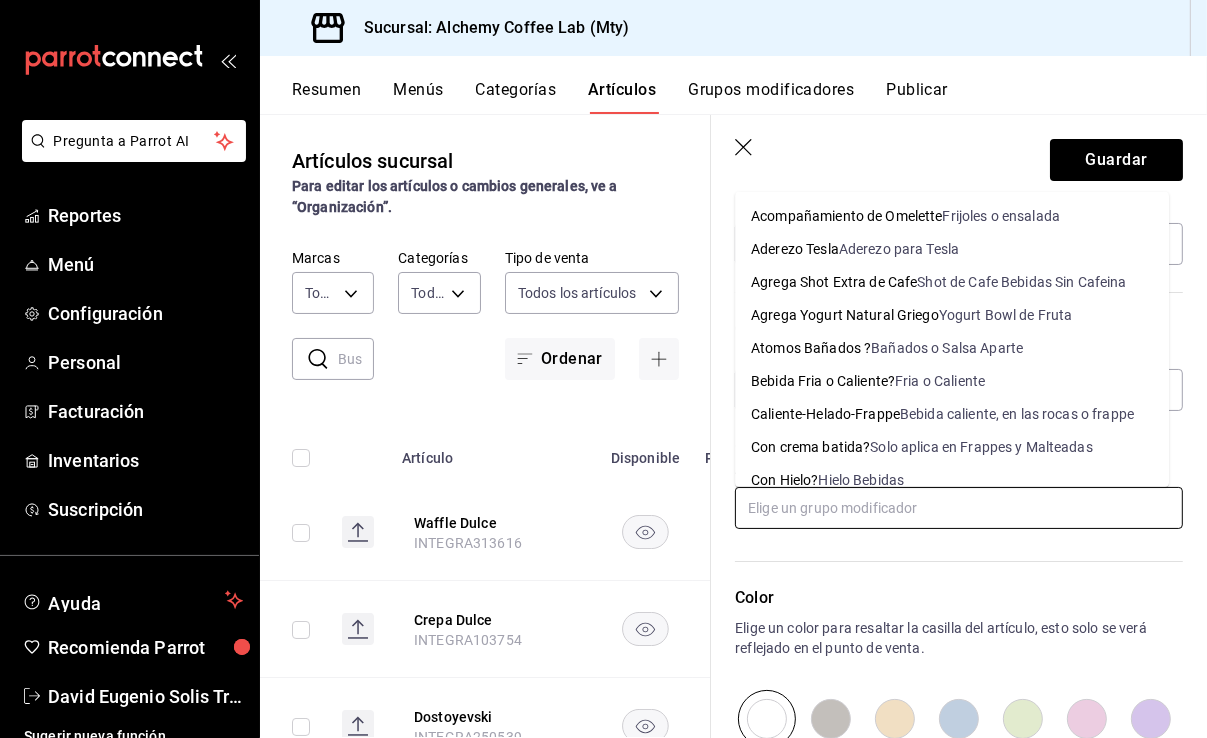 click at bounding box center (959, 508) 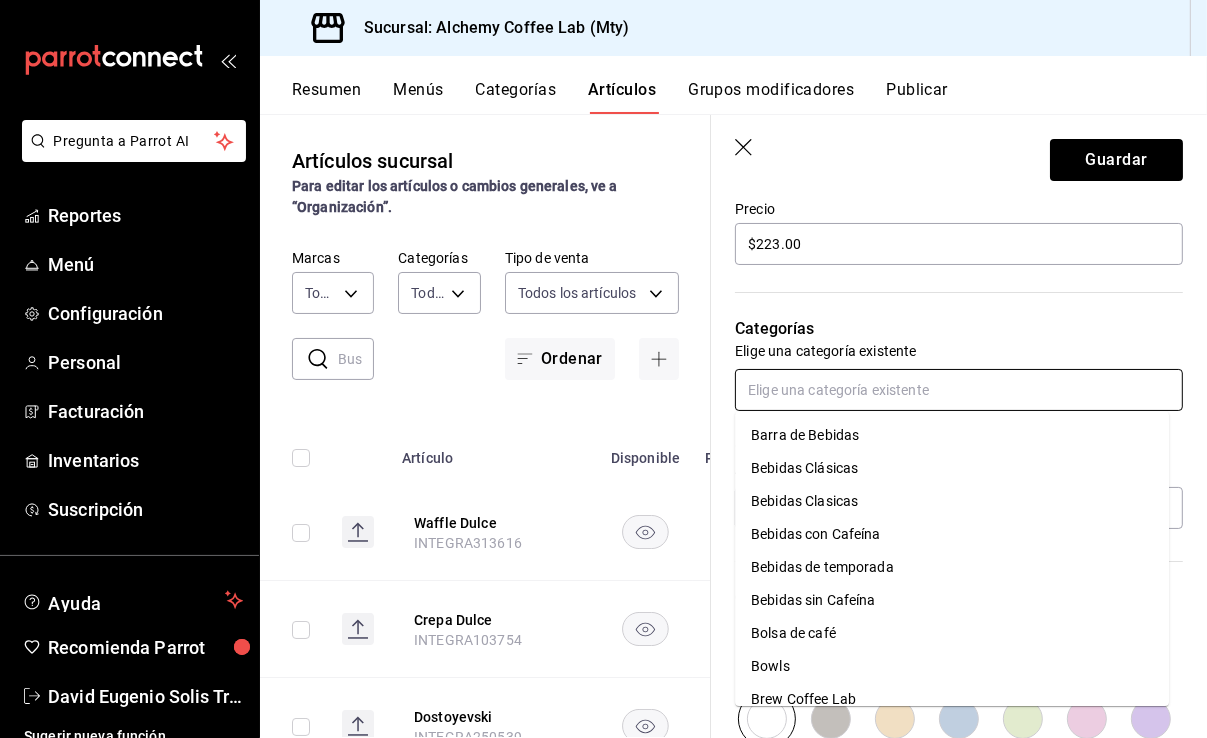 click at bounding box center [959, 390] 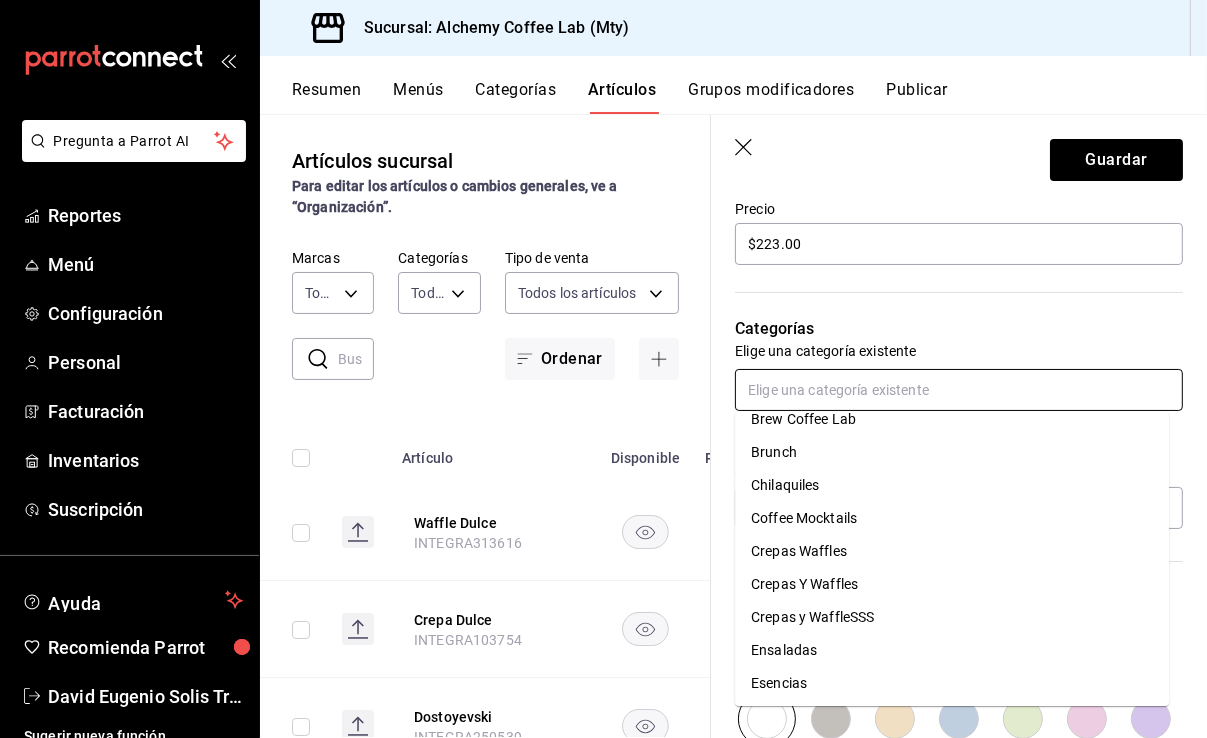 scroll, scrollTop: 300, scrollLeft: 0, axis: vertical 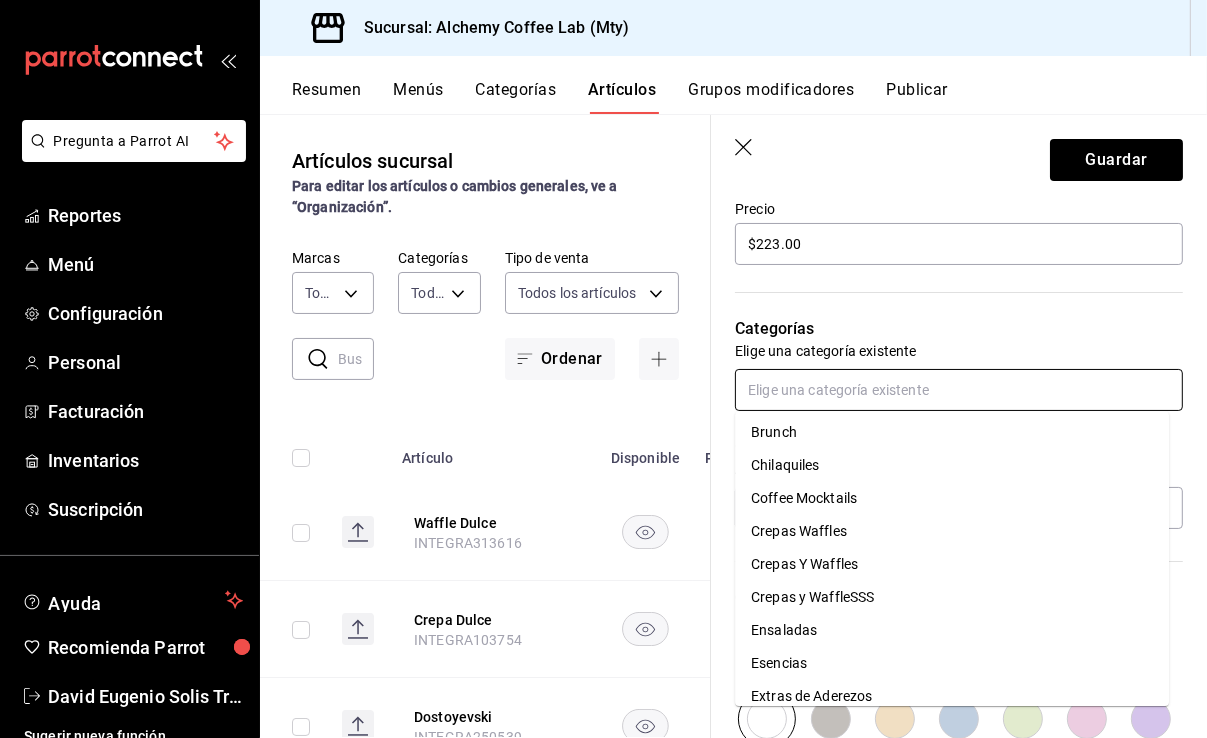 click on "Crepas y WaffleSSS" at bounding box center (952, 597) 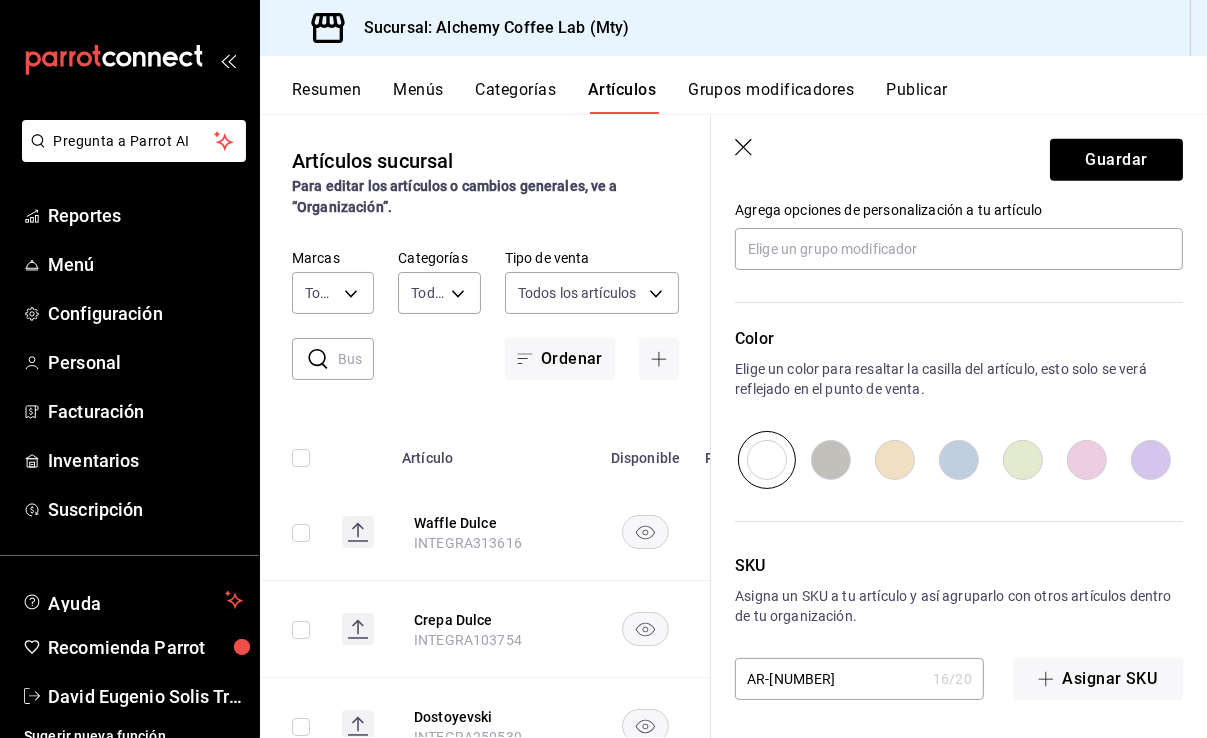 scroll, scrollTop: 926, scrollLeft: 0, axis: vertical 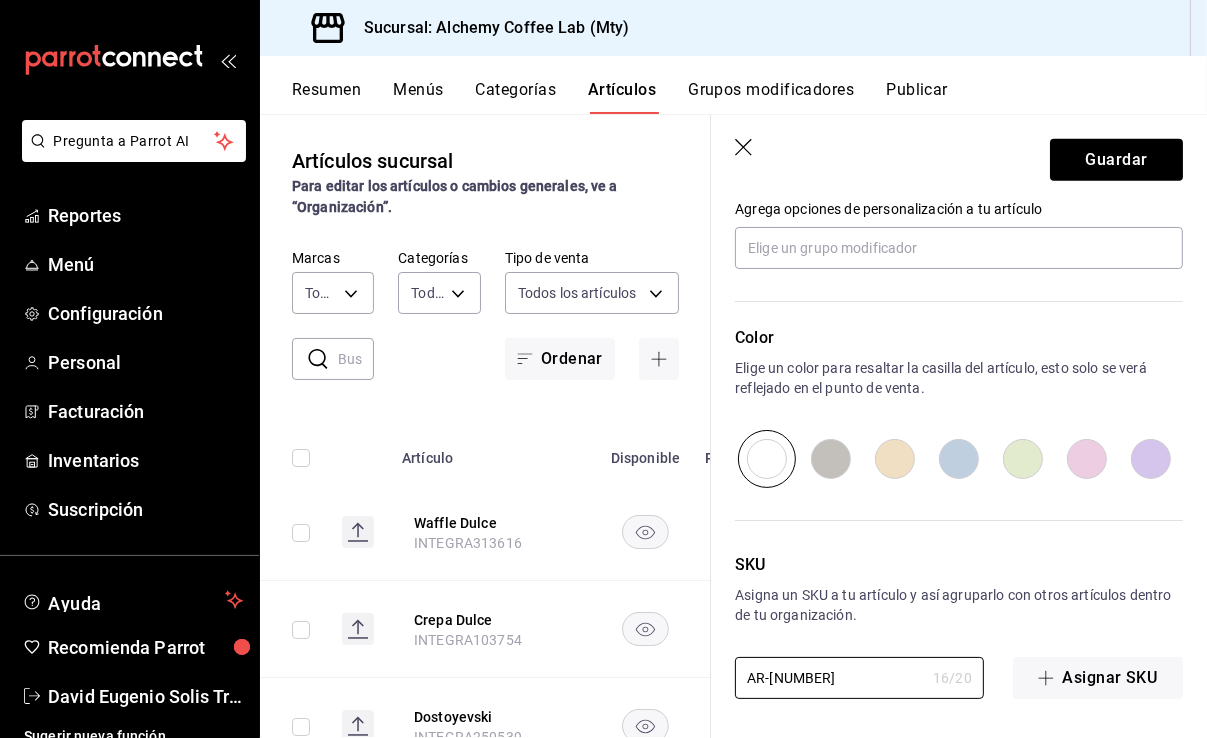 drag, startPoint x: 824, startPoint y: 674, endPoint x: 666, endPoint y: 659, distance: 158.71043 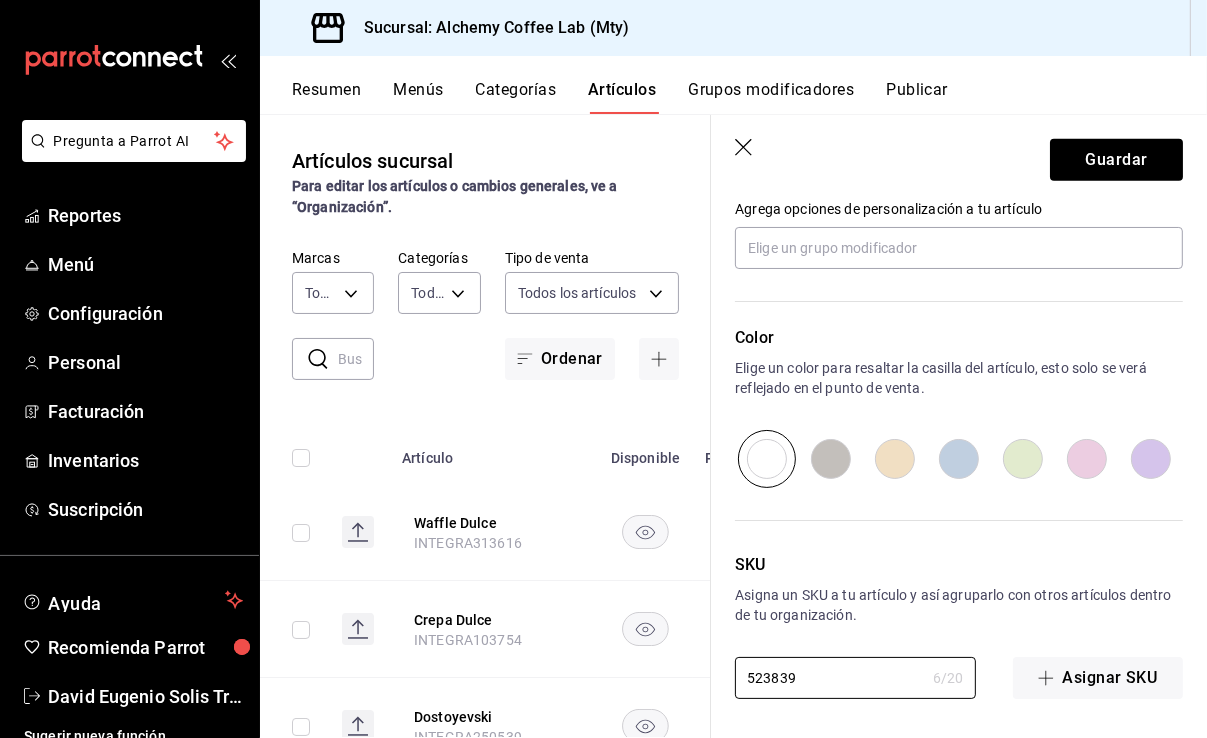 paste on "INTEGRA" 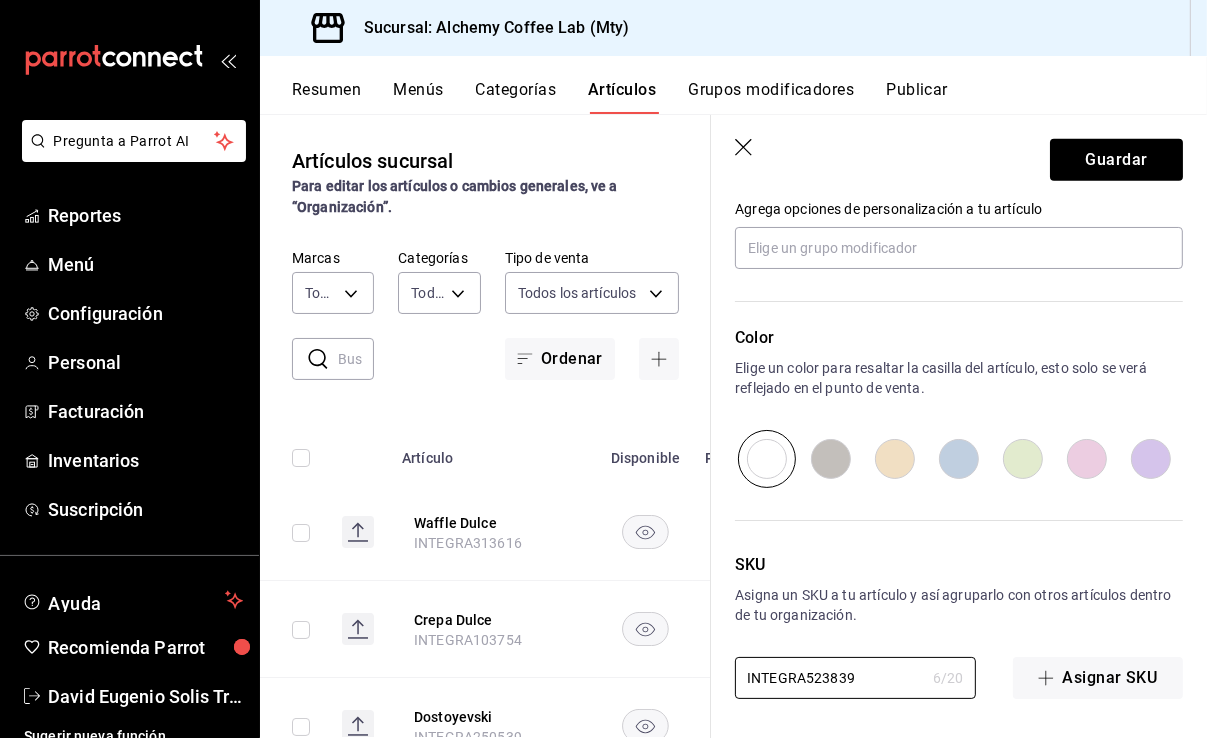 type on "x" 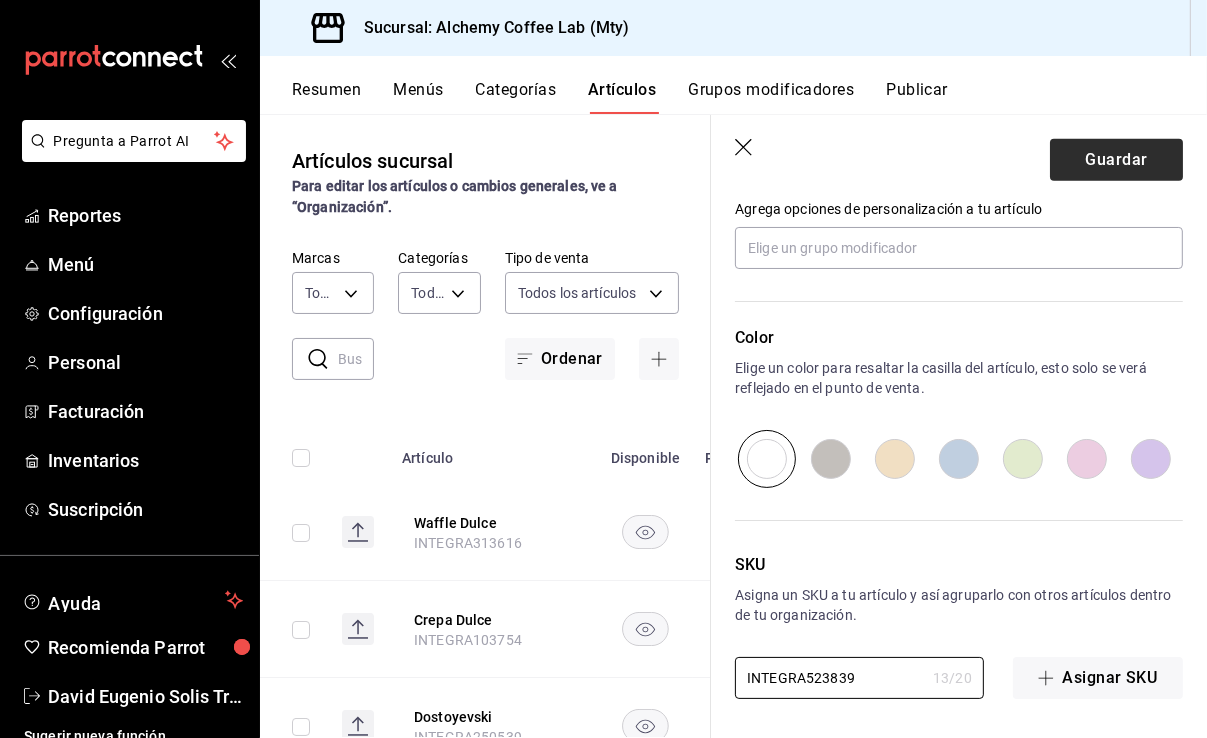 type on "INTEGRA523839" 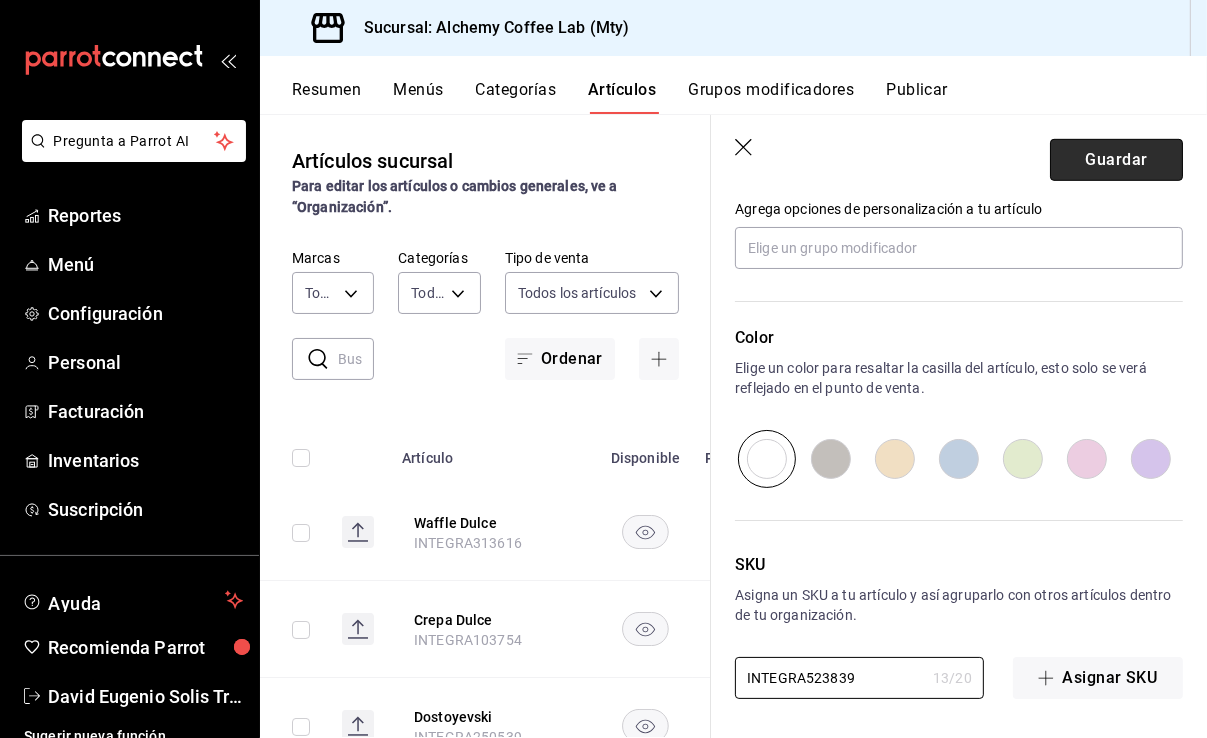 click on "Guardar" at bounding box center [1116, 160] 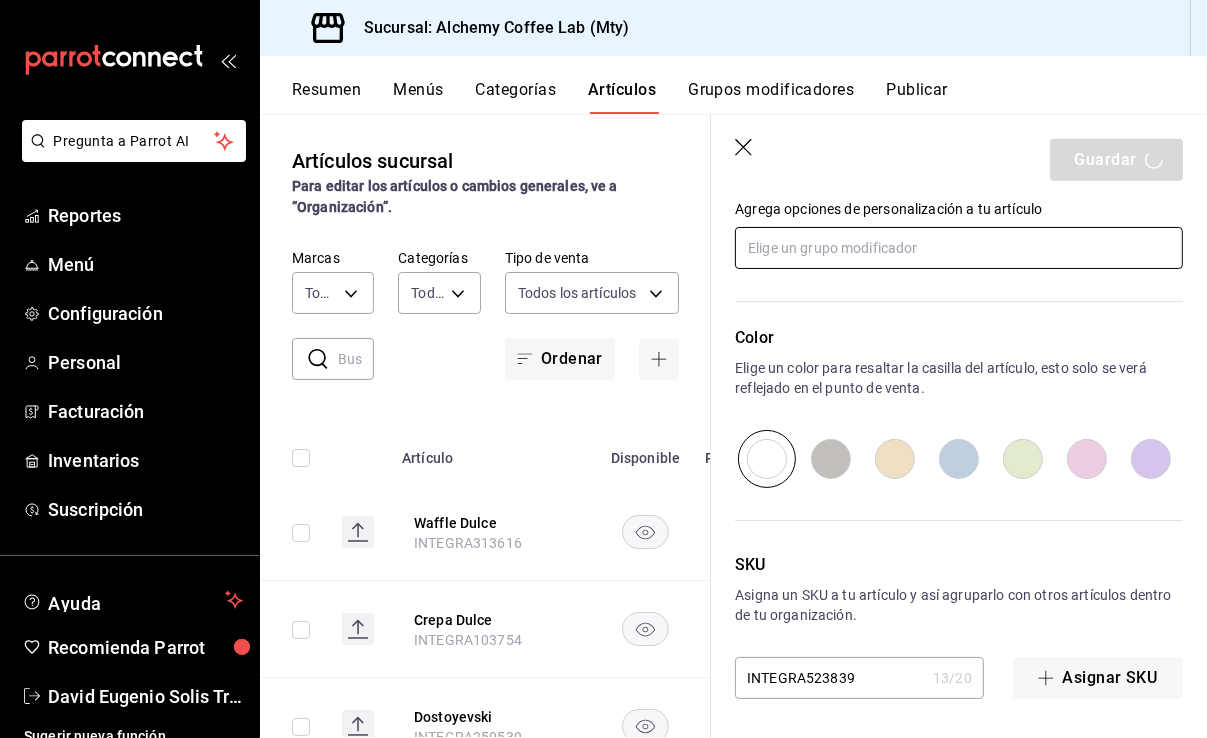 type on "x" 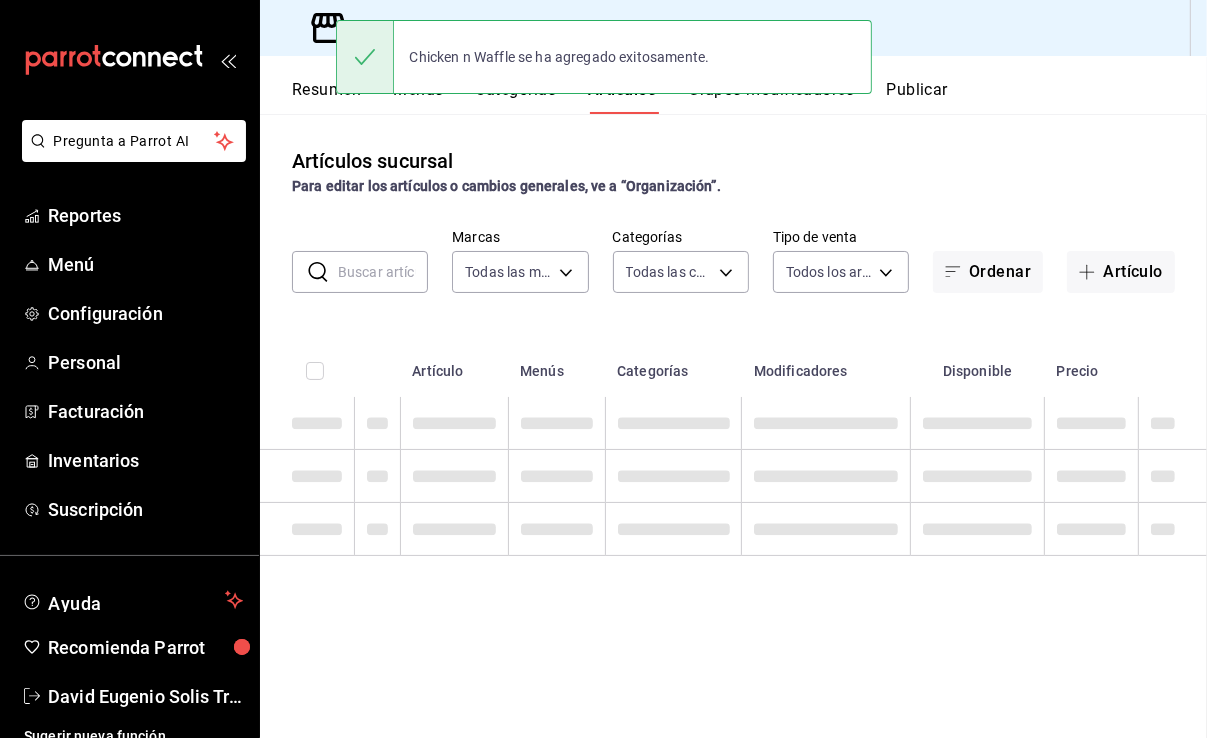 scroll, scrollTop: 0, scrollLeft: 0, axis: both 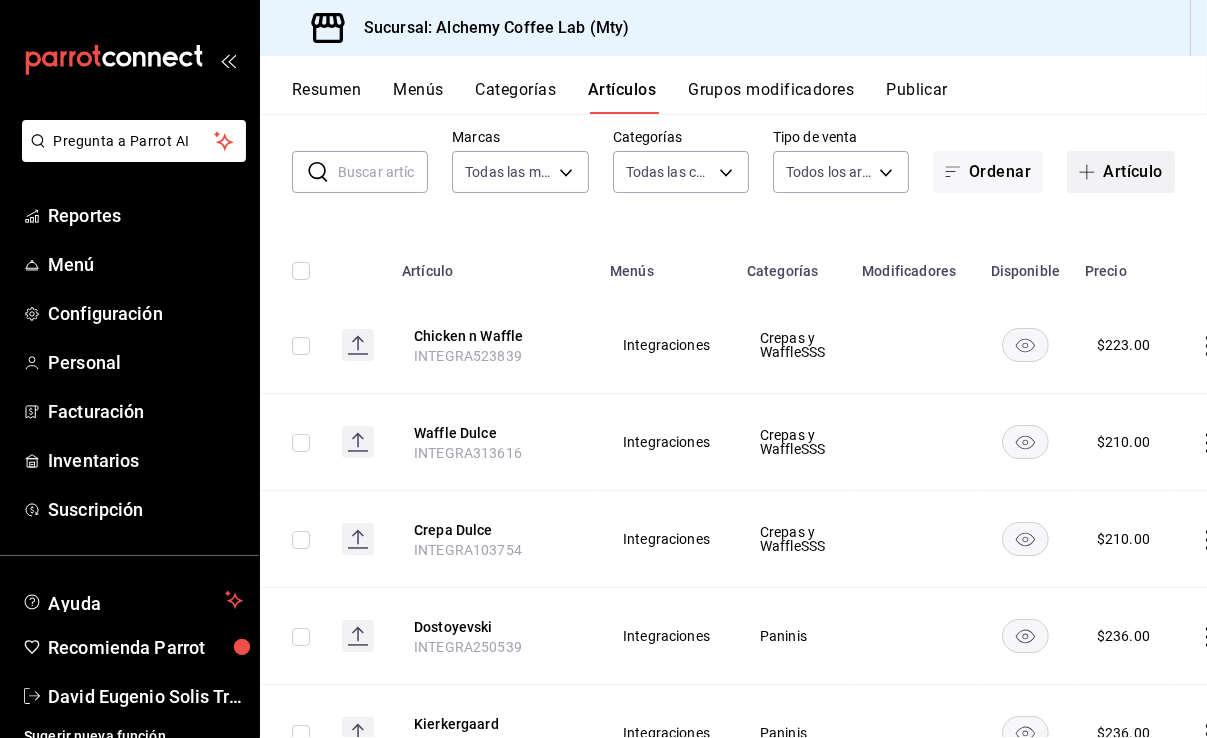 click on "Artículo" at bounding box center [1121, 172] 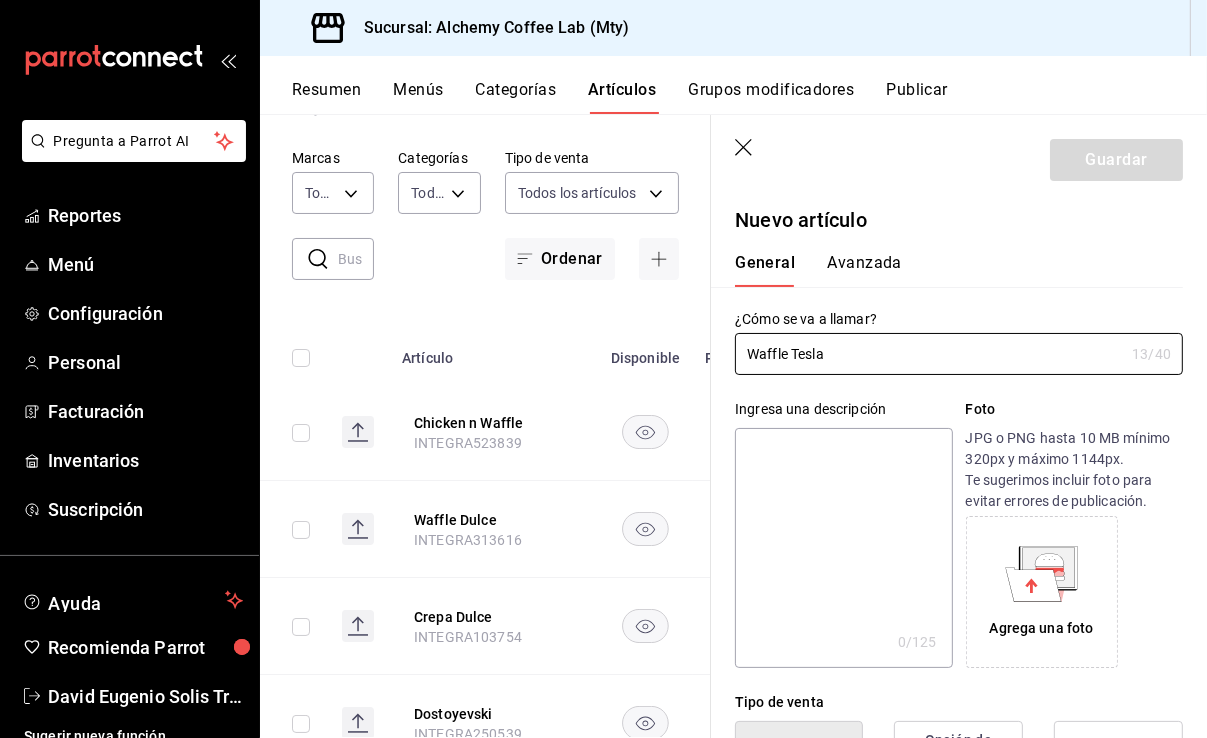 type 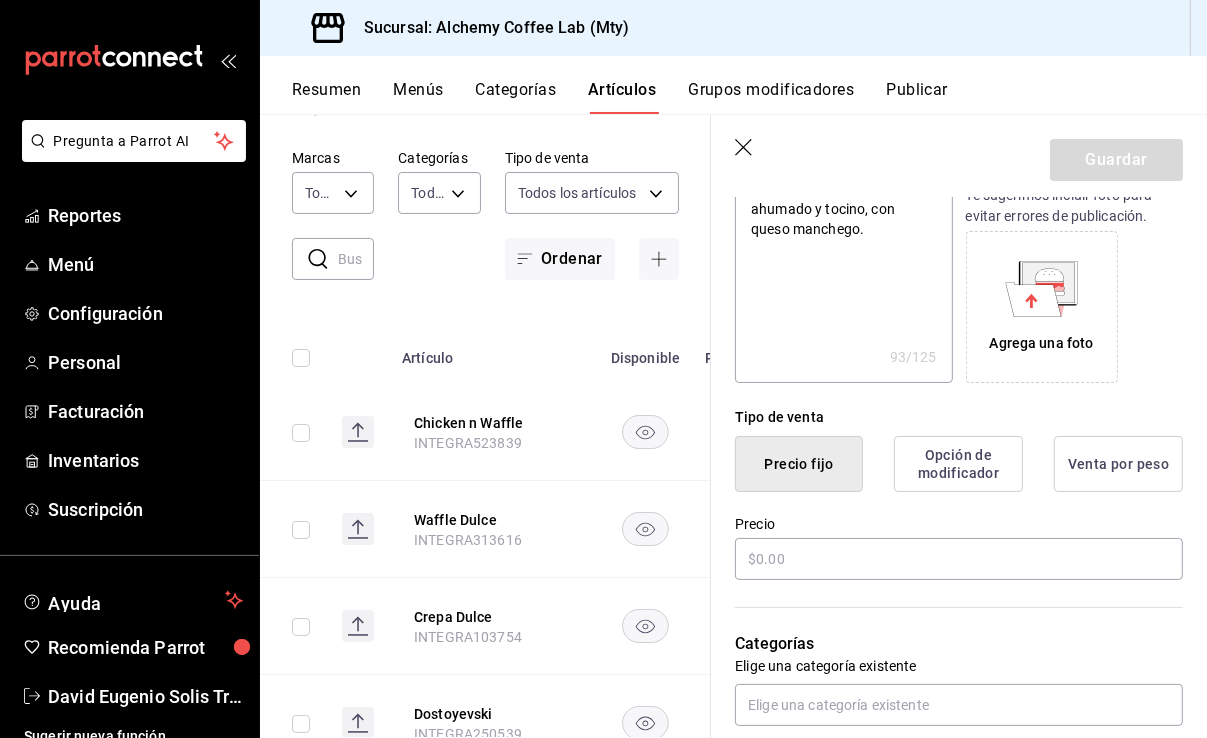 scroll, scrollTop: 300, scrollLeft: 0, axis: vertical 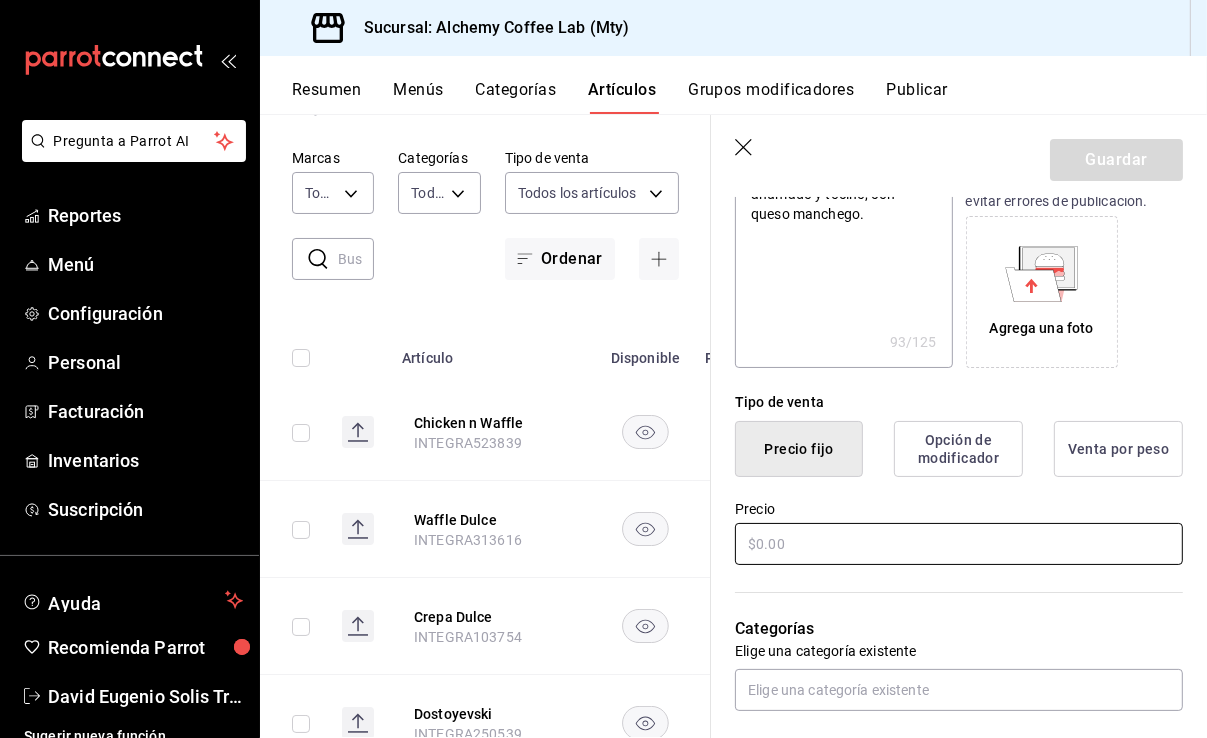 click at bounding box center (959, 544) 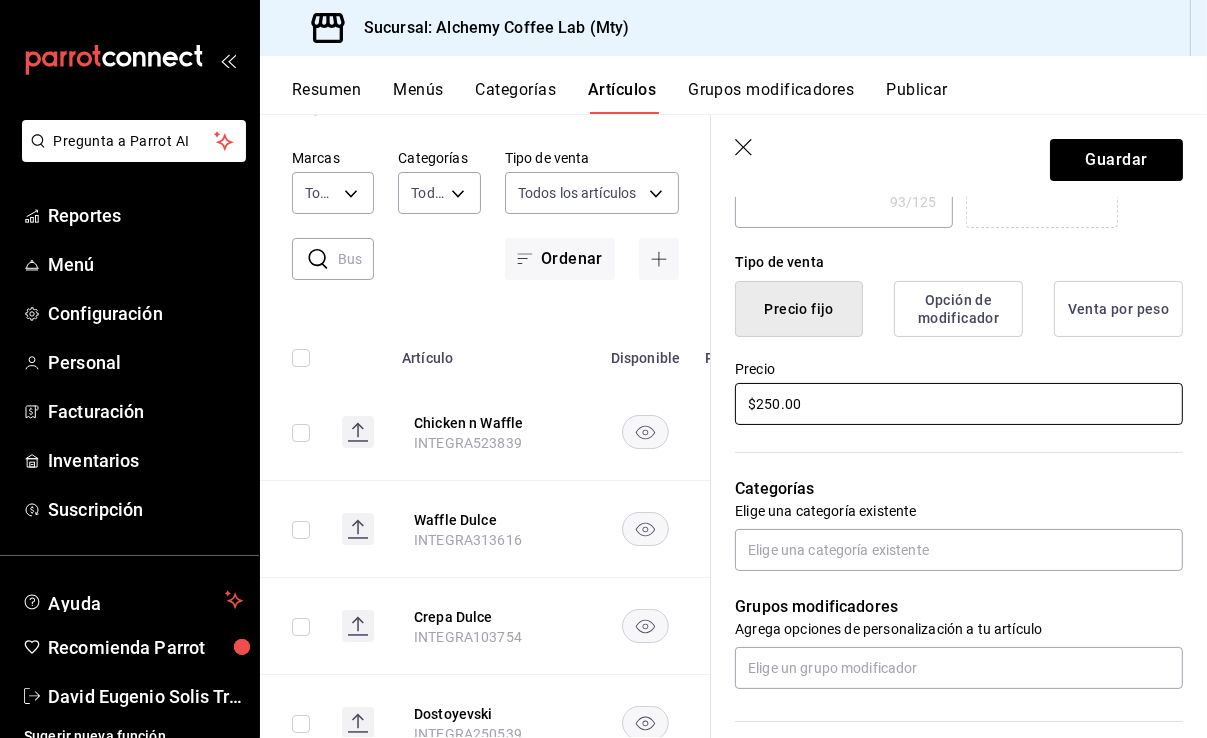 scroll, scrollTop: 500, scrollLeft: 0, axis: vertical 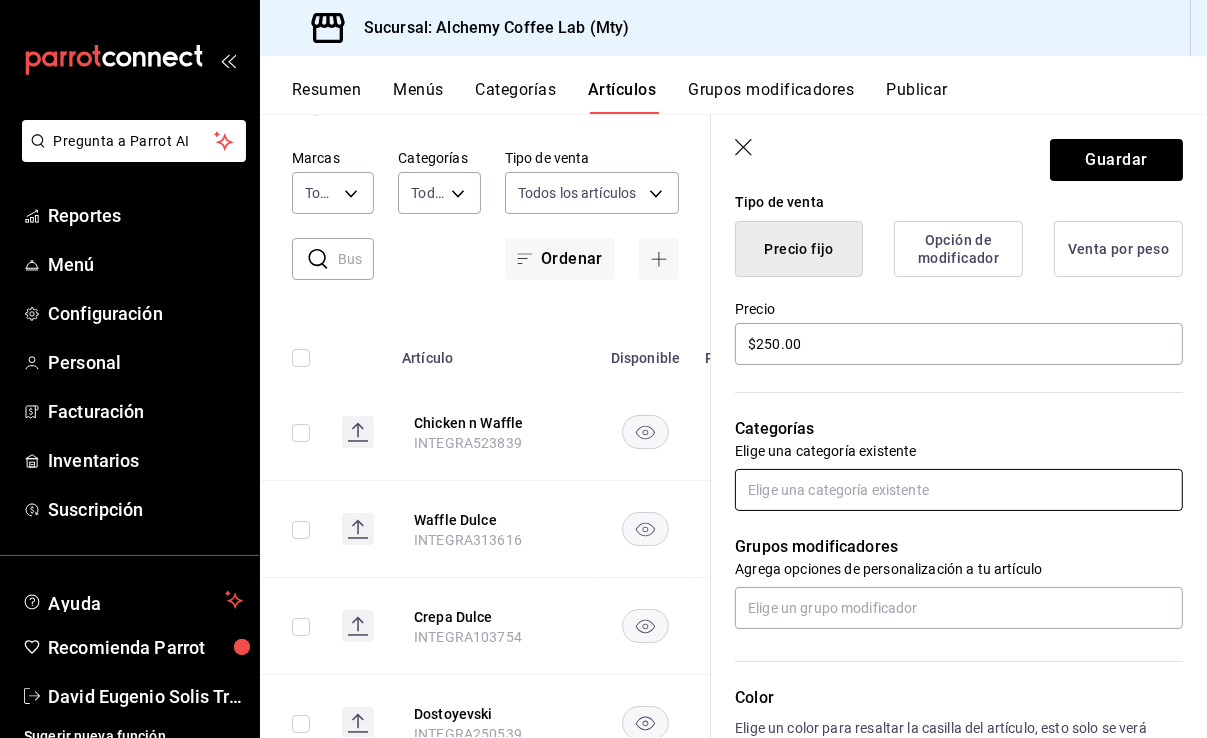 click at bounding box center (959, 490) 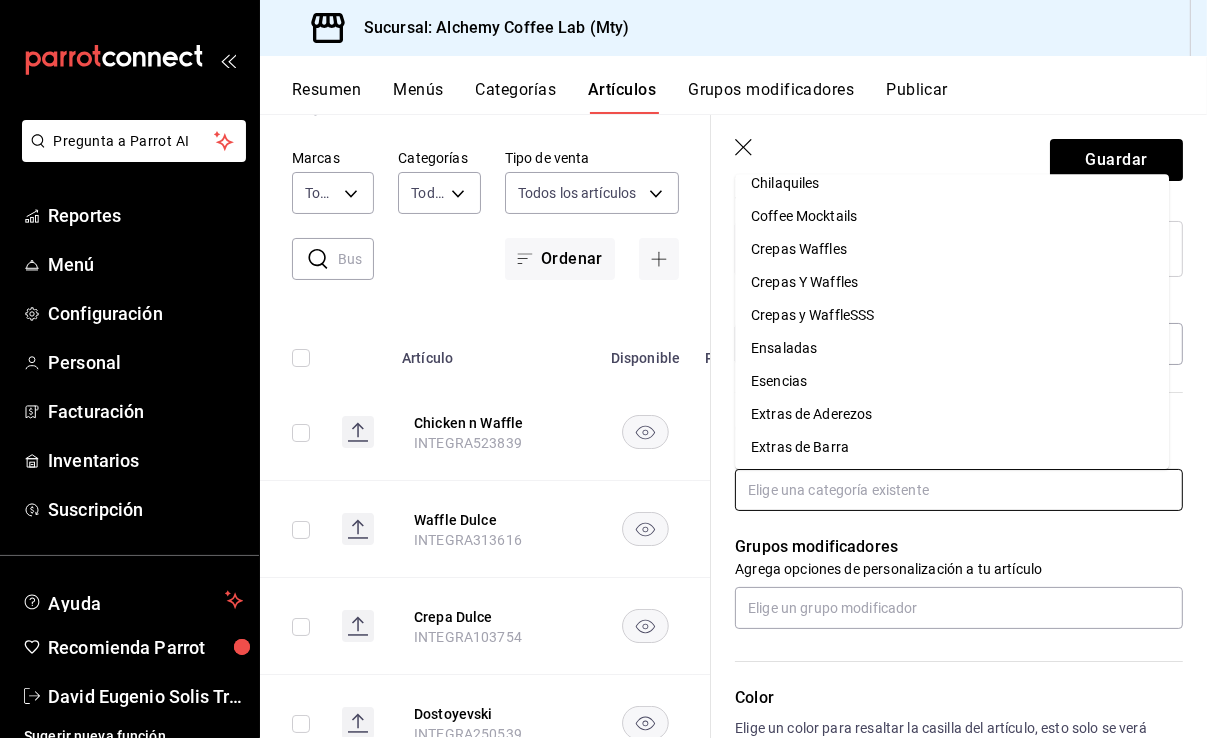 scroll, scrollTop: 300, scrollLeft: 0, axis: vertical 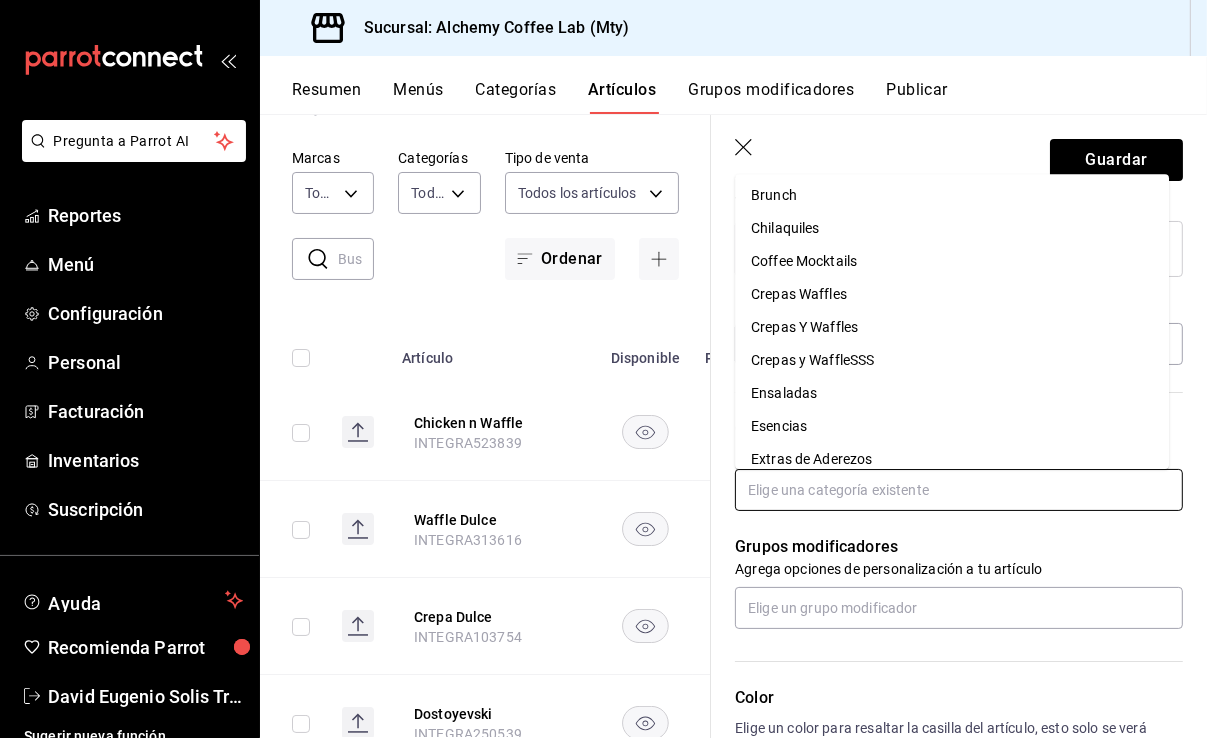 click on "Crepas y WaffleSSS" at bounding box center [952, 360] 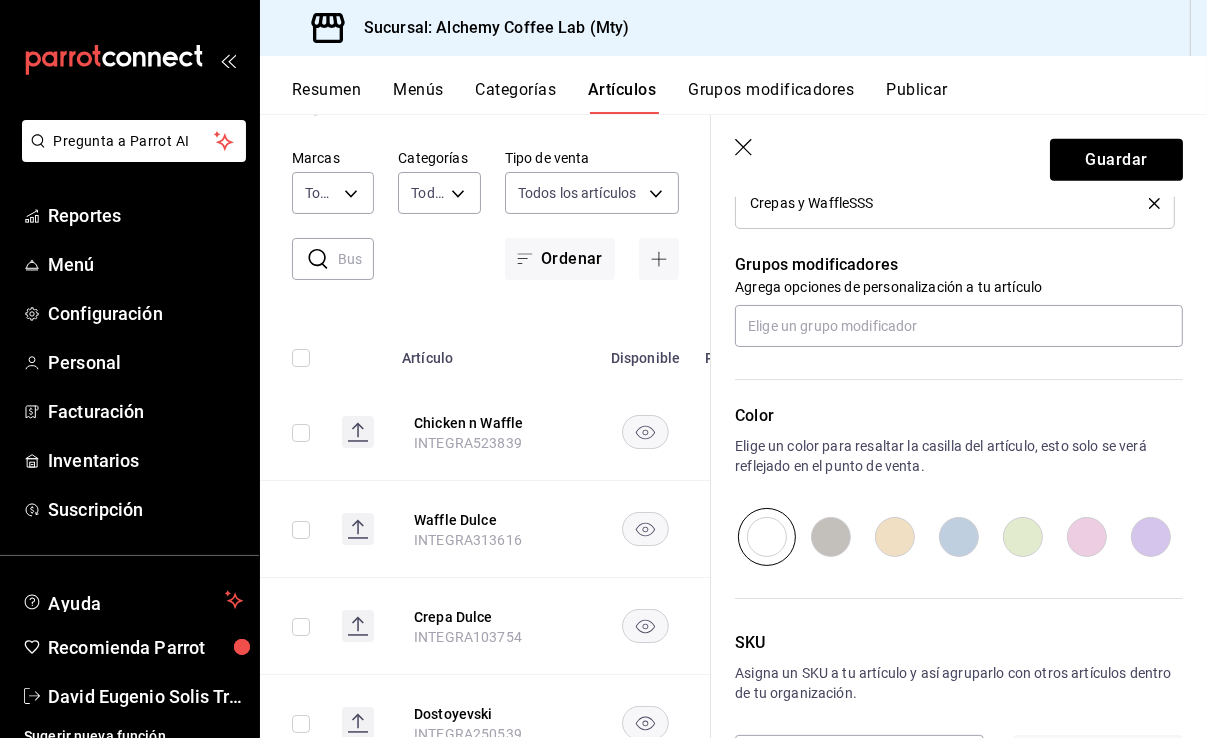 scroll, scrollTop: 926, scrollLeft: 0, axis: vertical 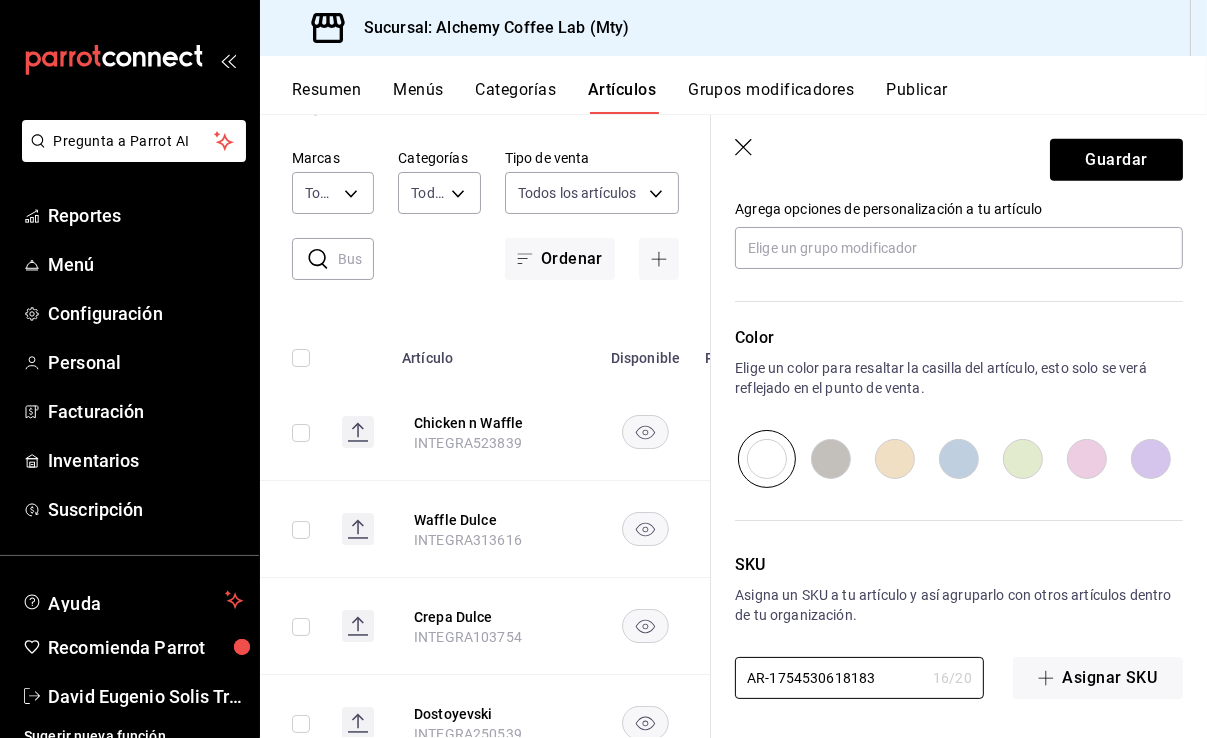 drag, startPoint x: 822, startPoint y: 673, endPoint x: 612, endPoint y: 657, distance: 210.60864 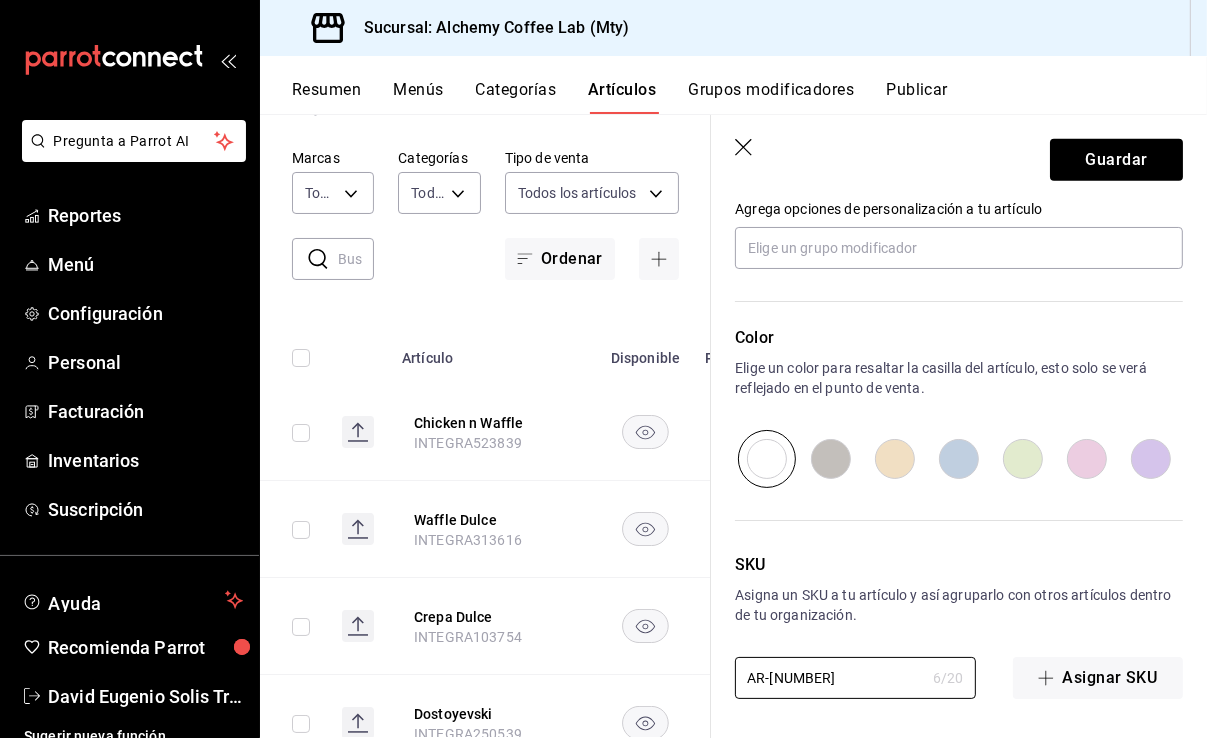 paste on "INTEGRA" 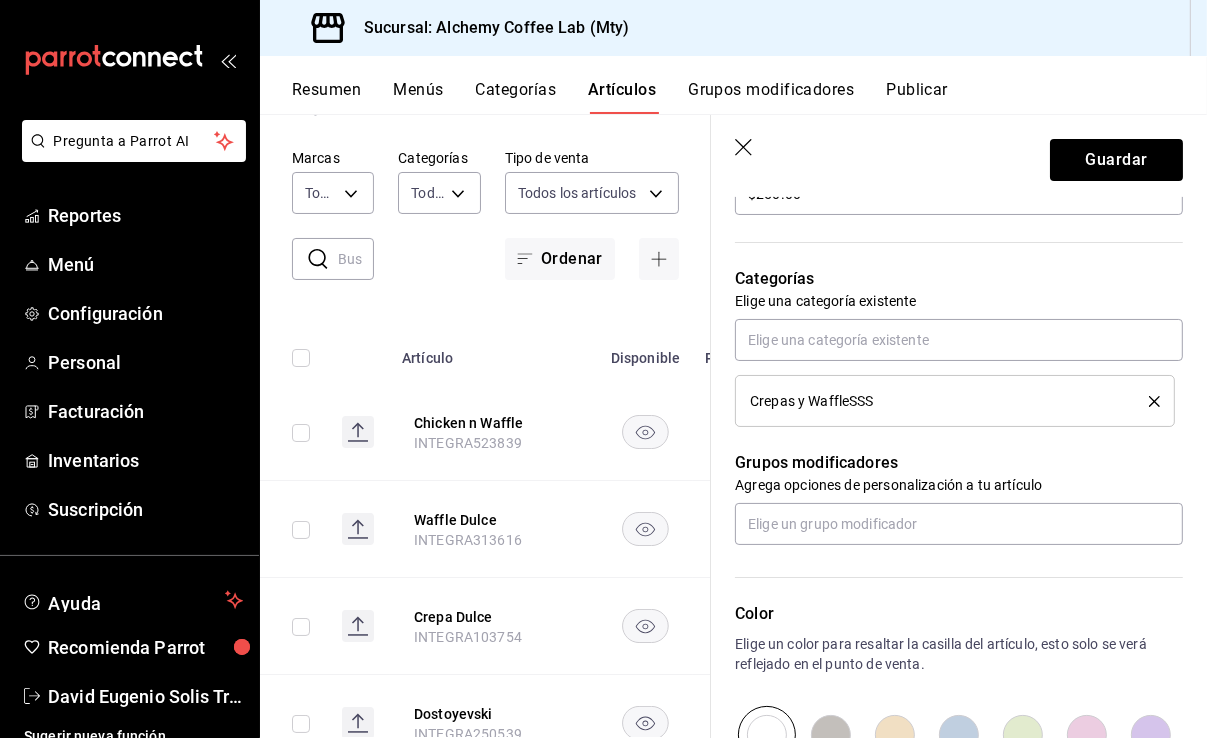 scroll, scrollTop: 526, scrollLeft: 0, axis: vertical 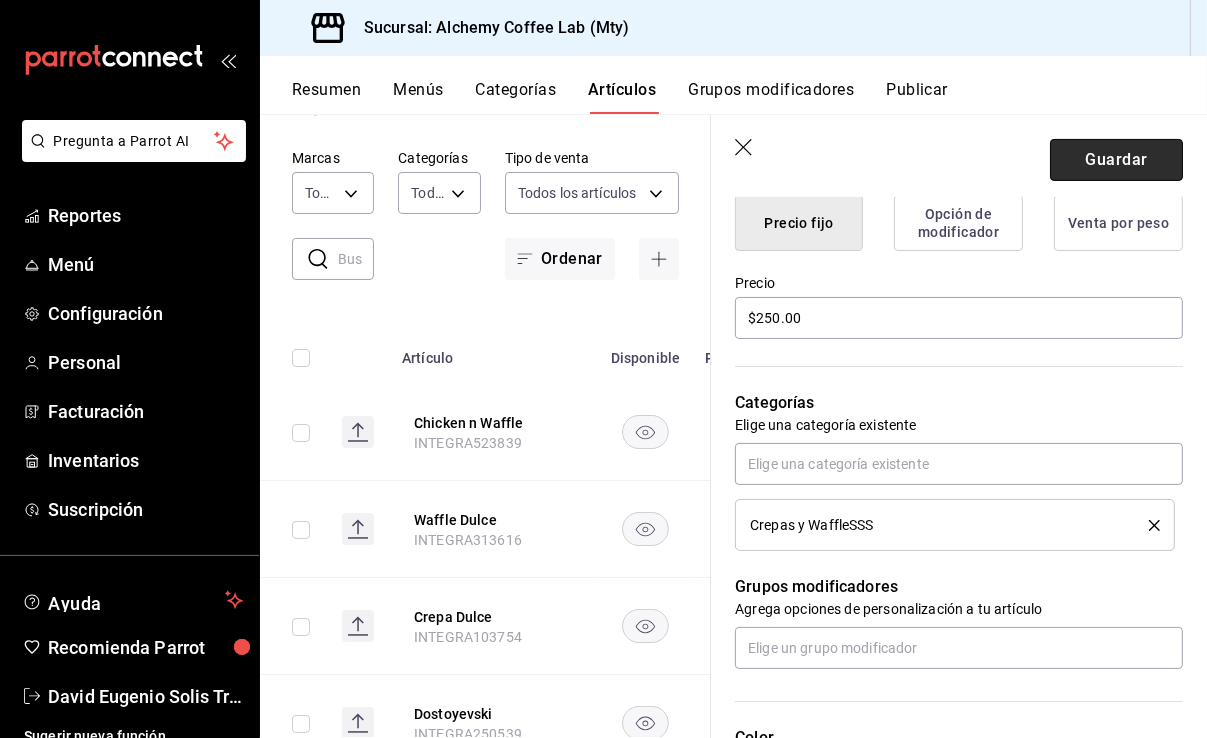 click on "Guardar" at bounding box center [1116, 160] 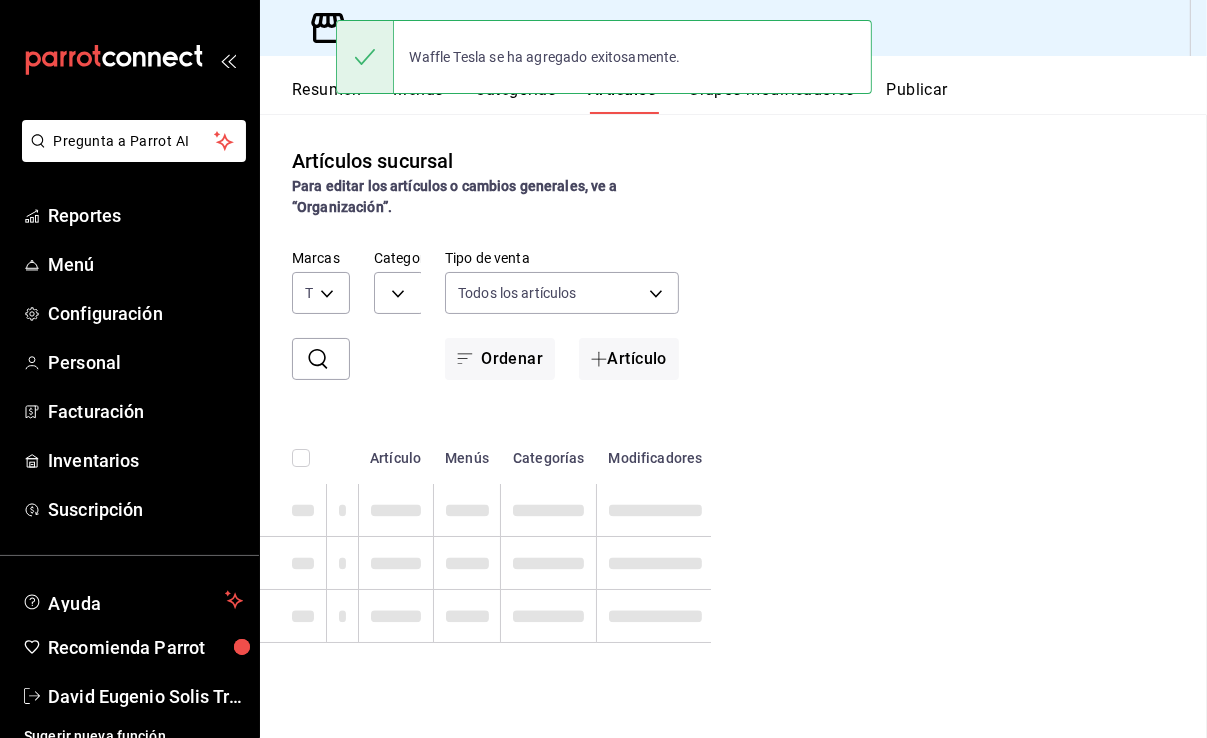 scroll, scrollTop: 0, scrollLeft: 0, axis: both 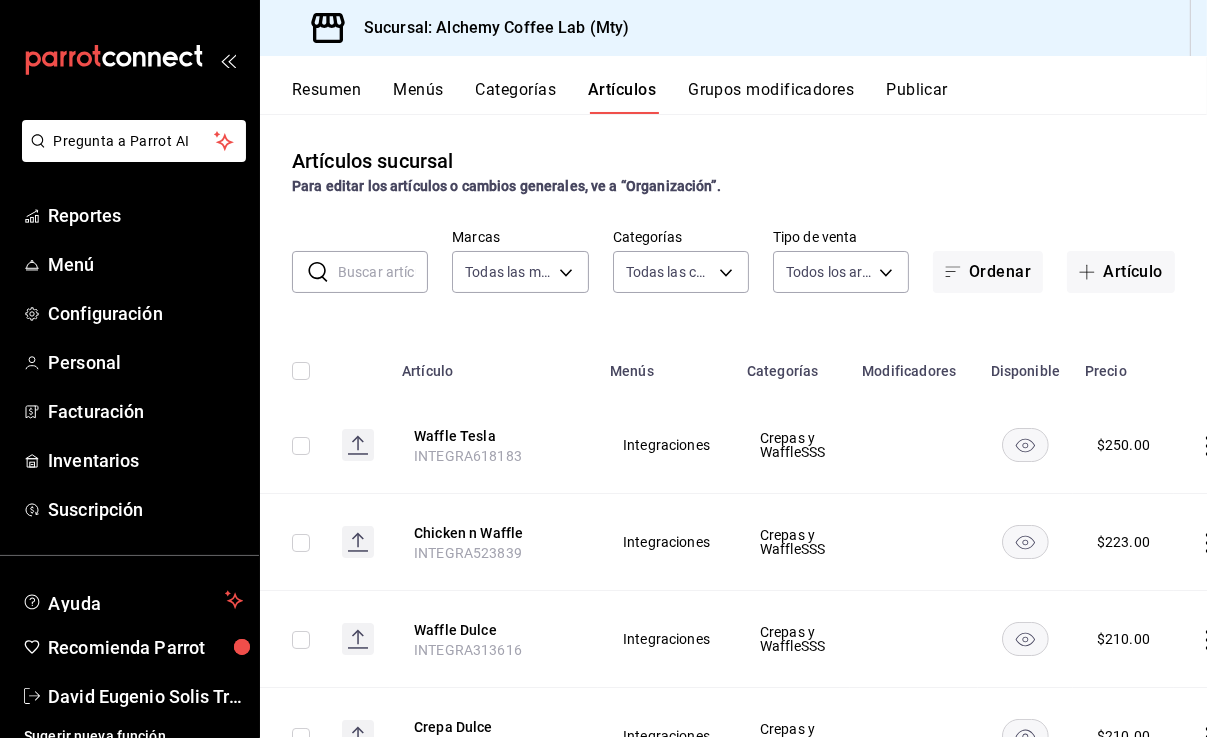 click on "Categorías" at bounding box center (516, 97) 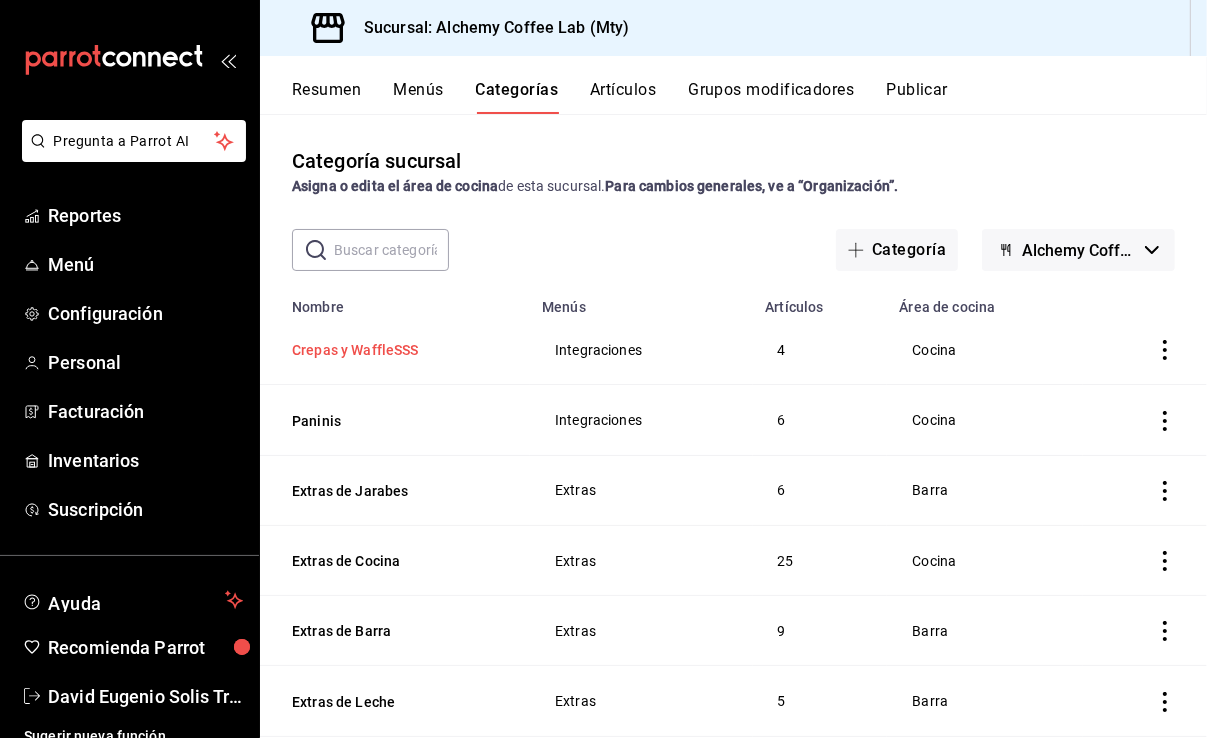 click on "Crepas y WaffleSSS" at bounding box center [392, 350] 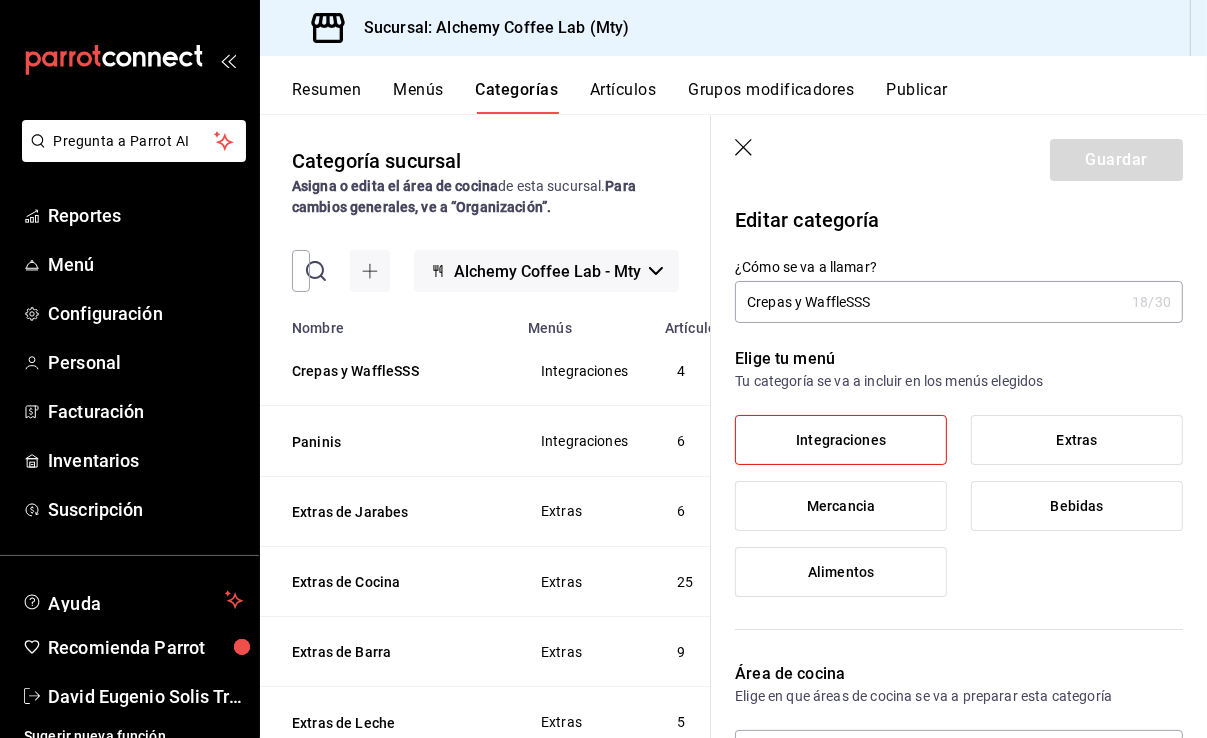 click on "Crepas y WaffleSSS" at bounding box center (929, 302) 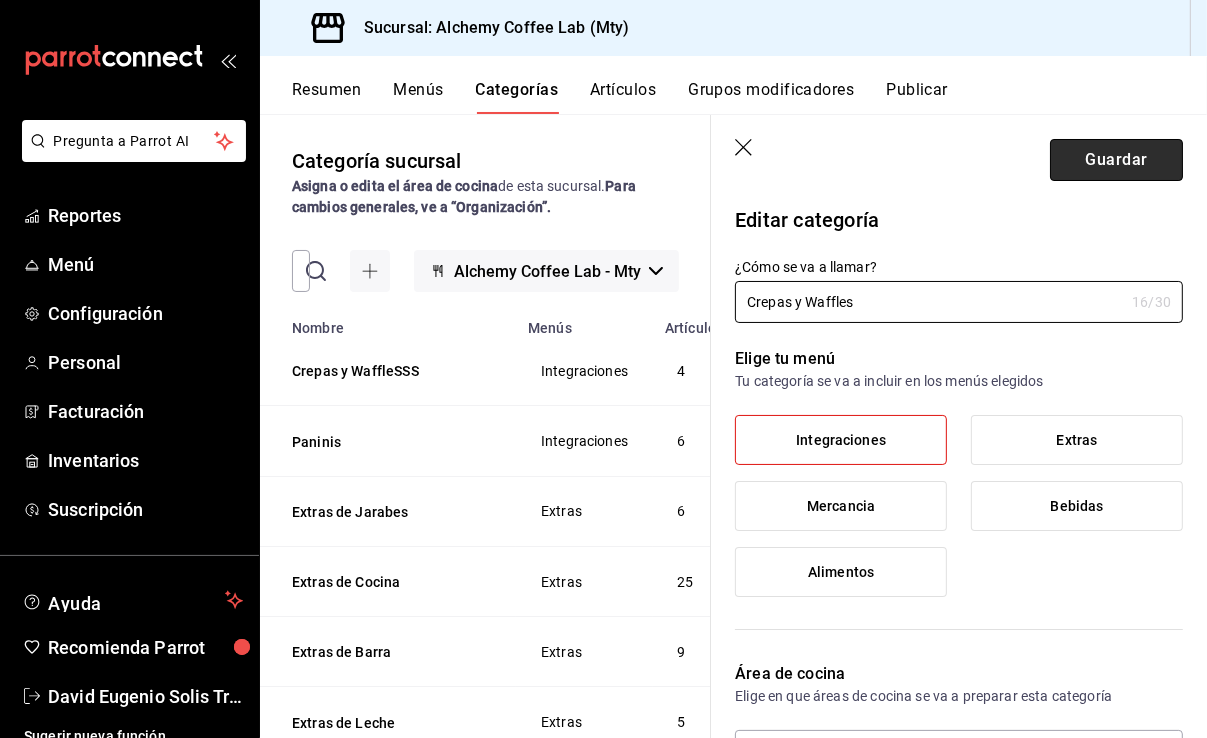 click on "Guardar" at bounding box center (1116, 160) 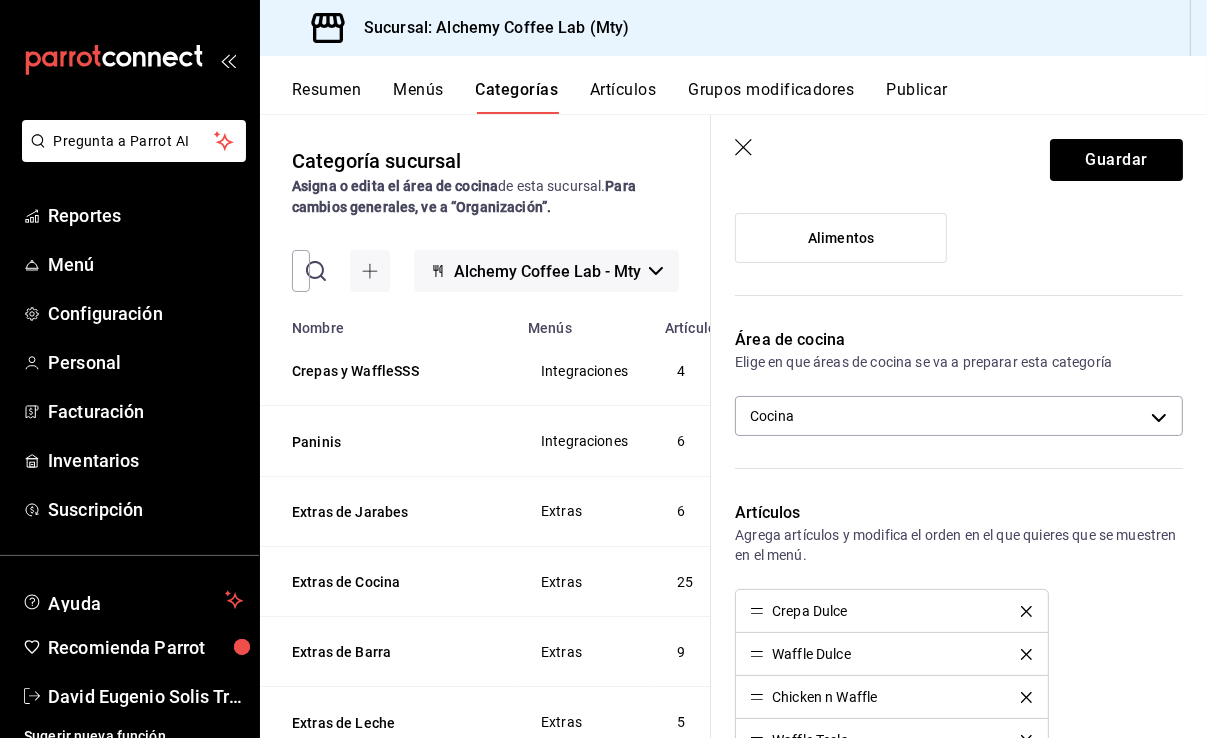 scroll, scrollTop: 302, scrollLeft: 0, axis: vertical 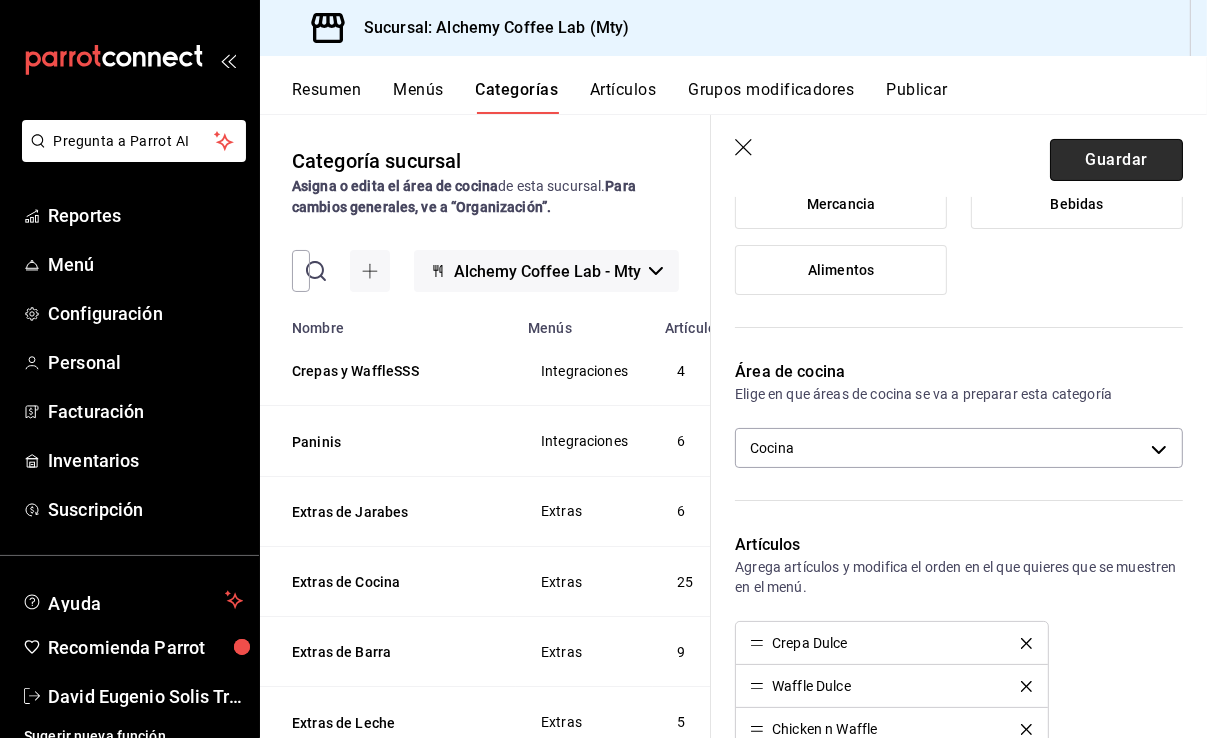 click on "Guardar" at bounding box center [1116, 160] 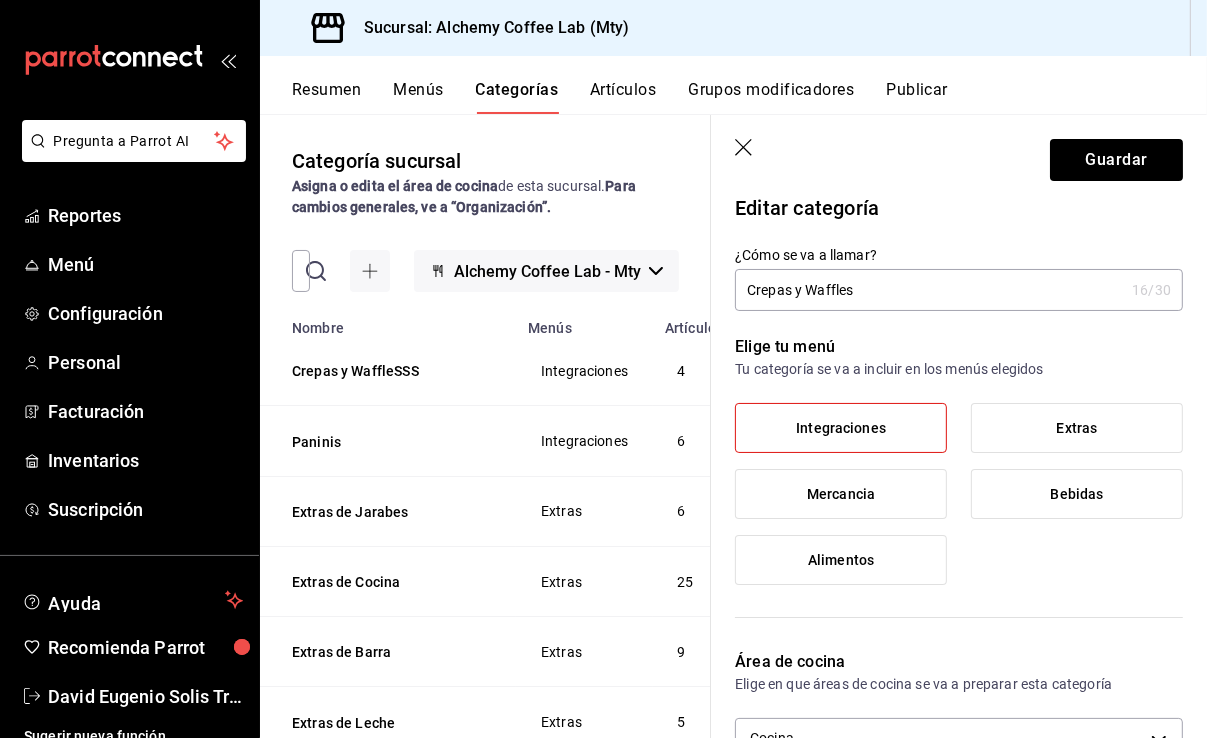 scroll, scrollTop: 2, scrollLeft: 0, axis: vertical 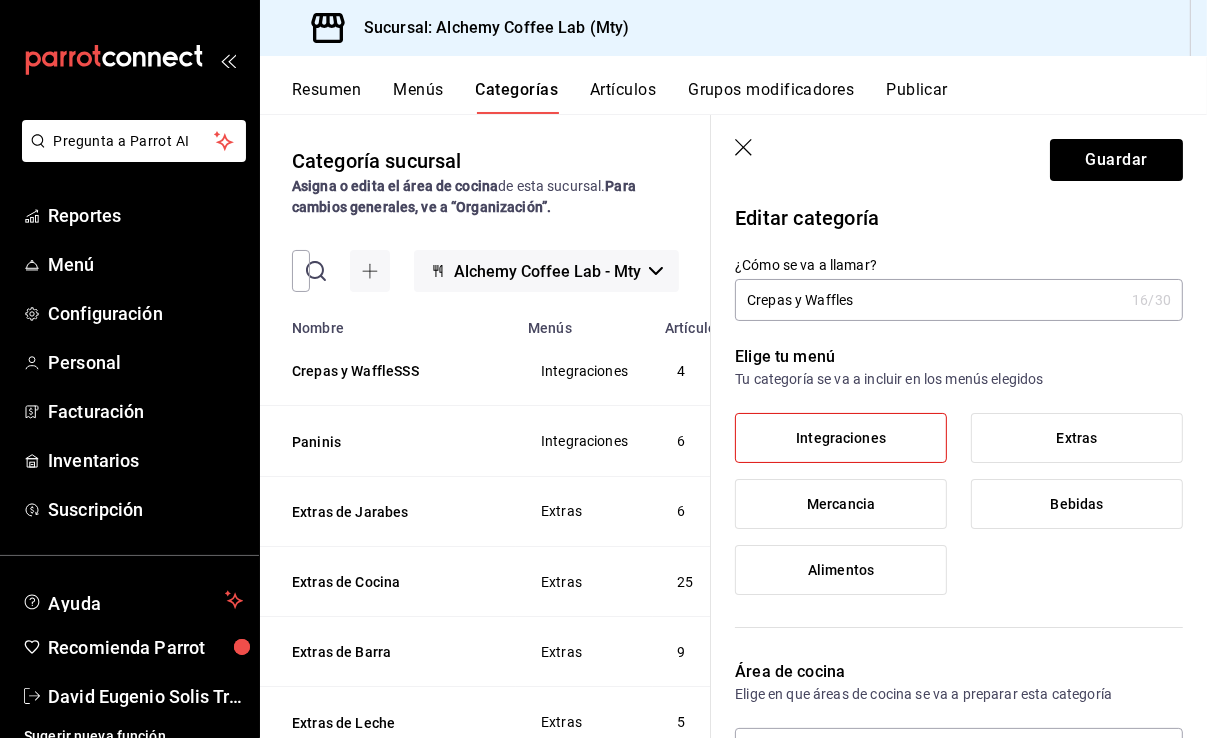 click on "Crepas y Waffles" at bounding box center [929, 300] 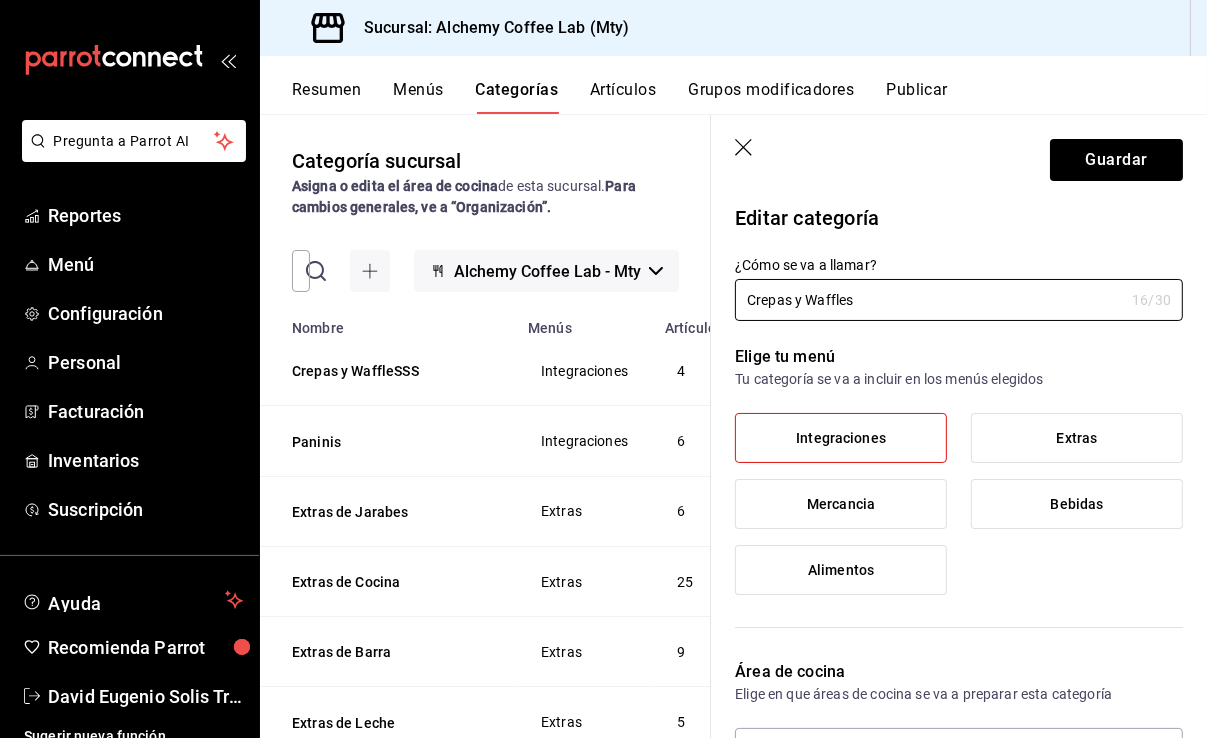 drag, startPoint x: 863, startPoint y: 300, endPoint x: 726, endPoint y: 304, distance: 137.05838 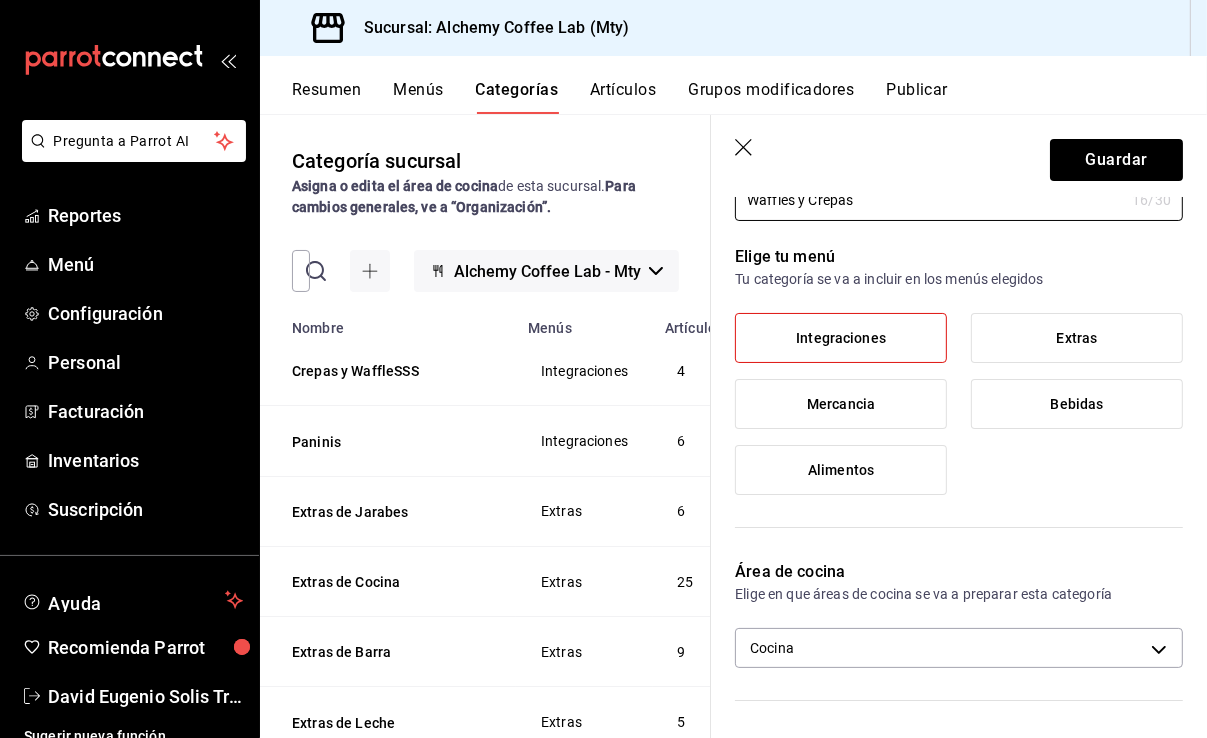 scroll, scrollTop: 2, scrollLeft: 0, axis: vertical 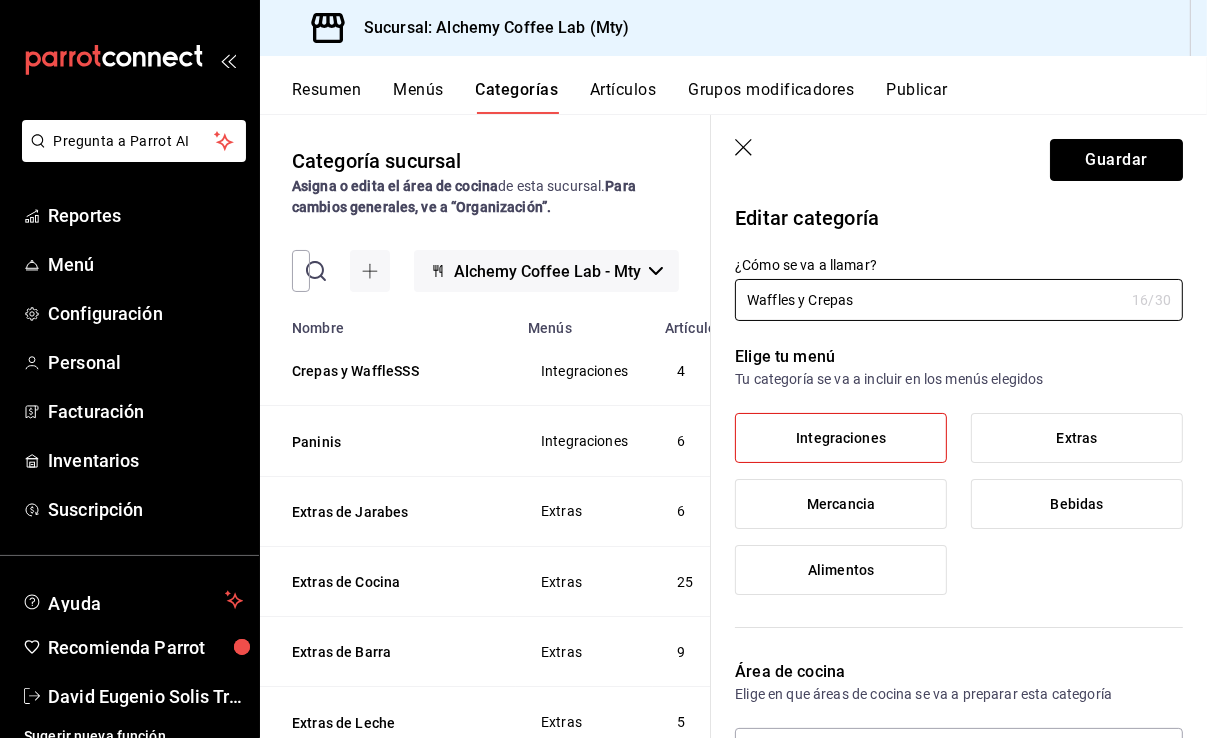 click on "Guardar" at bounding box center (1116, 160) 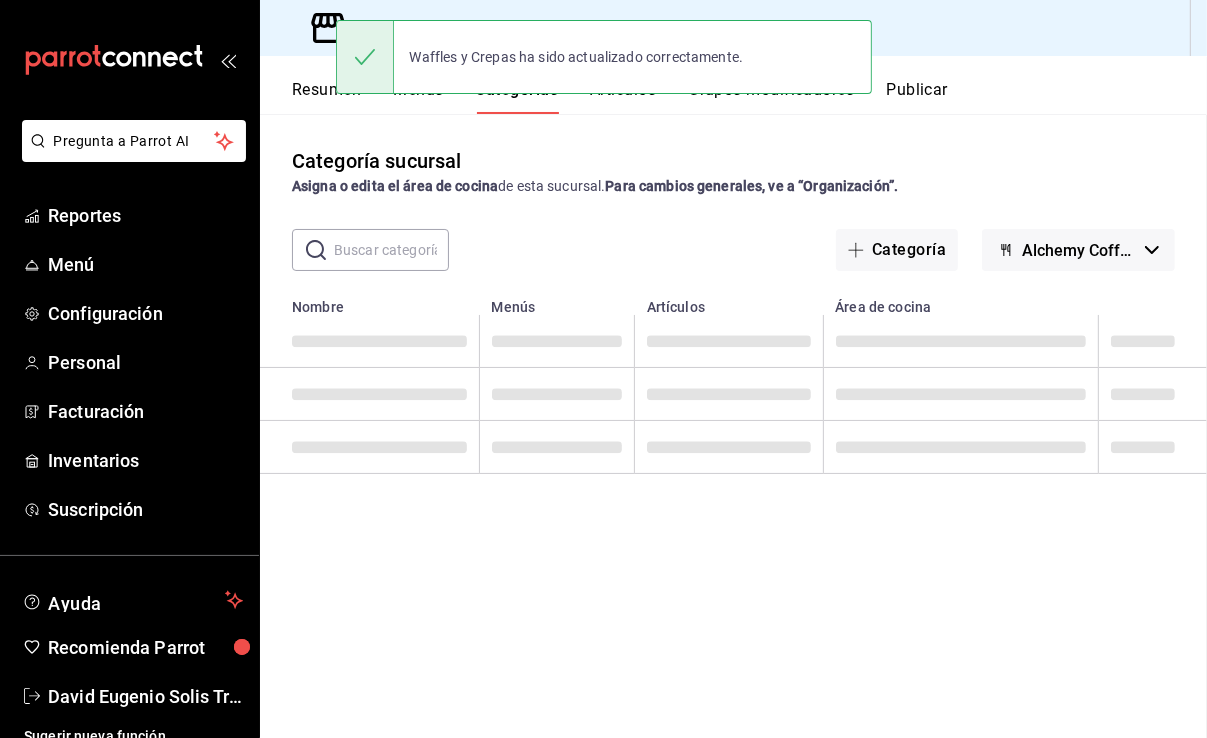 scroll, scrollTop: 0, scrollLeft: 0, axis: both 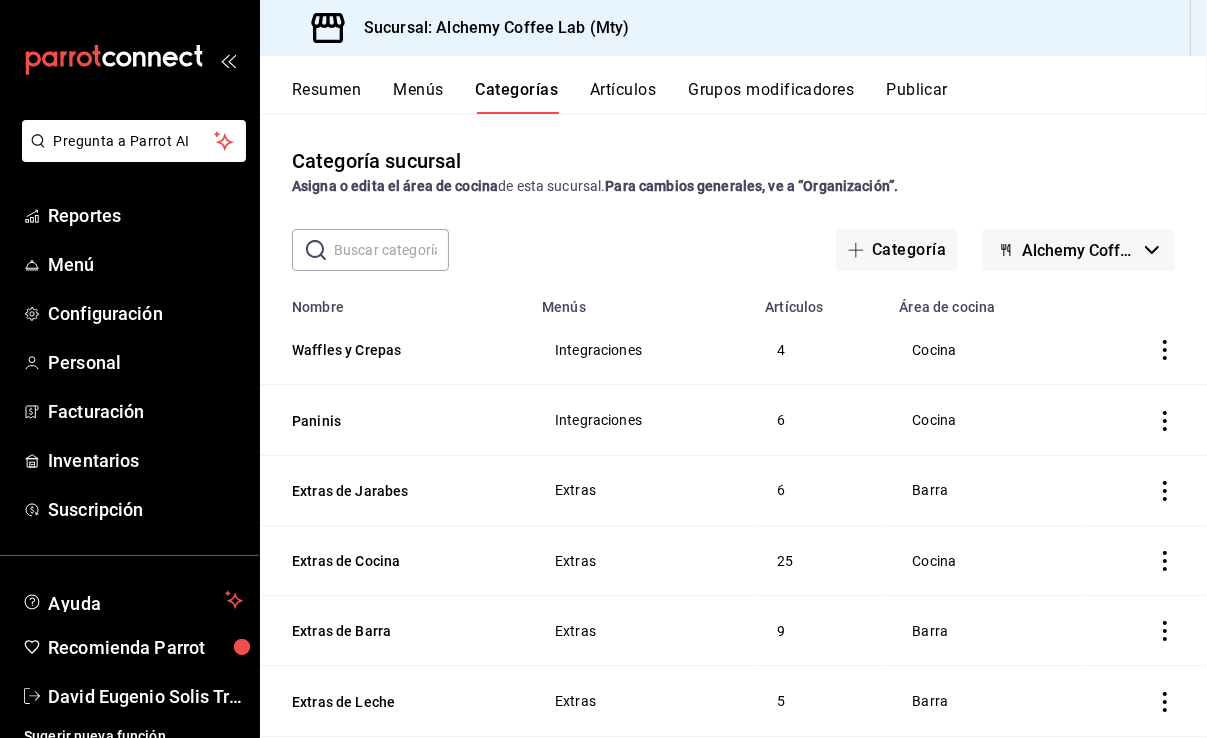 click on "Categoría sucursal Asigna o edita el área de cocina  de esta sucursal.  Para cambios generales, ve a “Organización”." at bounding box center (733, 171) 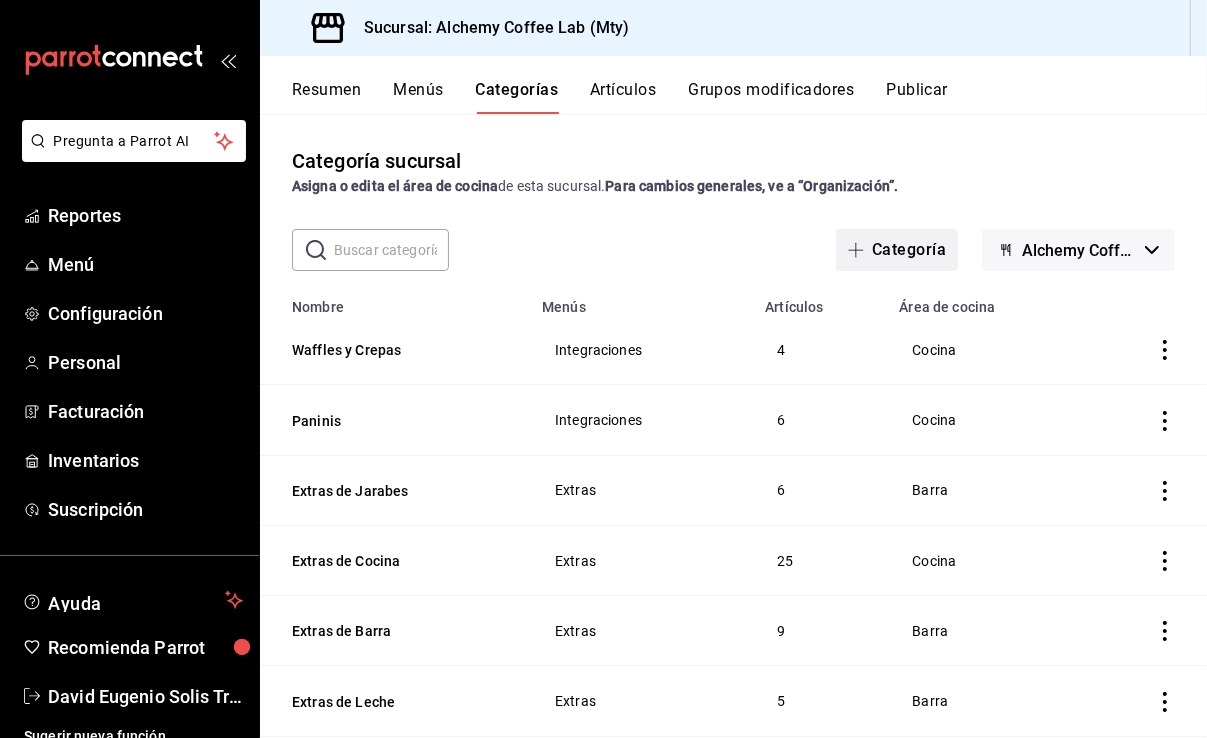 click on "Categoría" at bounding box center (897, 250) 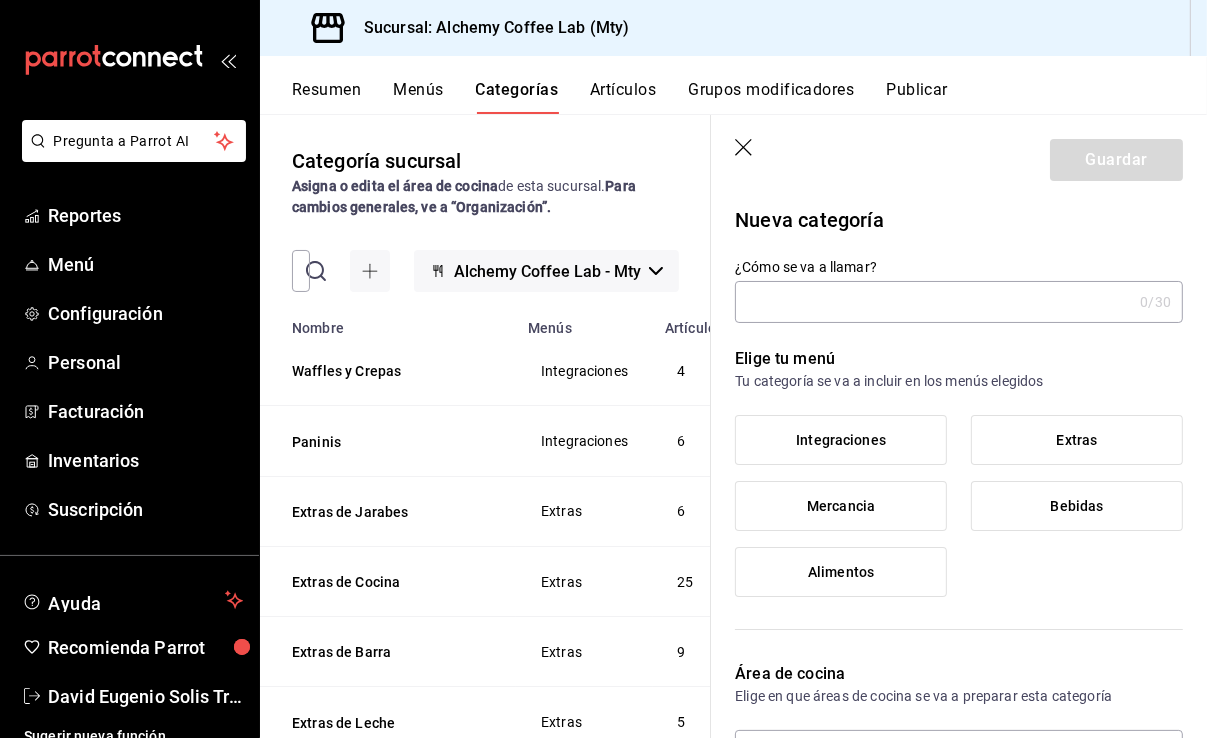 click on "Integraciones" at bounding box center (841, 440) 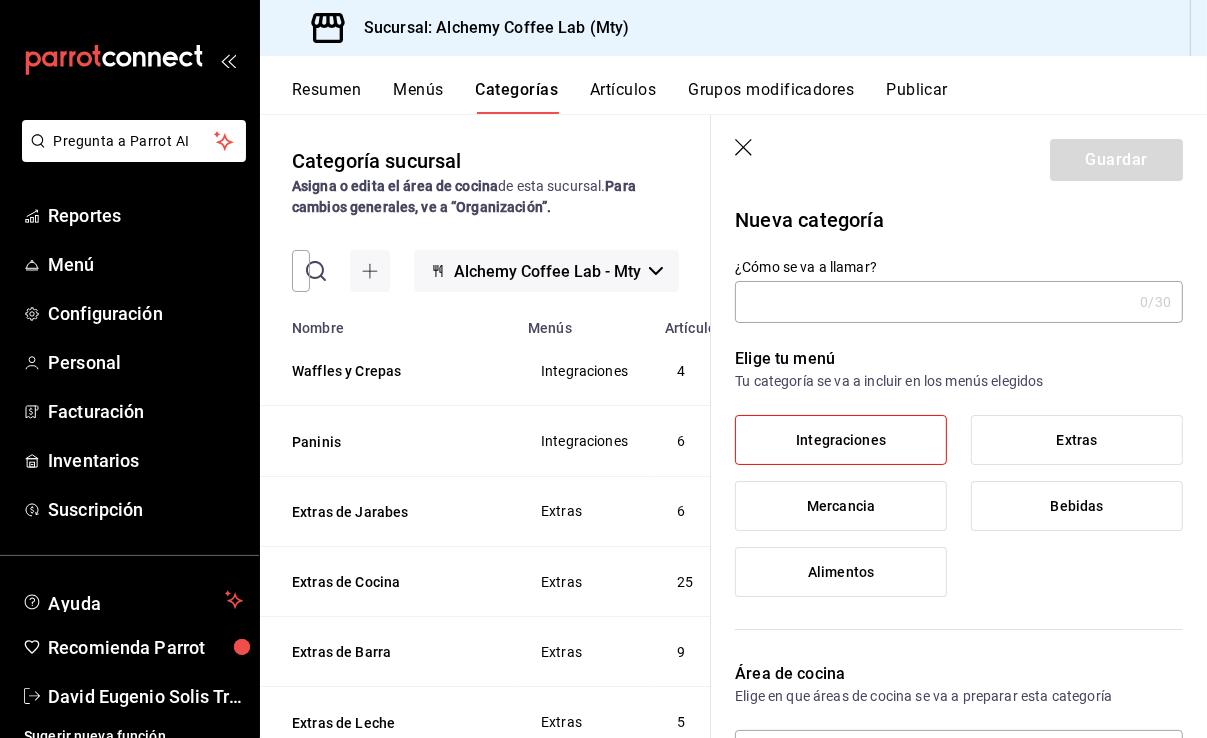 click on "¿Cómo se va a llamar?" at bounding box center (933, 302) 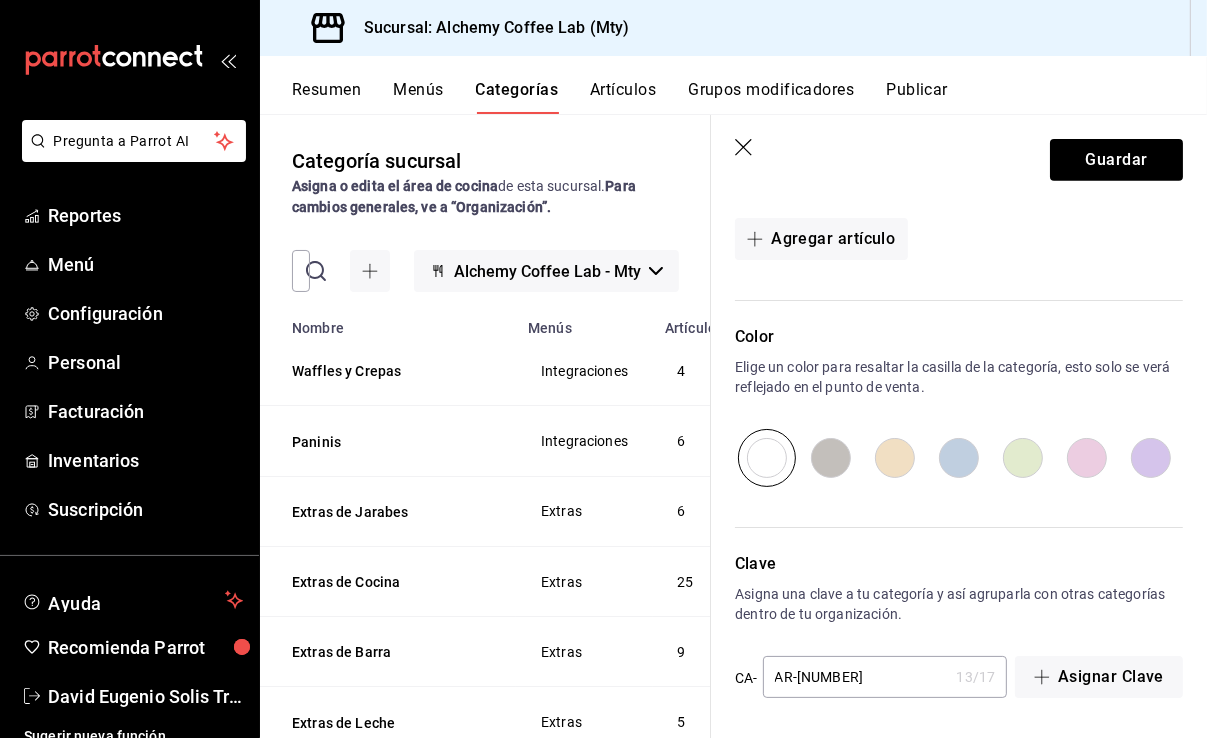 scroll, scrollTop: 706, scrollLeft: 0, axis: vertical 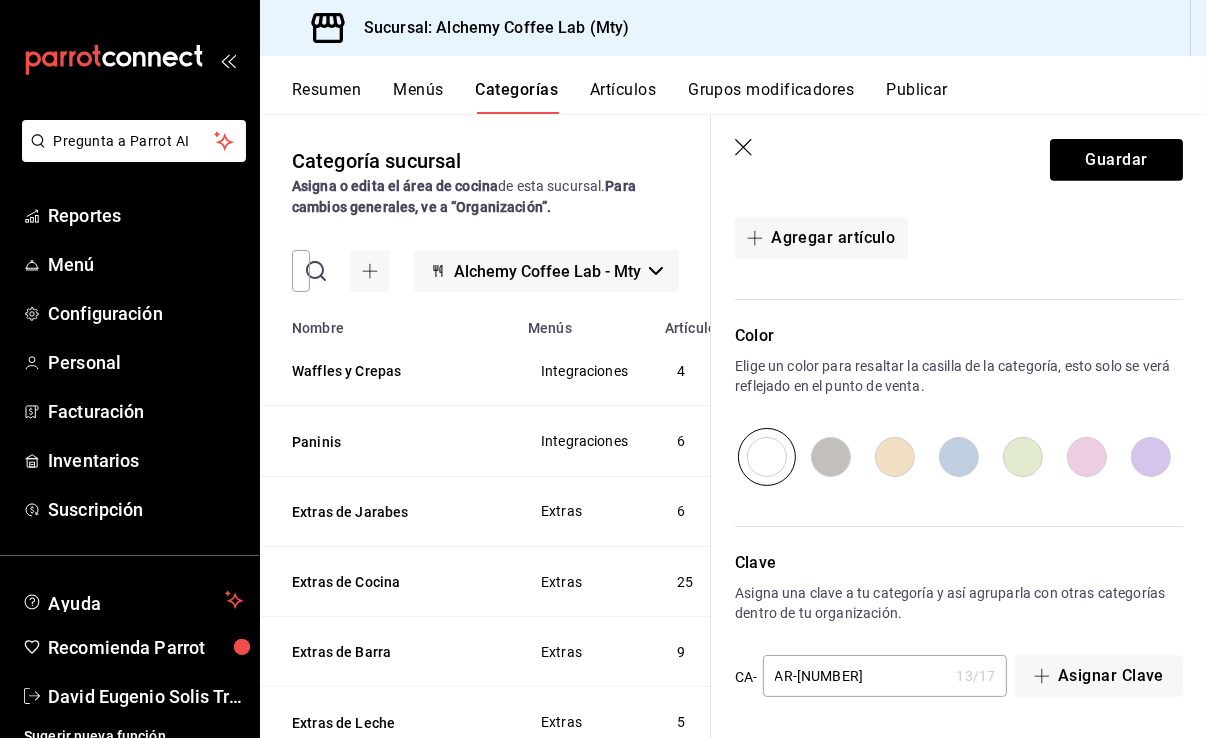 drag, startPoint x: 828, startPoint y: 671, endPoint x: 771, endPoint y: 660, distance: 58.0517 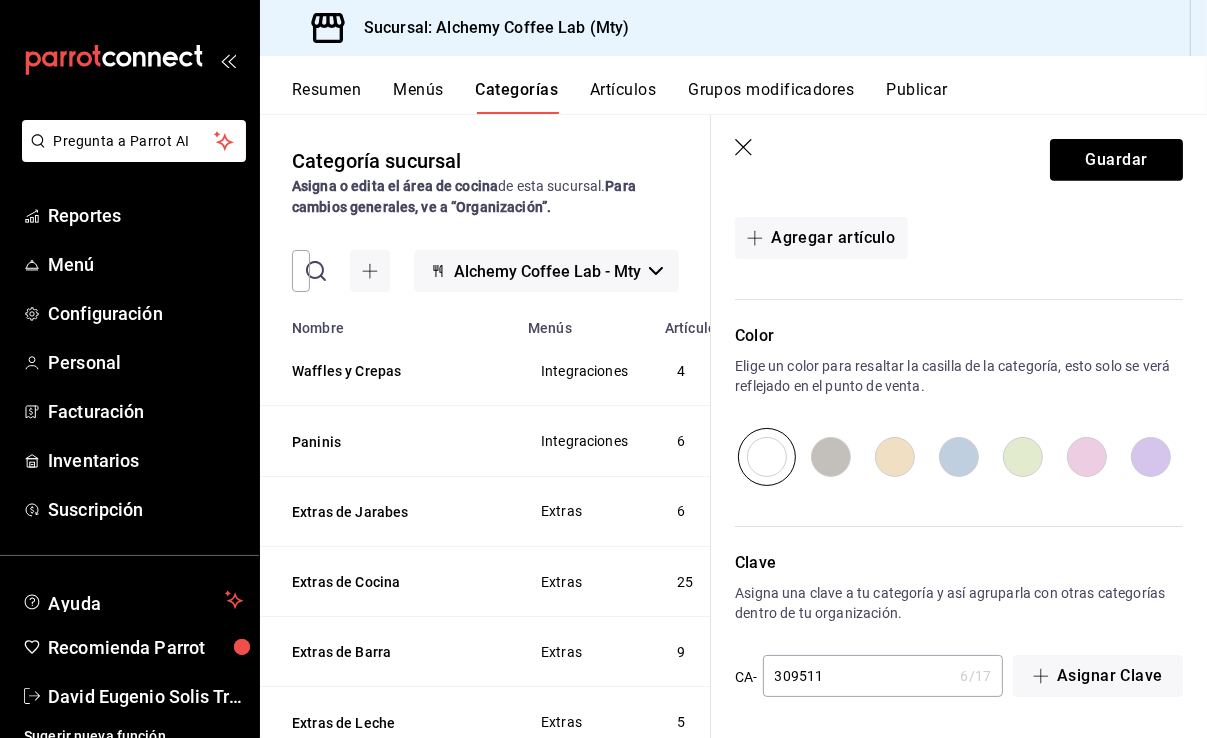 paste on "INTEGRA" 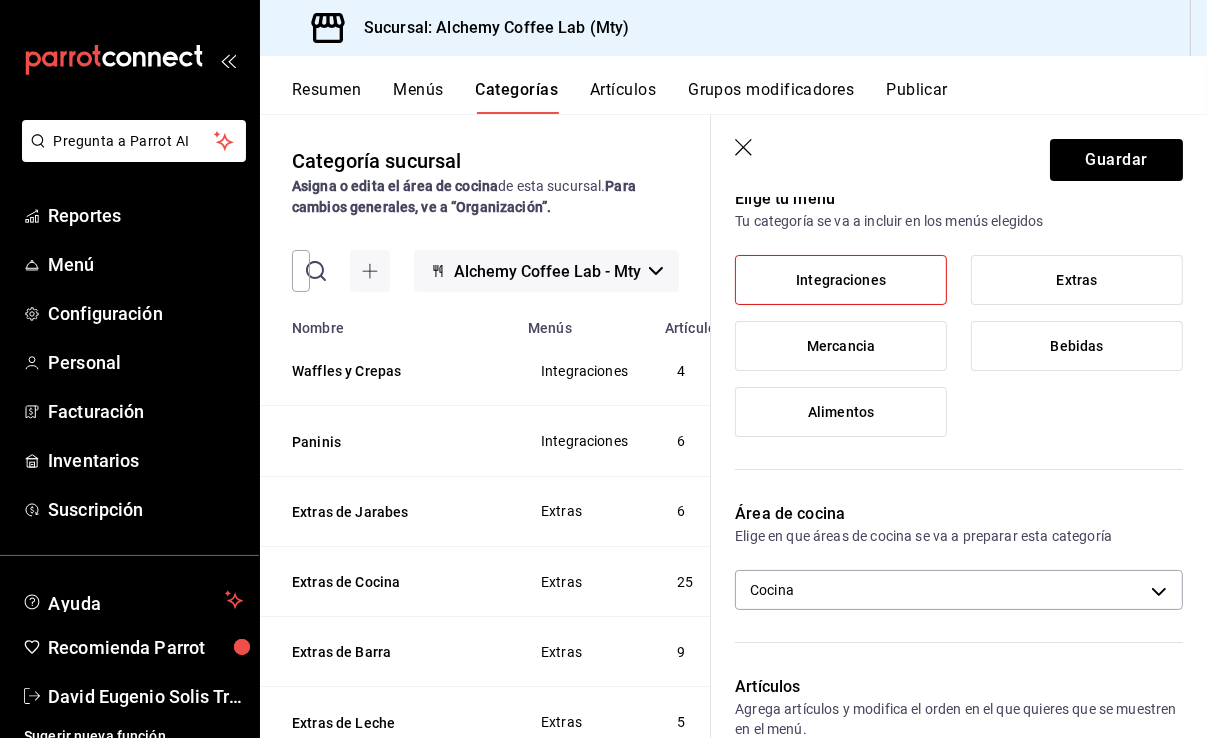 scroll, scrollTop: 6, scrollLeft: 0, axis: vertical 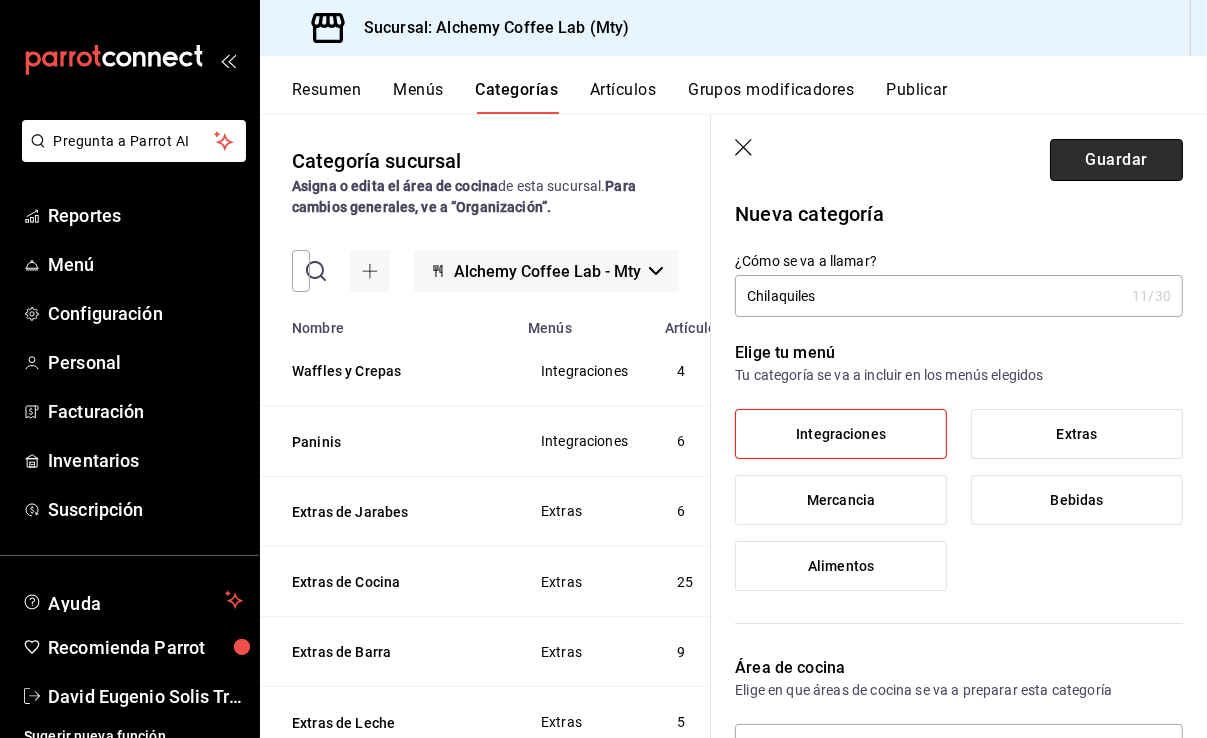 click on "Guardar" at bounding box center [1116, 160] 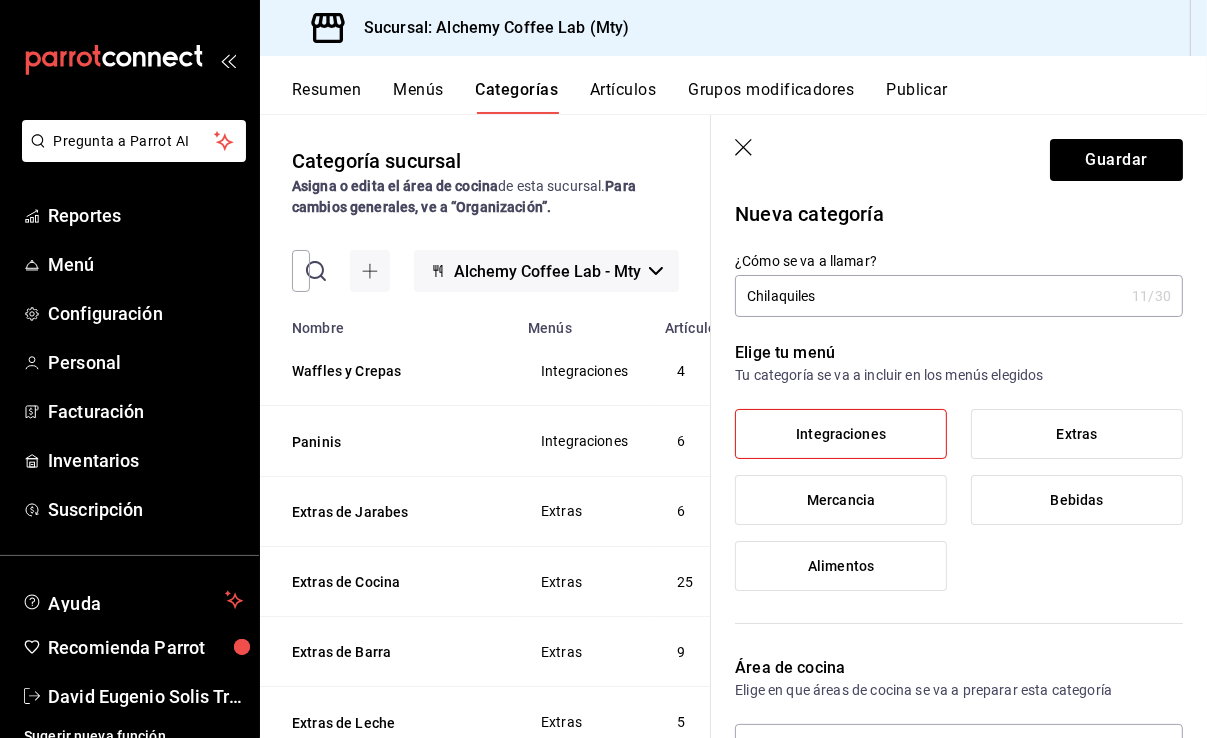 click 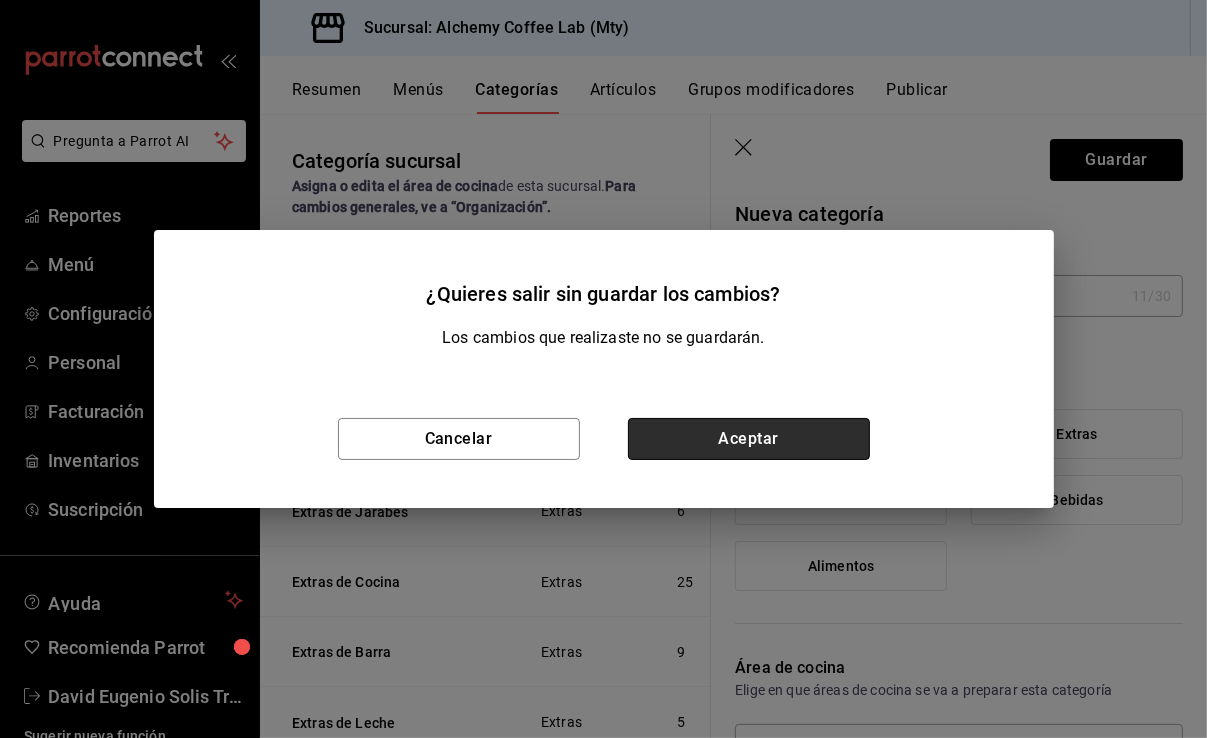 click on "Aceptar" at bounding box center (749, 439) 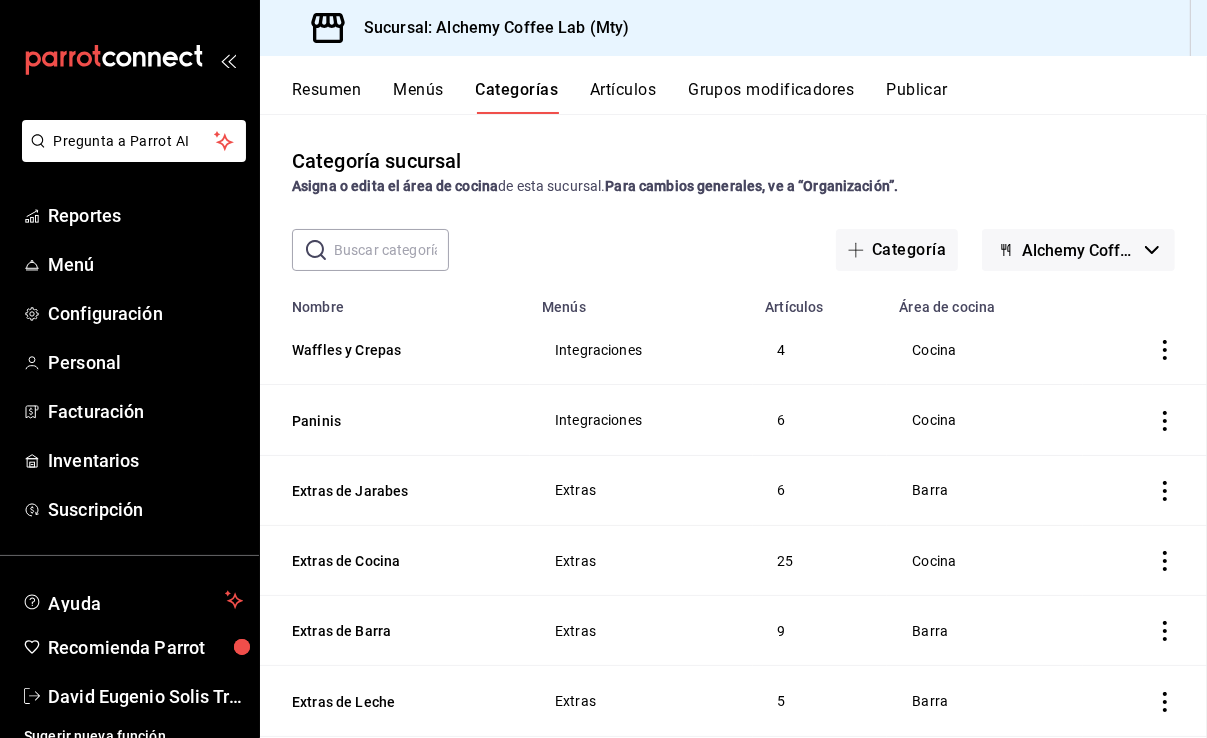 scroll, scrollTop: 0, scrollLeft: 0, axis: both 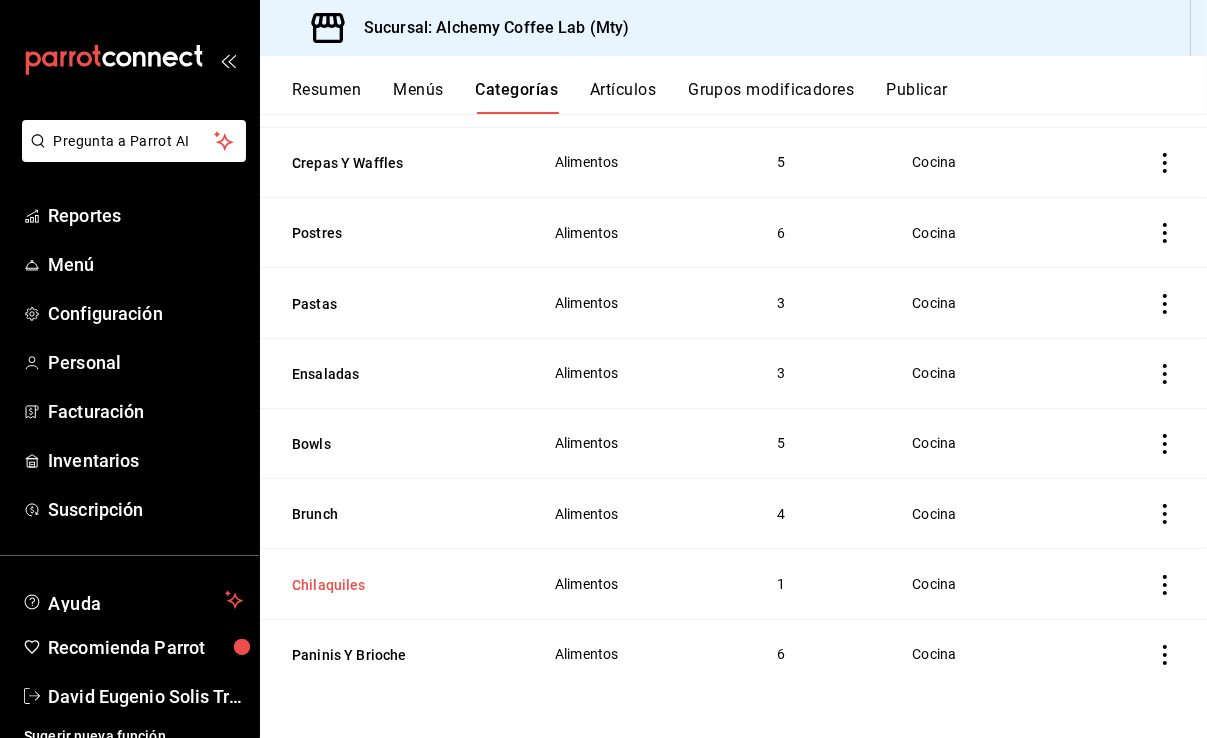 click on "Chilaquiles" at bounding box center (392, 585) 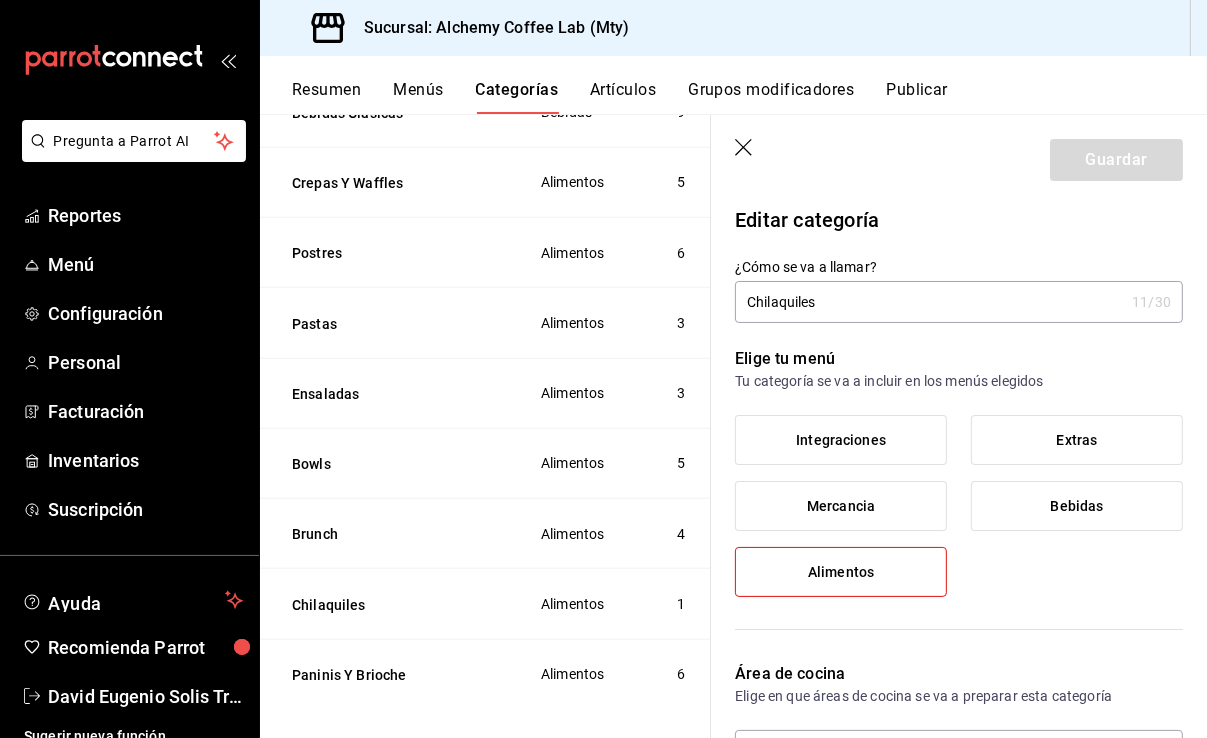 click on "Chilaquiles" at bounding box center [929, 302] 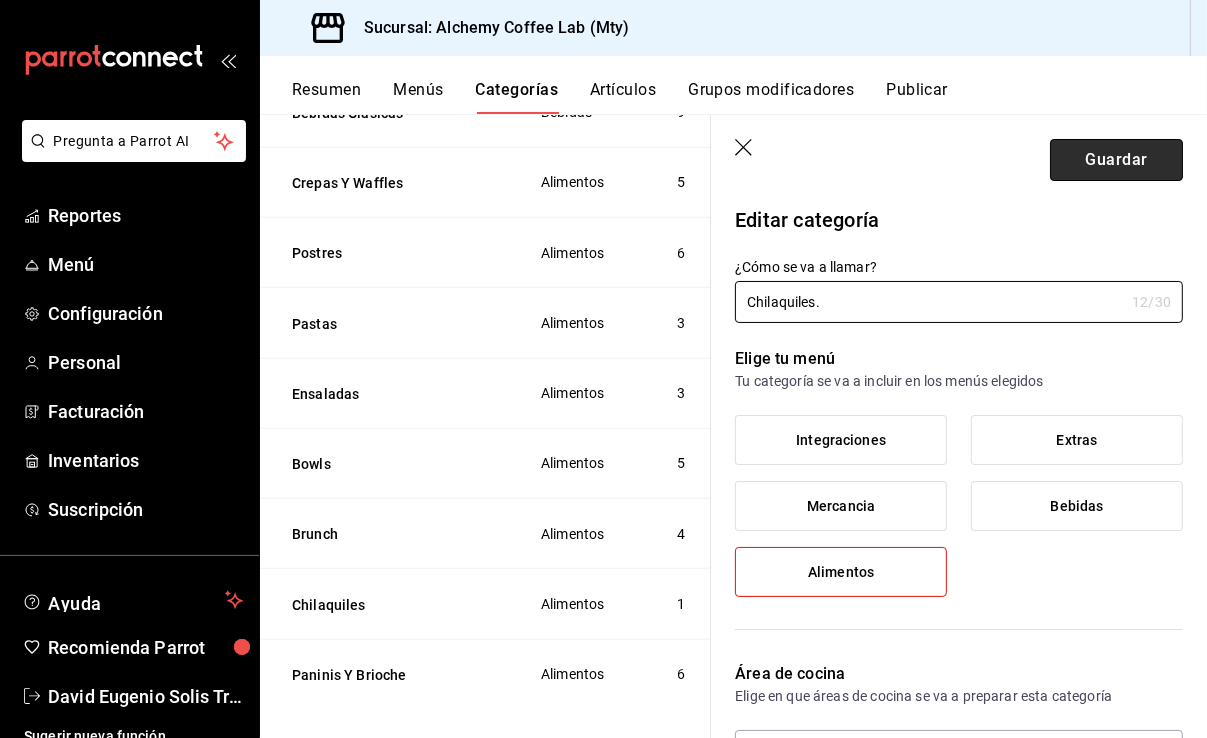 click on "Guardar" at bounding box center (1116, 160) 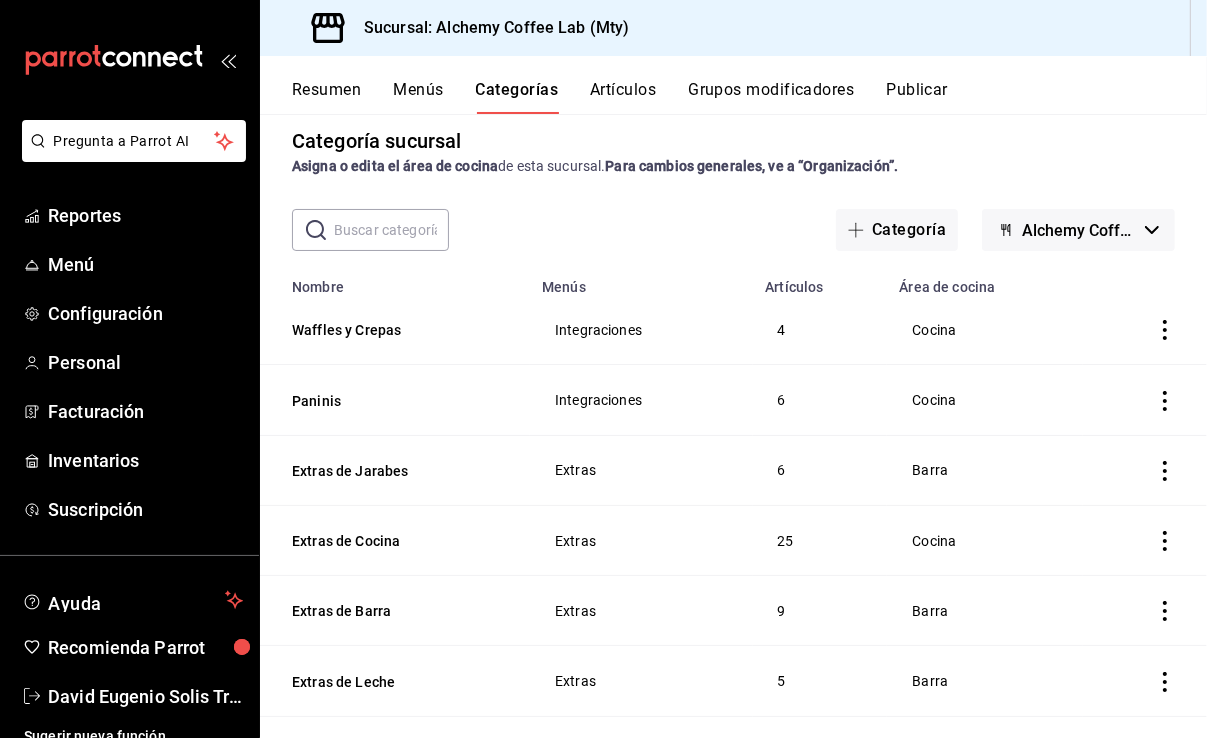 scroll, scrollTop: 0, scrollLeft: 0, axis: both 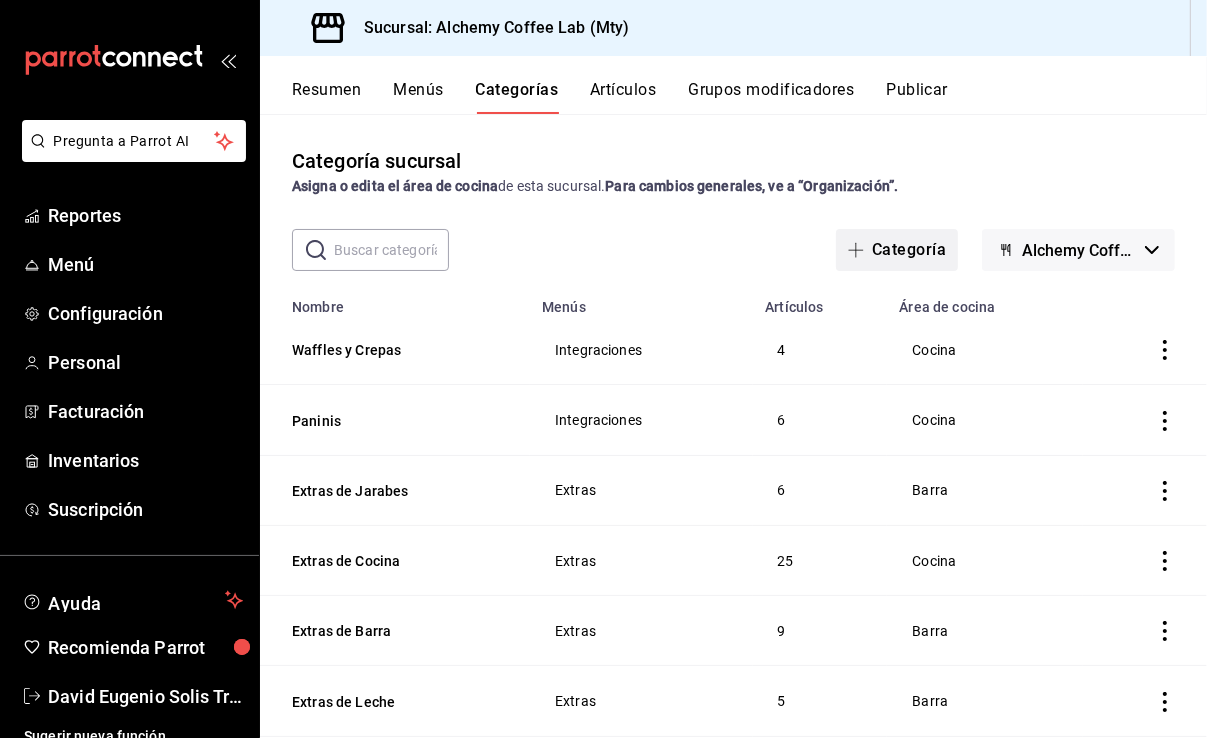 click on "Categoría" at bounding box center (897, 250) 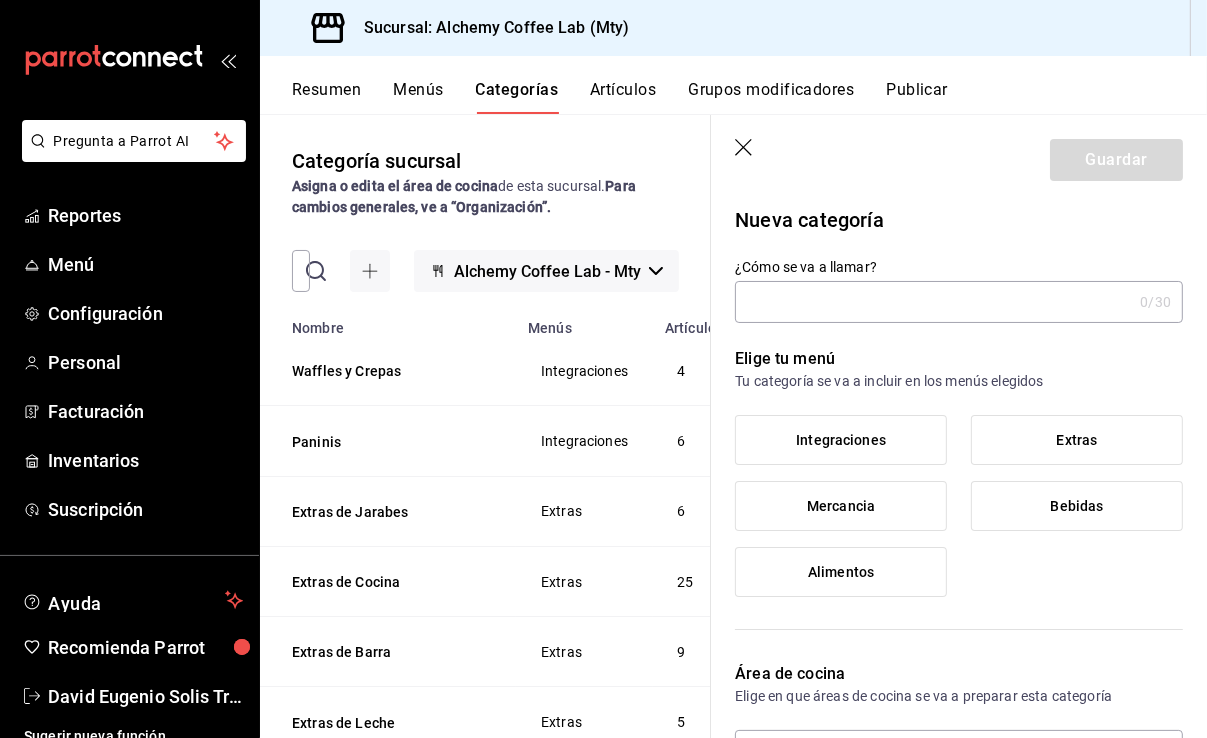 click on "¿Cómo se va a llamar?" at bounding box center (933, 302) 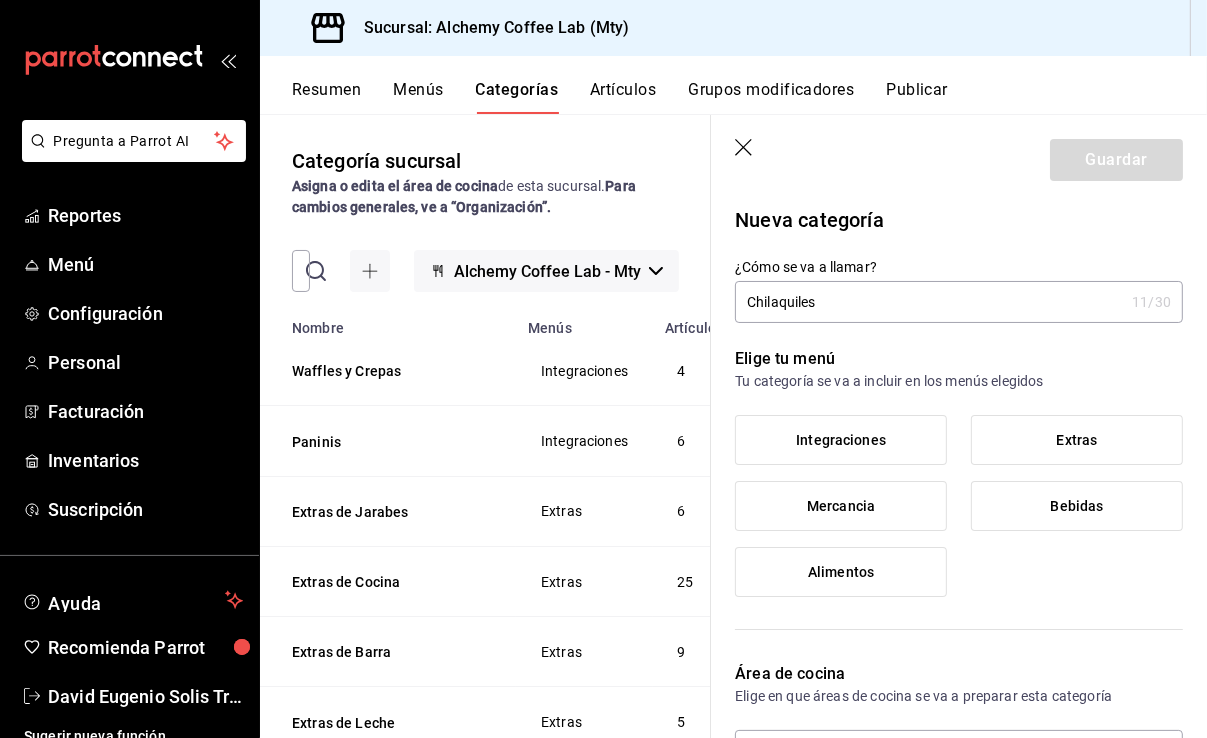 click on "Integraciones" at bounding box center [841, 440] 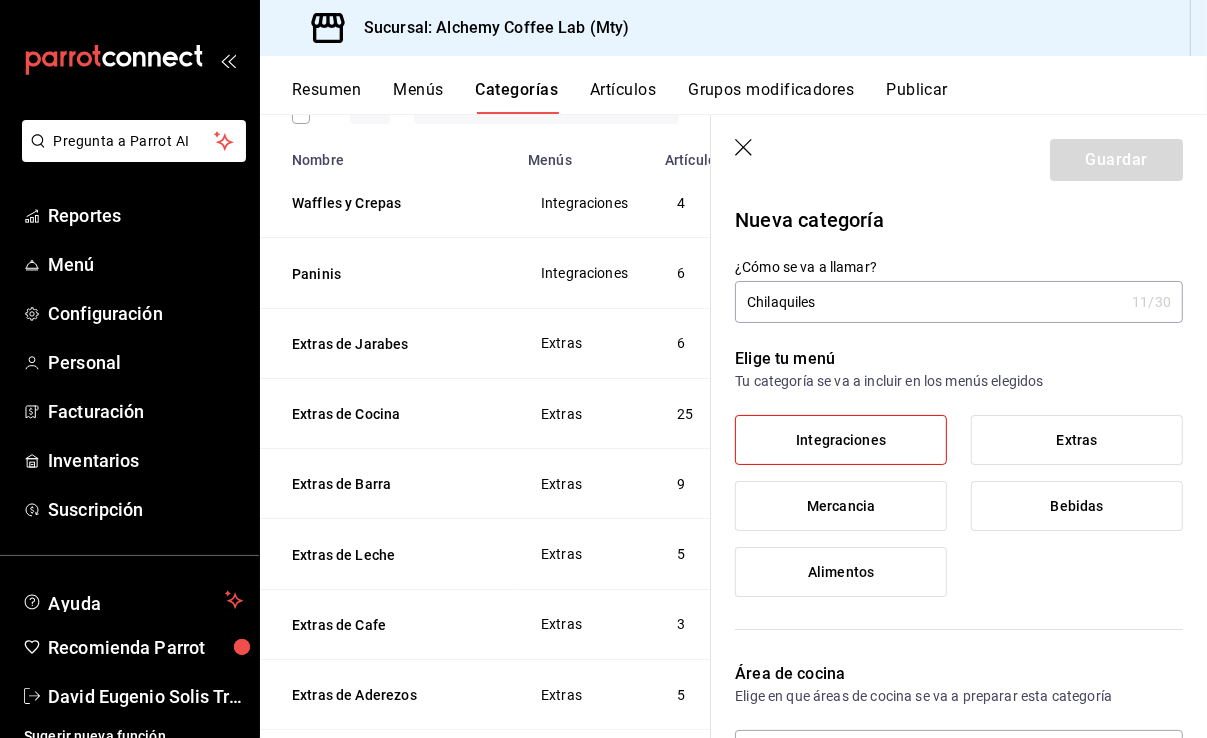 scroll, scrollTop: 200, scrollLeft: 0, axis: vertical 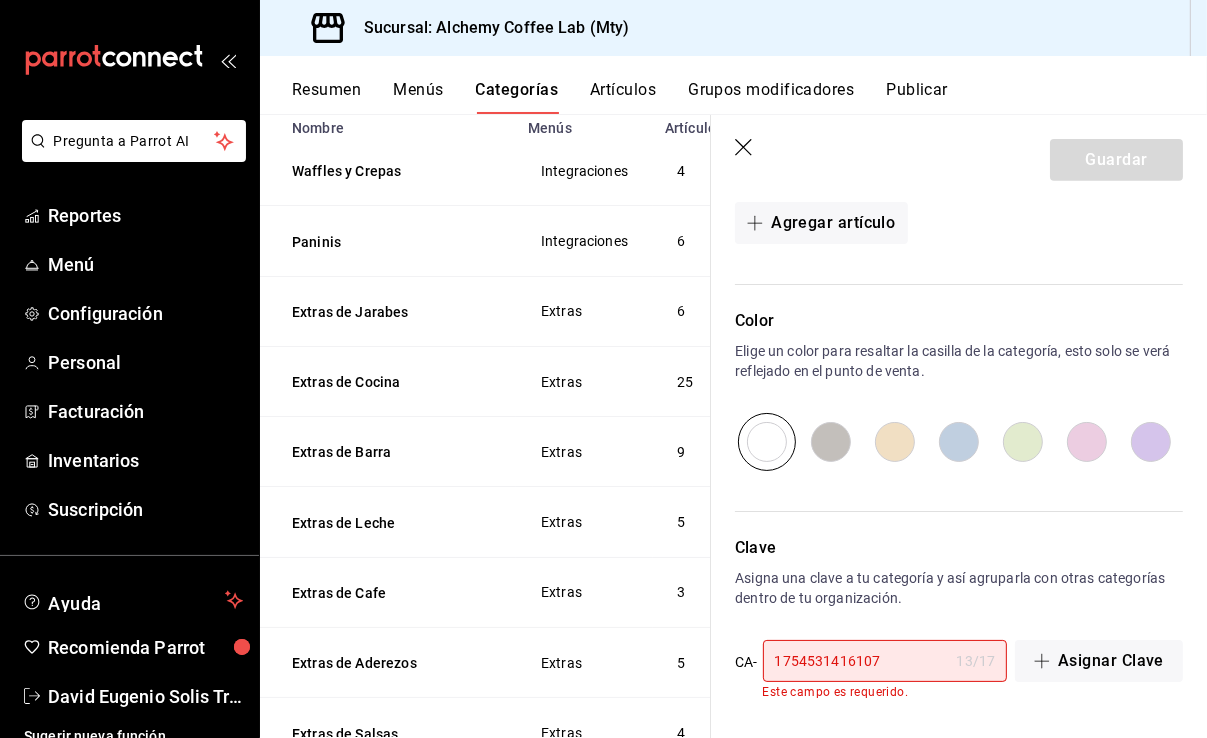 click on "1754531416107" at bounding box center [856, 661] 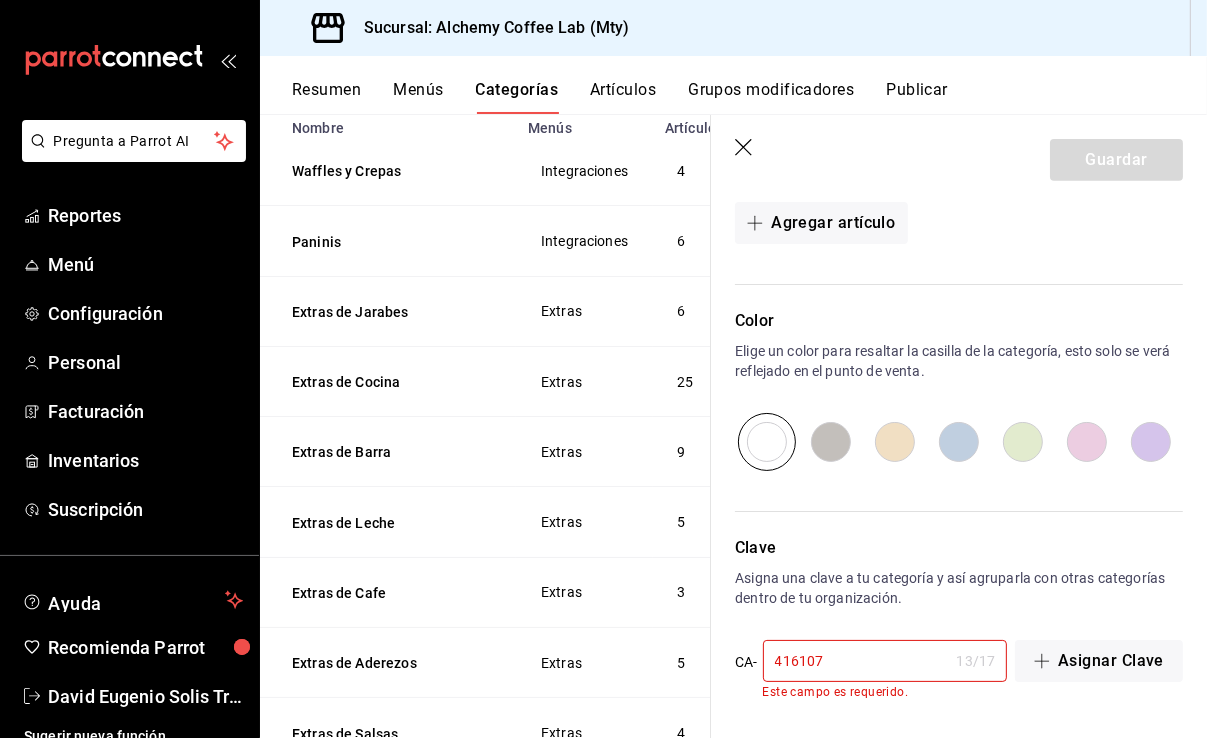 scroll, scrollTop: 706, scrollLeft: 0, axis: vertical 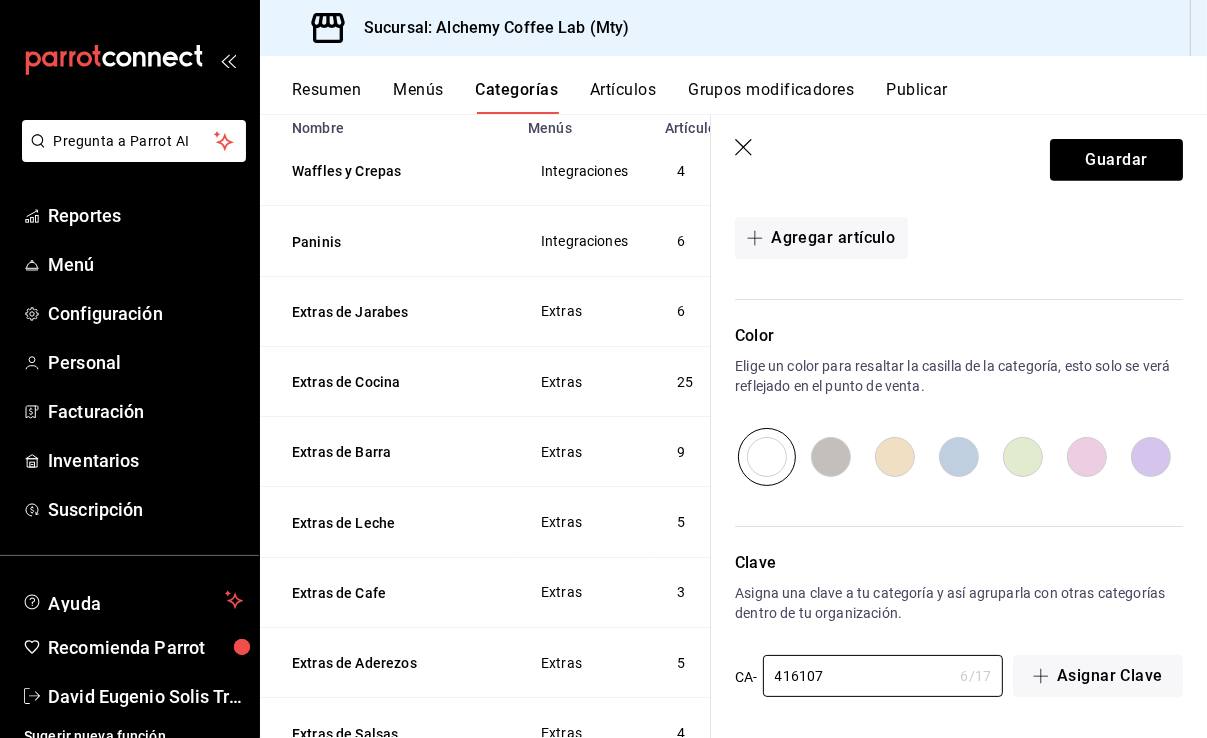 paste on "INTEGRA" 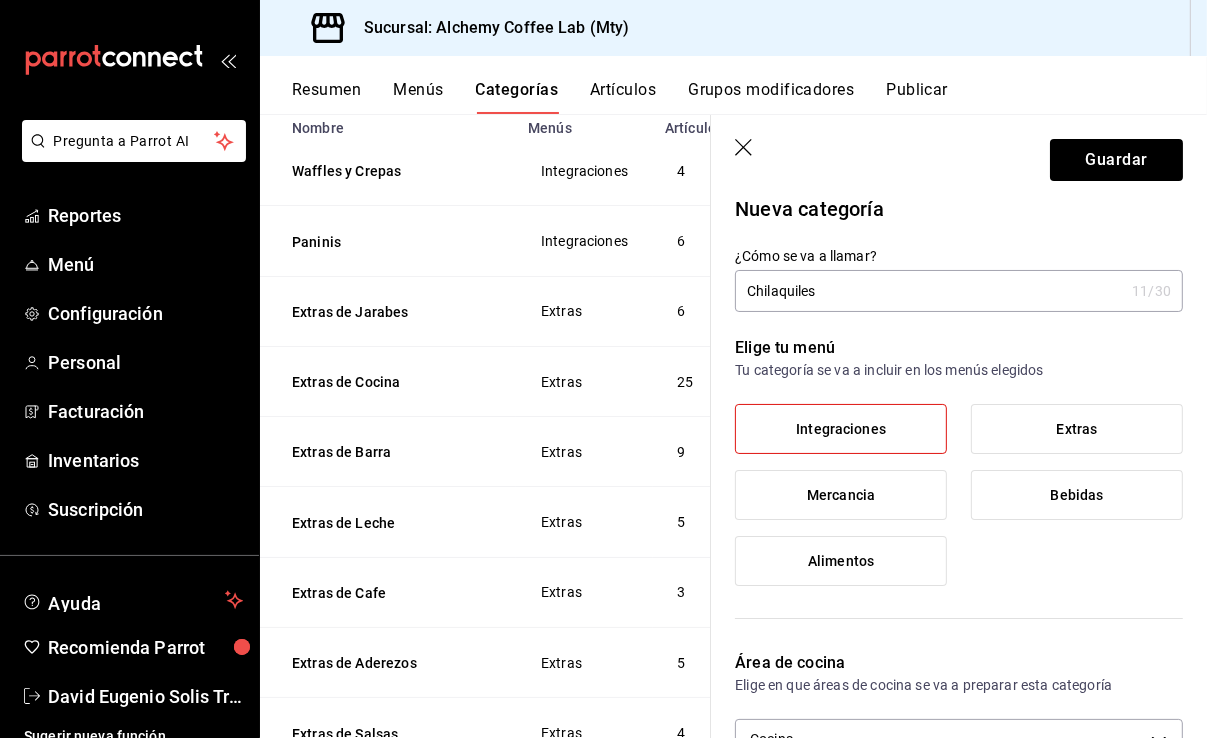 scroll, scrollTop: 6, scrollLeft: 0, axis: vertical 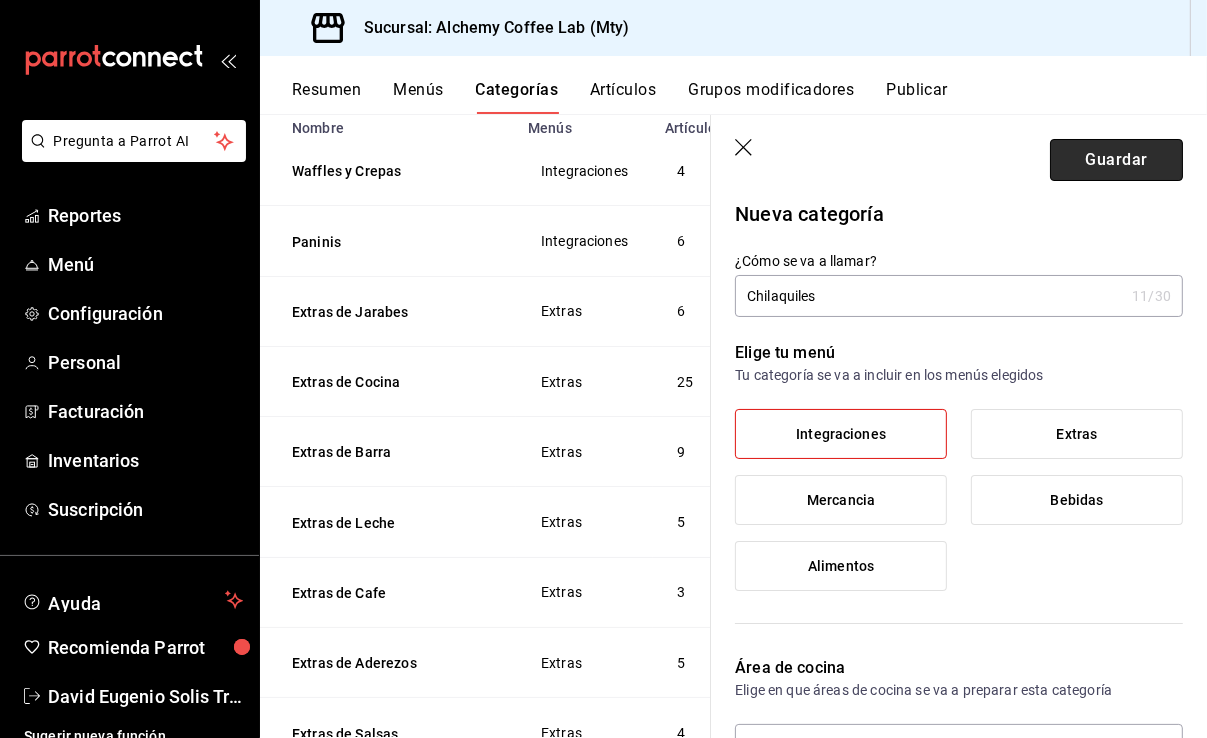 click on "Guardar" at bounding box center [1116, 160] 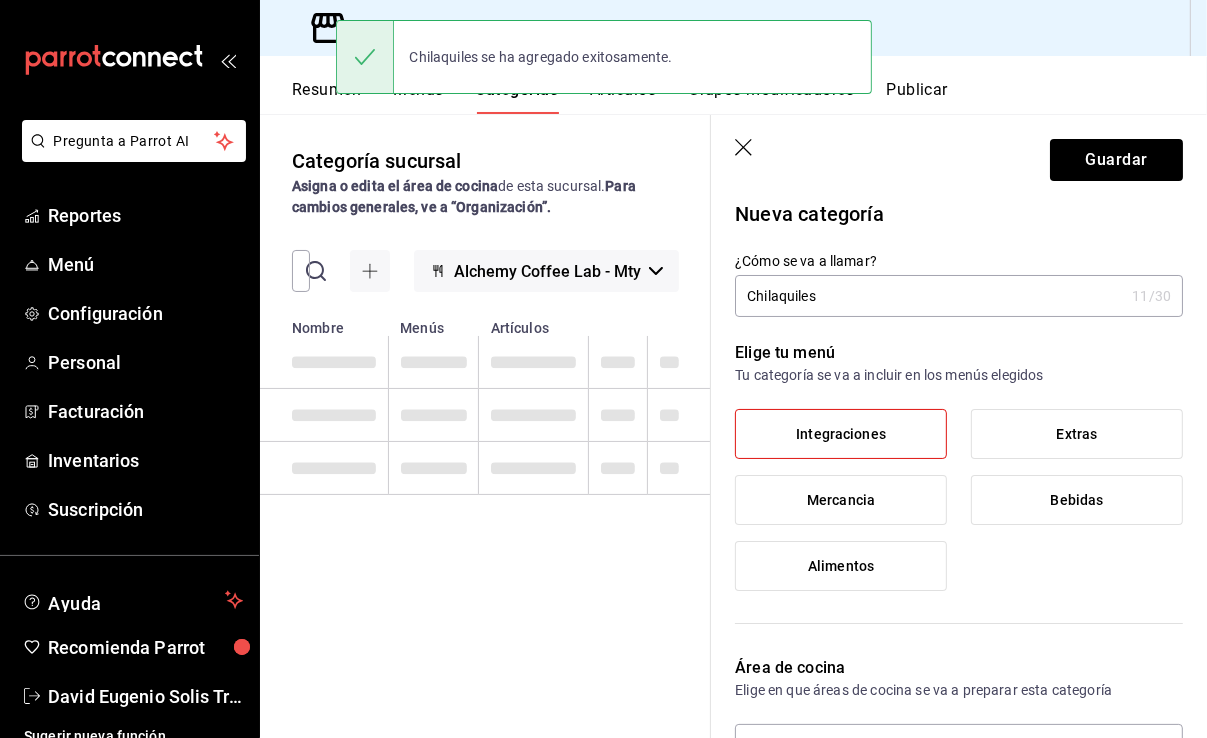 scroll, scrollTop: 0, scrollLeft: 0, axis: both 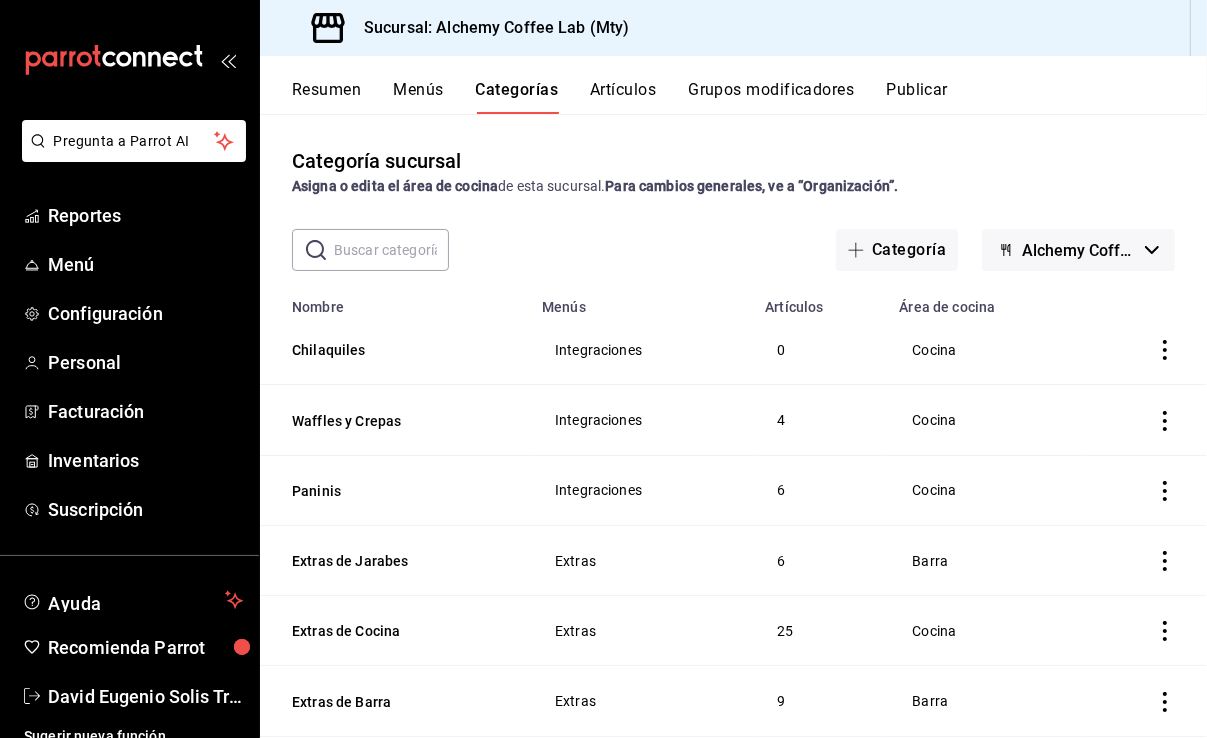 click on "Artículos" at bounding box center (623, 97) 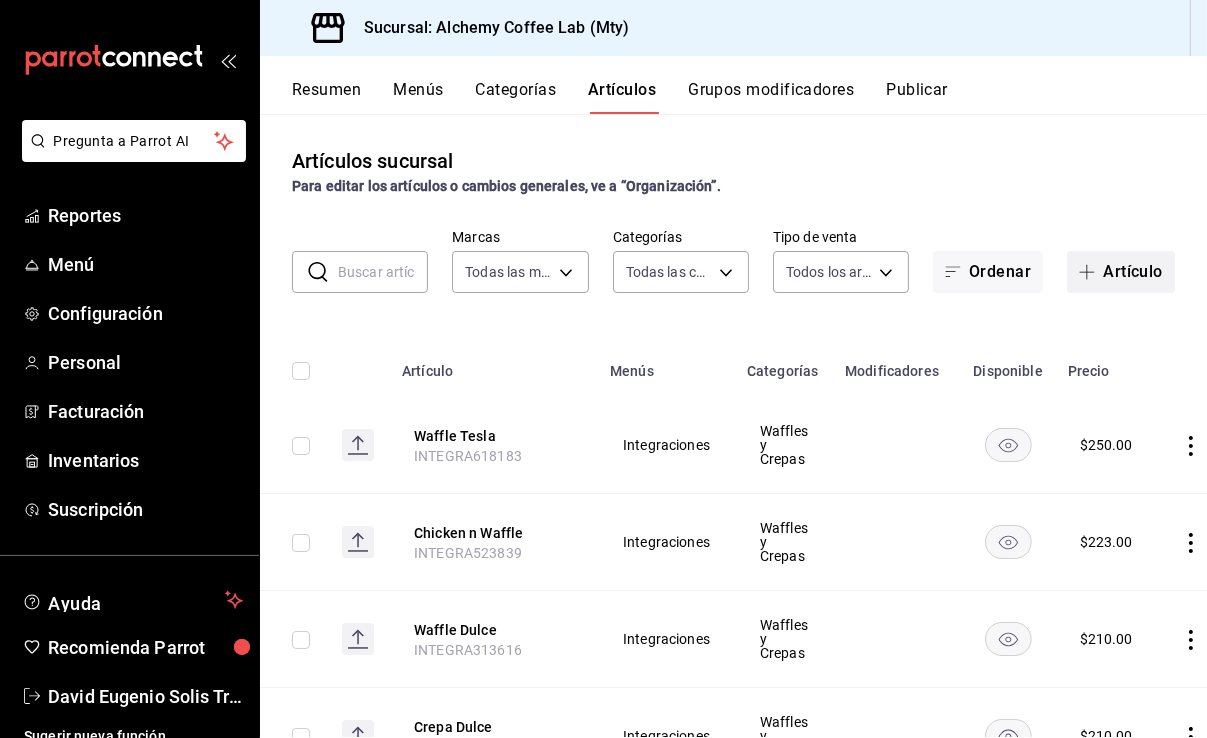 click on "Artículo" at bounding box center [1121, 272] 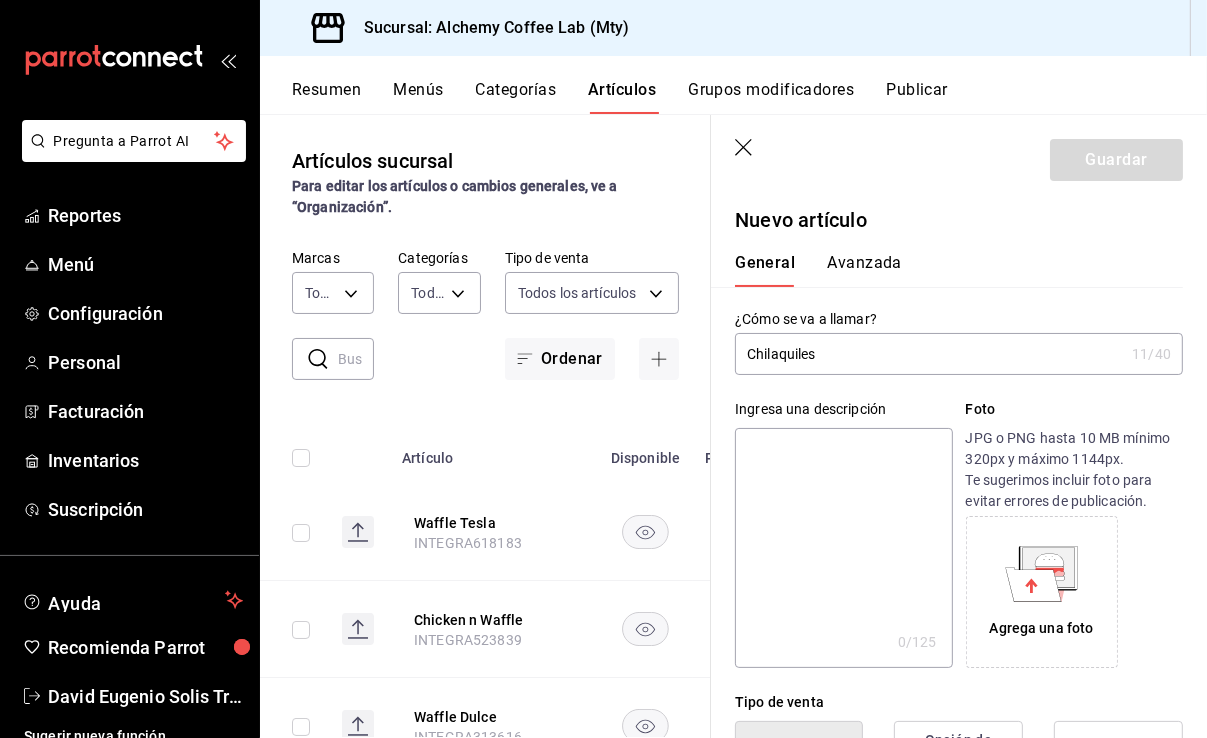 click at bounding box center (843, 548) 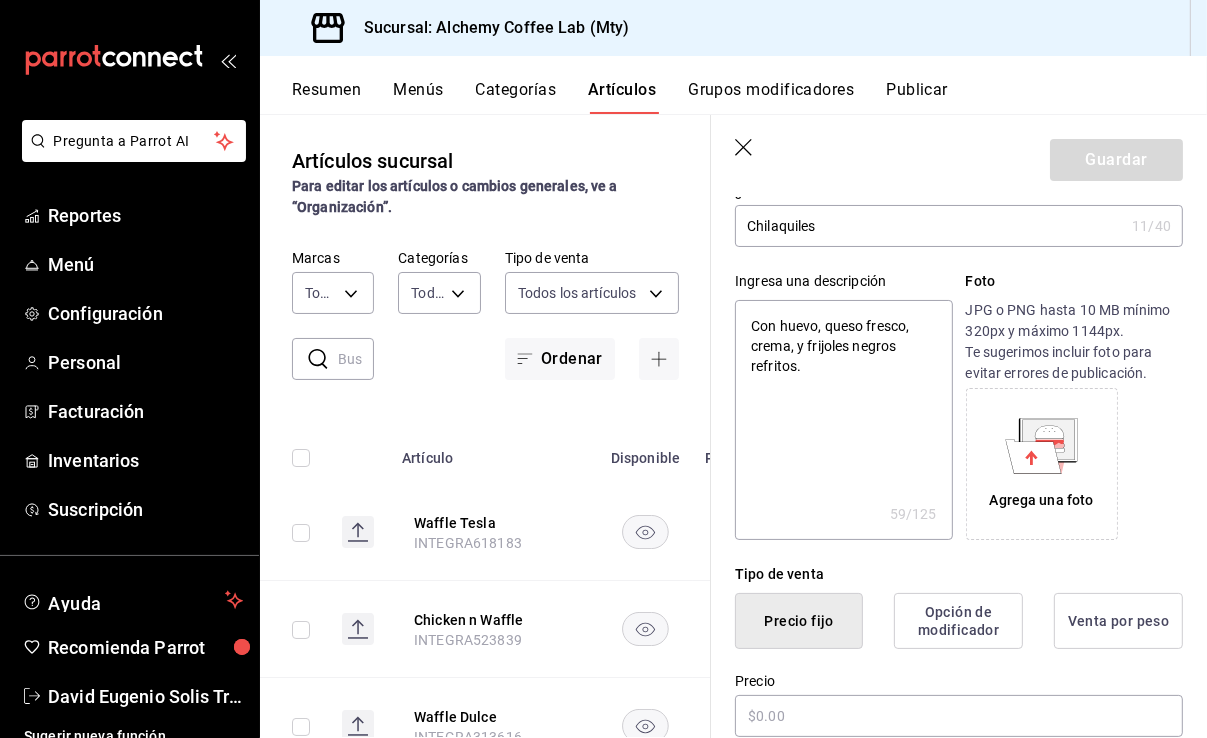 scroll, scrollTop: 200, scrollLeft: 0, axis: vertical 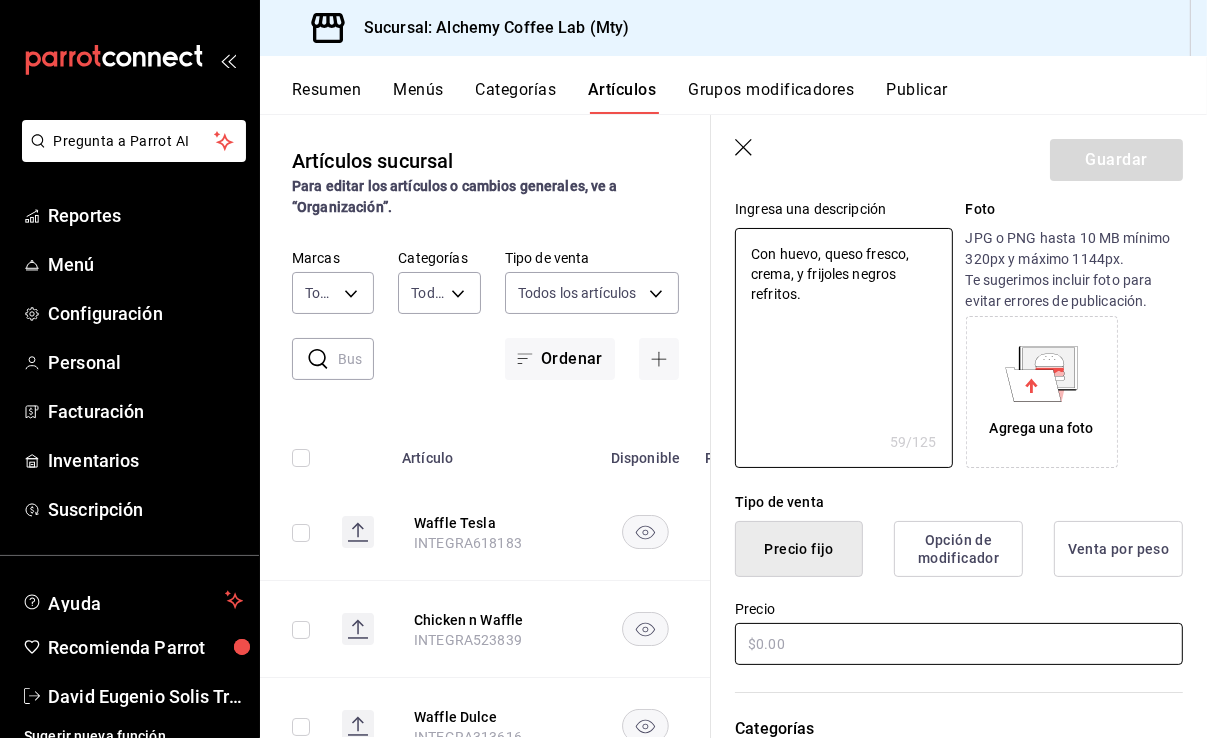 click at bounding box center (959, 644) 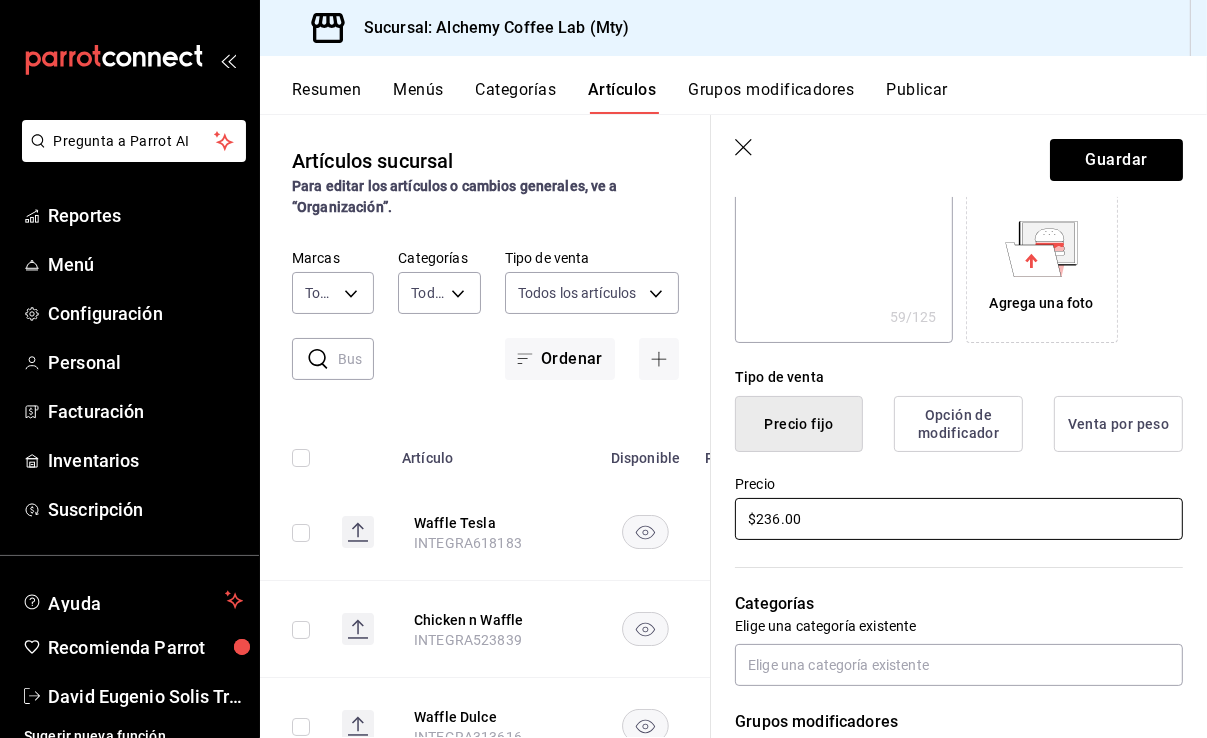 scroll, scrollTop: 400, scrollLeft: 0, axis: vertical 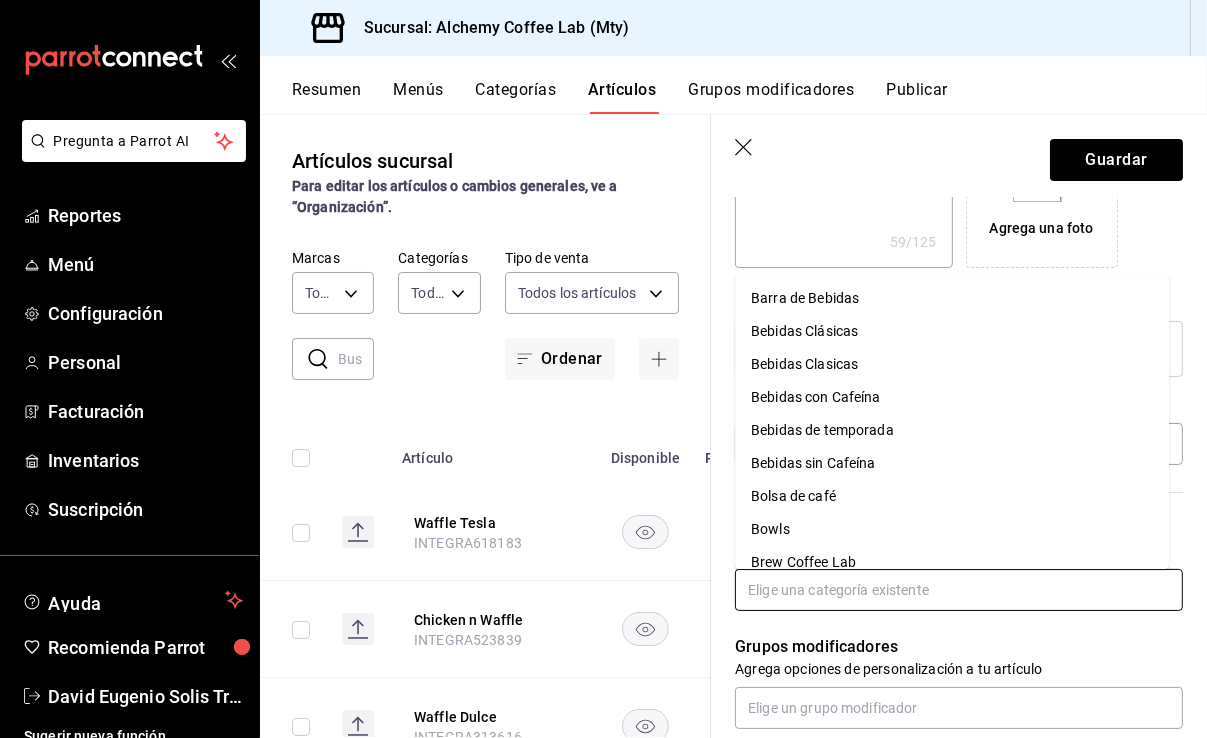 click at bounding box center [959, 590] 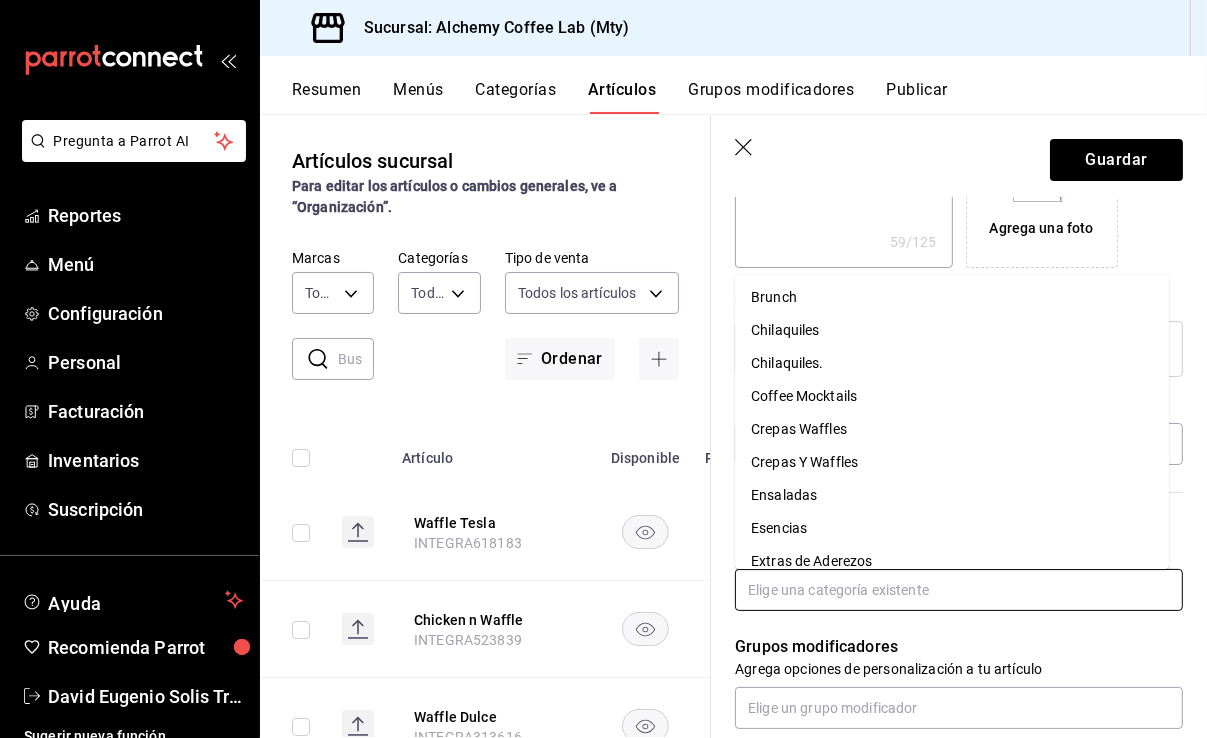 scroll, scrollTop: 300, scrollLeft: 0, axis: vertical 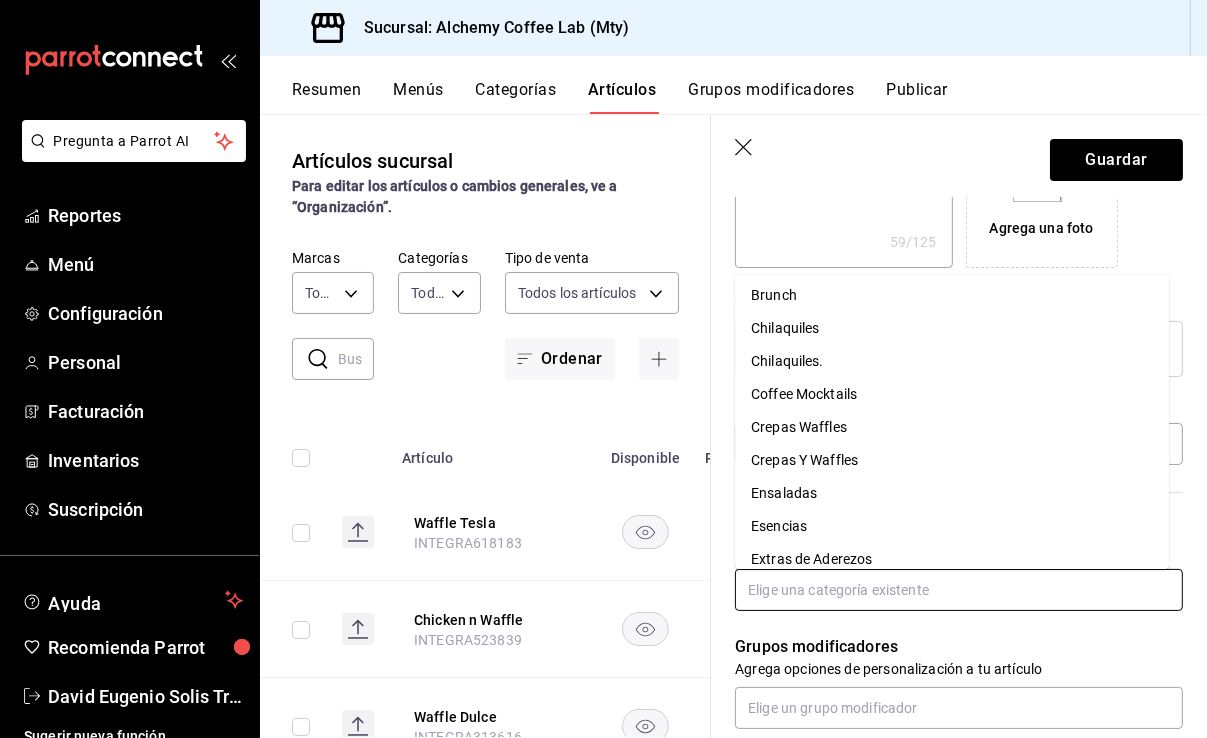 click on "Chilaquiles" at bounding box center [952, 328] 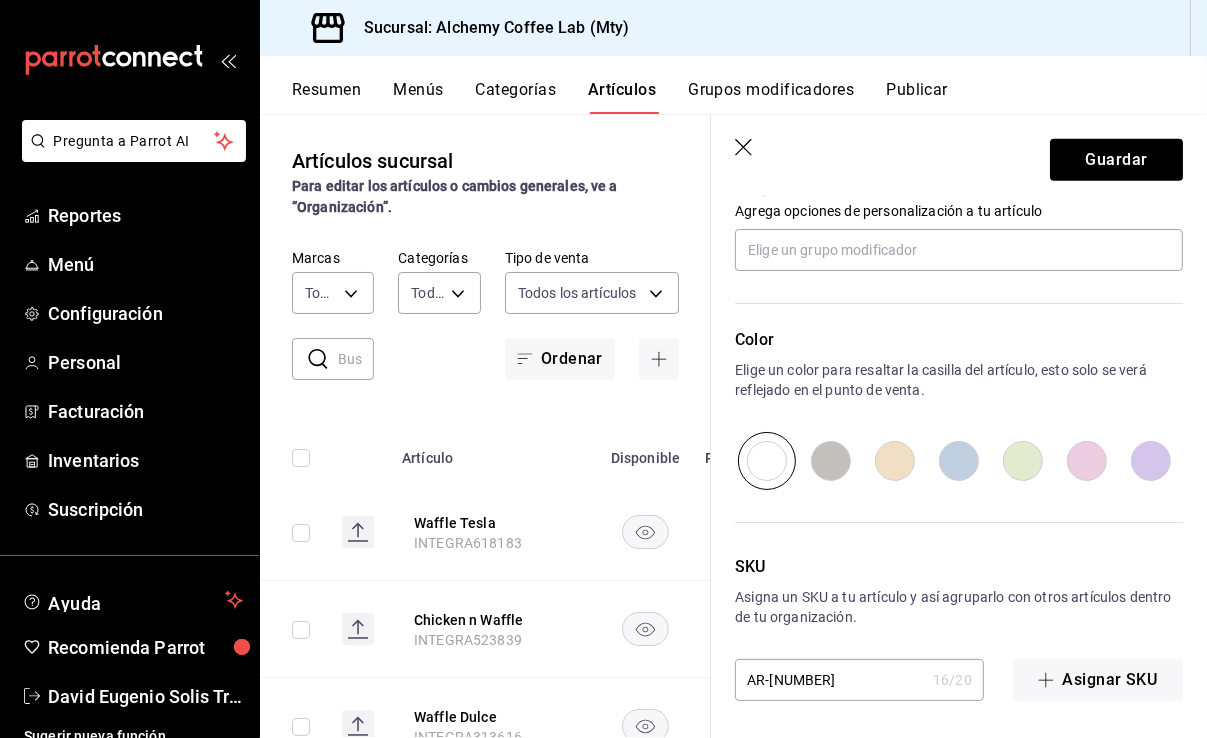 scroll, scrollTop: 926, scrollLeft: 0, axis: vertical 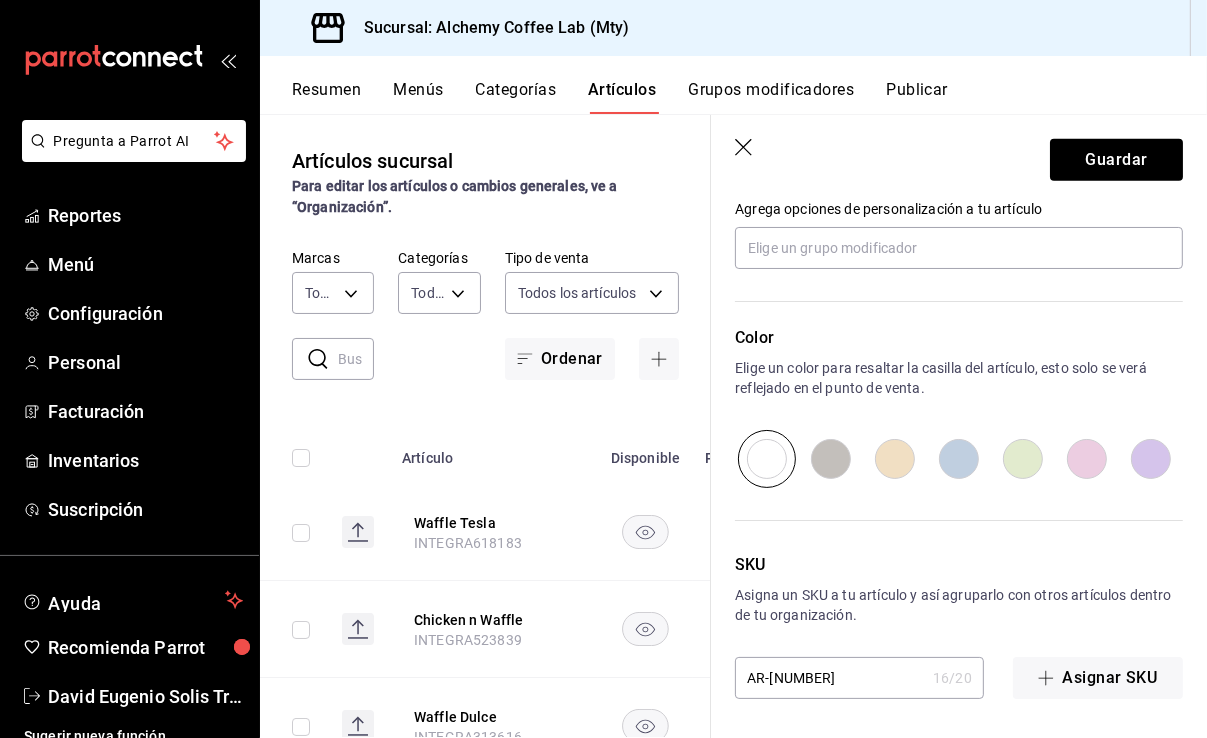 click on "AR-1754531449496" at bounding box center [830, 678] 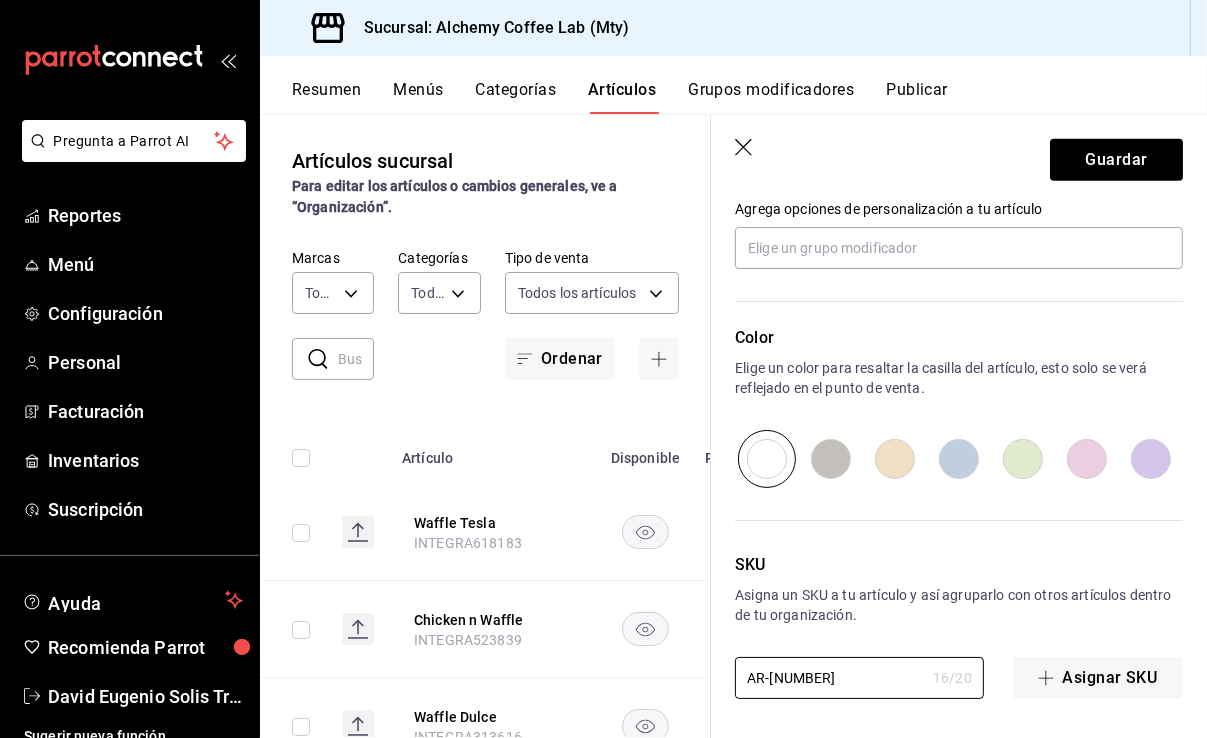 drag, startPoint x: 825, startPoint y: 676, endPoint x: 657, endPoint y: 676, distance: 168 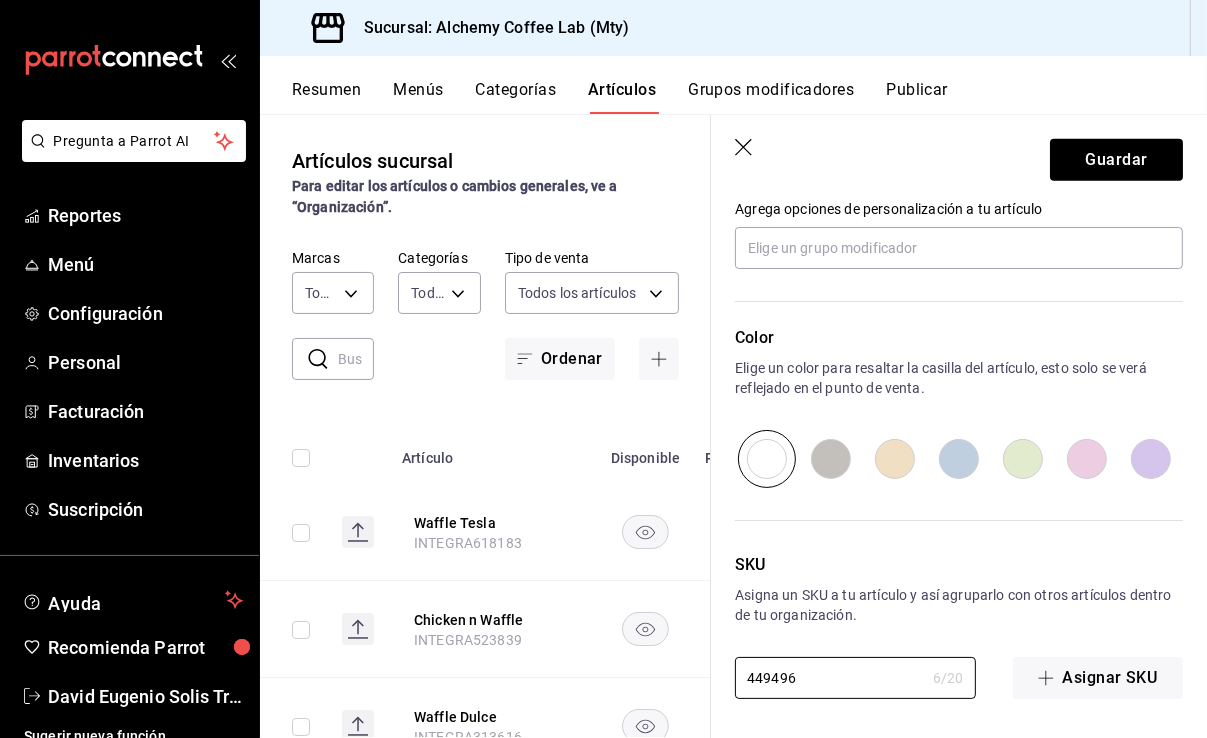 paste on "INTEGRA" 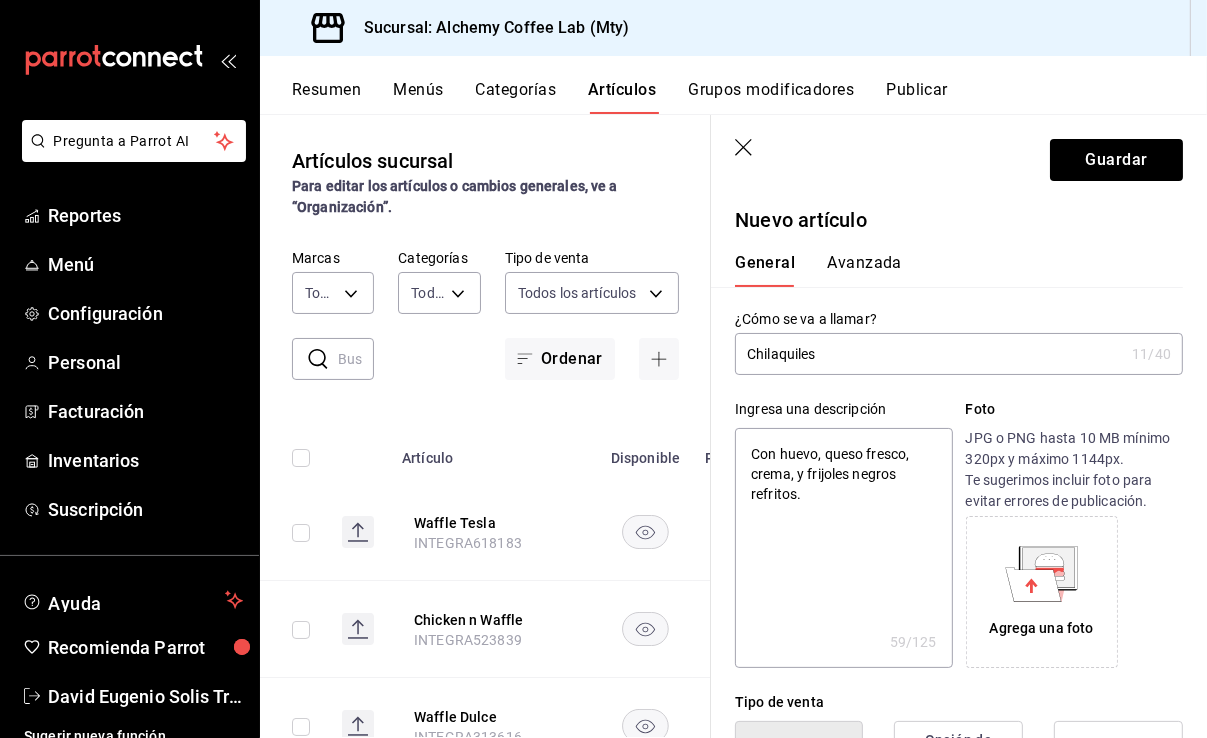 scroll, scrollTop: 0, scrollLeft: 0, axis: both 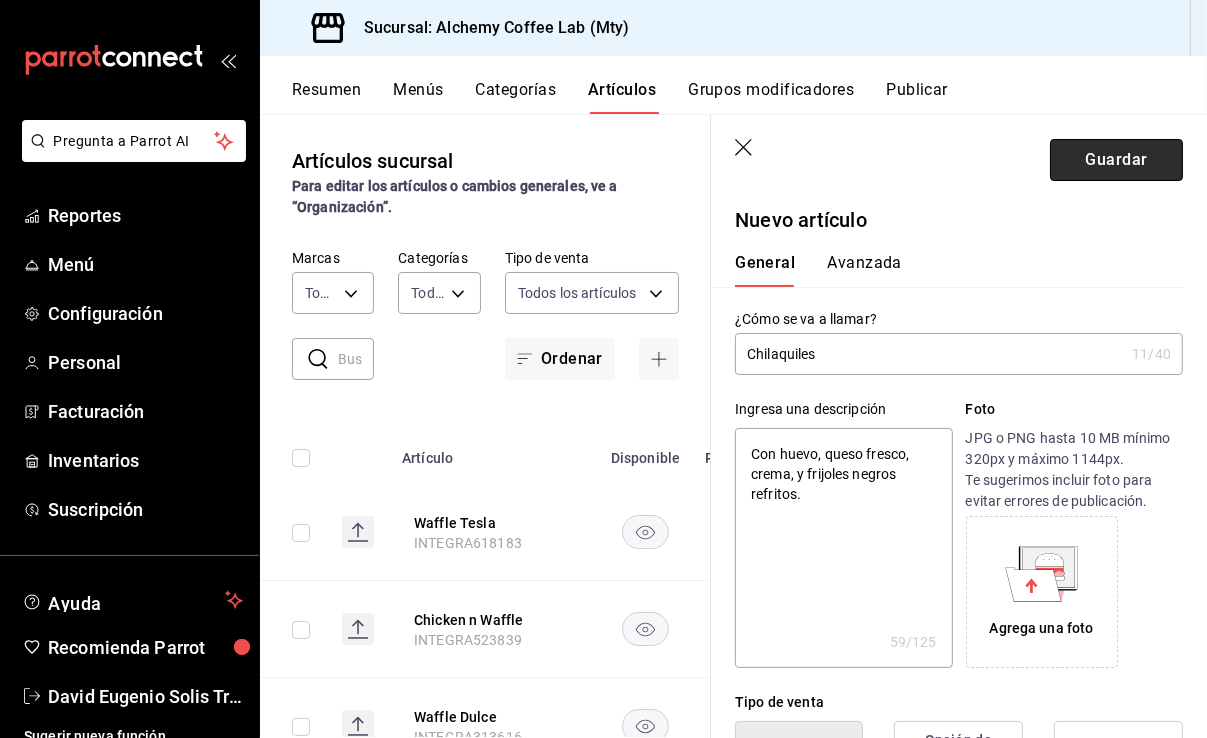 click on "Guardar" at bounding box center [1116, 160] 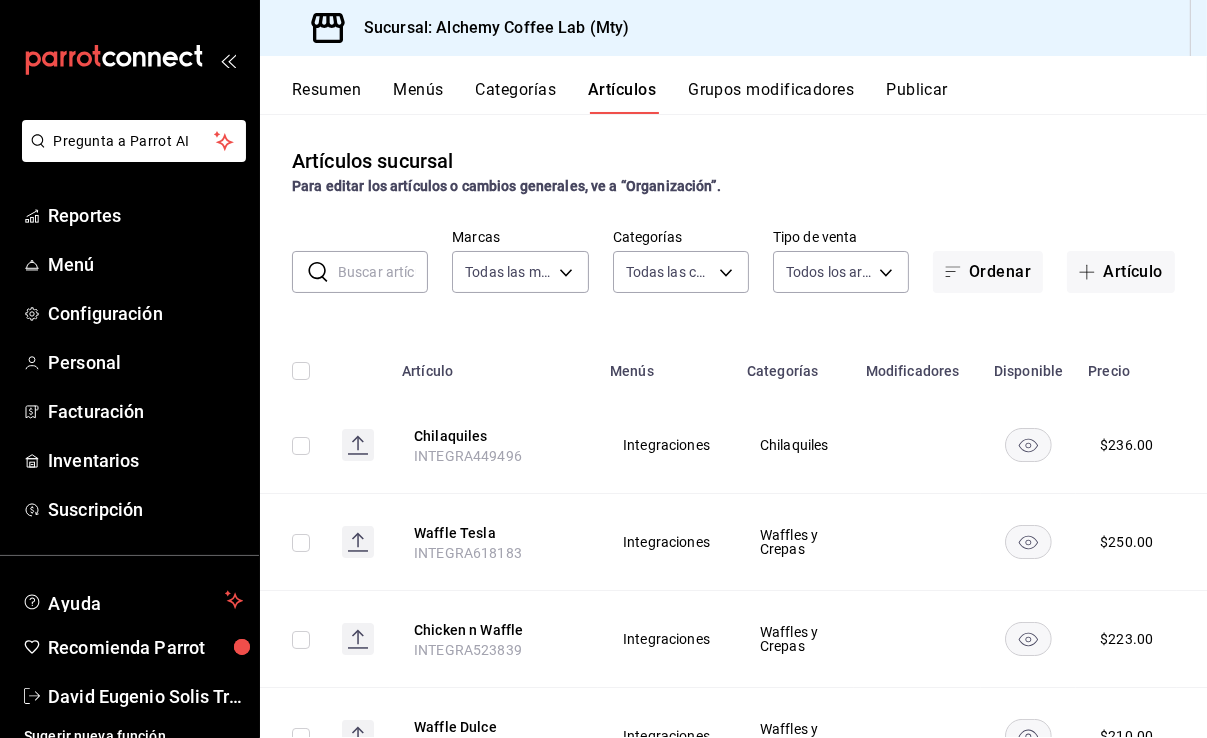 click on "Grupos modificadores" at bounding box center [771, 97] 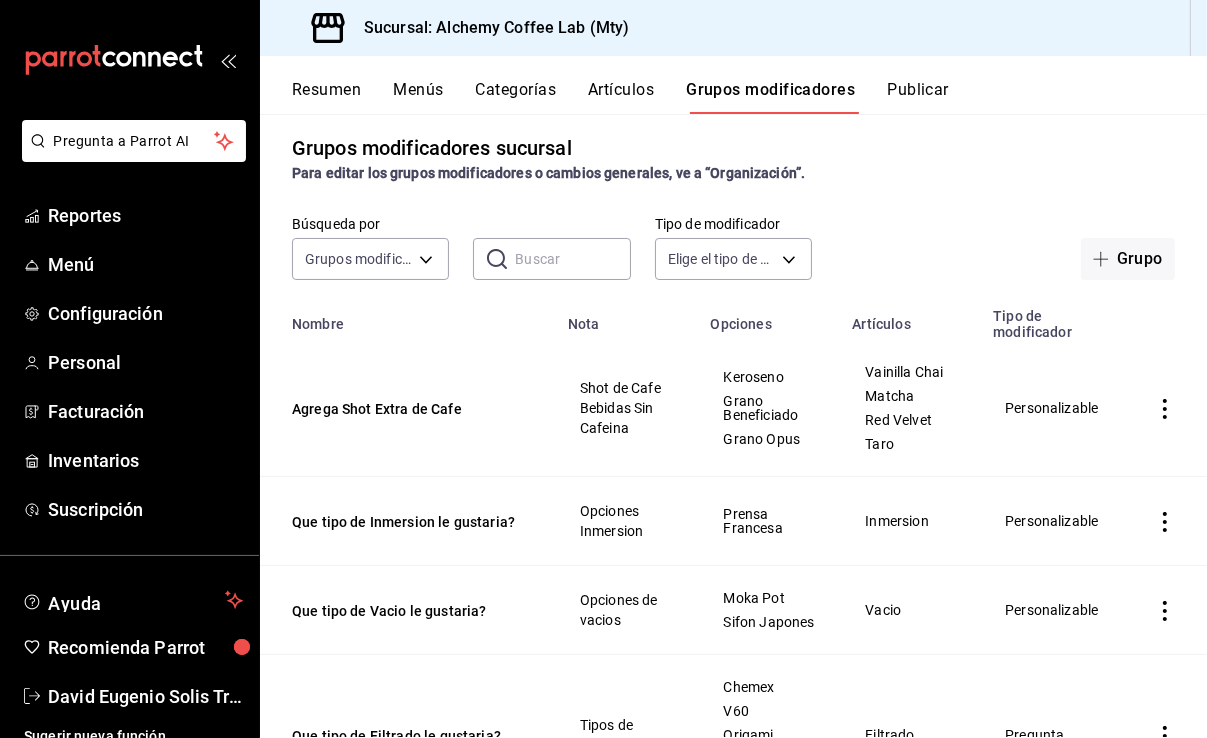 scroll, scrollTop: 0, scrollLeft: 0, axis: both 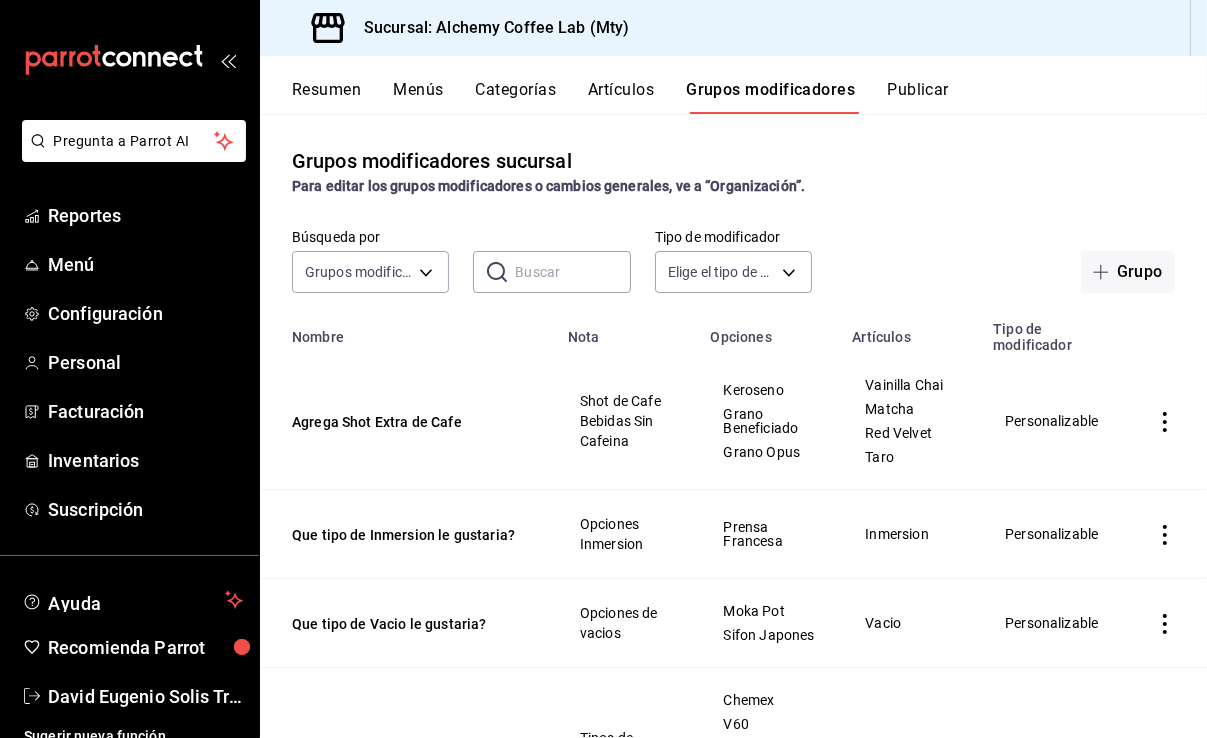 click on "Categorías" at bounding box center [516, 97] 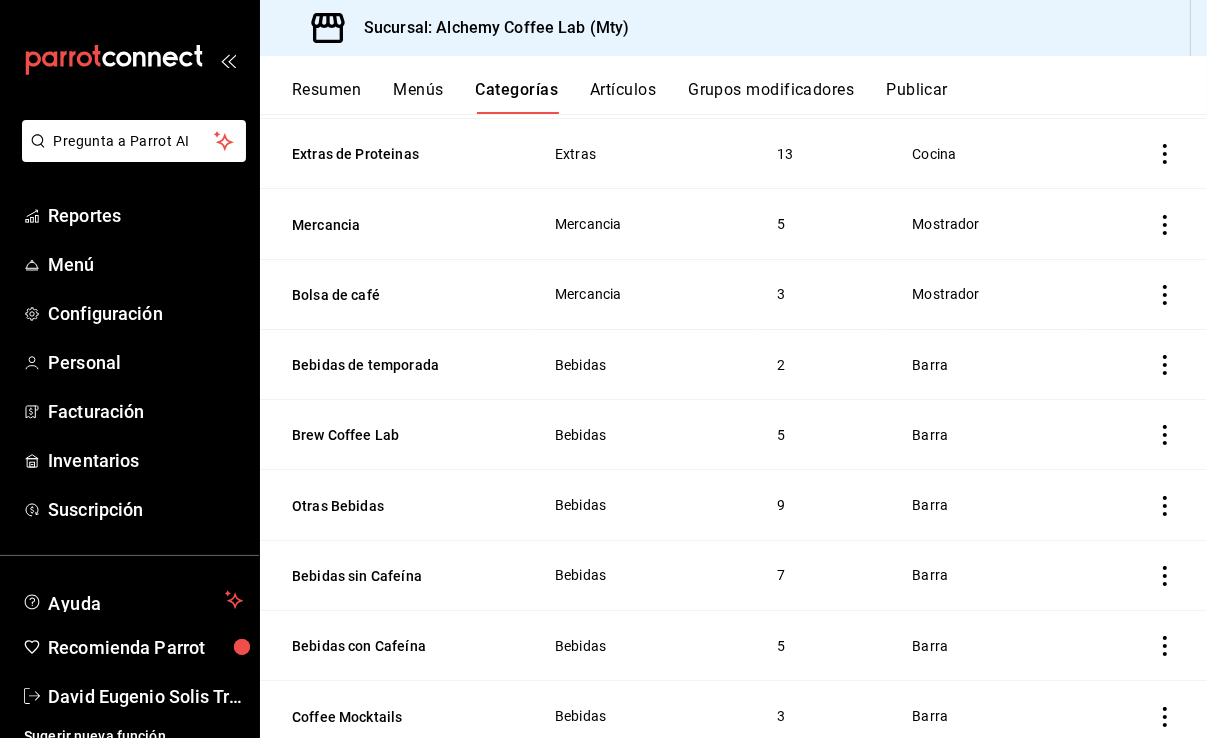 scroll, scrollTop: 900, scrollLeft: 0, axis: vertical 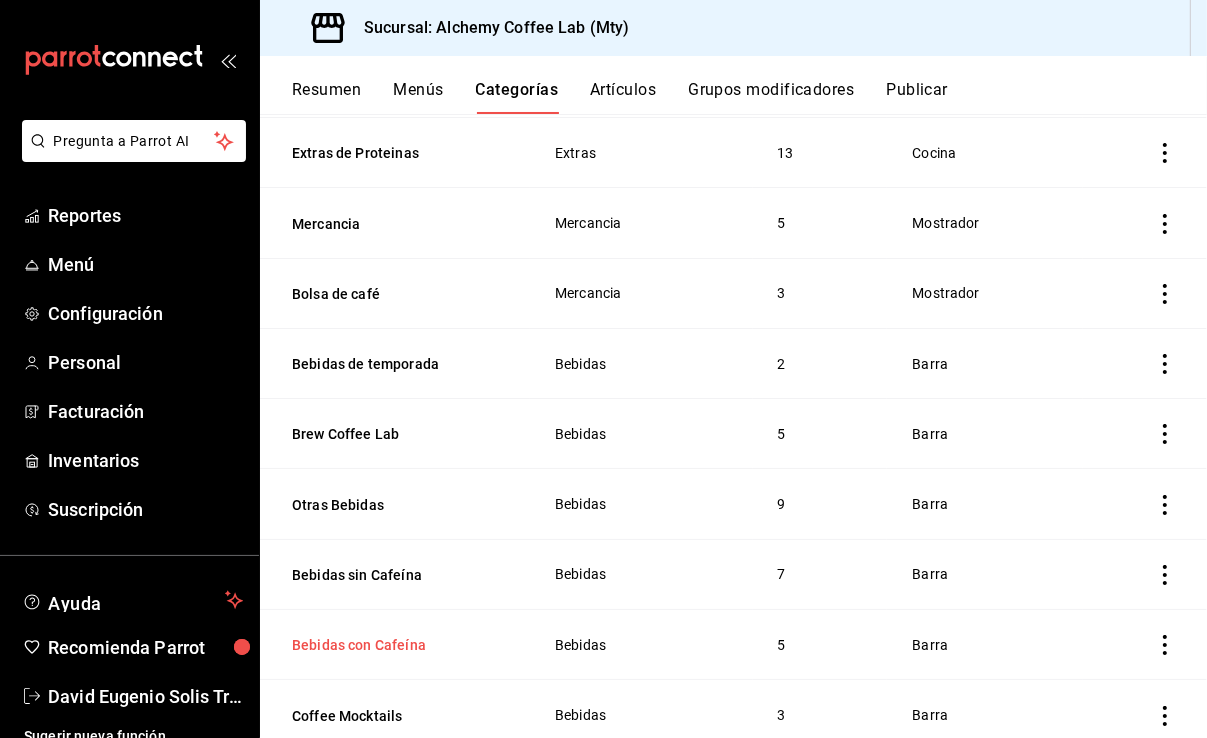 click on "Bebidas con Cafeína" at bounding box center [392, 645] 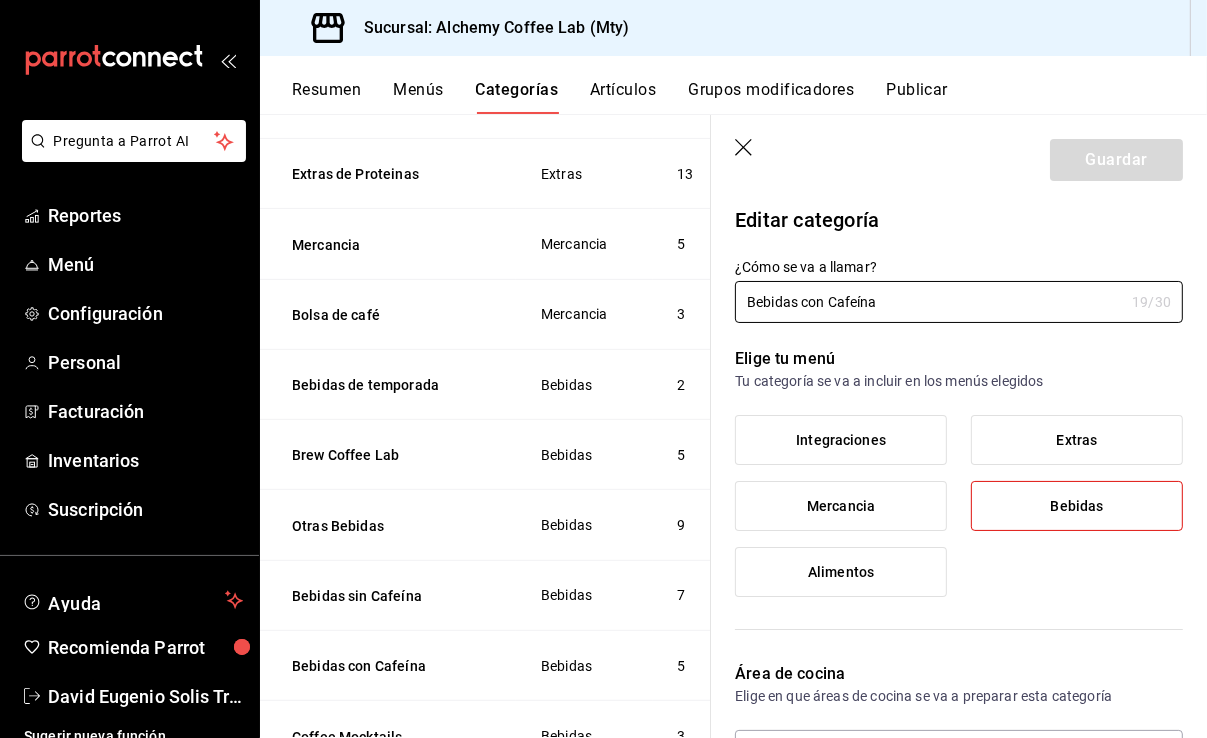 click 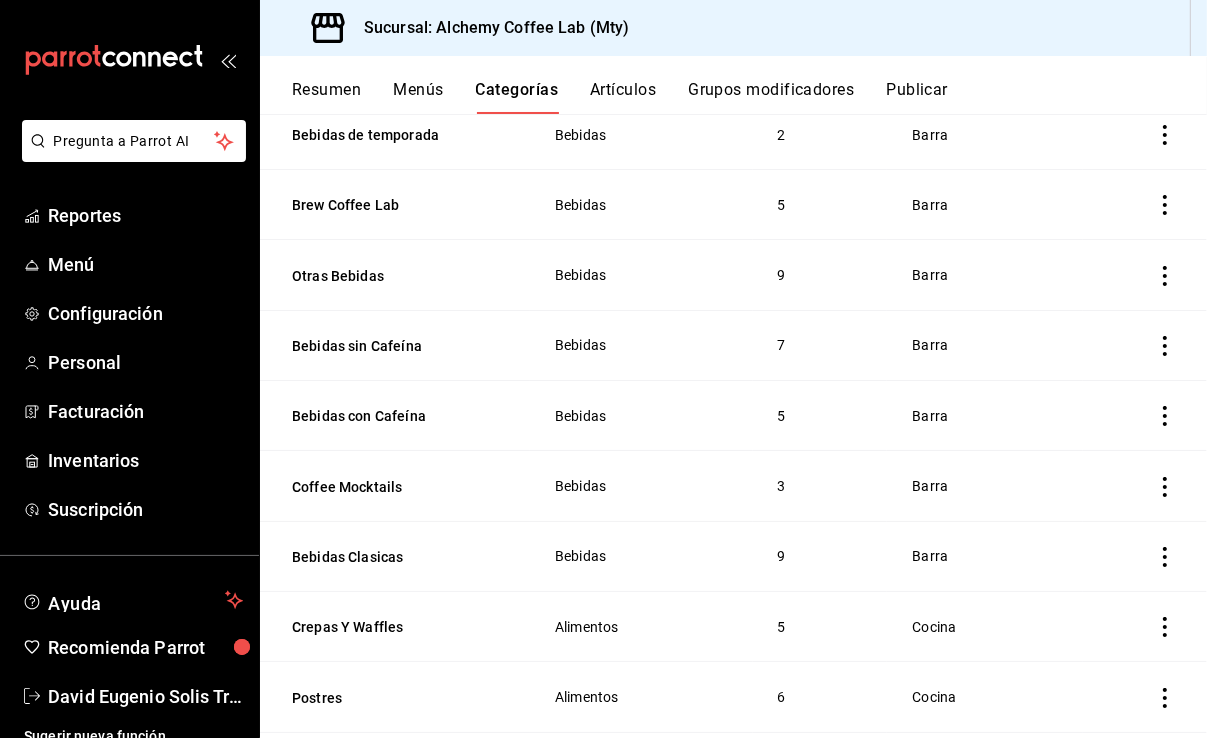 scroll, scrollTop: 1132, scrollLeft: 0, axis: vertical 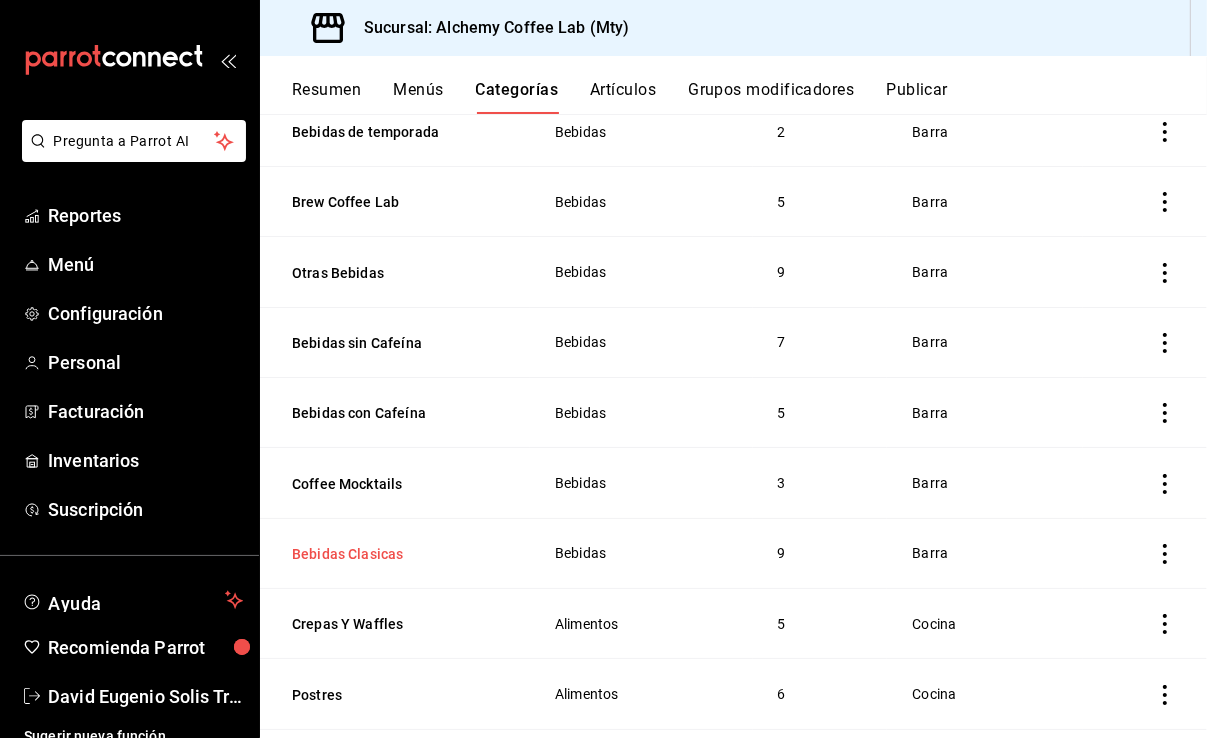 click on "Bebidas Clasicas" at bounding box center (392, 554) 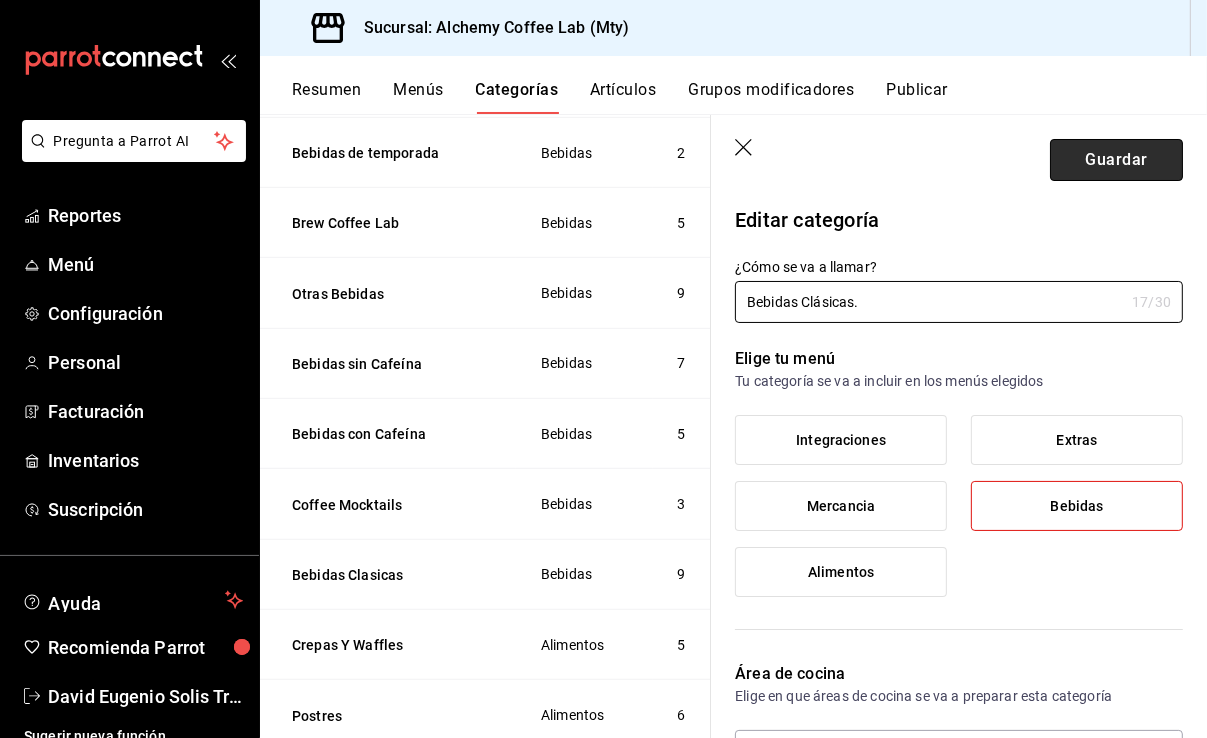 click on "Guardar" at bounding box center (1116, 160) 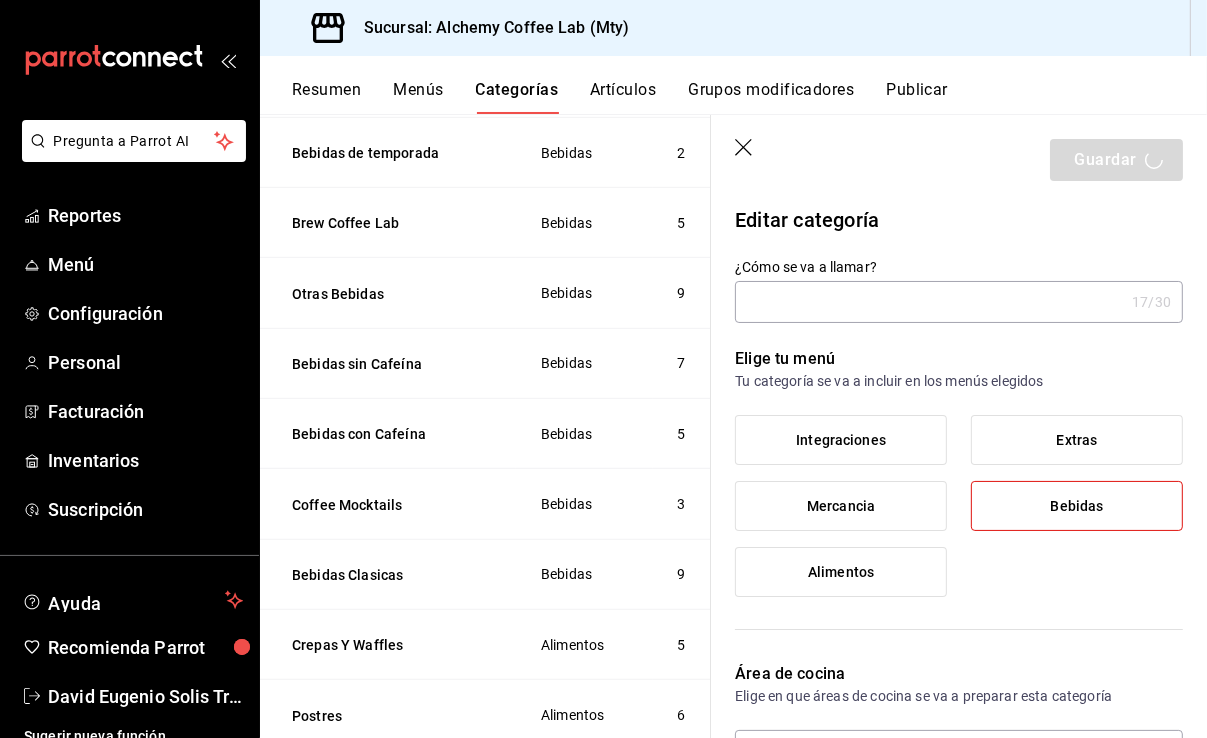 scroll, scrollTop: 0, scrollLeft: 0, axis: both 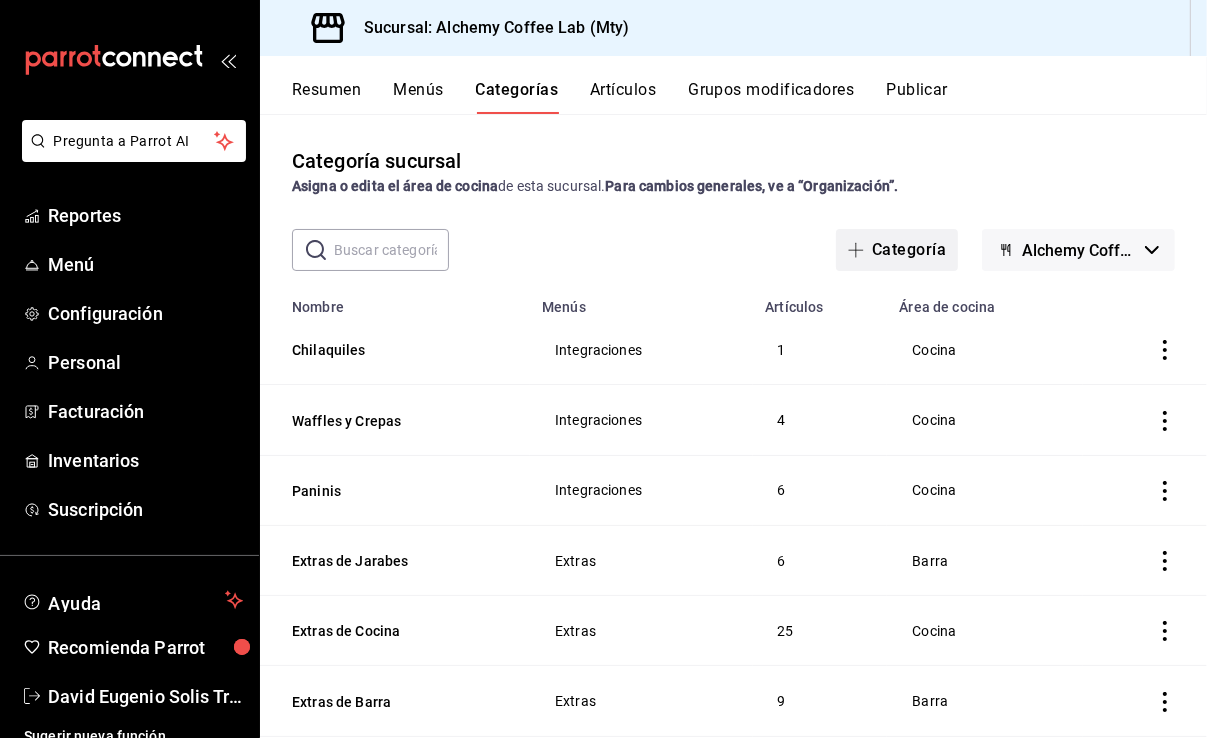 click on "Categoría" at bounding box center (897, 250) 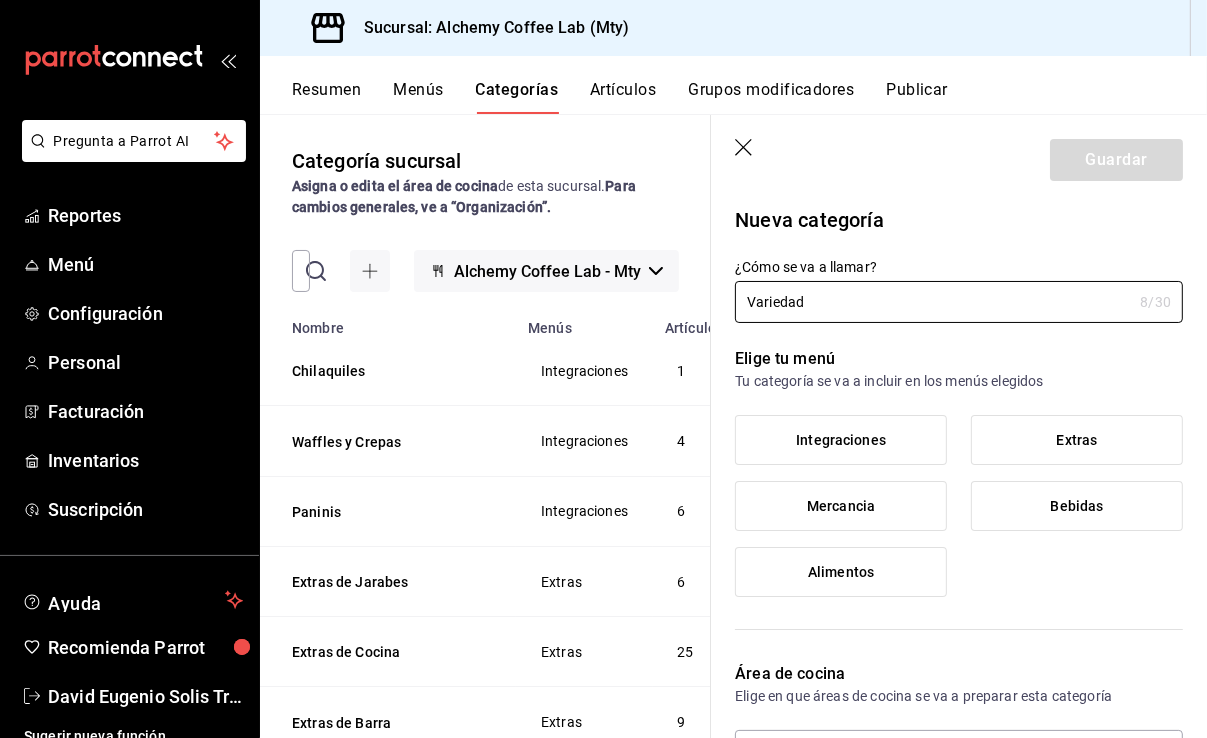 click on "Integraciones" at bounding box center [841, 440] 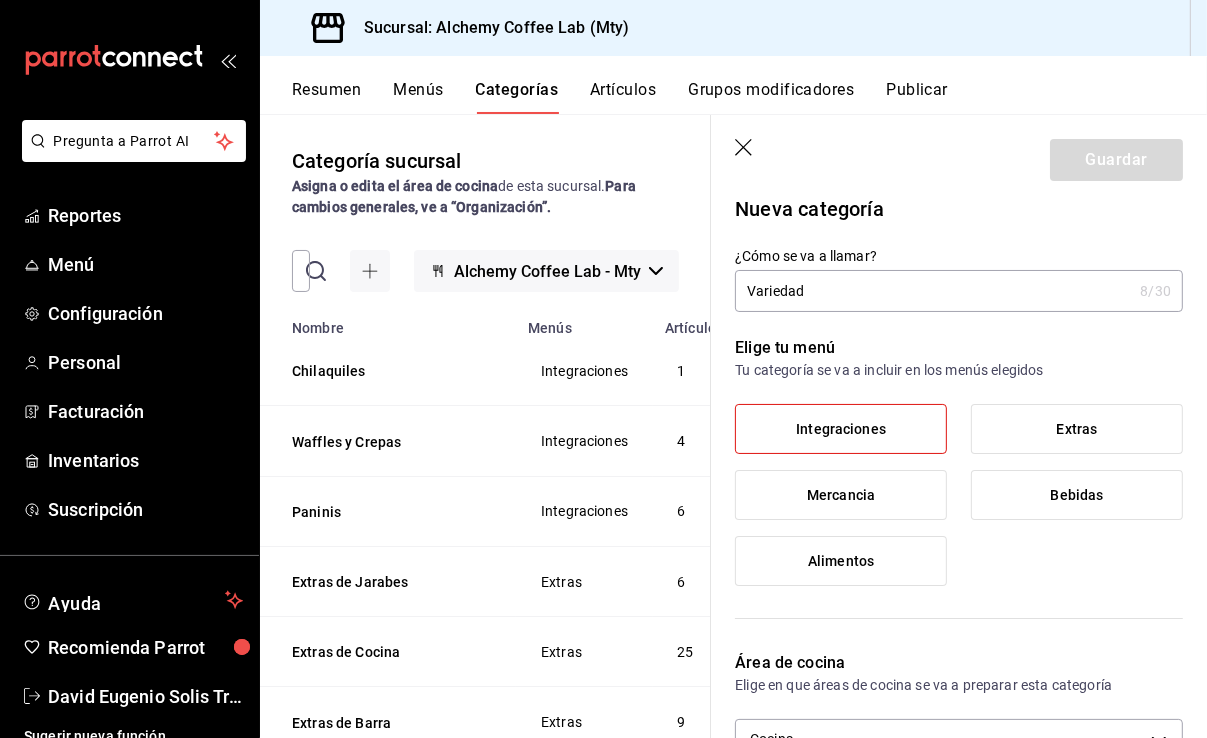 scroll, scrollTop: 0, scrollLeft: 0, axis: both 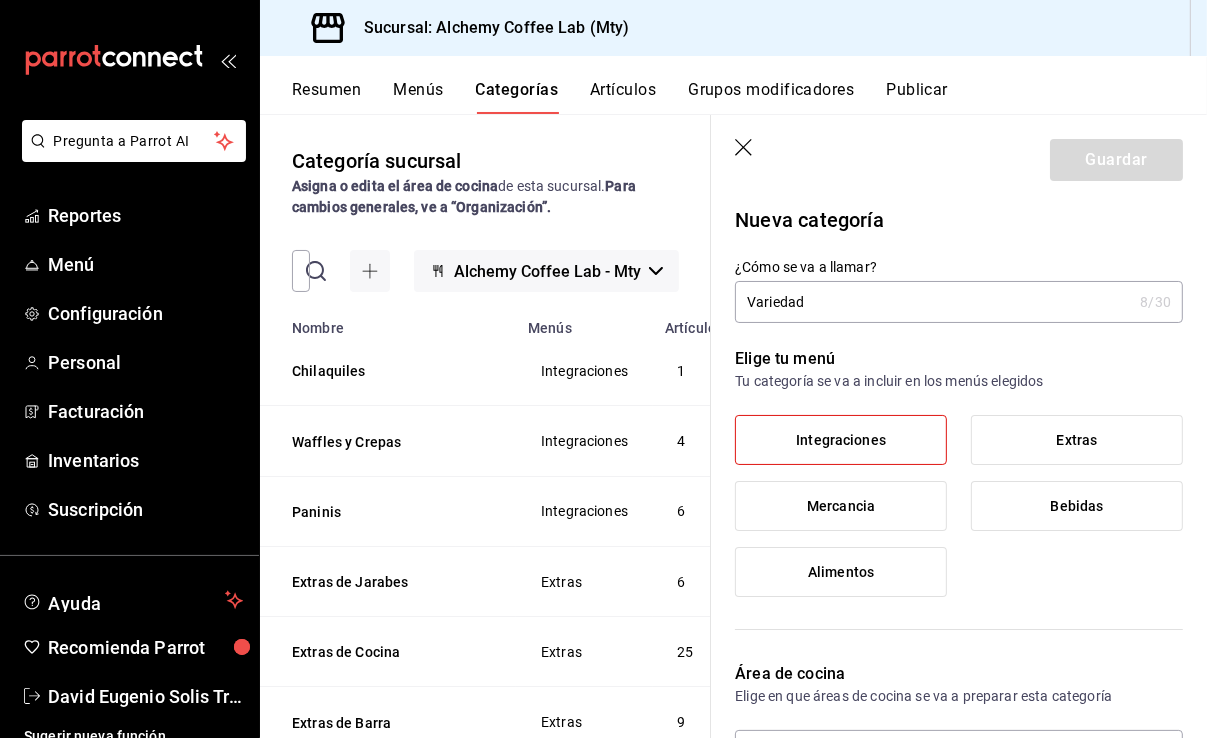 click on "Variedad" at bounding box center [933, 302] 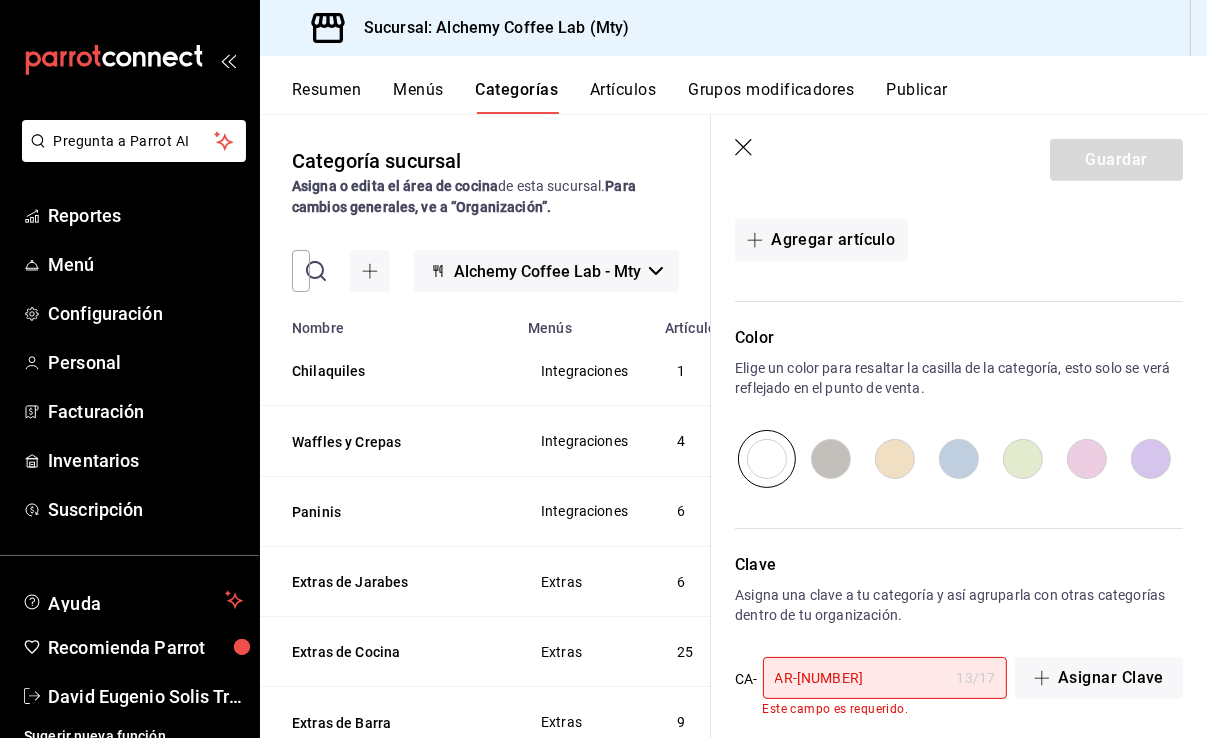 scroll, scrollTop: 721, scrollLeft: 0, axis: vertical 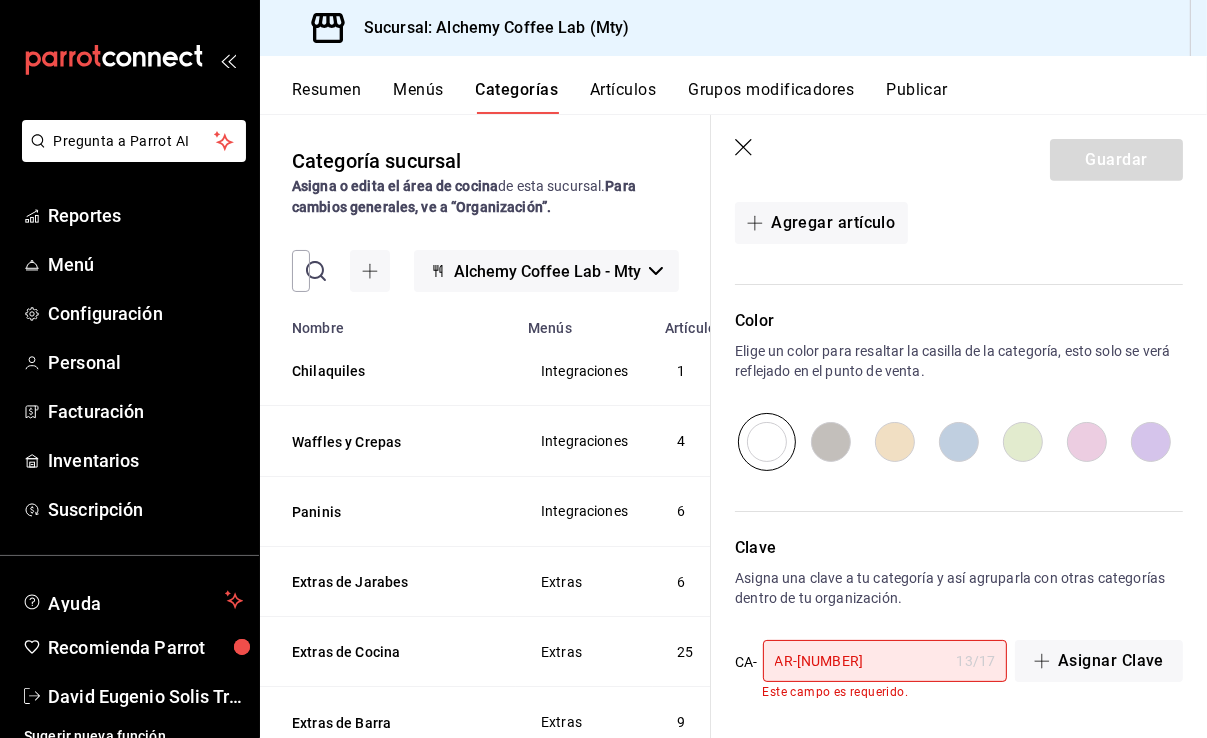 click on "1754531692143" at bounding box center [856, 661] 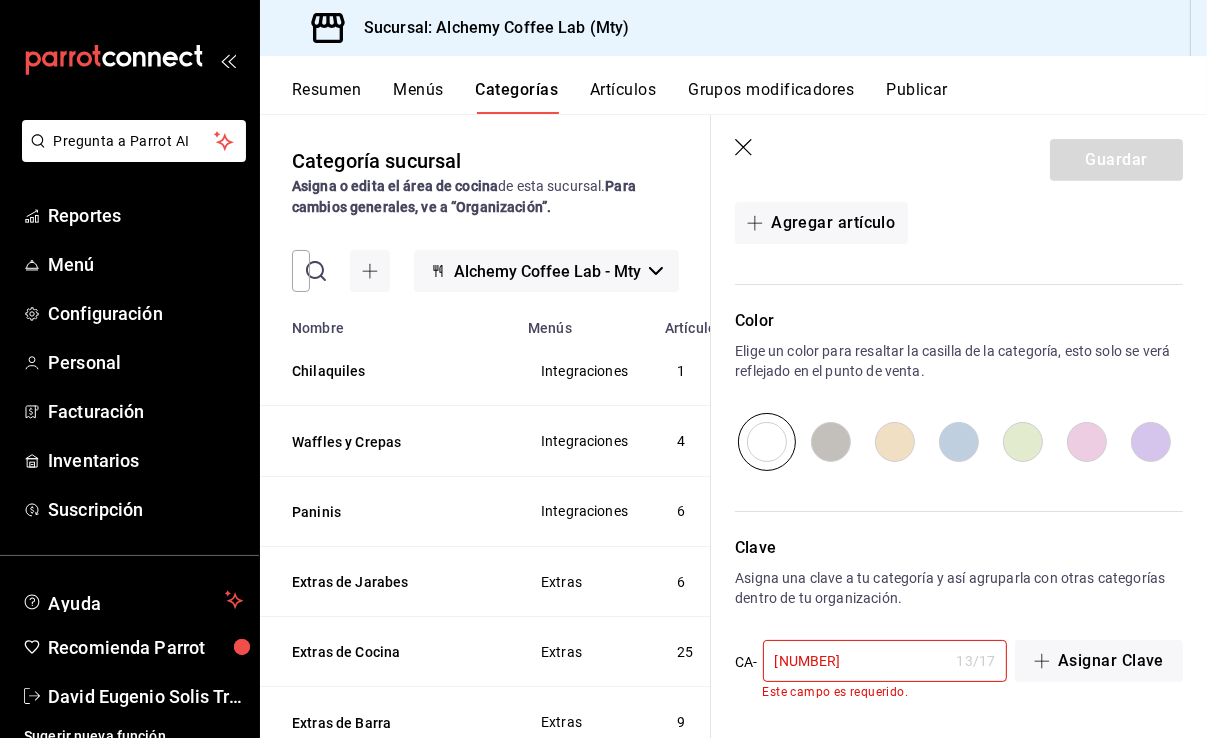 scroll, scrollTop: 706, scrollLeft: 0, axis: vertical 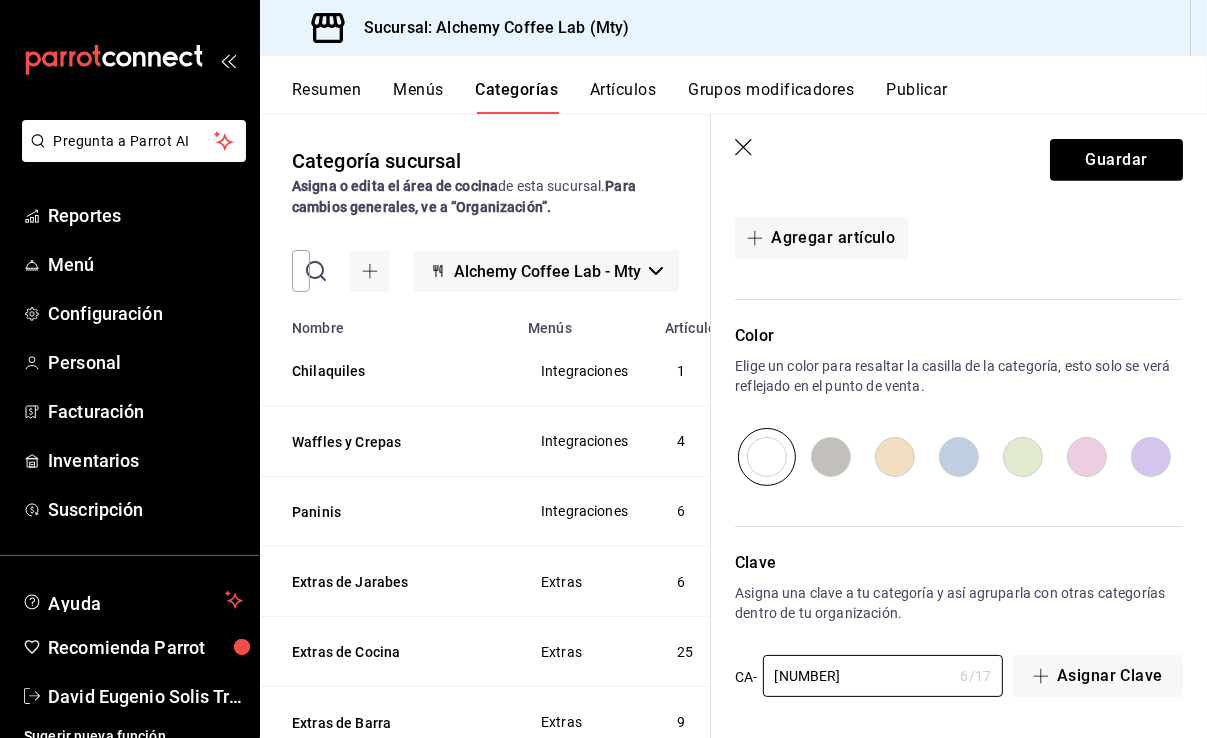 paste on "INTEGRA" 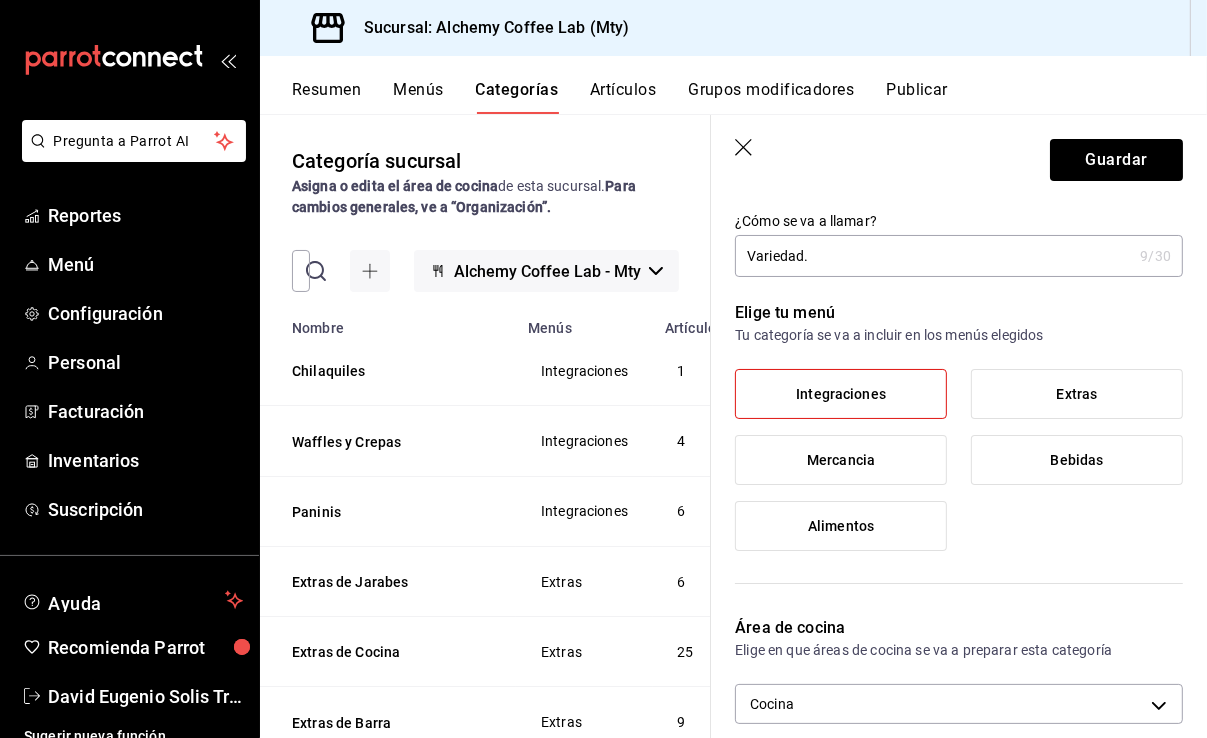 scroll, scrollTop: 0, scrollLeft: 0, axis: both 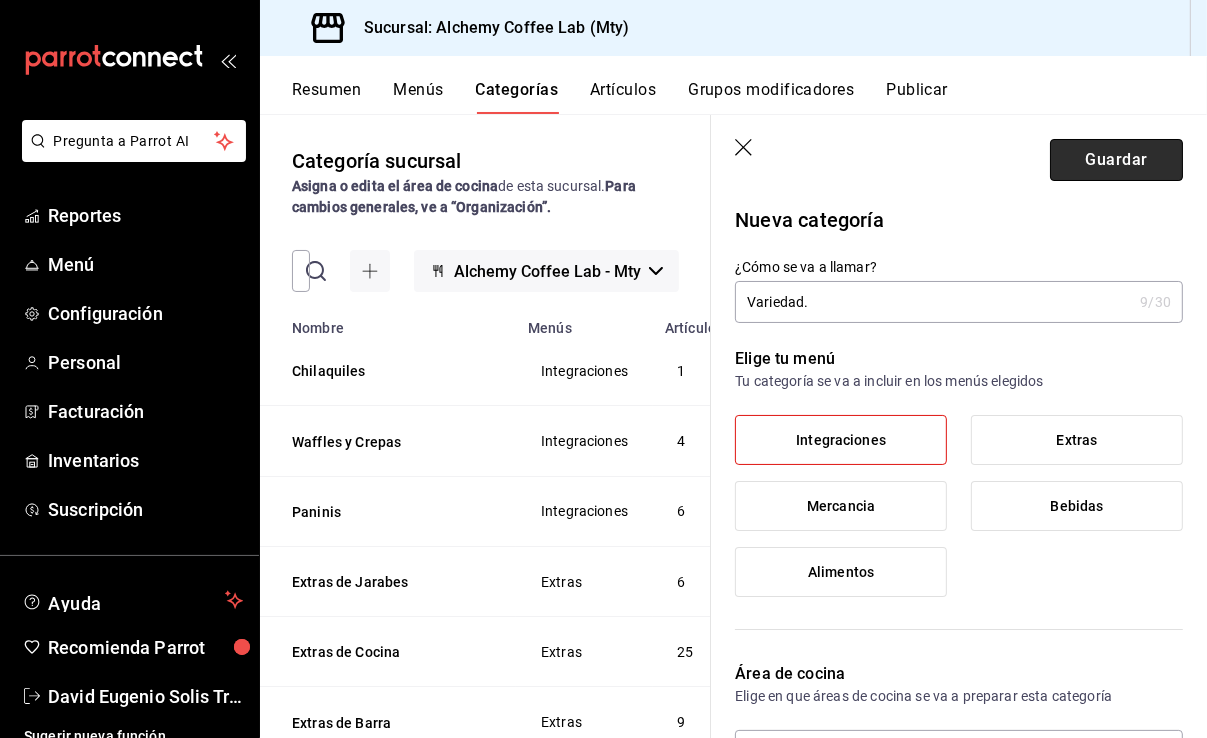 click on "Guardar" at bounding box center (1116, 160) 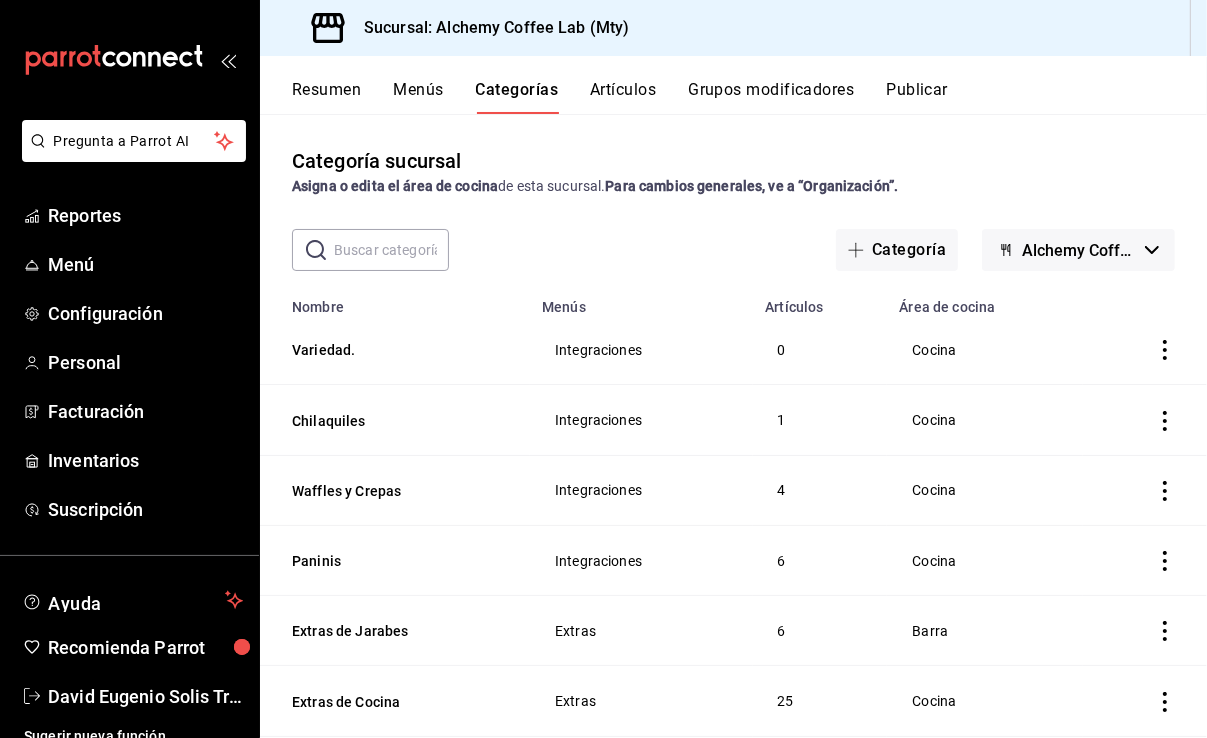 click on "Artículos" at bounding box center (623, 97) 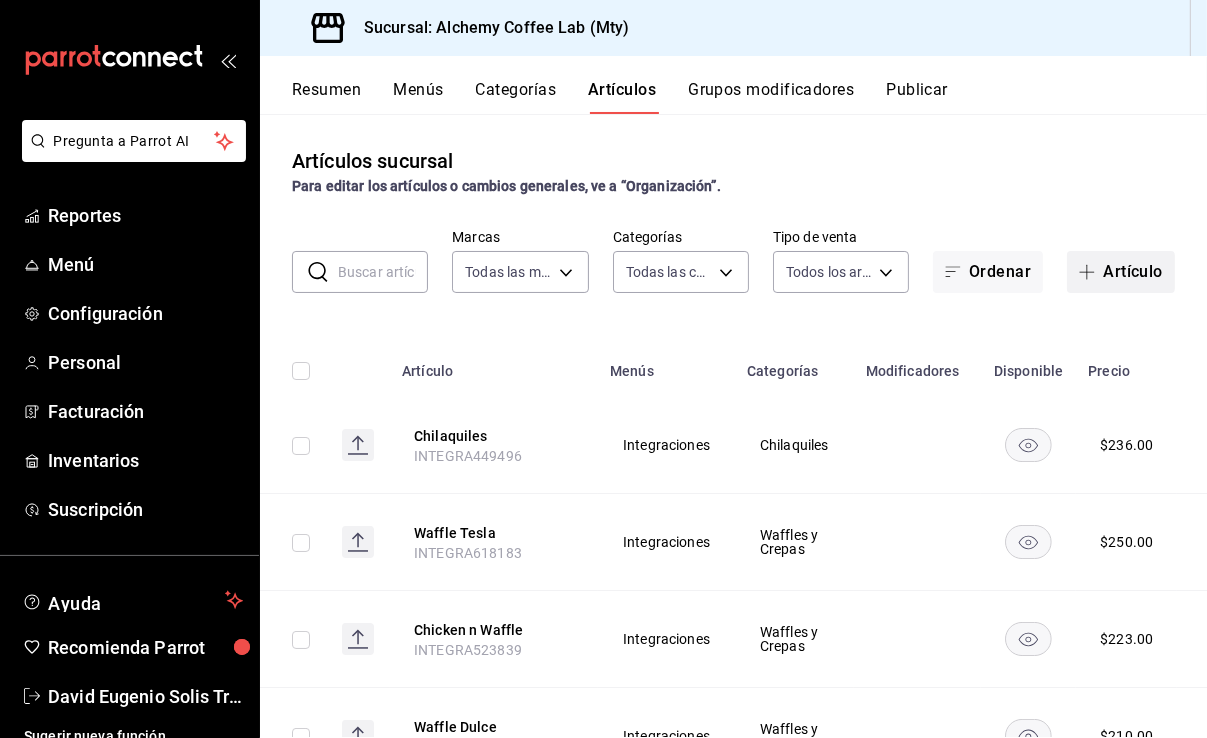 click on "Artículo" at bounding box center [1121, 272] 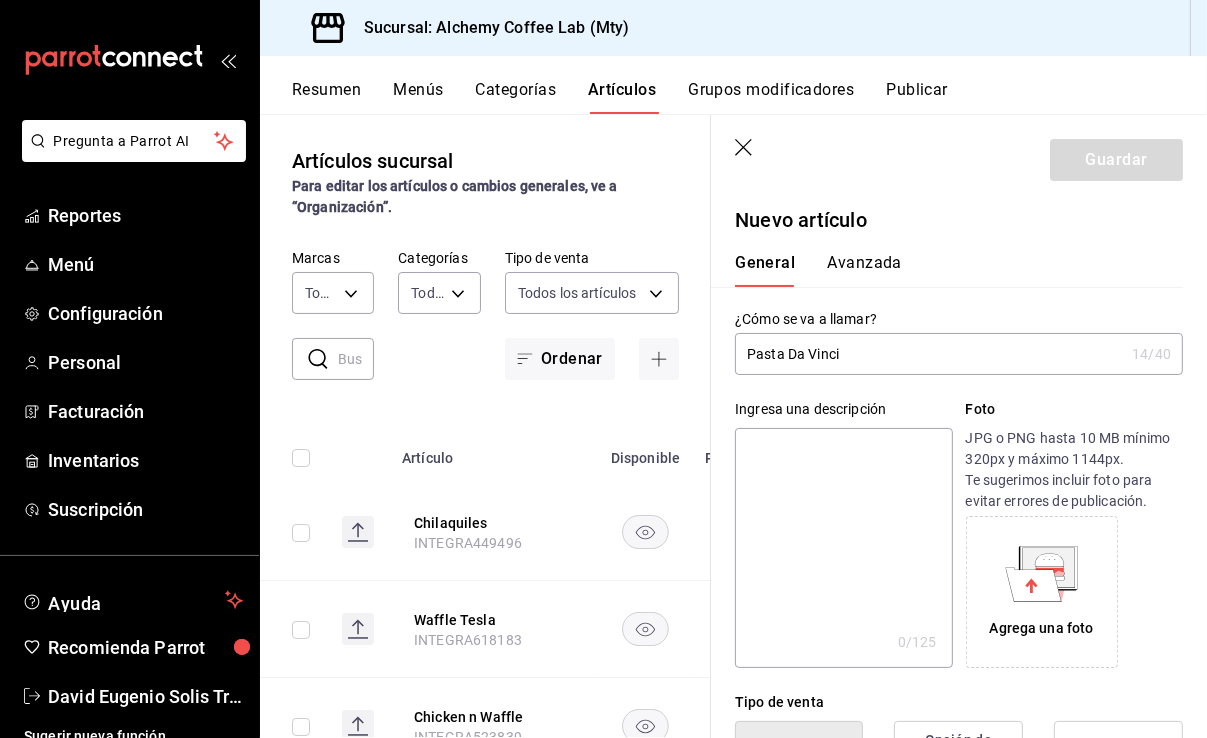 click at bounding box center [843, 548] 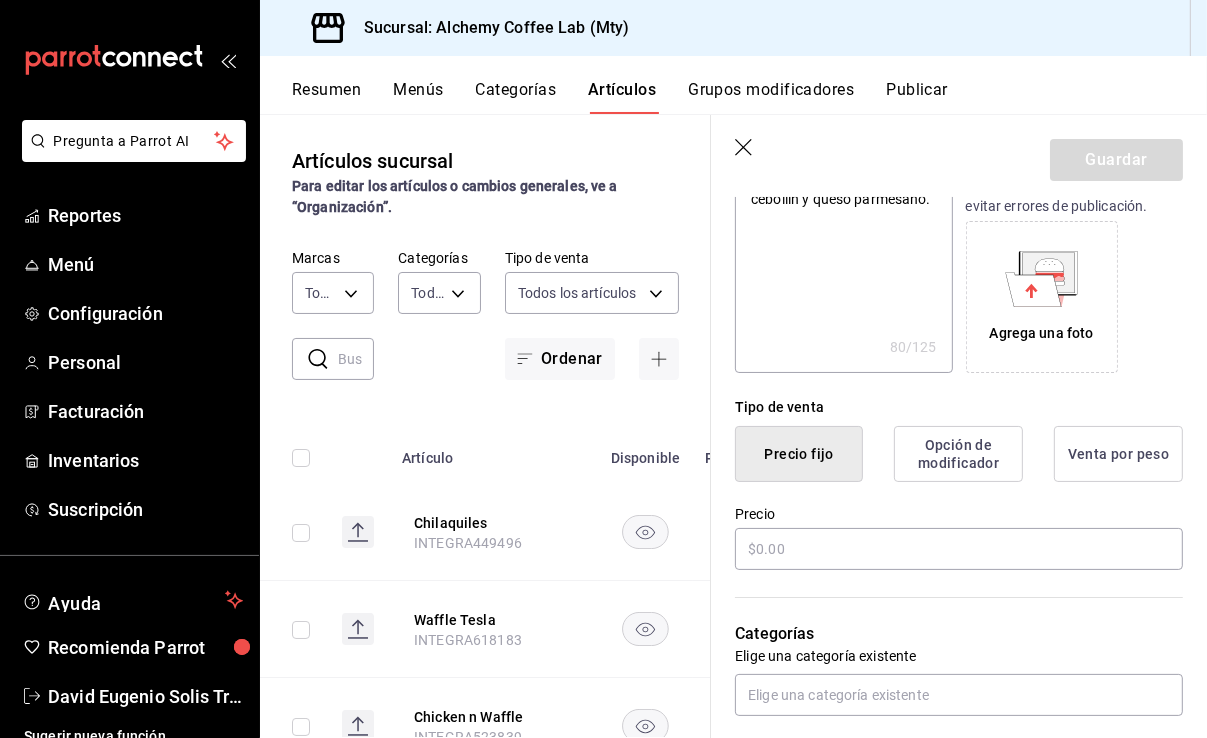 scroll, scrollTop: 300, scrollLeft: 0, axis: vertical 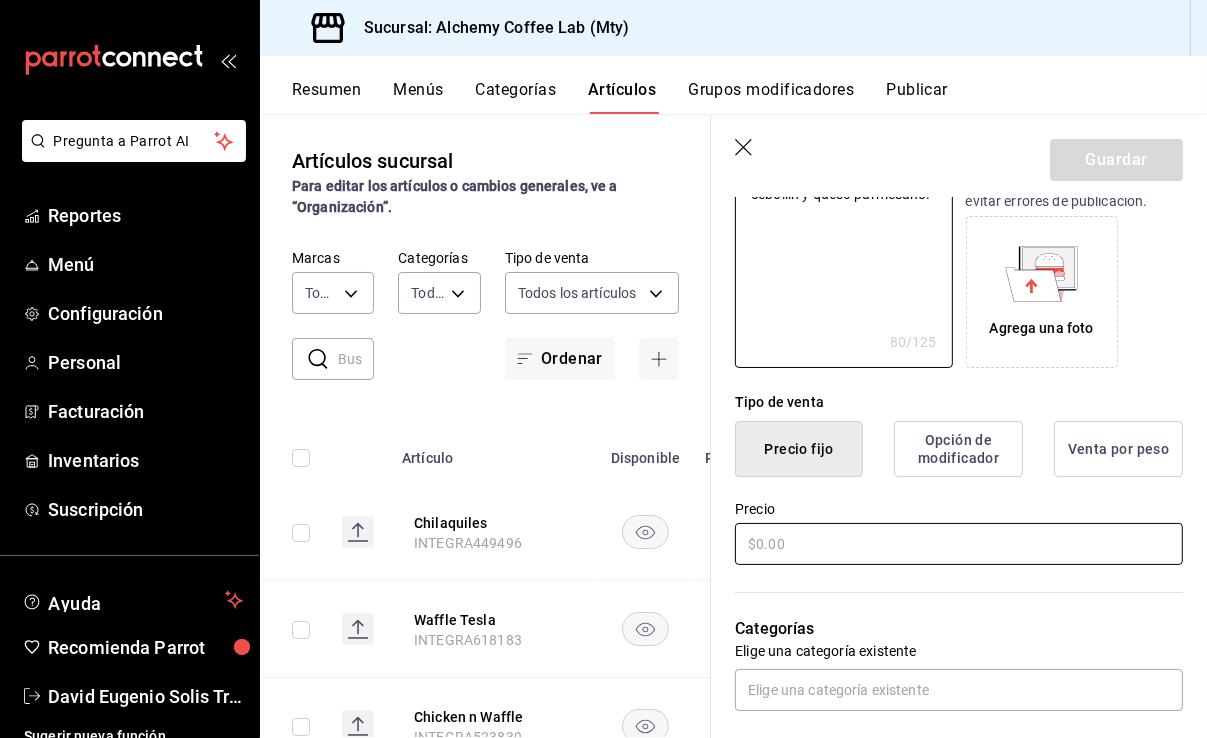 click at bounding box center (959, 544) 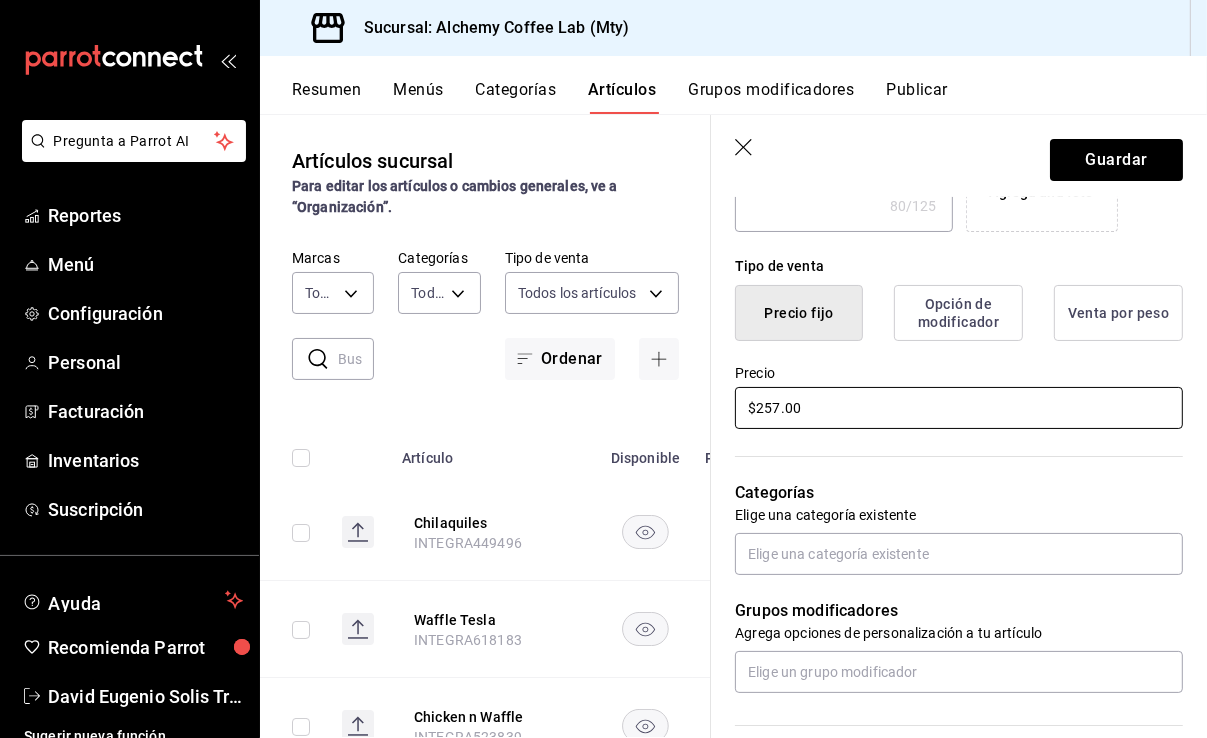 scroll, scrollTop: 500, scrollLeft: 0, axis: vertical 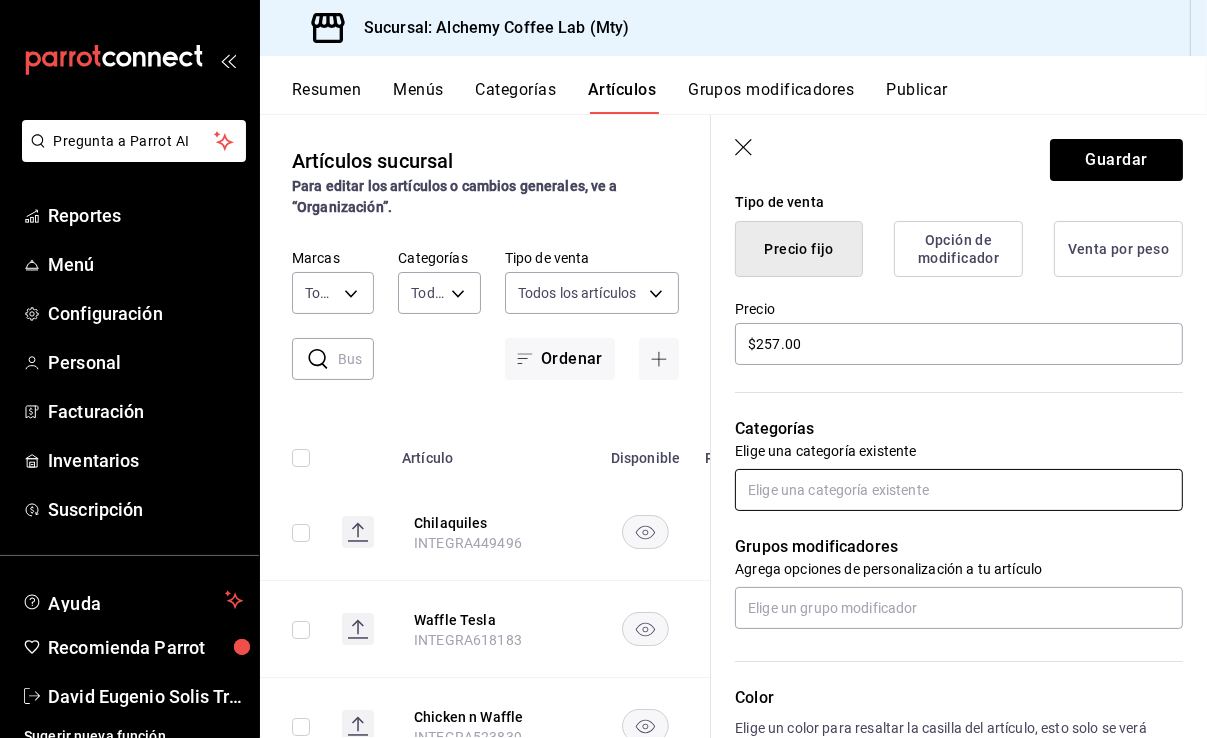 click at bounding box center [959, 490] 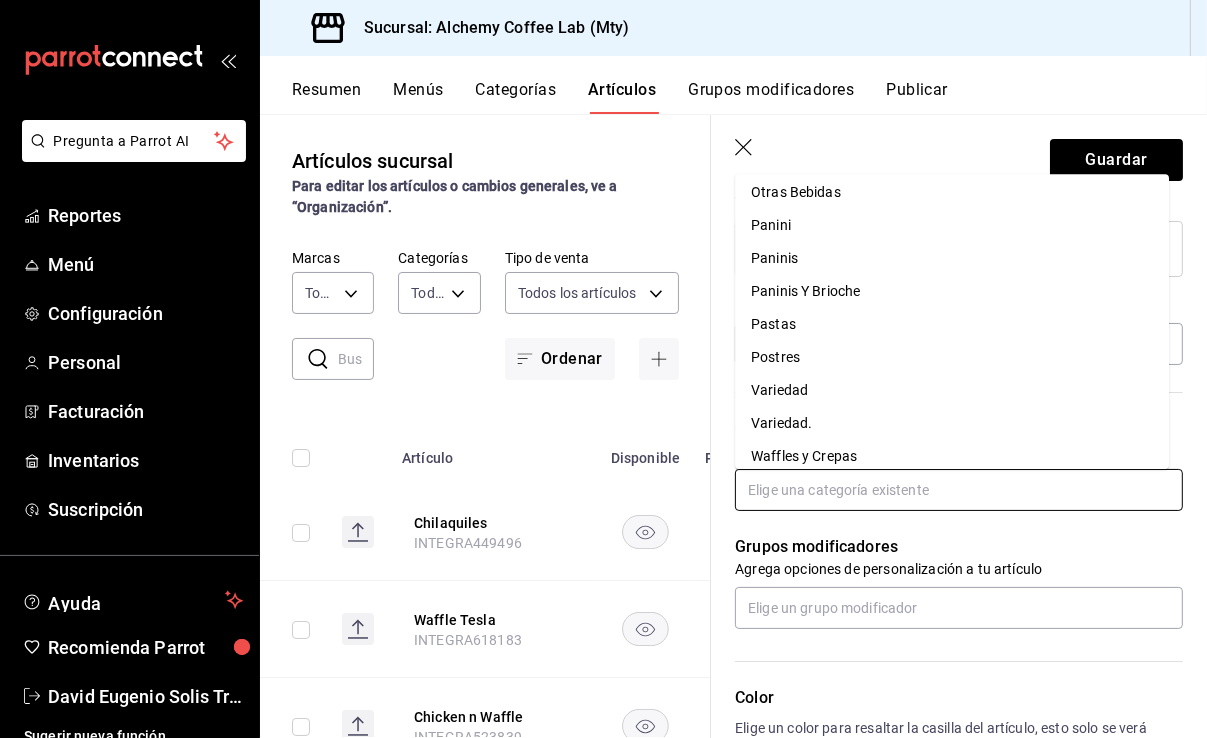 scroll, scrollTop: 876, scrollLeft: 0, axis: vertical 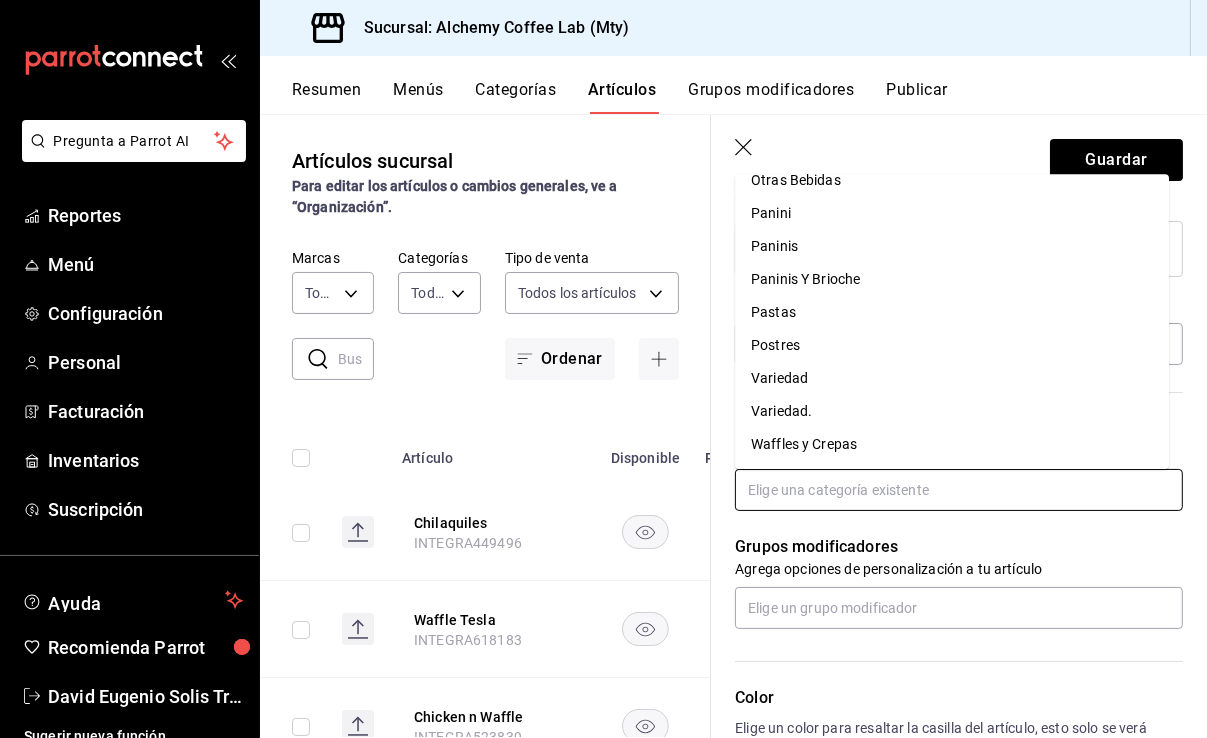 click on "Variedad." at bounding box center (952, 411) 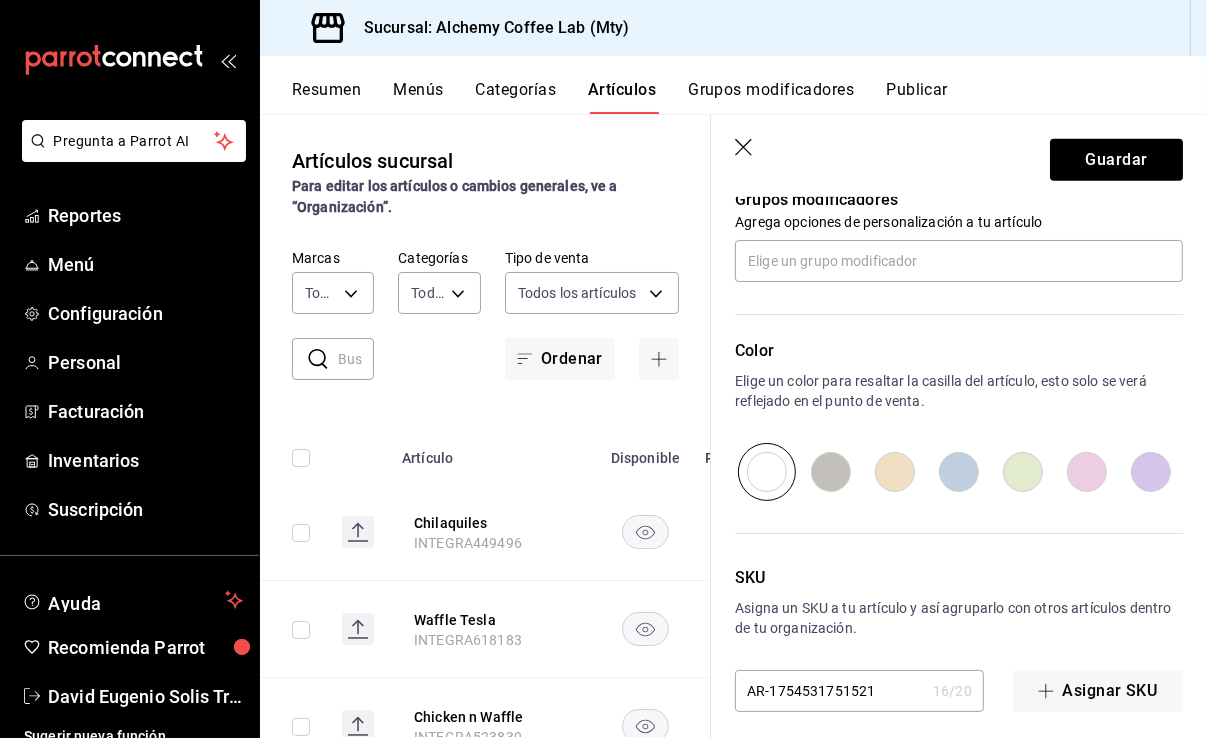 scroll, scrollTop: 926, scrollLeft: 0, axis: vertical 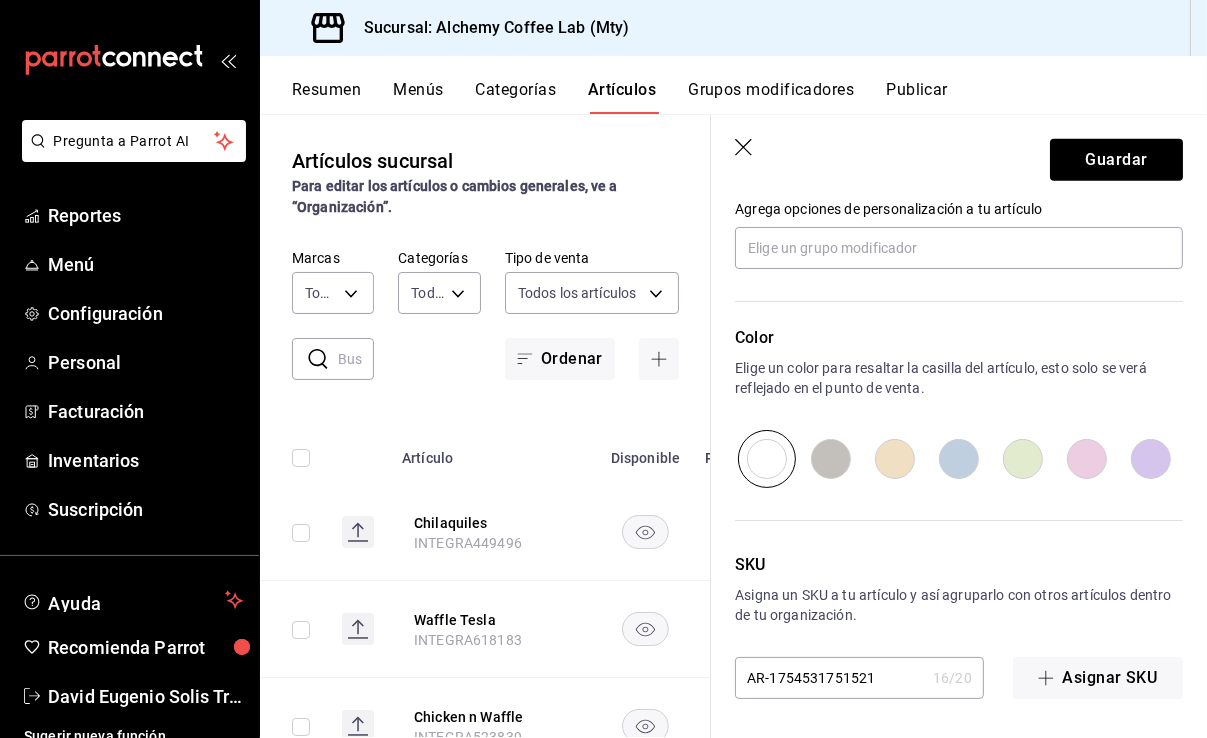 click on "AR-1754531751521" at bounding box center [830, 678] 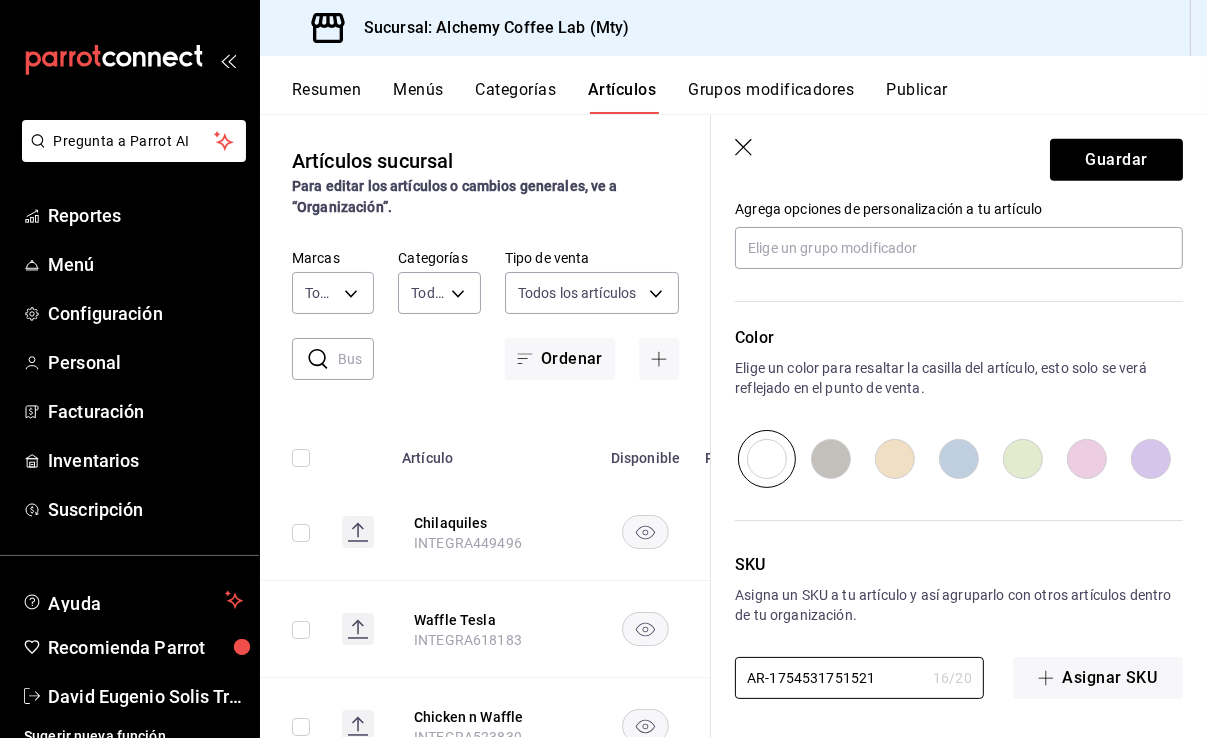 drag, startPoint x: 825, startPoint y: 675, endPoint x: 701, endPoint y: 676, distance: 124.004036 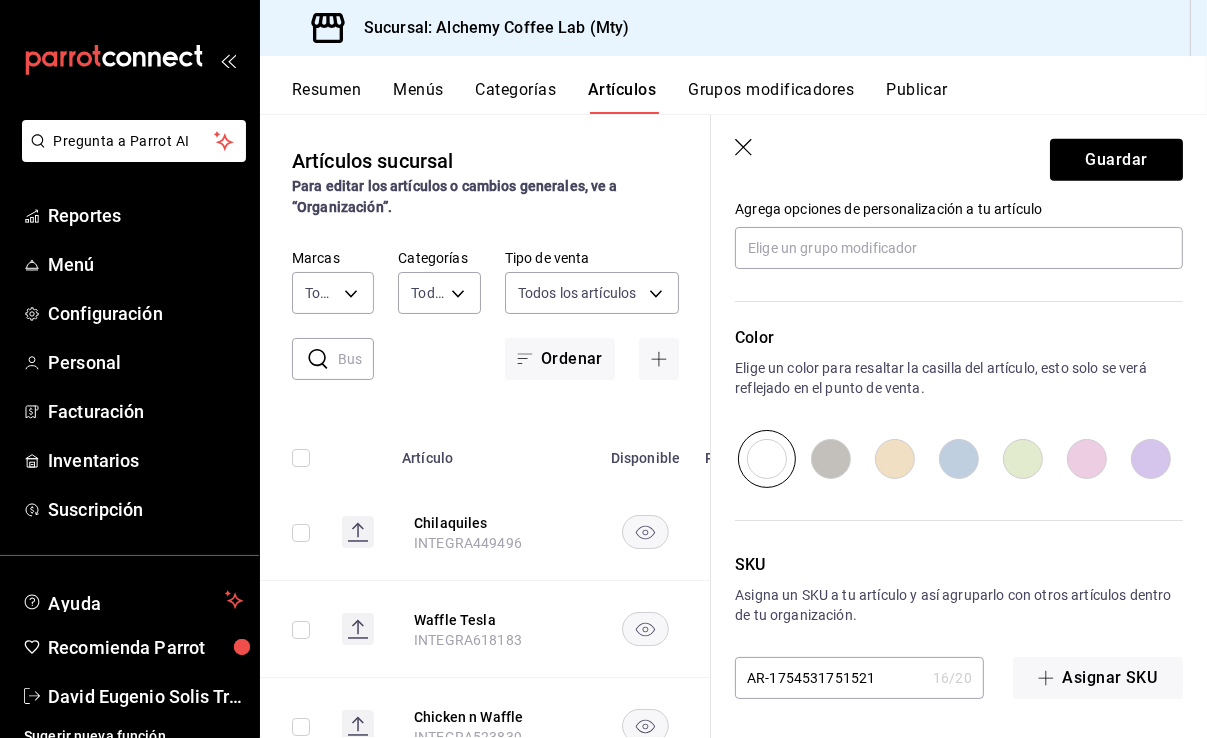 click on "AR-1754531751521" at bounding box center (830, 678) 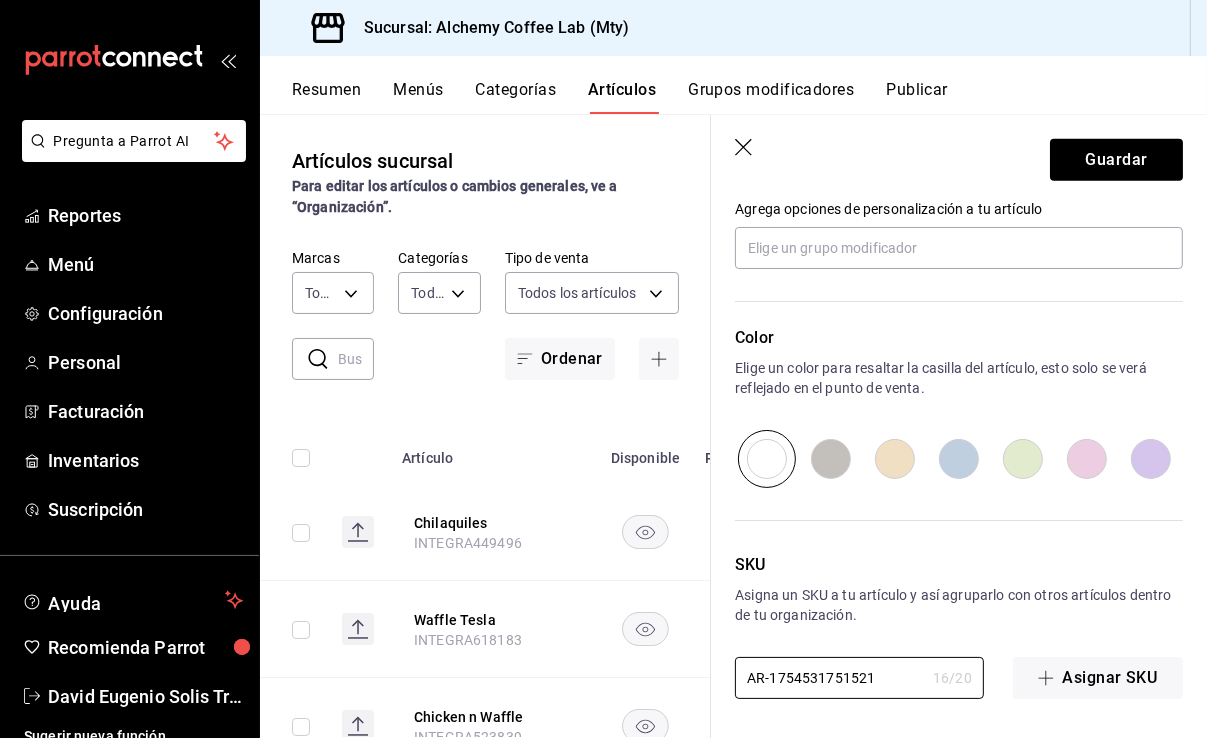 drag, startPoint x: 822, startPoint y: 676, endPoint x: 671, endPoint y: 678, distance: 151.01324 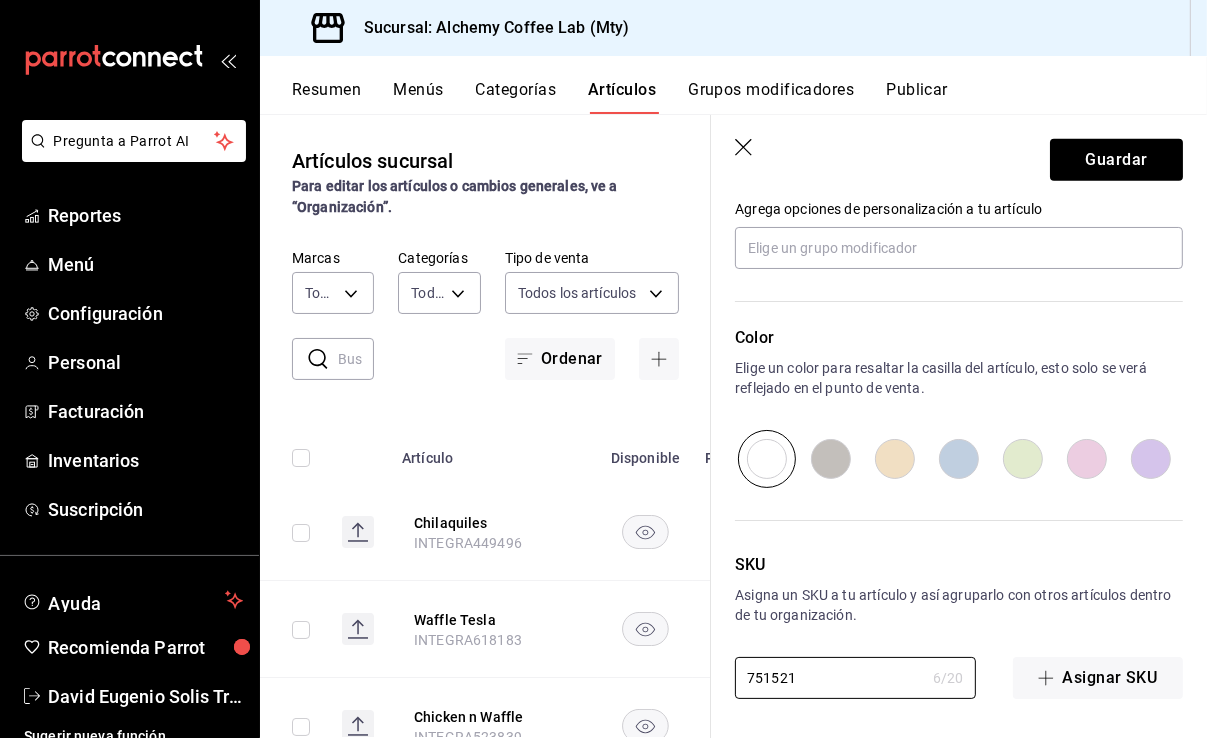 paste on "INTEGRA" 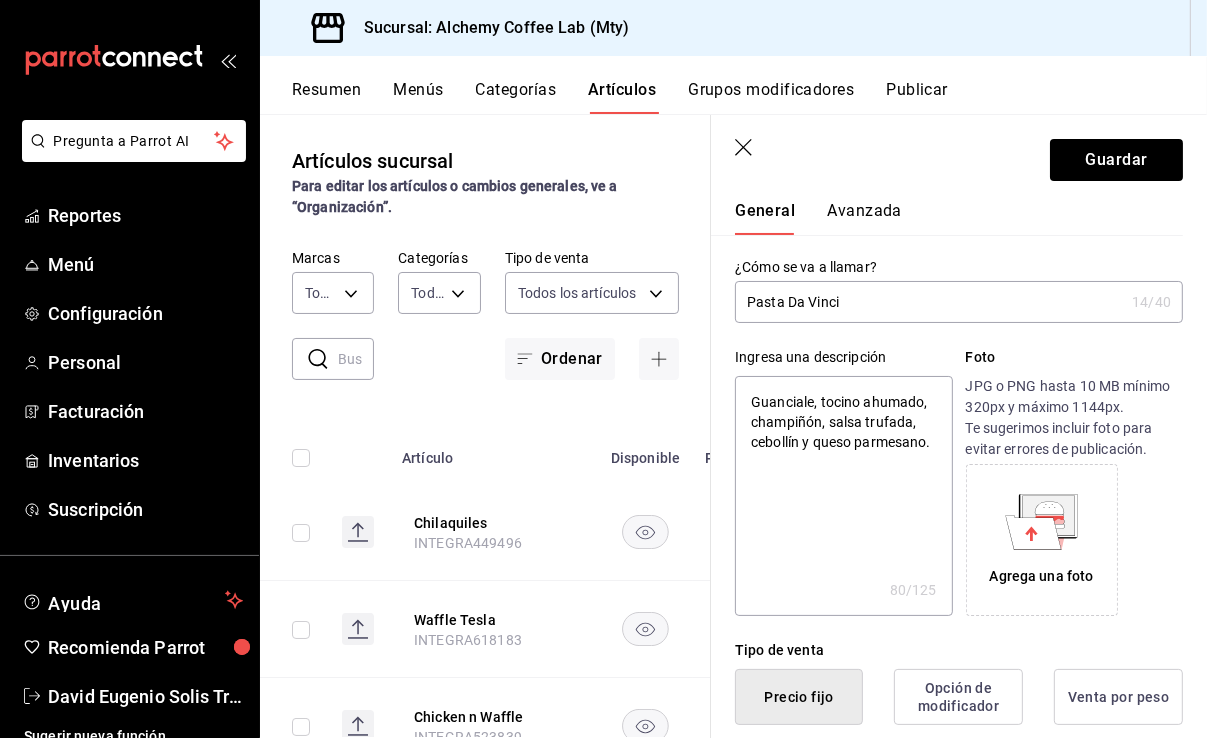 scroll, scrollTop: 0, scrollLeft: 0, axis: both 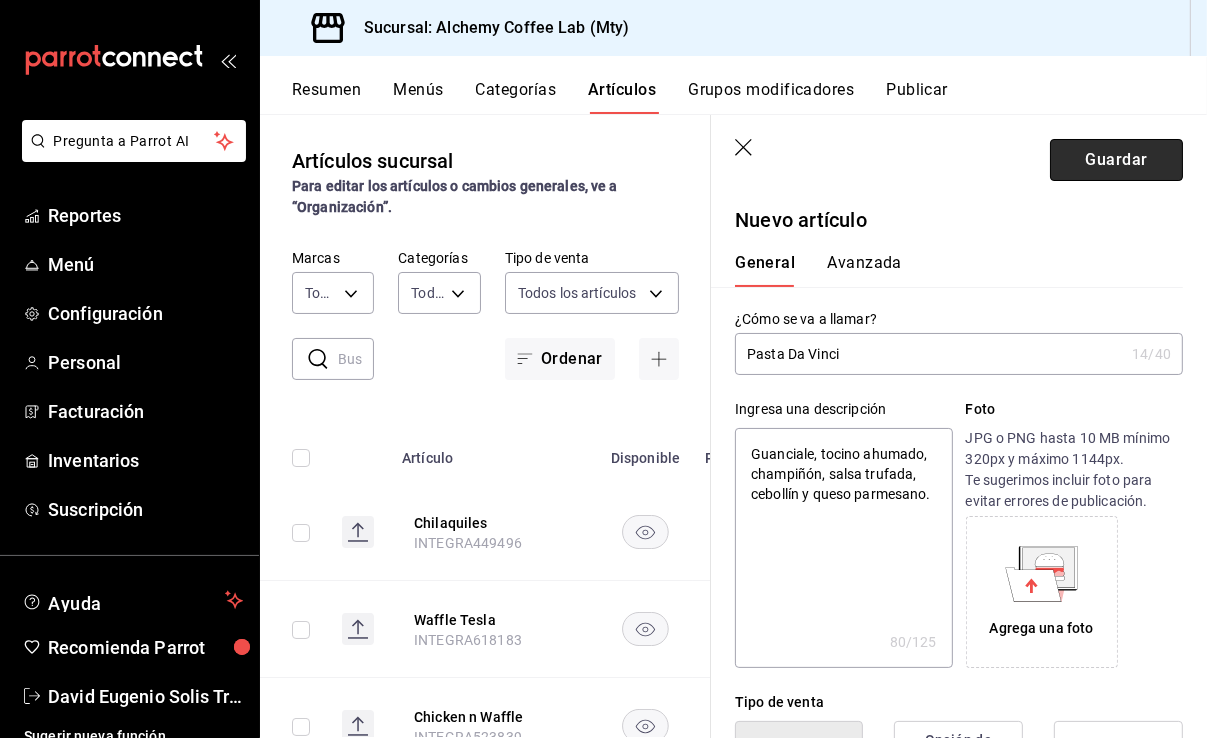 click on "Guardar" at bounding box center [1116, 160] 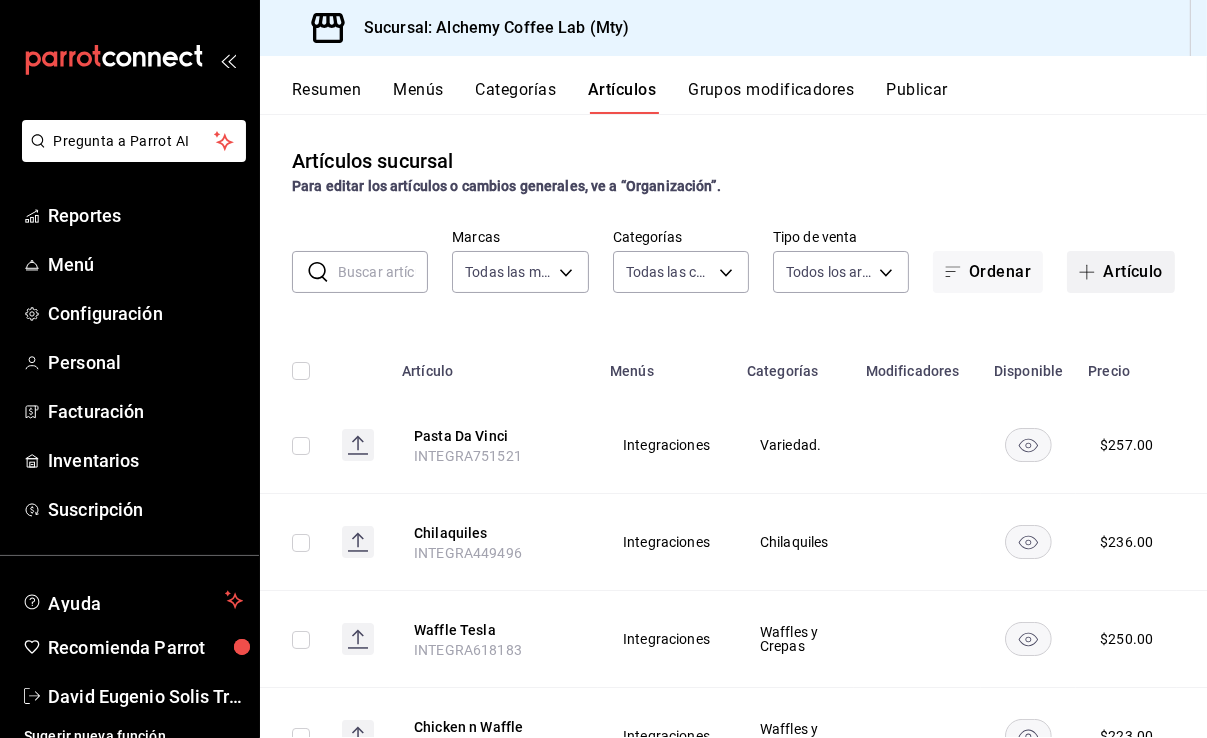 click on "Artículo" at bounding box center (1121, 272) 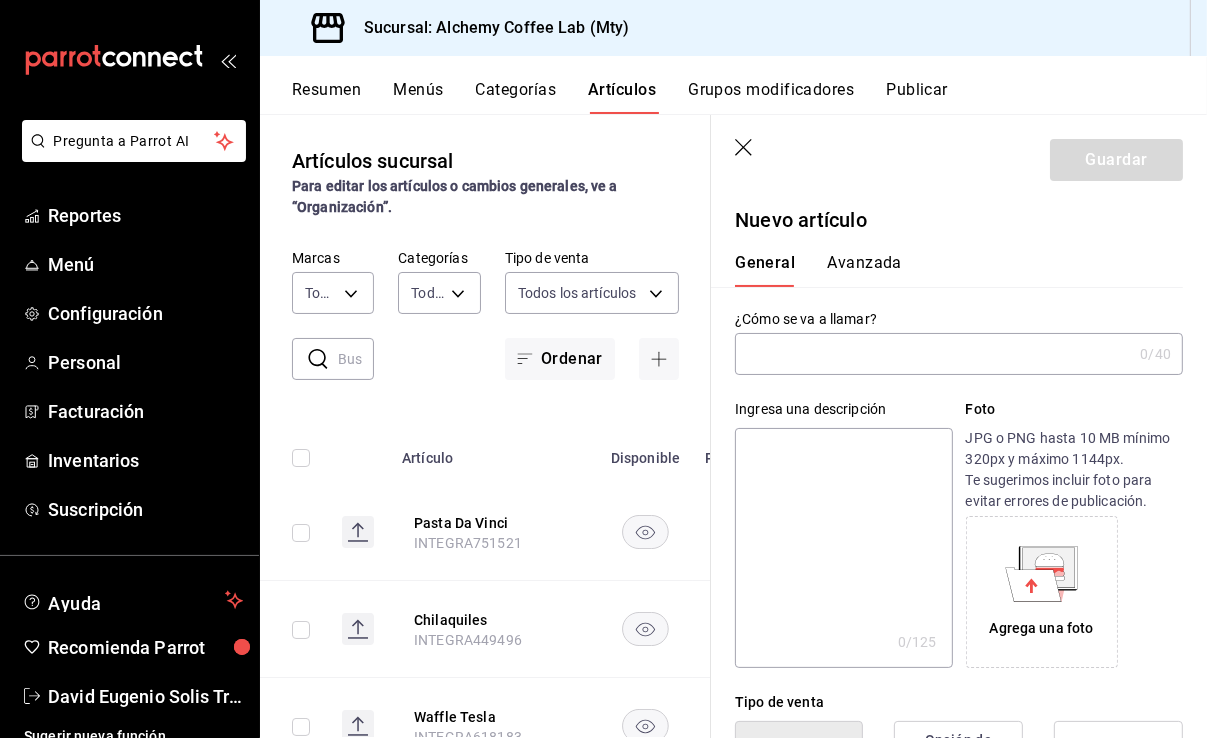 click at bounding box center [933, 354] 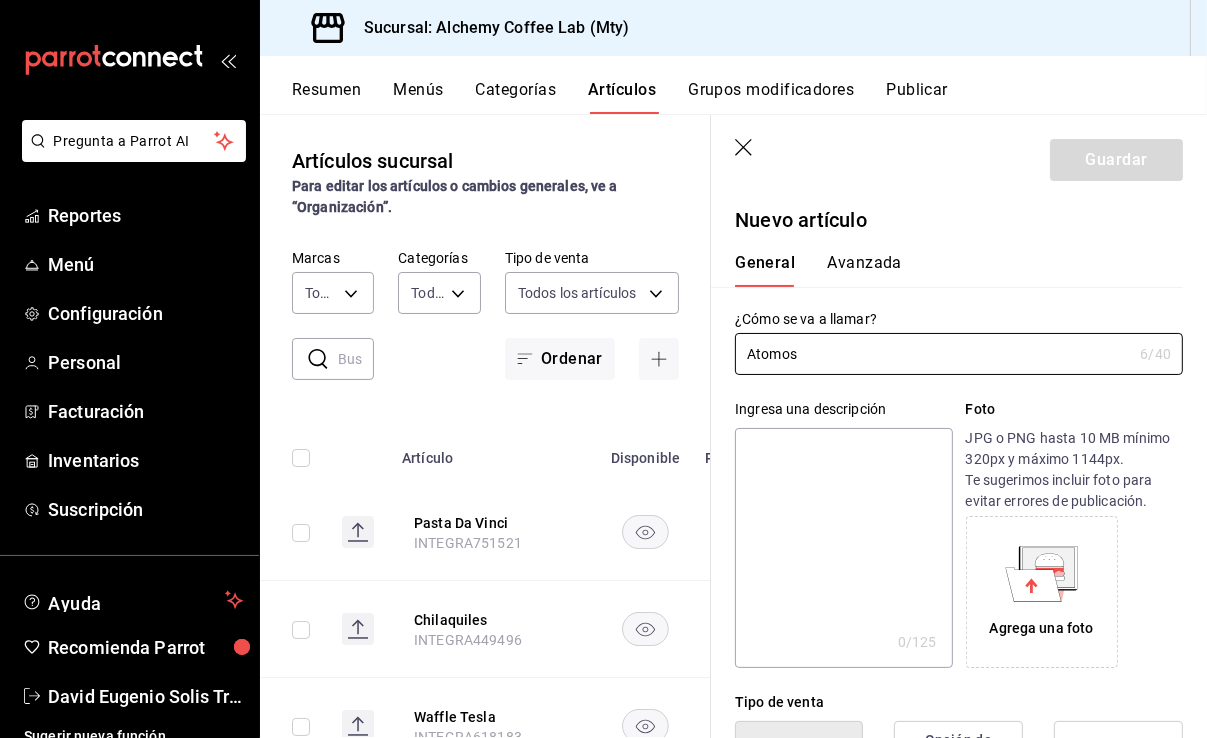 click at bounding box center [843, 548] 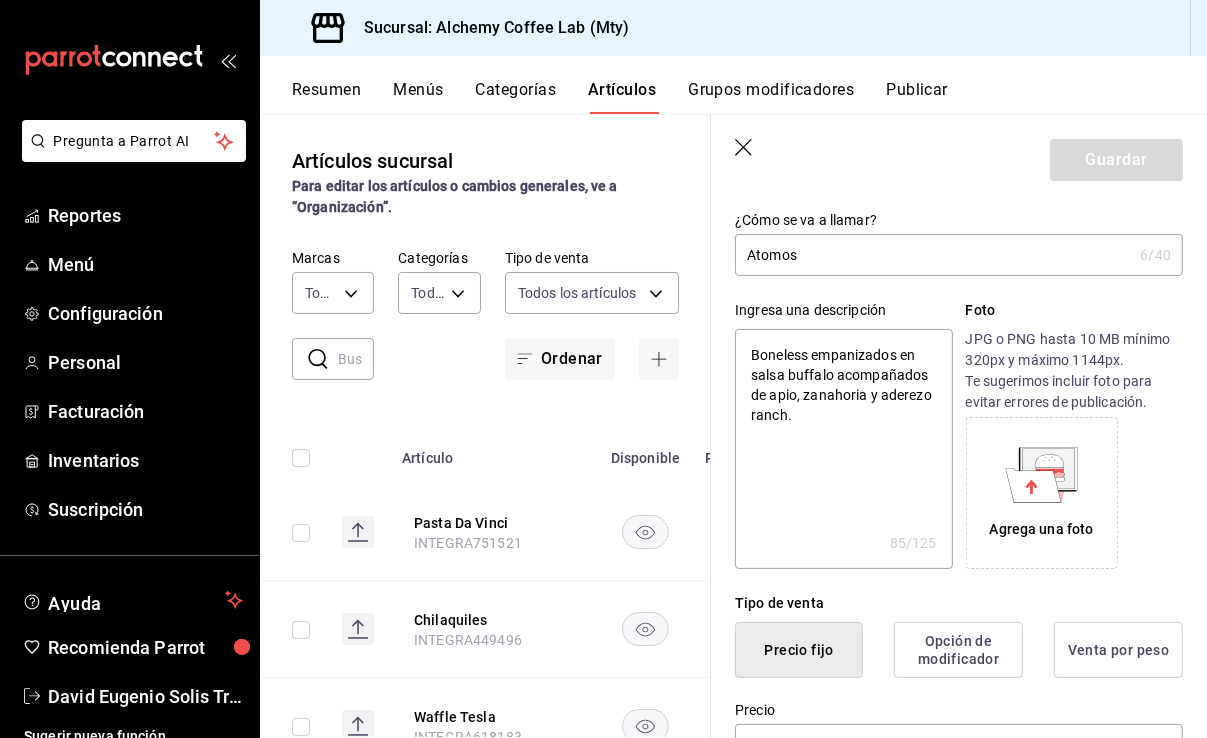 scroll, scrollTop: 100, scrollLeft: 0, axis: vertical 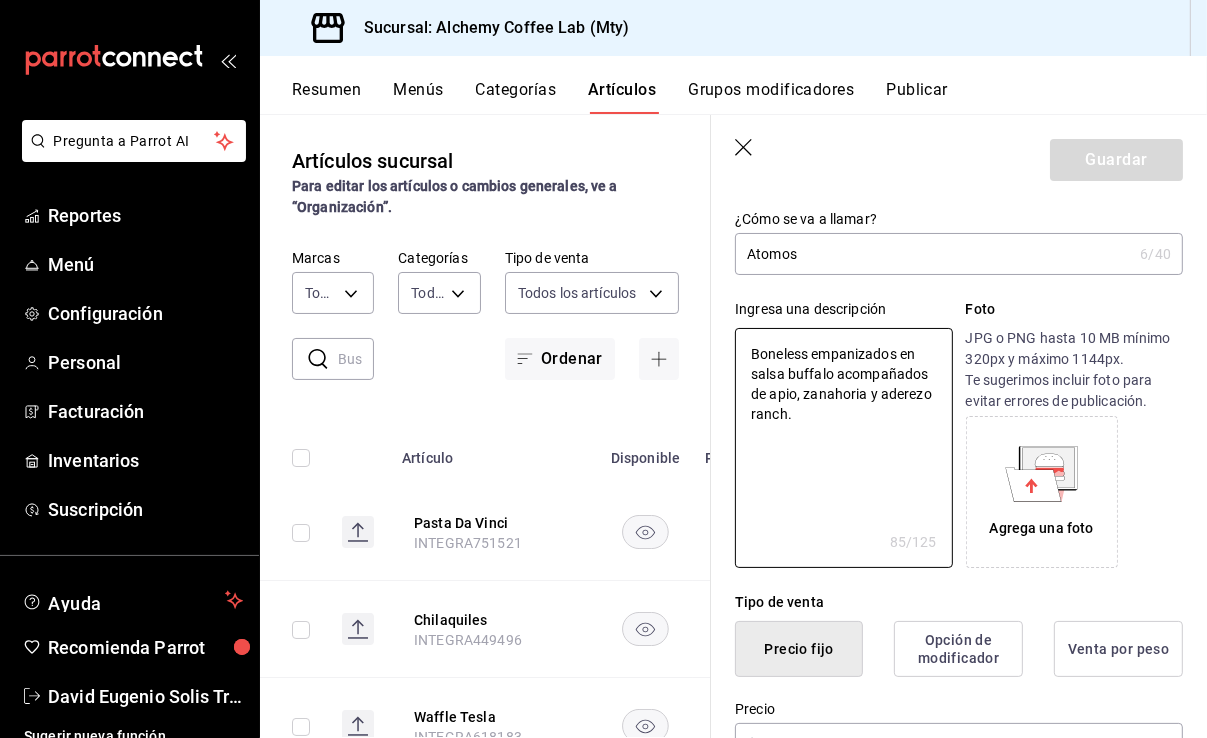 click on "Atomos" at bounding box center [933, 254] 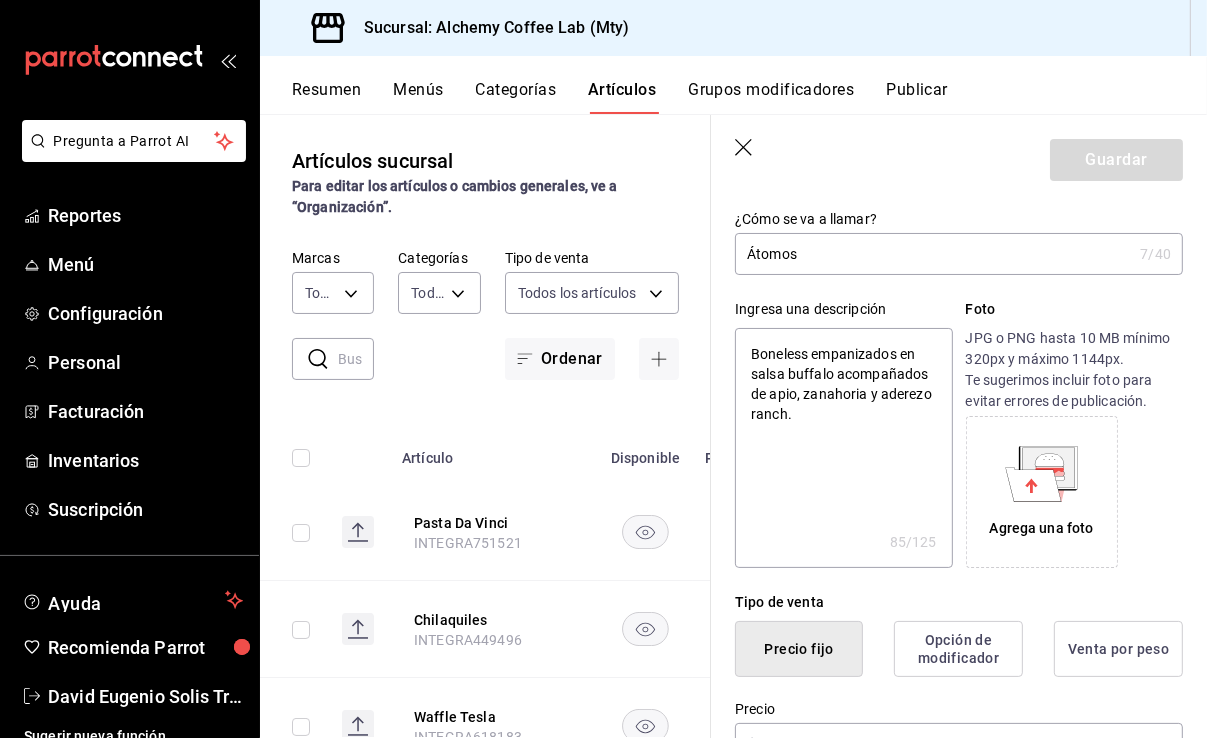 click on "Átomos" at bounding box center [933, 254] 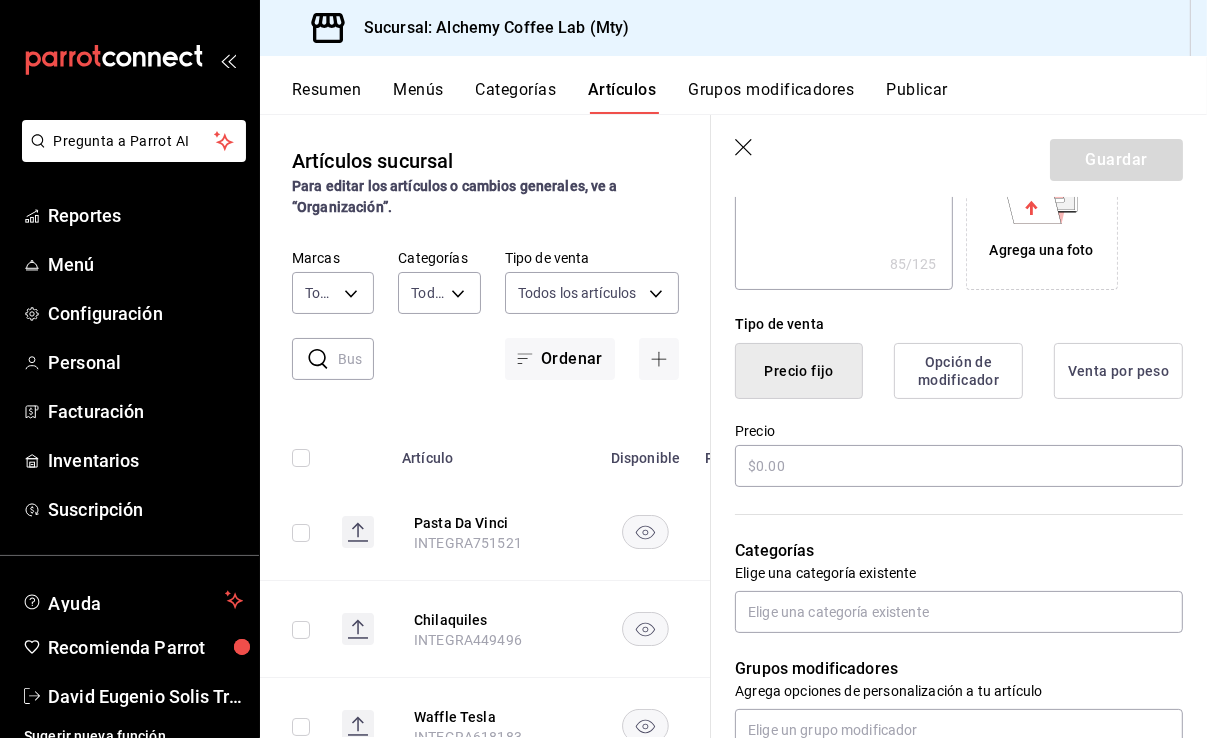 scroll, scrollTop: 400, scrollLeft: 0, axis: vertical 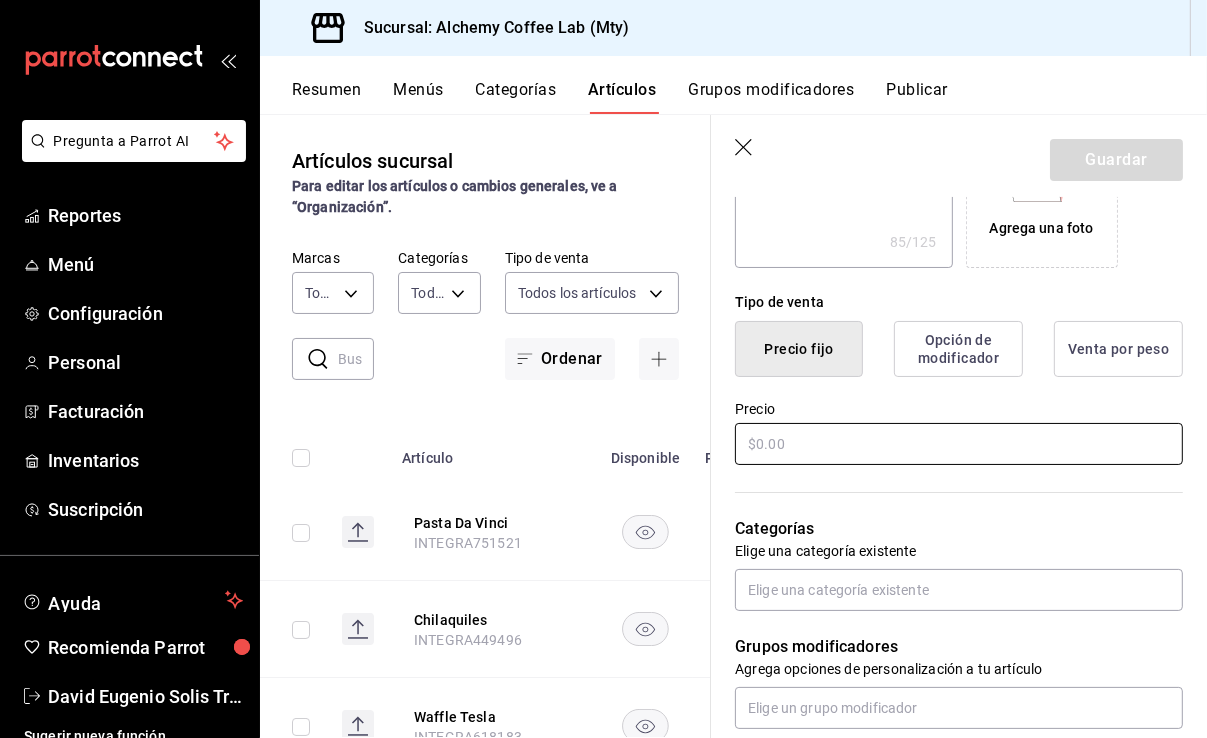 click at bounding box center [959, 444] 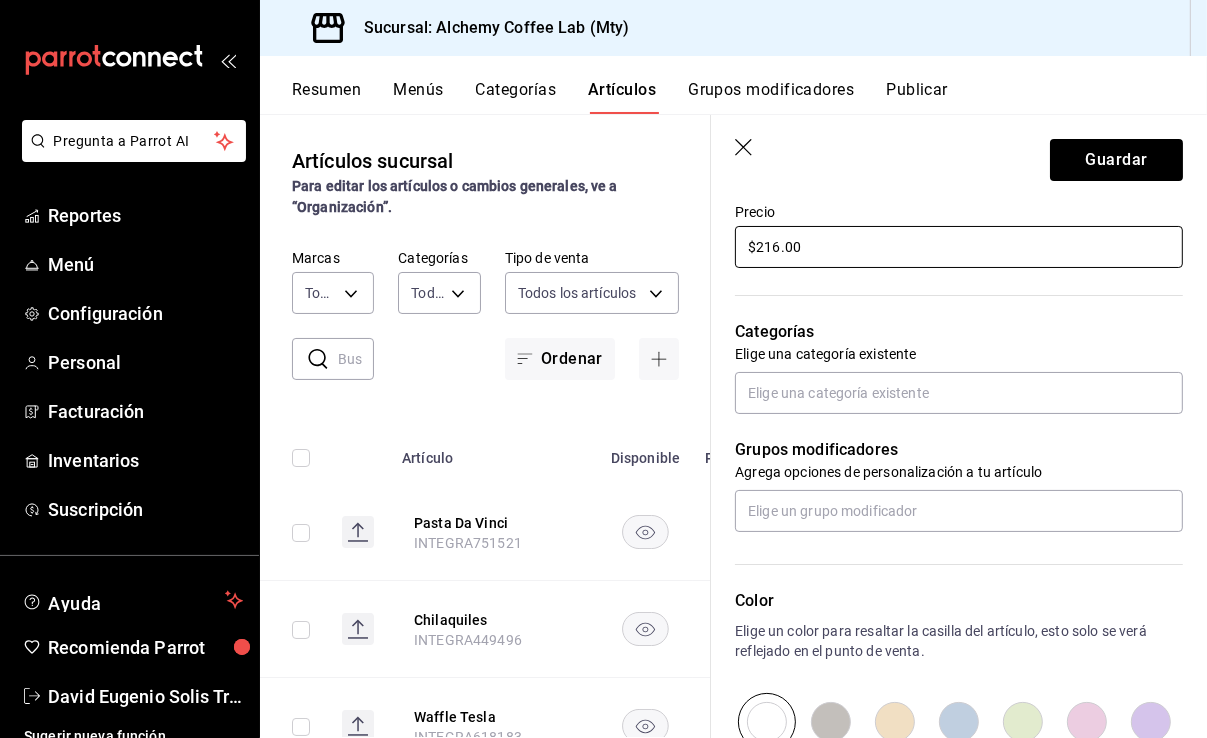 scroll, scrollTop: 600, scrollLeft: 0, axis: vertical 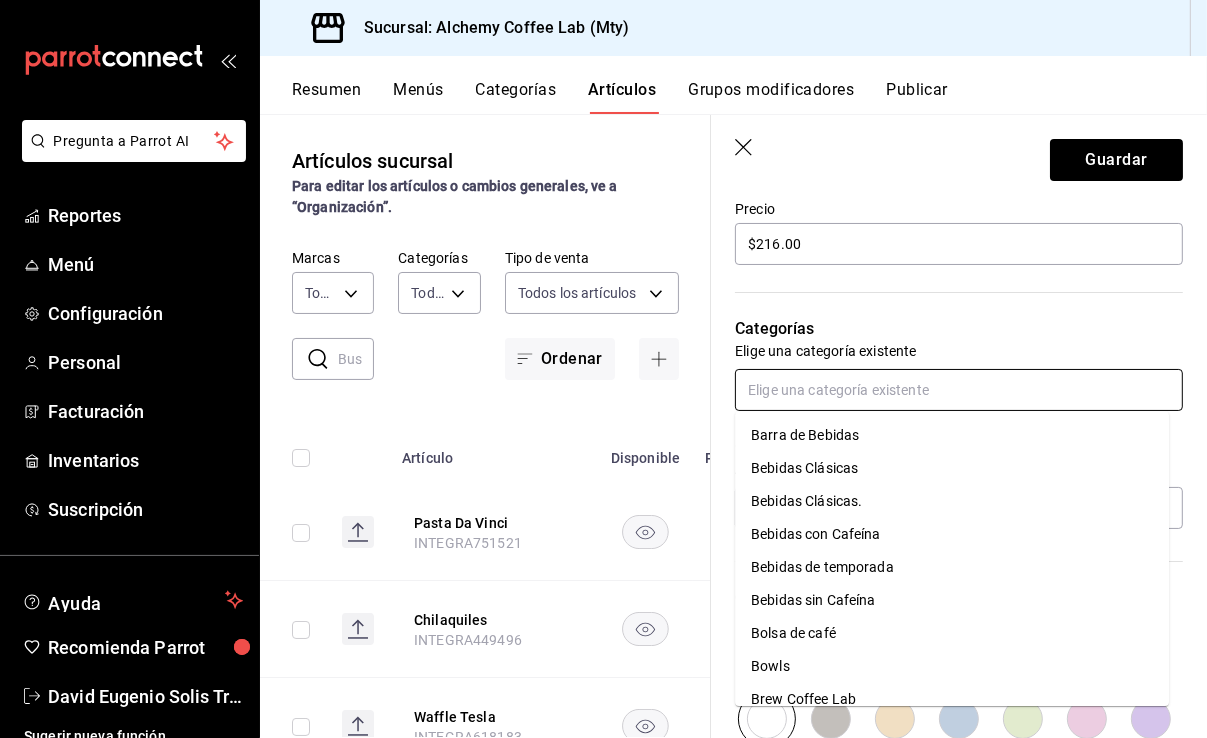click at bounding box center (959, 390) 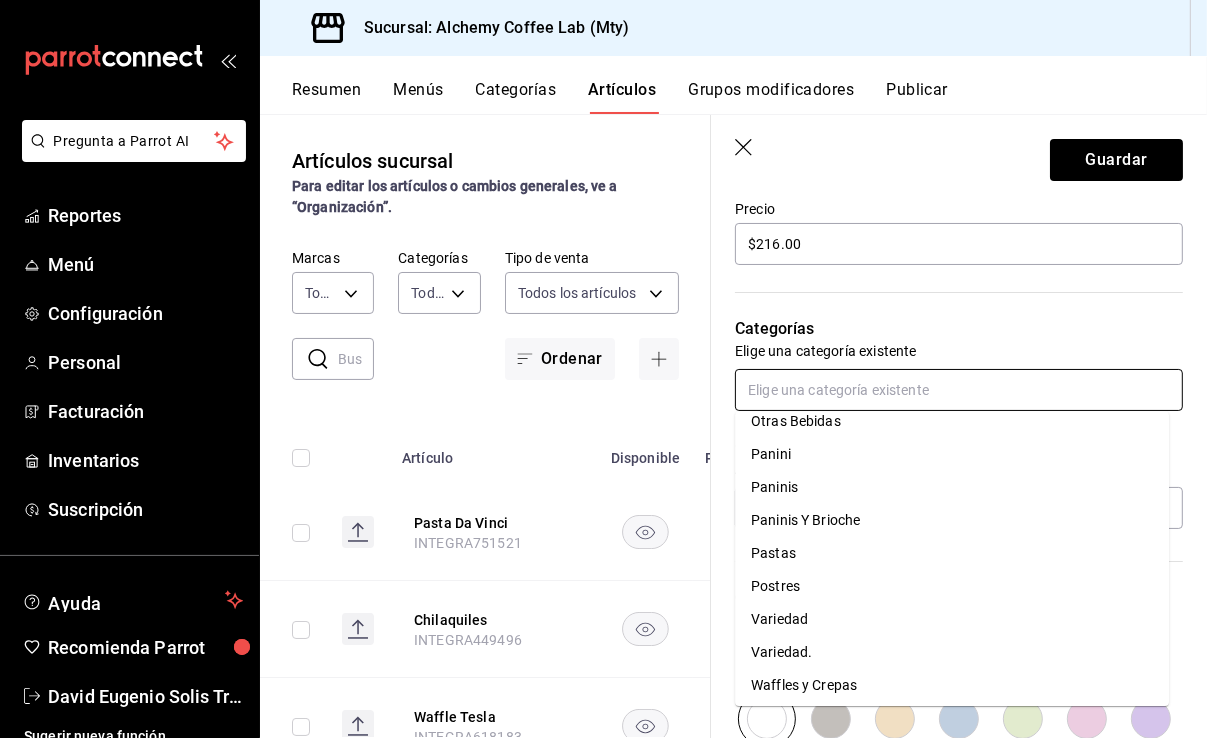 scroll, scrollTop: 876, scrollLeft: 0, axis: vertical 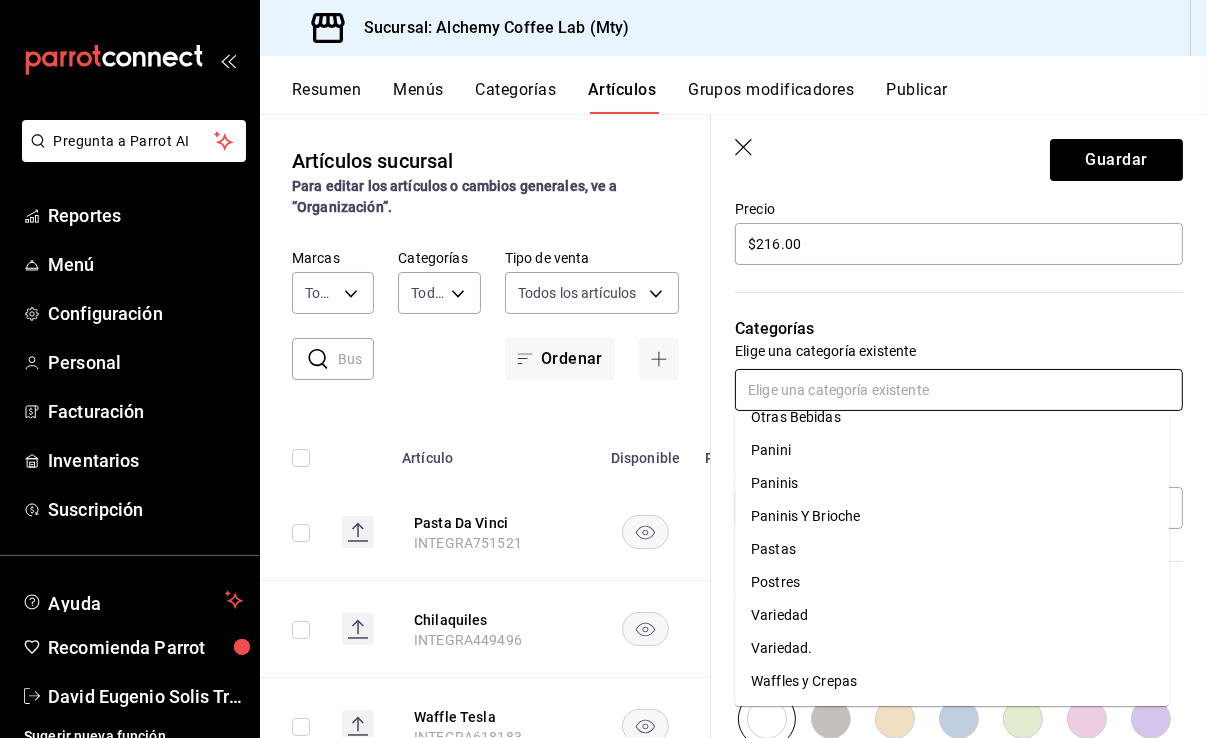 click on "Variedad." at bounding box center [952, 648] 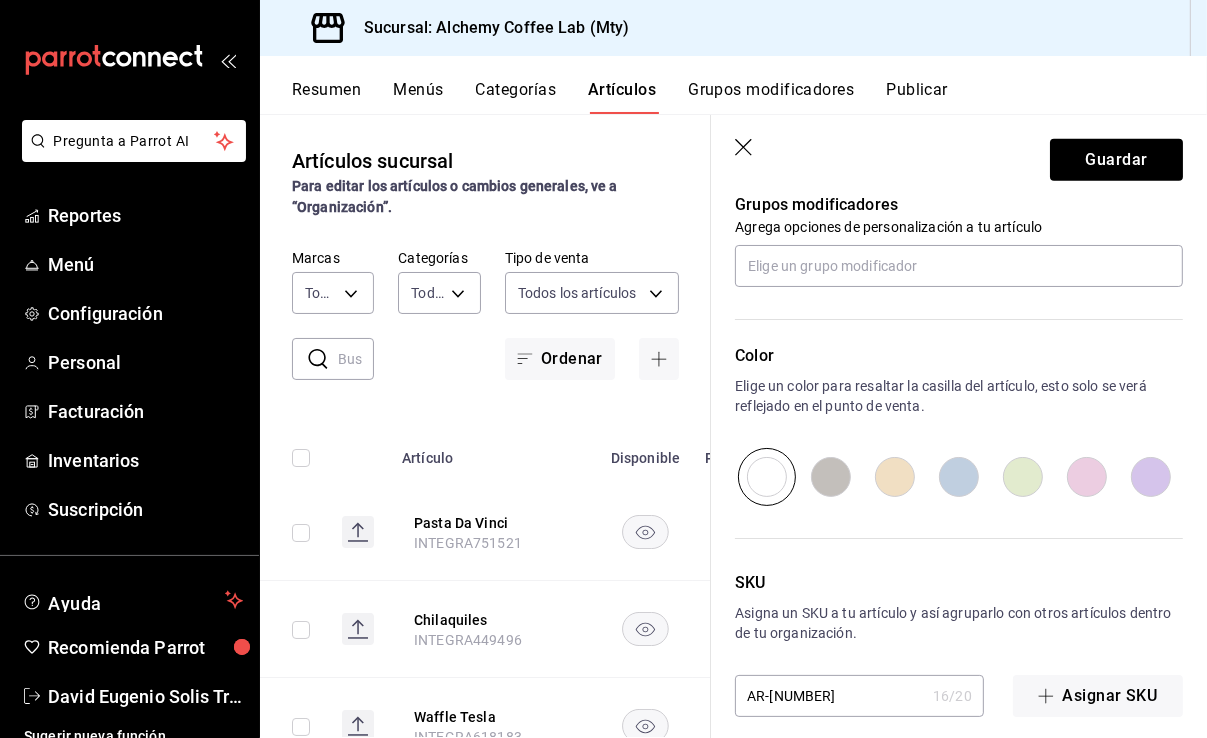 scroll, scrollTop: 926, scrollLeft: 0, axis: vertical 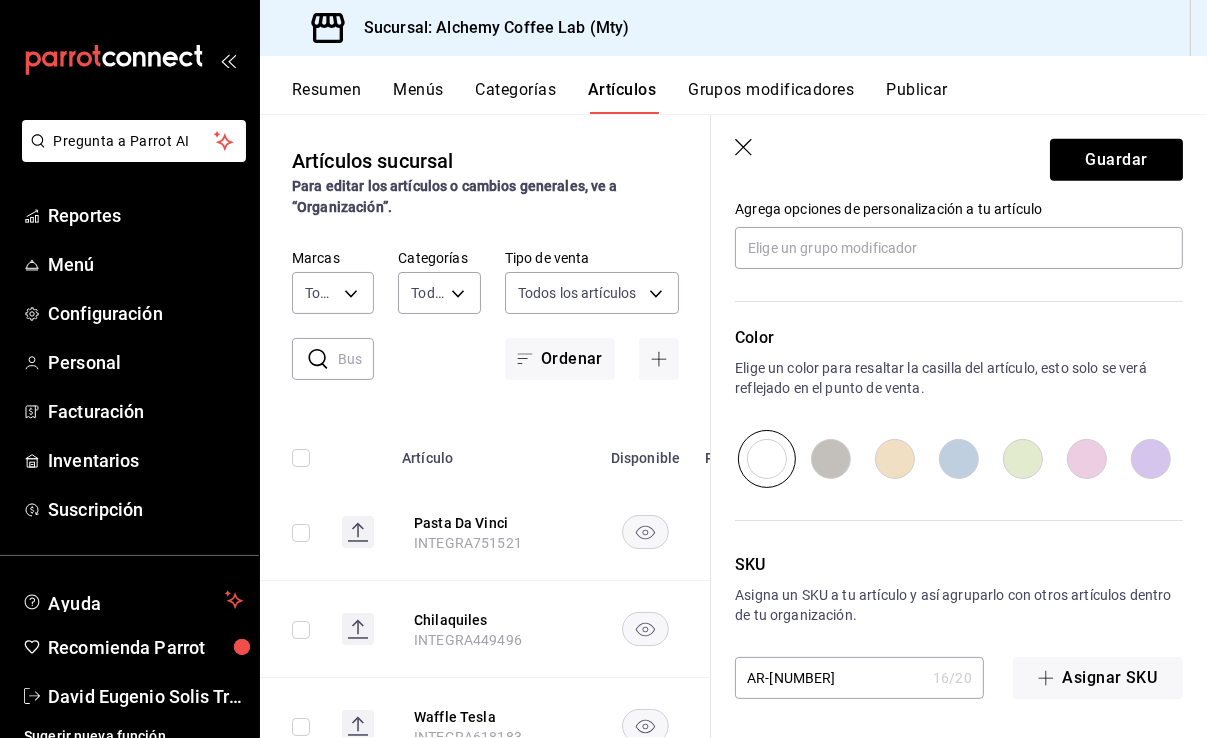 click on "AR-1754531902413" at bounding box center (830, 678) 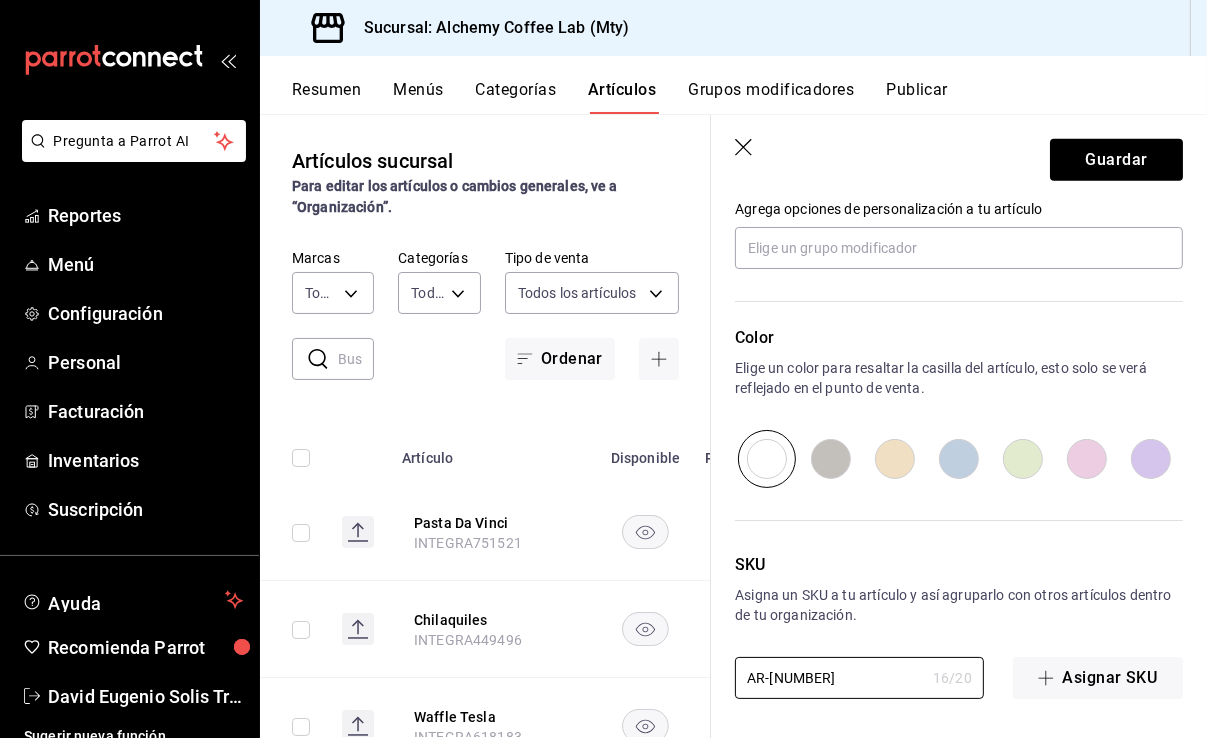 drag, startPoint x: 821, startPoint y: 674, endPoint x: 708, endPoint y: 683, distance: 113.35784 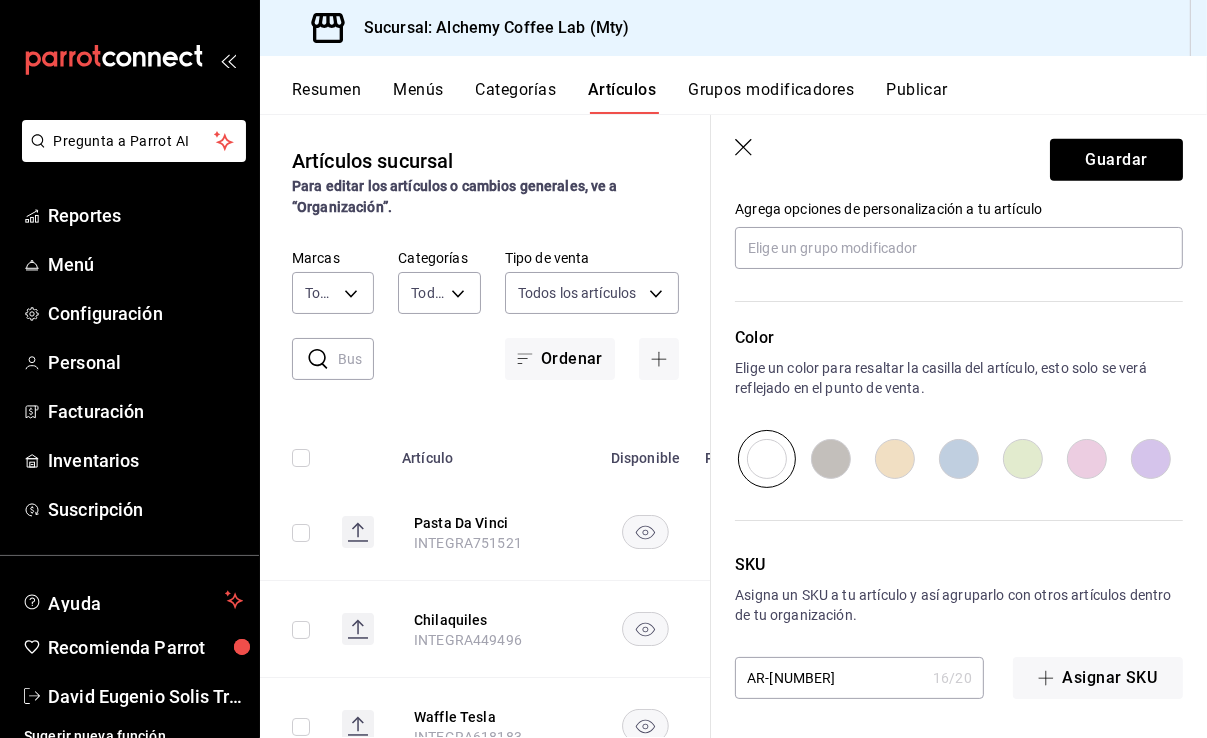 click on "AR-1754531902413" at bounding box center [830, 678] 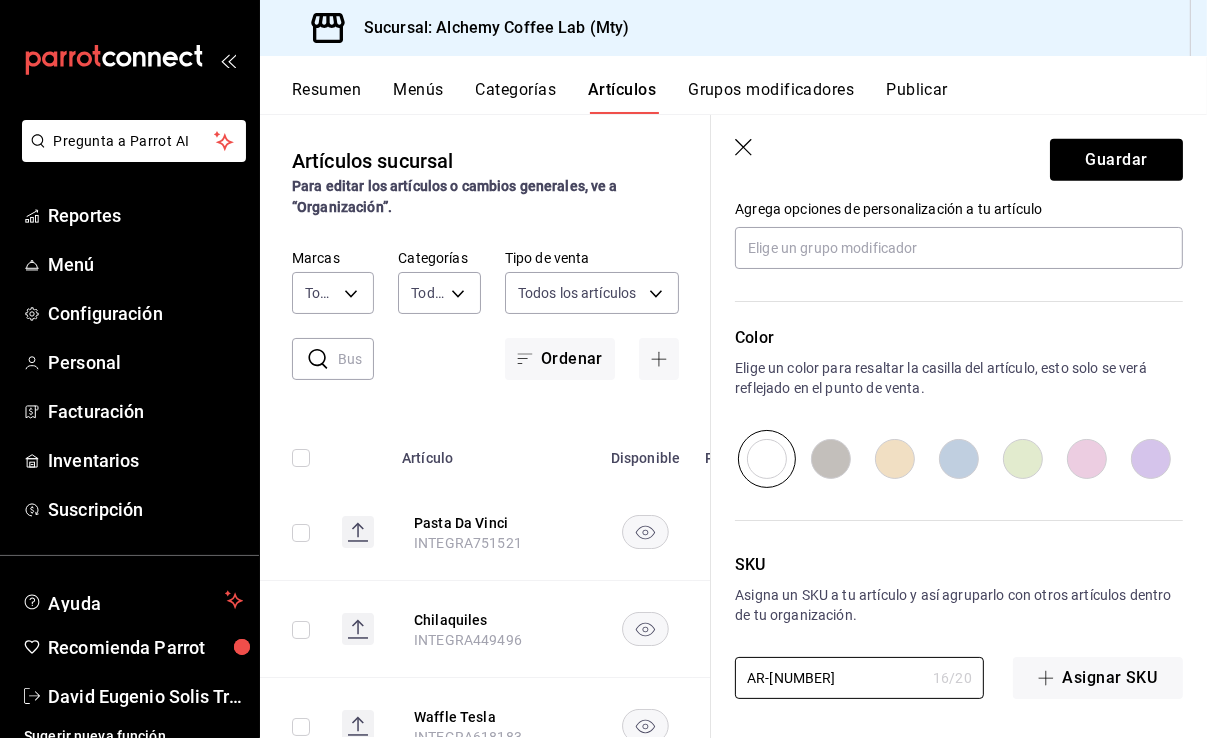drag, startPoint x: 821, startPoint y: 677, endPoint x: 682, endPoint y: 683, distance: 139.12944 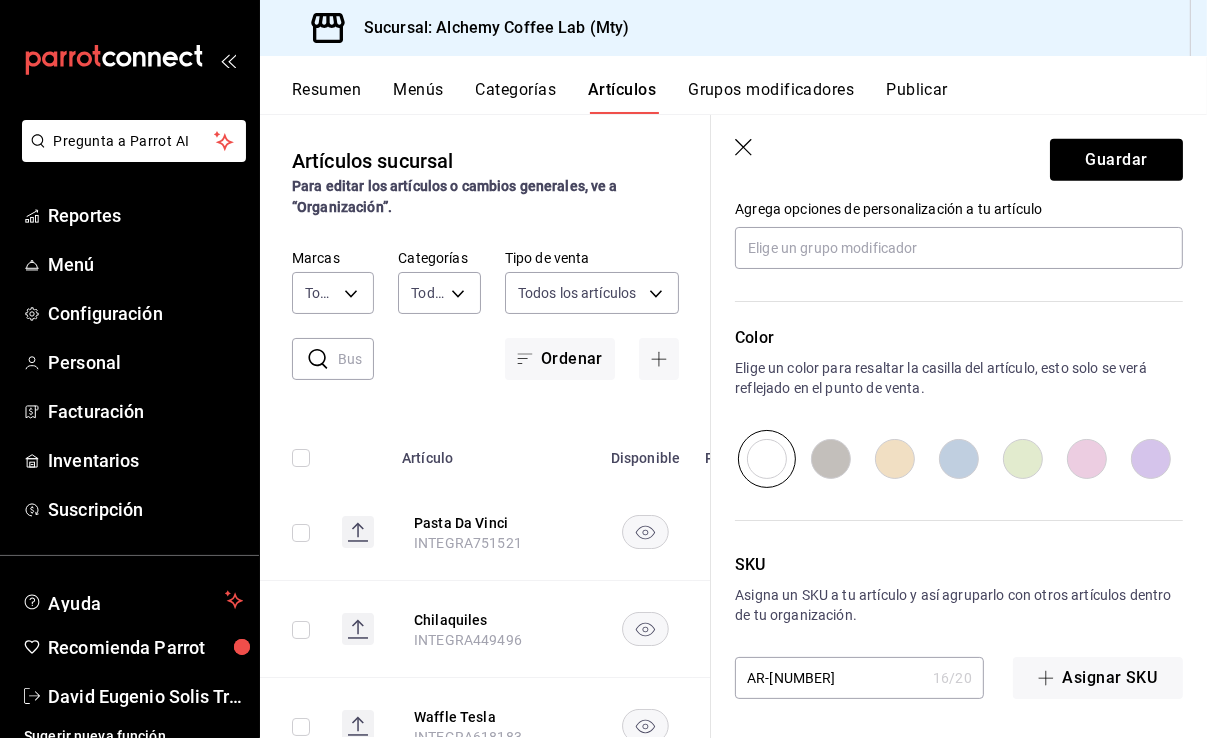 click at bounding box center (645, 726) 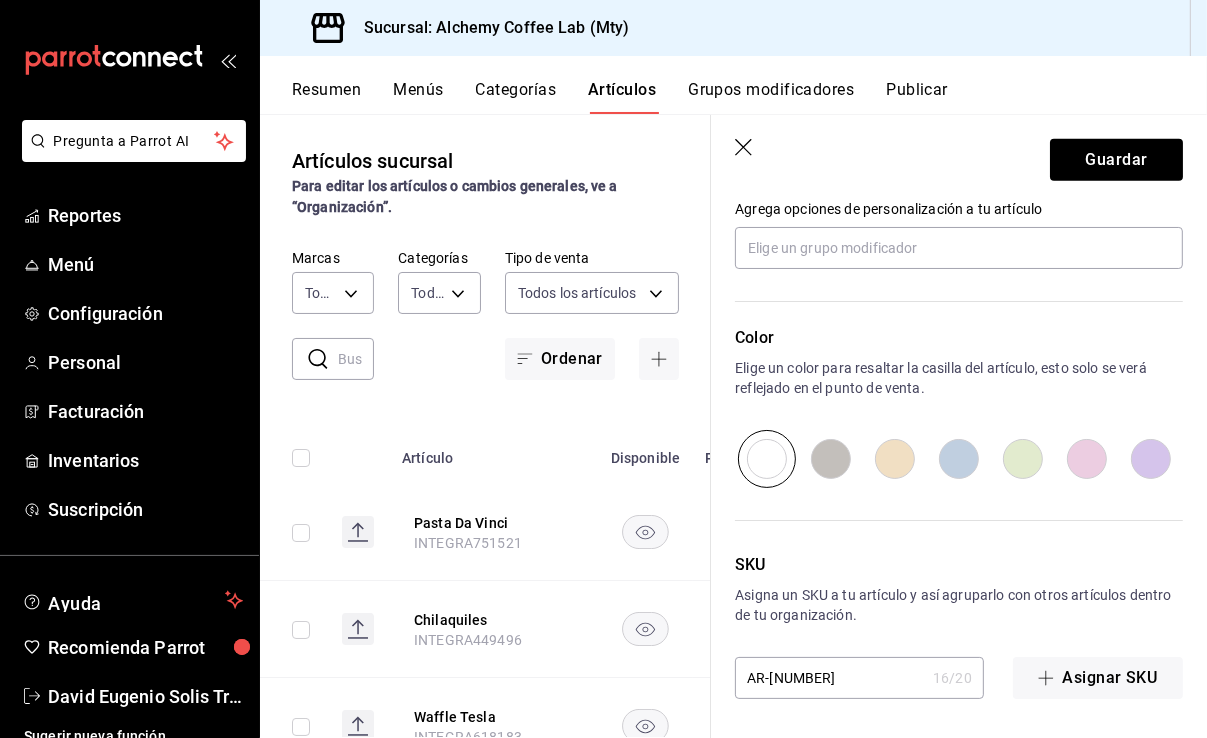 click on "AR-1754531902413" at bounding box center [830, 678] 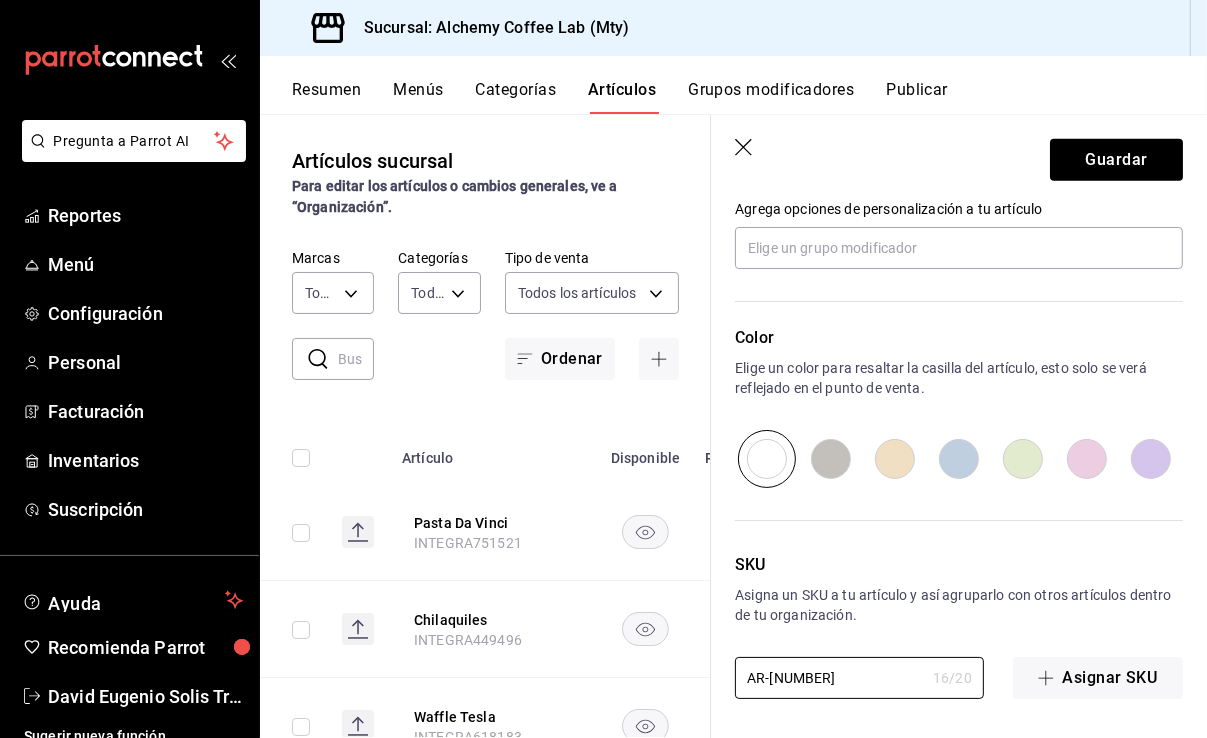 drag, startPoint x: 822, startPoint y: 676, endPoint x: 704, endPoint y: 678, distance: 118.016945 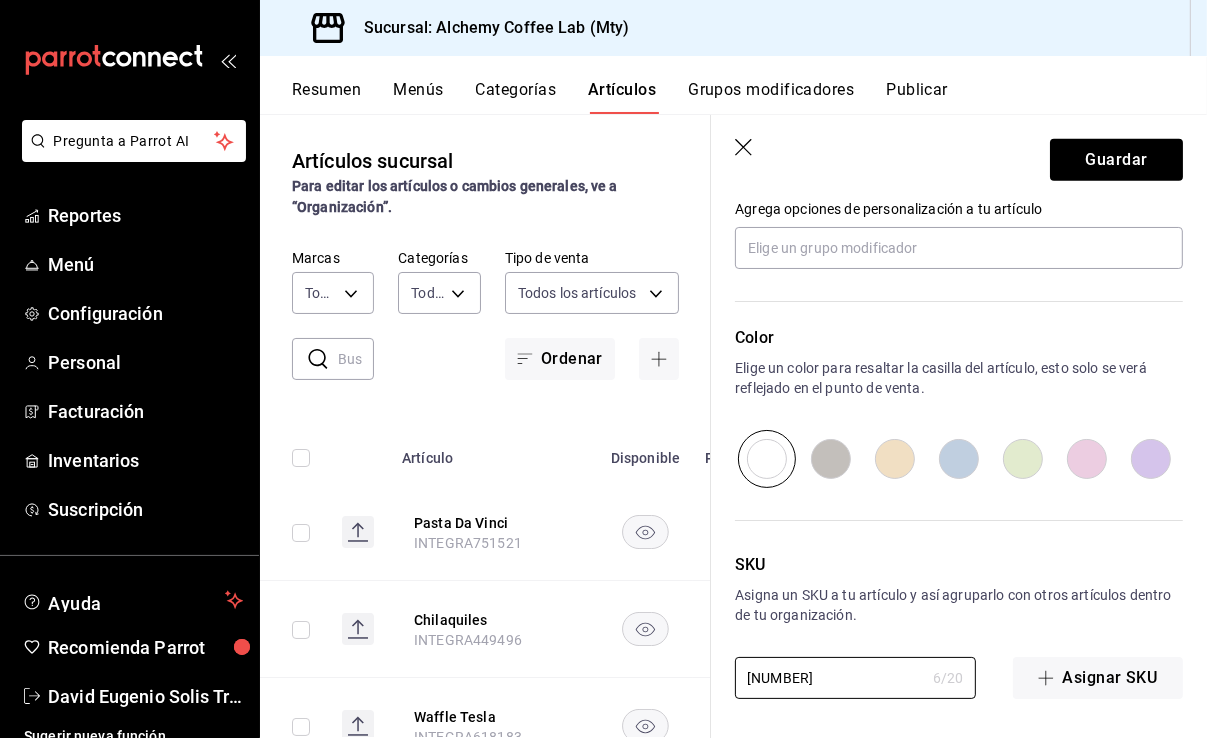 paste on "INTEGRA" 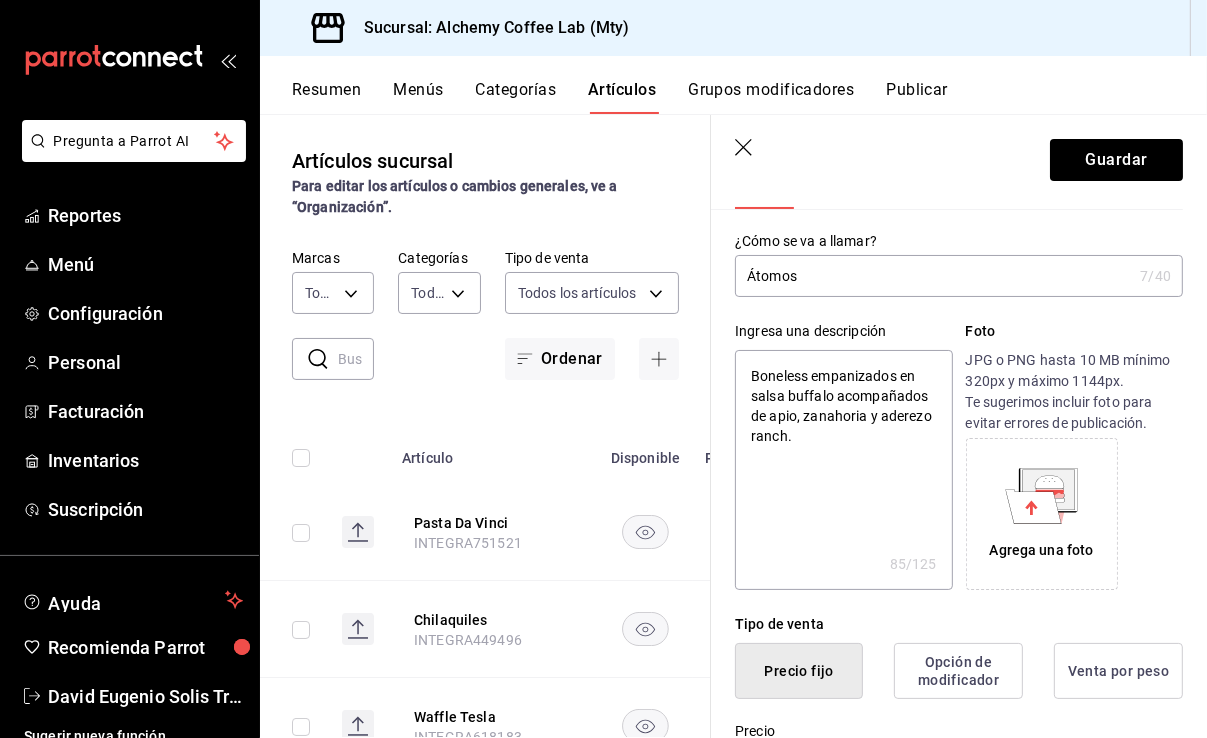 scroll, scrollTop: 0, scrollLeft: 0, axis: both 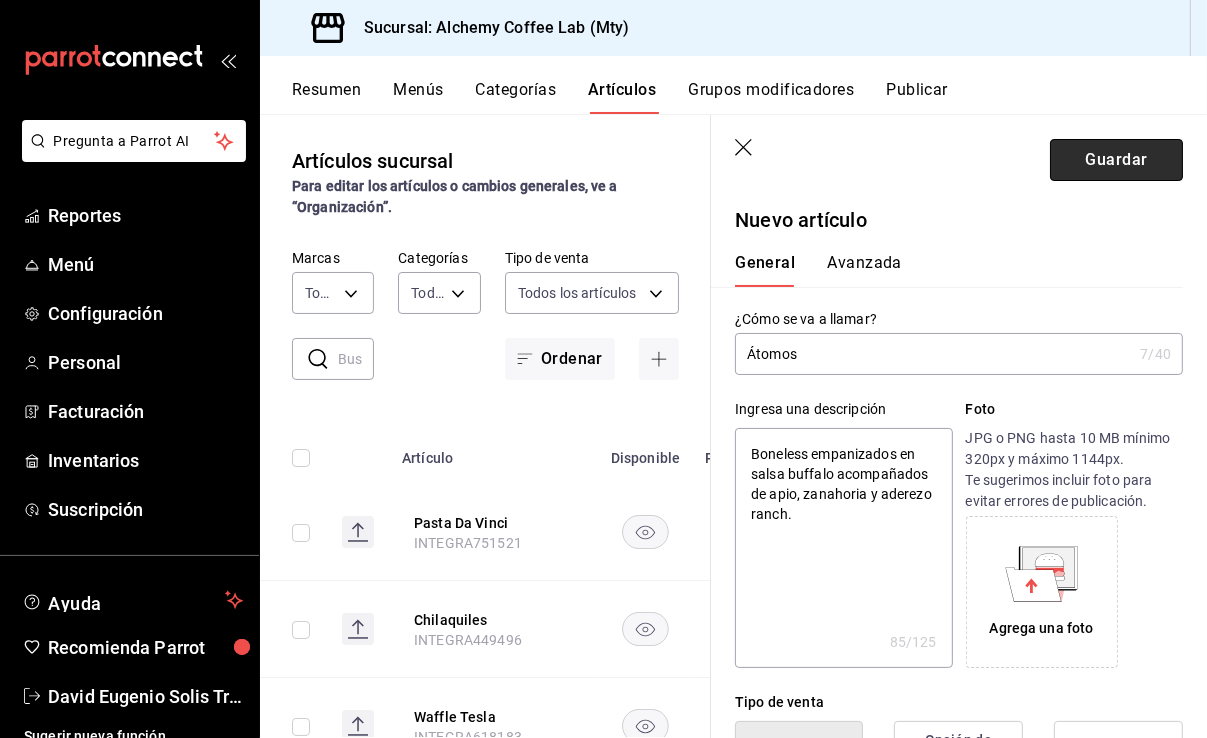click on "Guardar" at bounding box center (1116, 160) 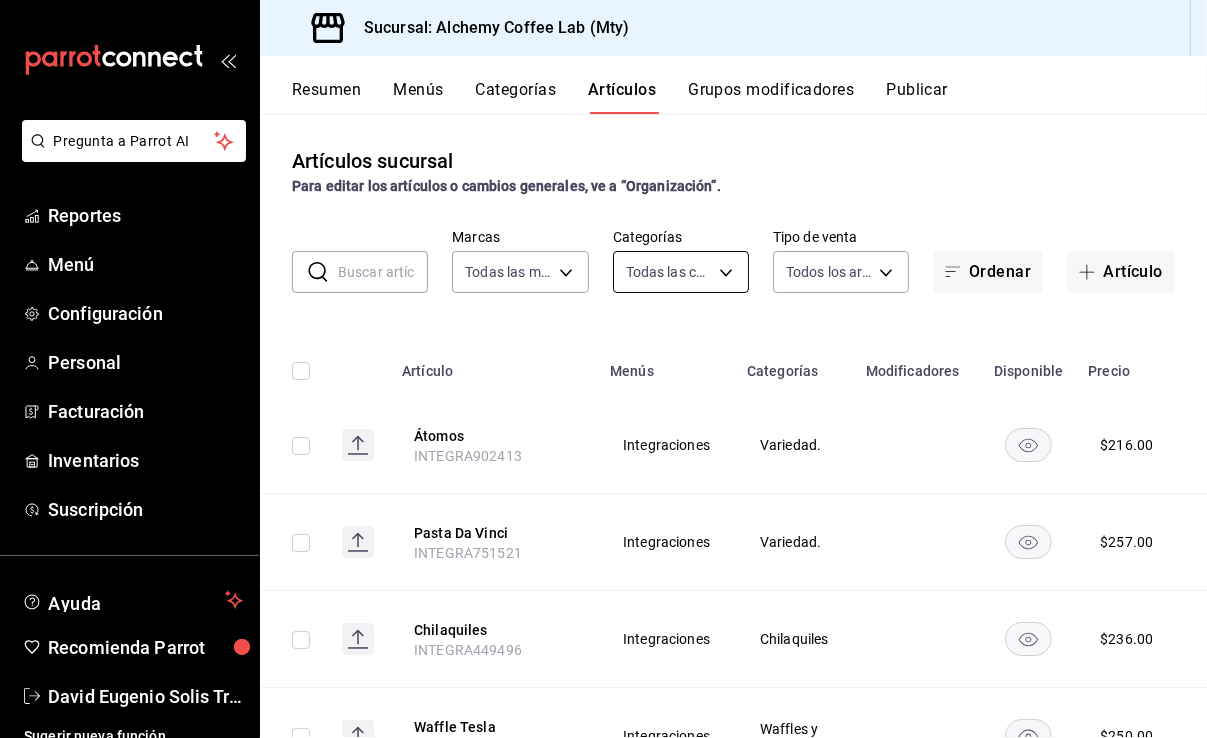 click on "Pregunta a Parrot AI Reportes   Menú   Configuración   Personal   Facturación   Inventarios   Suscripción   Ayuda Recomienda Parrot   David Eugenio Solis Treviño   Sugerir nueva función   Sucursal: Alchemy Coffee Lab (Mty) Resumen Menús Categorías Artículos Grupos modificadores Publicar Artículos sucursal Para editar los artículos o cambios generales, ve a “Organización”. ​ ​ Marcas Todas las marcas, Sin marca 147fd5db-d129-484d-8765-362391796a66 Categorías Todas las categorías, Sin categoría Tipo de venta Todos los artículos ALL Ordenar Artículo Artículo Menús Categorías Modificadores Disponible Precio Átomos INTEGRA902413 Integraciones Variedad. $ 216.00 Pasta Da Vinci INTEGRA751521 Integraciones Variedad. $ 257.00 Chilaquiles INTEGRA449496 Integraciones Chilaquiles $ 236.00 Waffle Tesla INTEGRA618183 Integraciones Waffles y Crepas $ 250.00 Chicken n Waffle INTEGRA523839 Integraciones Waffles y Crepas $ 223.00 Waffle Dulce INTEGRA313616 Integraciones Waffles y Crepas $ 210.00 $" at bounding box center [603, 369] 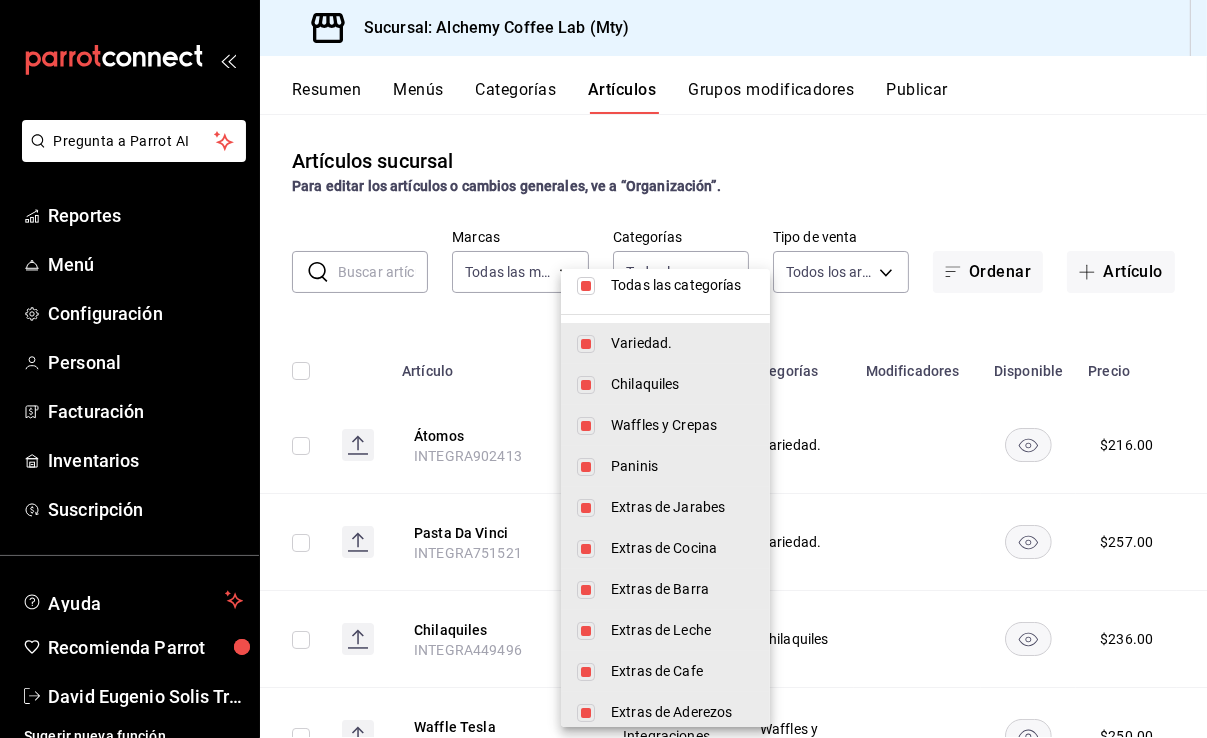 scroll, scrollTop: 0, scrollLeft: 0, axis: both 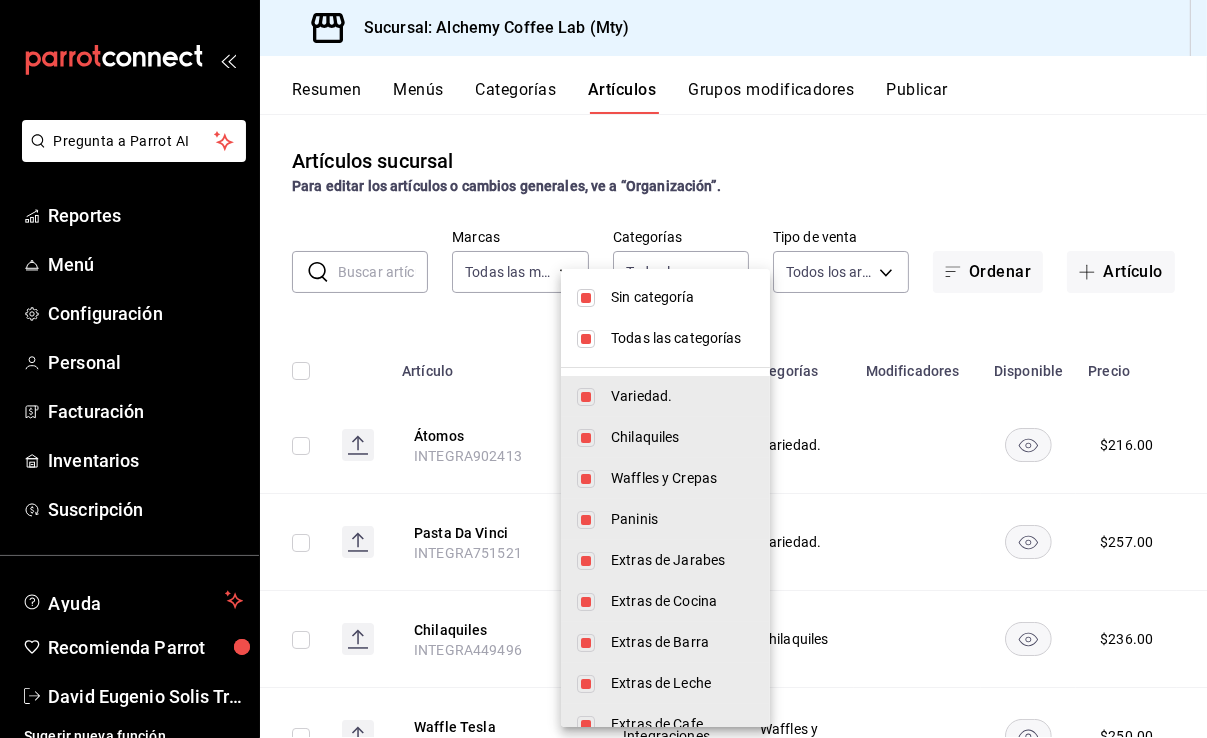 click at bounding box center [603, 369] 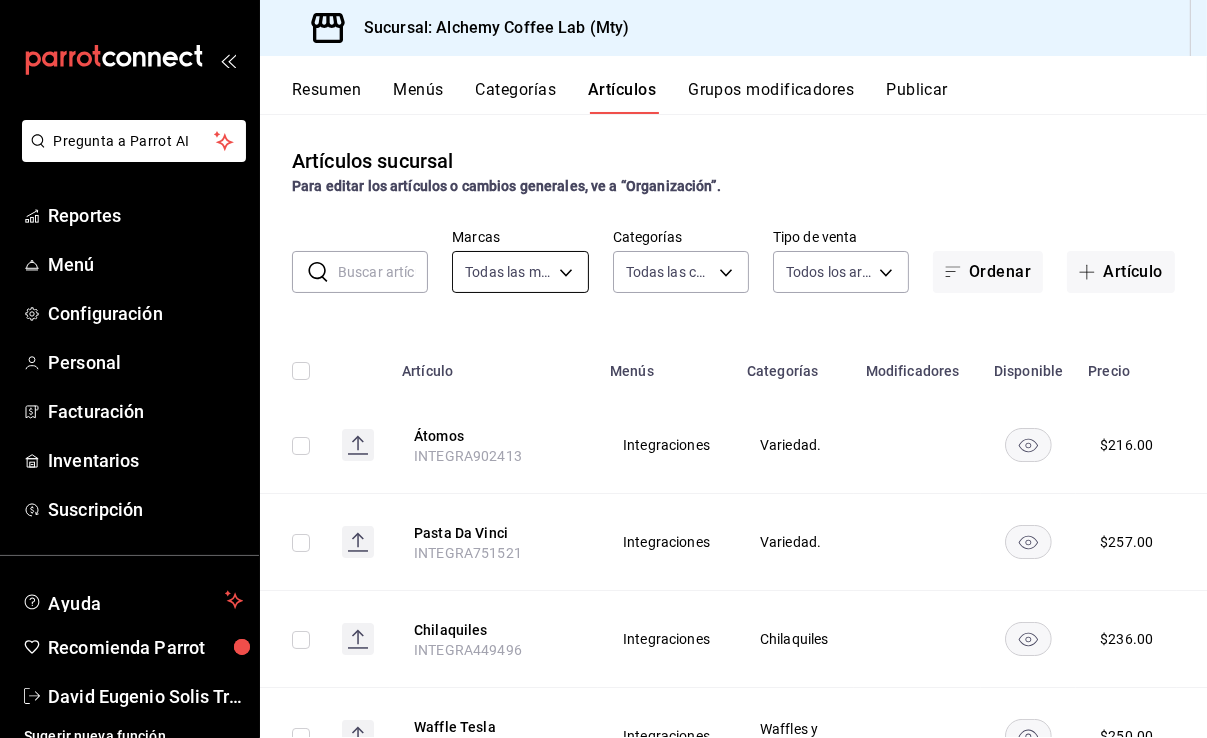 click on "Pregunta a Parrot AI Reportes   Menú   Configuración   Personal   Facturación   Inventarios   Suscripción   Ayuda Recomienda Parrot   David Eugenio Solis Treviño   Sugerir nueva función   Sucursal: Alchemy Coffee Lab (Mty) Resumen Menús Categorías Artículos Grupos modificadores Publicar Artículos sucursal Para editar los artículos o cambios generales, ve a “Organización”. ​ ​ Marcas Todas las marcas, Sin marca 147fd5db-d129-484d-8765-362391796a66 Categorías Todas las categorías, Sin categoría Tipo de venta Todos los artículos ALL Ordenar Artículo Artículo Menús Categorías Modificadores Disponible Precio Átomos INTEGRA902413 Integraciones Variedad. $ 216.00 Pasta Da Vinci INTEGRA751521 Integraciones Variedad. $ 257.00 Chilaquiles INTEGRA449496 Integraciones Chilaquiles $ 236.00 Waffle Tesla INTEGRA618183 Integraciones Waffles y Crepas $ 250.00 Chicken n Waffle INTEGRA523839 Integraciones Waffles y Crepas $ 223.00 Waffle Dulce INTEGRA313616 Integraciones Waffles y Crepas $ 210.00 $" at bounding box center [603, 369] 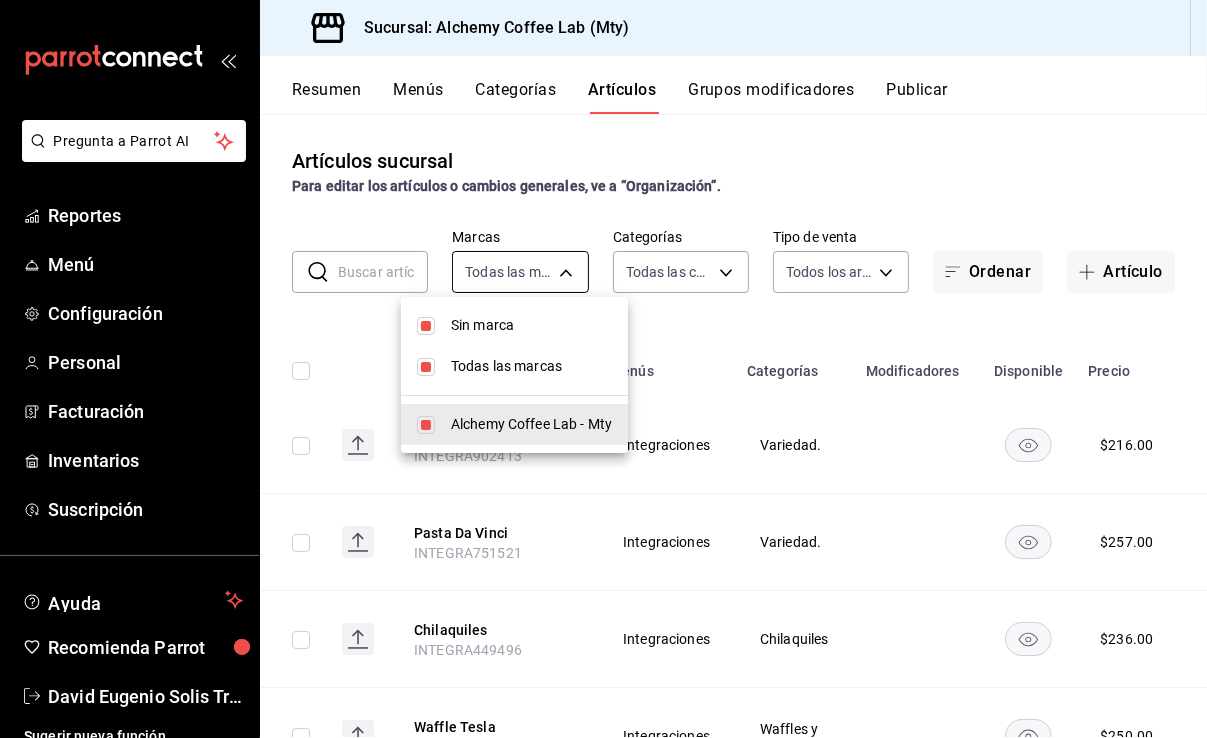 click at bounding box center (603, 369) 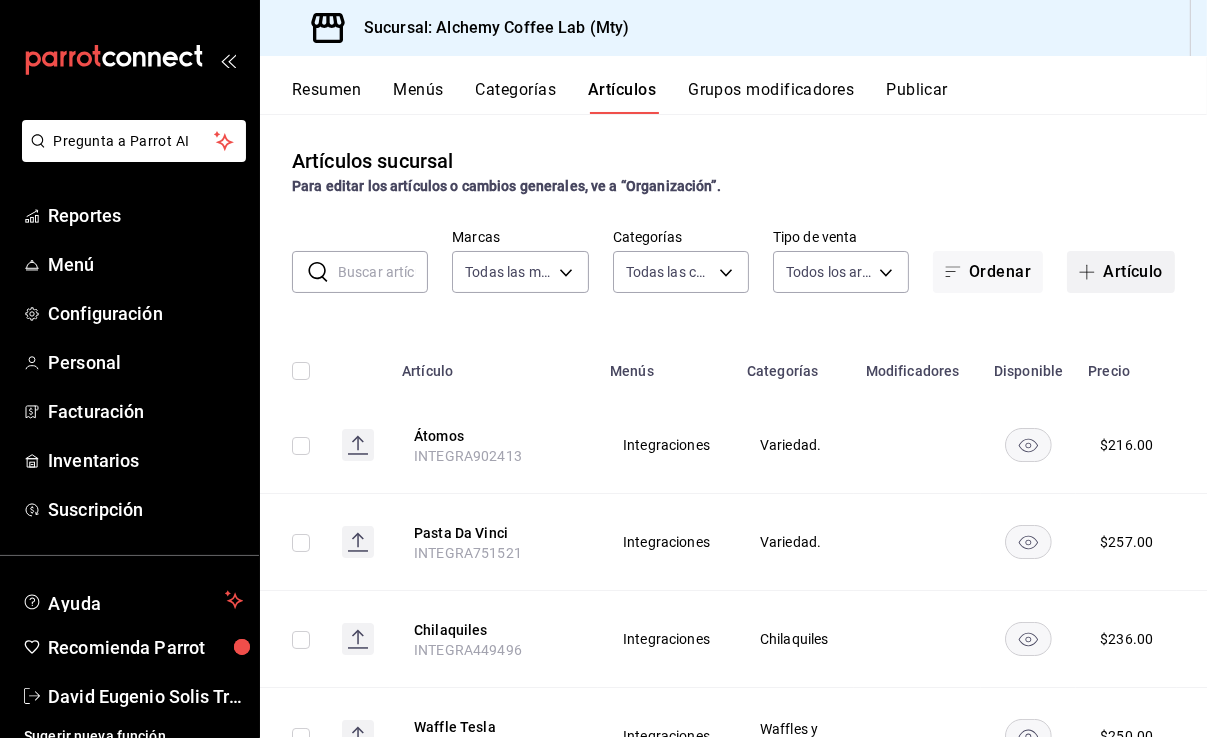 click on "Artículo" at bounding box center (1121, 272) 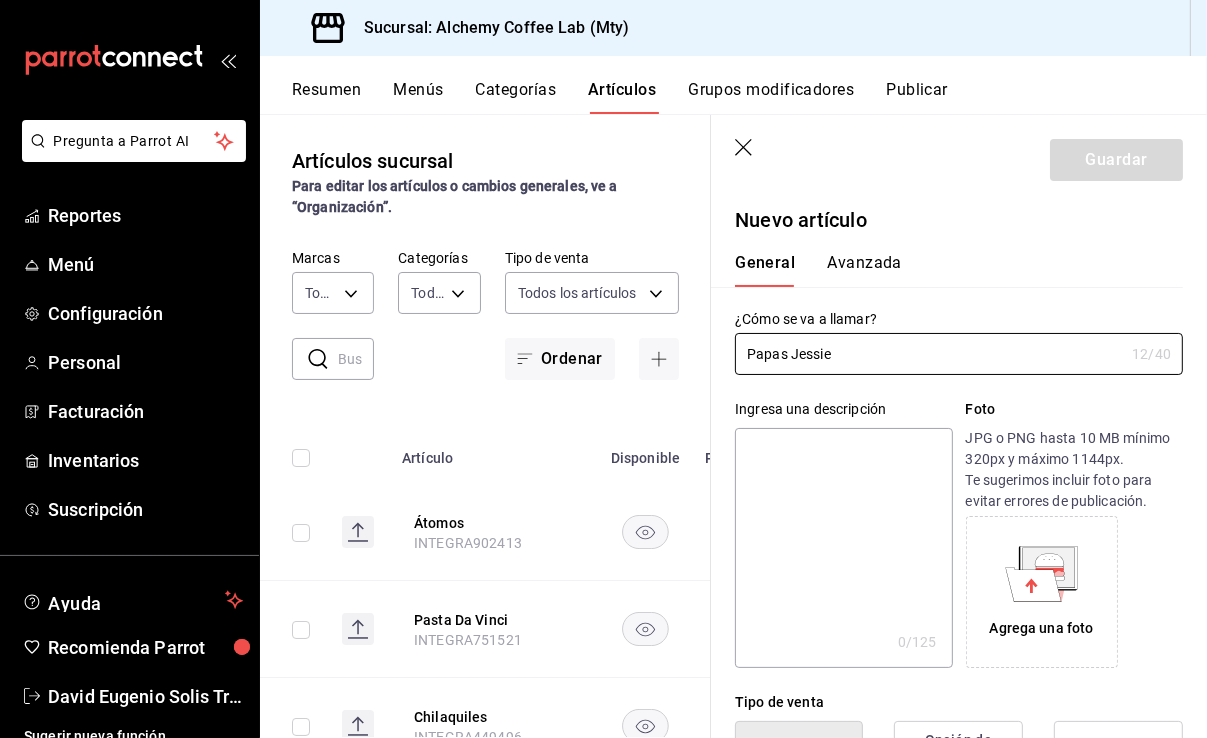 click at bounding box center [843, 548] 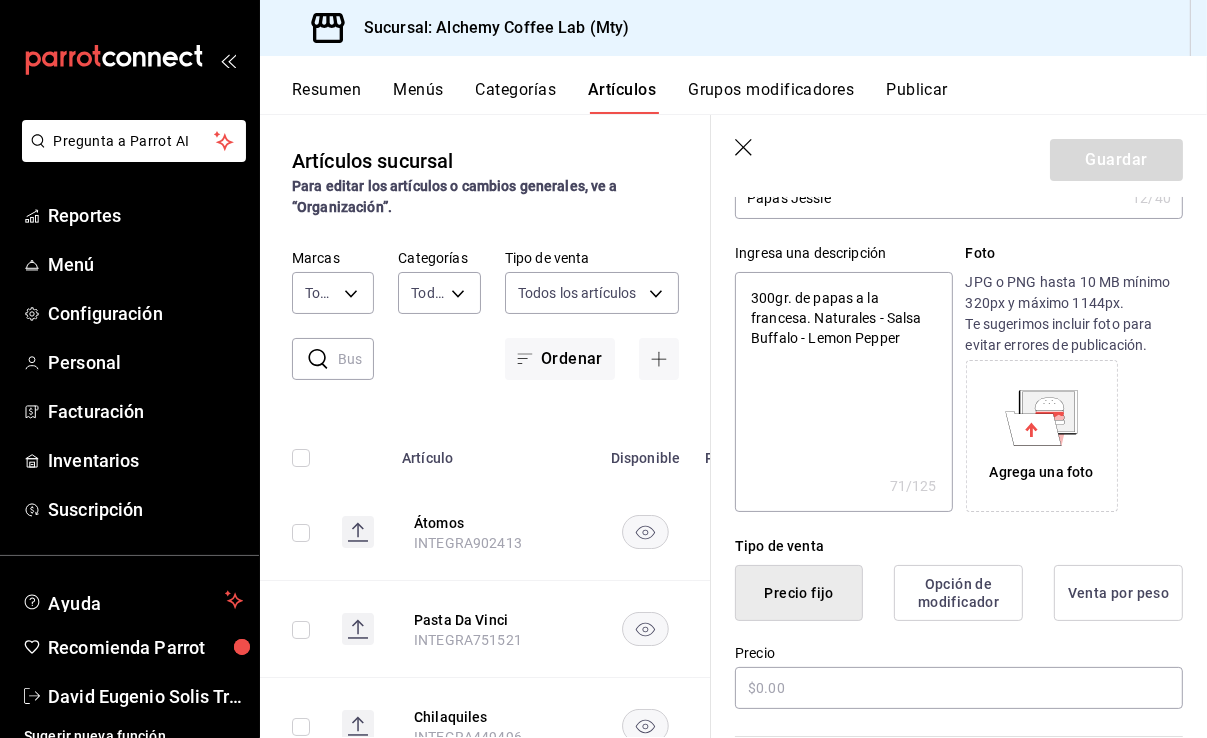 scroll, scrollTop: 300, scrollLeft: 0, axis: vertical 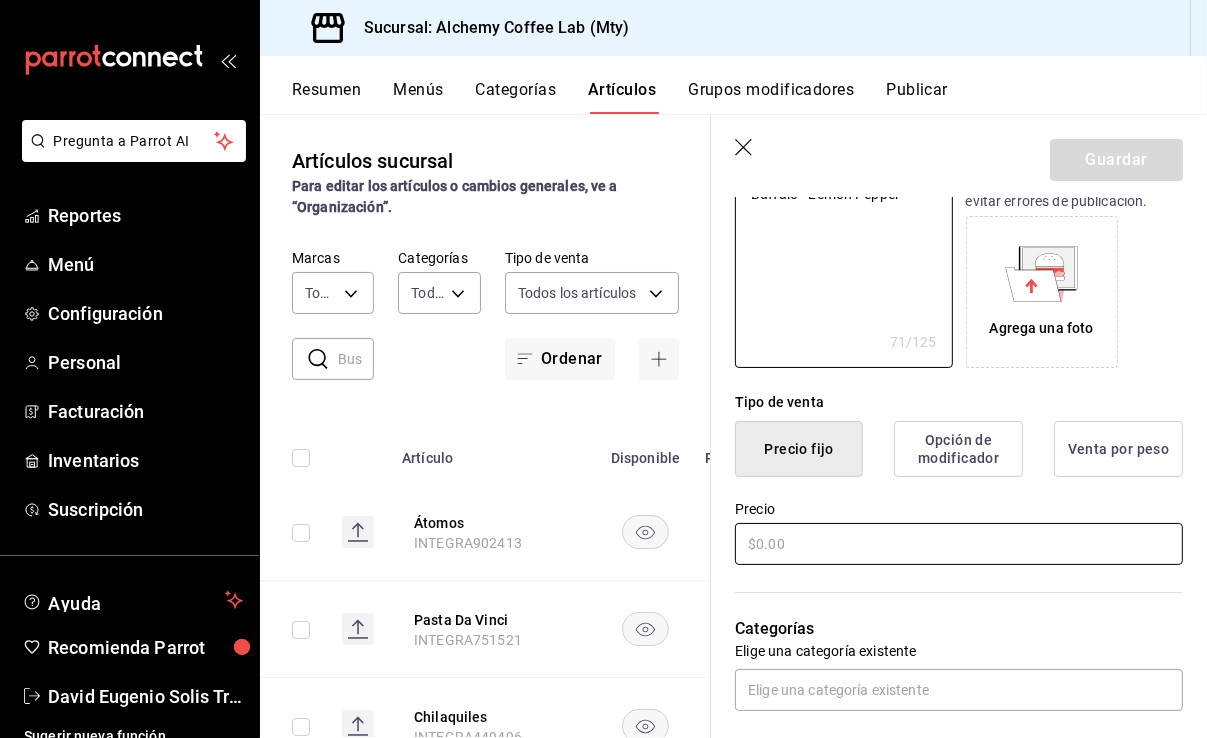 click at bounding box center [959, 544] 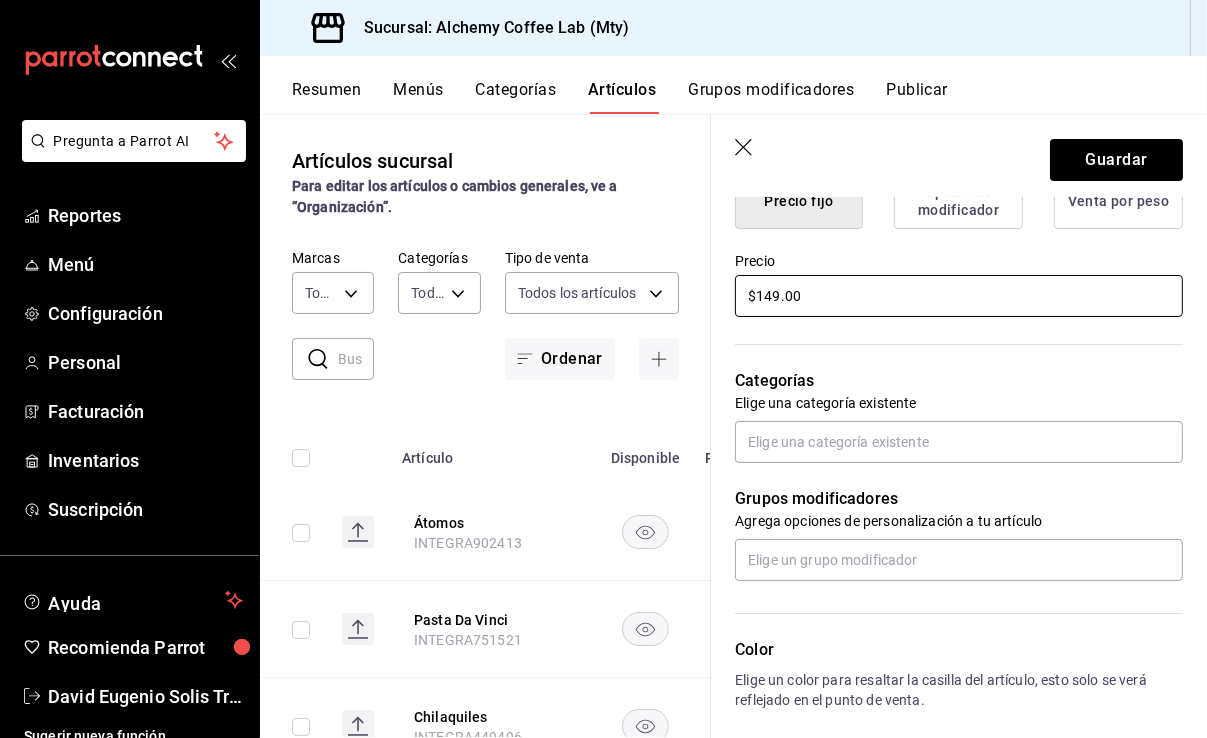 scroll, scrollTop: 700, scrollLeft: 0, axis: vertical 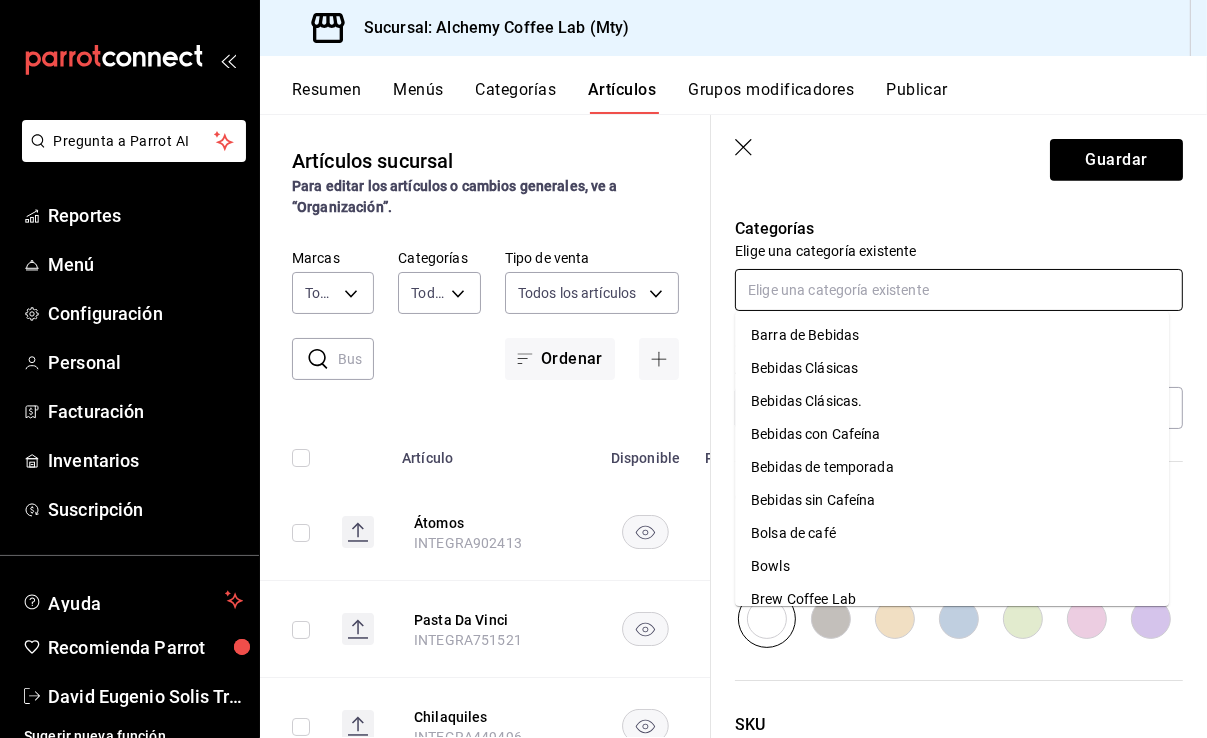 click at bounding box center [959, 290] 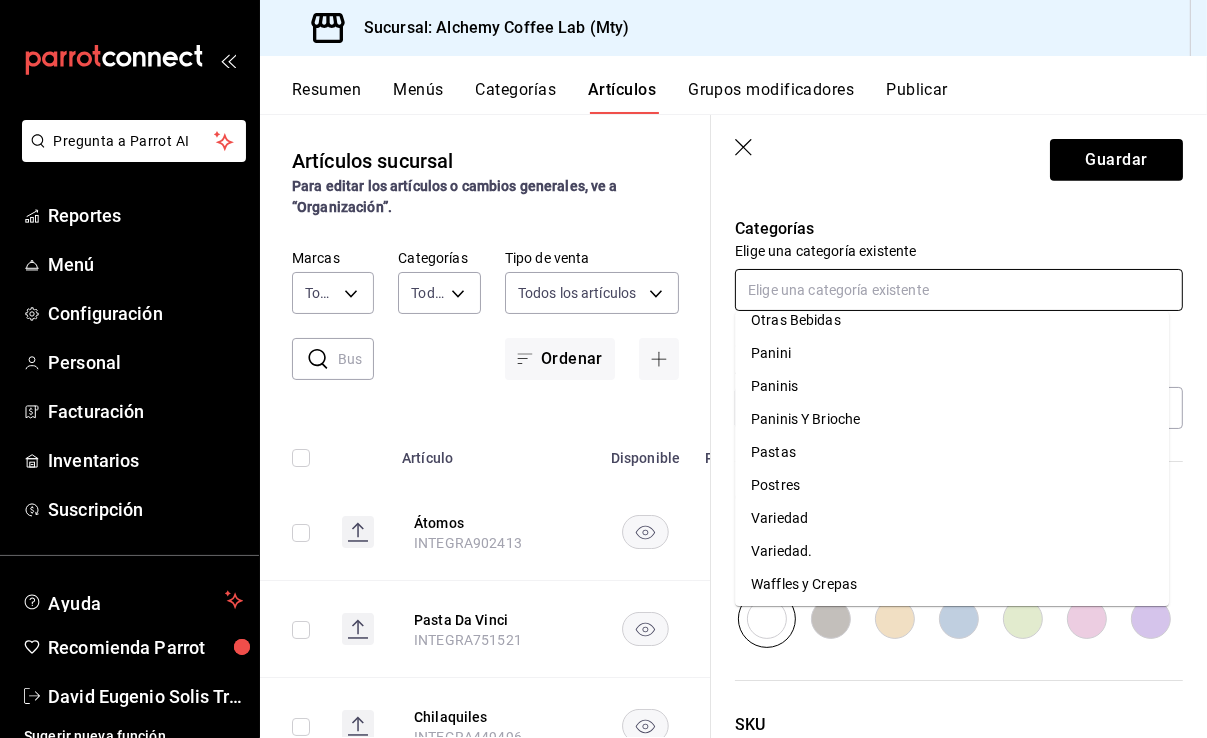 scroll, scrollTop: 876, scrollLeft: 0, axis: vertical 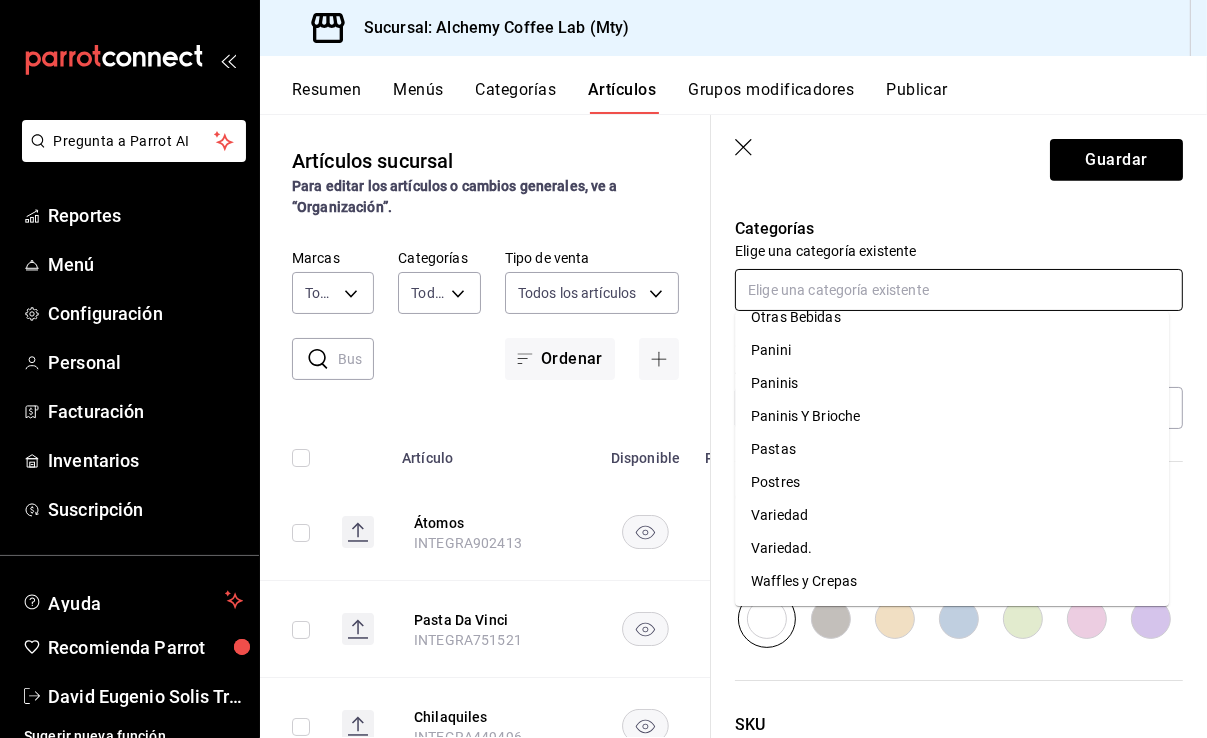click on "Variedad." at bounding box center (952, 548) 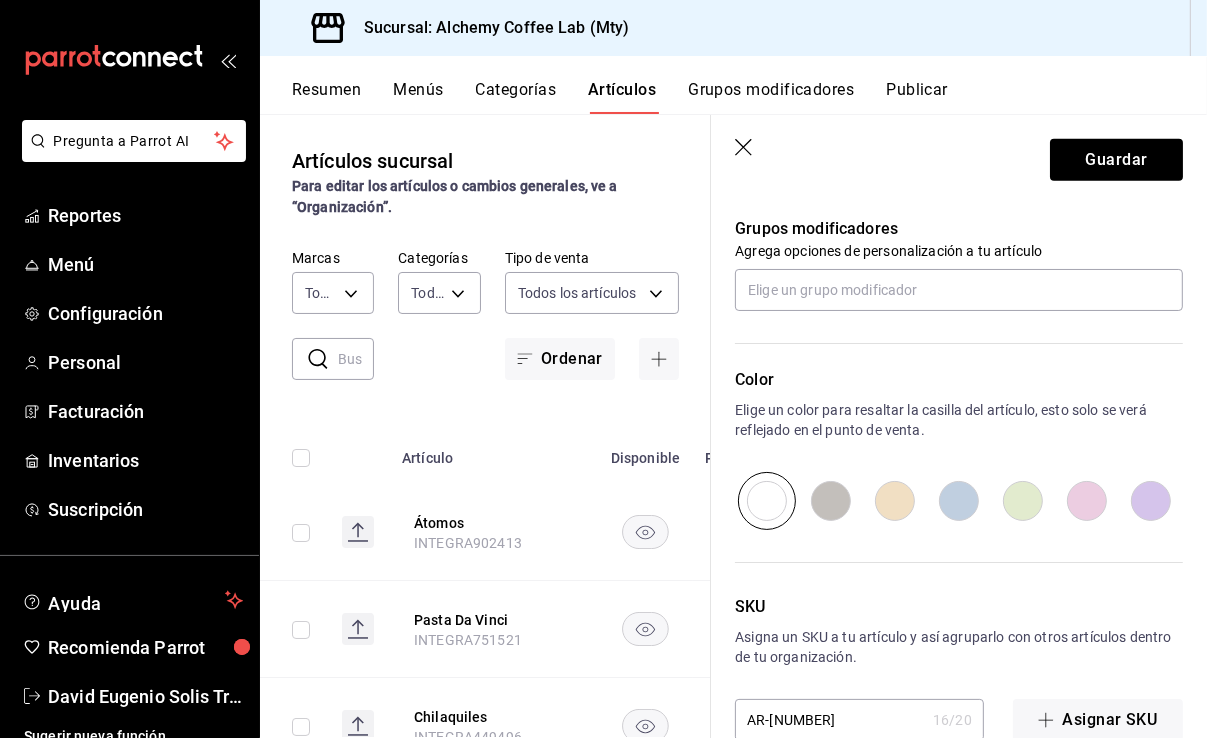 scroll, scrollTop: 926, scrollLeft: 0, axis: vertical 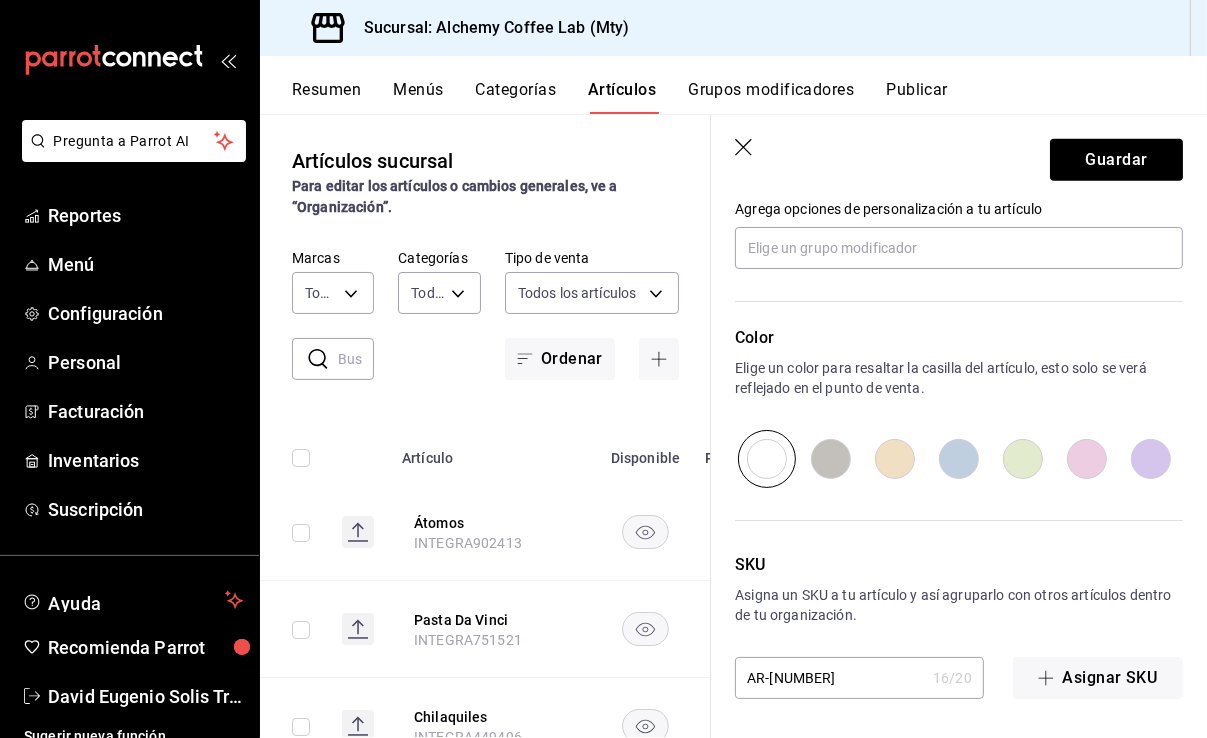 click on "AR-1754532051681" at bounding box center [830, 678] 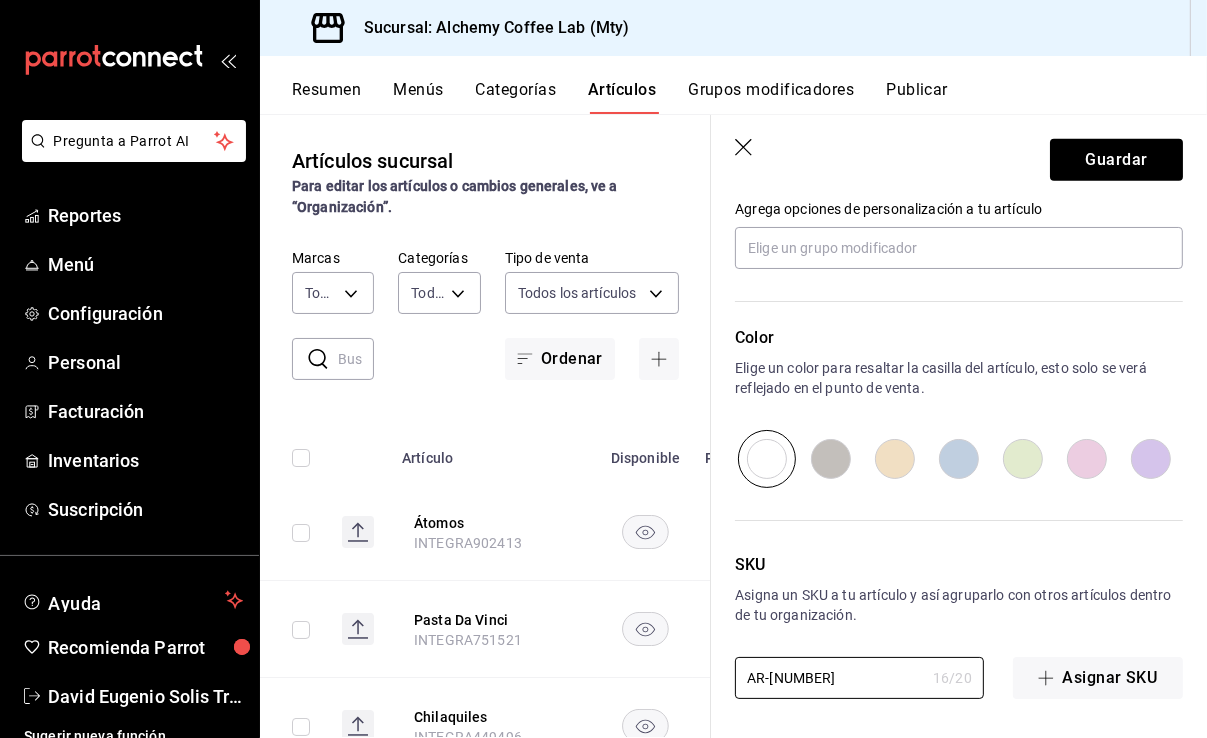 drag, startPoint x: 823, startPoint y: 672, endPoint x: 706, endPoint y: 674, distance: 117.01709 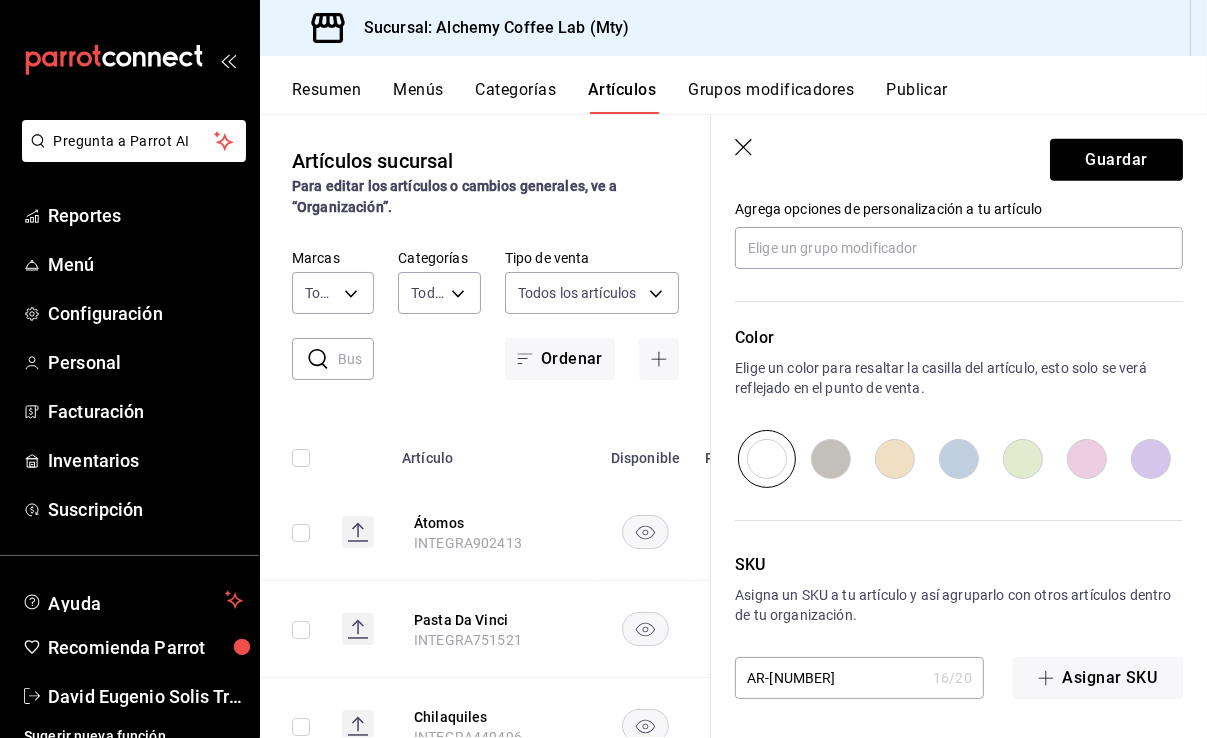 click on "AR-1754532051681" at bounding box center [830, 678] 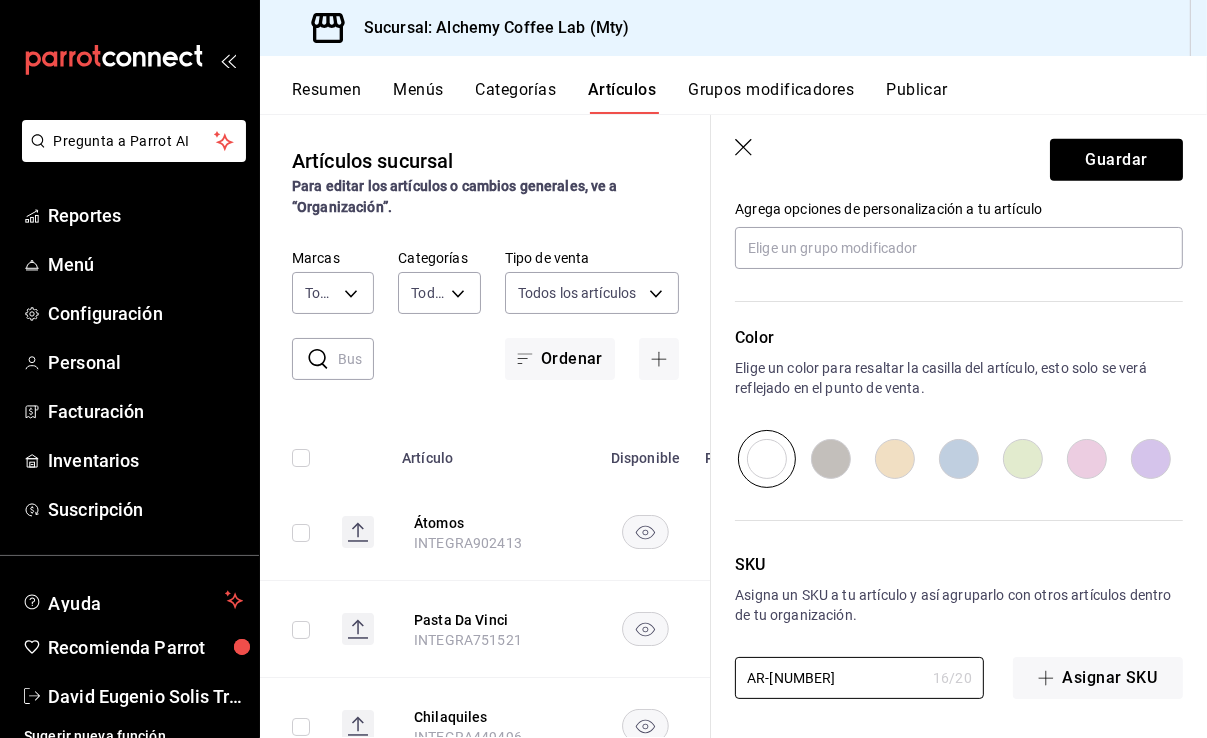 drag, startPoint x: 823, startPoint y: 675, endPoint x: 728, endPoint y: 677, distance: 95.02105 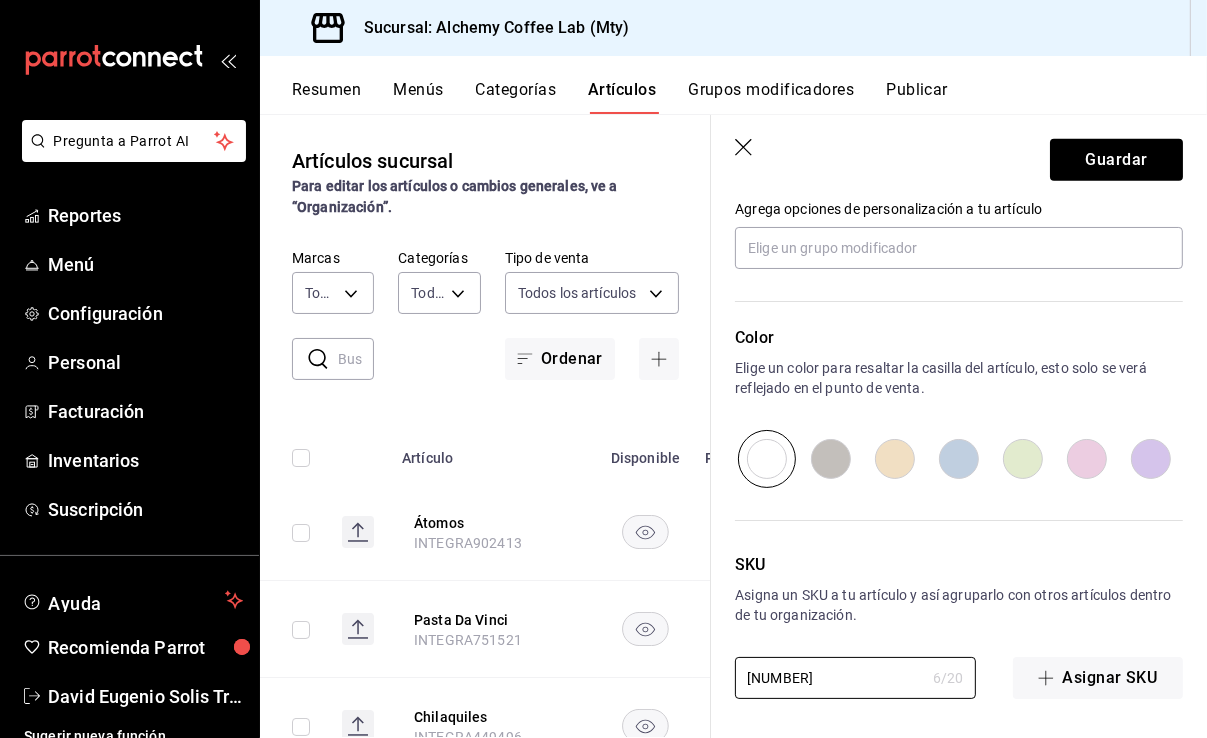 paste on "INTEGRA" 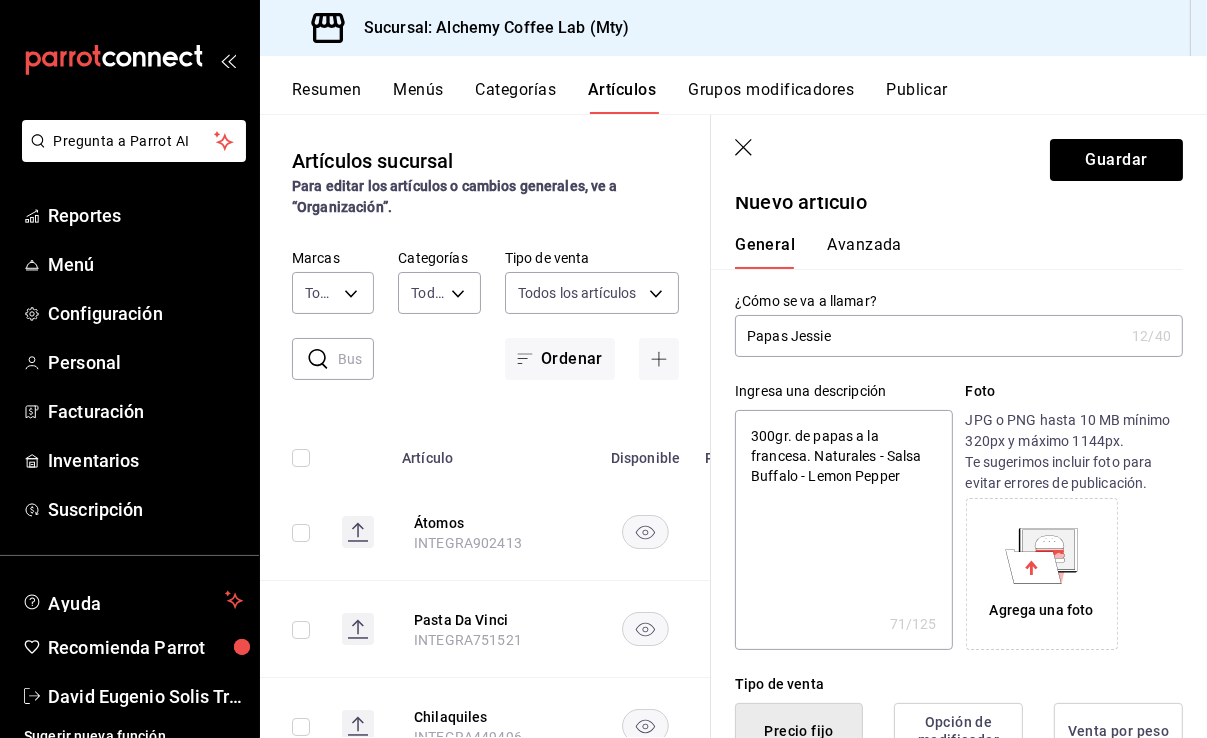 scroll, scrollTop: 0, scrollLeft: 0, axis: both 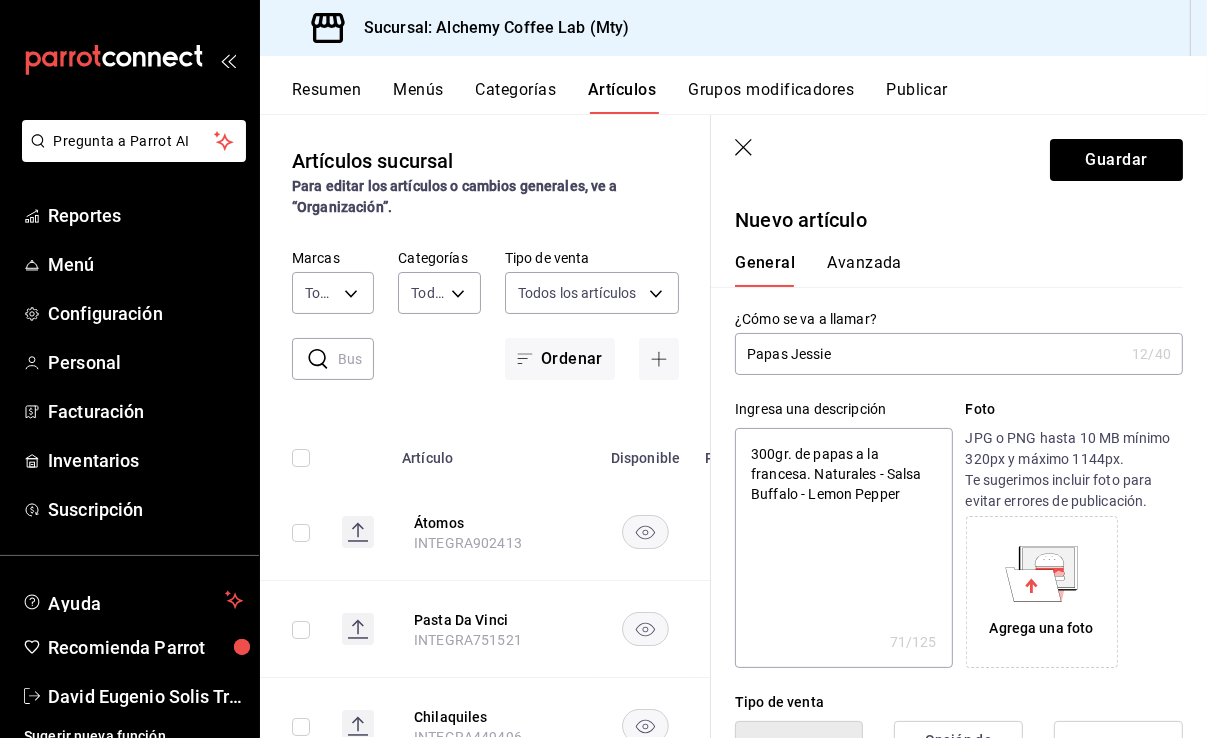 drag, startPoint x: 763, startPoint y: 502, endPoint x: 791, endPoint y: 562, distance: 66.211784 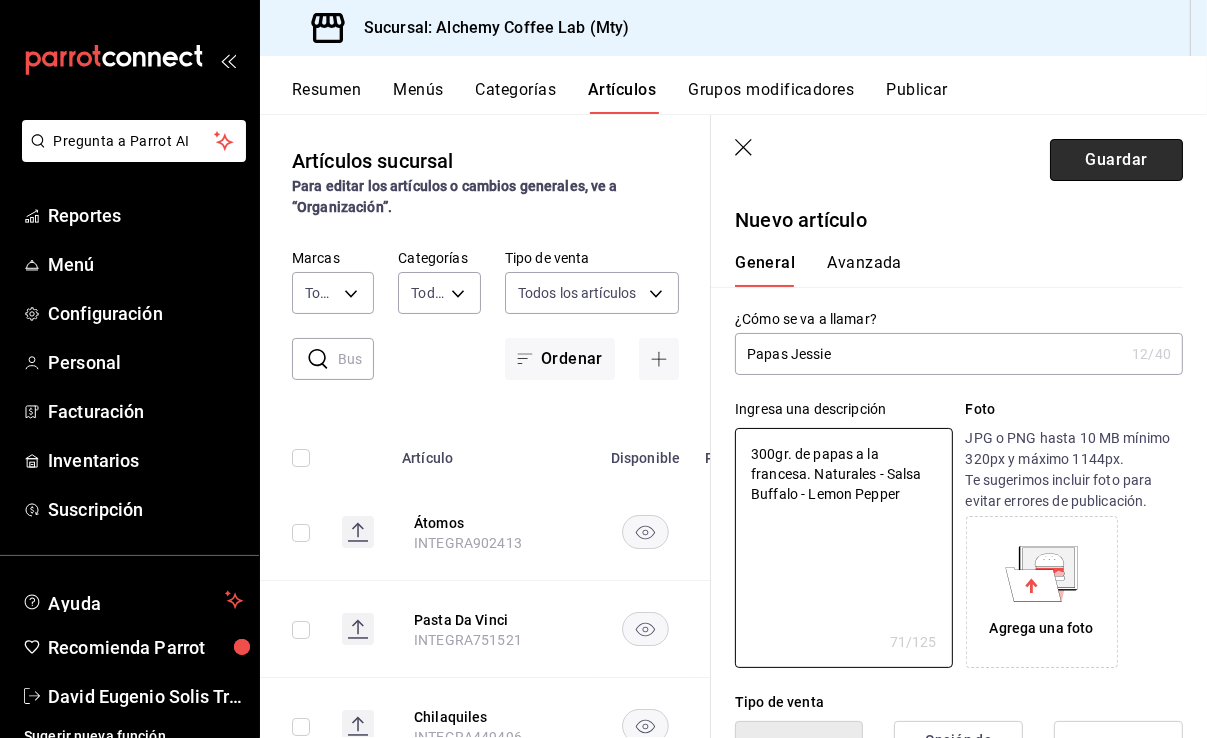 click on "Guardar" at bounding box center [1116, 160] 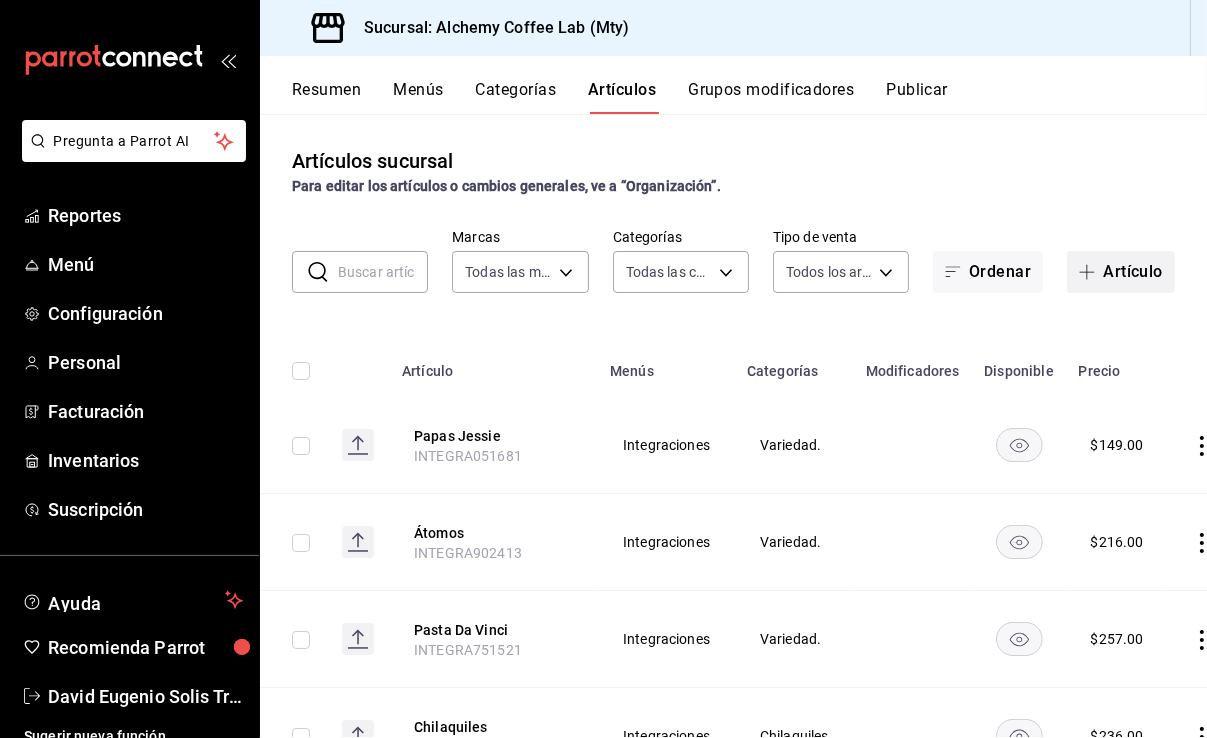 click on "Artículo" at bounding box center (1121, 272) 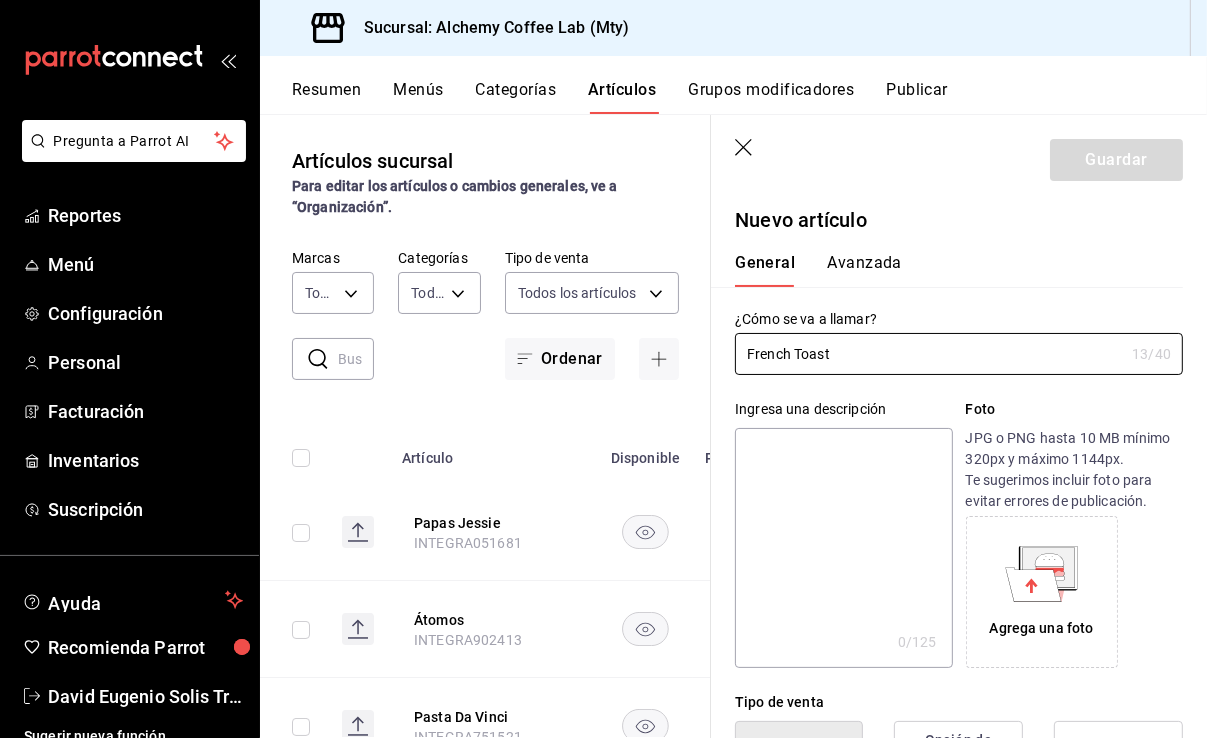 click at bounding box center (843, 548) 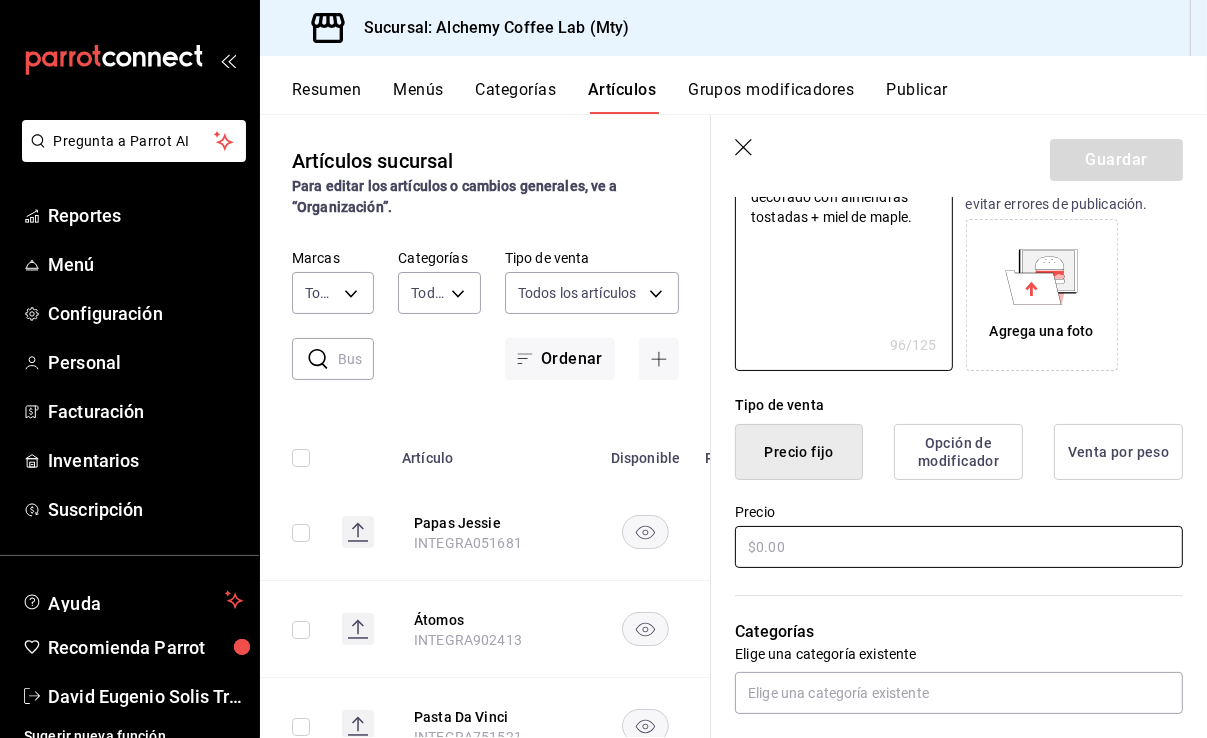 scroll, scrollTop: 300, scrollLeft: 0, axis: vertical 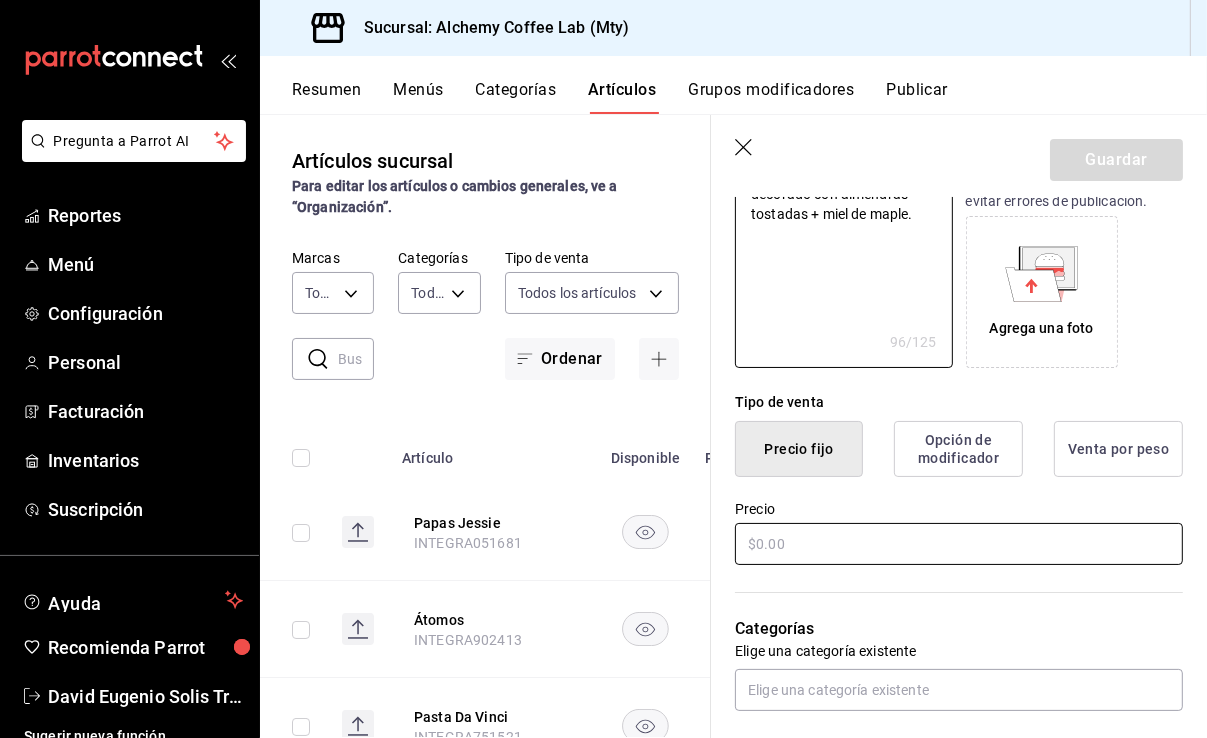 click at bounding box center [959, 544] 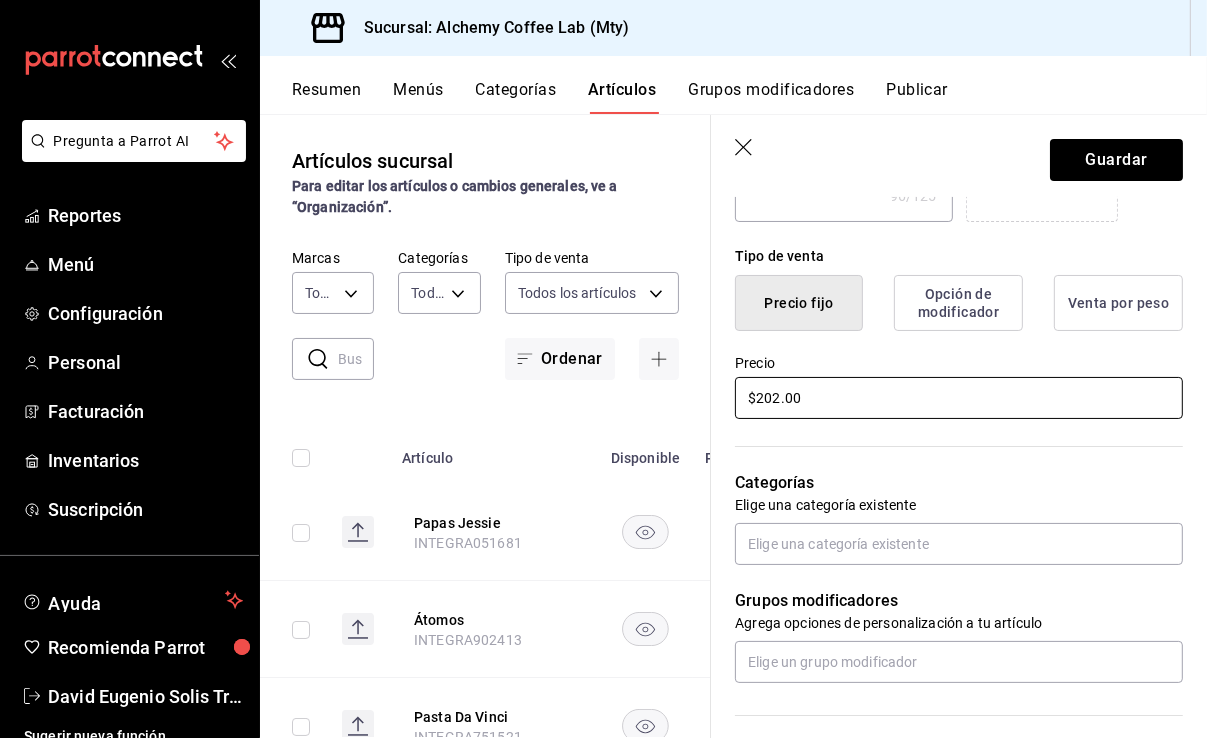 scroll, scrollTop: 500, scrollLeft: 0, axis: vertical 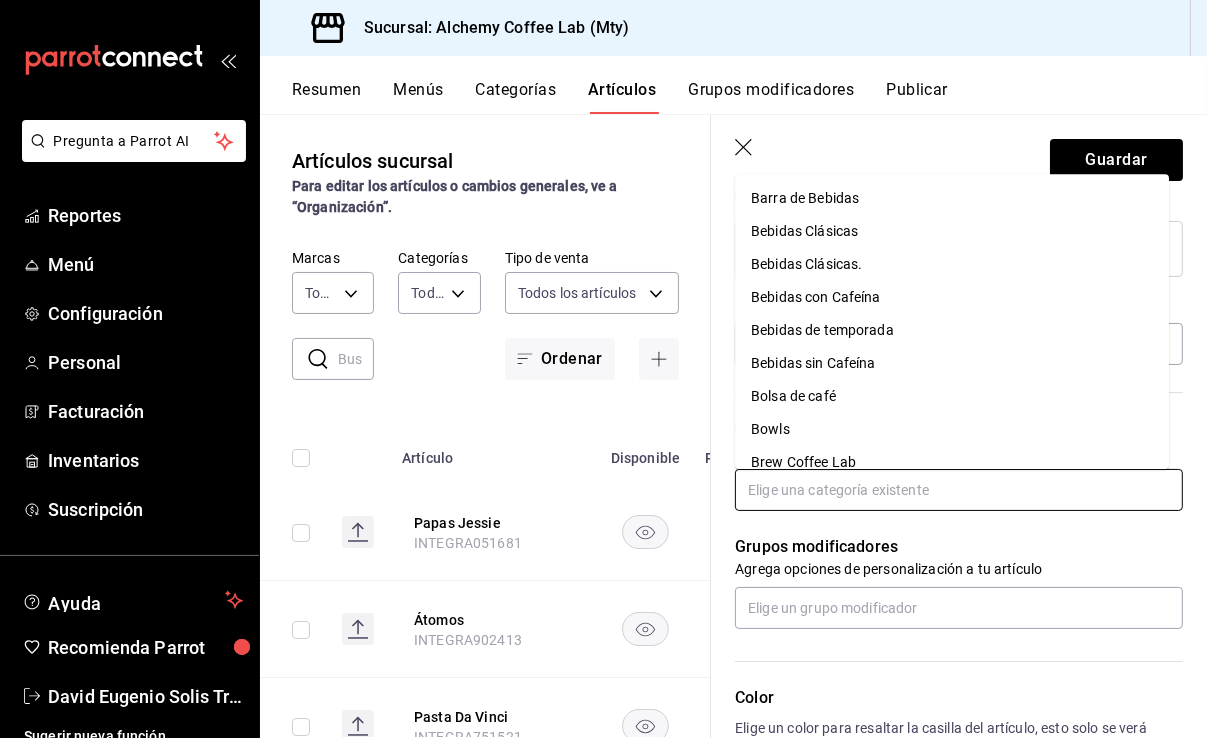 click at bounding box center (959, 490) 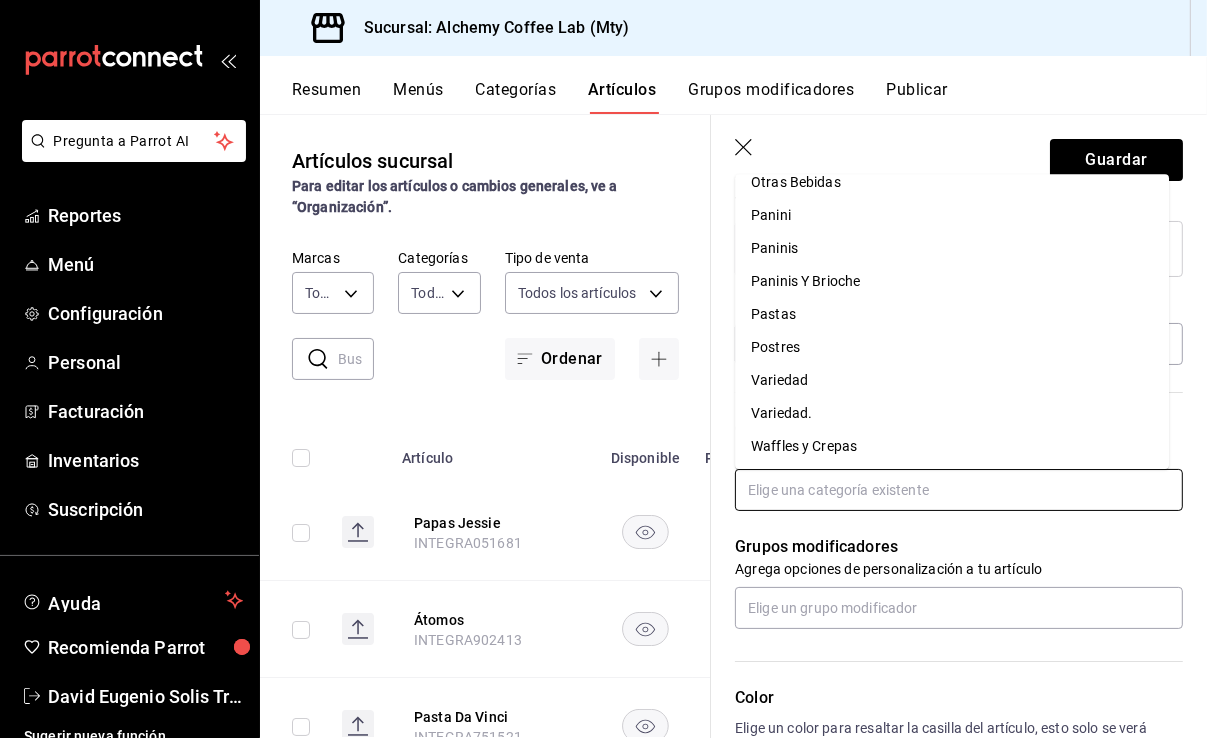 scroll, scrollTop: 876, scrollLeft: 0, axis: vertical 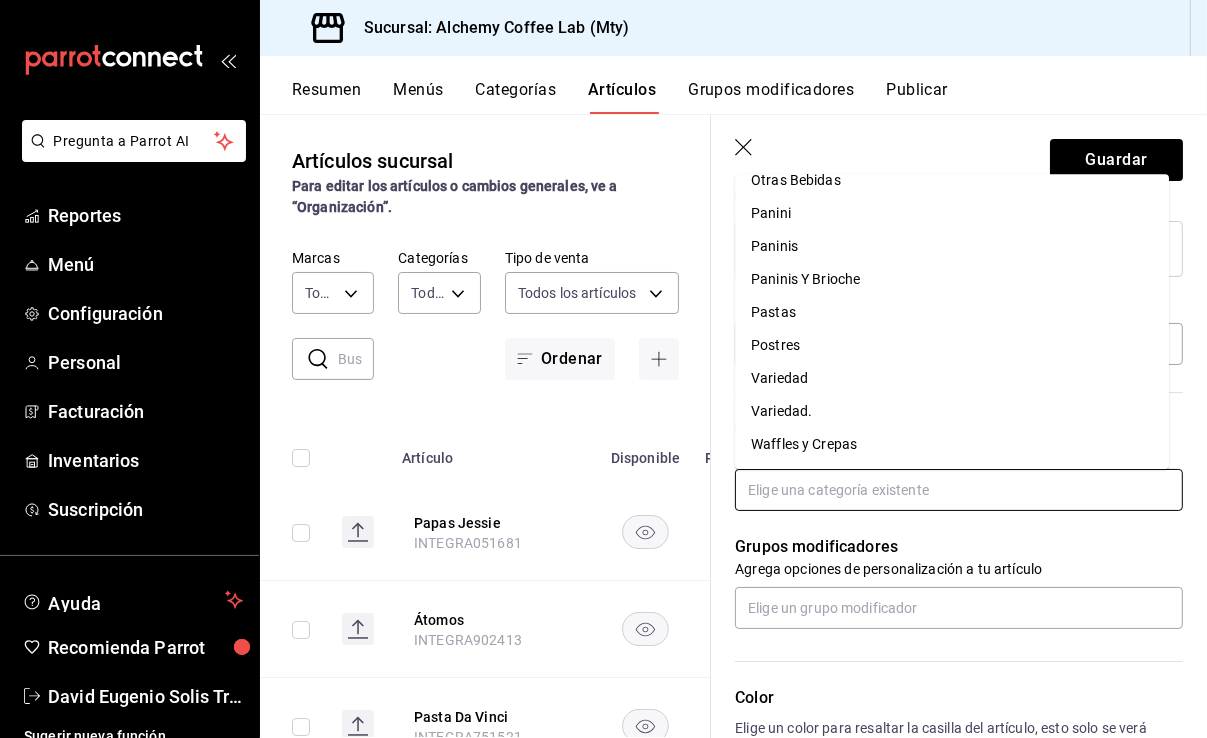click on "Variedad." at bounding box center [952, 411] 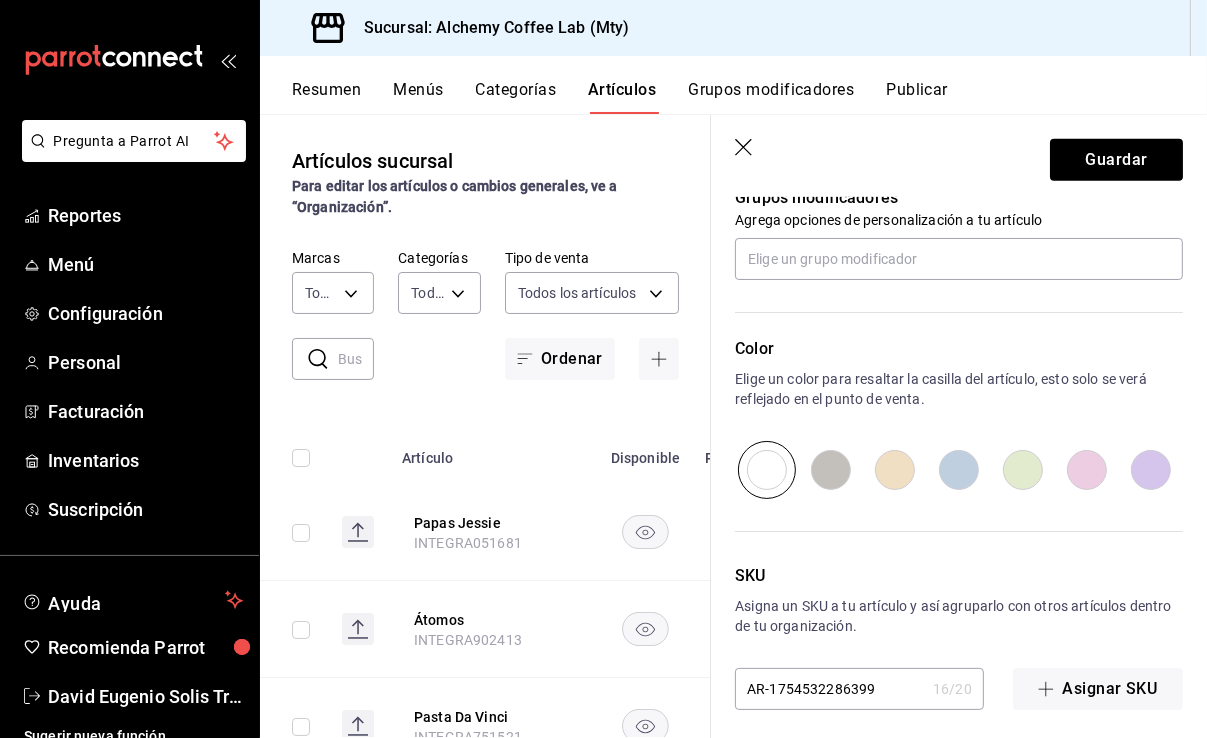 scroll, scrollTop: 926, scrollLeft: 0, axis: vertical 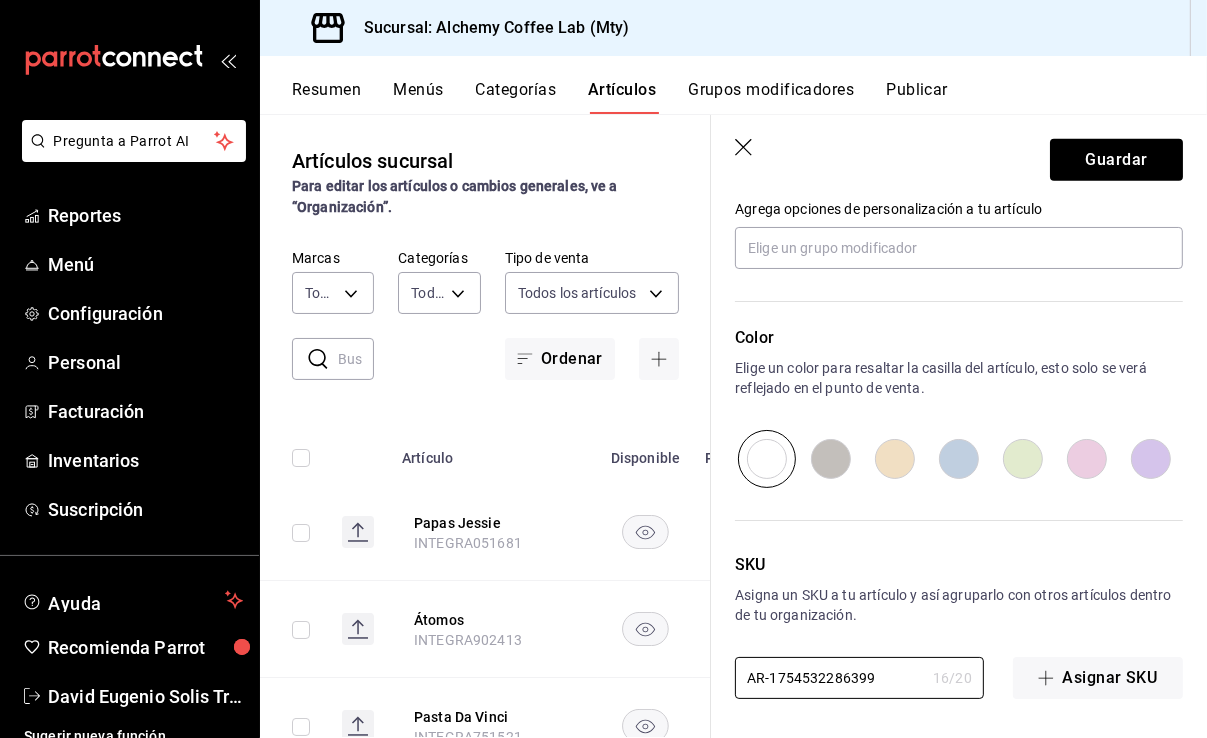 drag, startPoint x: 824, startPoint y: 675, endPoint x: 702, endPoint y: 682, distance: 122.20065 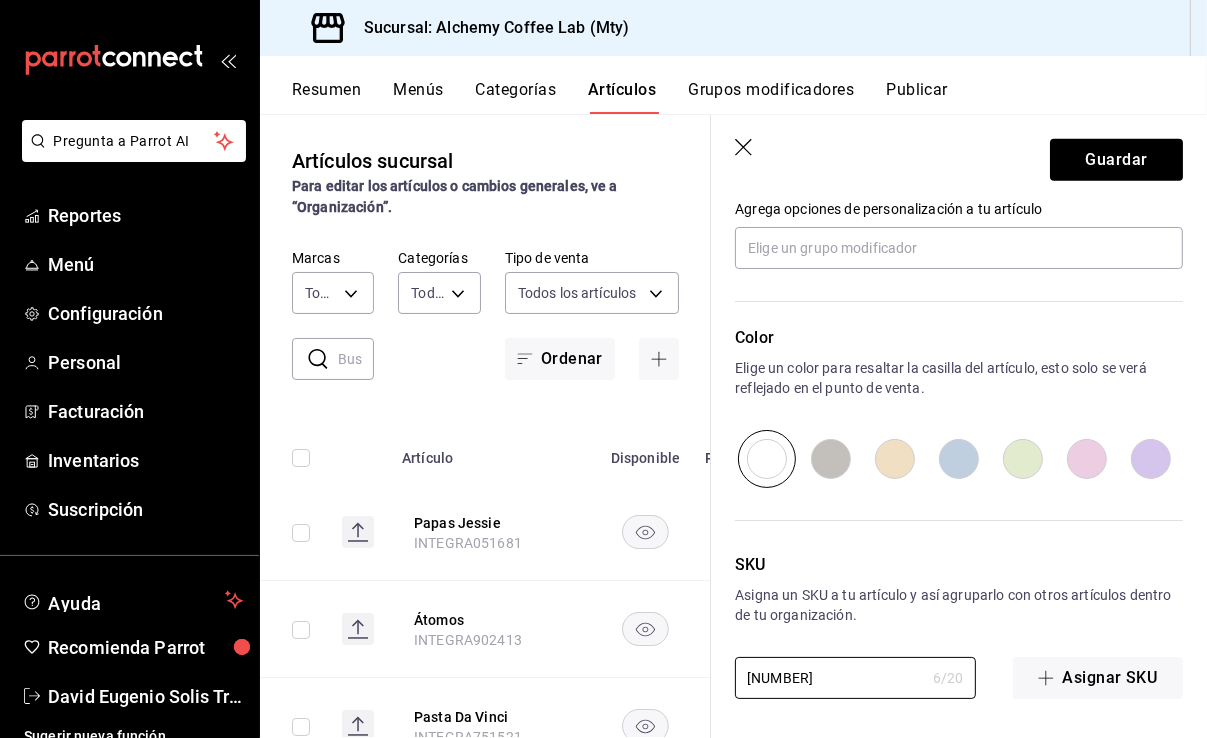 paste on "INTEGRA" 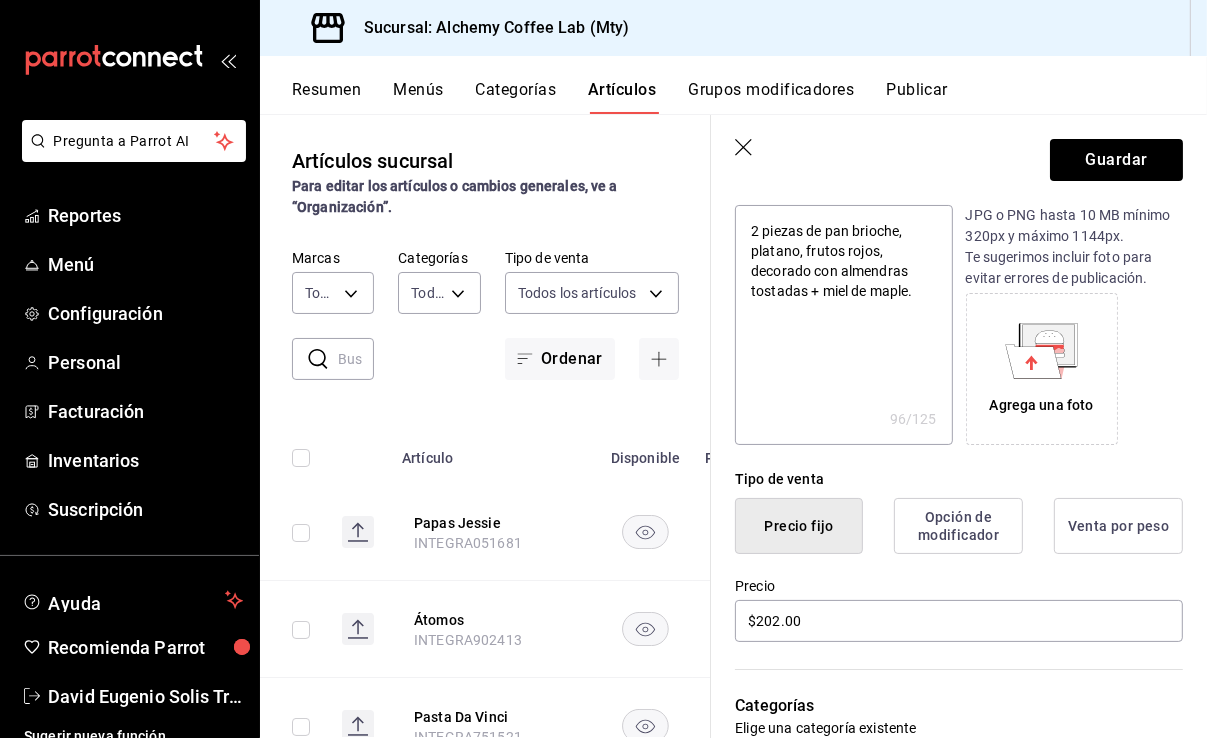 scroll, scrollTop: 126, scrollLeft: 0, axis: vertical 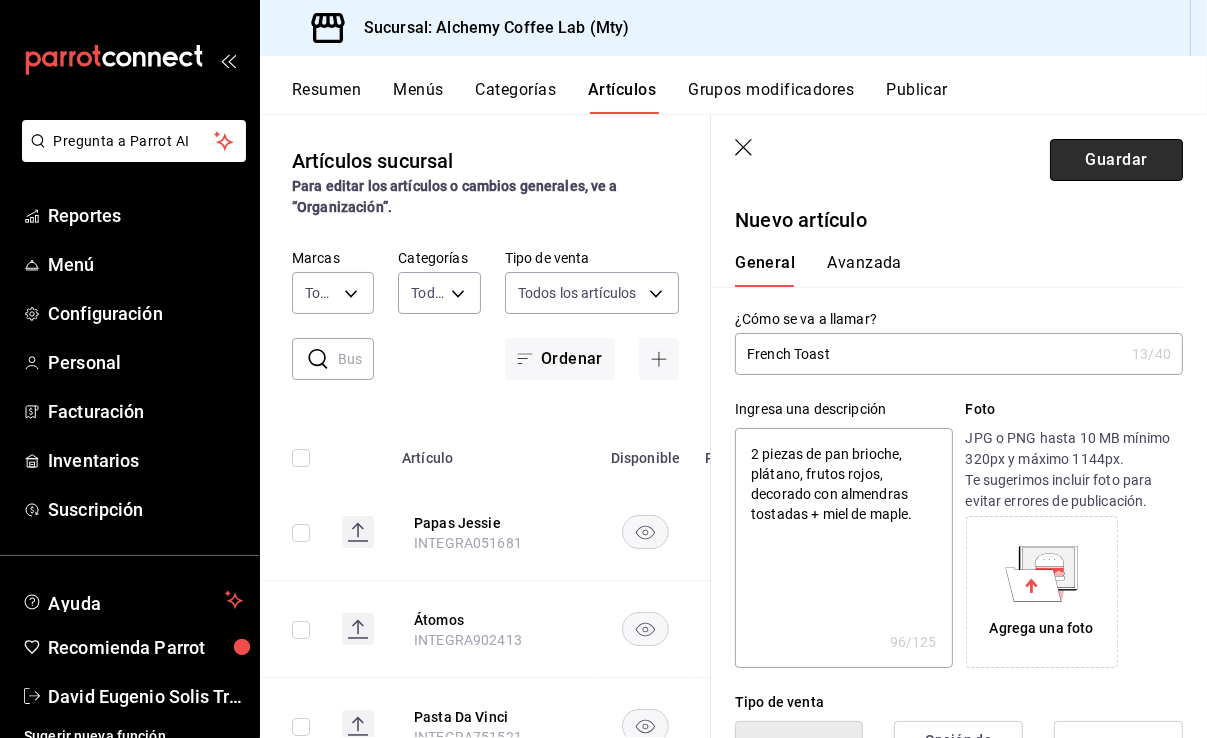 click on "Guardar" at bounding box center [1116, 160] 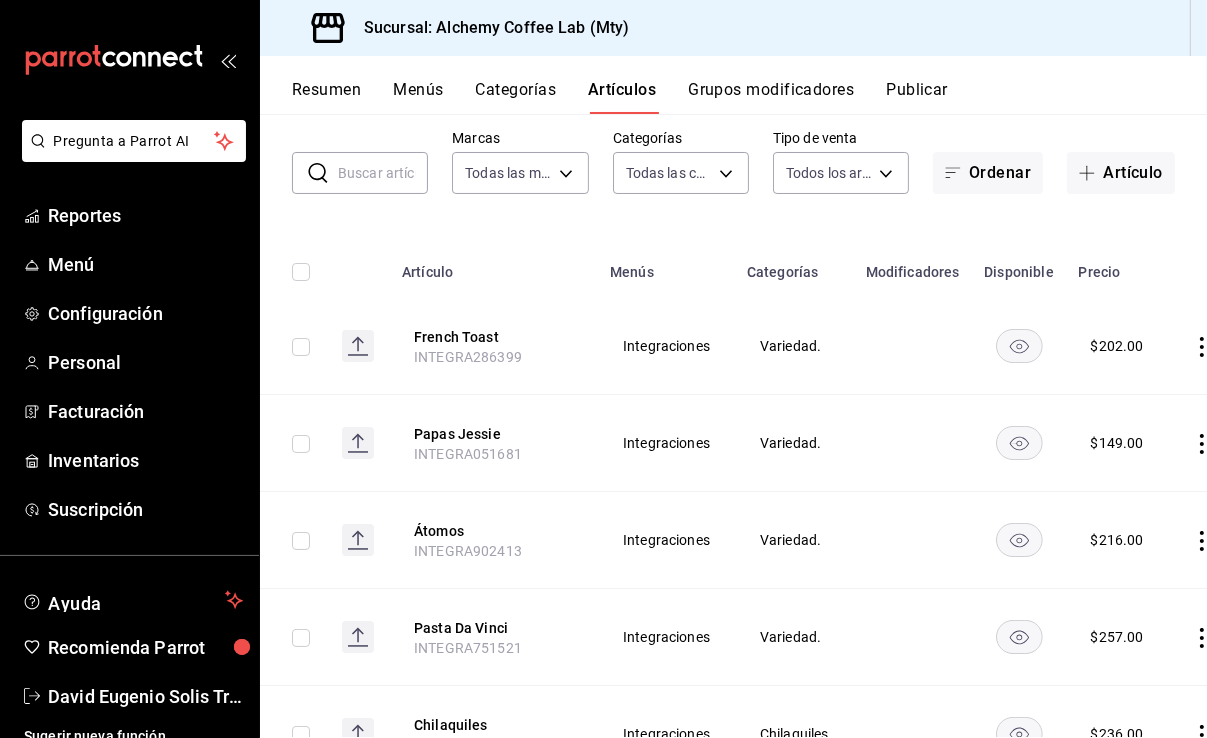 scroll, scrollTop: 100, scrollLeft: 0, axis: vertical 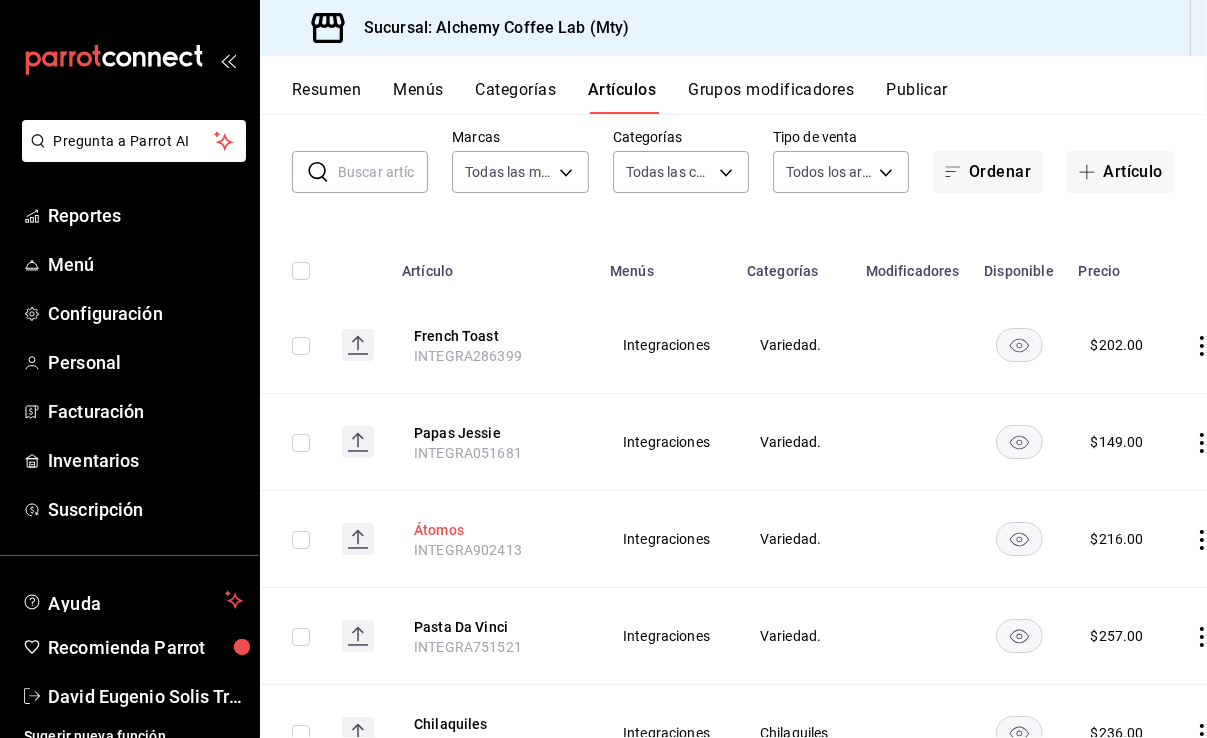 click on "Átomos" at bounding box center (494, 530) 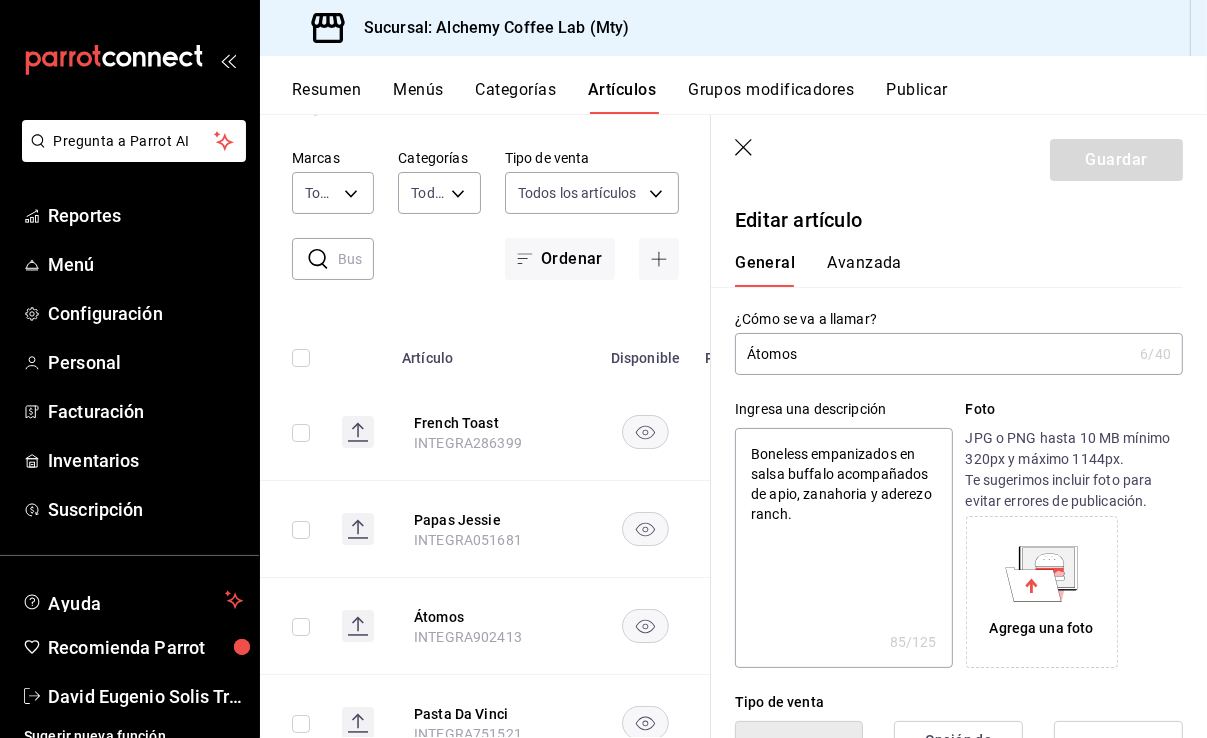click on "Boneless empanizados en salsa buffalo acompañados de apio, zanahoria y aderezo ranch." at bounding box center [843, 548] 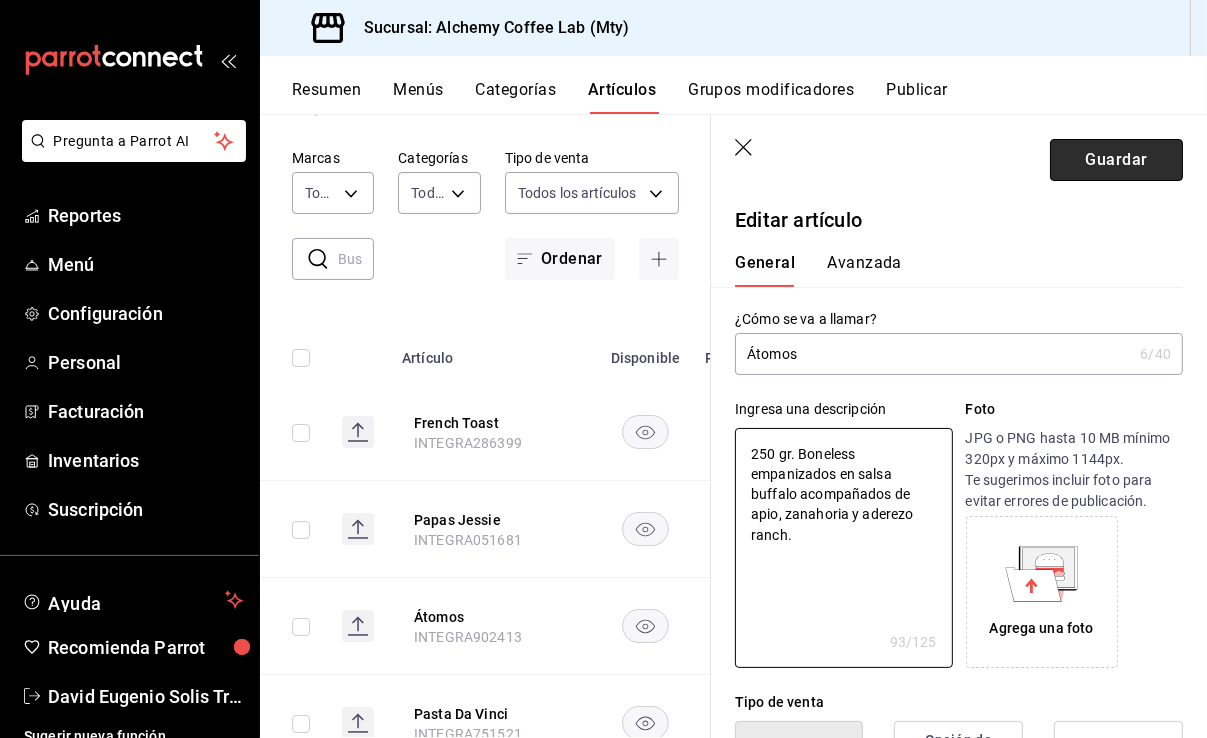click on "Guardar" at bounding box center [1116, 160] 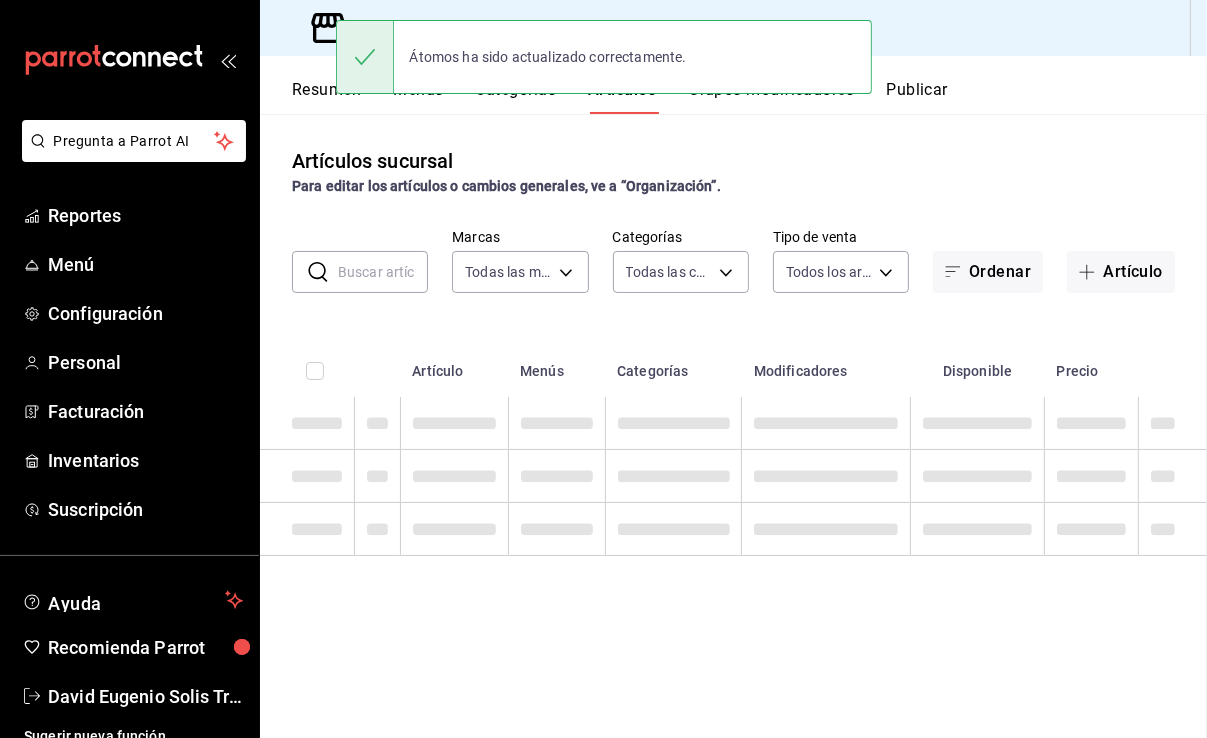 scroll, scrollTop: 0, scrollLeft: 0, axis: both 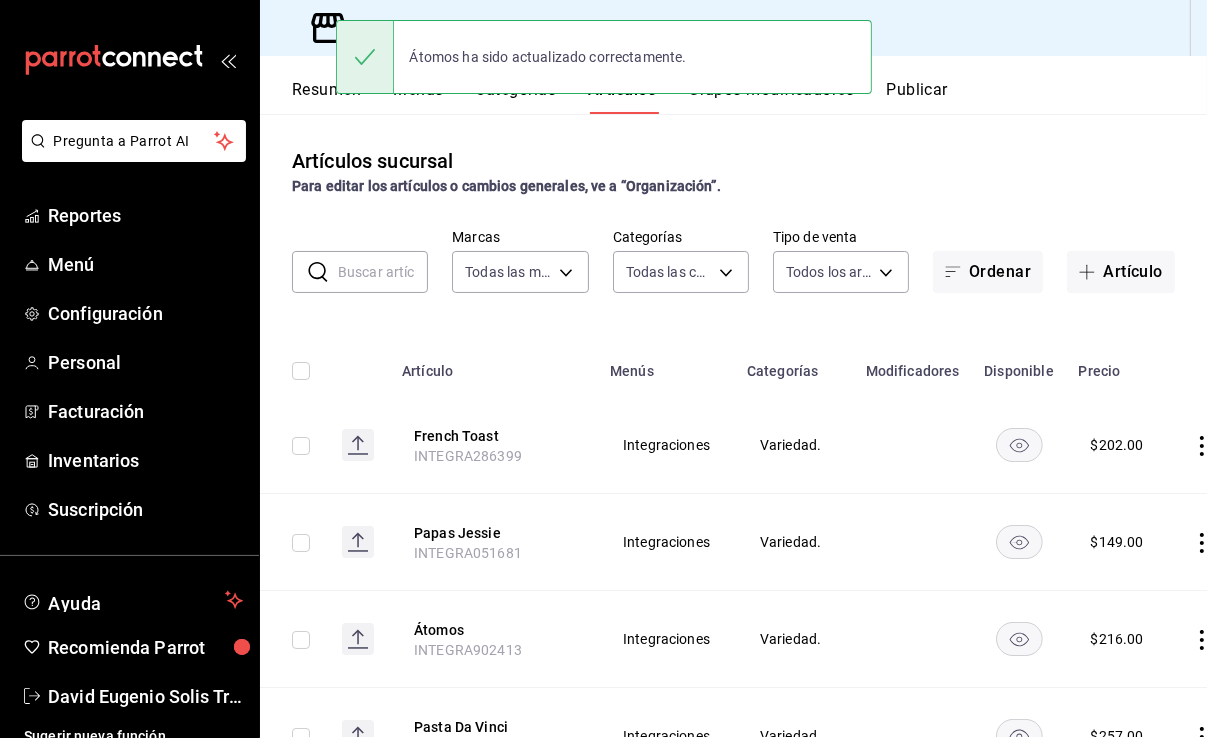 click on "INTEGRA051681" at bounding box center [468, 553] 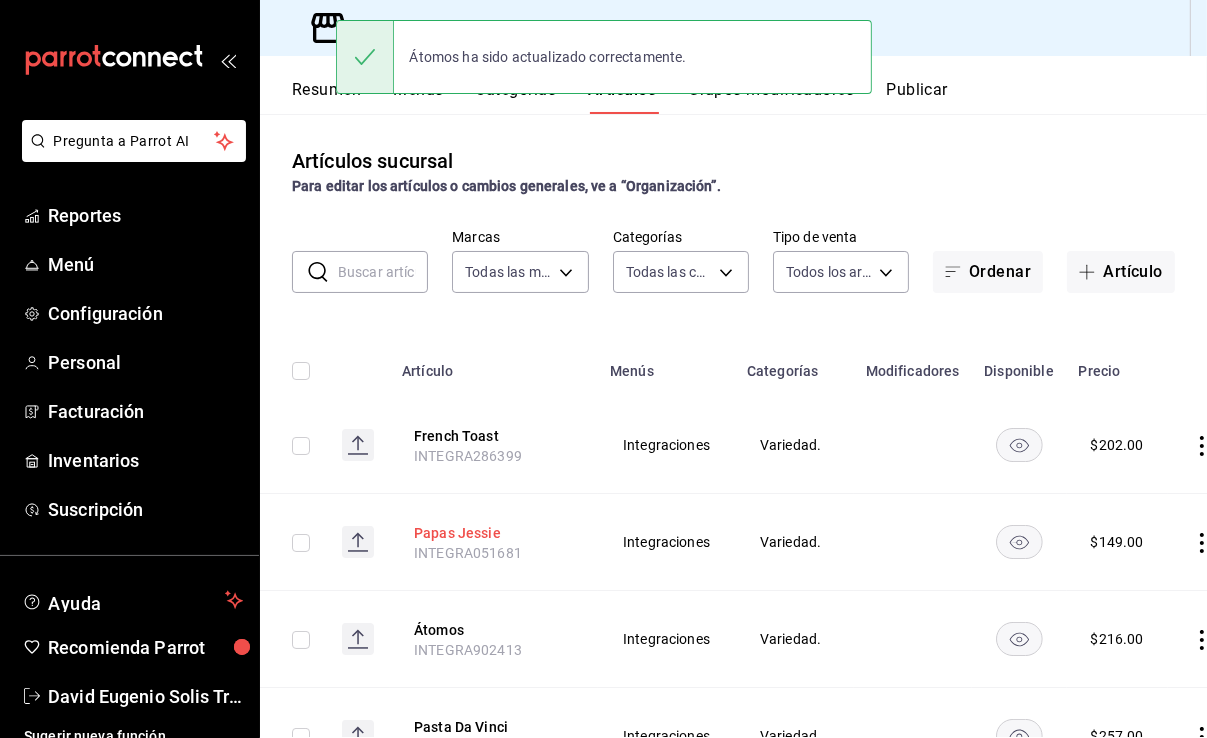 click on "Papas Jessie" at bounding box center [494, 533] 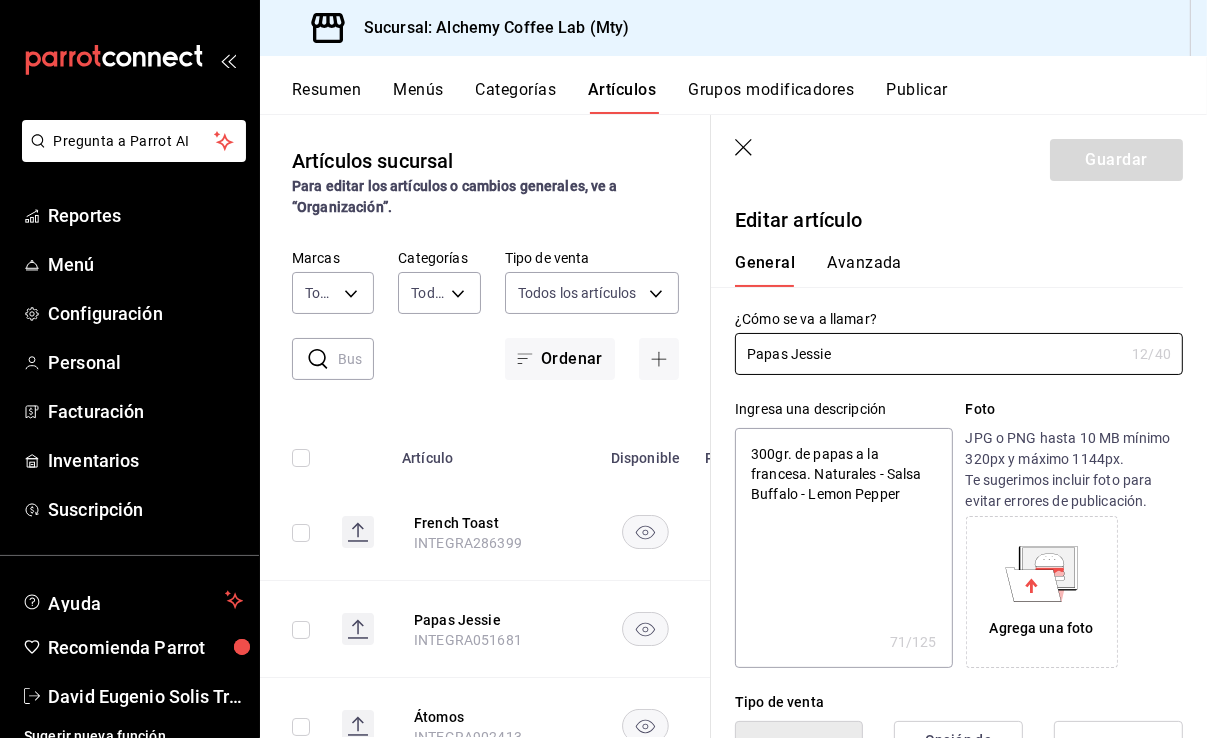 click 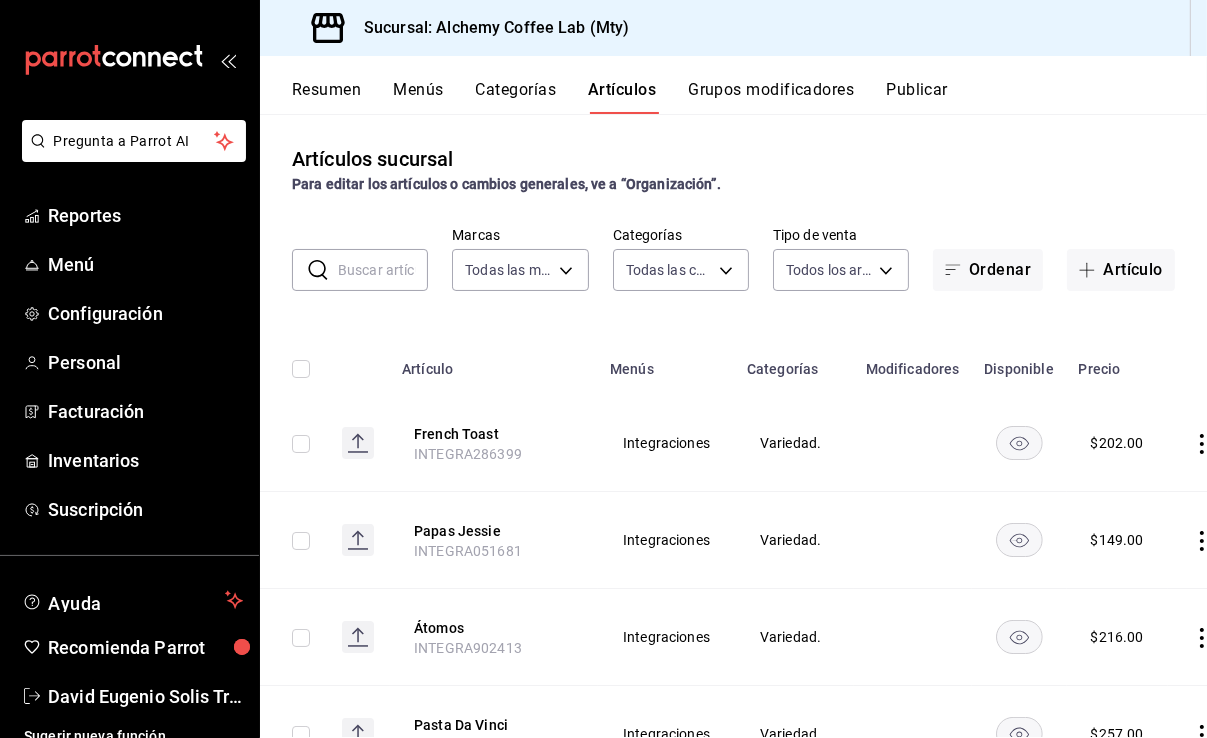 scroll, scrollTop: 0, scrollLeft: 0, axis: both 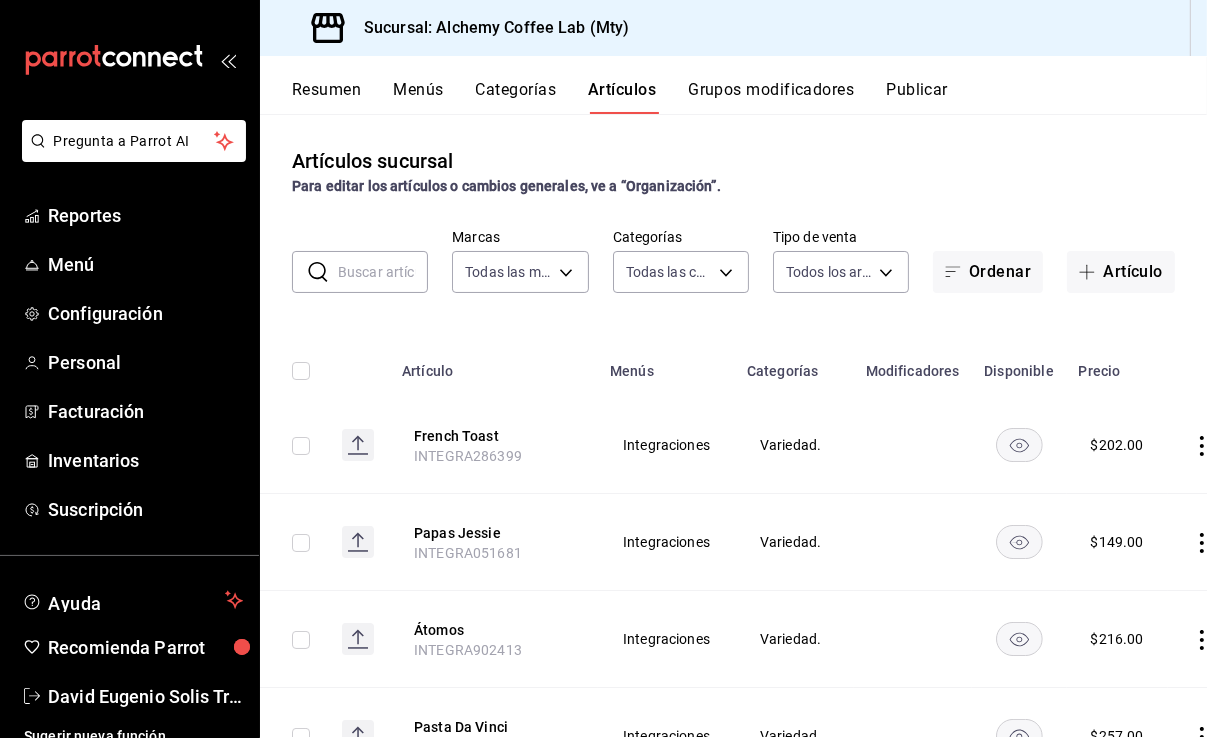 click on "Artículos sucursal Para editar los artículos o cambios generales, ve a “Organización”." at bounding box center (733, 171) 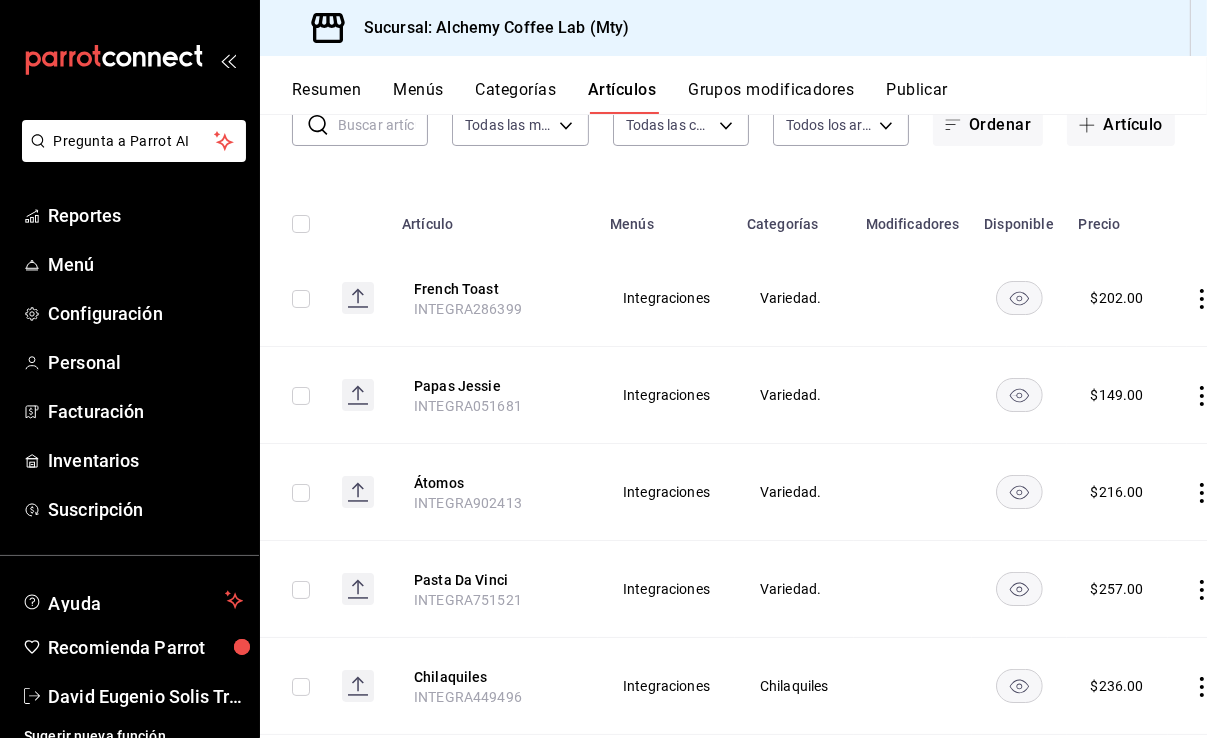 scroll, scrollTop: 0, scrollLeft: 0, axis: both 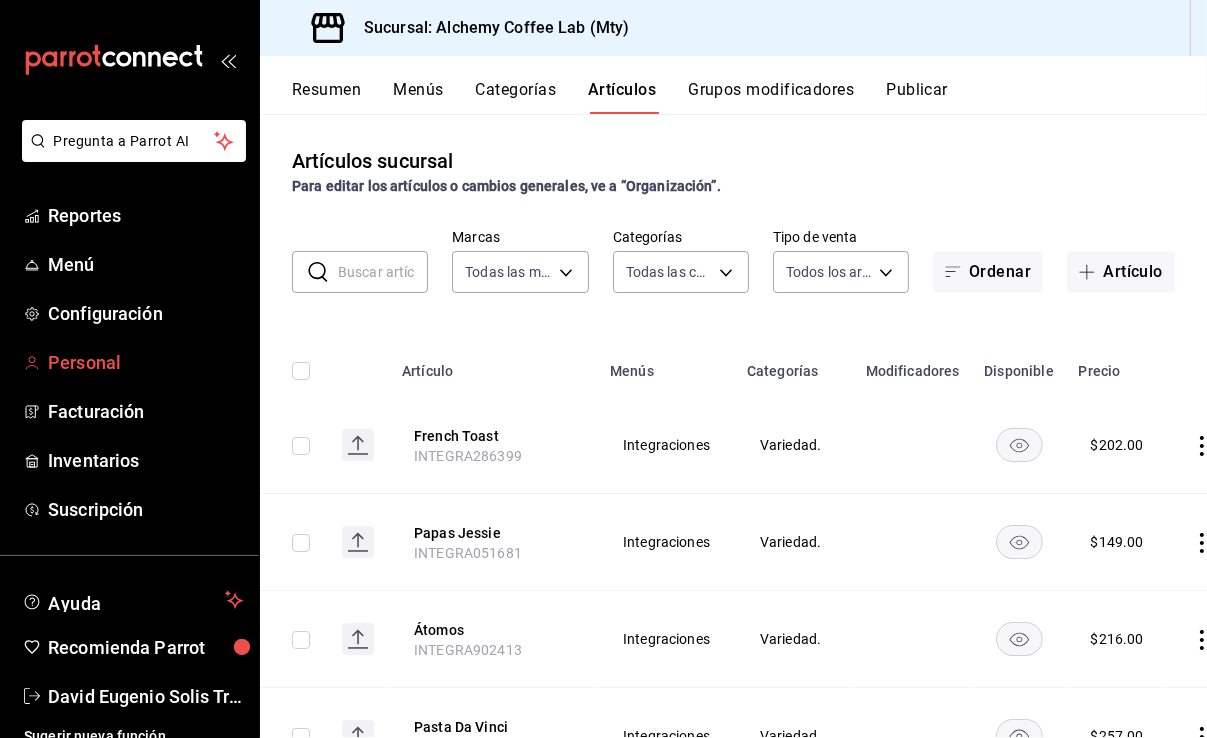 click on "Personal" at bounding box center [145, 362] 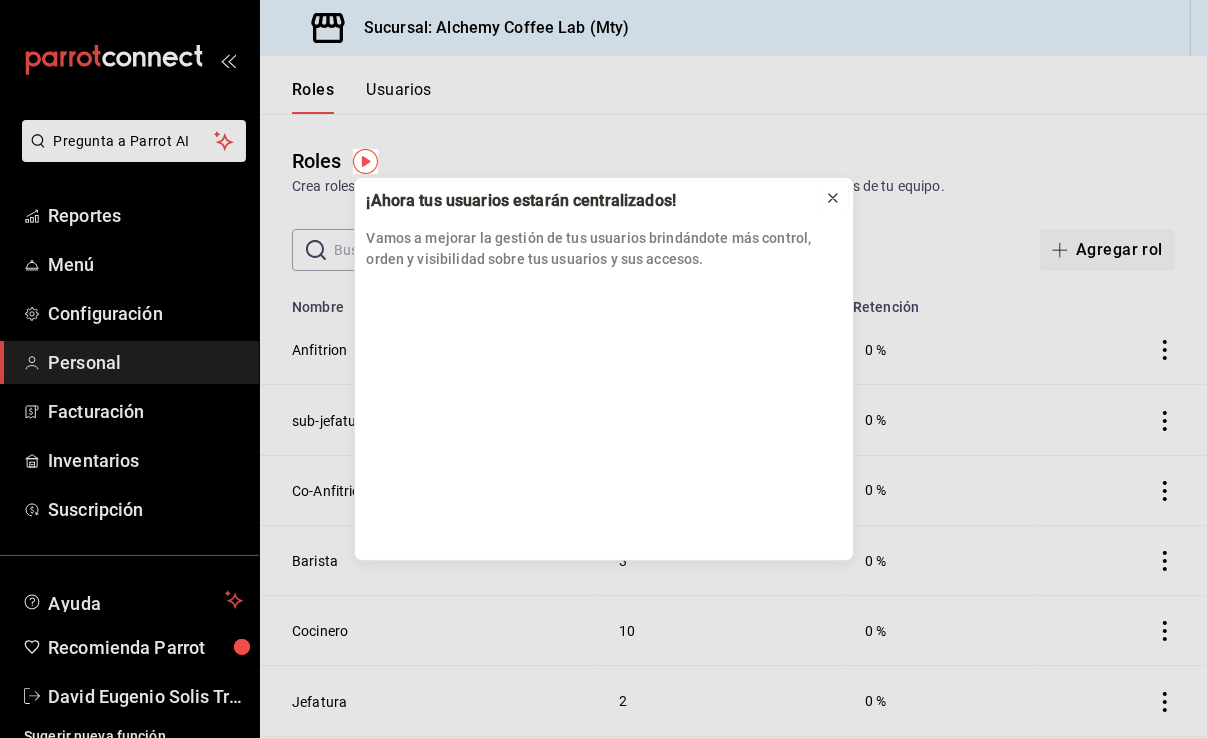 click at bounding box center (833, 198) 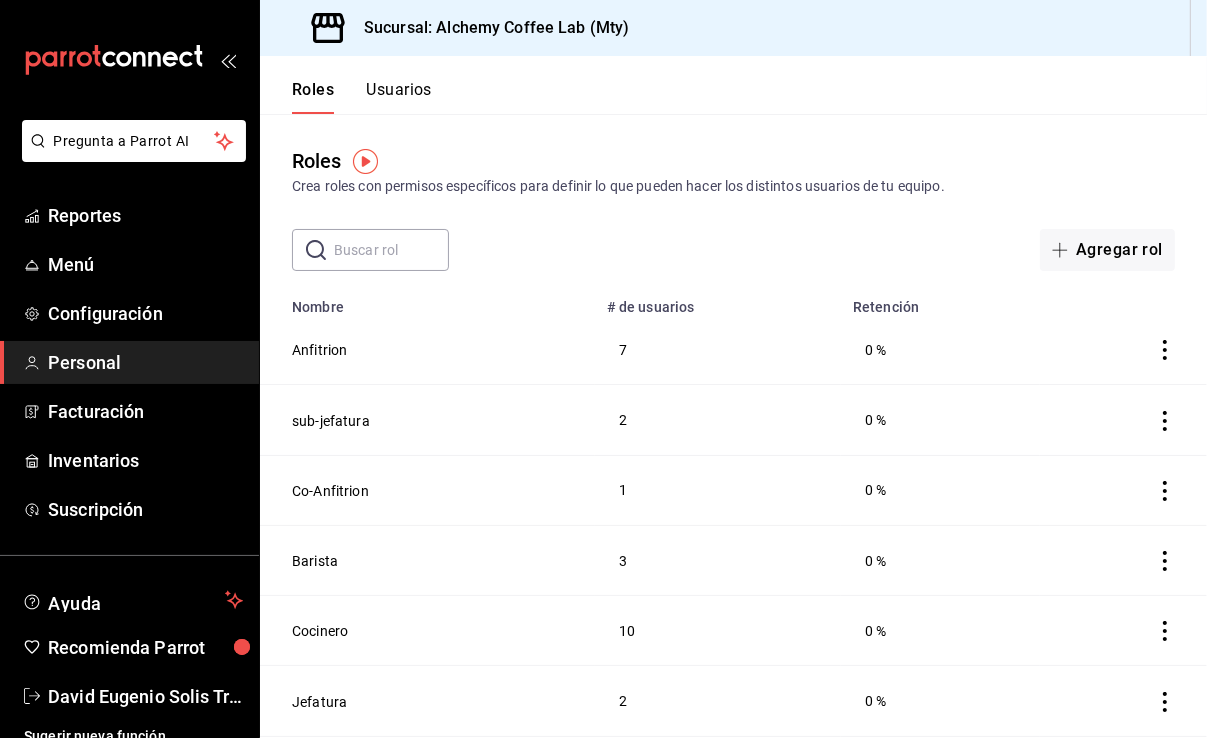 click on "Roles Usuarios" at bounding box center [346, 85] 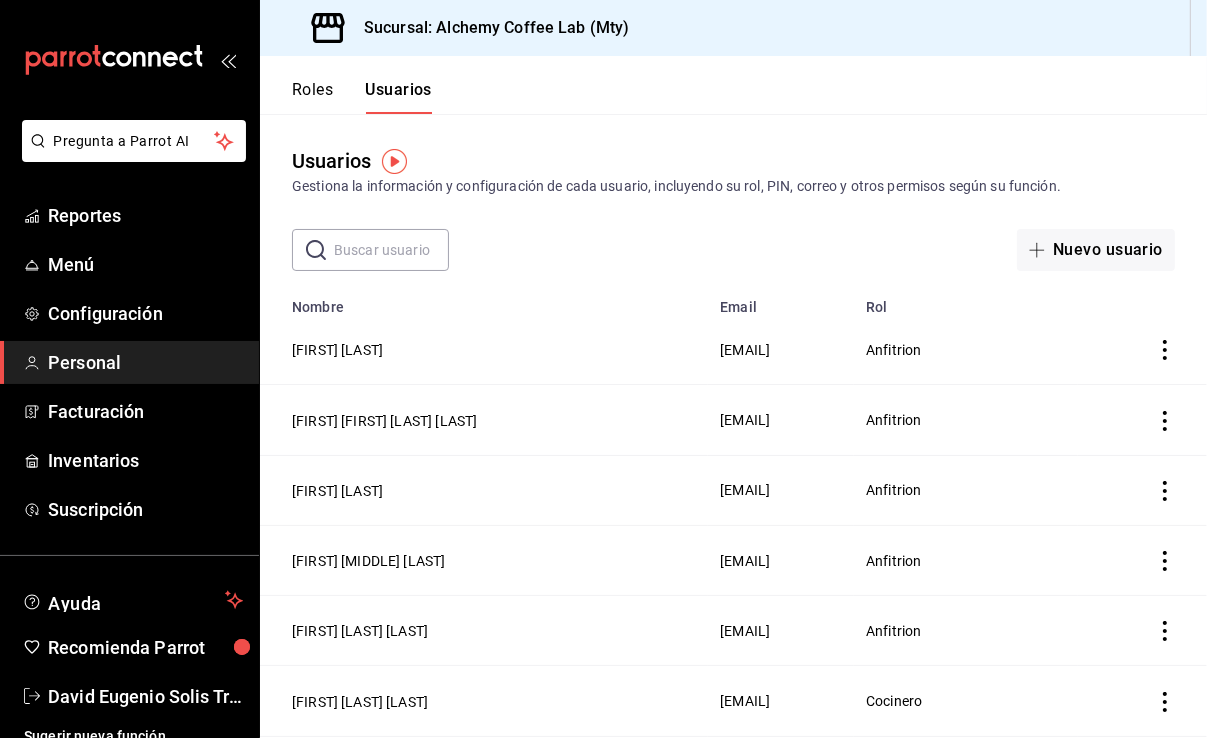 click at bounding box center (391, 250) 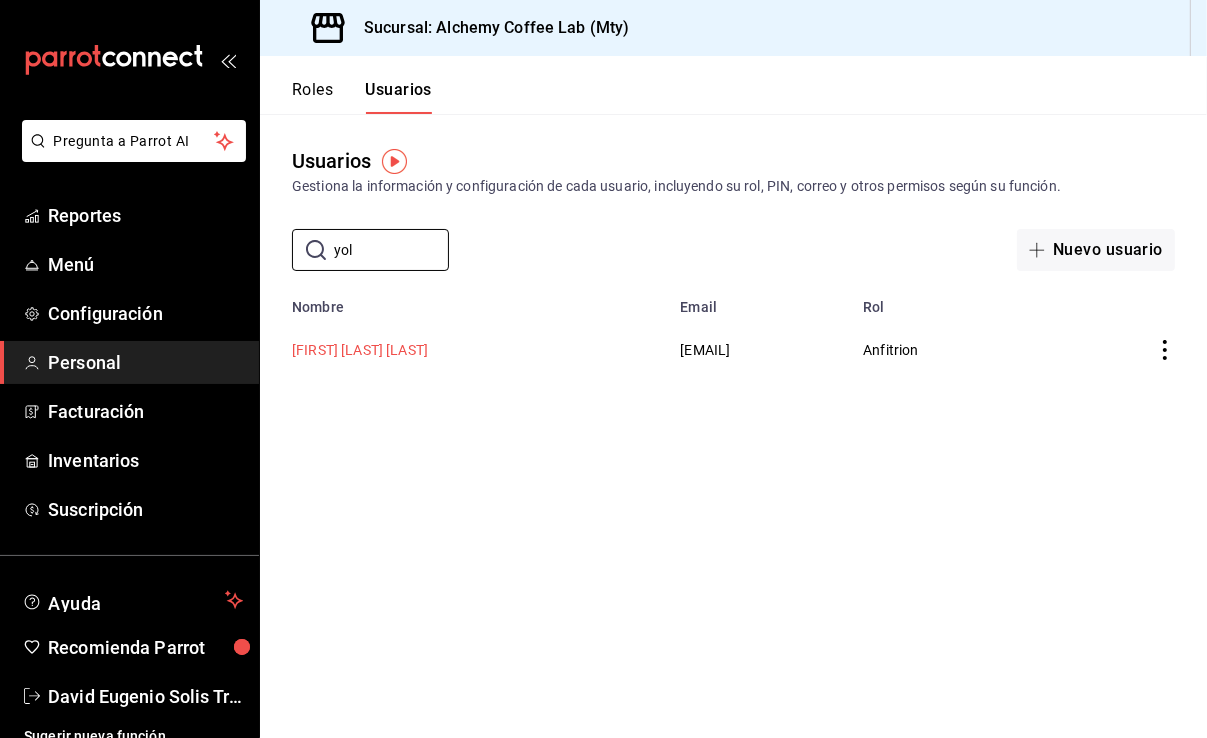 click on "Yolanda Yamilet Urbano González" at bounding box center (360, 350) 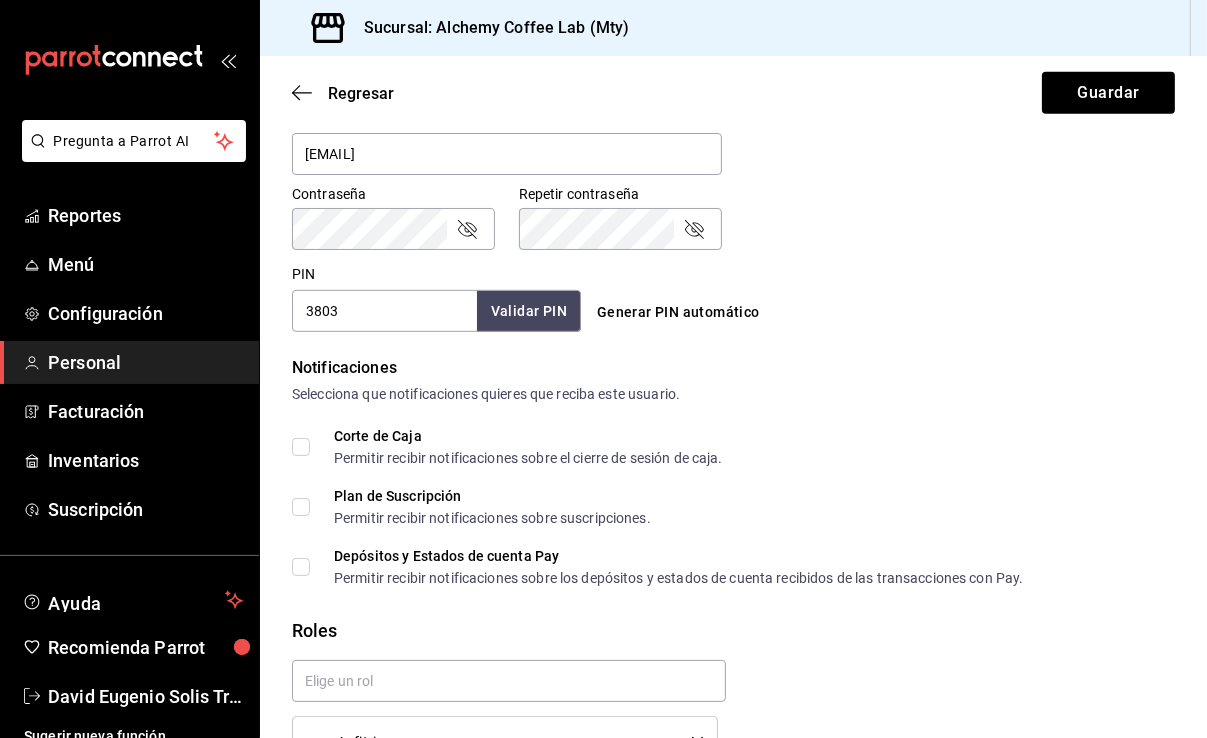 scroll, scrollTop: 926, scrollLeft: 0, axis: vertical 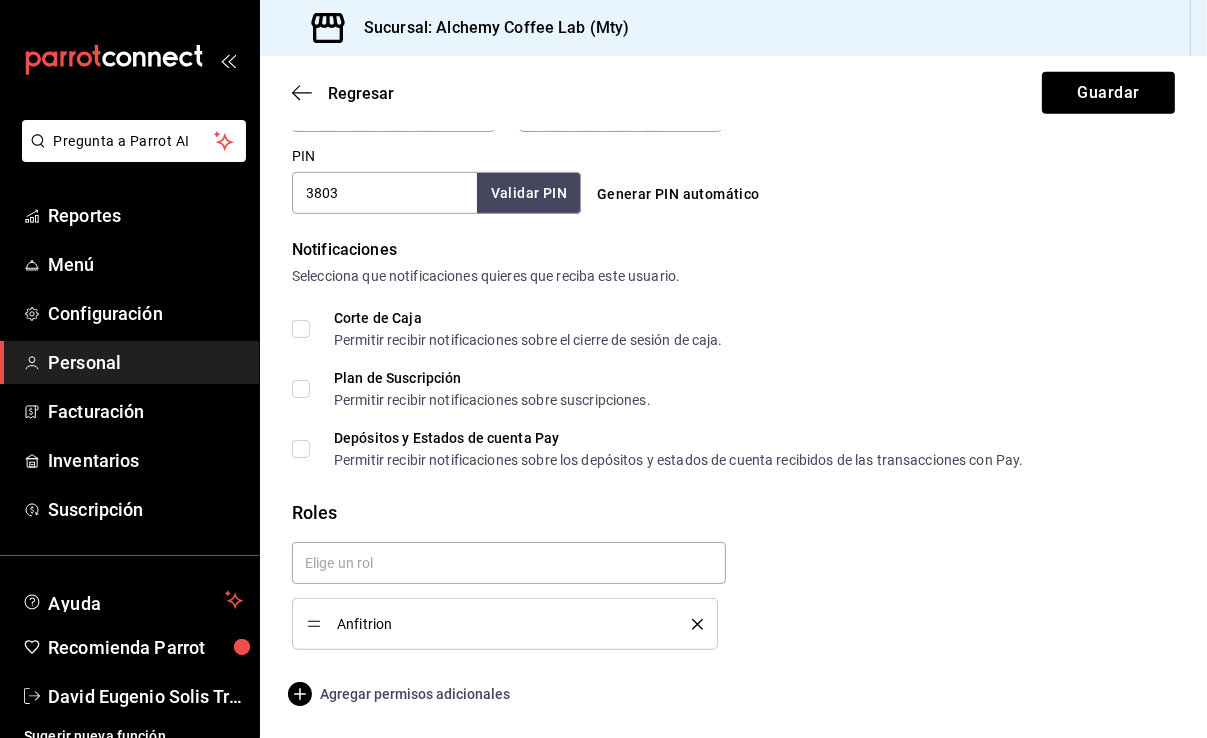 click 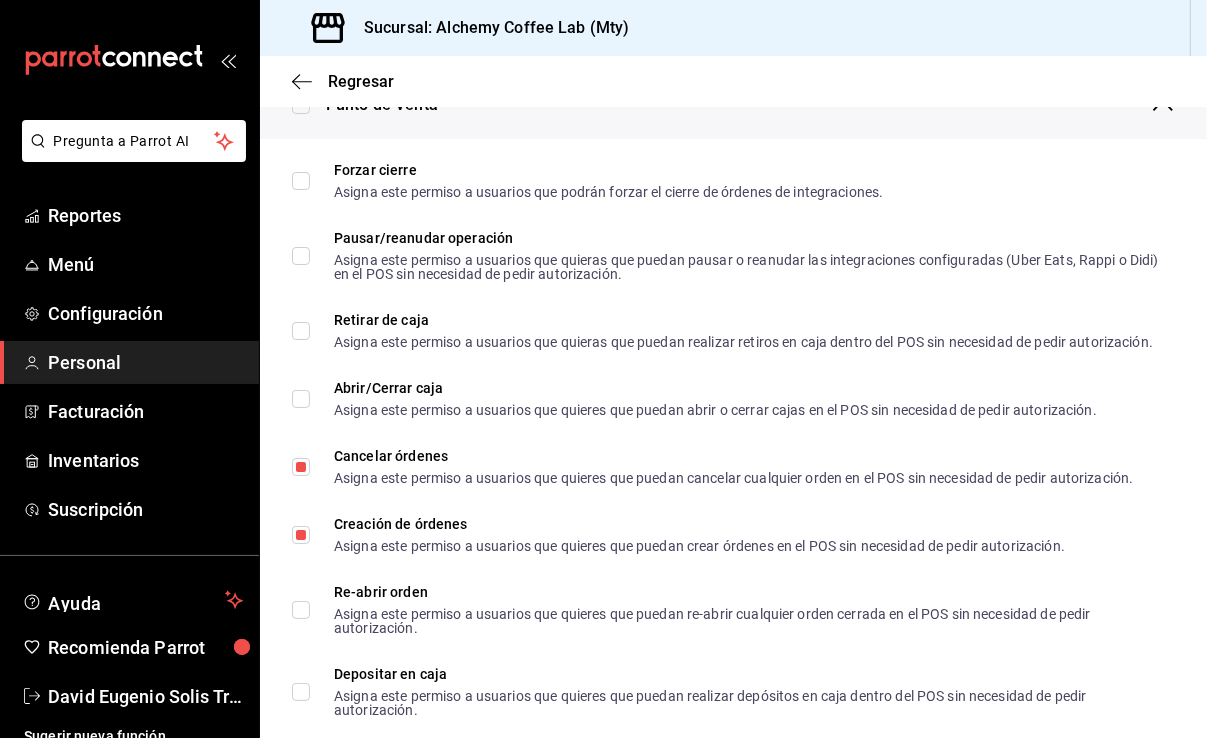 scroll, scrollTop: 1663, scrollLeft: 0, axis: vertical 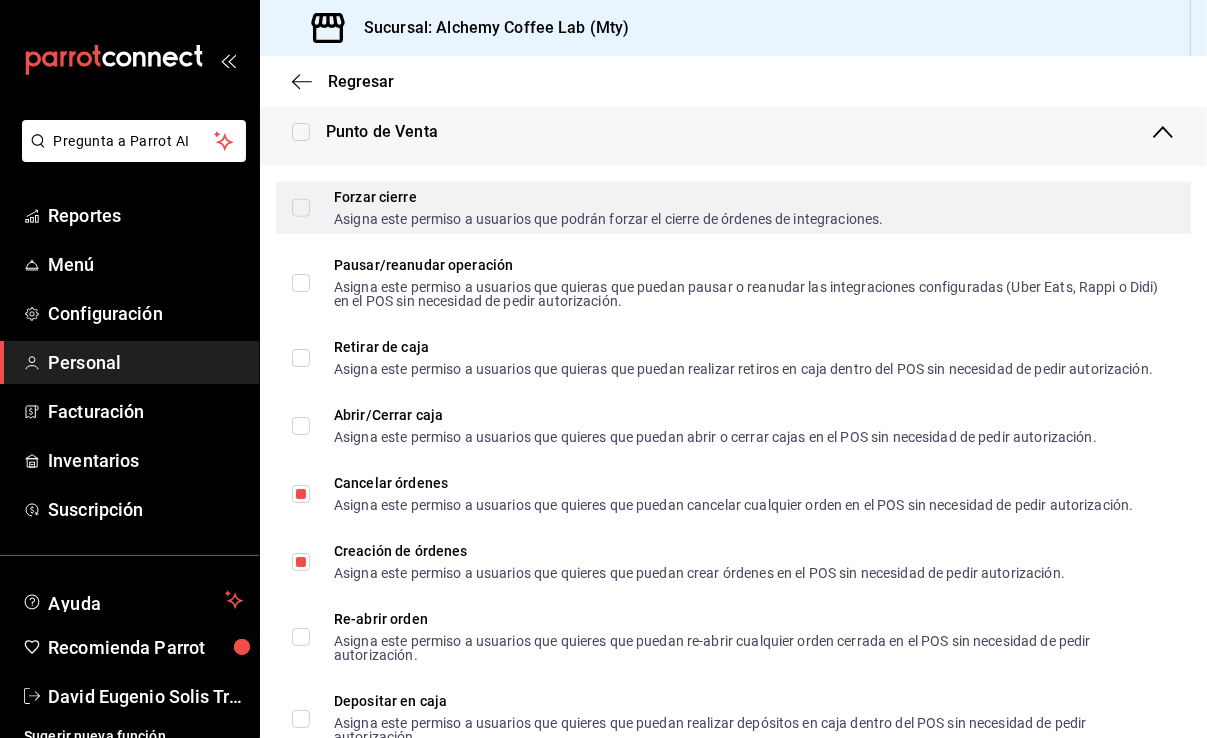 click on "Forzar cierre Asigna este permiso a usuarios que podrán forzar el cierre de órdenes de integraciones." at bounding box center (301, 208) 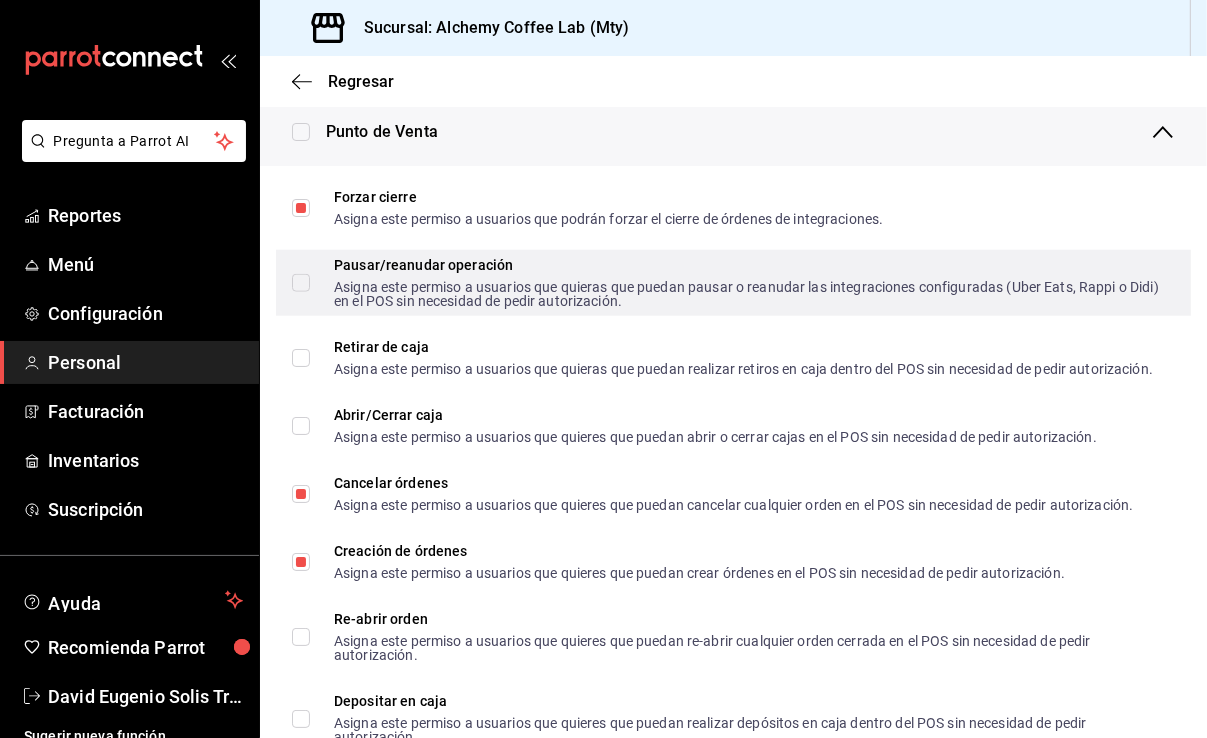 click on "Pausar/reanudar operación Asigna este permiso a usuarios que quieras que puedan pausar o reanudar las integraciones configuradas (Uber Eats, Rappi o Didi) en el POS sin necesidad de pedir autorización." at bounding box center [301, 283] 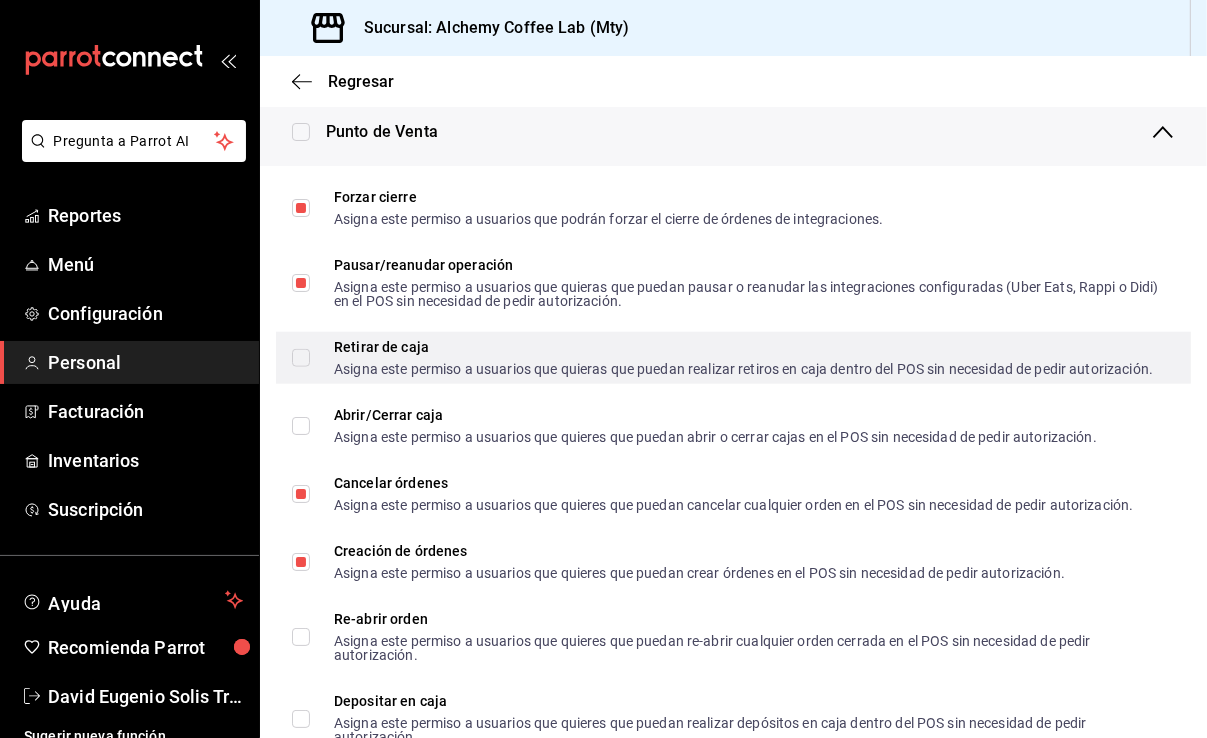 click on "Retirar de caja Asigna este permiso a usuarios que quieras que puedan realizar retiros en caja dentro del POS sin necesidad de pedir autorización." at bounding box center [301, 358] 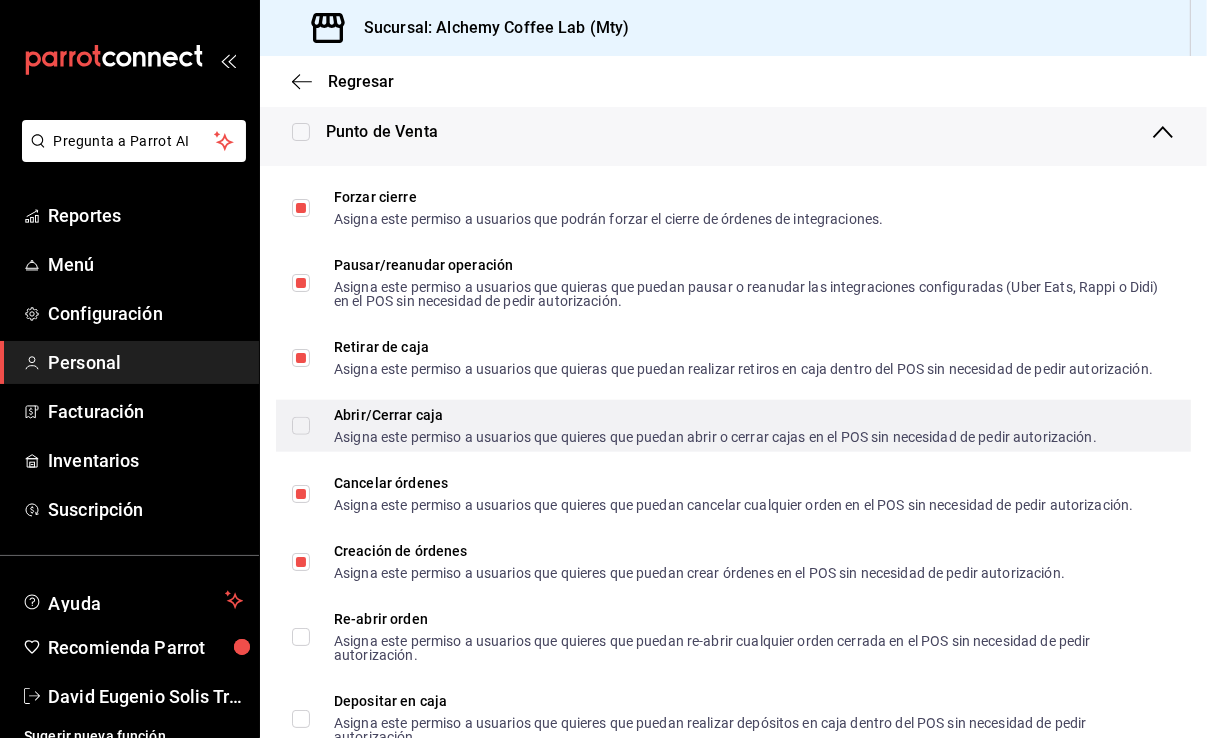 click on "Abrir/Cerrar caja Asigna este permiso a usuarios que quieres que puedan abrir o cerrar cajas en el POS sin necesidad de pedir autorización." at bounding box center [301, 426] 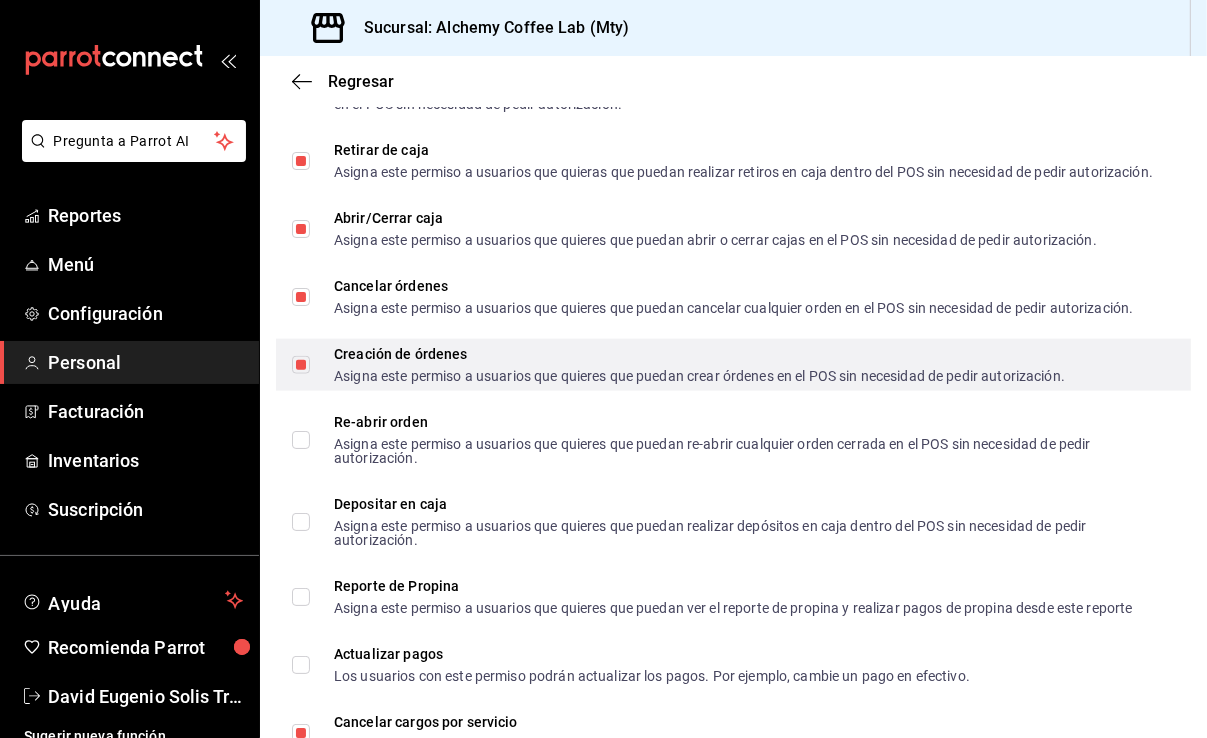 scroll, scrollTop: 1863, scrollLeft: 0, axis: vertical 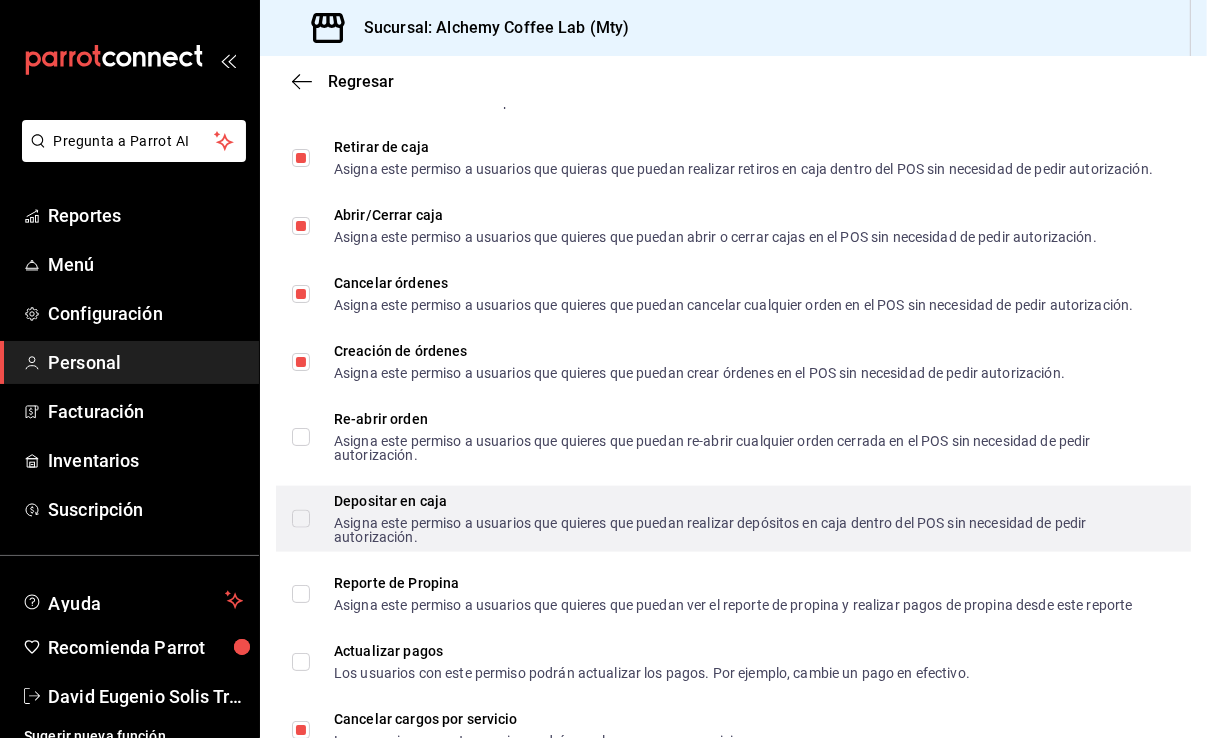 click on "Depositar en caja Asigna este permiso a usuarios que quieres que puedan realizar depósitos en caja dentro del POS sin necesidad de pedir autorización." at bounding box center (301, 519) 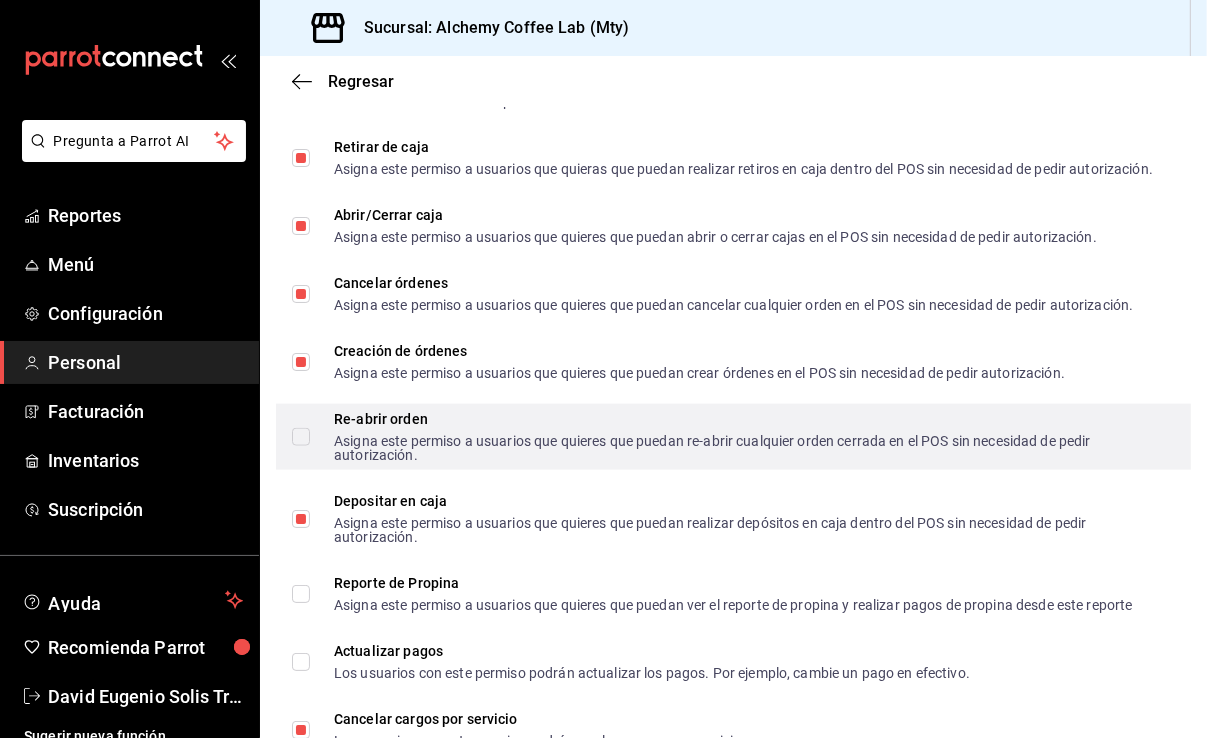 click on "Re-abrir orden Asigna este permiso a usuarios que quieres que puedan re-abrir cualquier orden cerrada en el POS sin necesidad de pedir autorización." at bounding box center [301, 437] 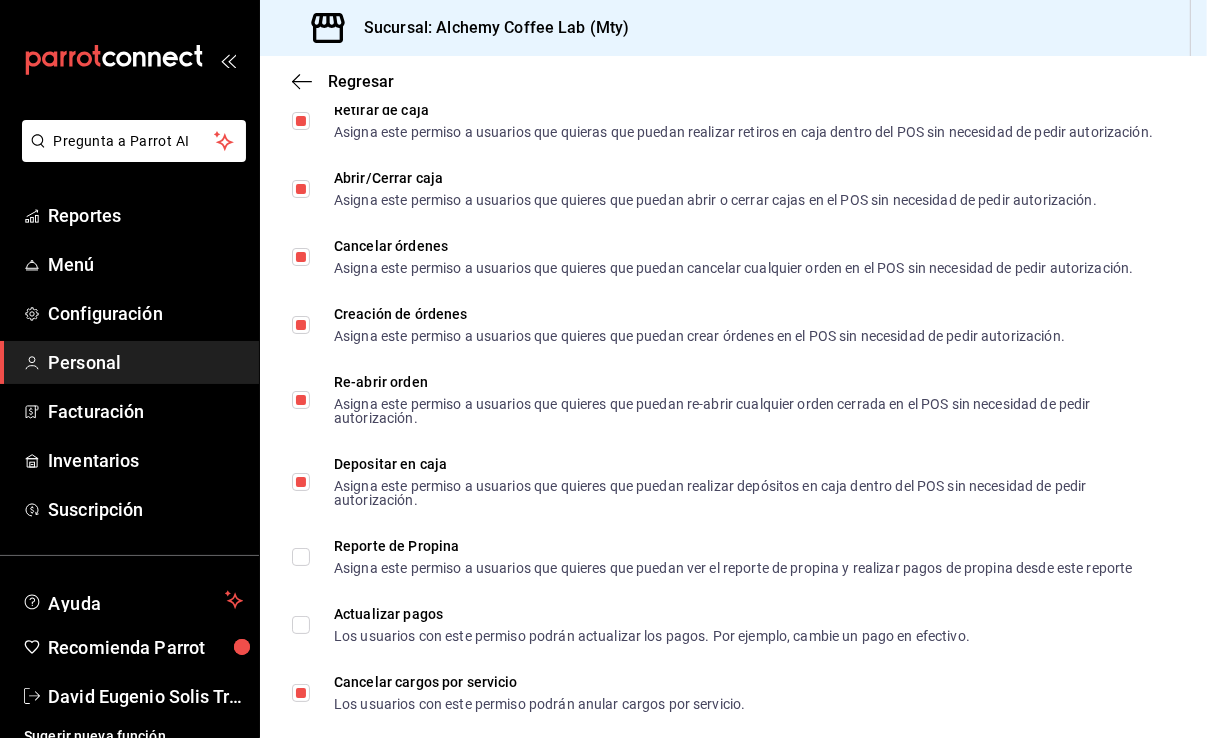 scroll, scrollTop: 2000, scrollLeft: 0, axis: vertical 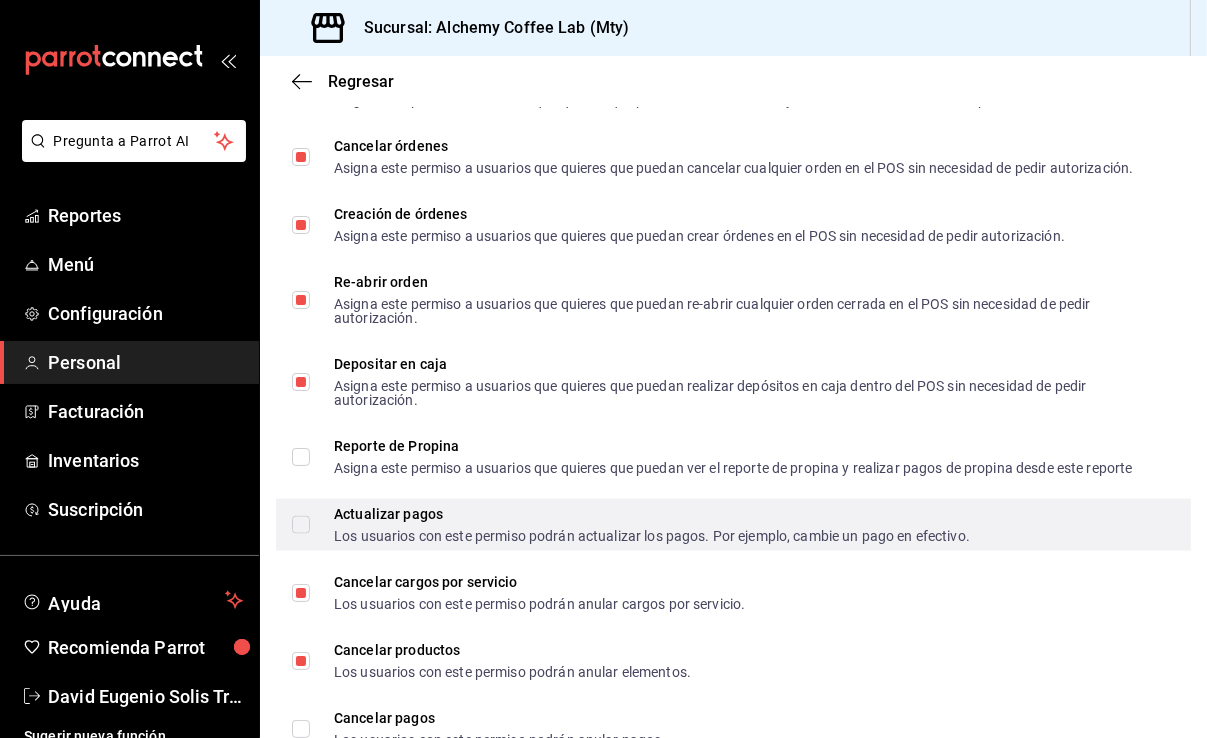 click on "Actualizar pagos Los usuarios con este permiso podrán actualizar los pagos. Por ejemplo, cambie un pago en efectivo." at bounding box center [640, 525] 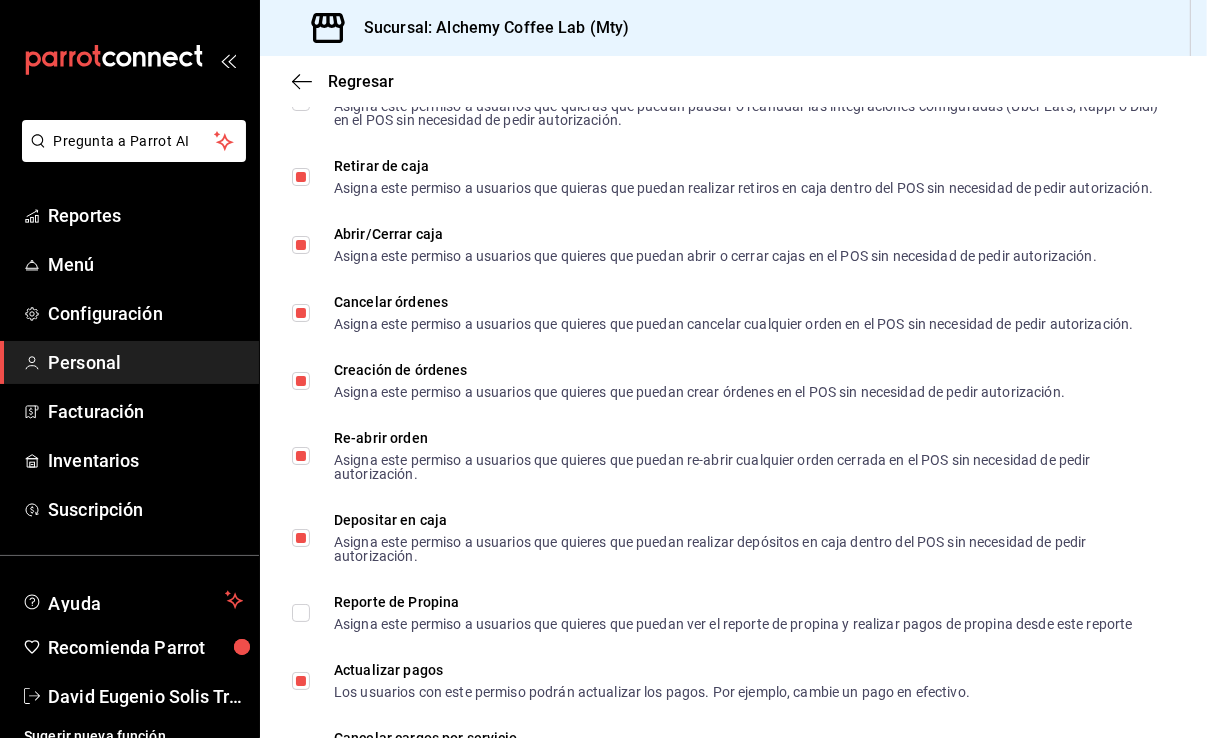 scroll, scrollTop: 1663, scrollLeft: 0, axis: vertical 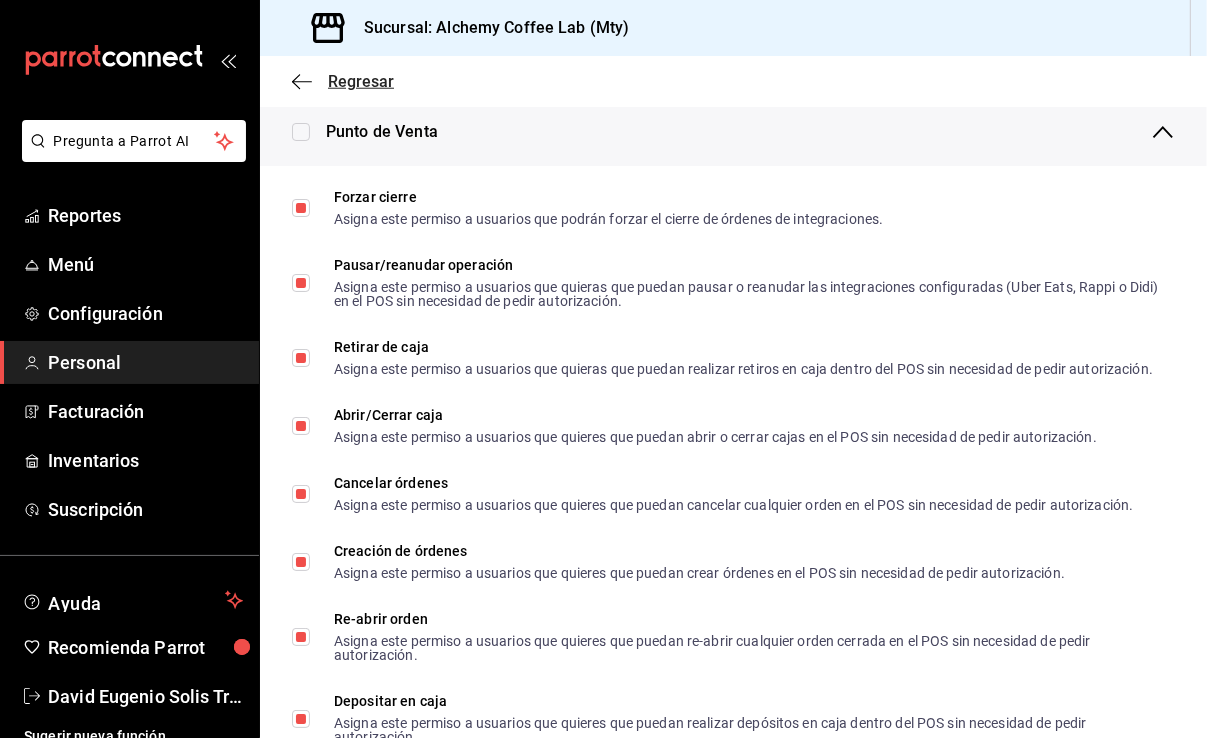 click on "Regresar" at bounding box center [361, 81] 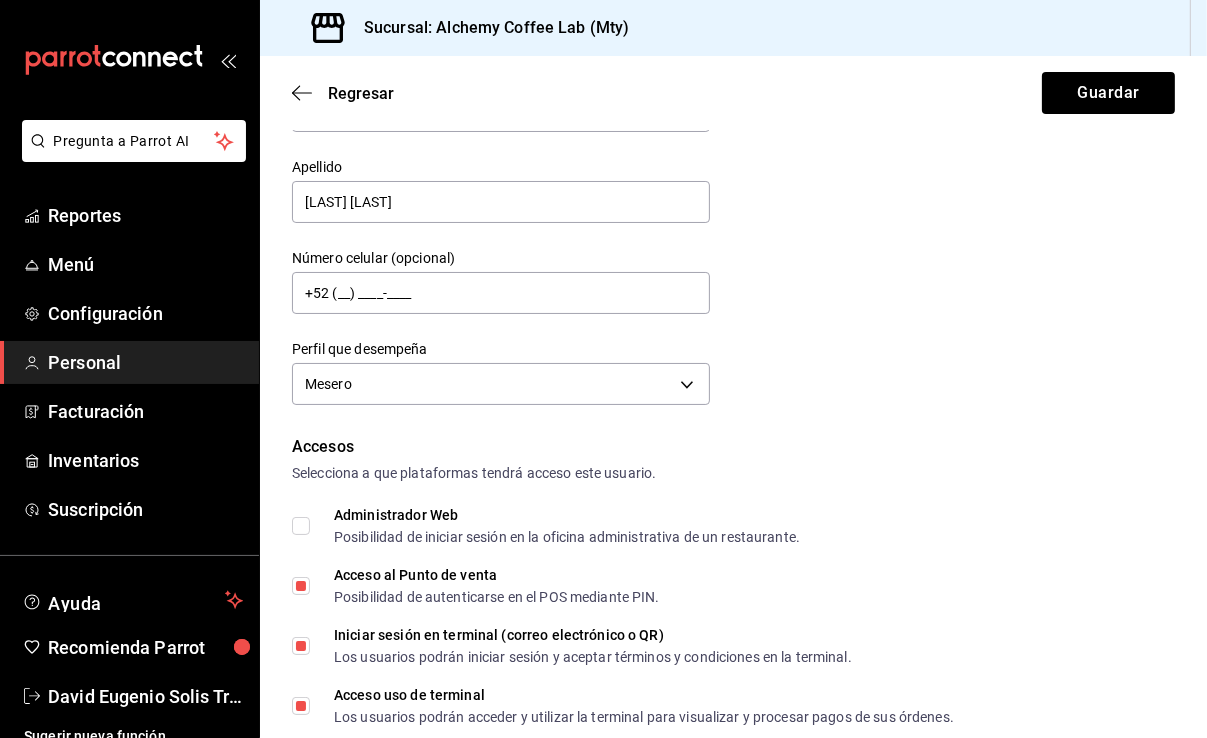 scroll, scrollTop: 0, scrollLeft: 0, axis: both 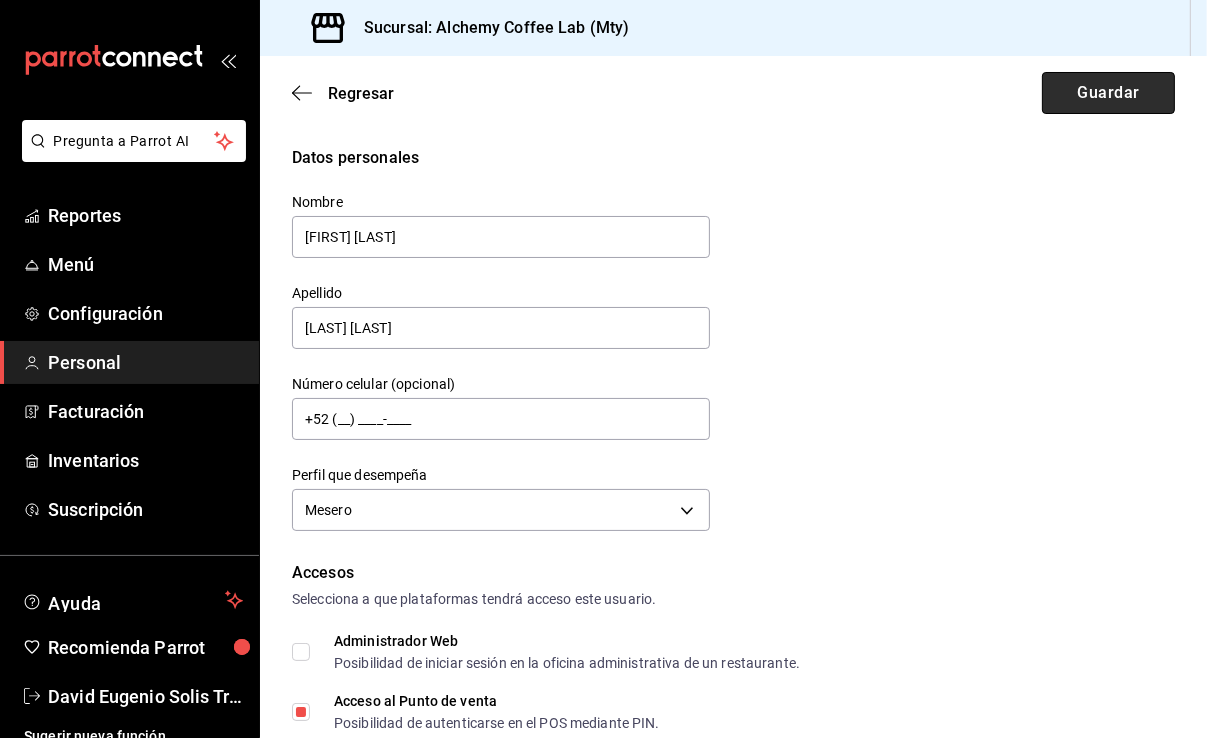 click on "Guardar" at bounding box center [1108, 93] 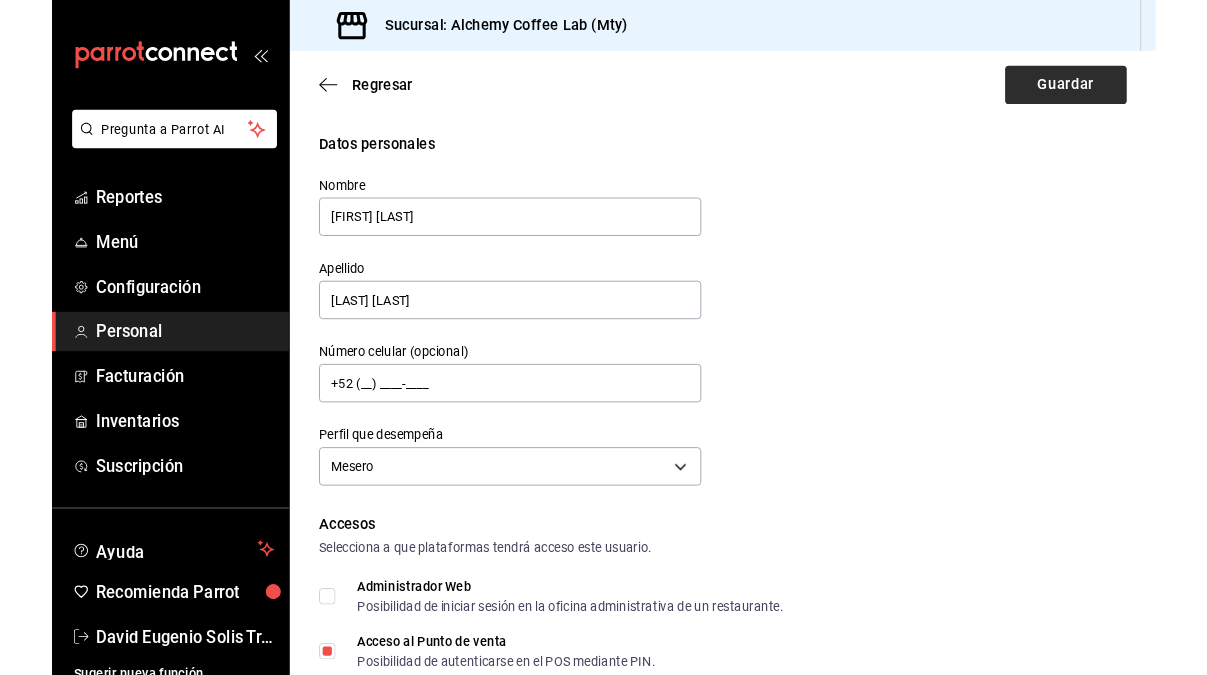 scroll, scrollTop: 640, scrollLeft: 0, axis: vertical 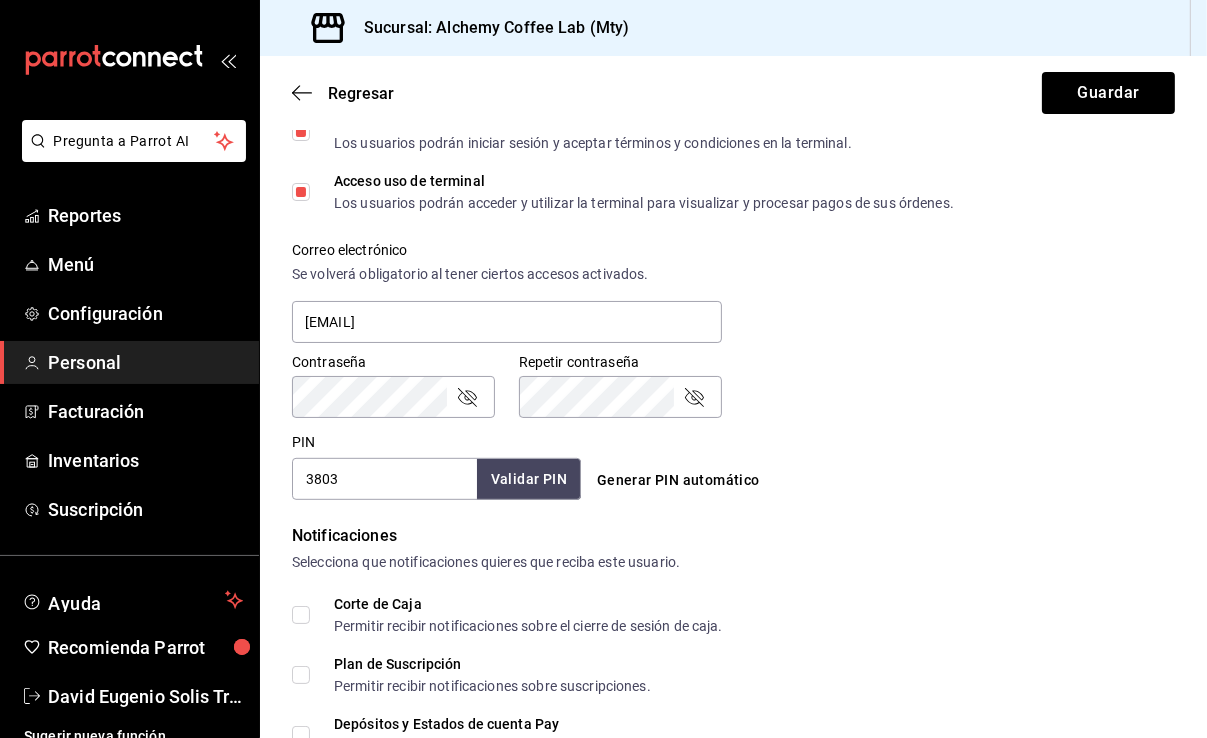 click 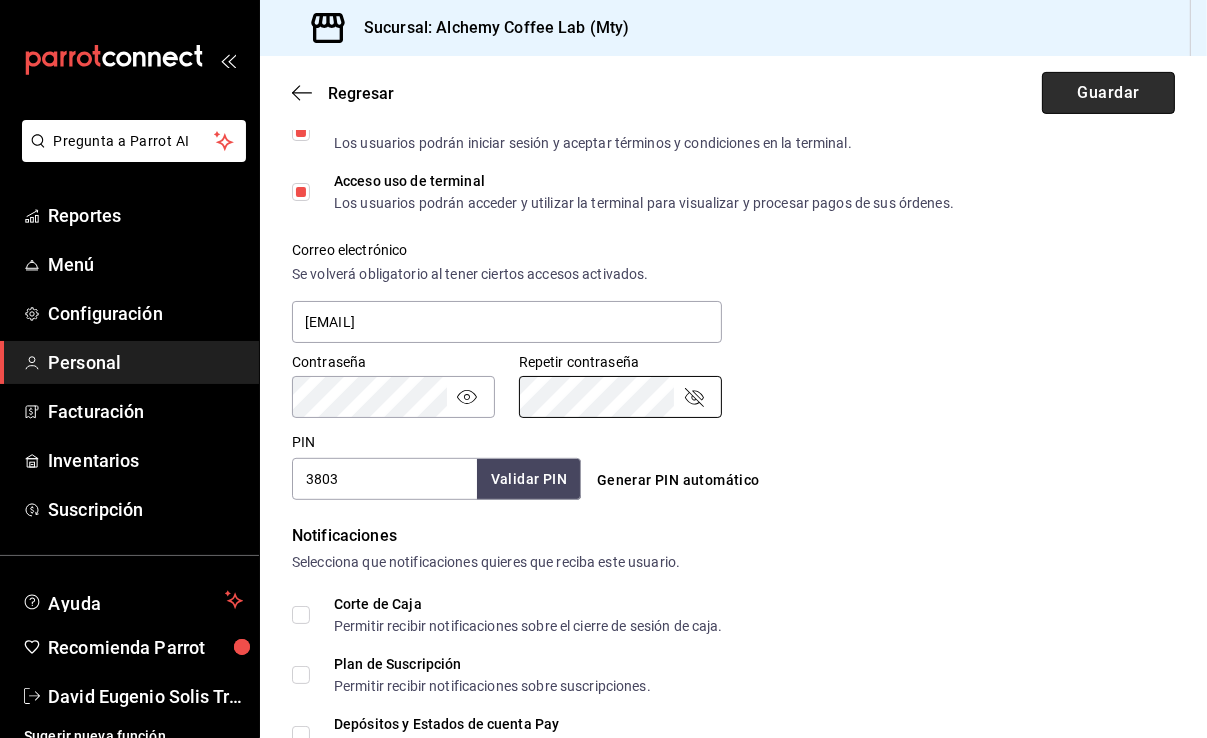 click on "Guardar" at bounding box center [1108, 93] 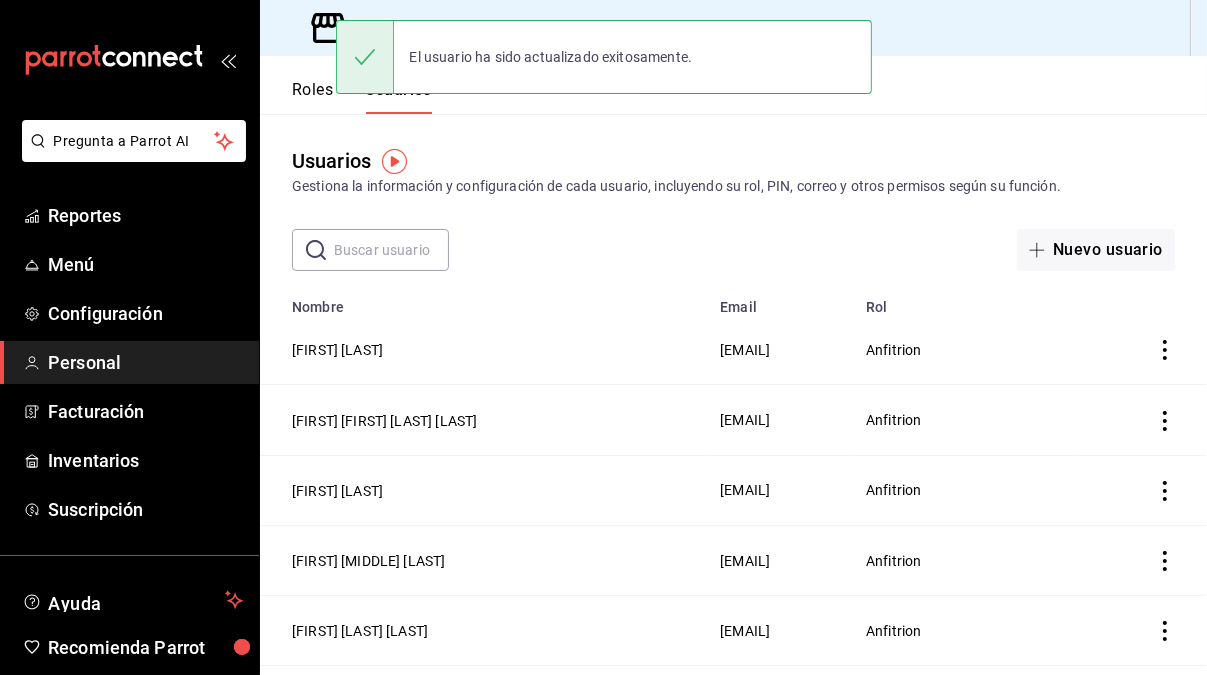 click at bounding box center [391, 250] 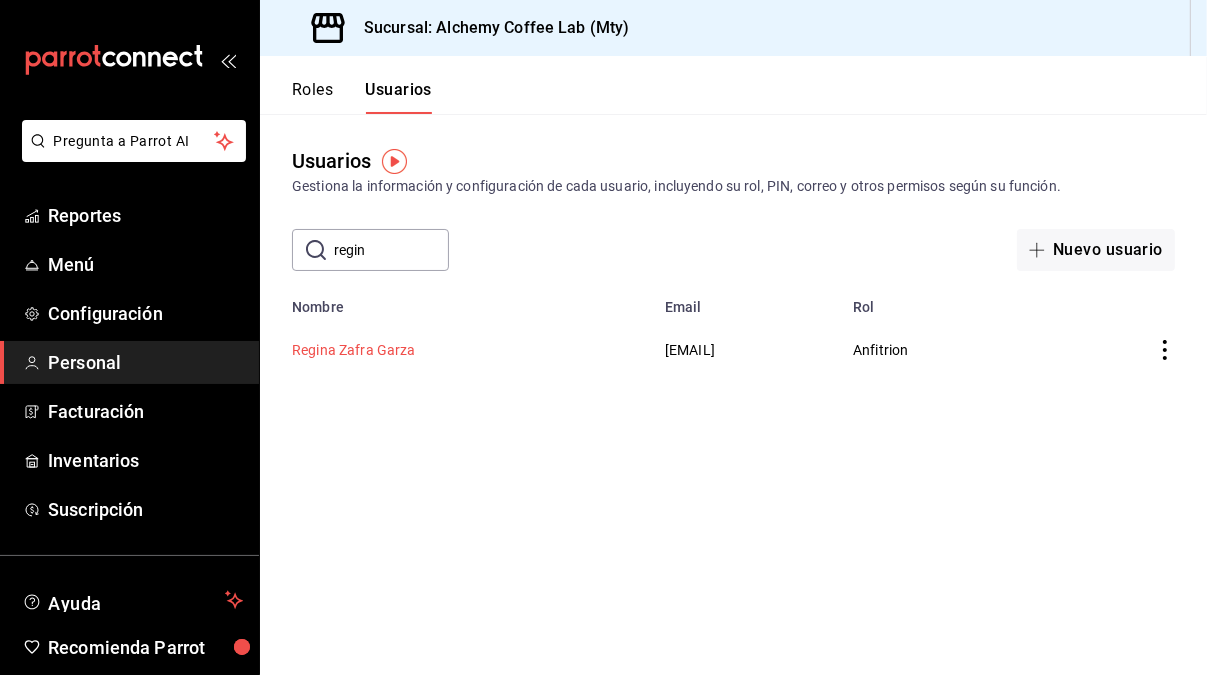 click on "Regina Zafra Garza" at bounding box center (354, 350) 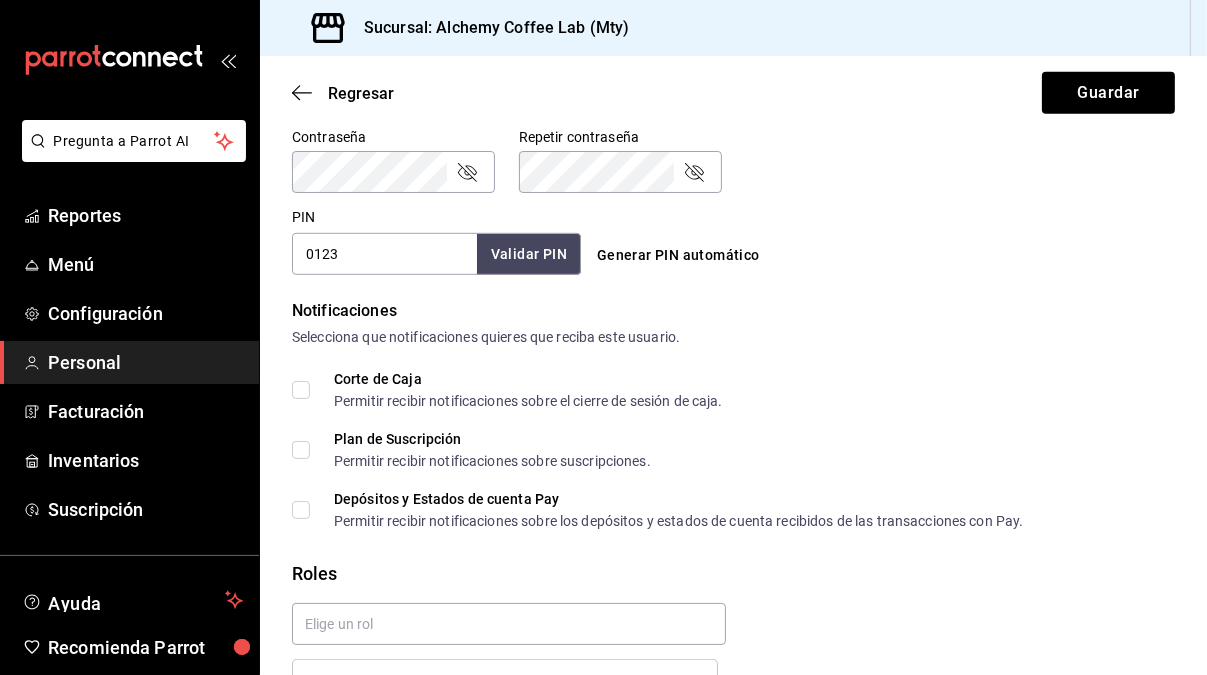 scroll, scrollTop: 988, scrollLeft: 0, axis: vertical 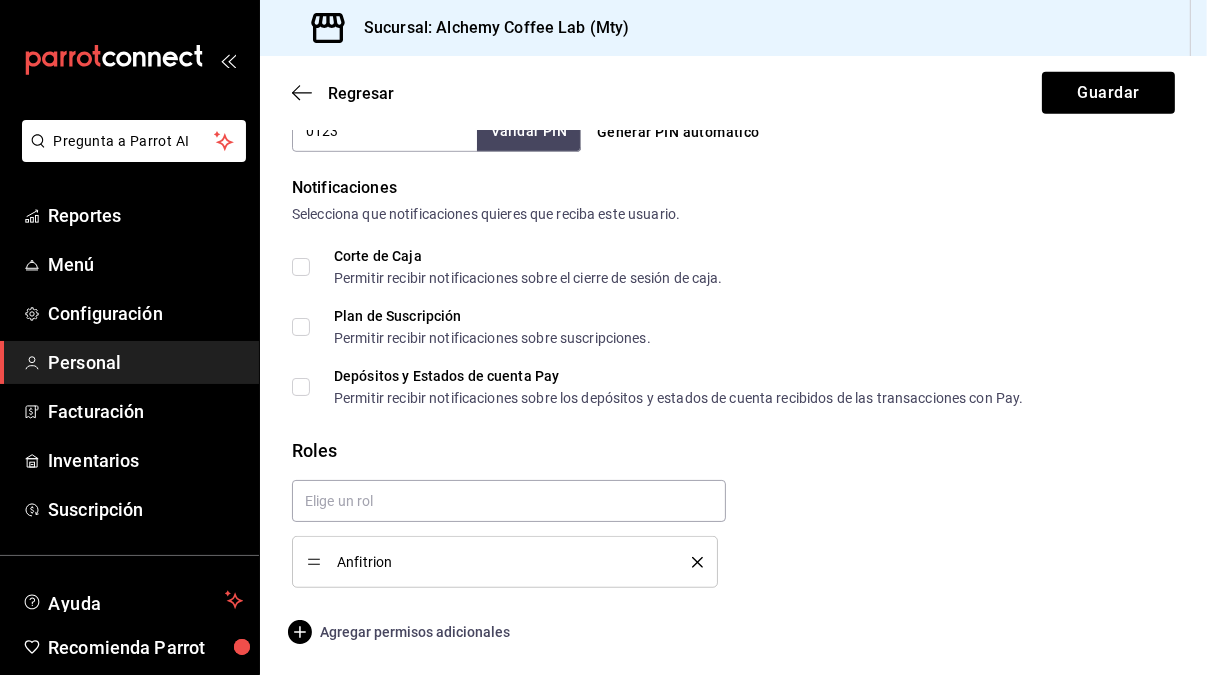 click 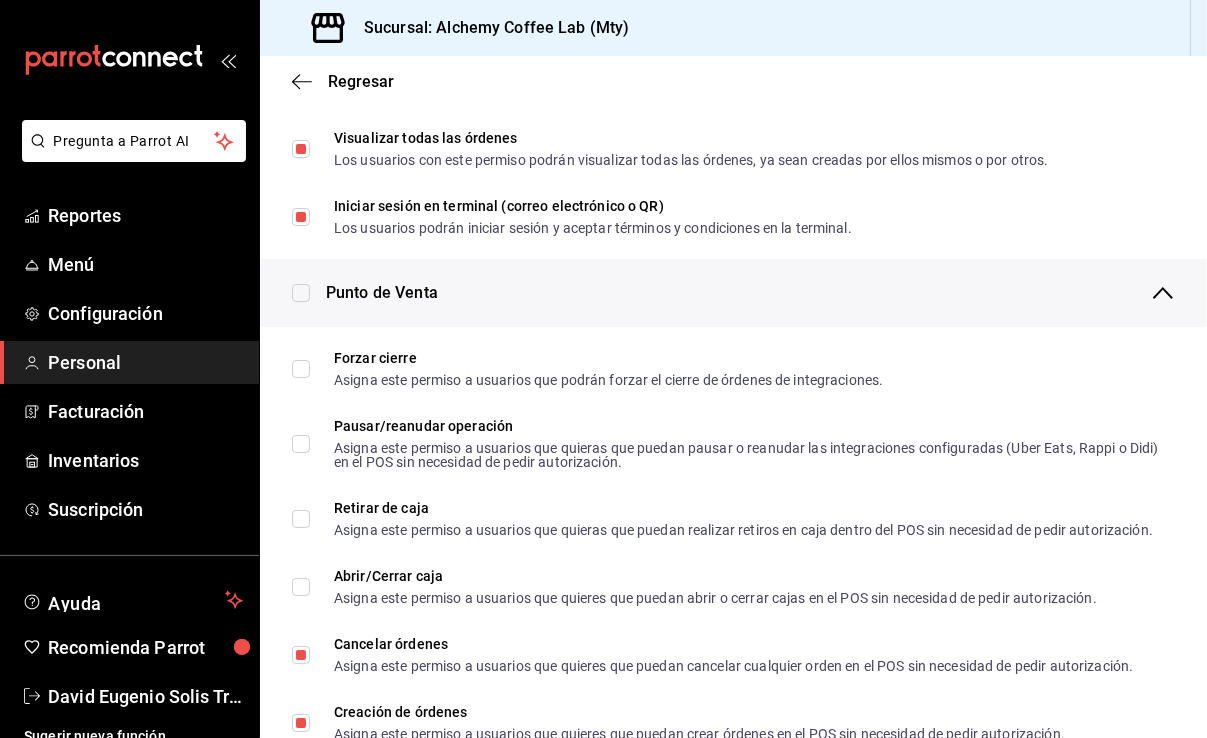 scroll, scrollTop: 1588, scrollLeft: 0, axis: vertical 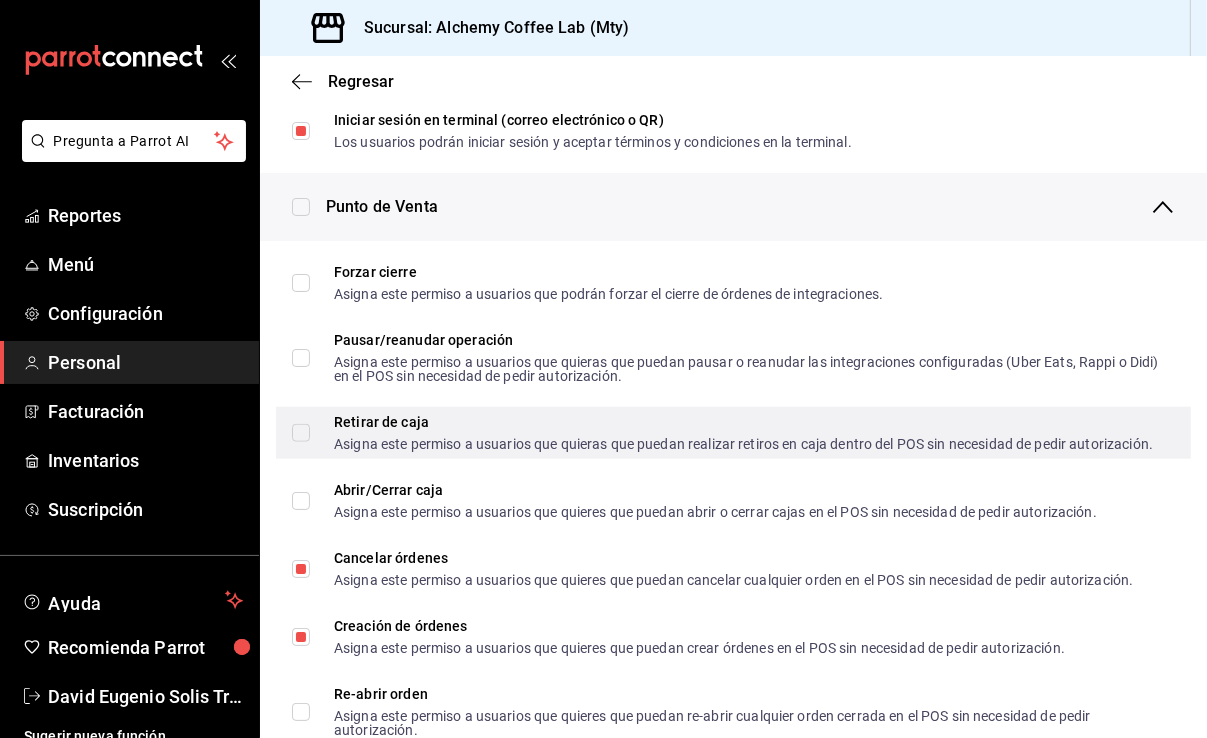 click on "Retirar de caja Asigna este permiso a usuarios que quieras que puedan realizar retiros en caja dentro del POS sin necesidad de pedir autorización." at bounding box center [301, 433] 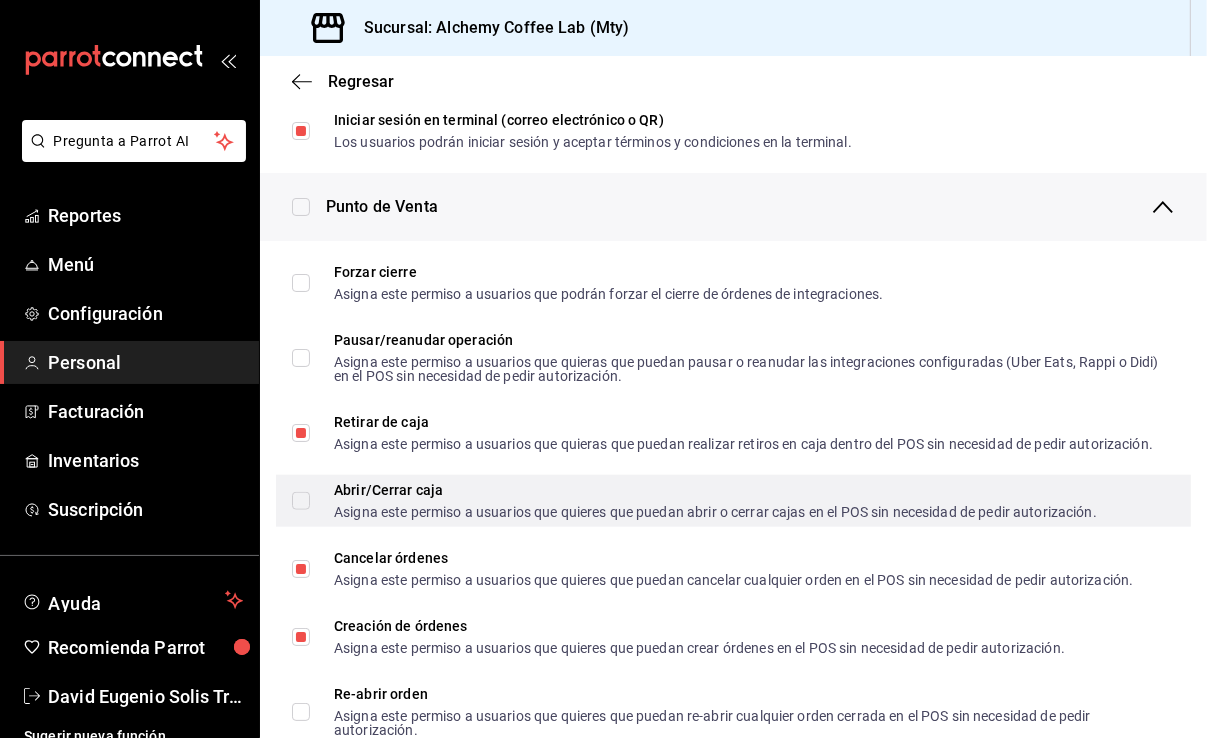 click on "Abrir/Cerrar caja Asigna este permiso a usuarios que quieres que puedan abrir o cerrar cajas en el POS sin necesidad de pedir autorización." at bounding box center [301, 501] 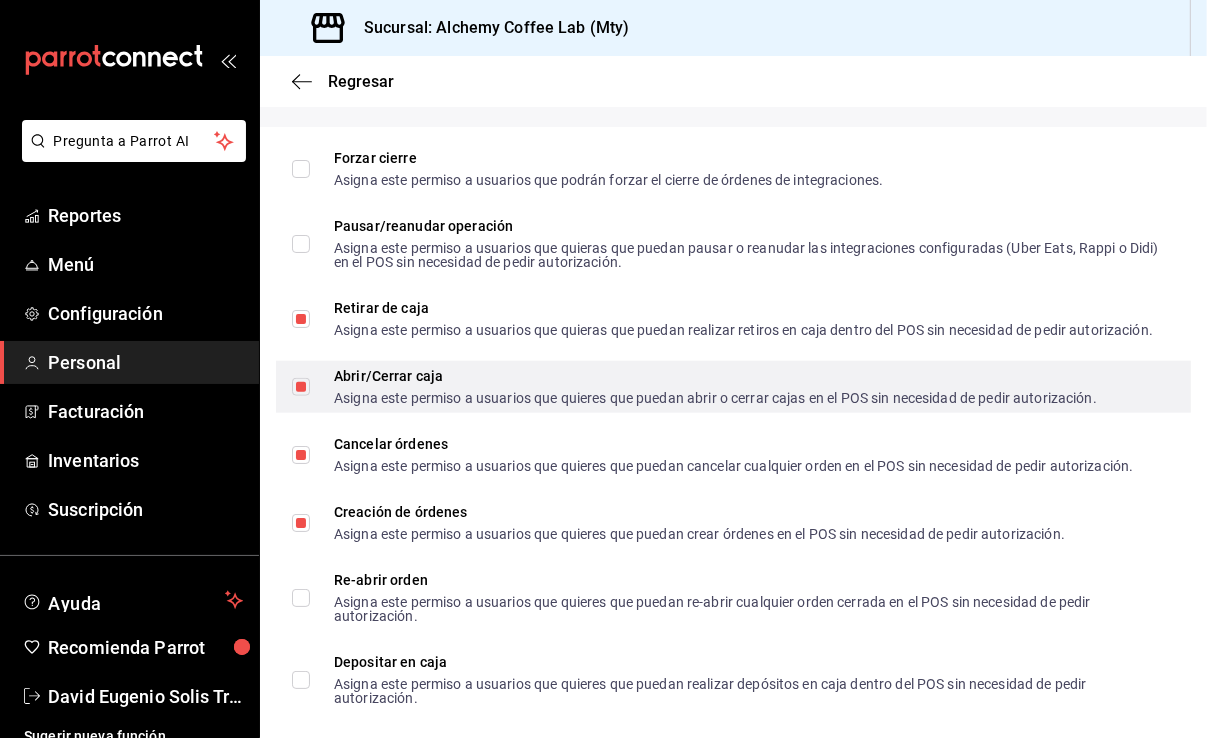 scroll, scrollTop: 1788, scrollLeft: 0, axis: vertical 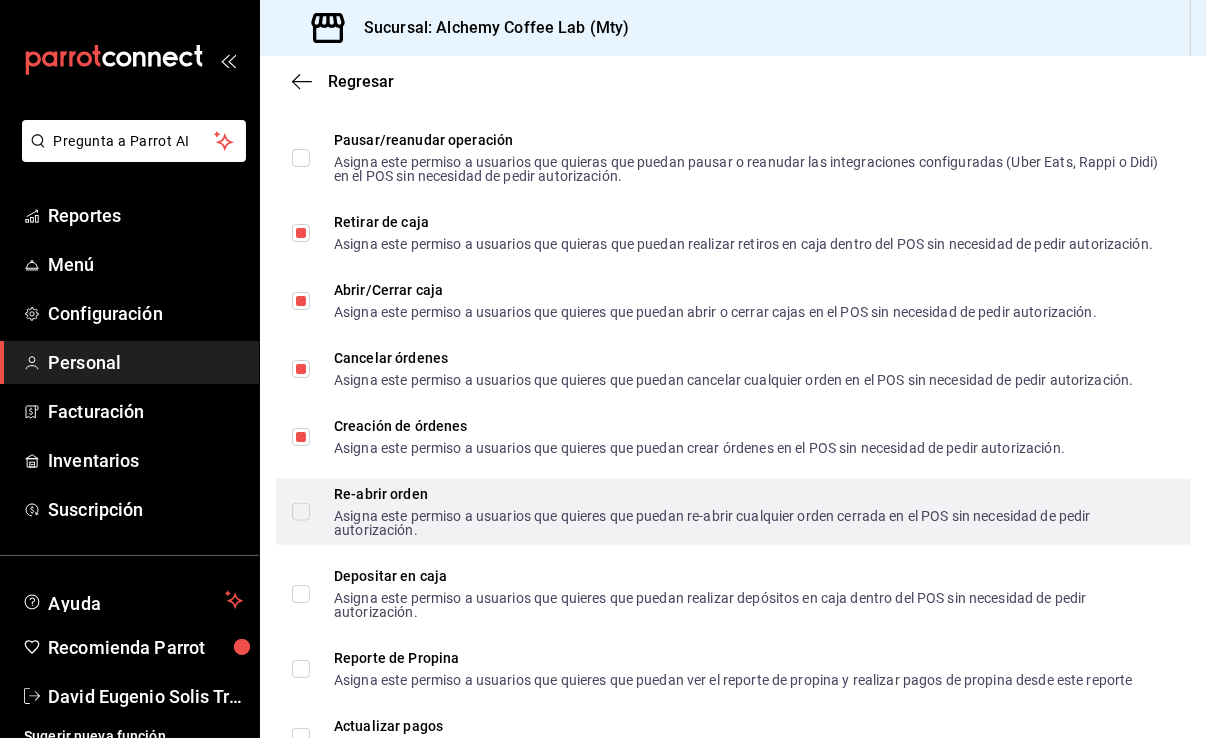 click on "Re-abrir orden Asigna este permiso a usuarios que quieres que puedan re-abrir cualquier orden cerrada en el POS sin necesidad de pedir autorización." at bounding box center [301, 512] 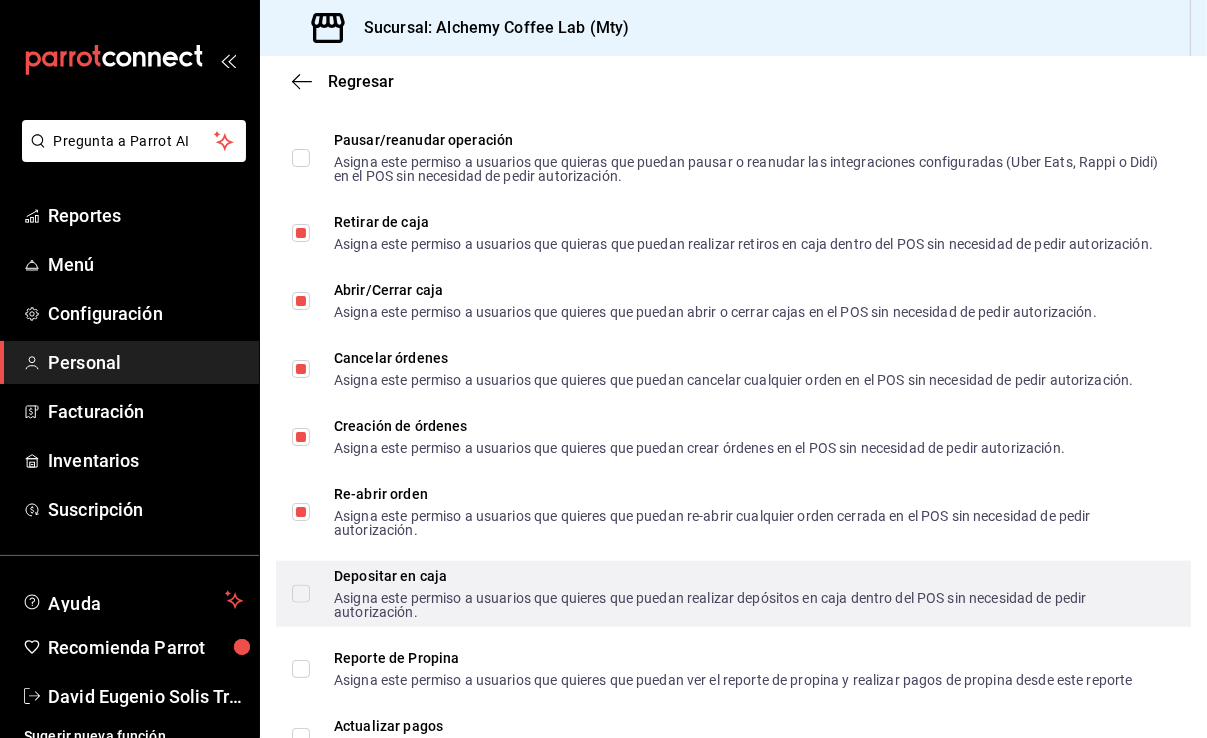 click on "Depositar en caja Asigna este permiso a usuarios que quieres que puedan realizar depósitos en caja dentro del POS sin necesidad de pedir autorización." at bounding box center (301, 594) 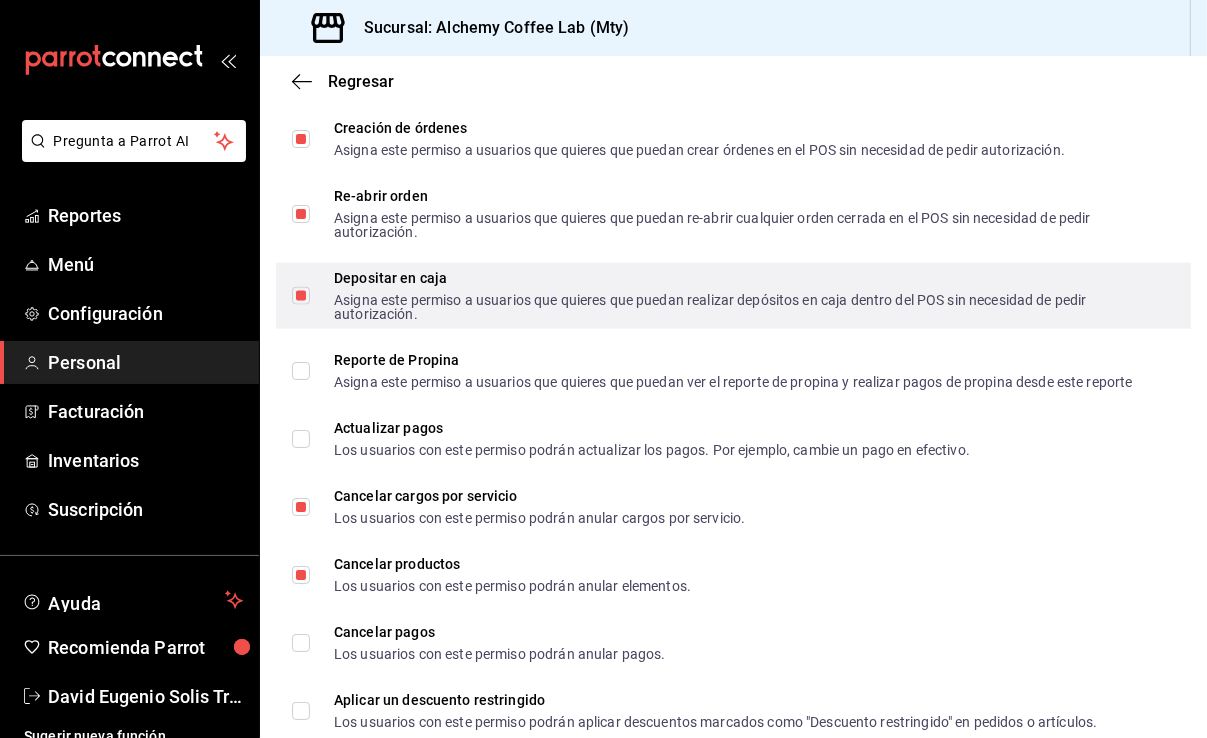 scroll, scrollTop: 2088, scrollLeft: 0, axis: vertical 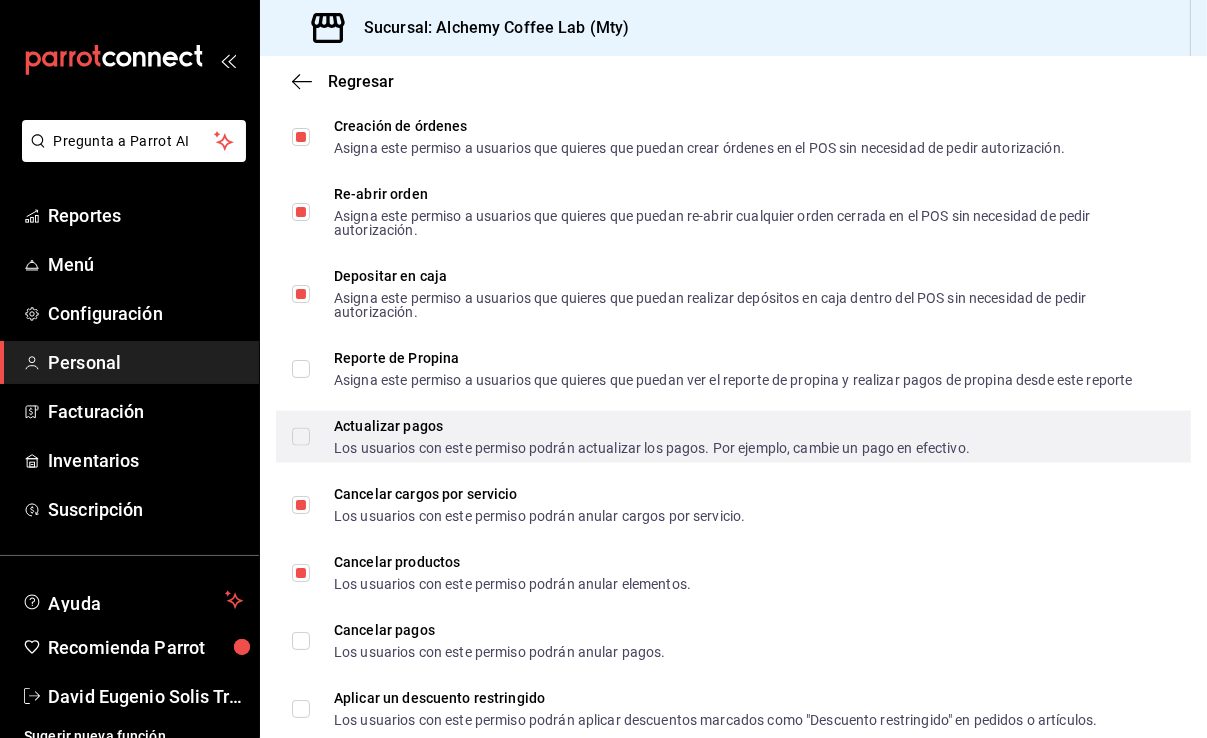 click on "Actualizar pagos Los usuarios con este permiso podrán actualizar los pagos. Por ejemplo, cambie un pago en efectivo." at bounding box center [733, 437] 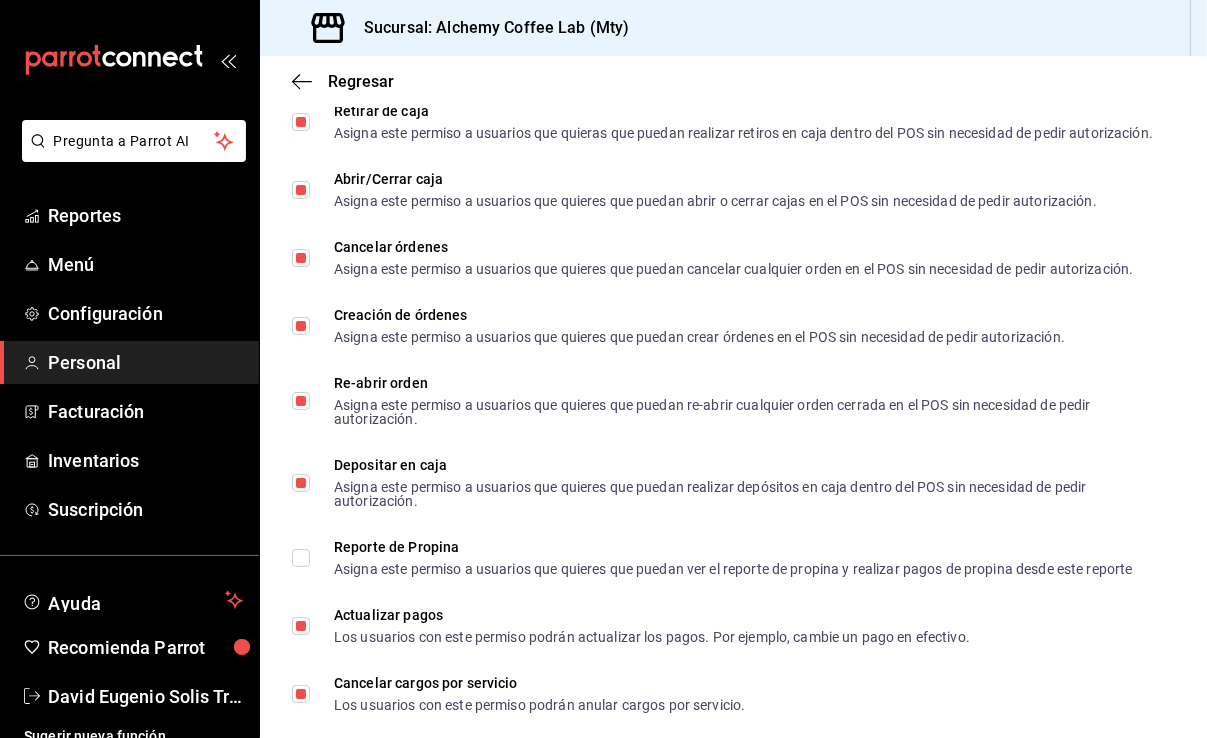 scroll, scrollTop: 1563, scrollLeft: 0, axis: vertical 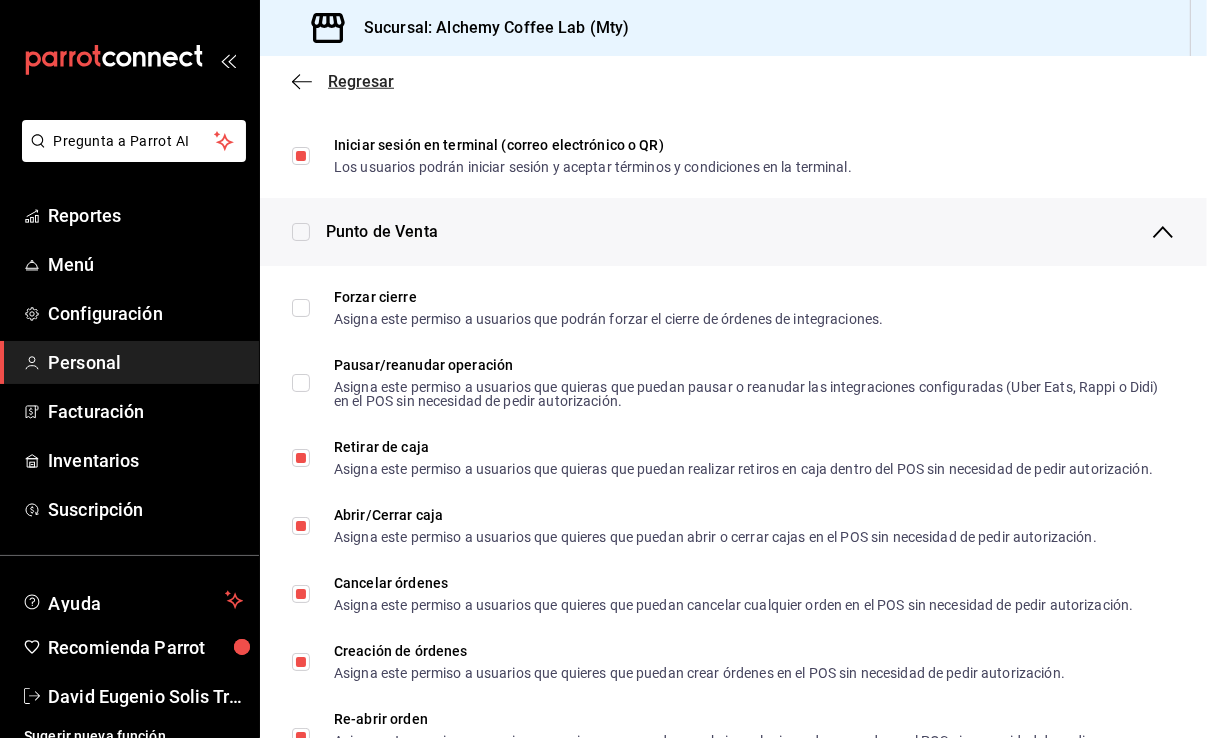 click on "Regresar" at bounding box center [361, 81] 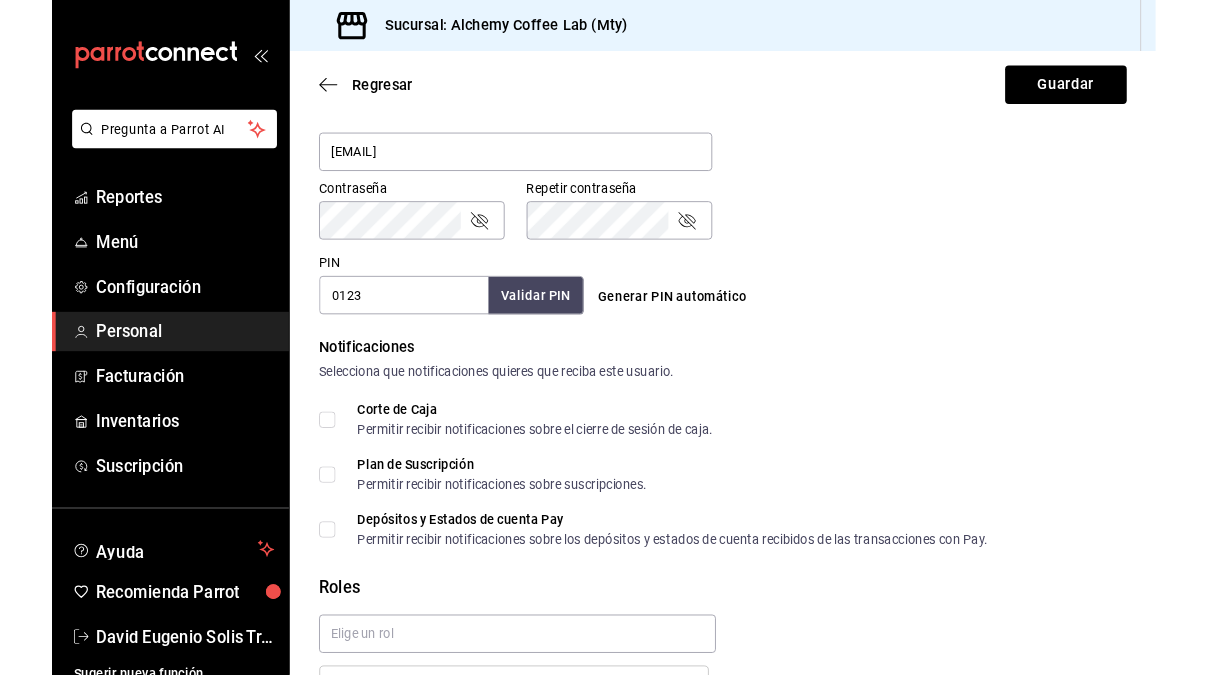 scroll, scrollTop: 626, scrollLeft: 0, axis: vertical 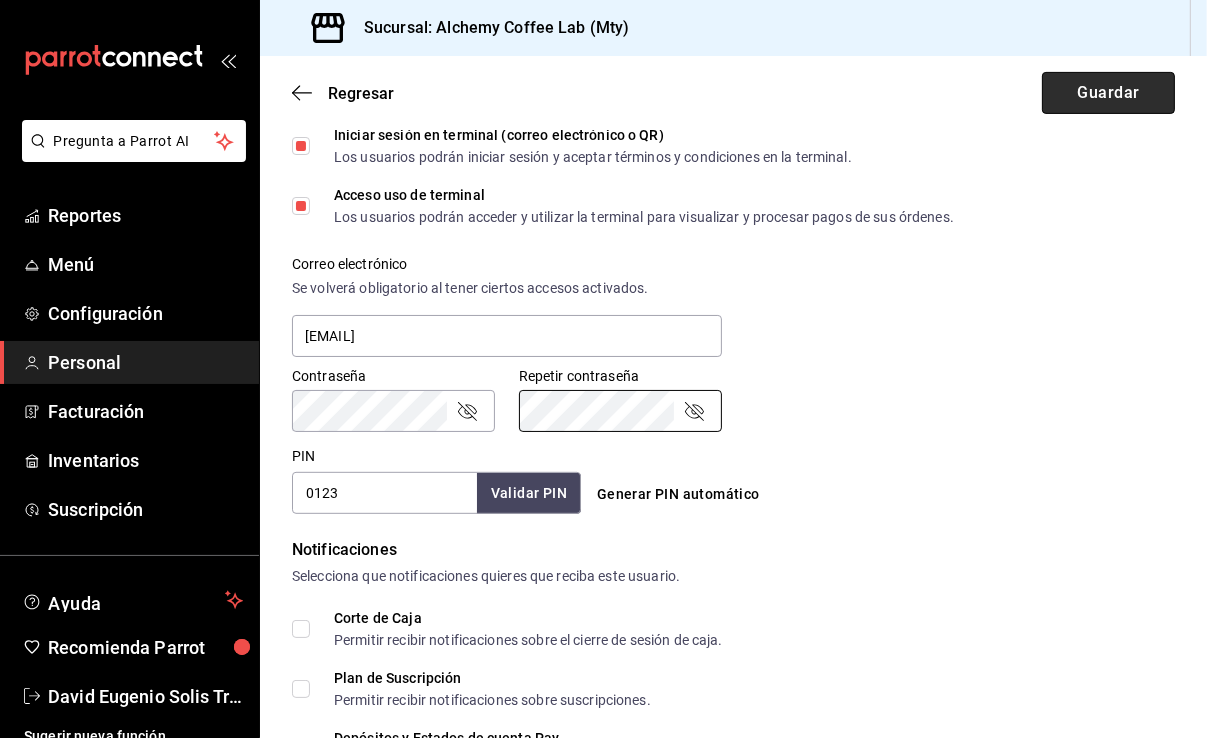 click on "Guardar" at bounding box center (1108, 93) 